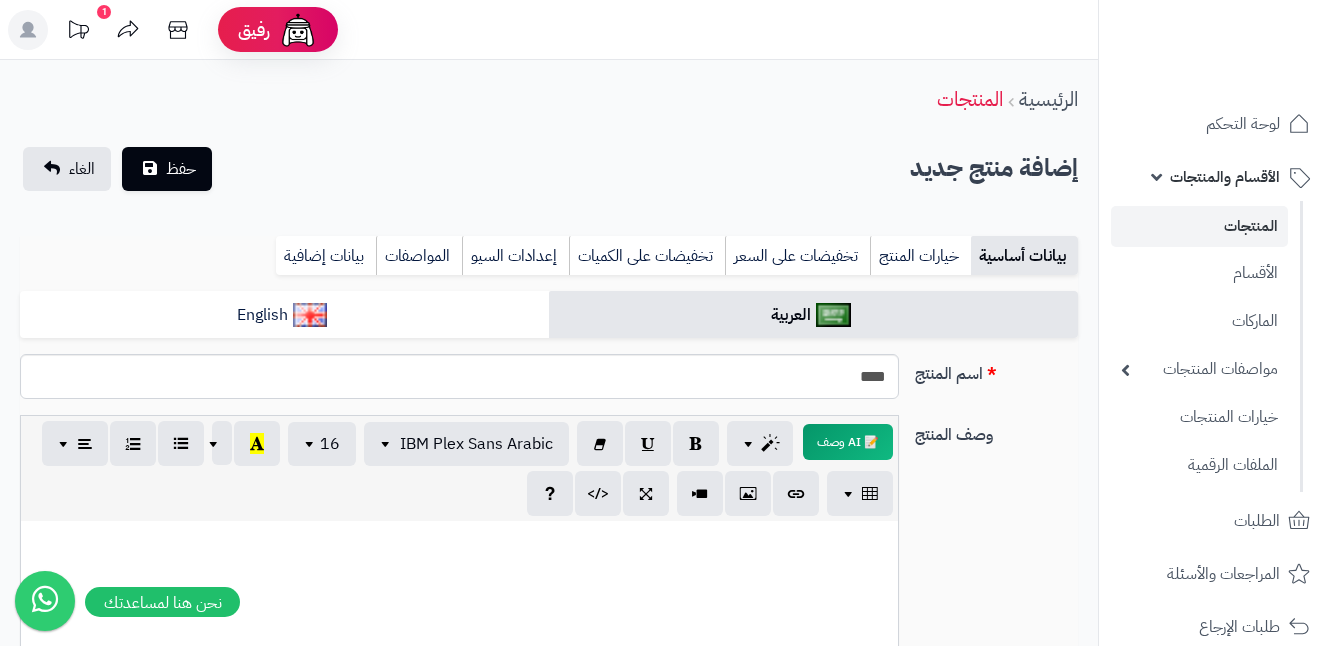 select 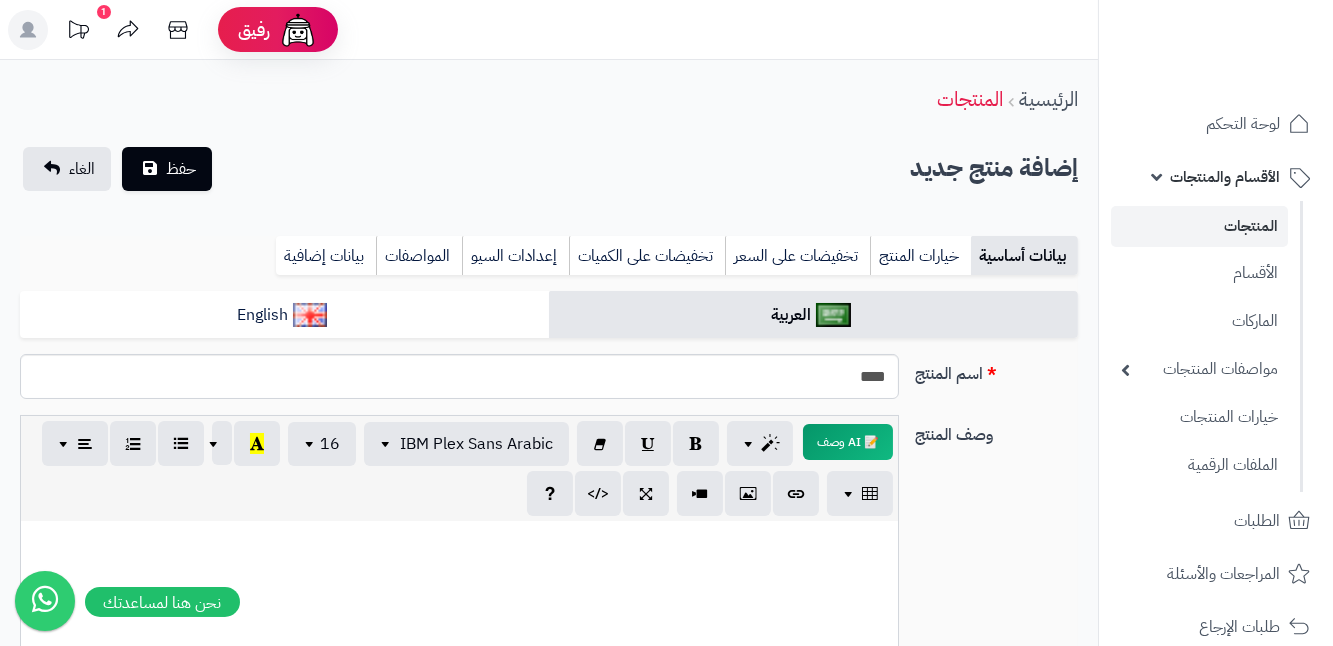 scroll, scrollTop: 0, scrollLeft: 13, axis: horizontal 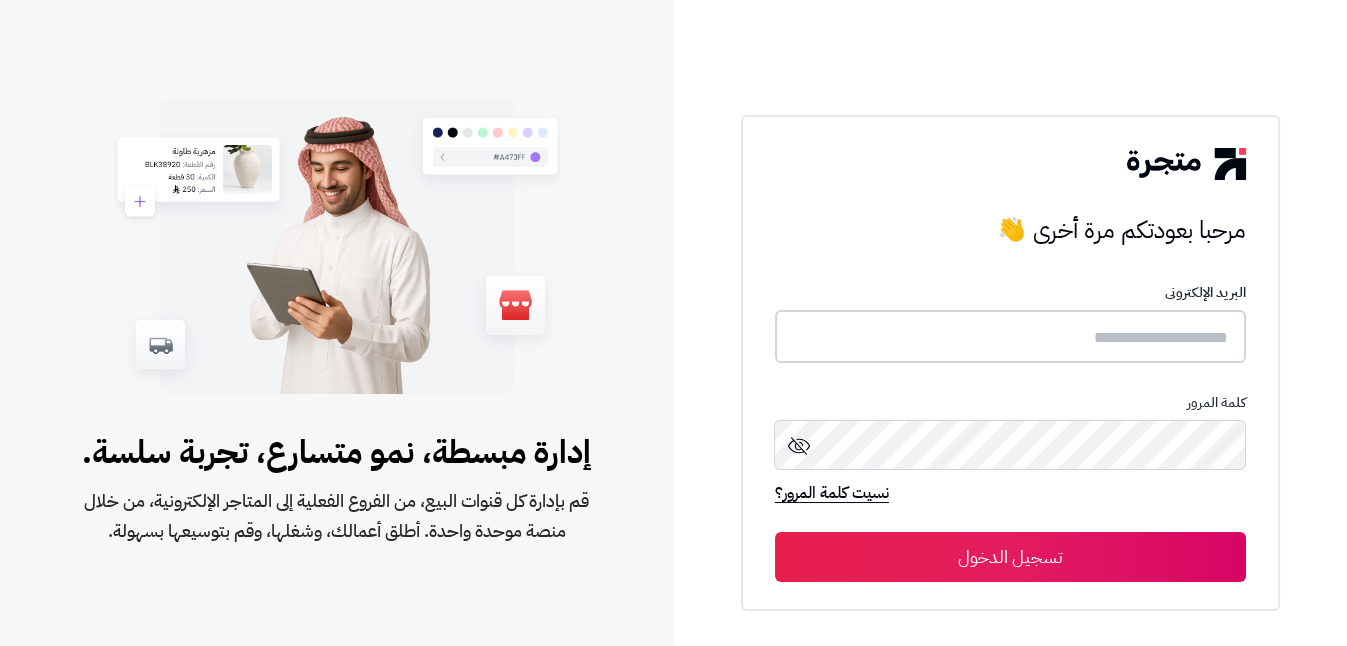 type on "**********" 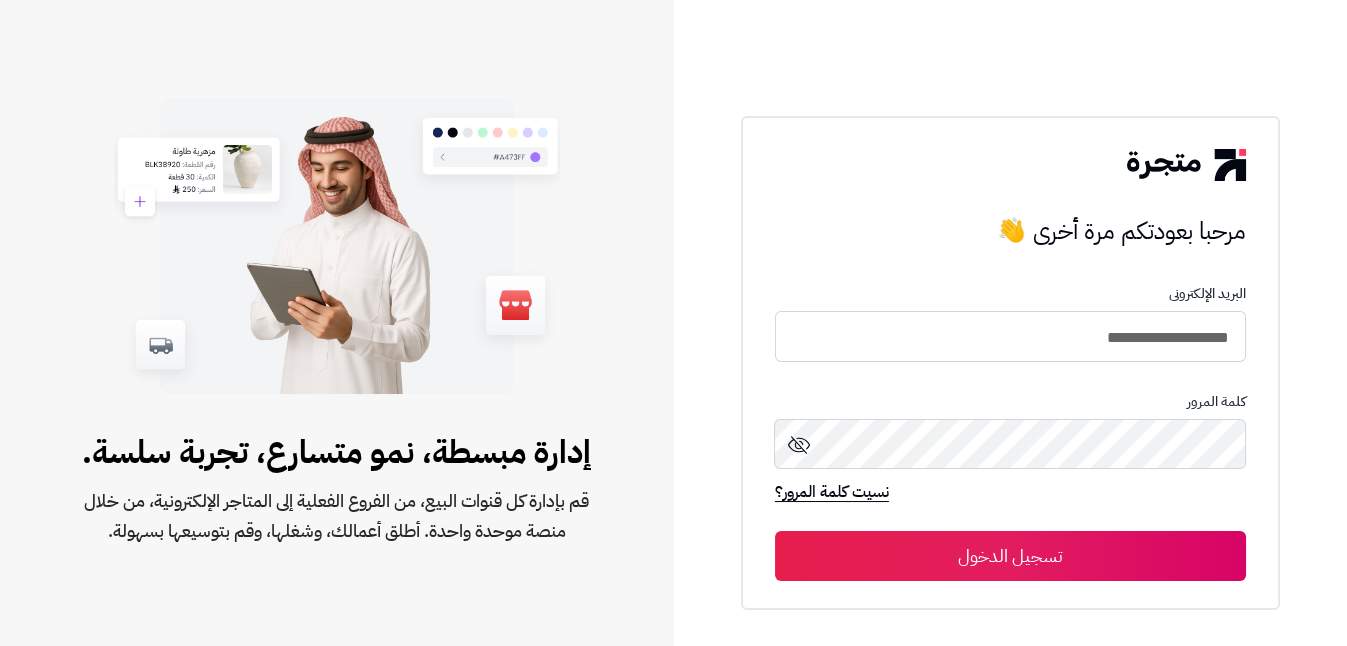 click on "تسجيل الدخول" at bounding box center (1010, 556) 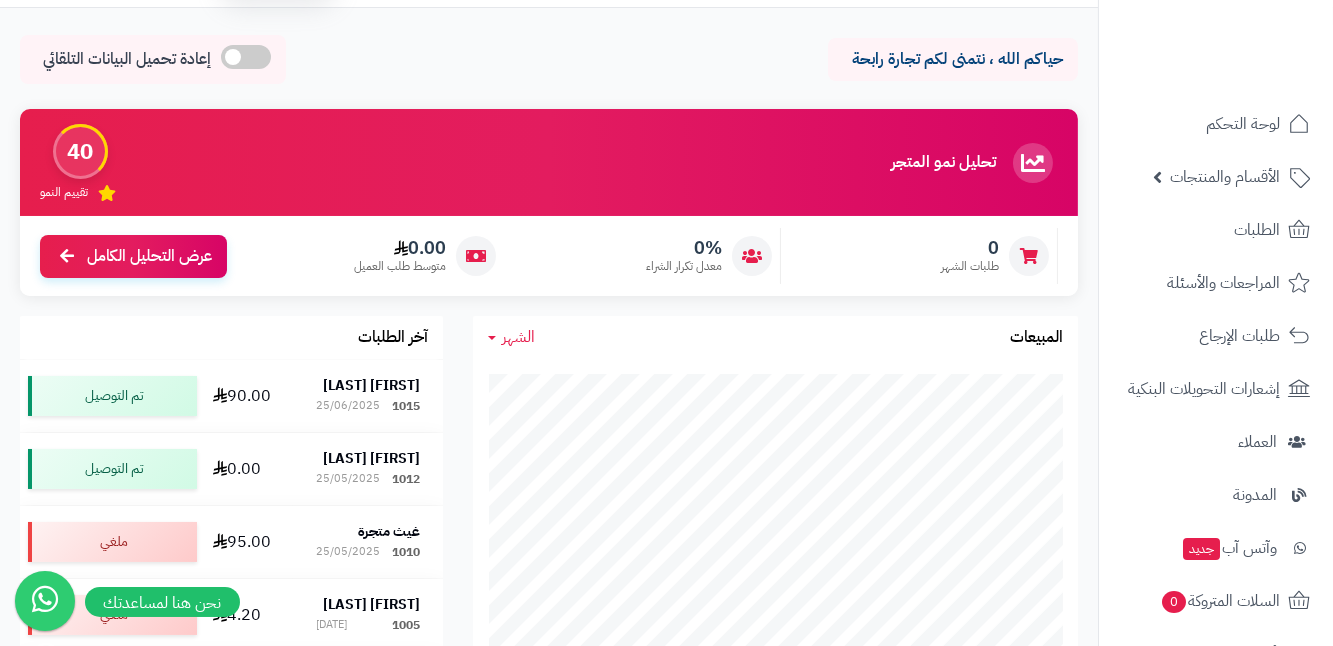 scroll, scrollTop: 272, scrollLeft: 0, axis: vertical 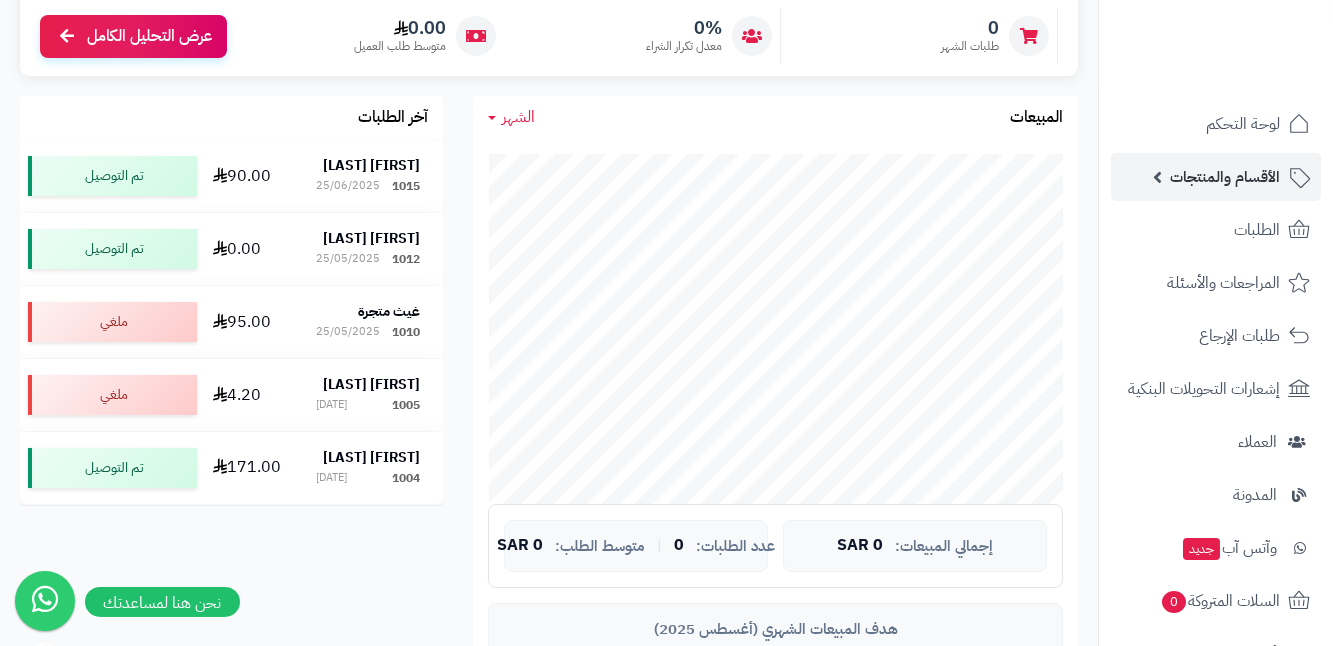 click on "الأقسام والمنتجات" at bounding box center (1225, 177) 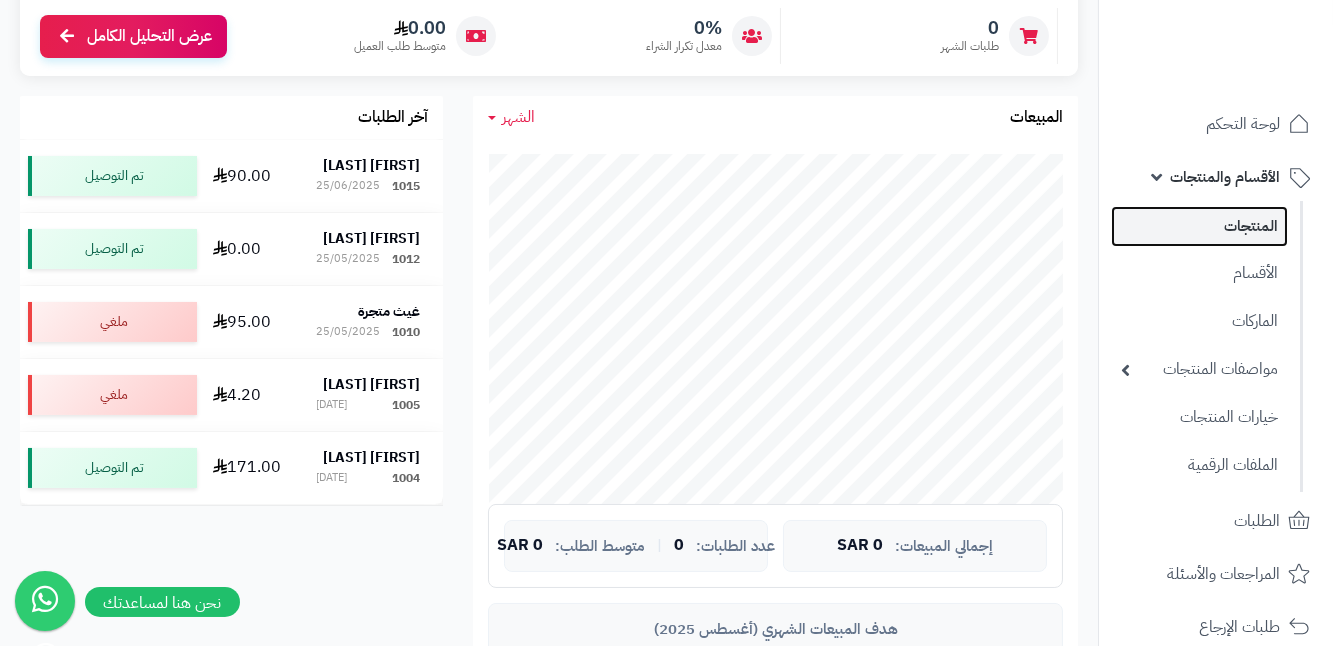 click on "المنتجات" at bounding box center [1199, 226] 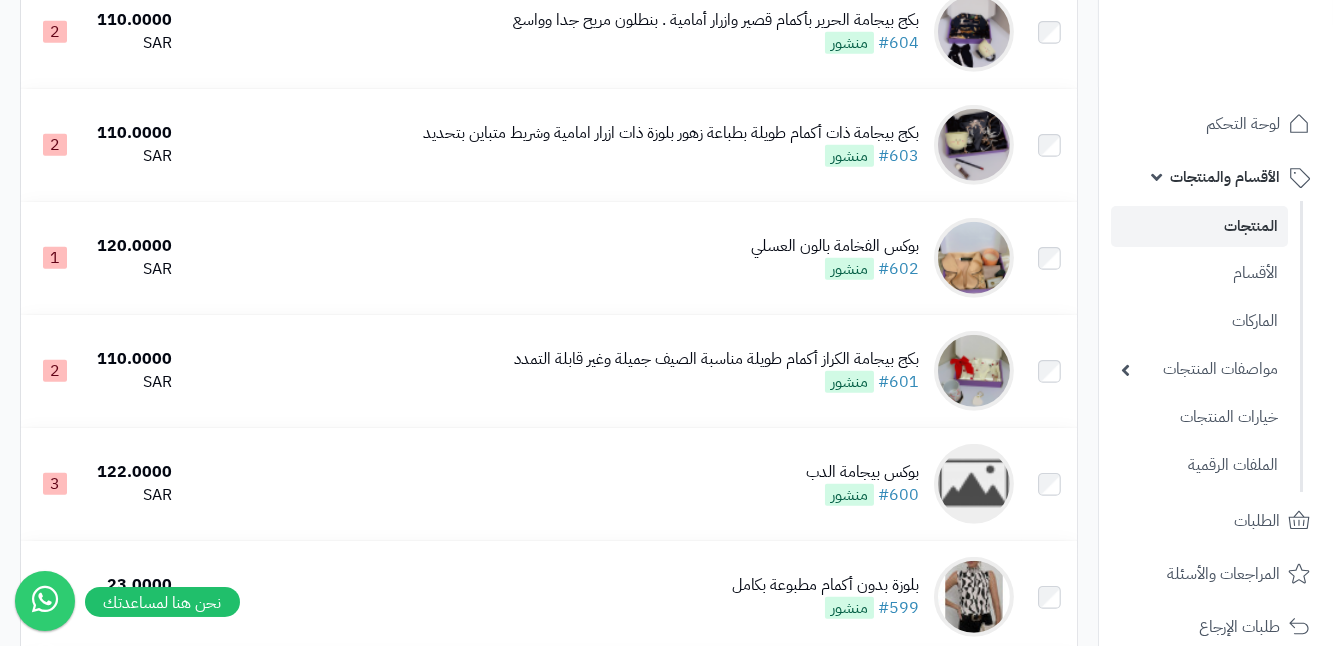 scroll, scrollTop: 1909, scrollLeft: 0, axis: vertical 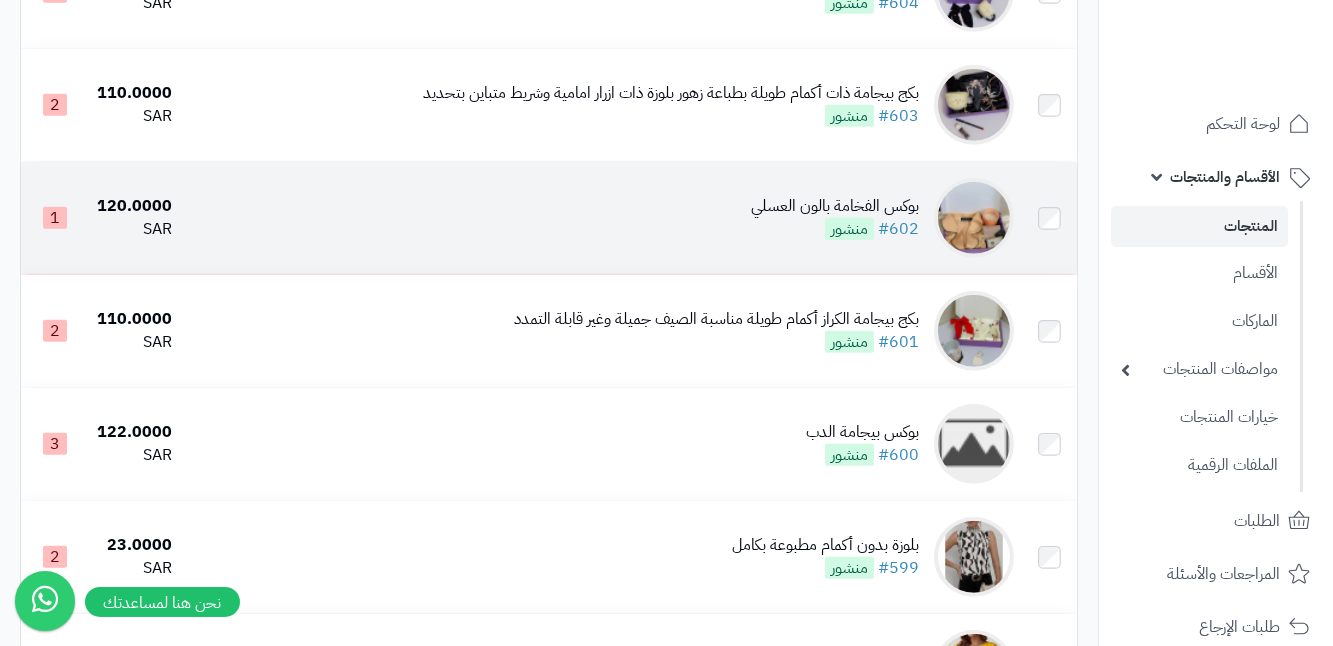 click on "بوكس الفخامة بالون العسلي" at bounding box center [835, 206] 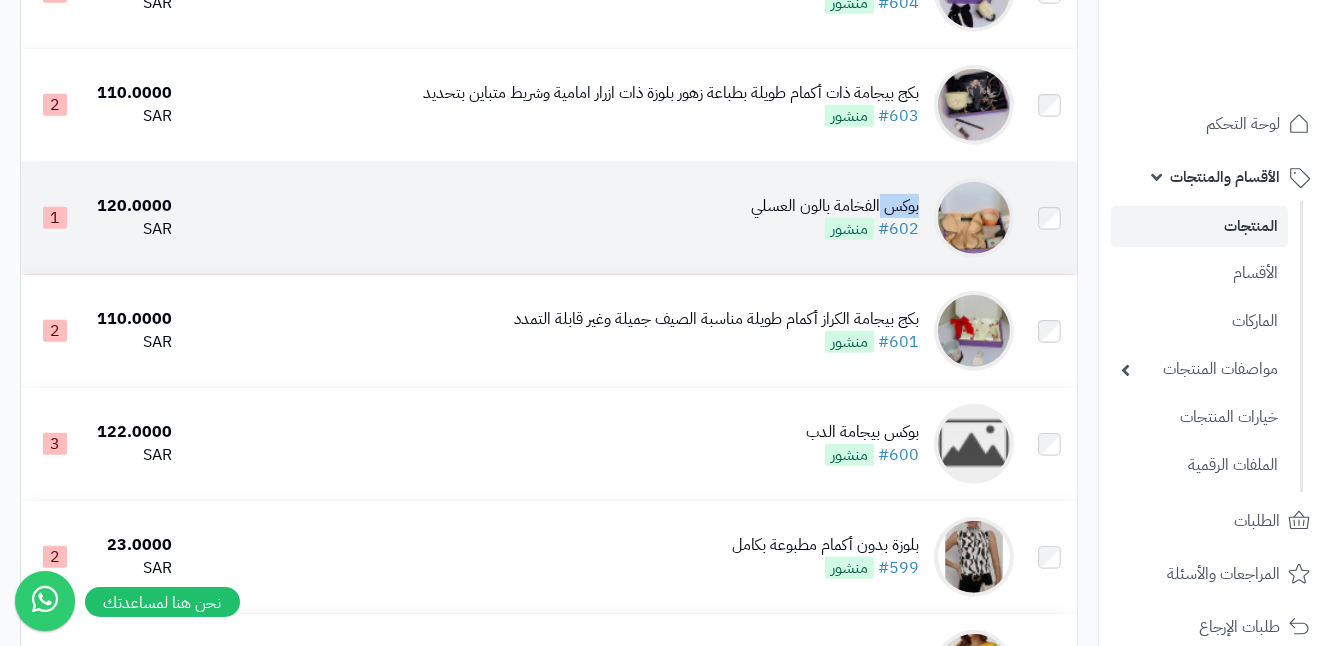 click on "بوكس الفخامة بالون العسلي" at bounding box center [835, 206] 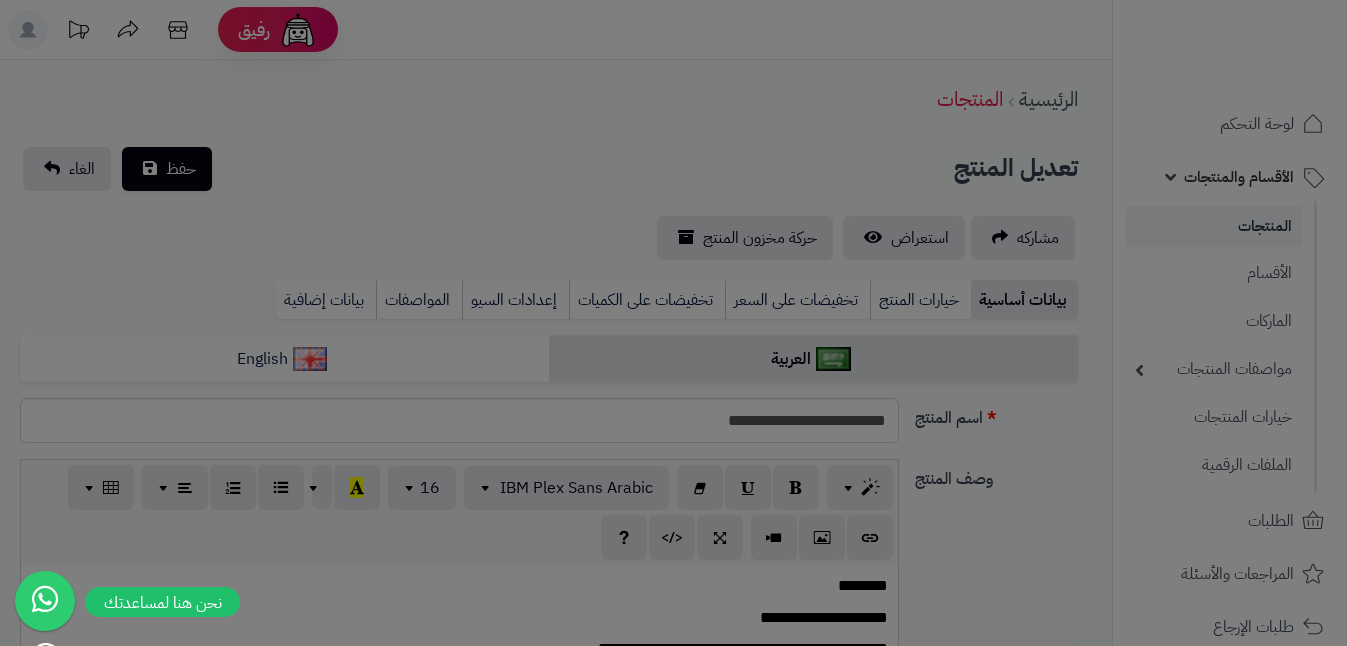 scroll, scrollTop: 0, scrollLeft: 0, axis: both 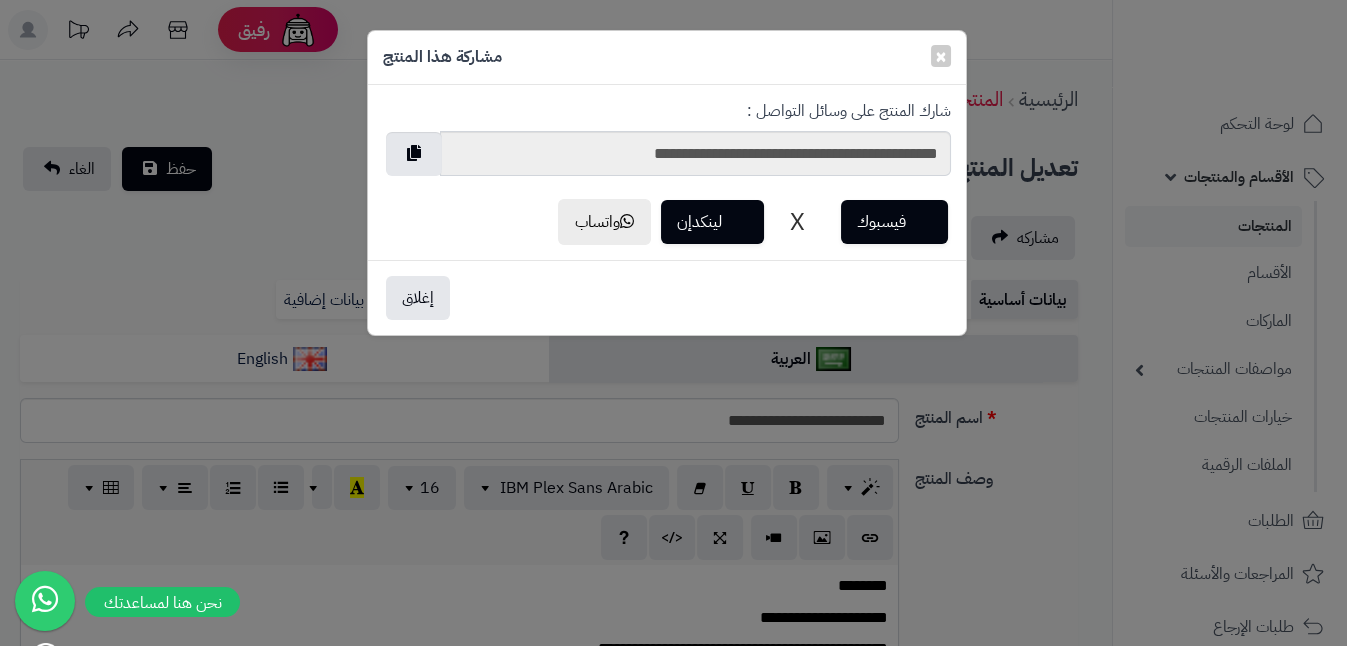 click on "**********" at bounding box center [673, 323] 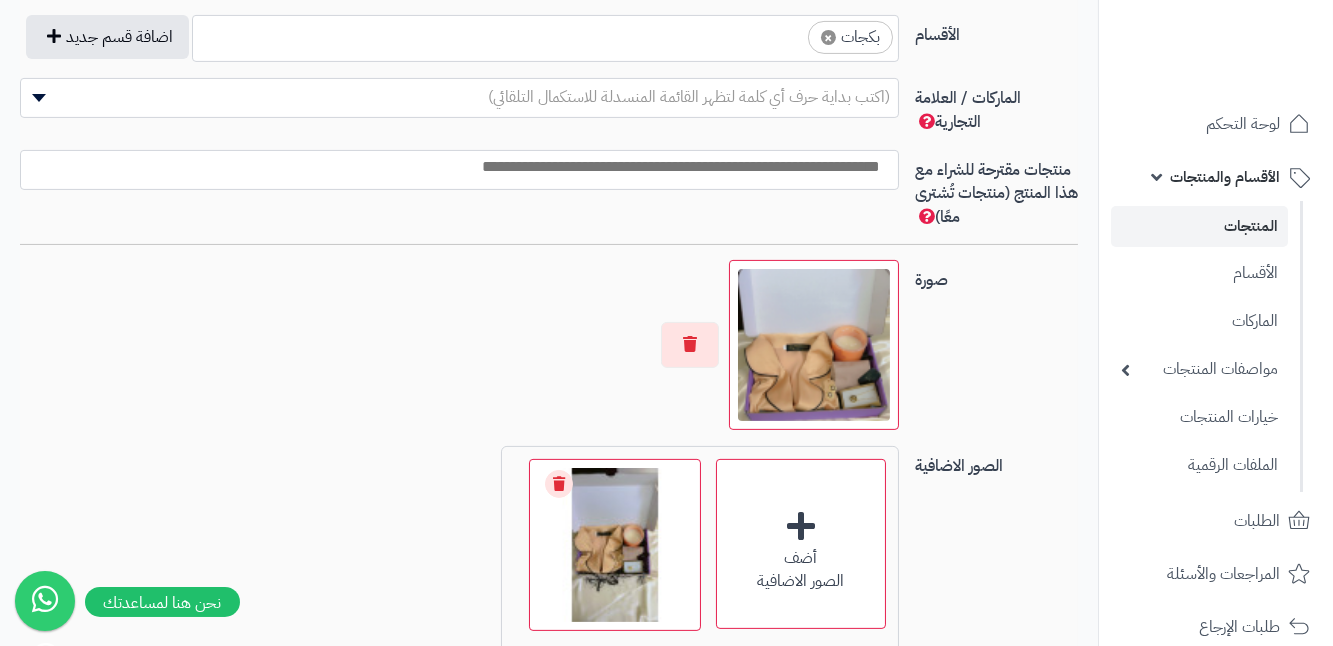 scroll, scrollTop: 1181, scrollLeft: 0, axis: vertical 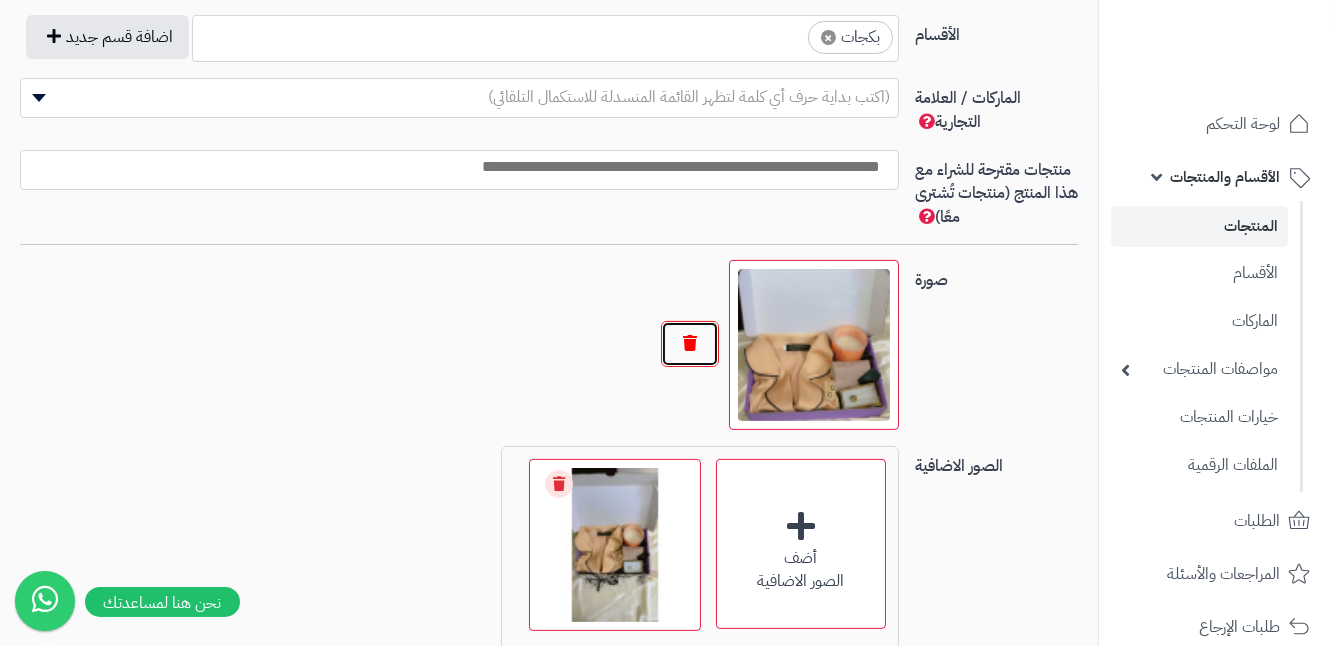 click at bounding box center (690, 344) 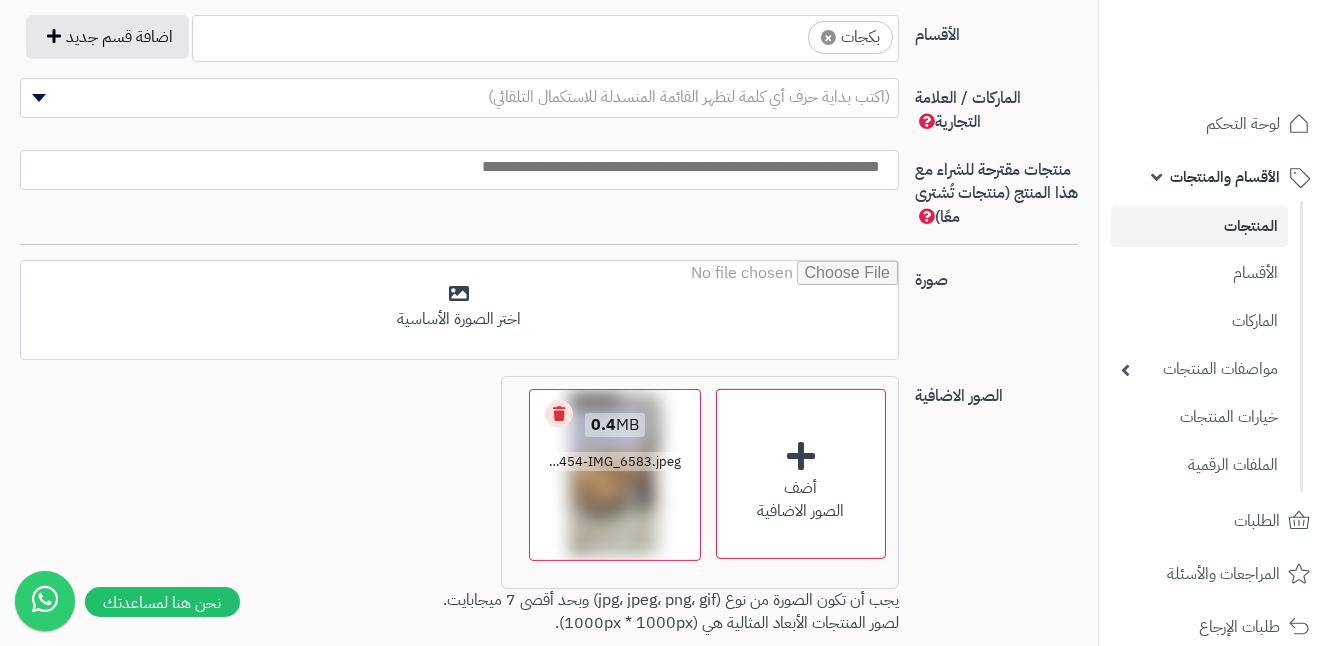 click on "Remove file" at bounding box center [559, 414] 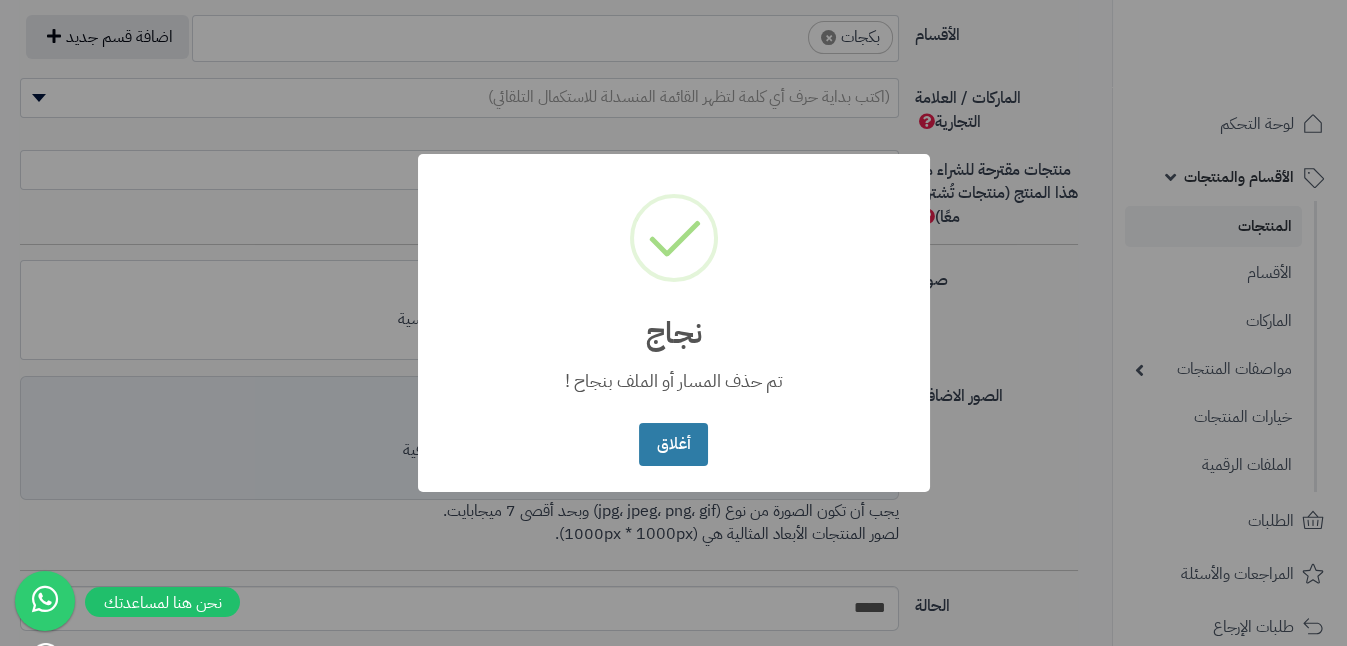 click on "أغلاق" at bounding box center (673, 444) 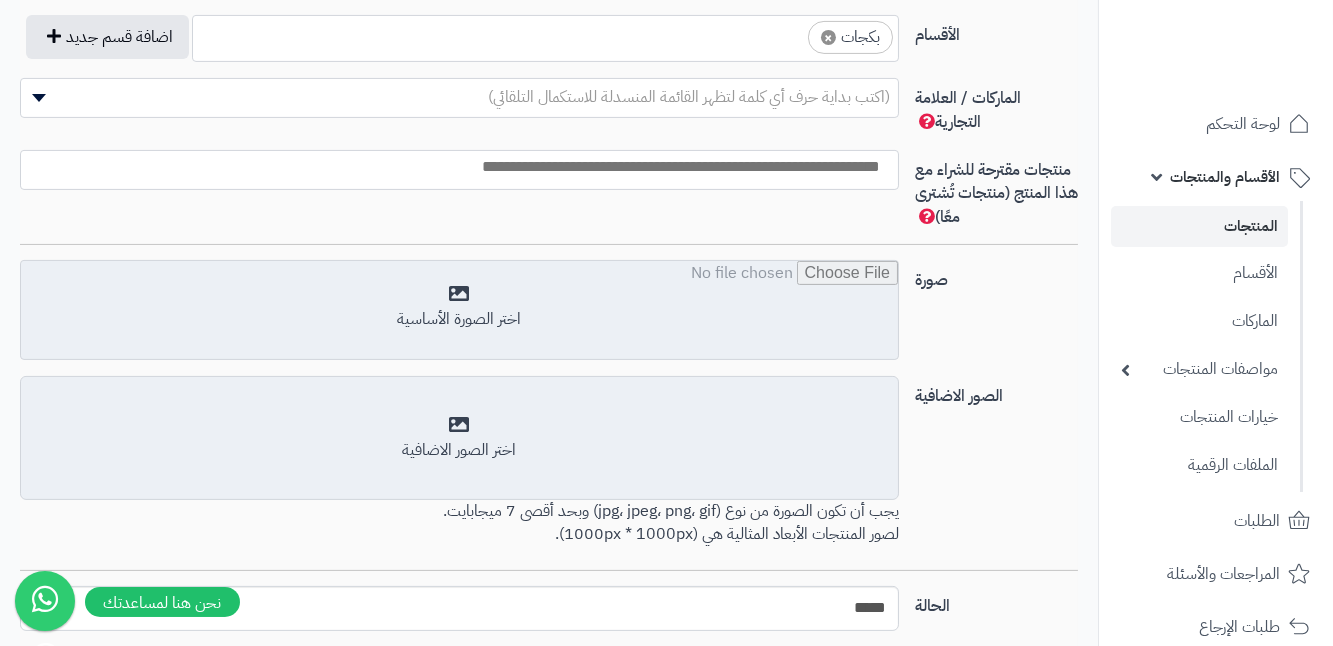 click at bounding box center [459, 311] 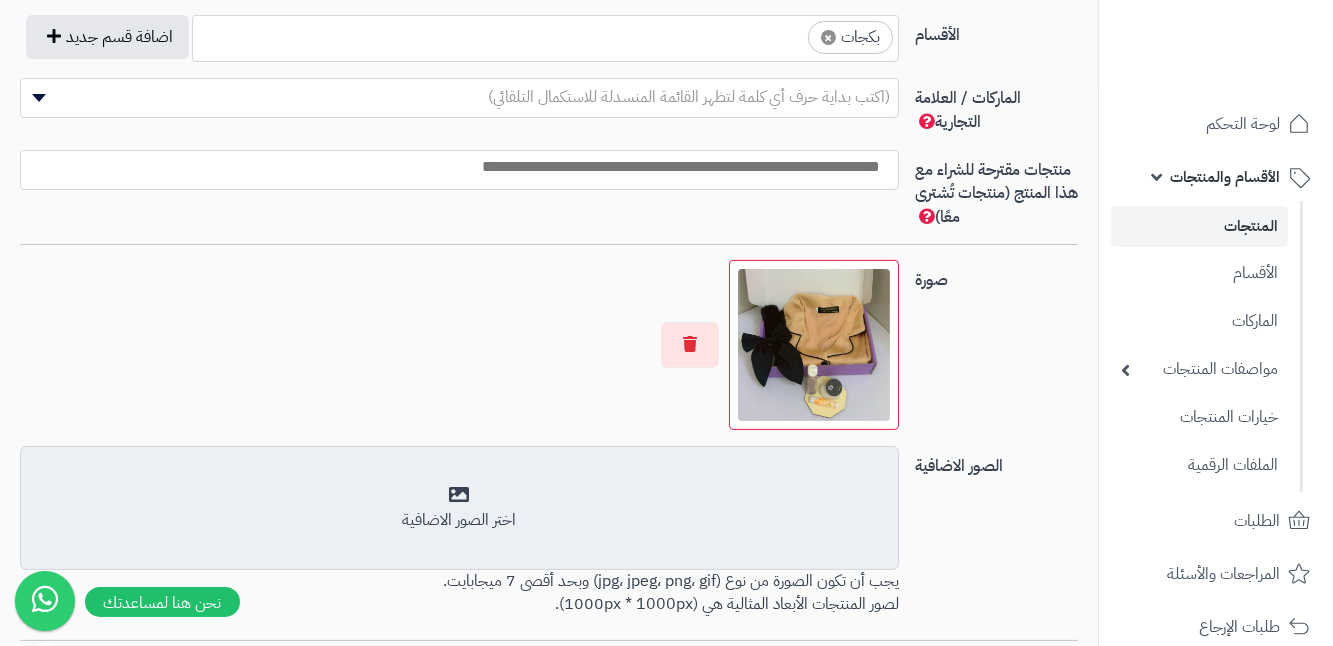 click on "أضف الصور الاضافية
اختر الصور الاضافية" at bounding box center (459, 508) 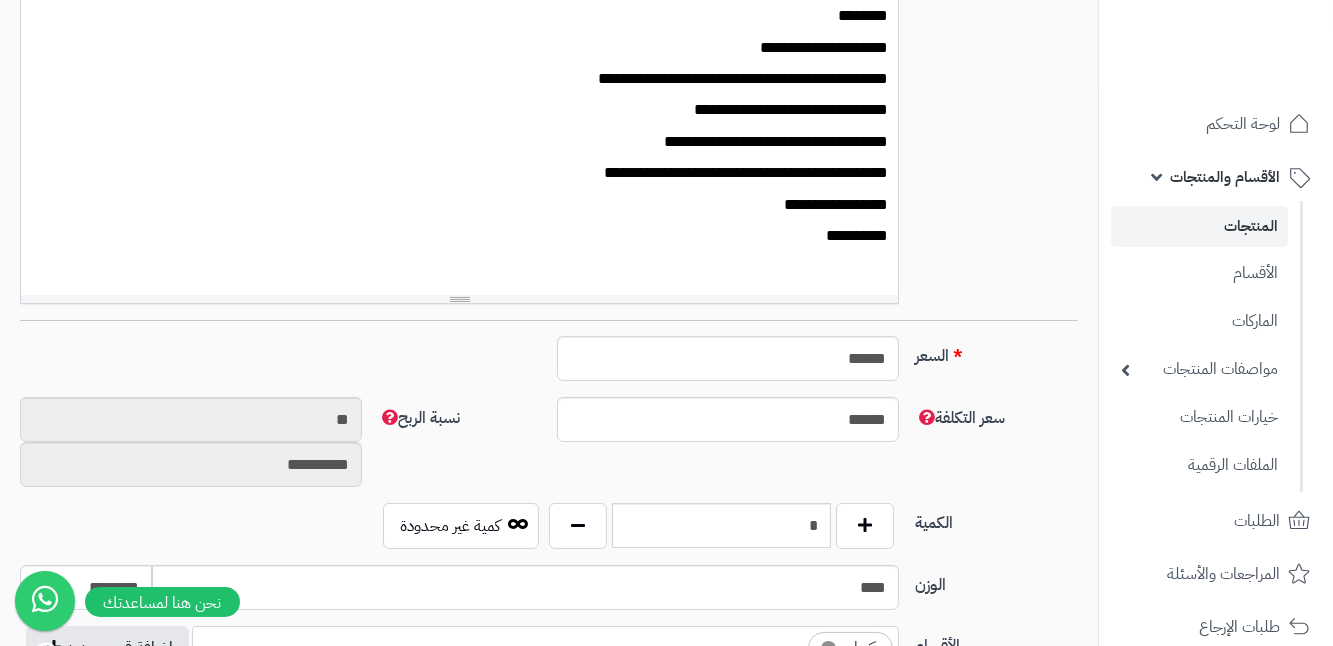 scroll, scrollTop: 545, scrollLeft: 0, axis: vertical 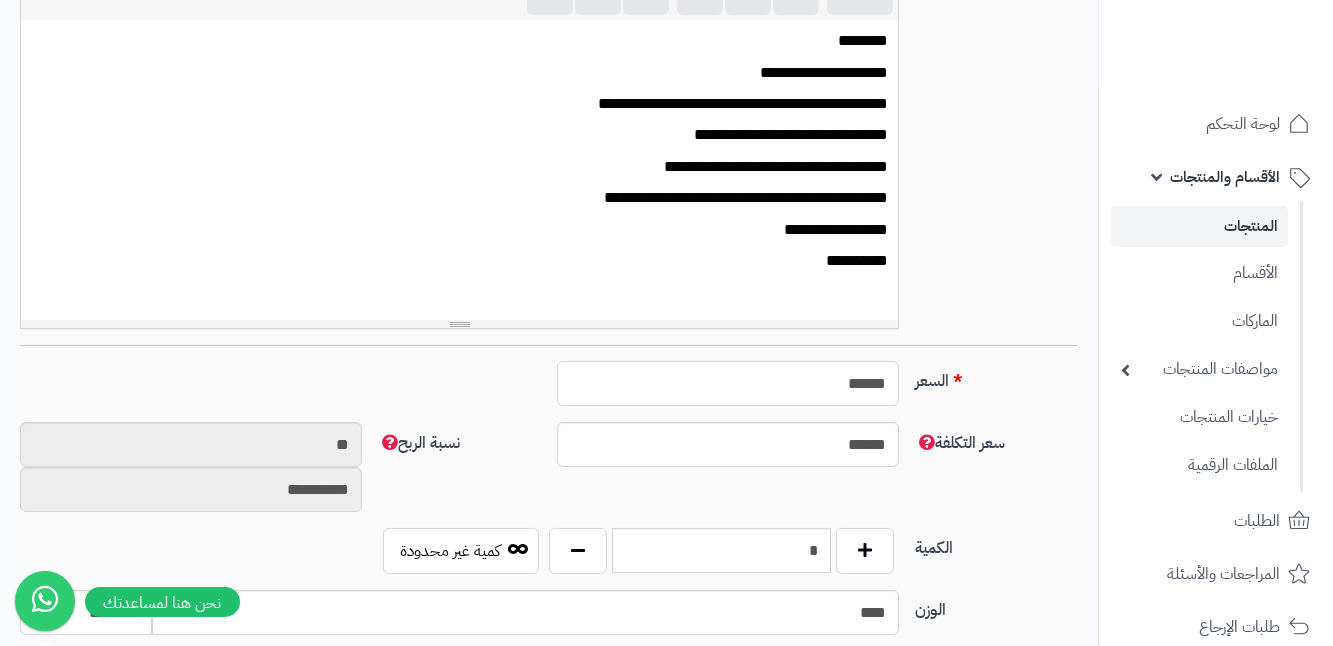 click on "******" at bounding box center [728, 383] 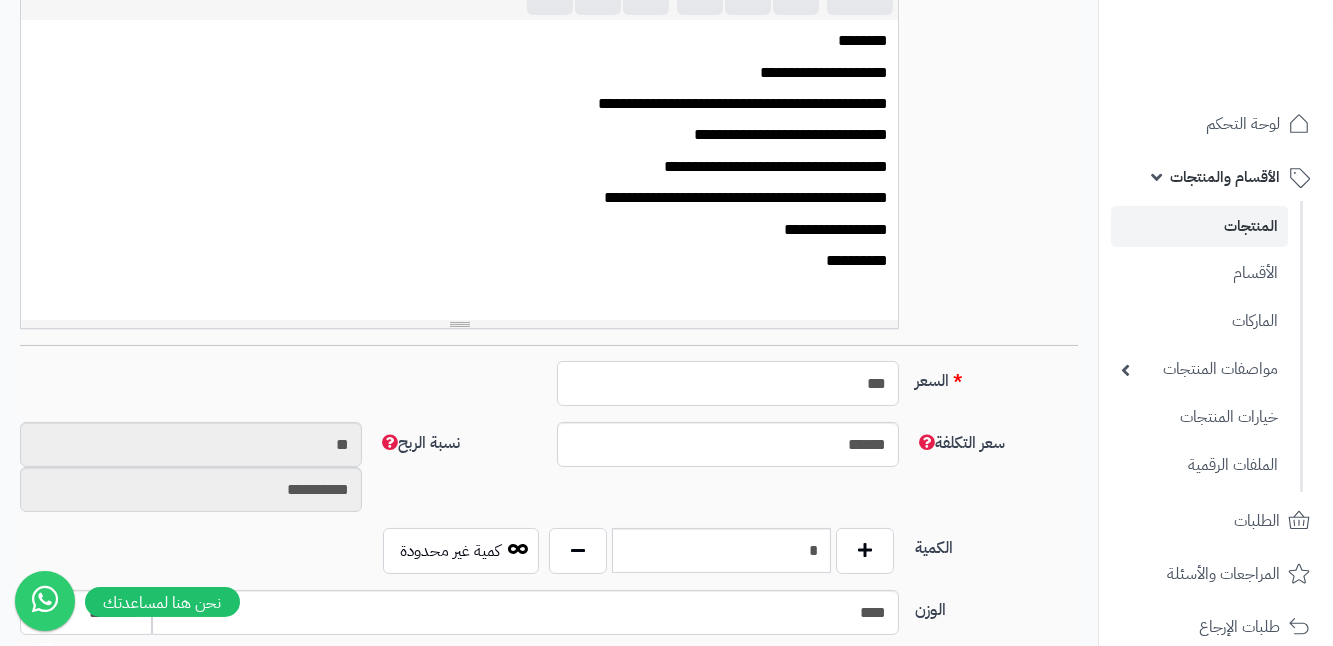 type on "**" 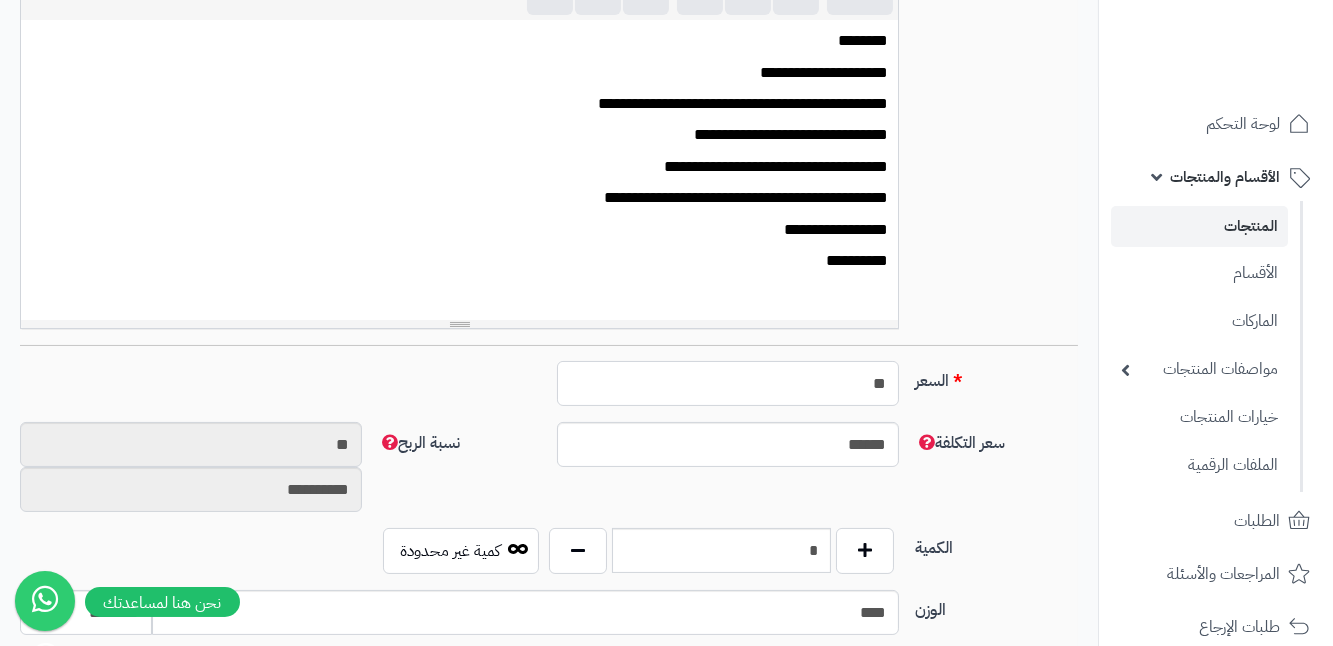 type on "*********" 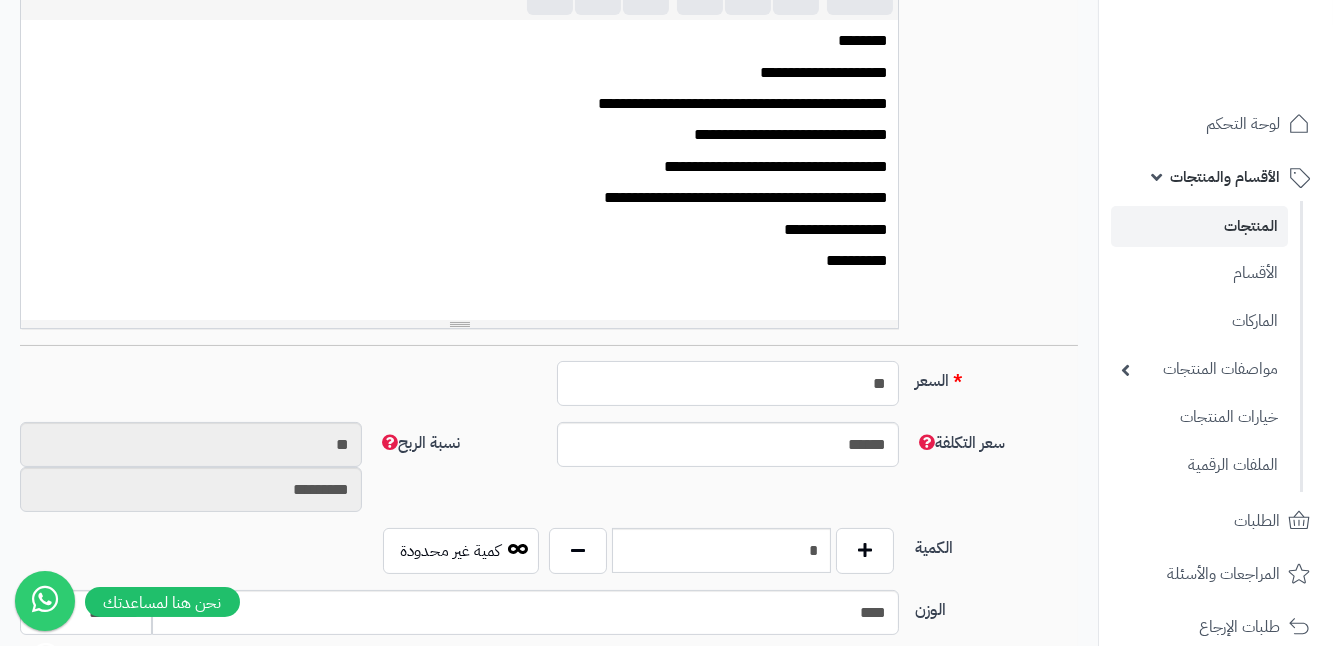 type on "*" 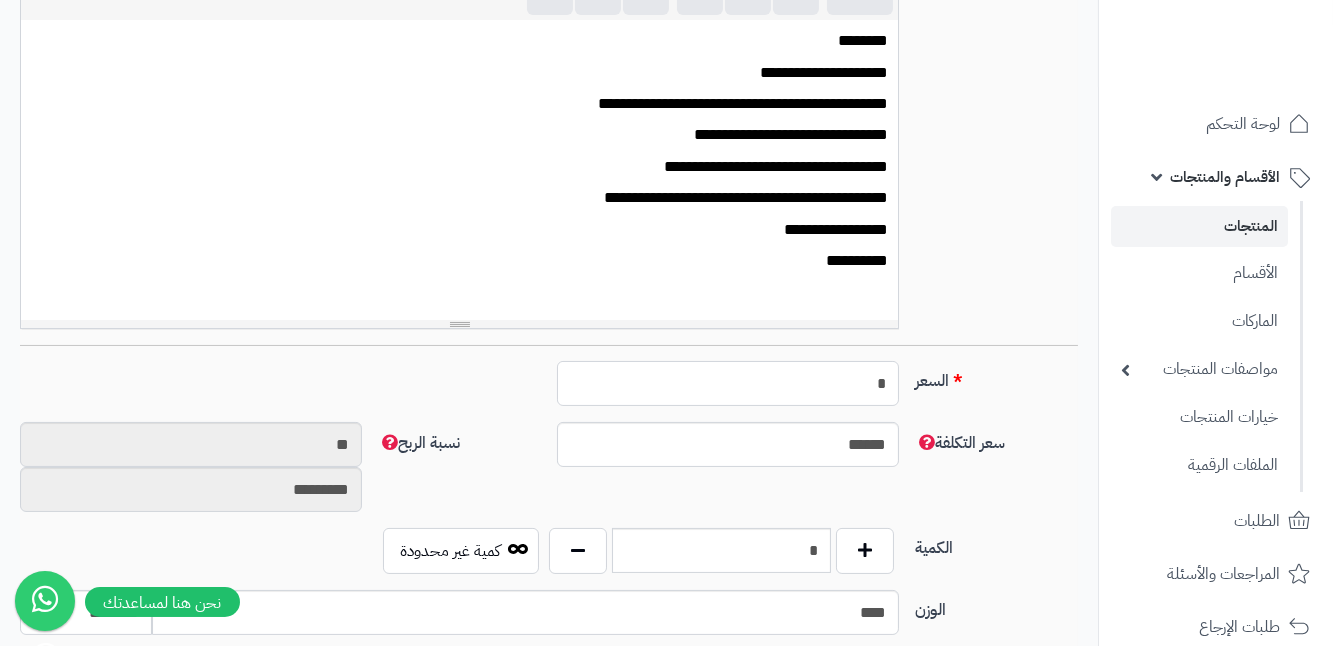 type on "********" 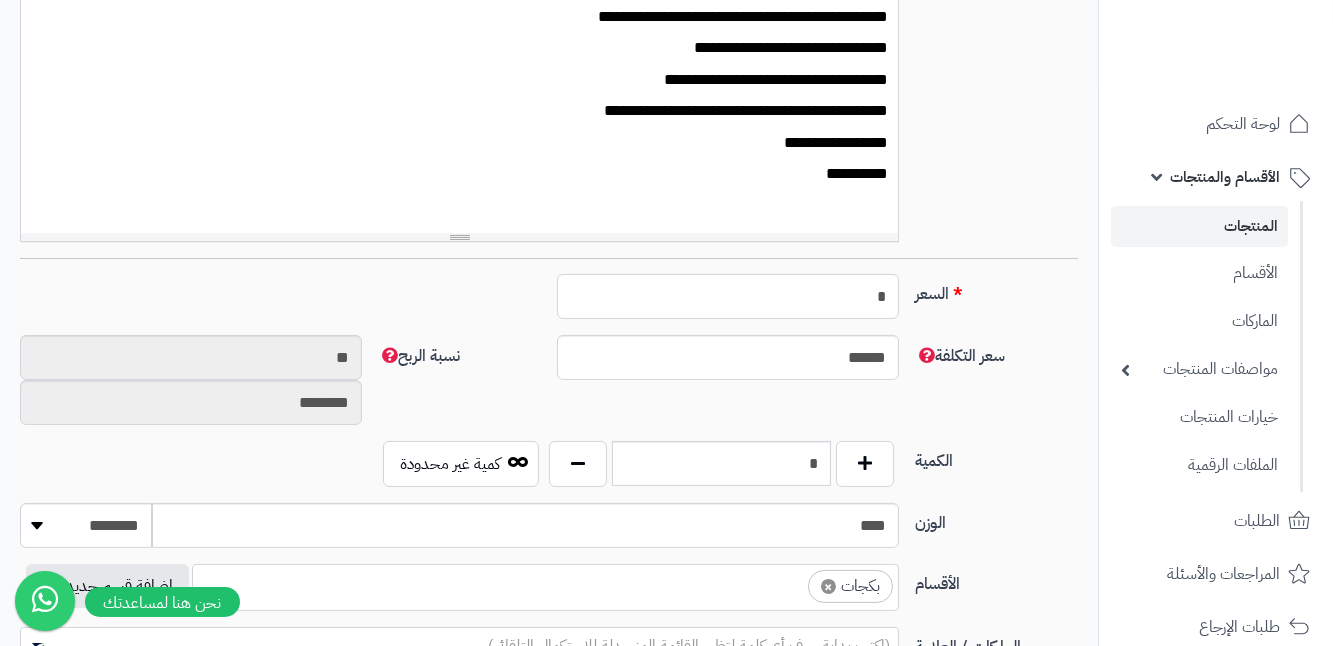scroll, scrollTop: 545, scrollLeft: 0, axis: vertical 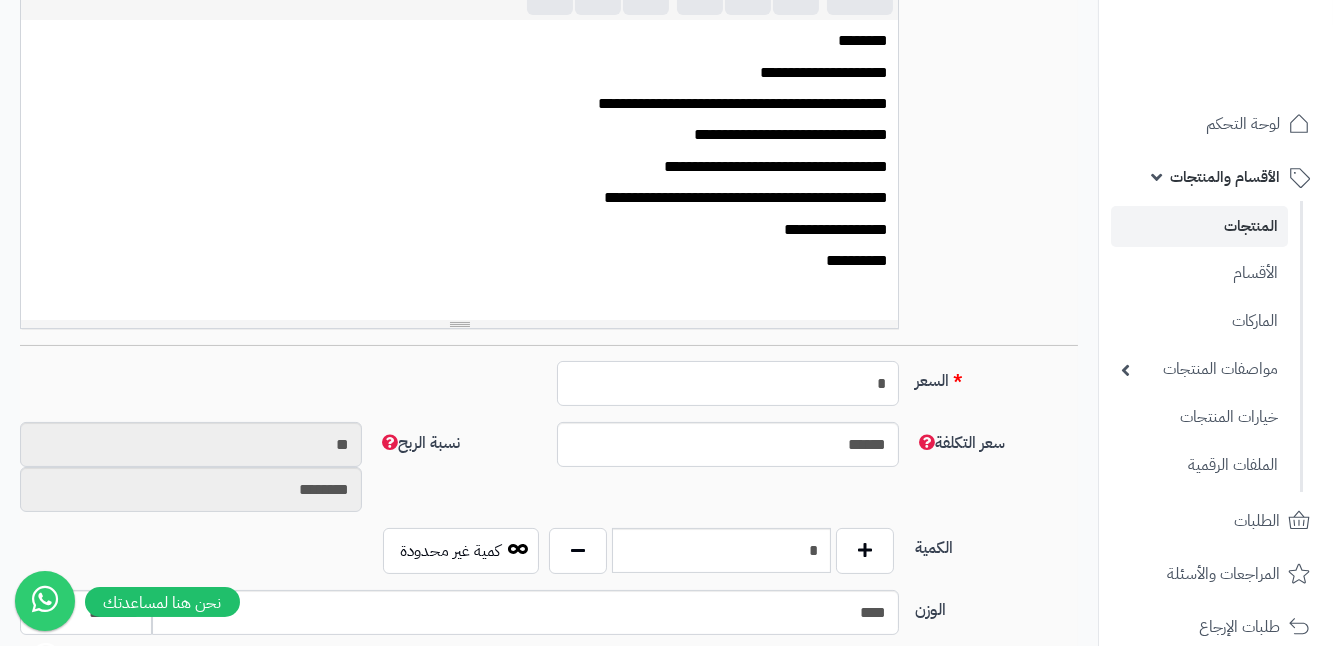 type 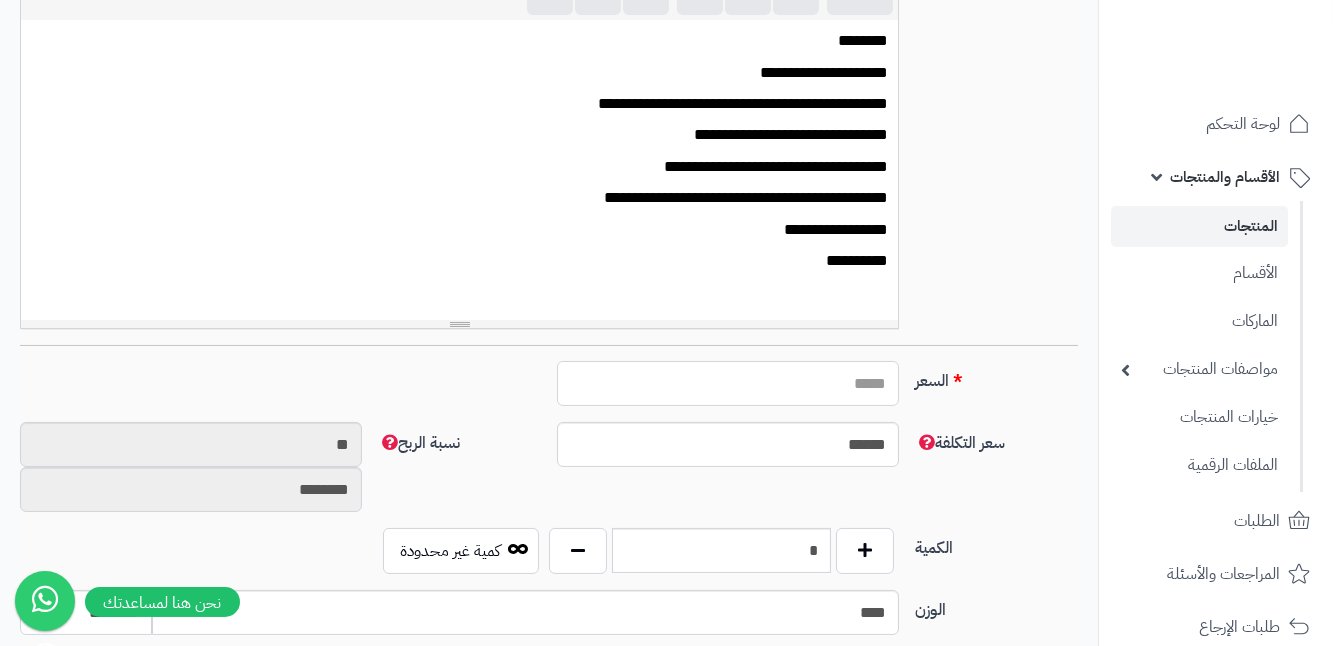 type on "*****" 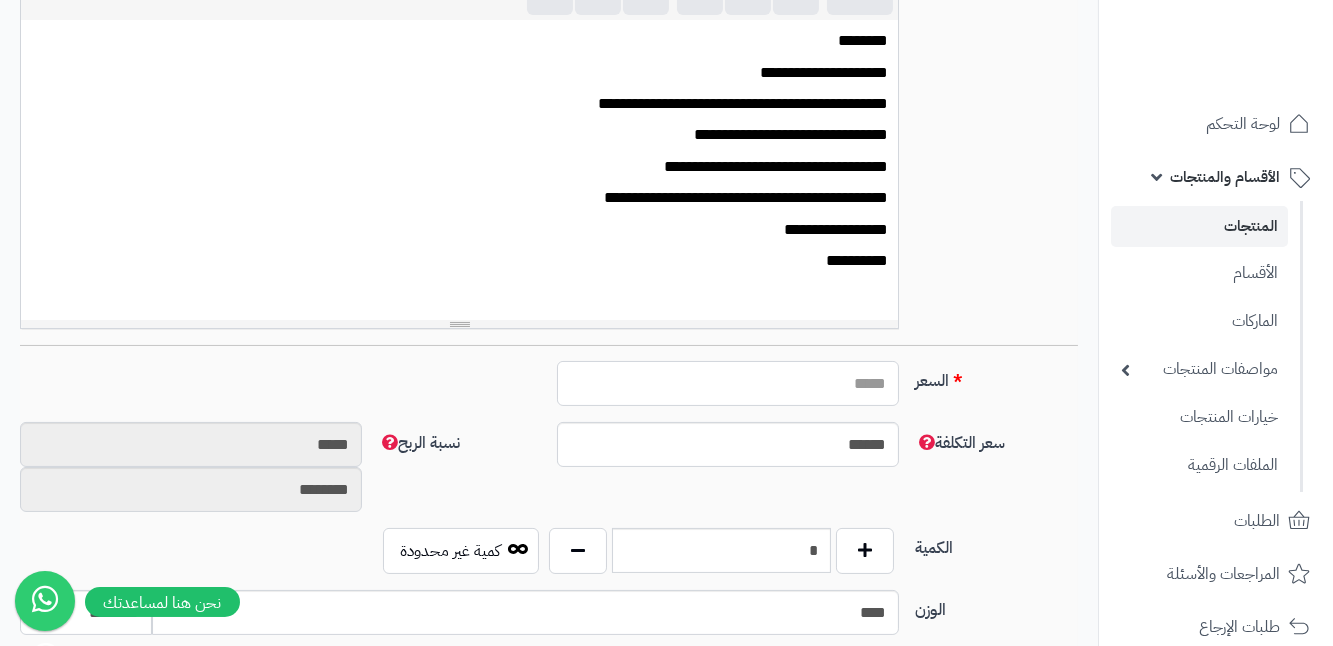 type on "*" 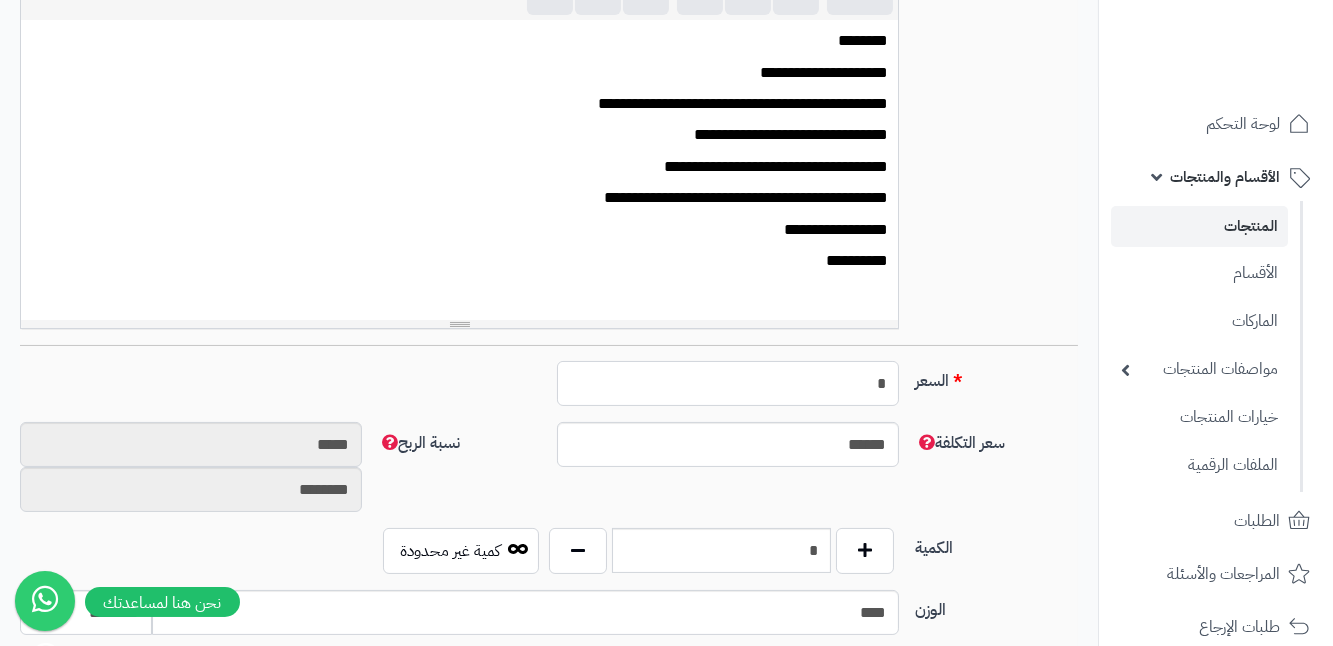type on "**" 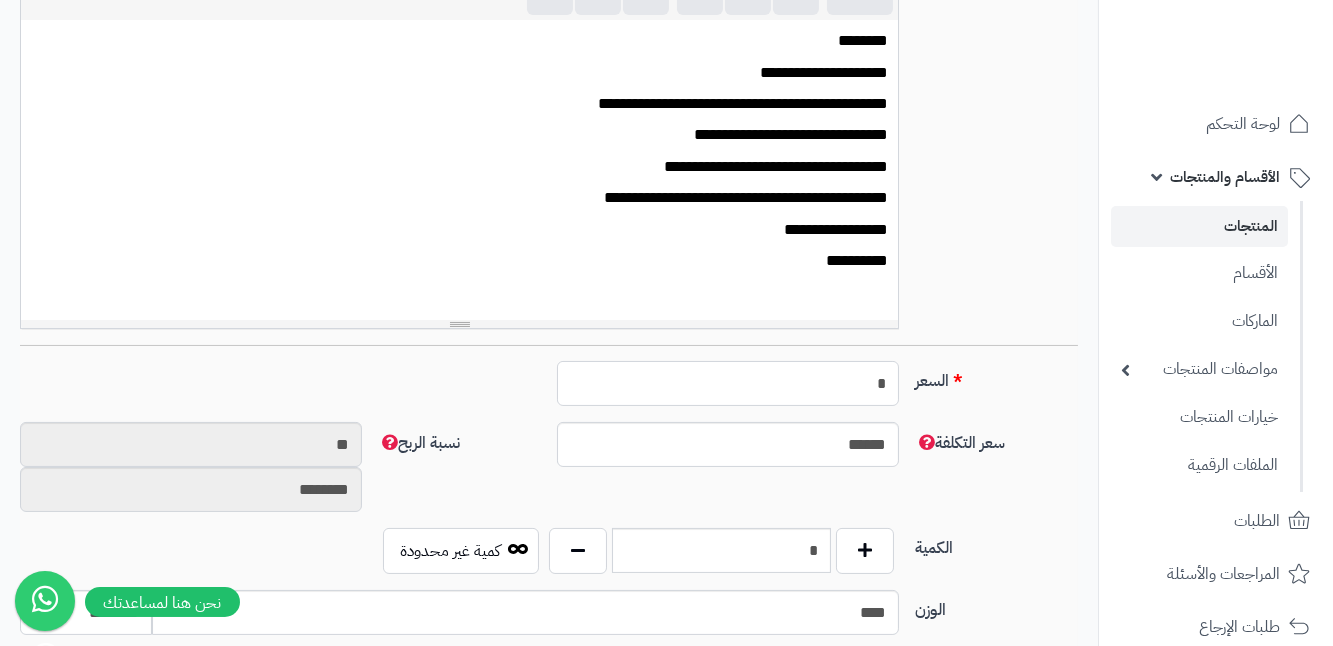 type on "**" 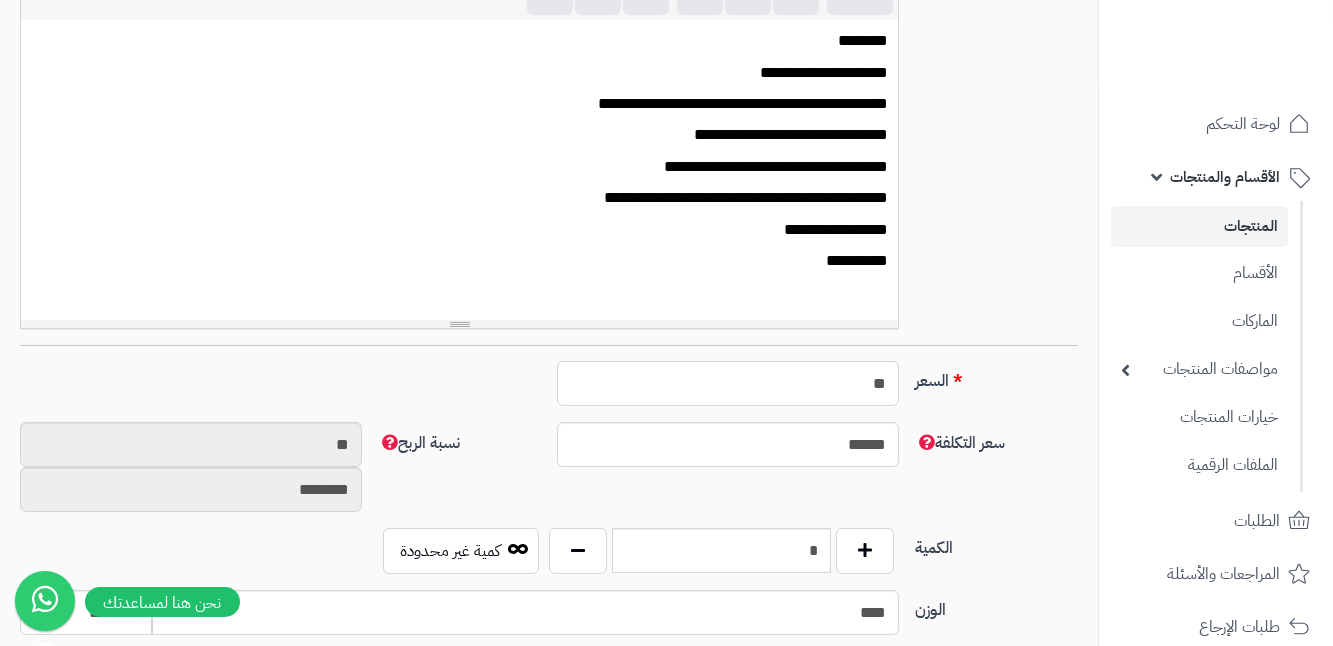 type on "*********" 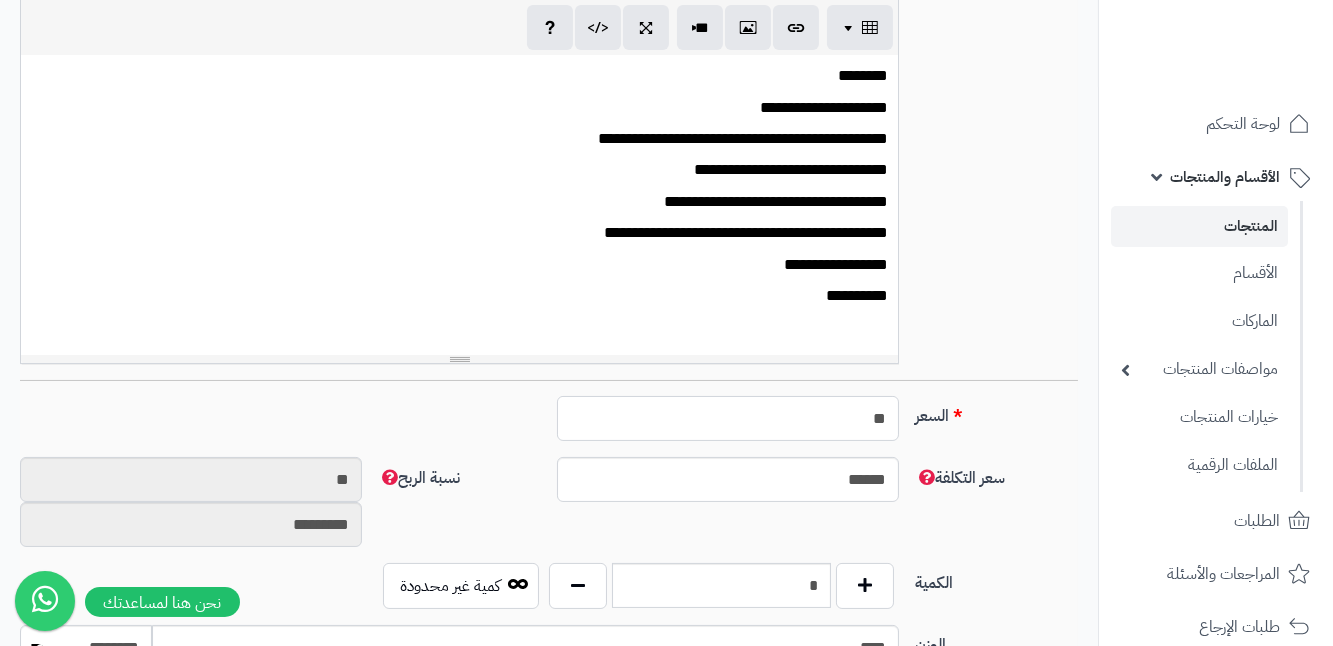scroll, scrollTop: 363, scrollLeft: 0, axis: vertical 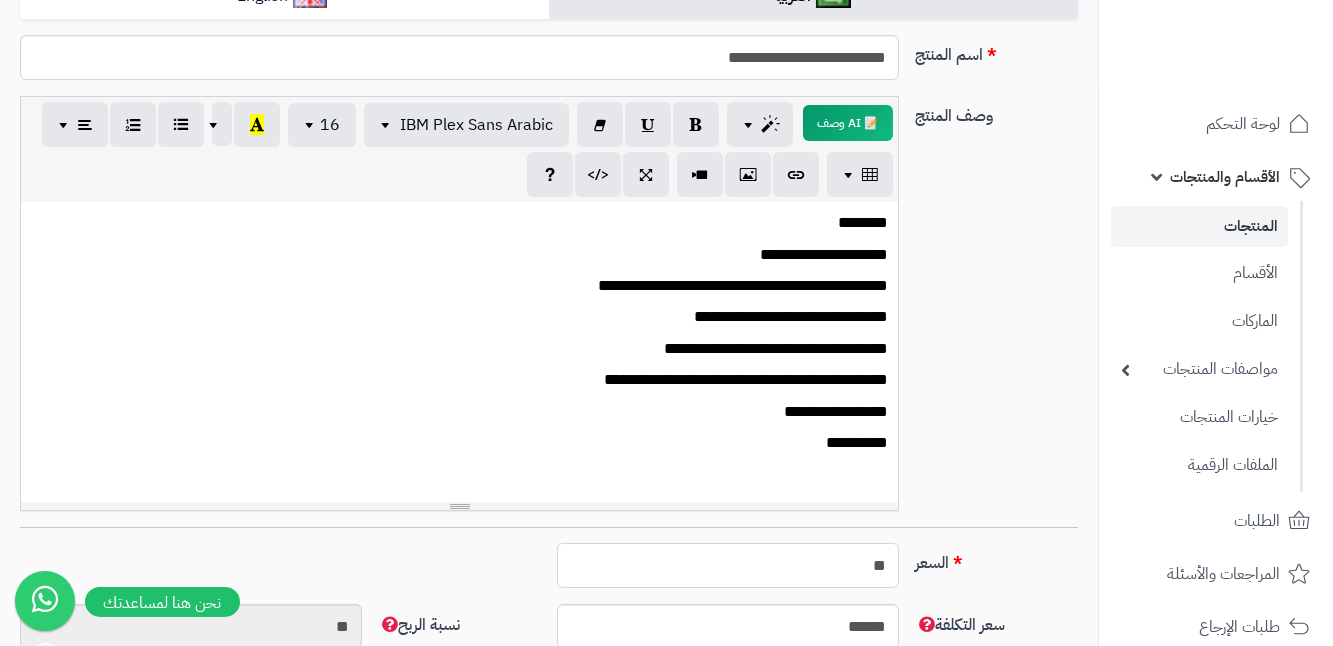 type on "**" 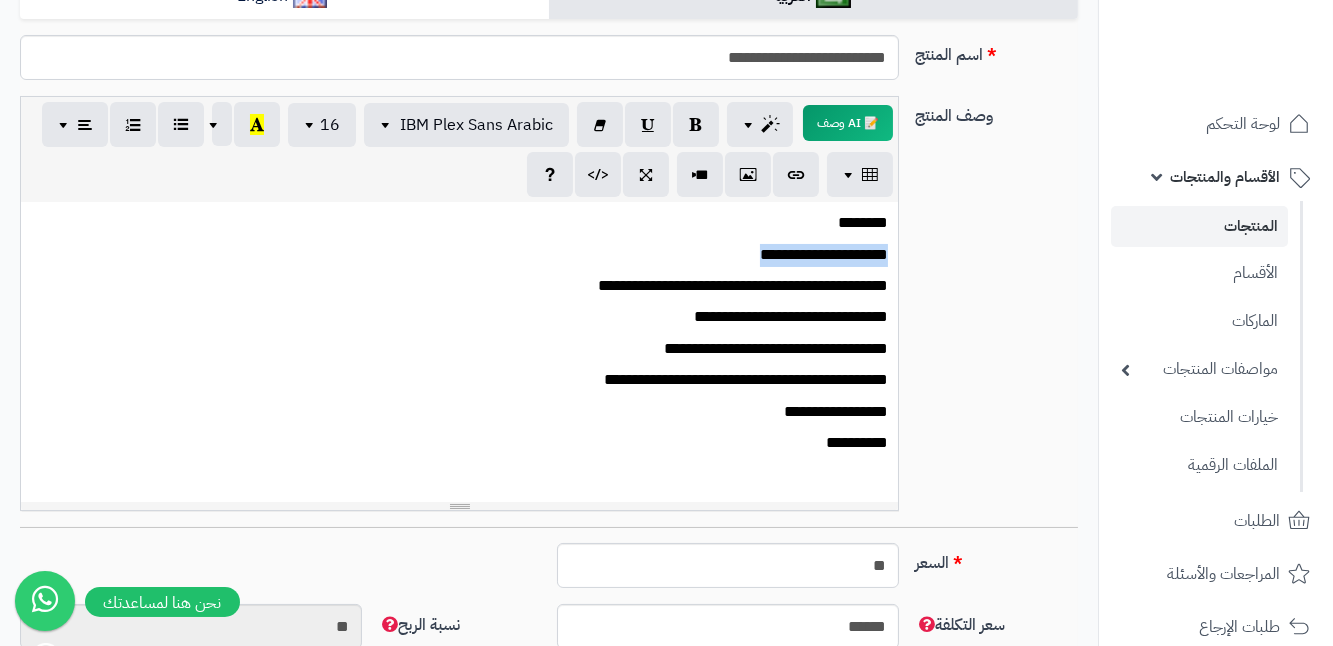 drag, startPoint x: 727, startPoint y: 251, endPoint x: 906, endPoint y: 242, distance: 179.22612 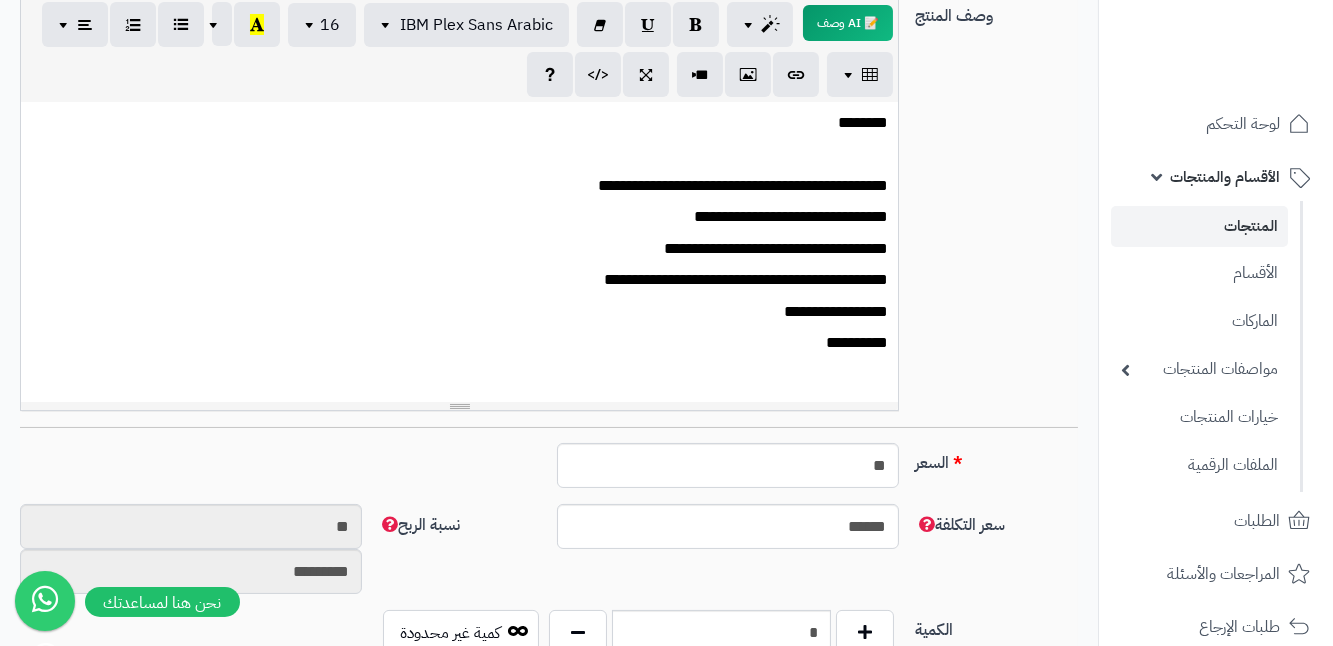 scroll, scrollTop: 454, scrollLeft: 0, axis: vertical 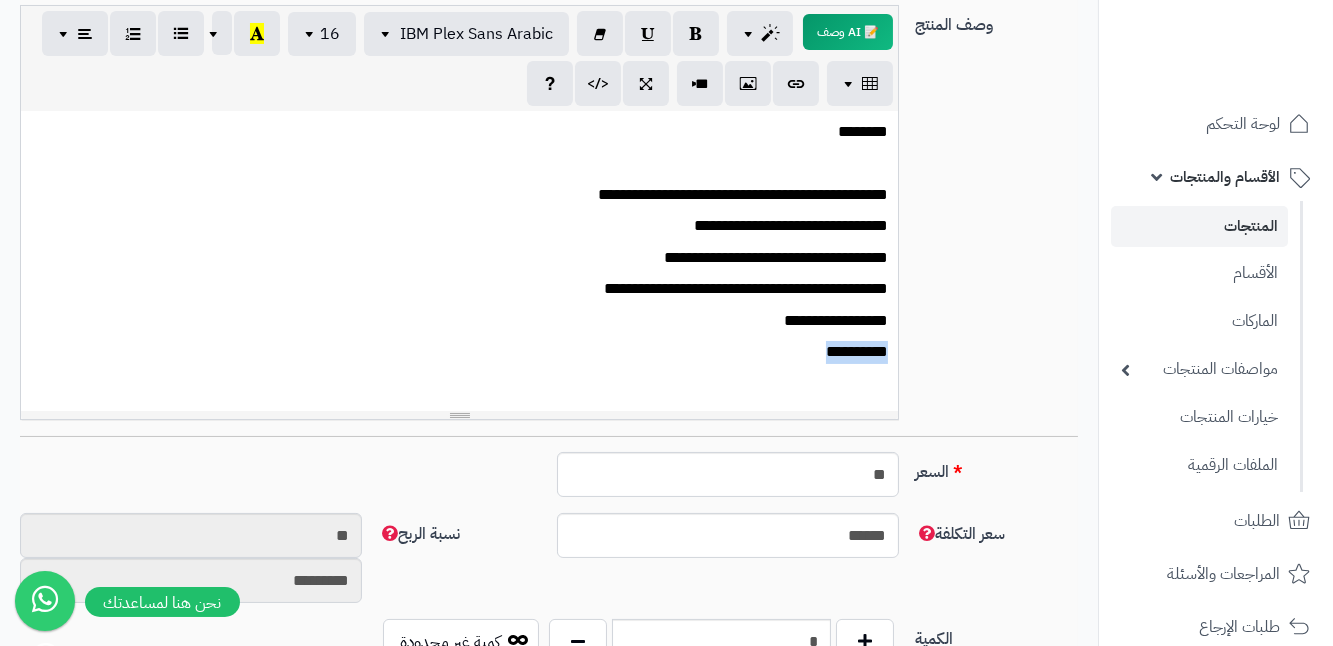 drag, startPoint x: 790, startPoint y: 361, endPoint x: 891, endPoint y: 357, distance: 101.07918 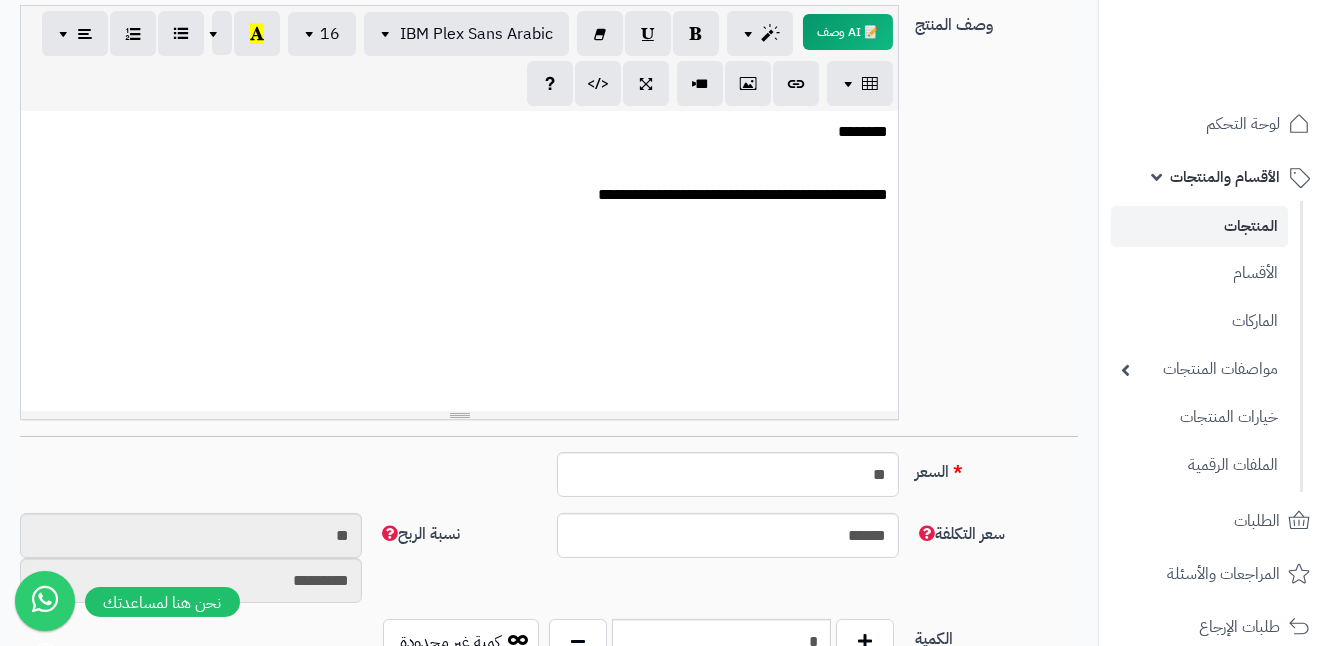 click on "**********" at bounding box center [459, 261] 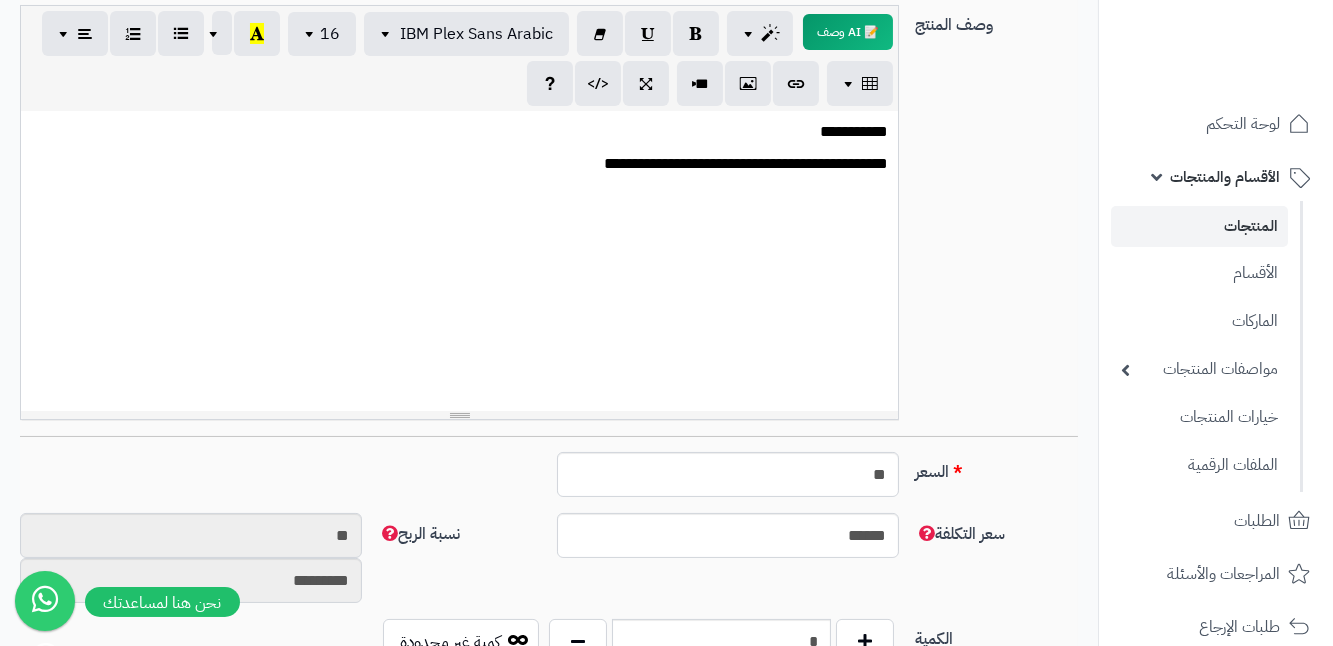 click on "**********" at bounding box center [459, 261] 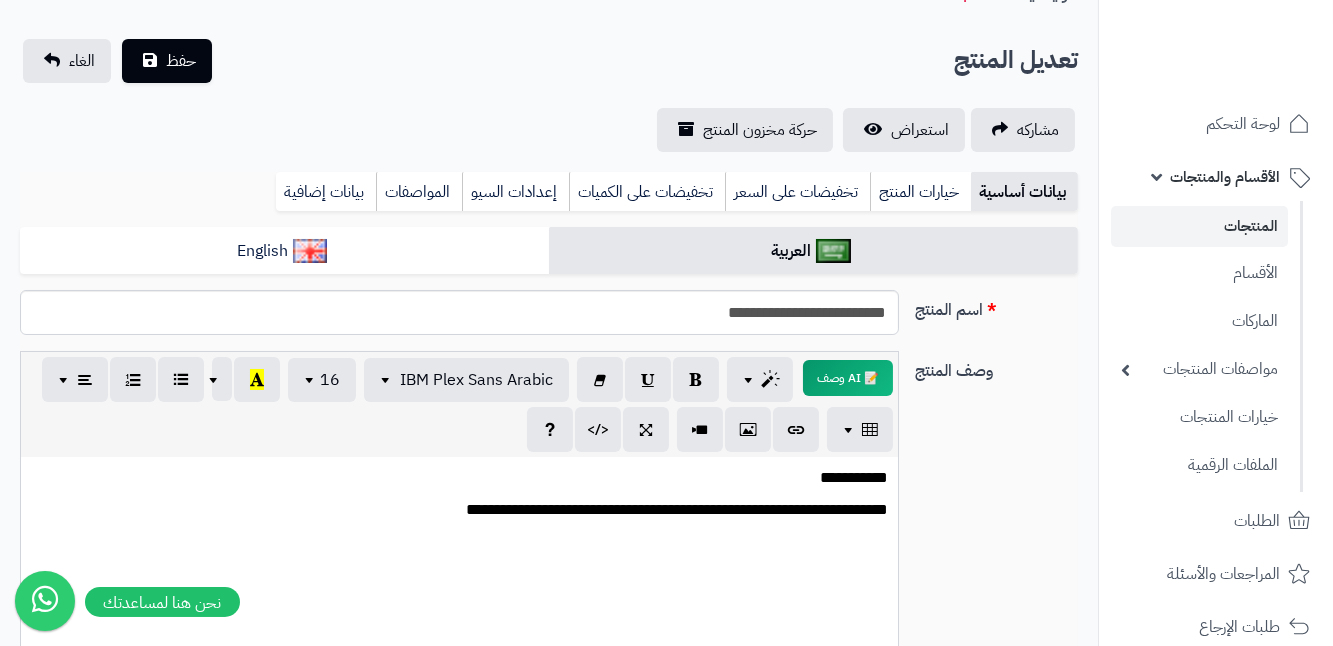 scroll, scrollTop: 90, scrollLeft: 0, axis: vertical 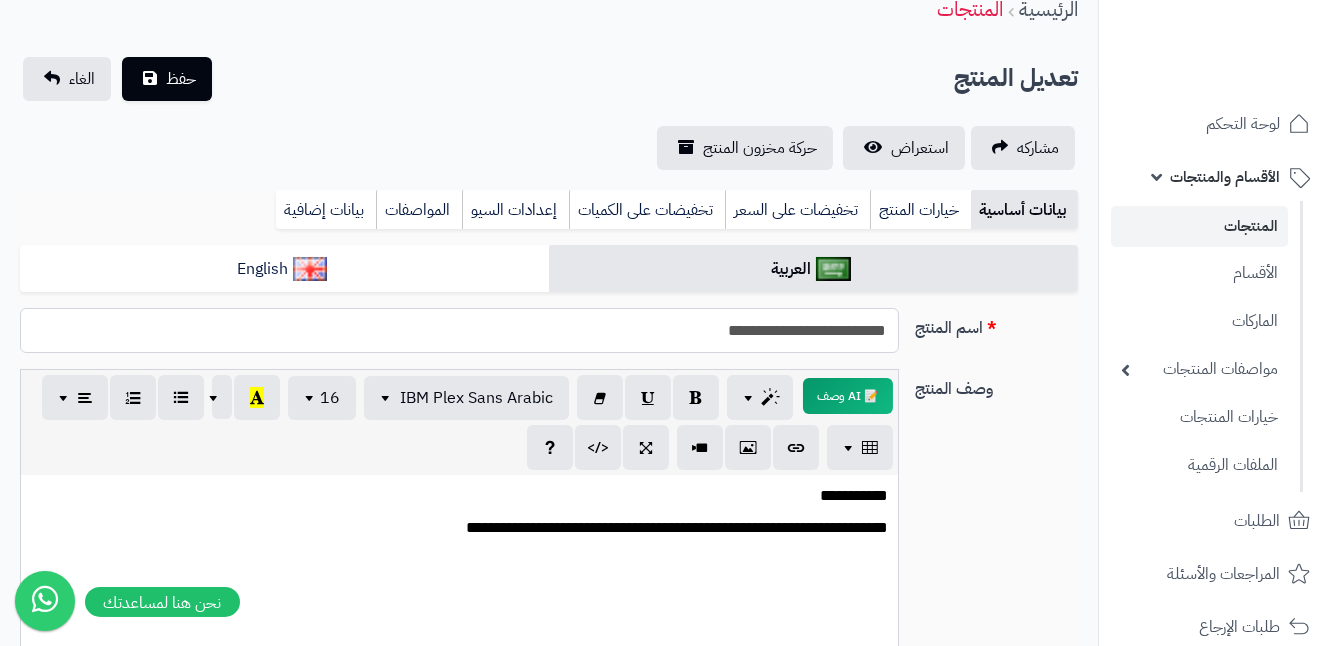click on "**********" at bounding box center (459, 330) 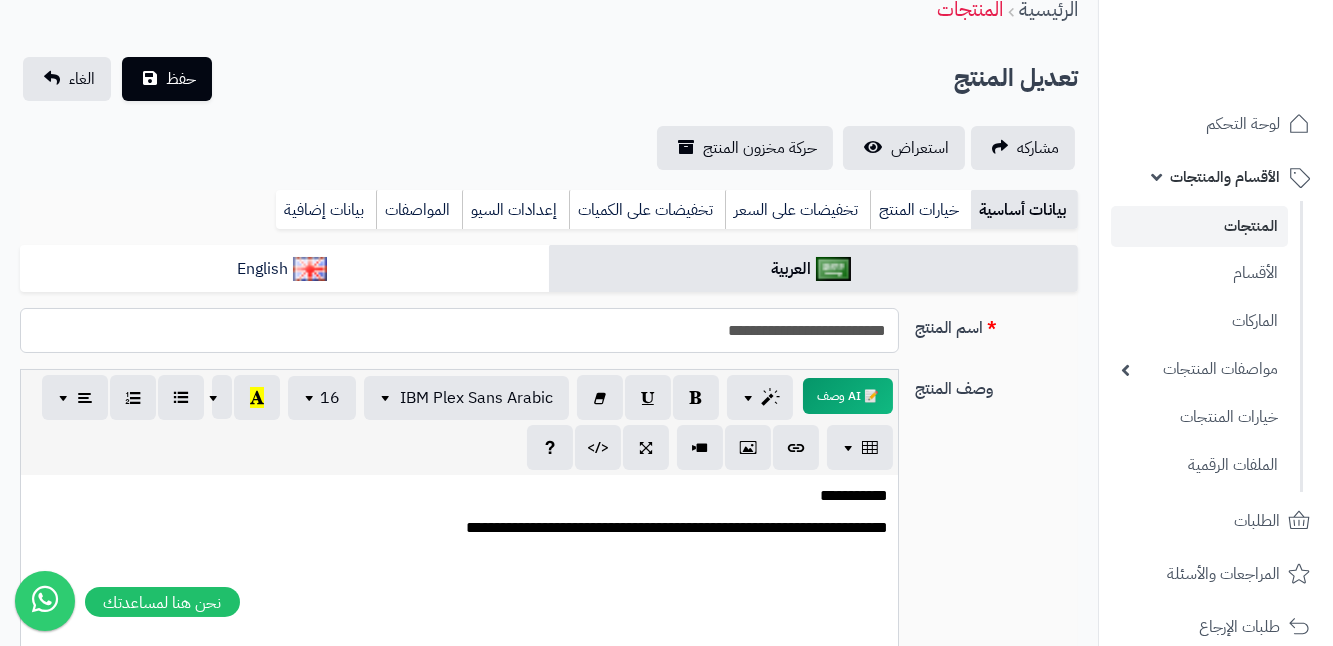click on "**********" at bounding box center (459, 330) 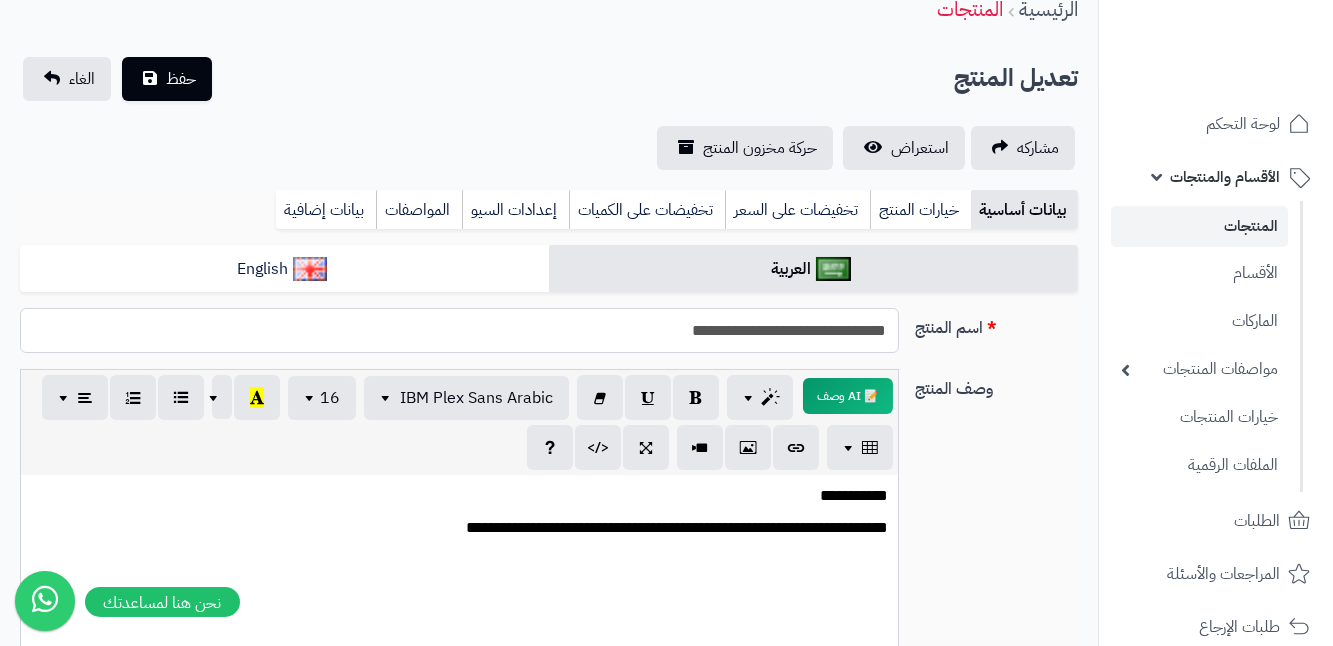 click on "**********" at bounding box center (459, 330) 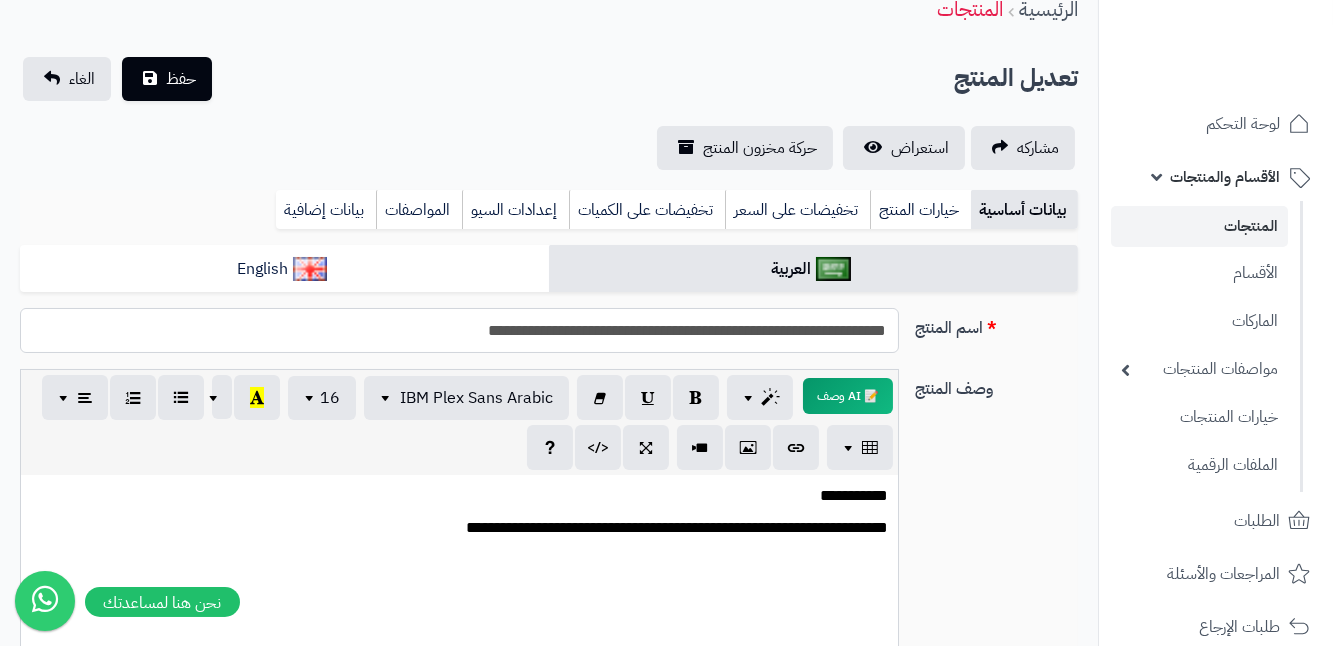 click on "**********" at bounding box center (459, 330) 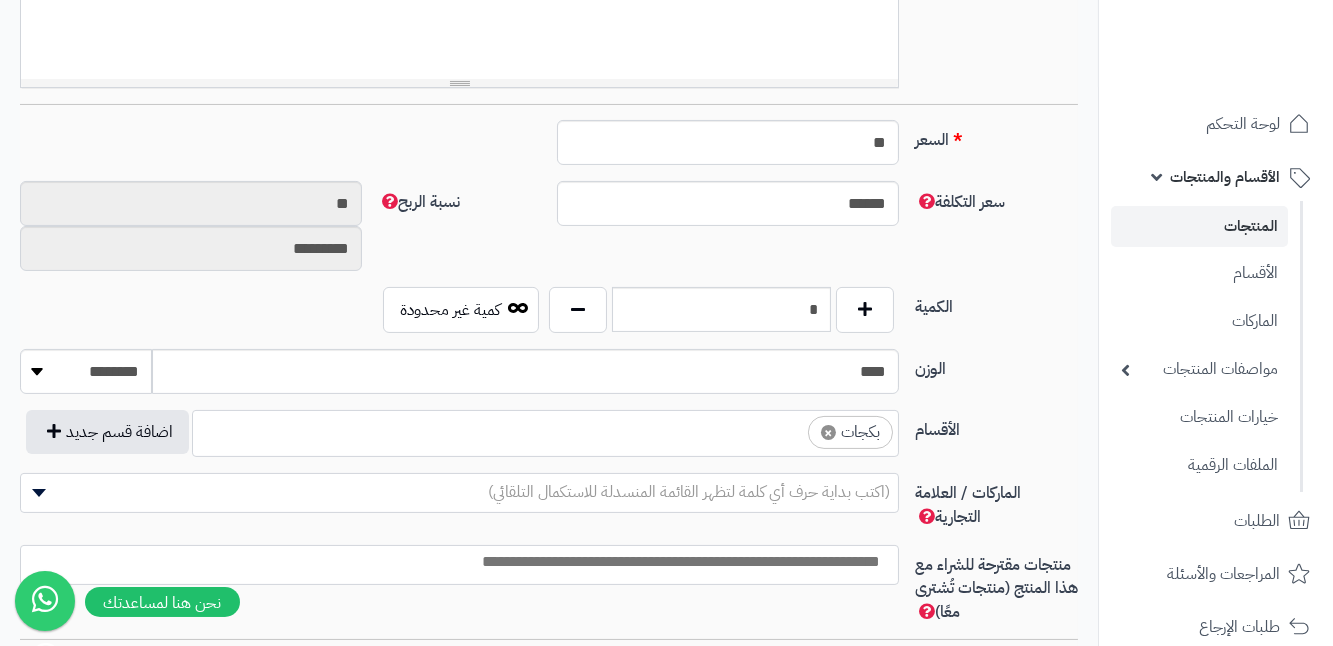 scroll, scrollTop: 727, scrollLeft: 0, axis: vertical 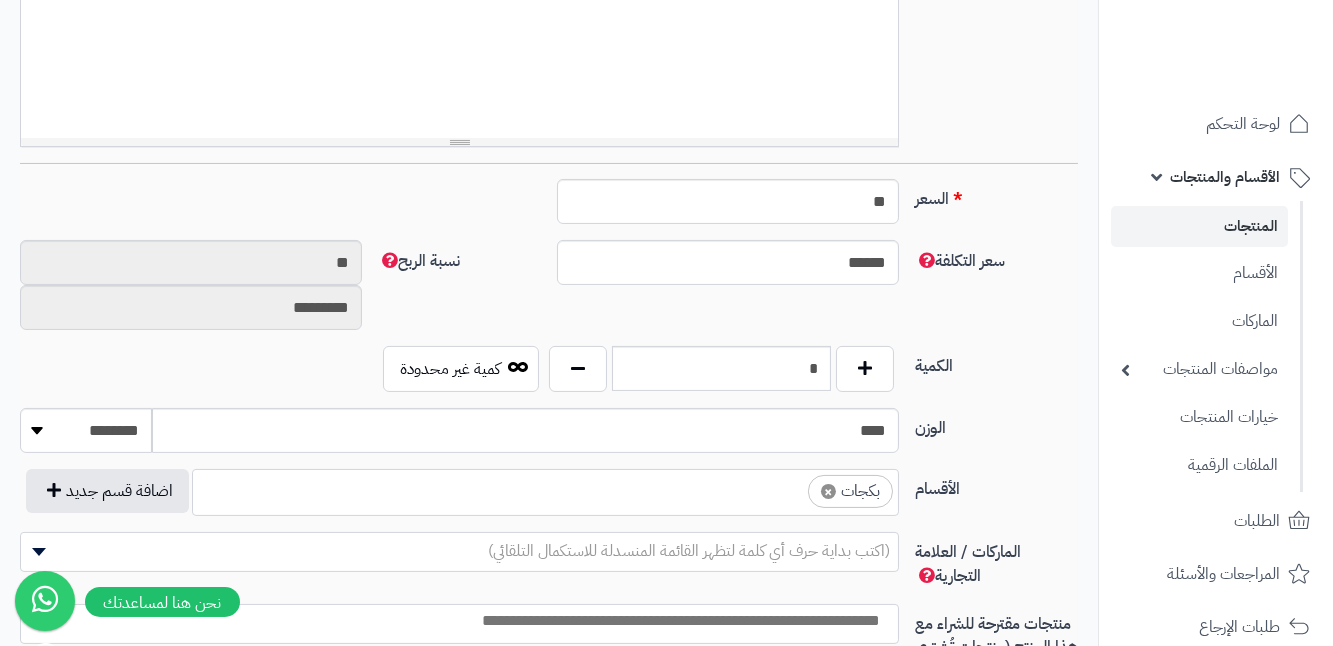 type on "**********" 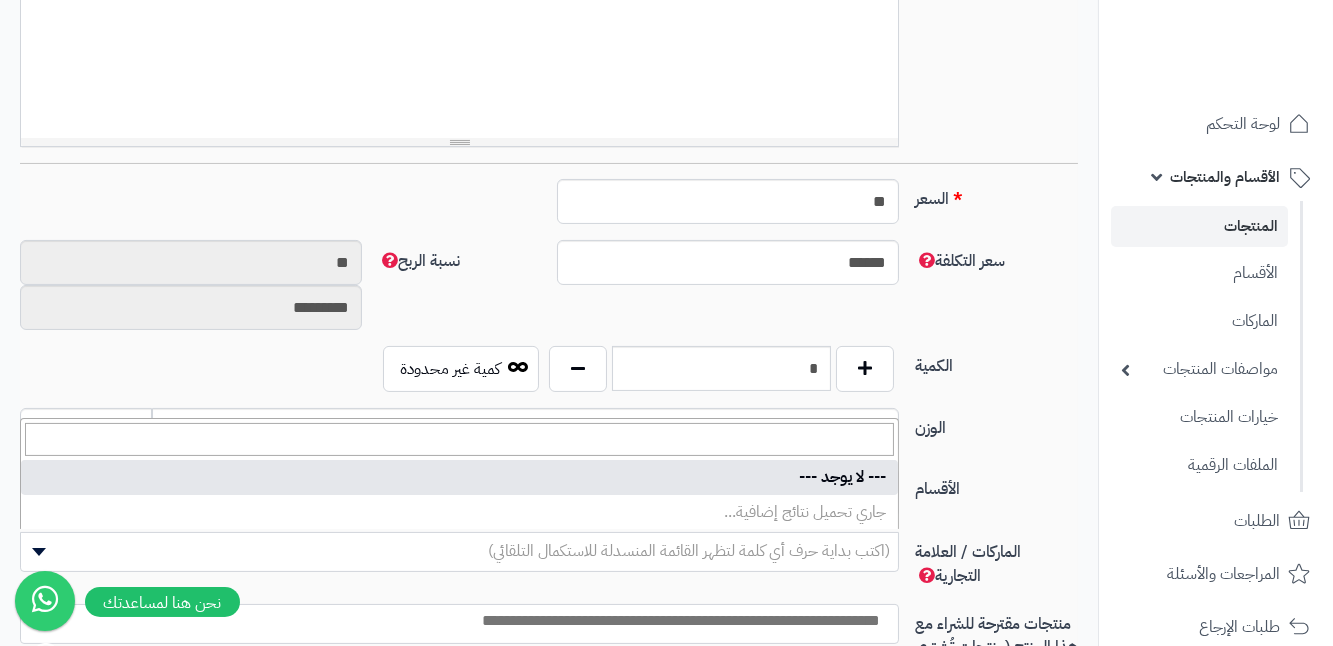 click on "سعر التكلفة
****** نسبة الربح
**
*********" at bounding box center (549, 293) 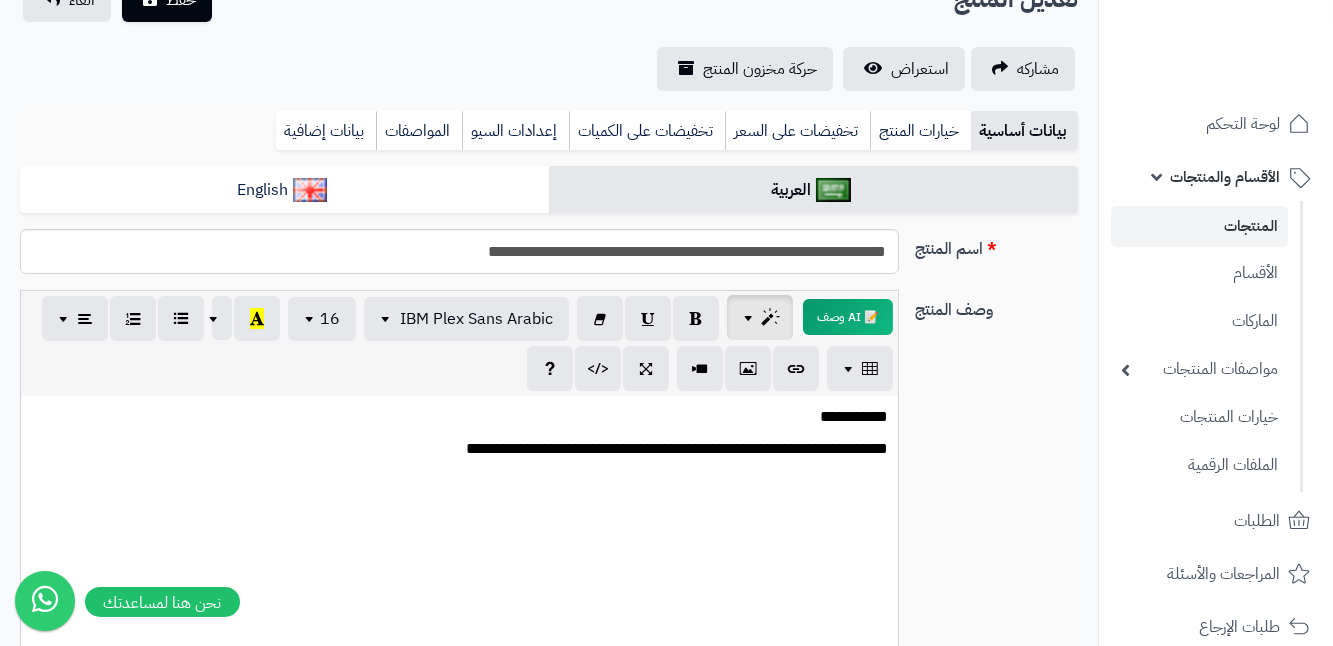 scroll, scrollTop: 181, scrollLeft: 0, axis: vertical 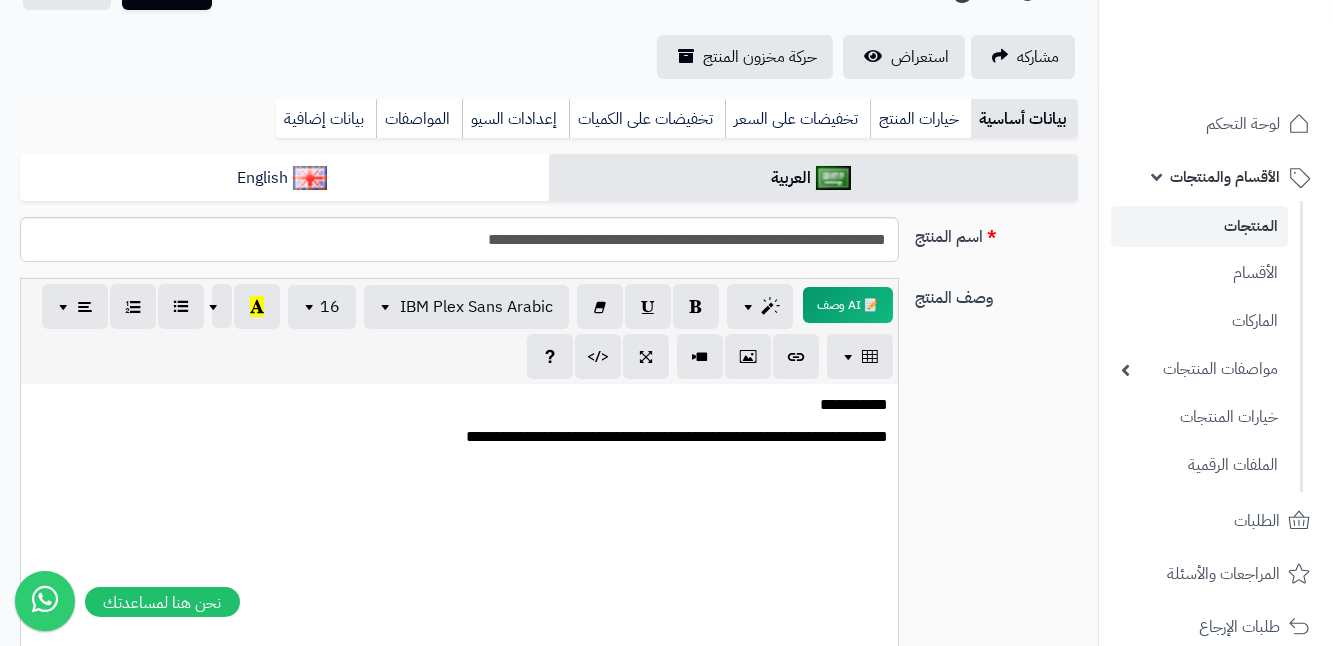 click on "**********" at bounding box center (459, 437) 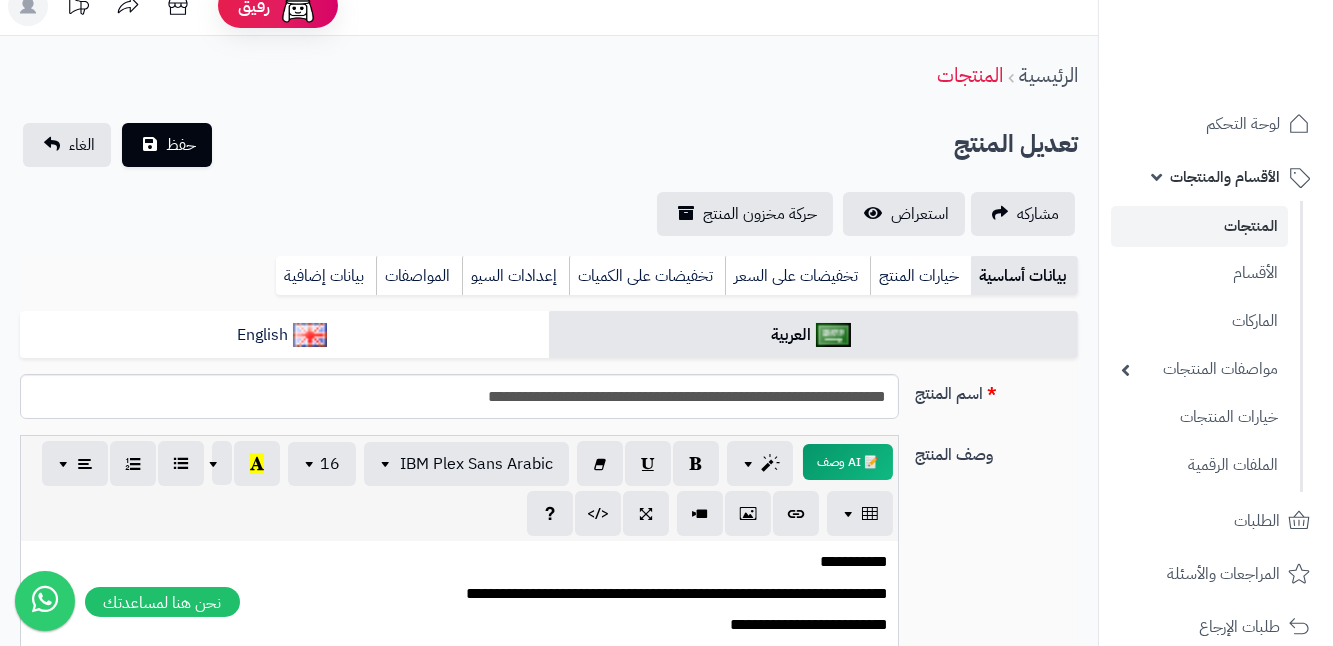 scroll, scrollTop: 0, scrollLeft: 0, axis: both 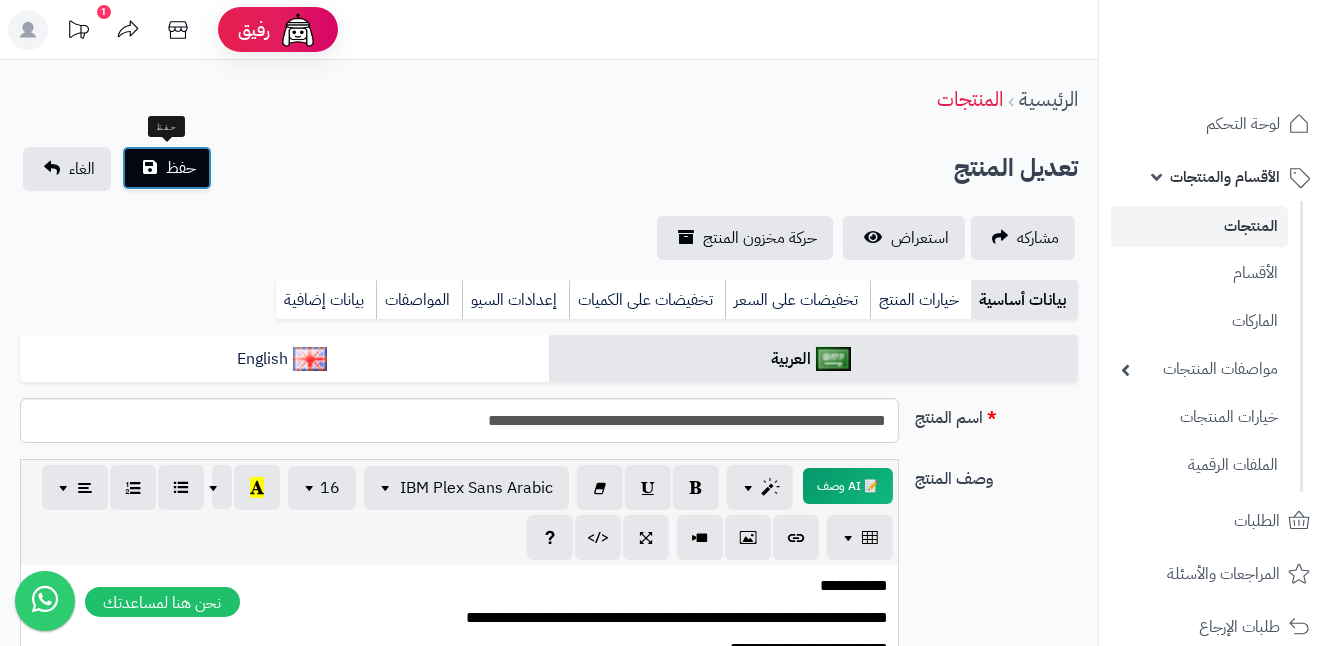 click on "حفظ" at bounding box center (181, 168) 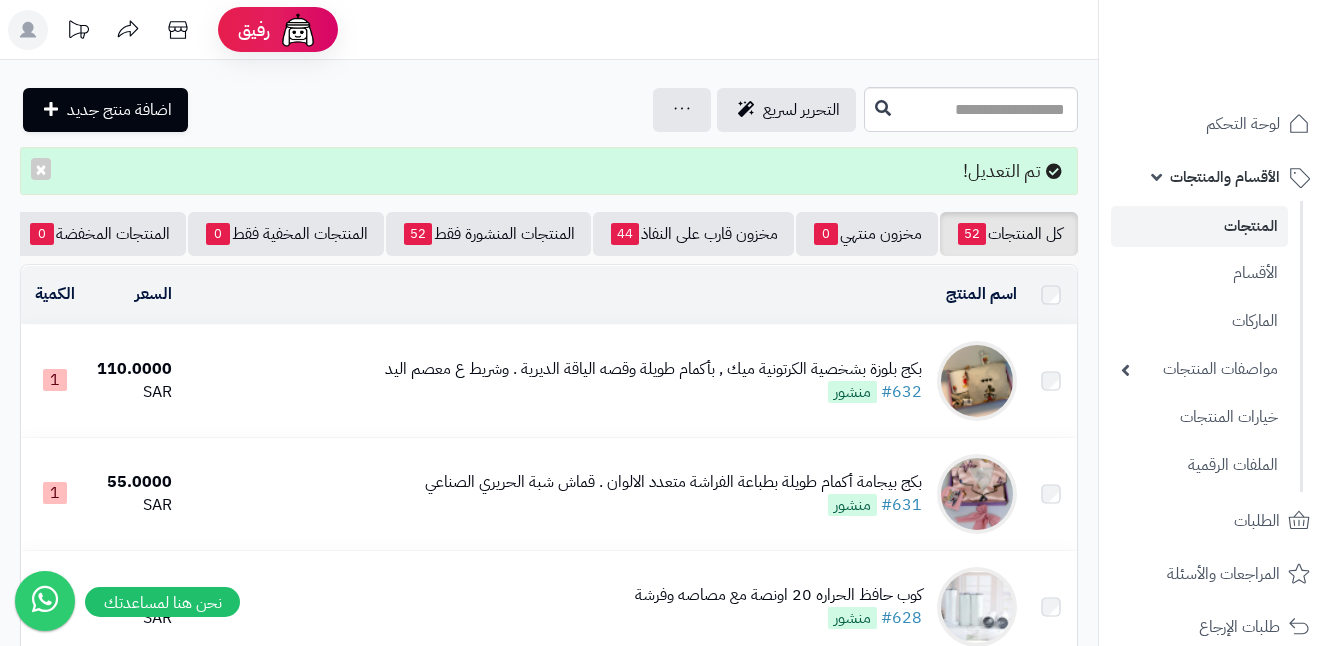 scroll, scrollTop: 0, scrollLeft: 0, axis: both 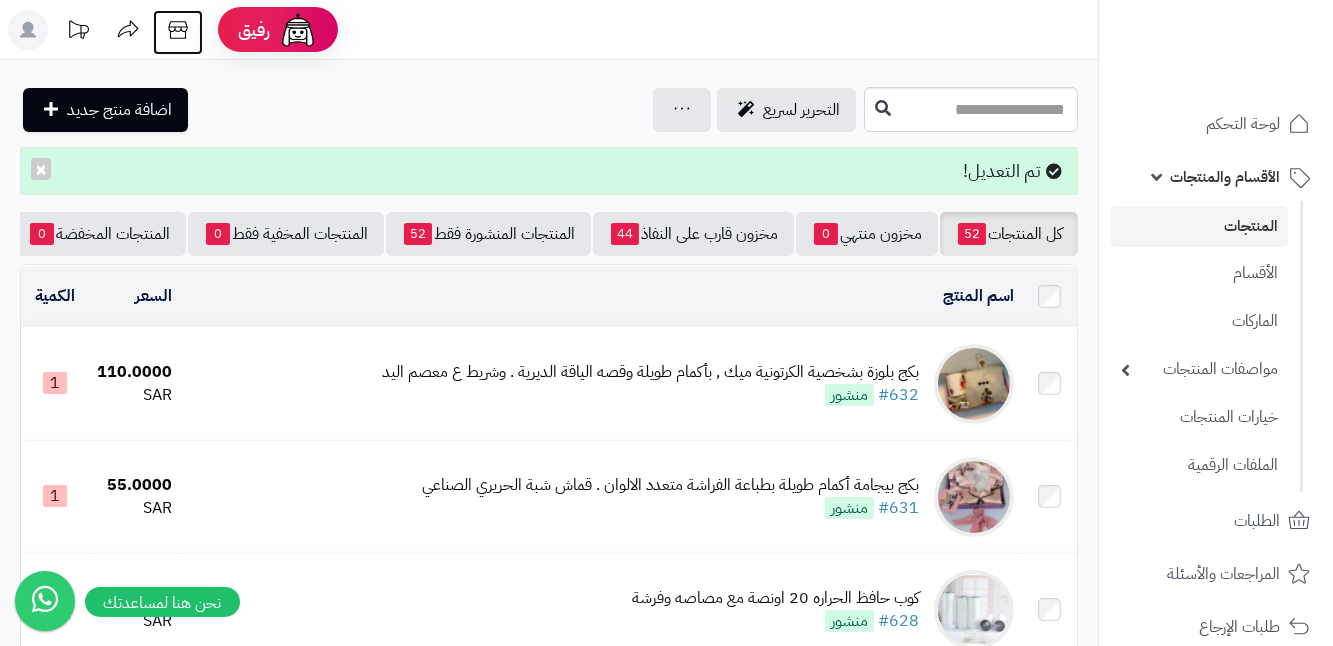 click 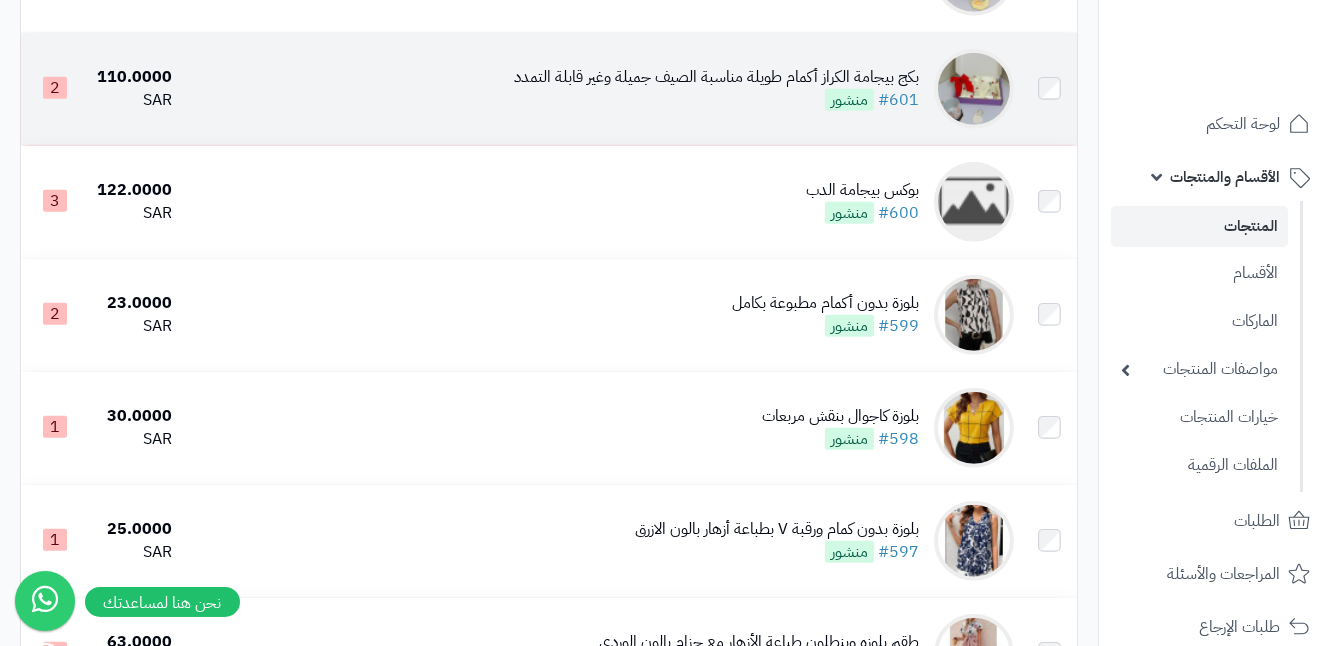 scroll, scrollTop: 2272, scrollLeft: 0, axis: vertical 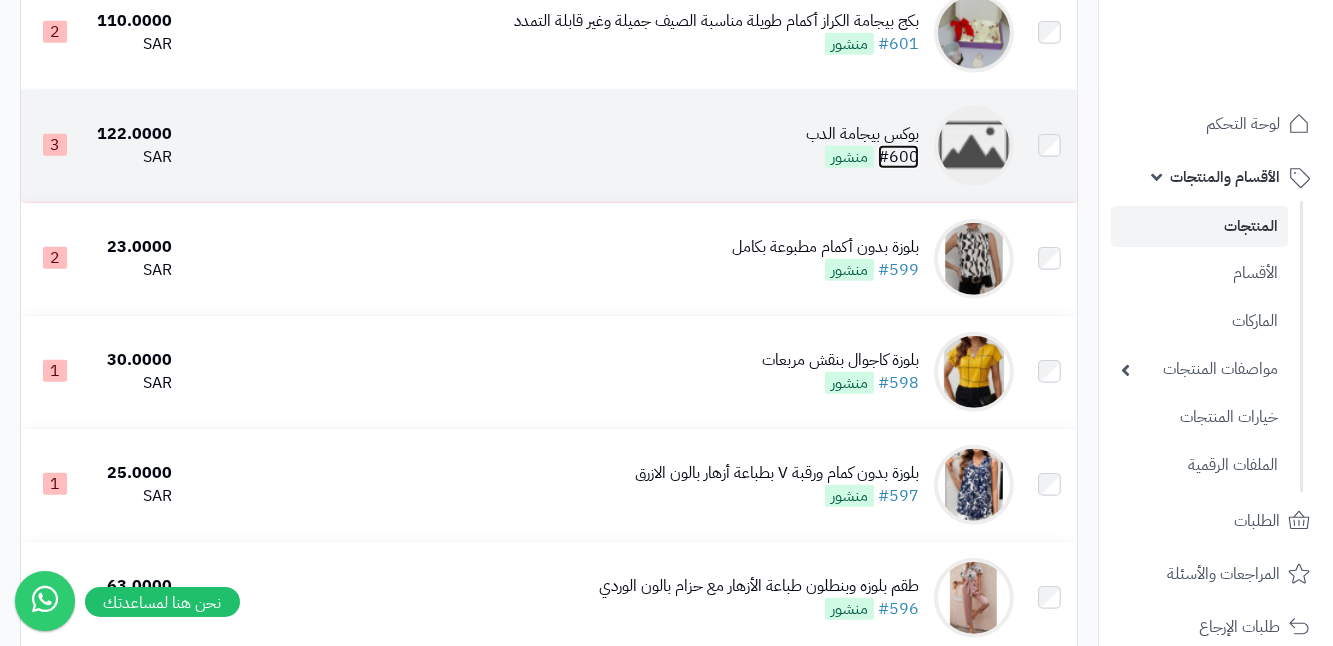 click on "#600" at bounding box center [898, 157] 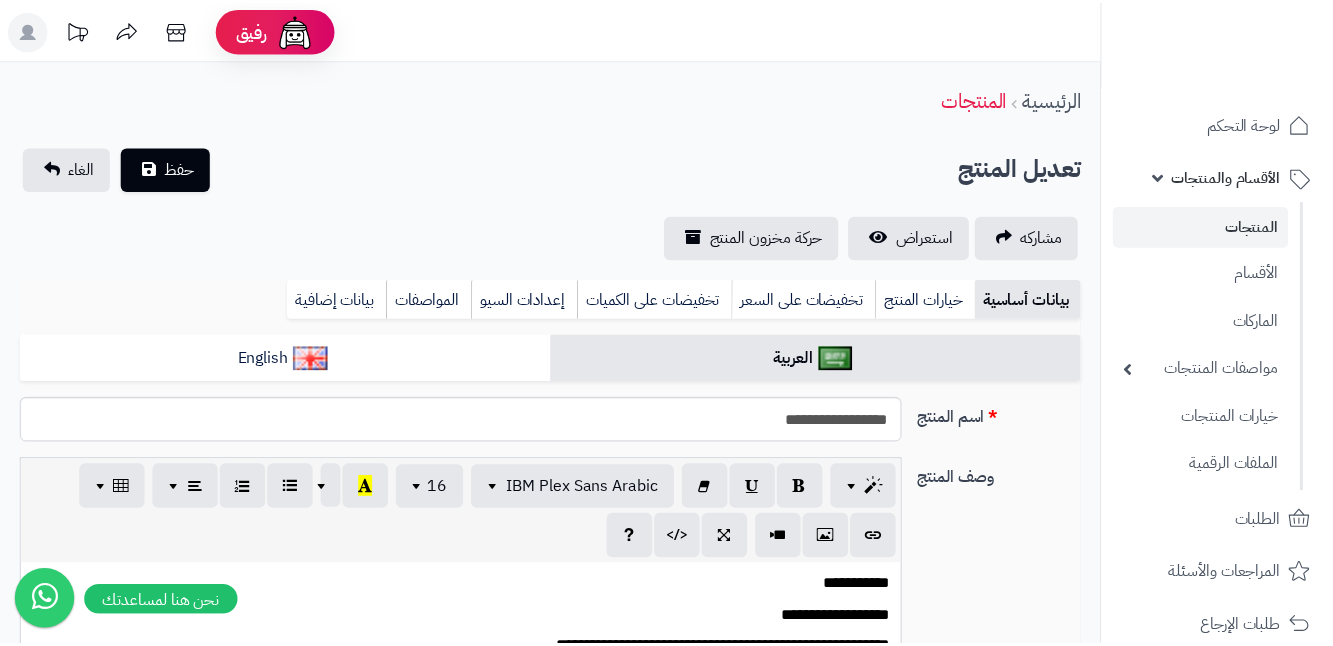 scroll, scrollTop: 0, scrollLeft: 0, axis: both 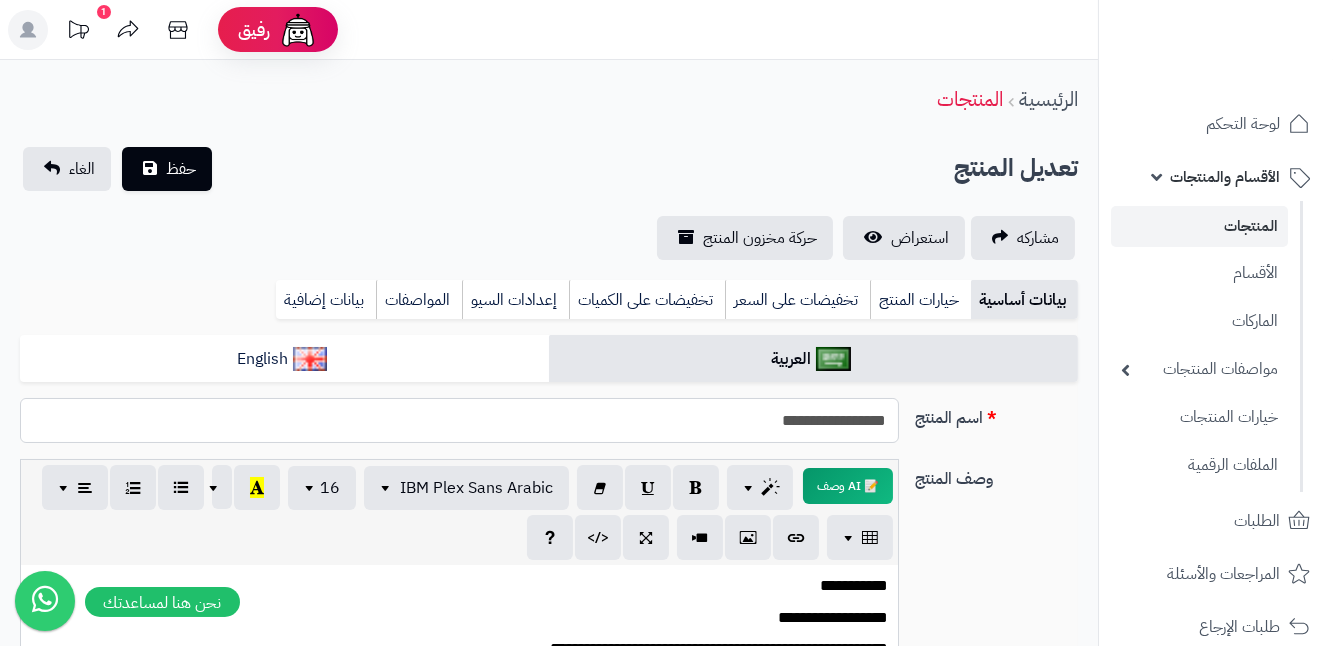click on "**********" at bounding box center (459, 420) 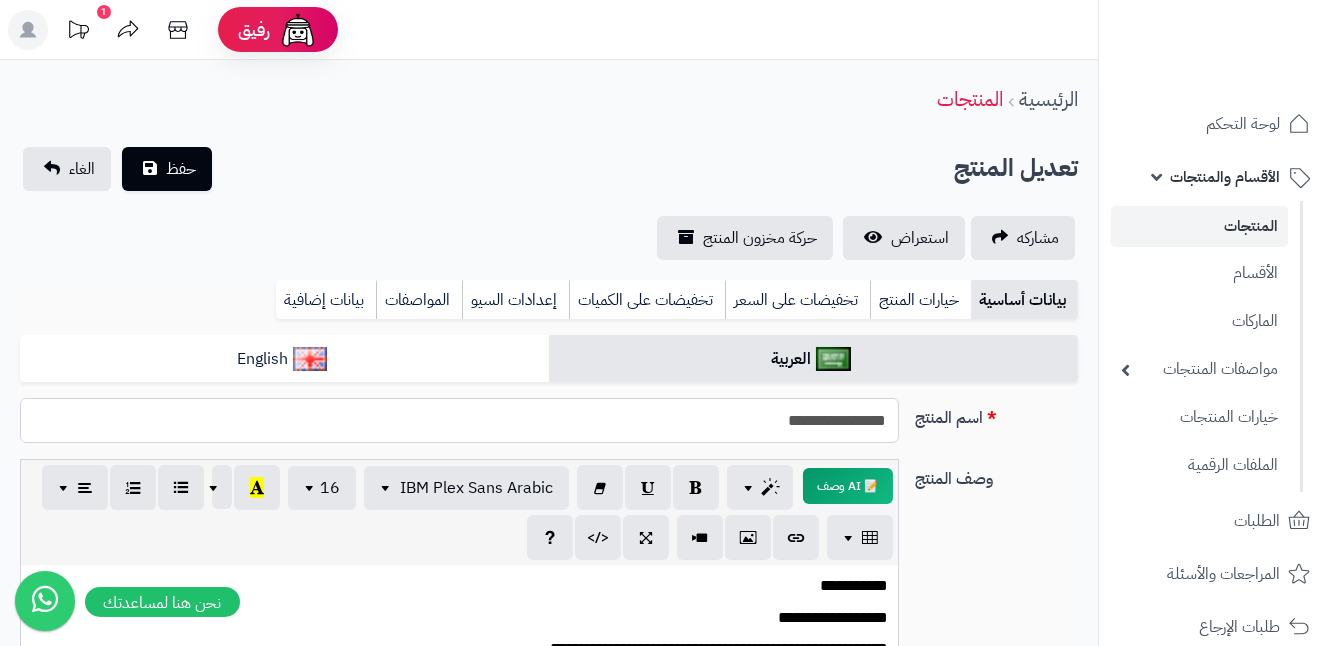 click on "**********" at bounding box center (459, 420) 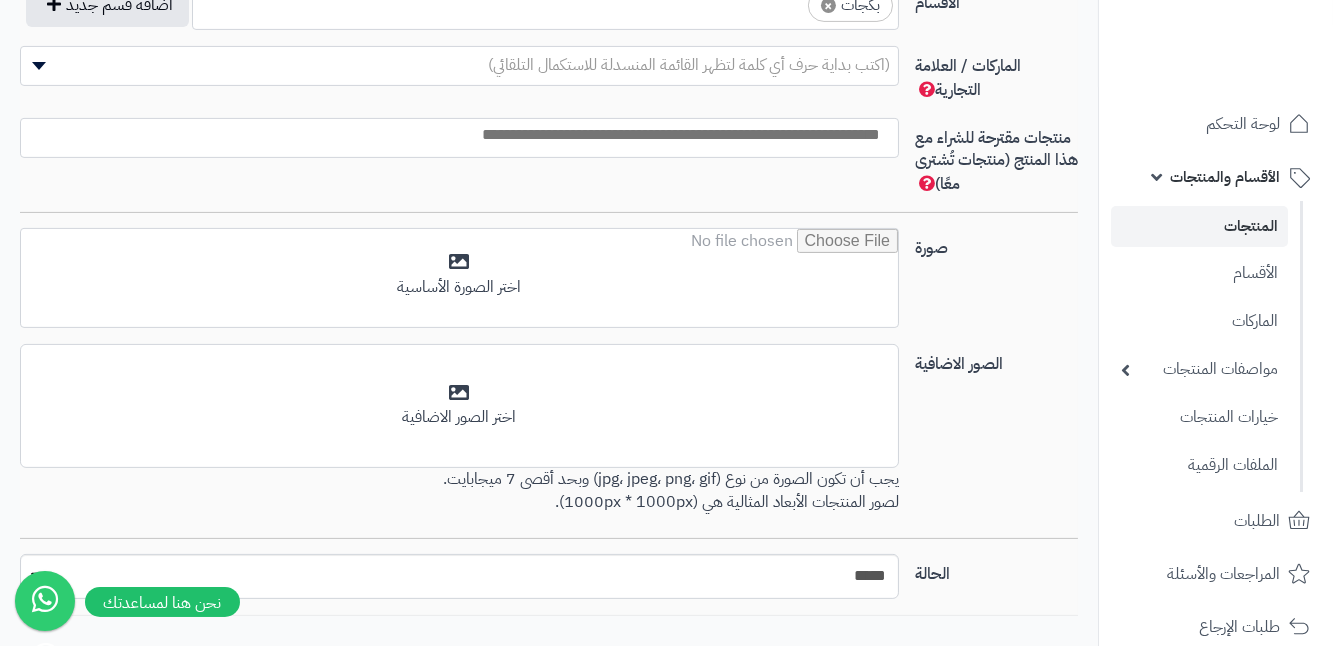scroll, scrollTop: 1272, scrollLeft: 0, axis: vertical 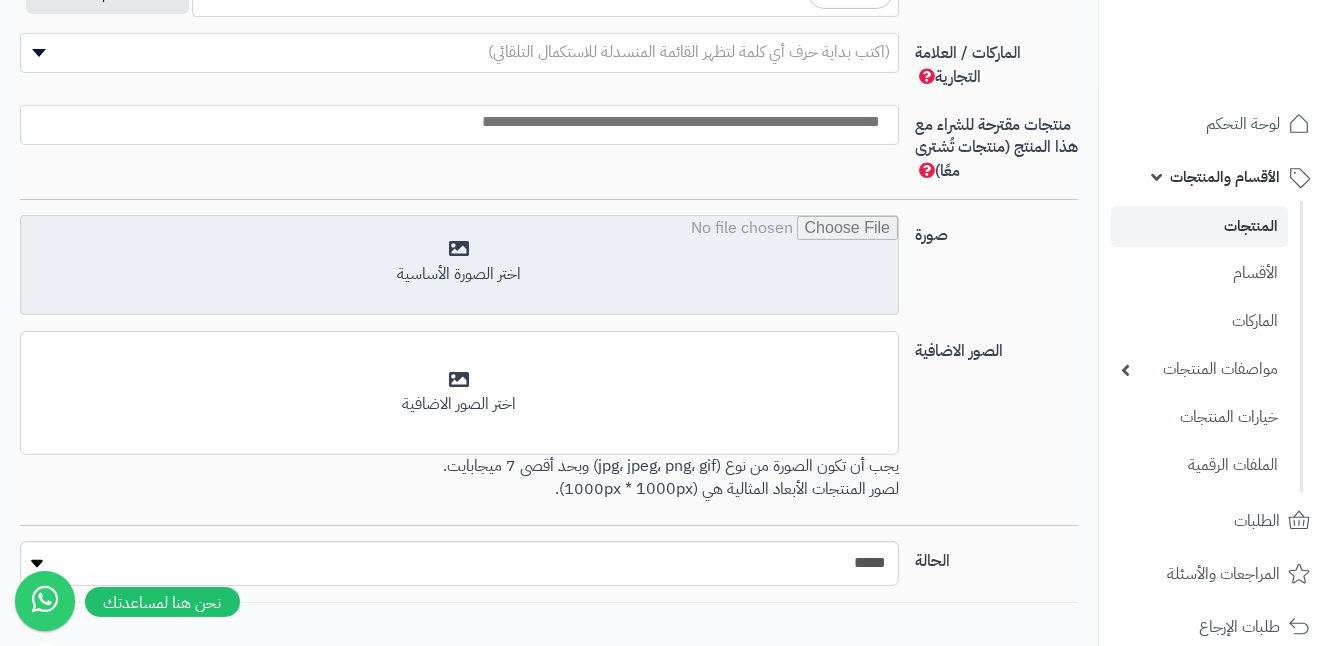 type on "**********" 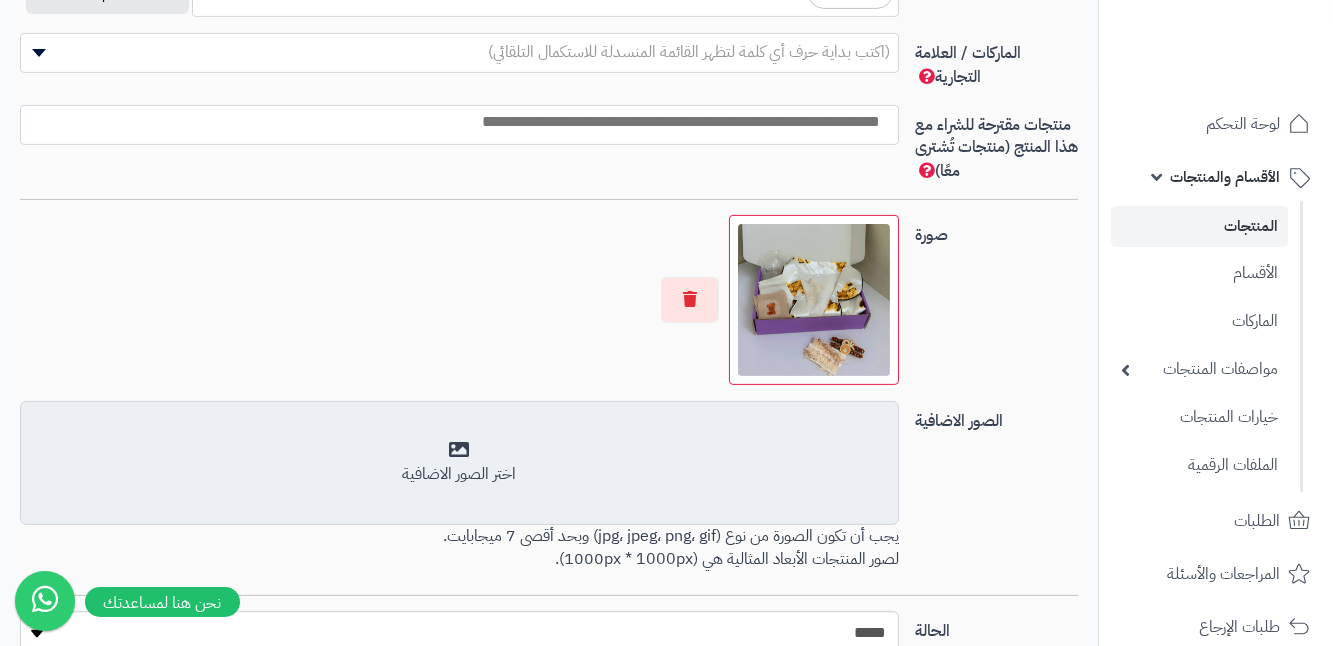 click on "أضف الصور الاضافية
اختر الصور الاضافية" at bounding box center [459, 463] 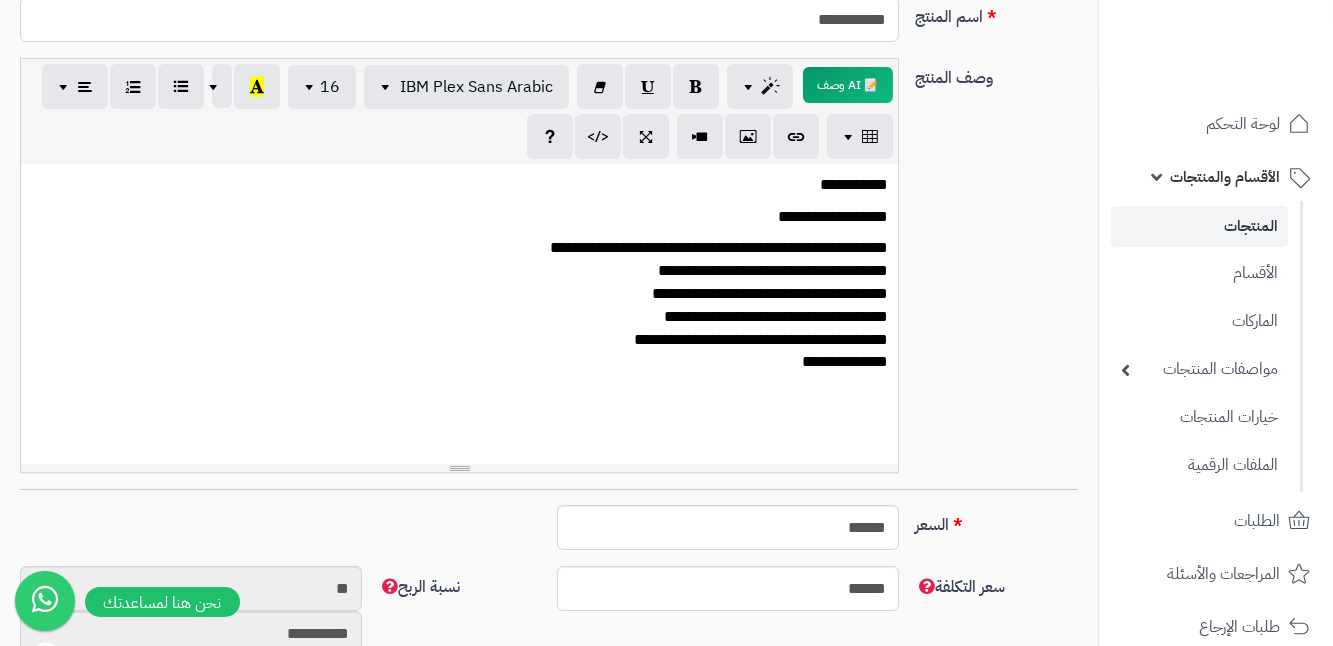 scroll, scrollTop: 363, scrollLeft: 0, axis: vertical 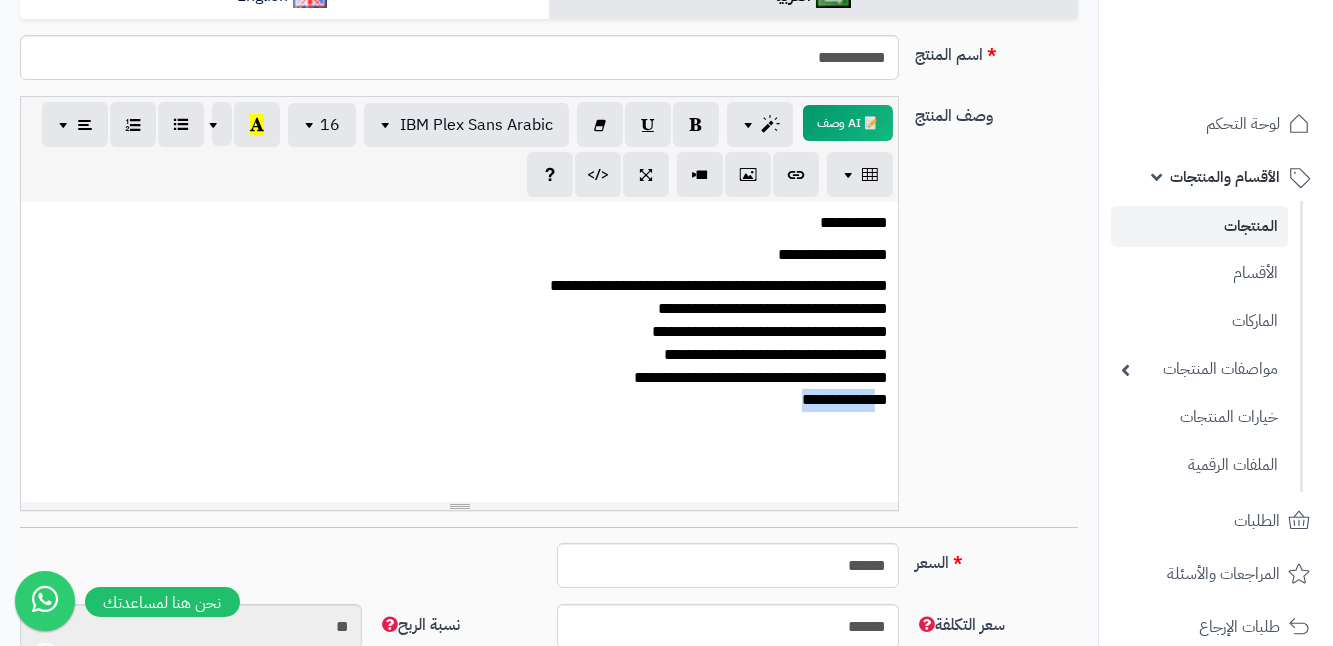 drag, startPoint x: 762, startPoint y: 413, endPoint x: 879, endPoint y: 414, distance: 117.00427 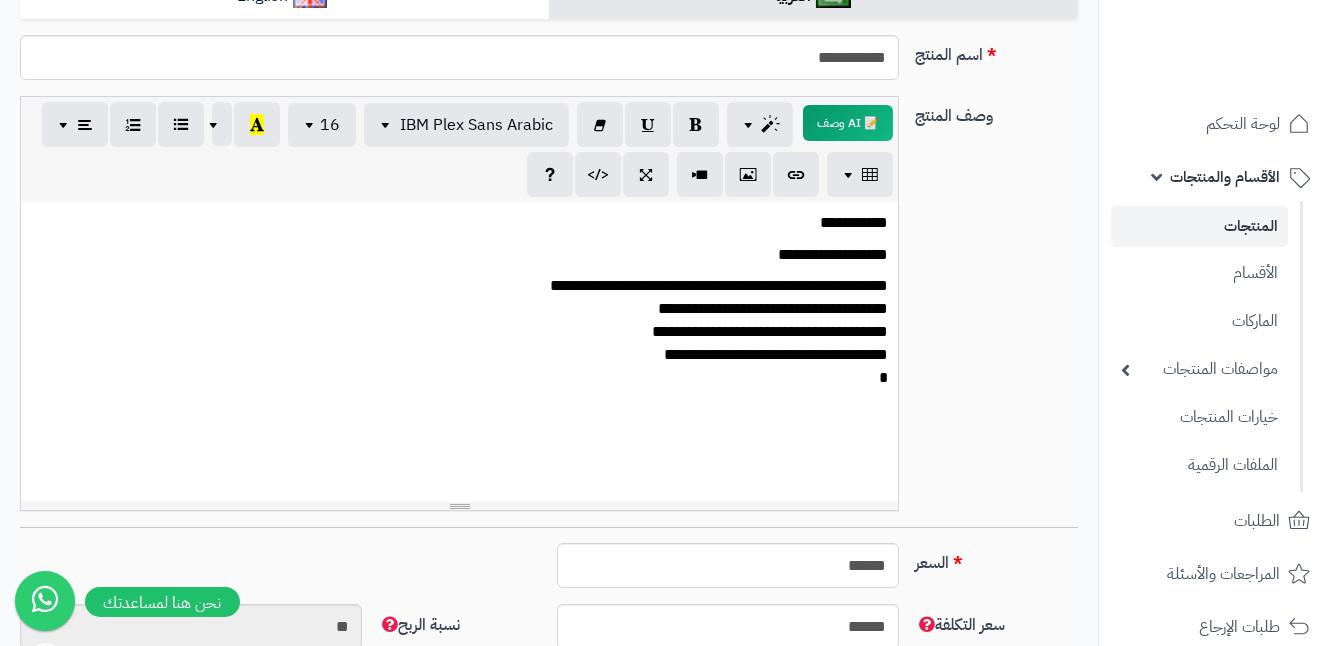 drag, startPoint x: 640, startPoint y: 302, endPoint x: 867, endPoint y: 296, distance: 227.07928 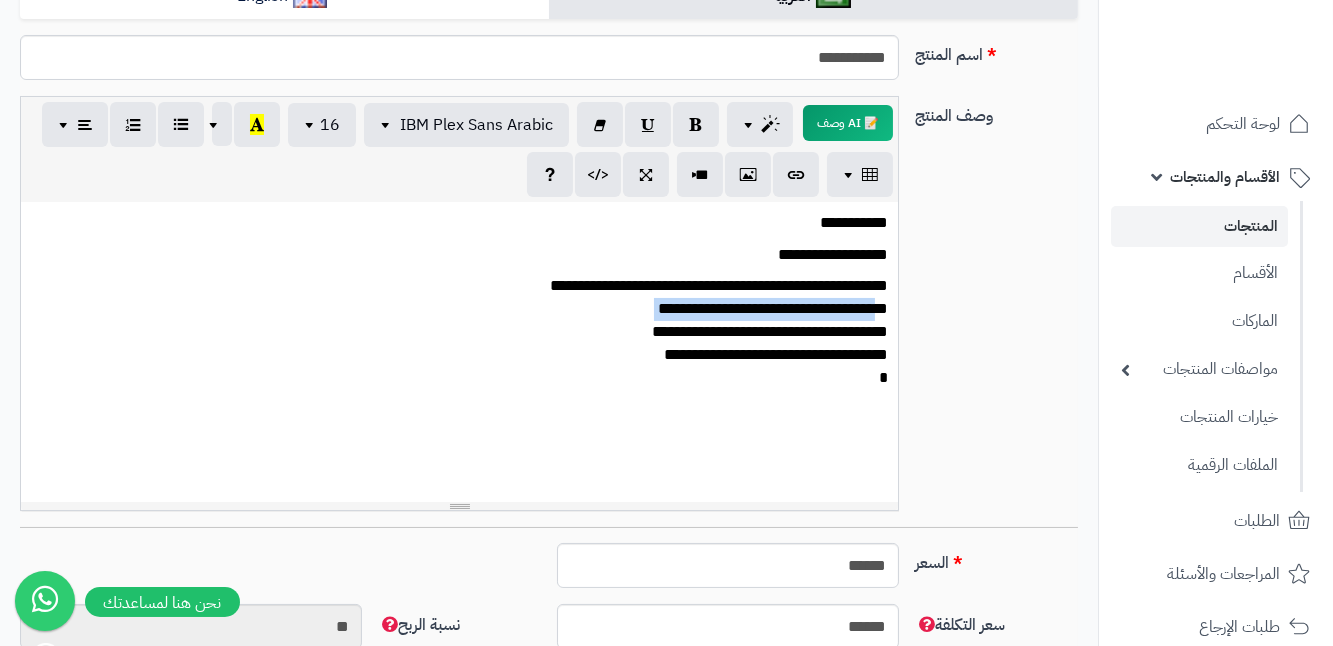 drag, startPoint x: 610, startPoint y: 316, endPoint x: 871, endPoint y: 316, distance: 261 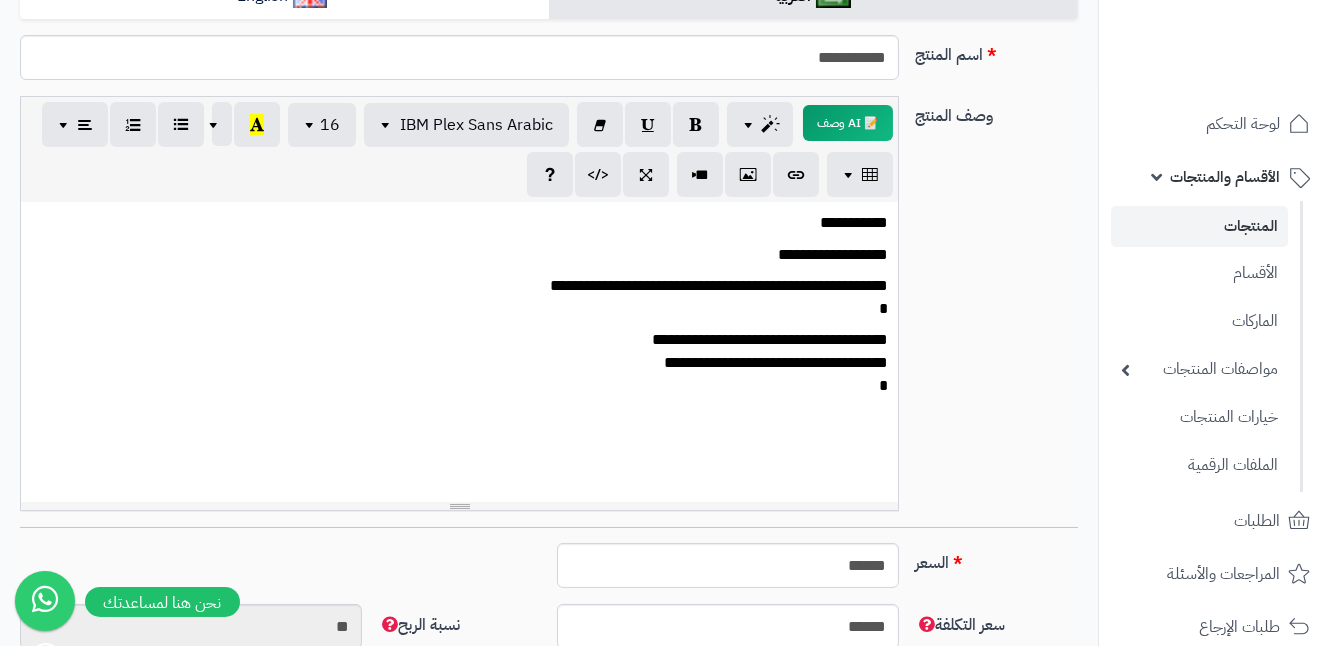 click on "**********" at bounding box center (459, 298) 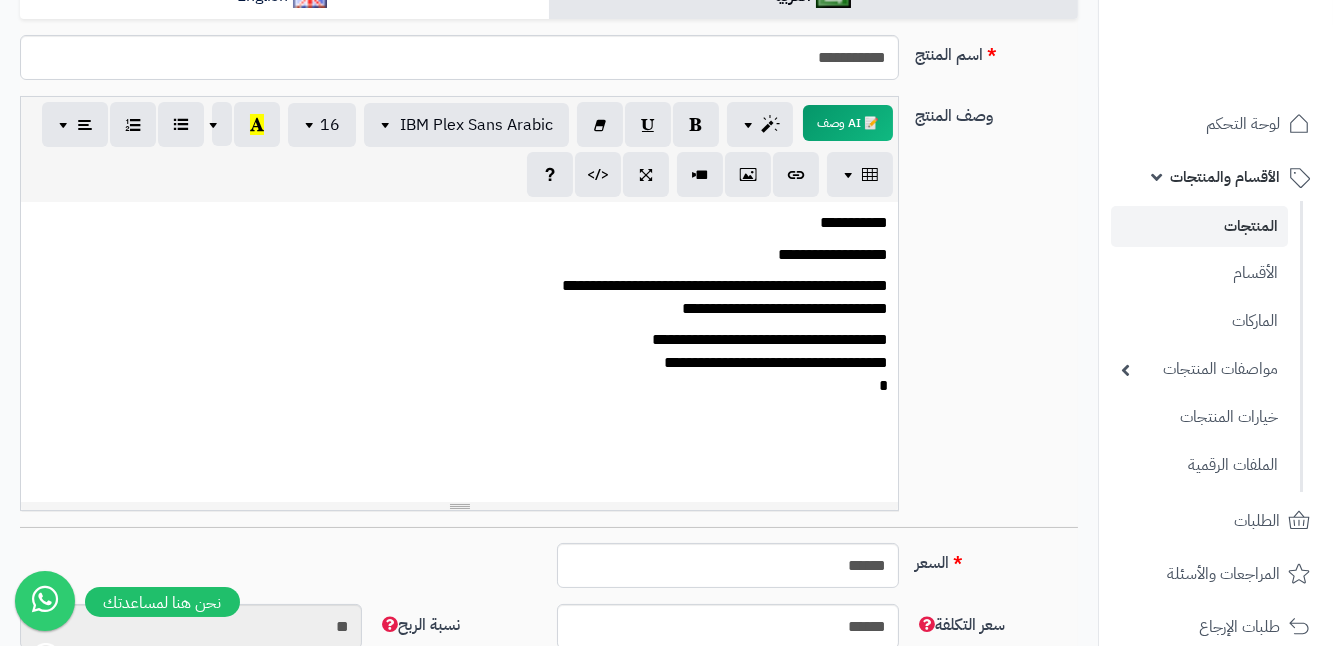 click on "**********" at bounding box center (459, 298) 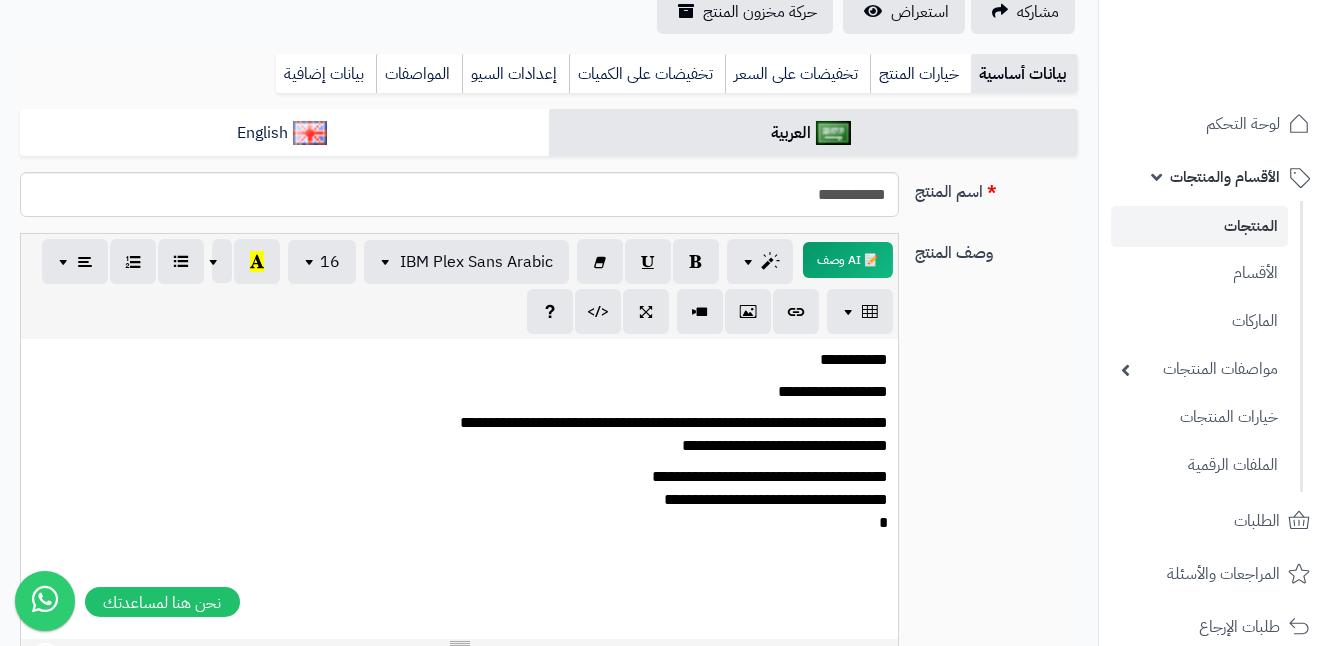 scroll, scrollTop: 272, scrollLeft: 0, axis: vertical 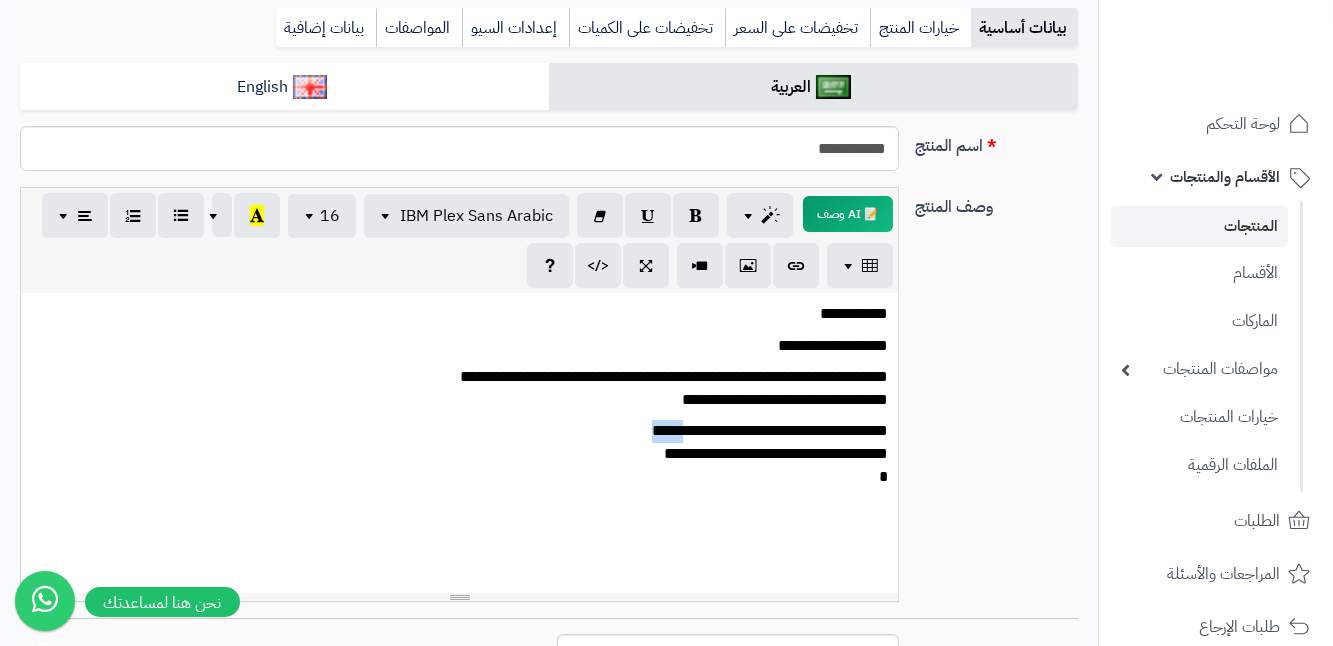 drag, startPoint x: 630, startPoint y: 433, endPoint x: 674, endPoint y: 430, distance: 44.102154 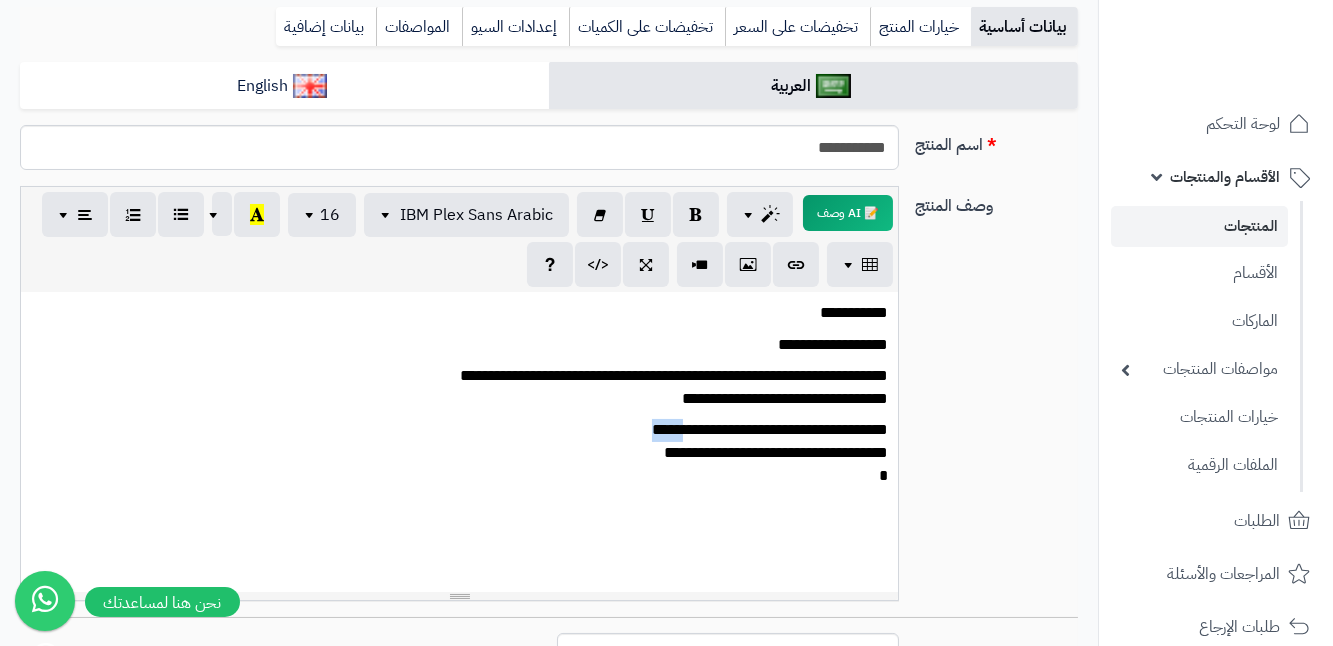 scroll, scrollTop: 272, scrollLeft: 0, axis: vertical 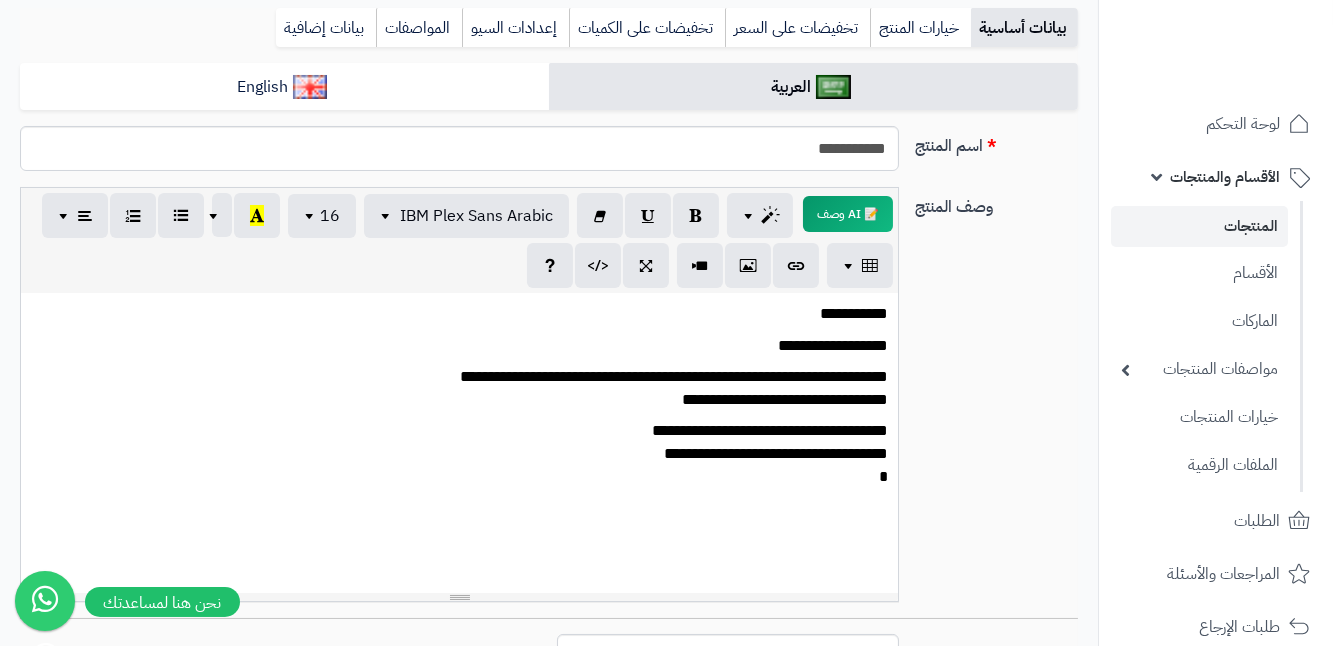 click on "**********" at bounding box center [459, 454] 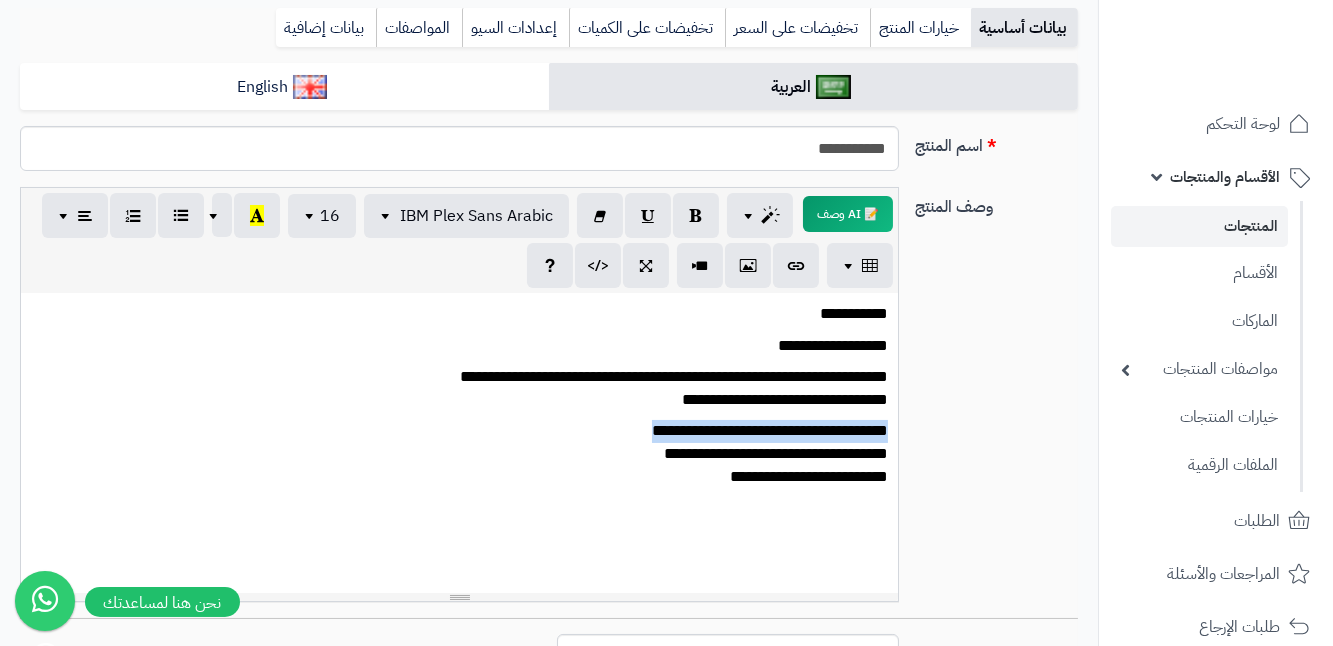 drag, startPoint x: 634, startPoint y: 428, endPoint x: 892, endPoint y: 424, distance: 258.031 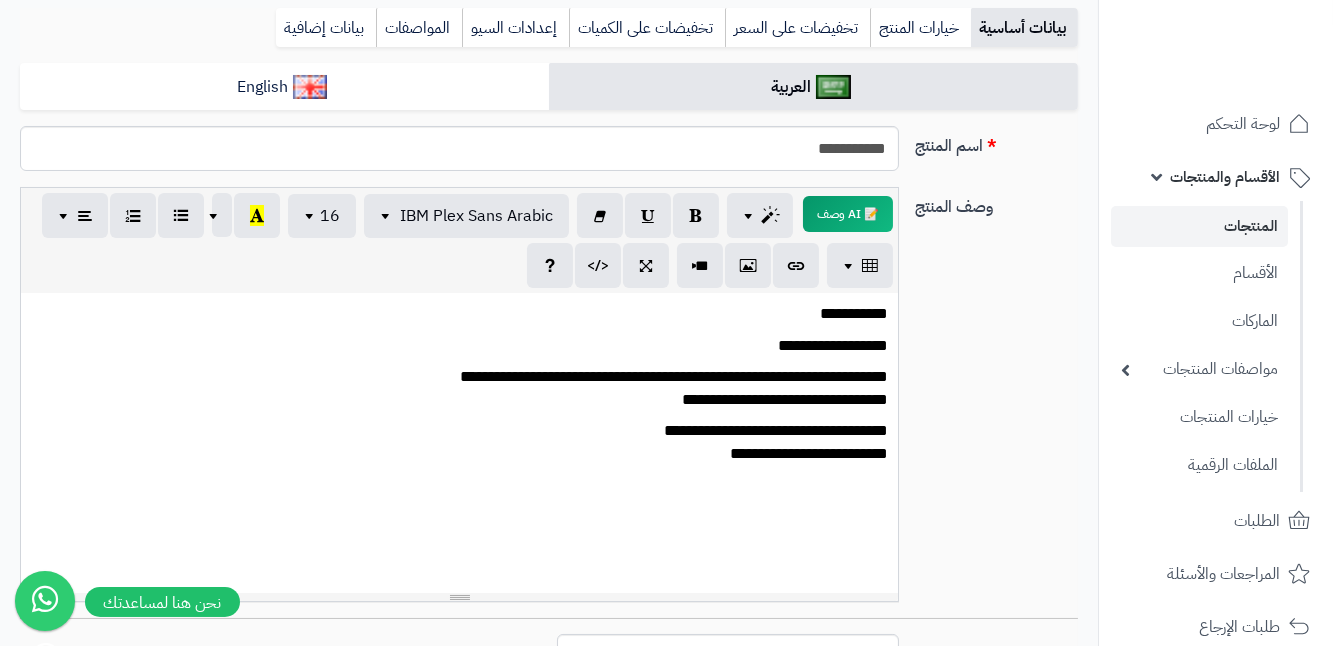 drag, startPoint x: 680, startPoint y: 361, endPoint x: 869, endPoint y: 337, distance: 190.51772 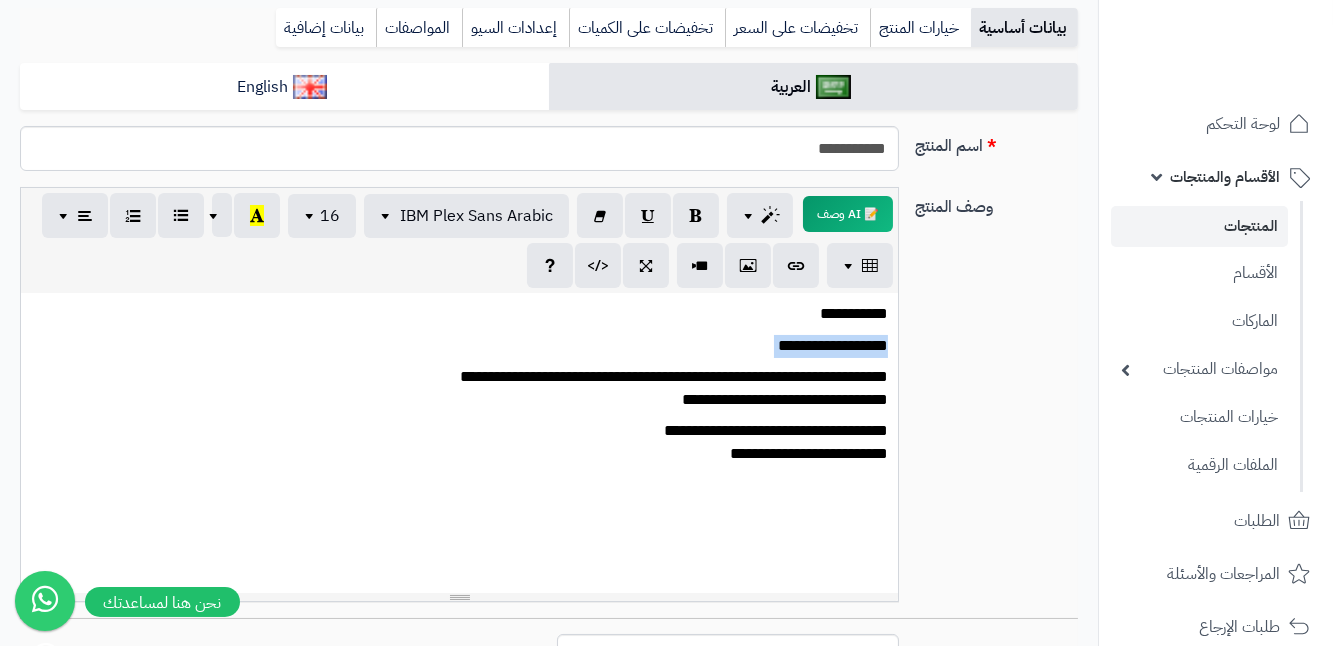 drag, startPoint x: 856, startPoint y: 341, endPoint x: 693, endPoint y: 350, distance: 163.24828 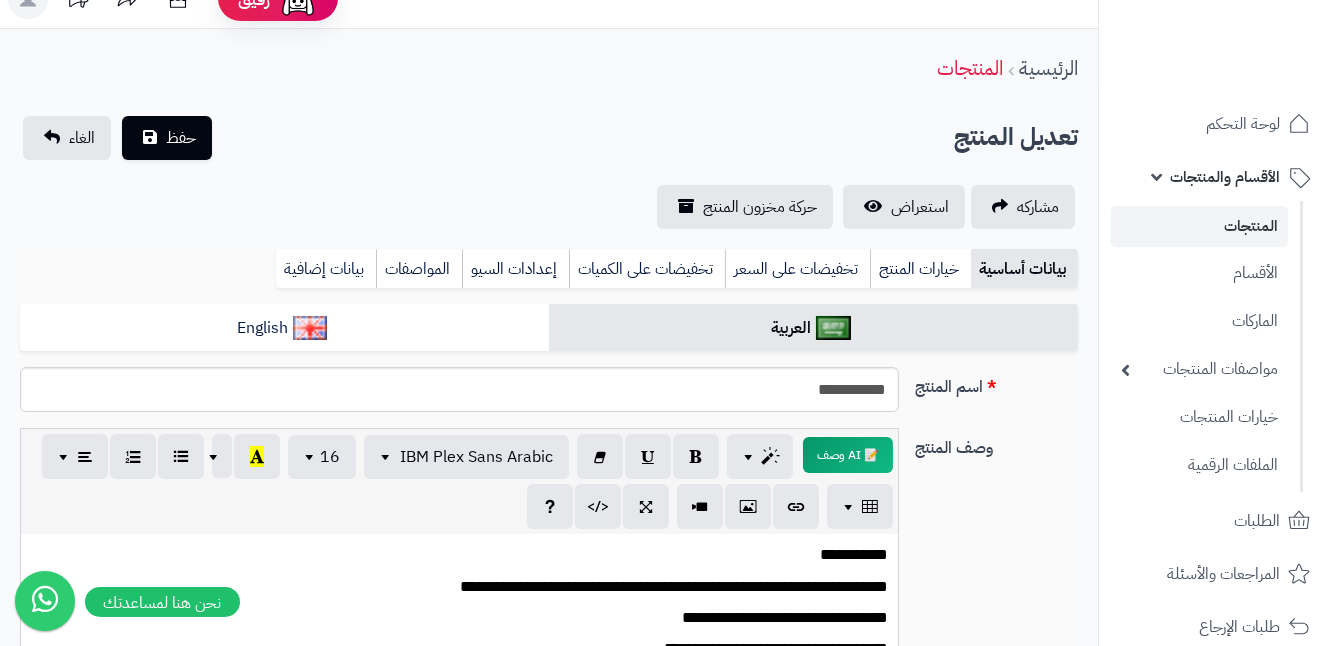 scroll, scrollTop: 0, scrollLeft: 0, axis: both 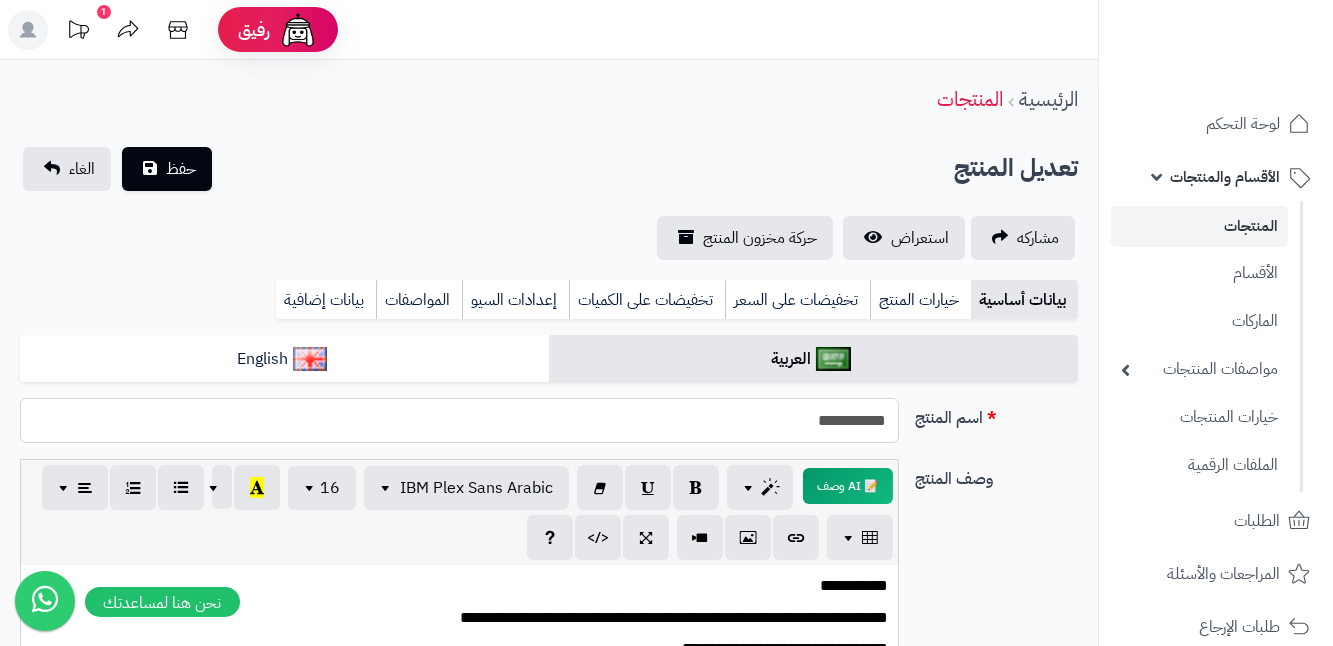 click on "**********" at bounding box center [459, 420] 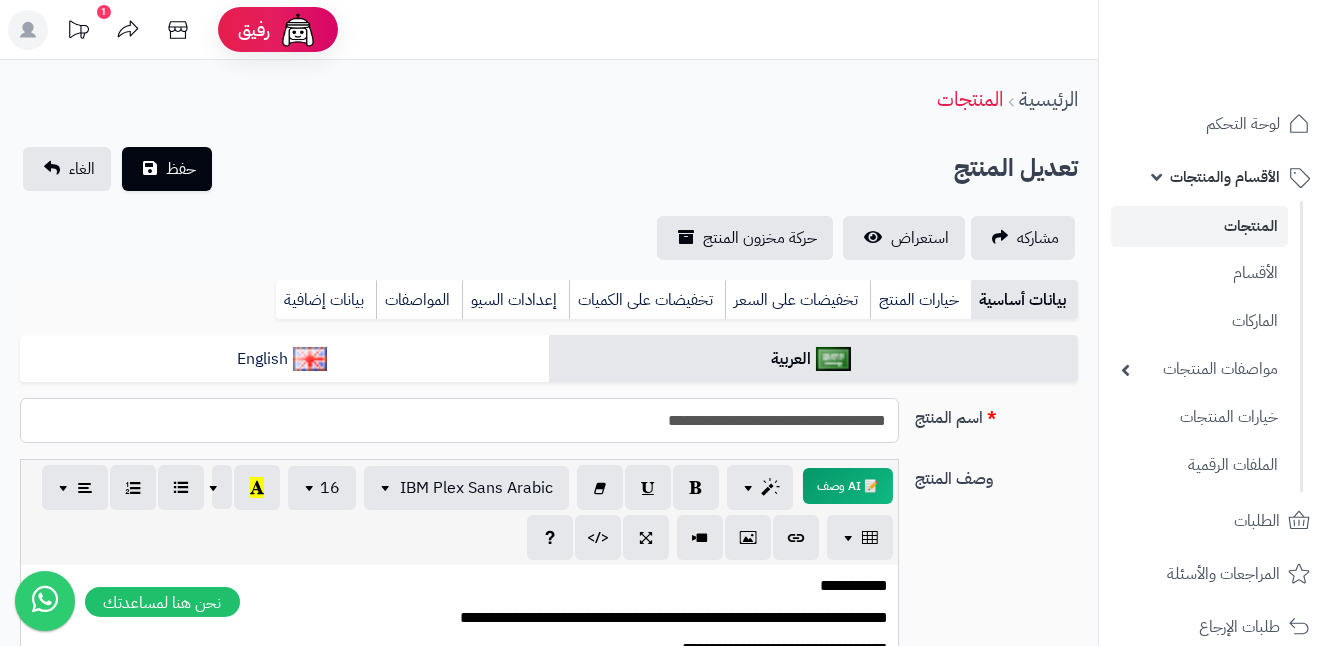 click on "**********" at bounding box center (459, 420) 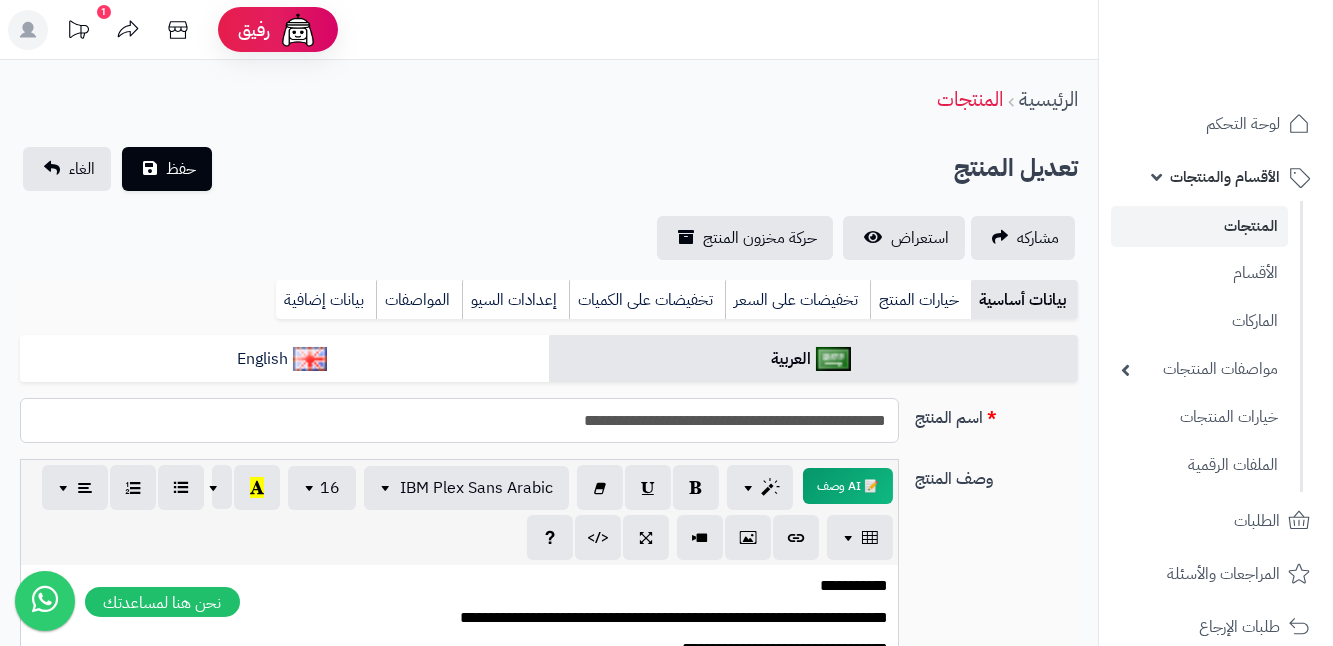 click on "**********" at bounding box center (459, 420) 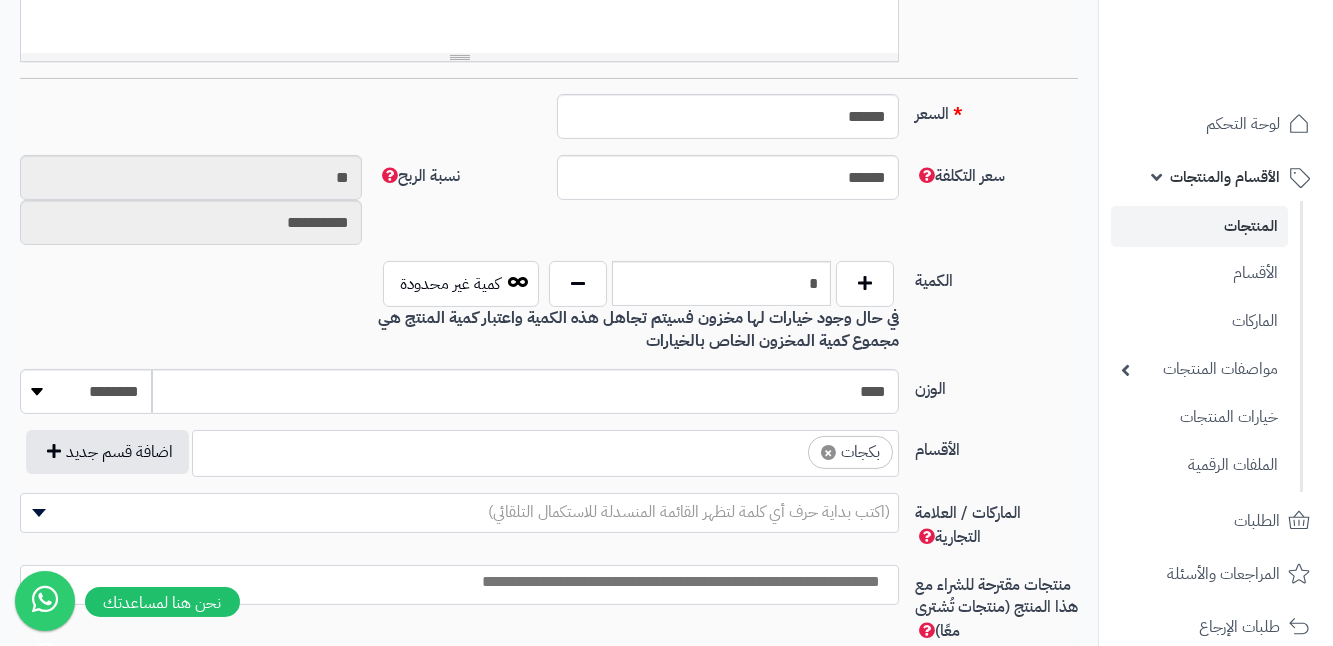 scroll, scrollTop: 810, scrollLeft: 0, axis: vertical 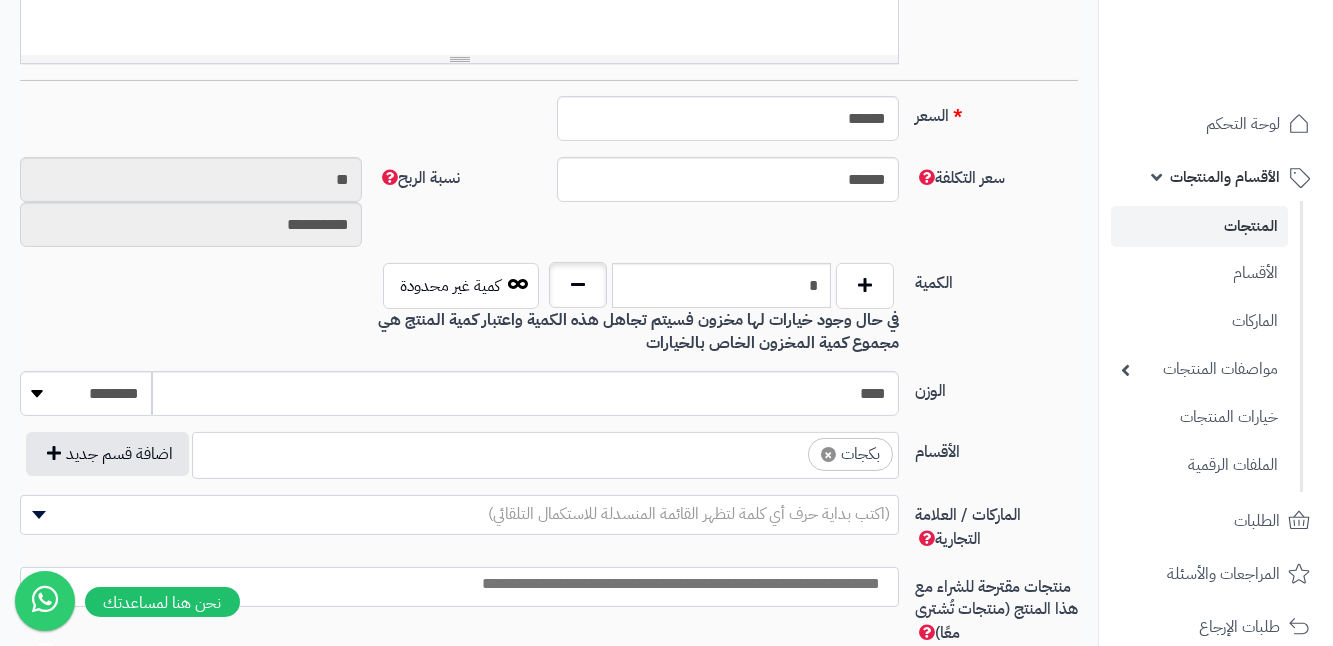 type on "**********" 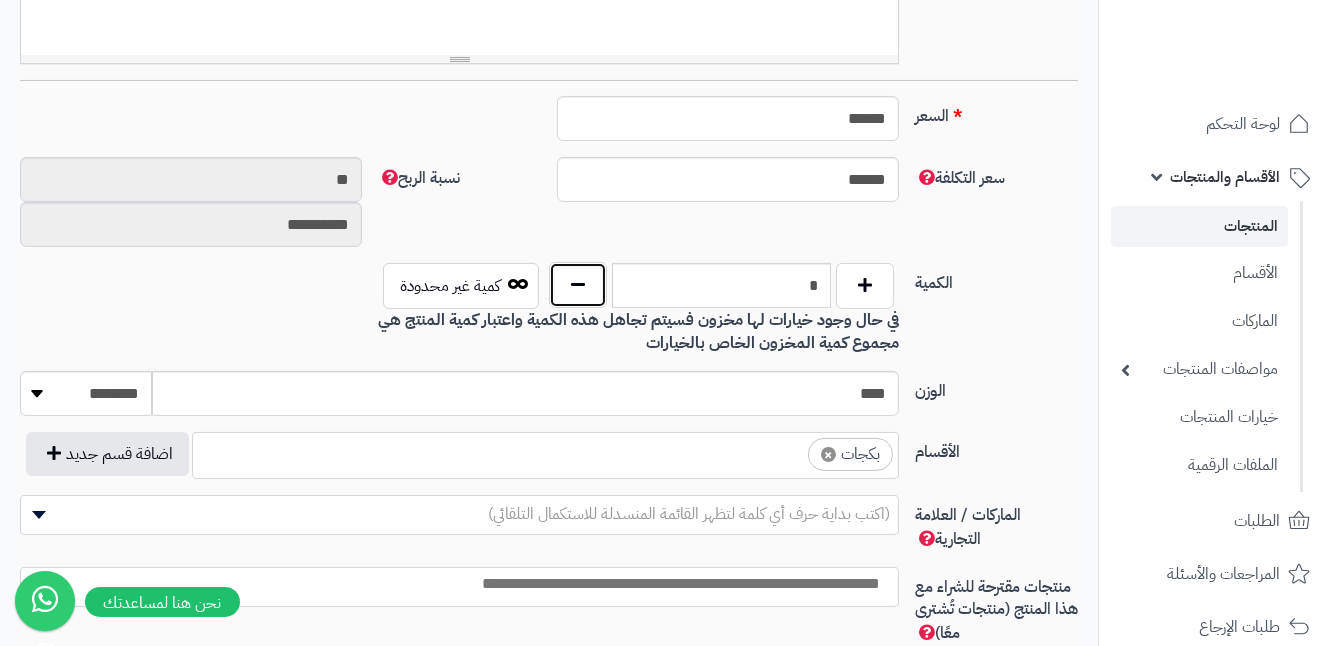 click at bounding box center [578, 285] 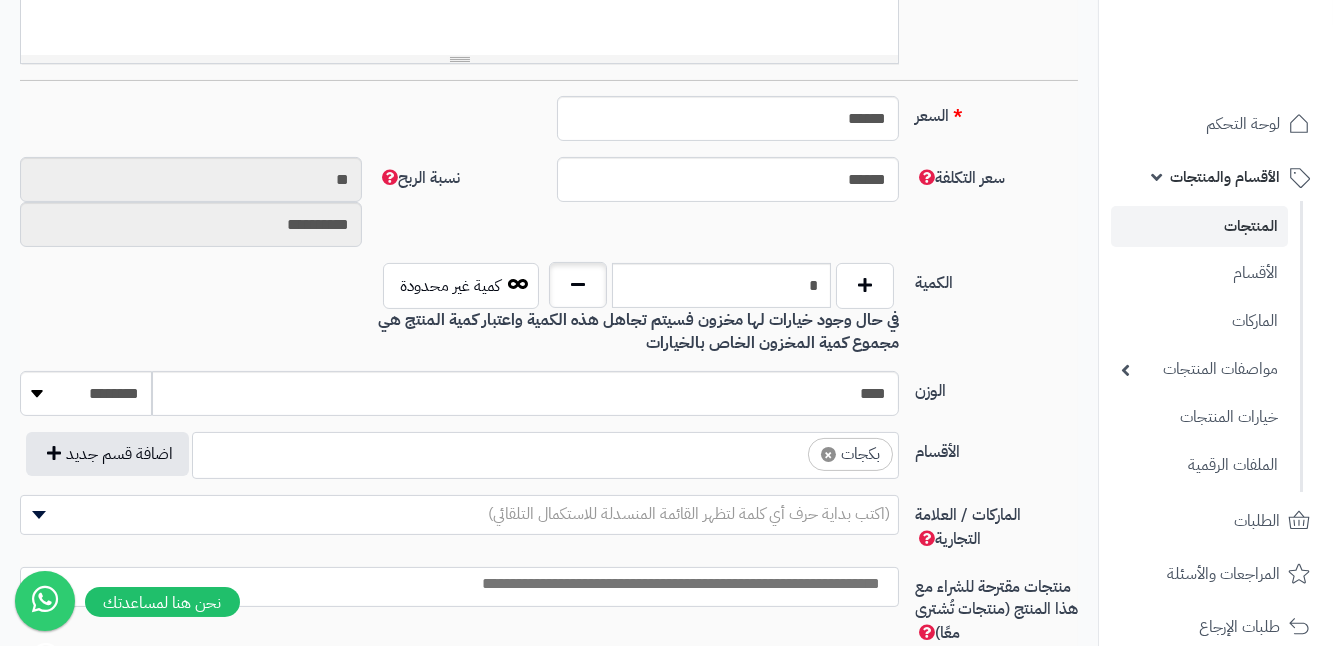 type on "*" 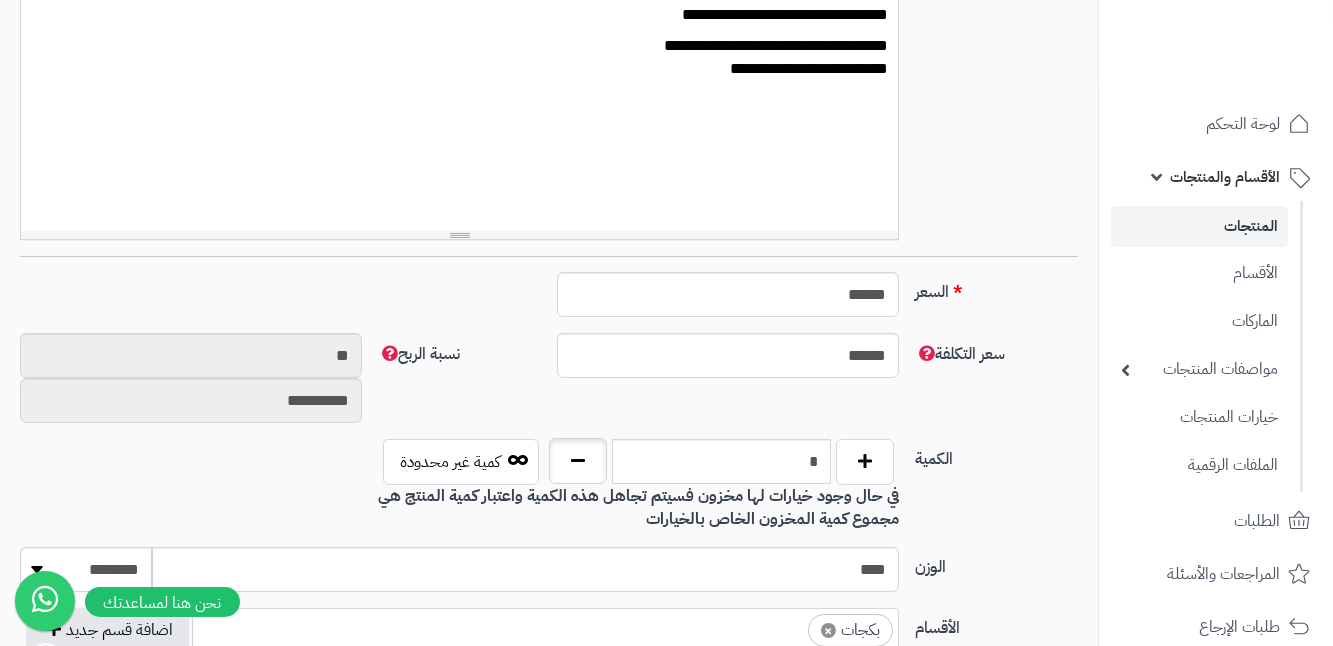 scroll, scrollTop: 537, scrollLeft: 0, axis: vertical 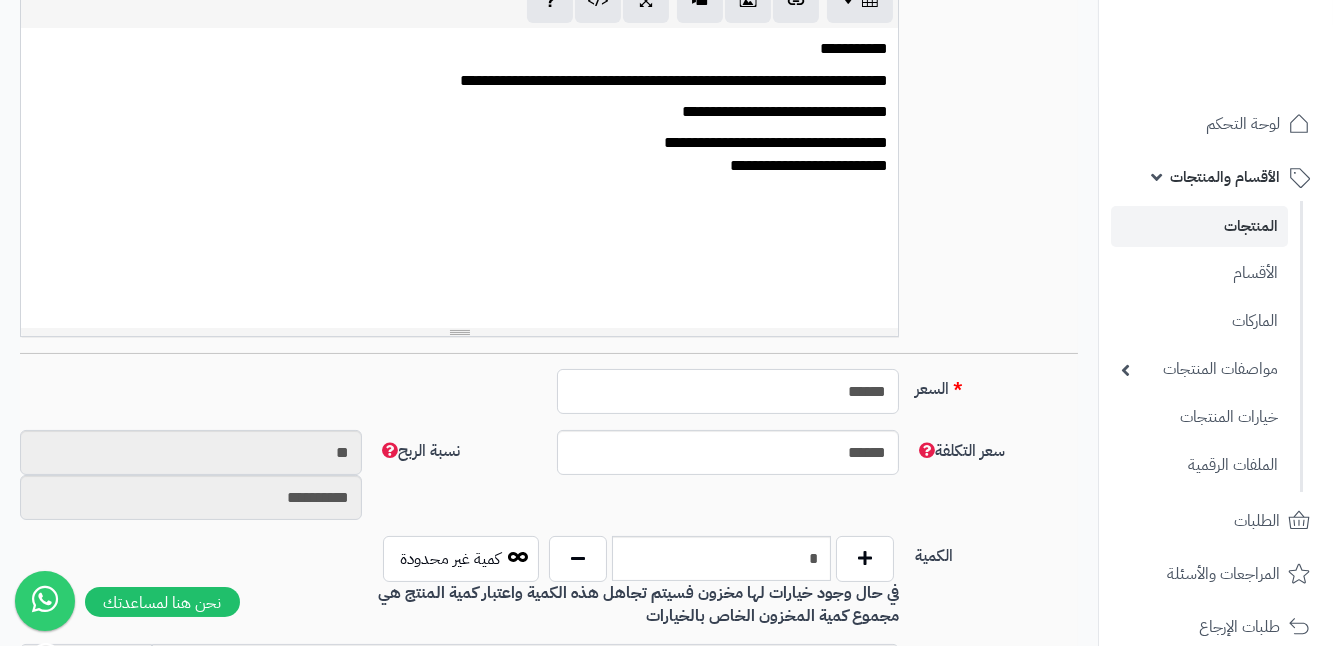 click on "******" at bounding box center (728, 391) 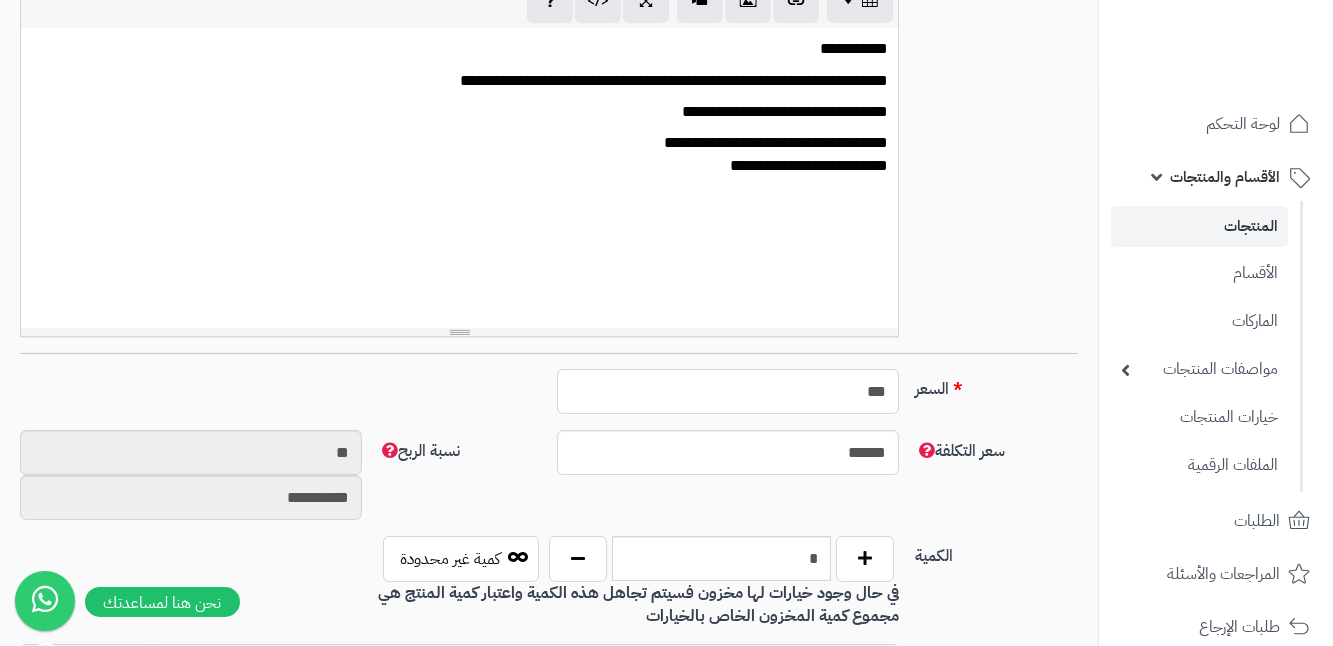 type on "**" 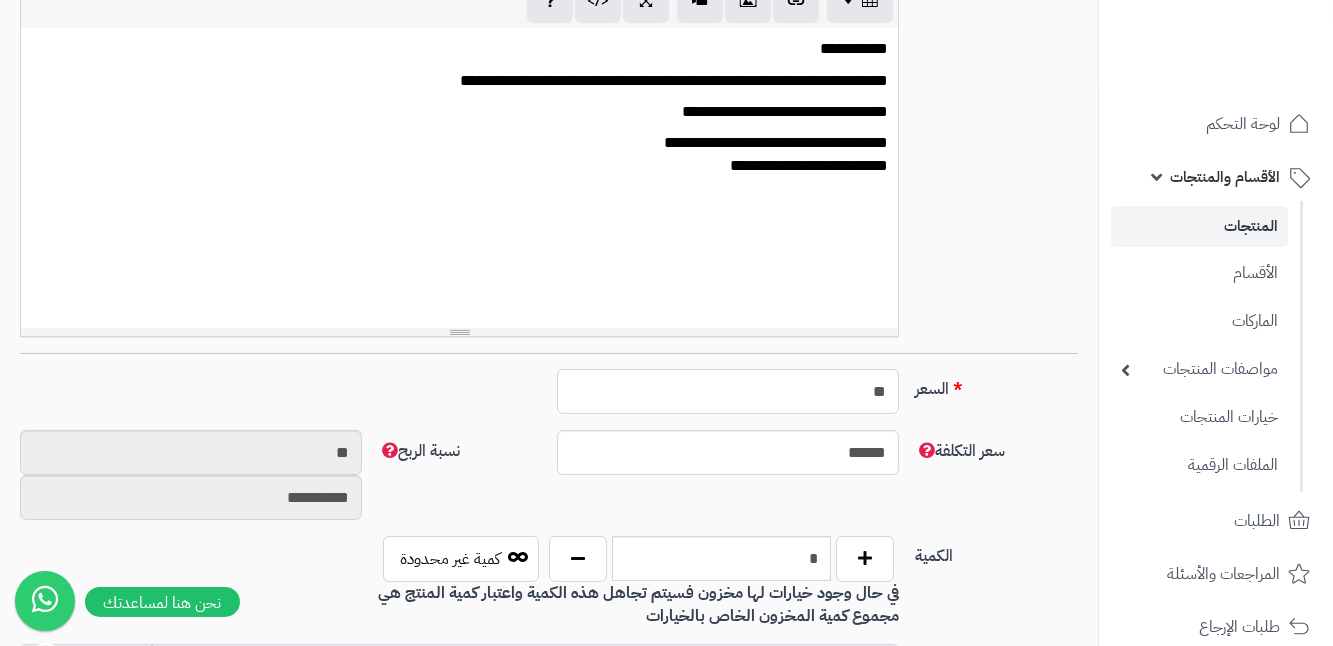 type on "*********" 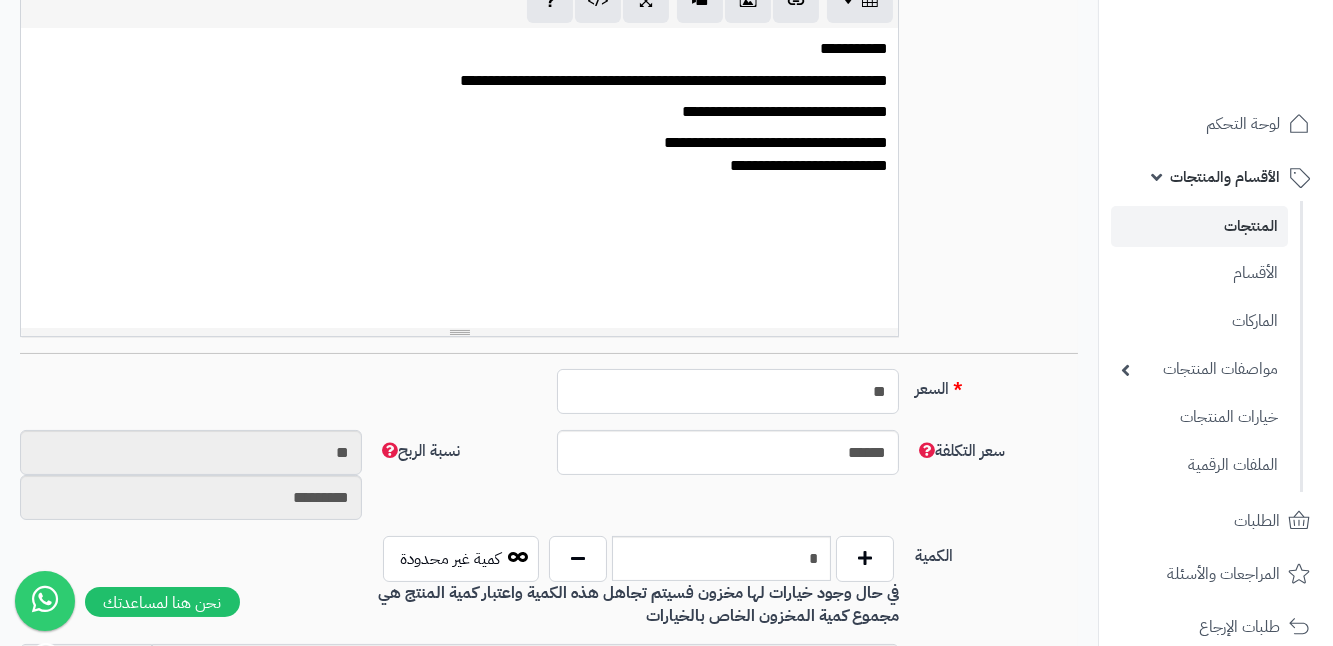 type on "*" 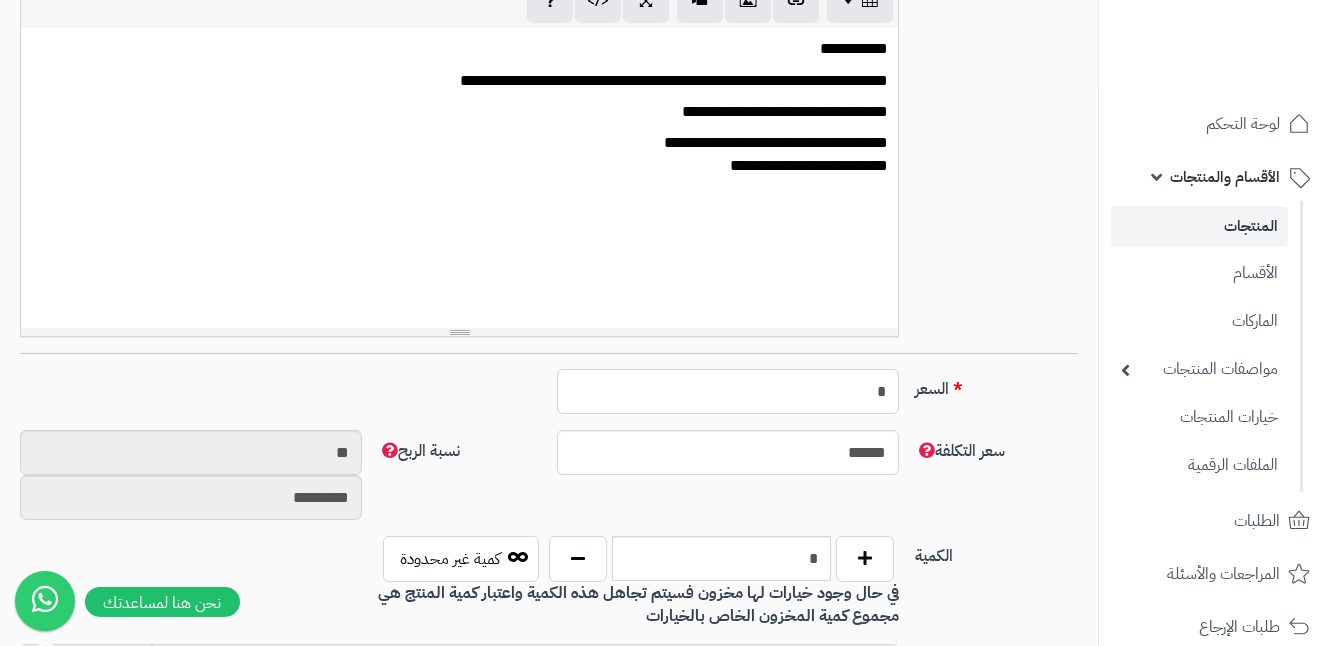 type on "********" 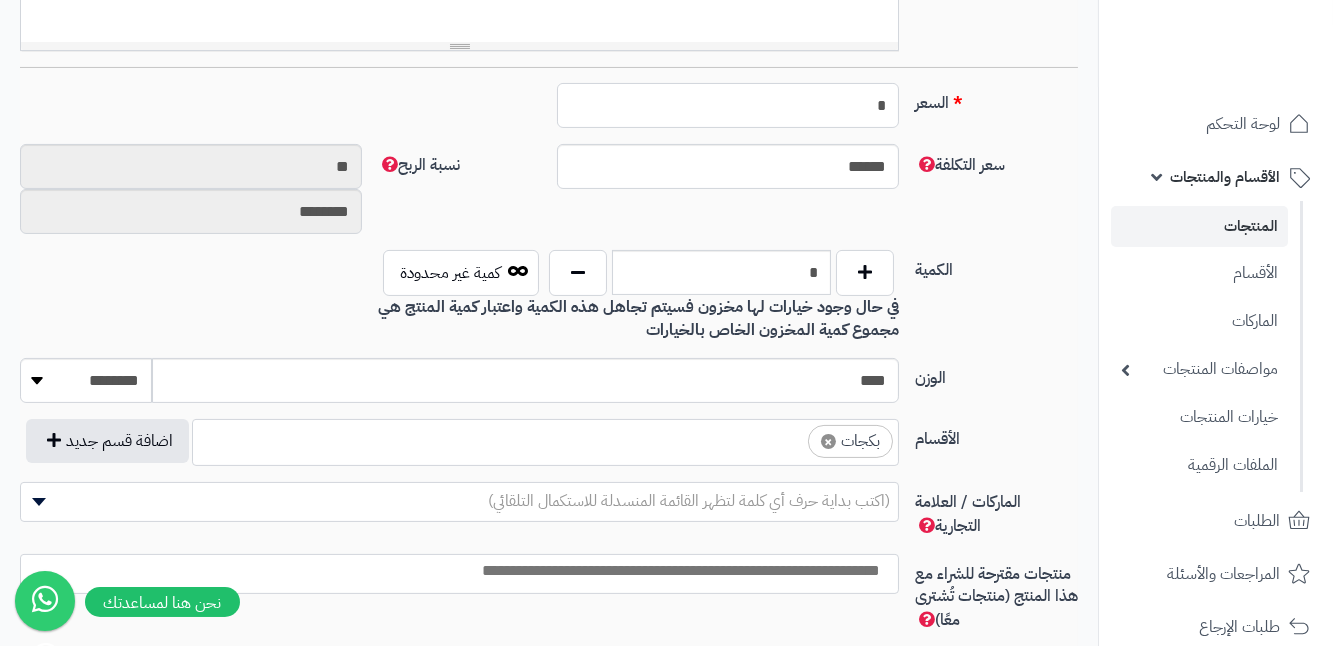scroll, scrollTop: 810, scrollLeft: 0, axis: vertical 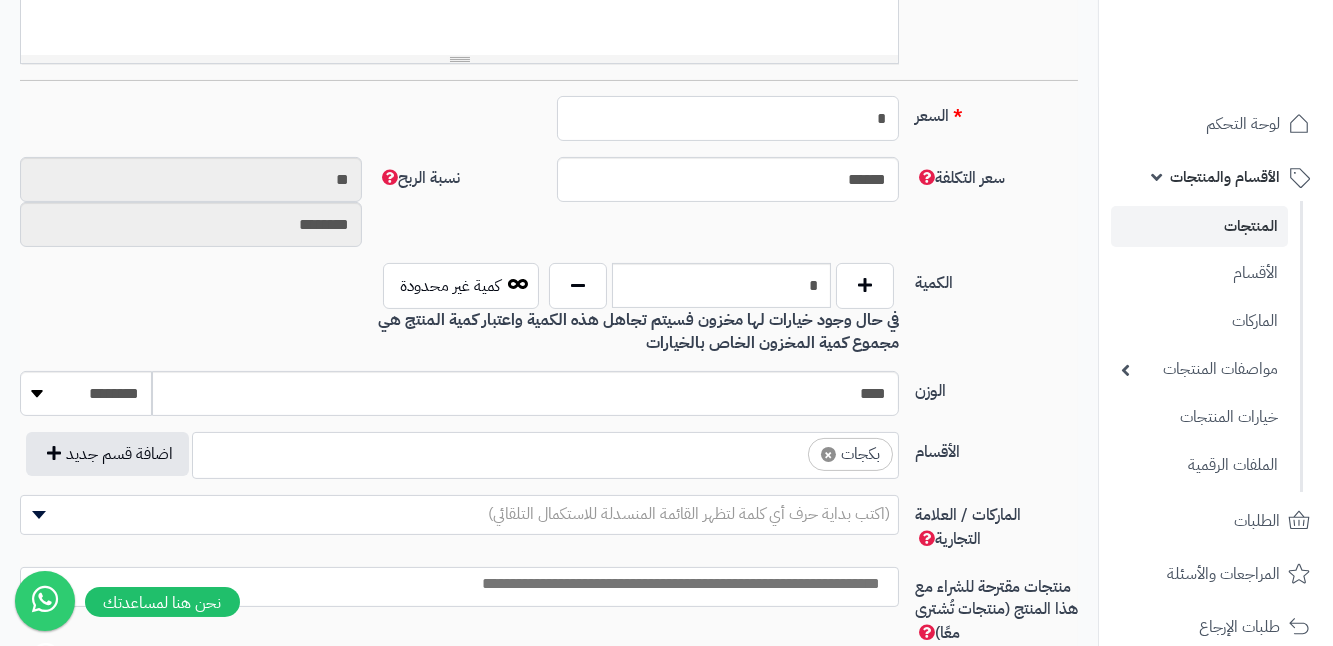 type on "**" 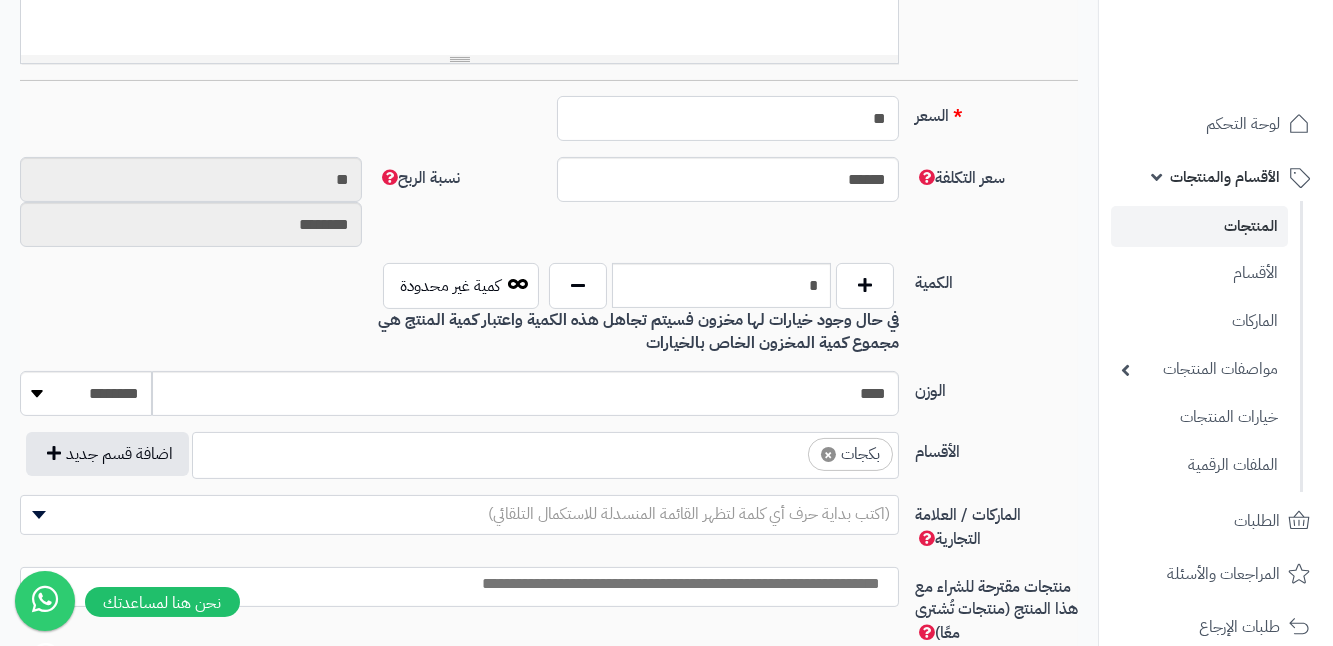 type on "*********" 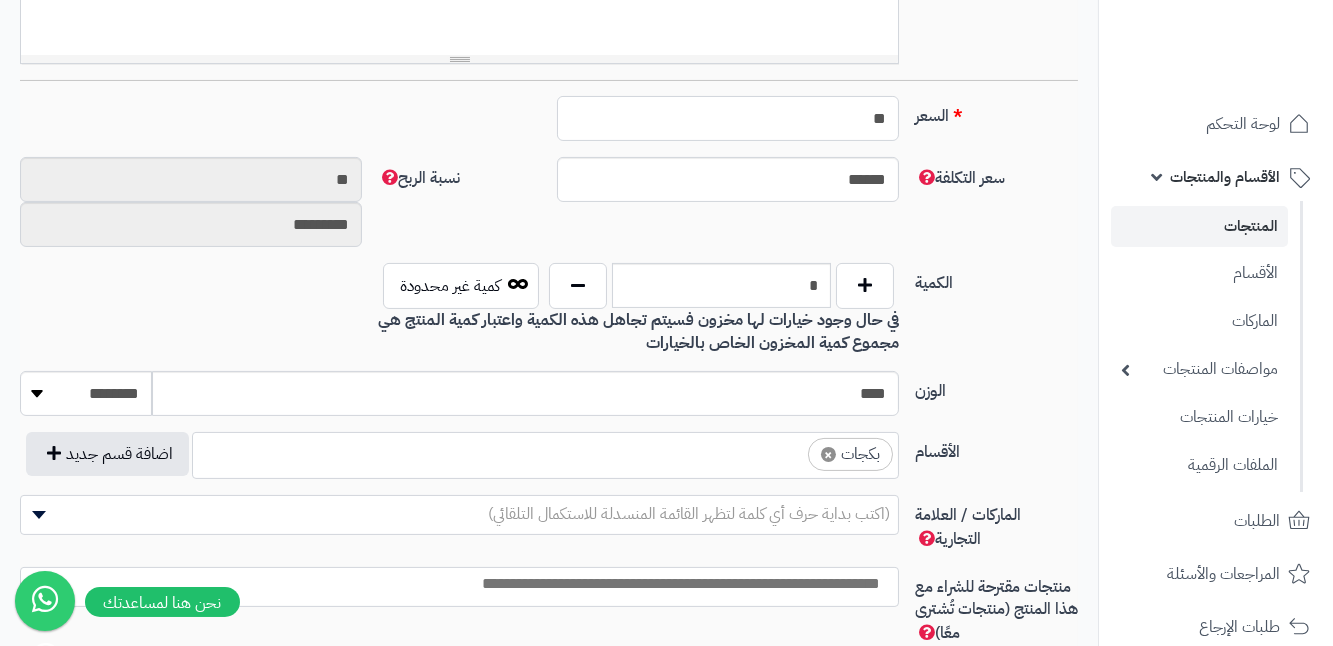 type on "***" 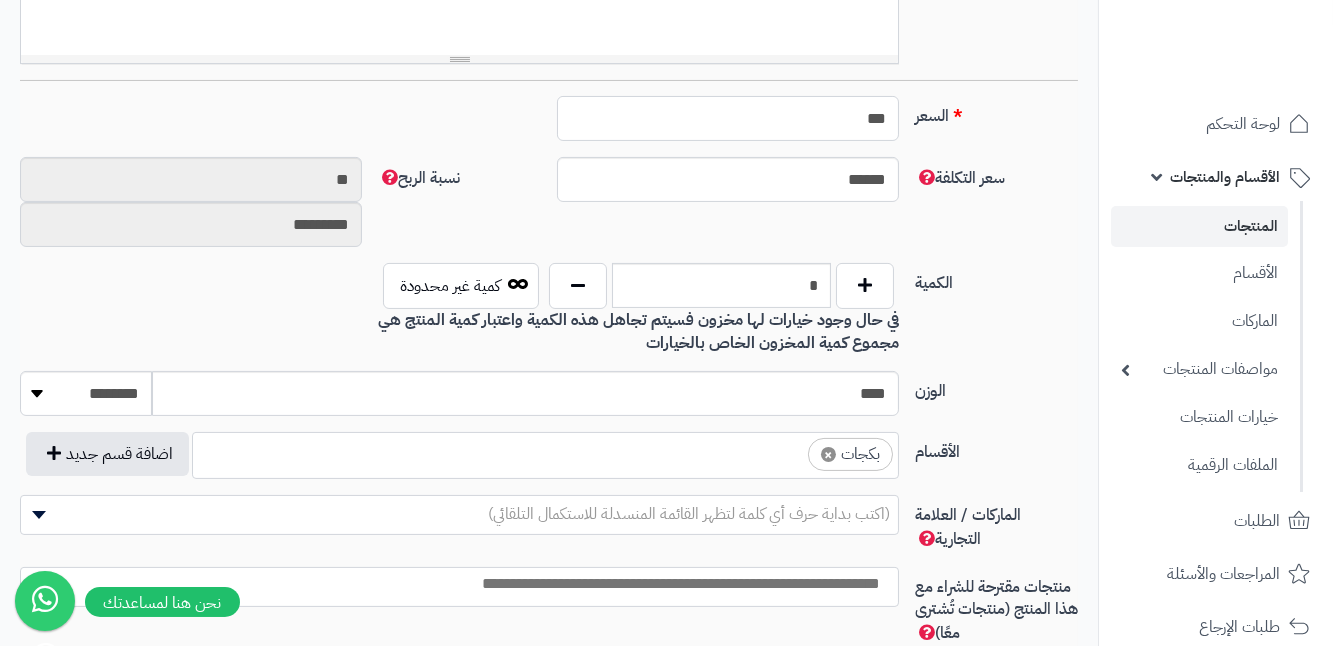 type on "**********" 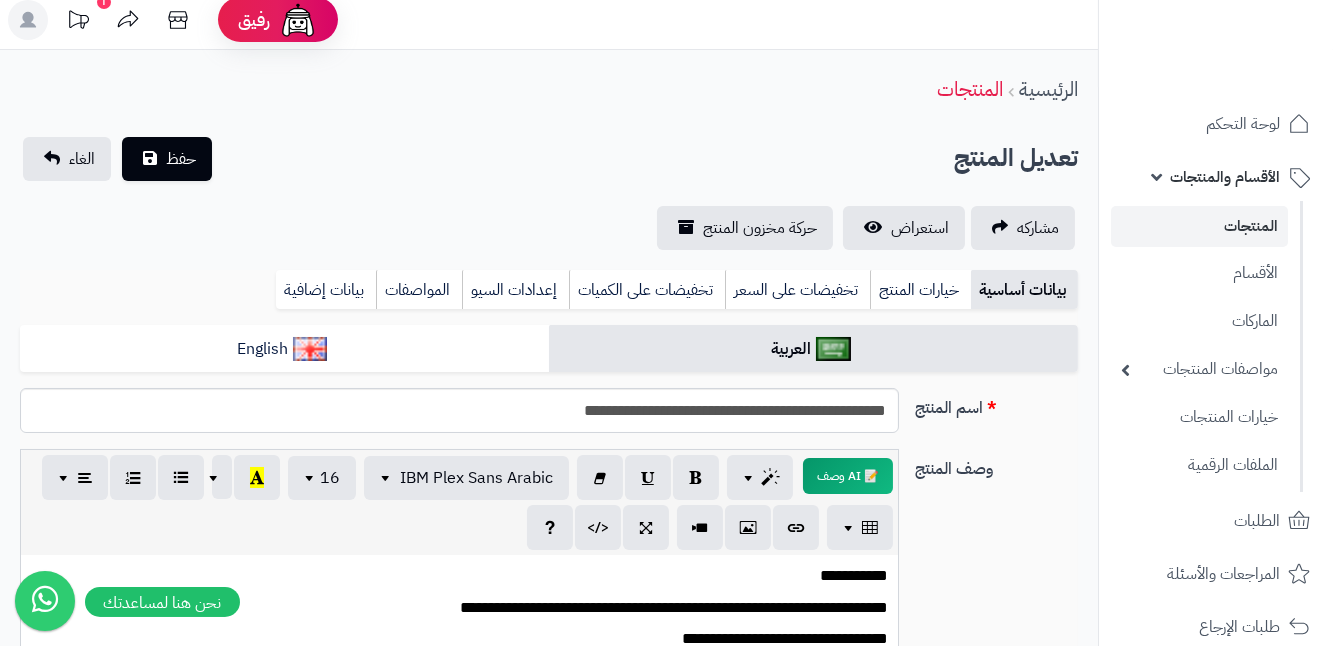 scroll, scrollTop: 0, scrollLeft: 0, axis: both 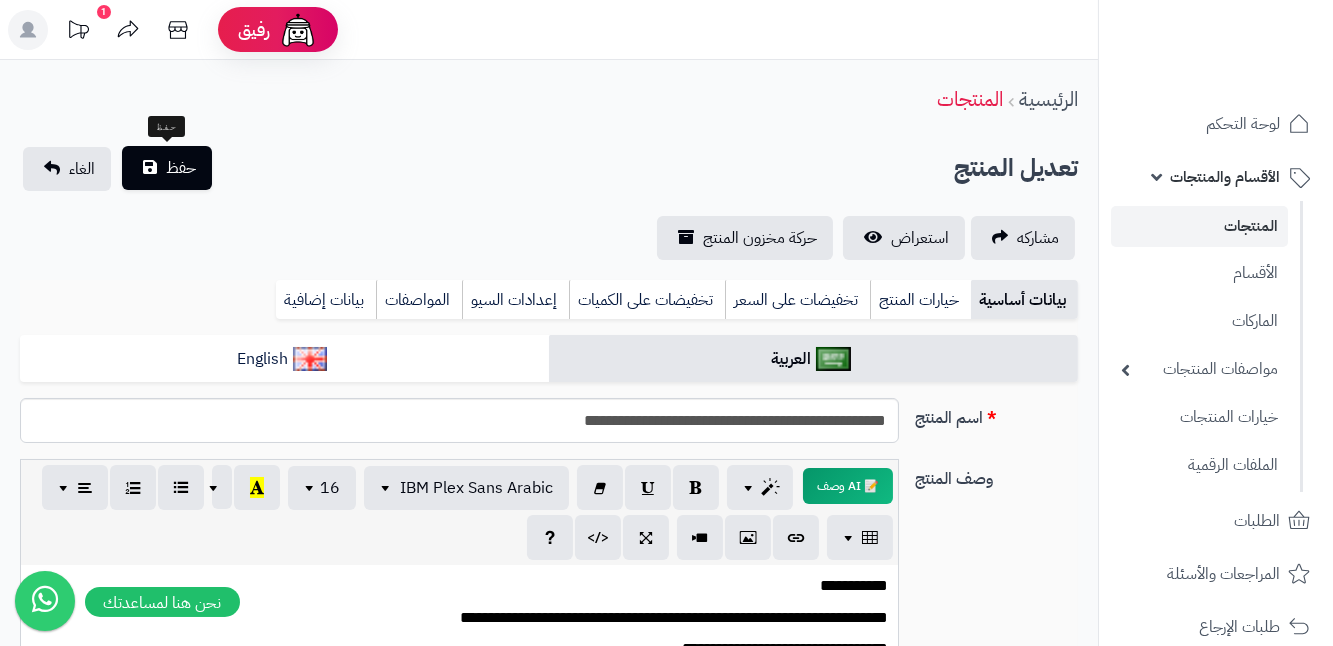 type on "***" 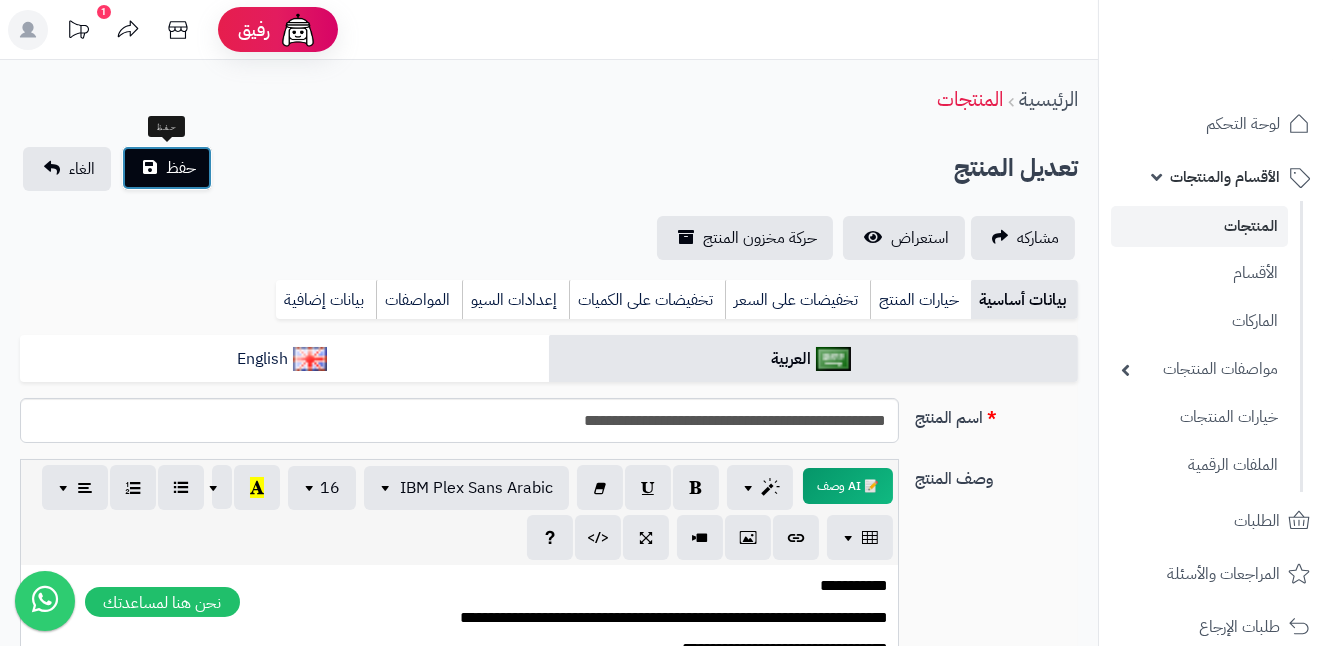 click on "حفظ" at bounding box center (181, 168) 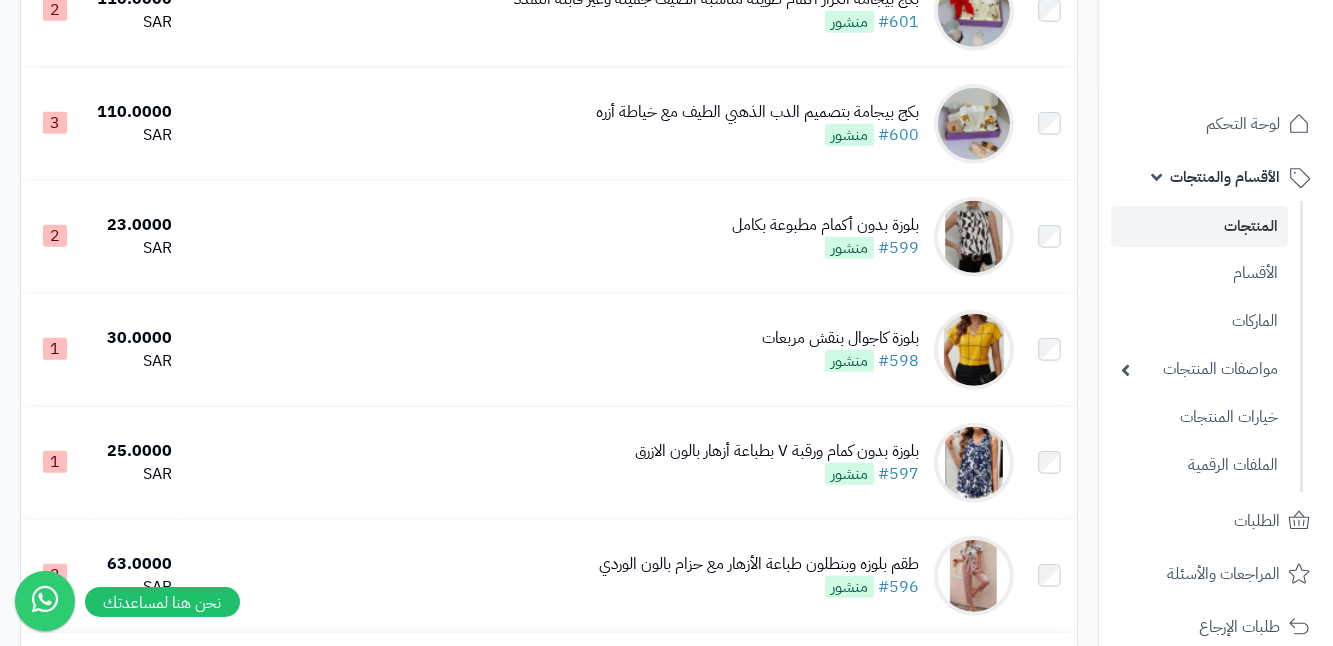 scroll, scrollTop: 2363, scrollLeft: 0, axis: vertical 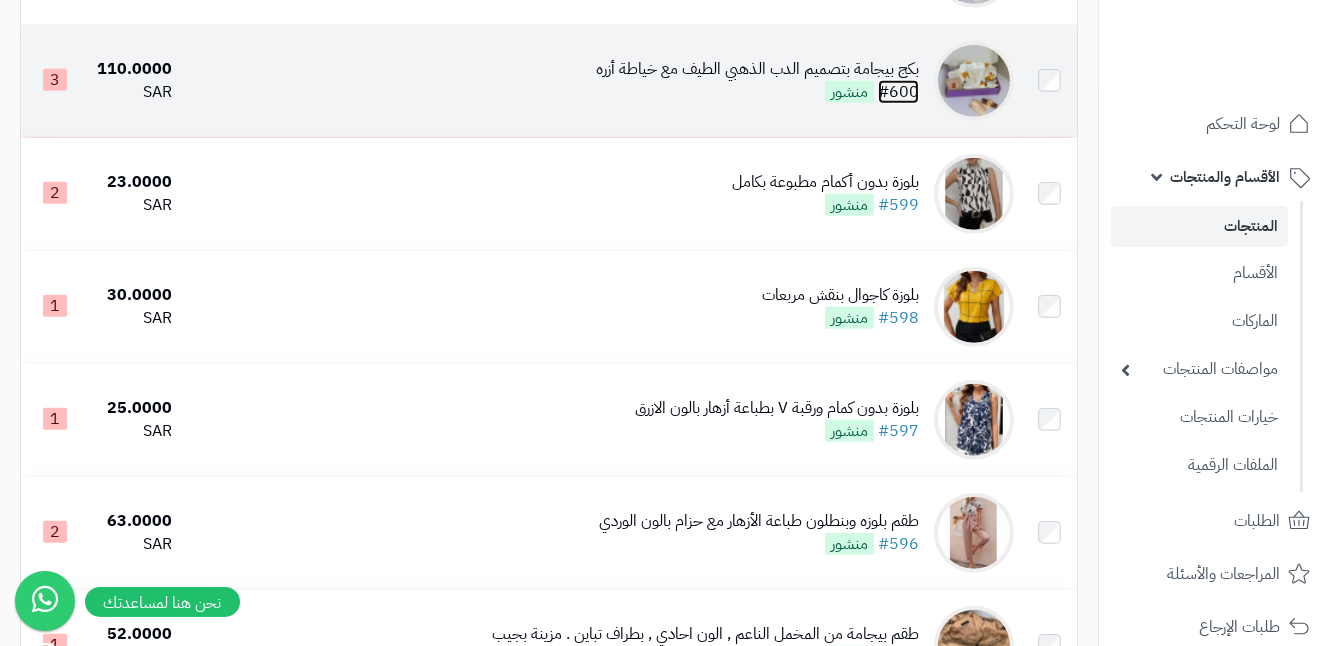 click on "#600" at bounding box center (898, 92) 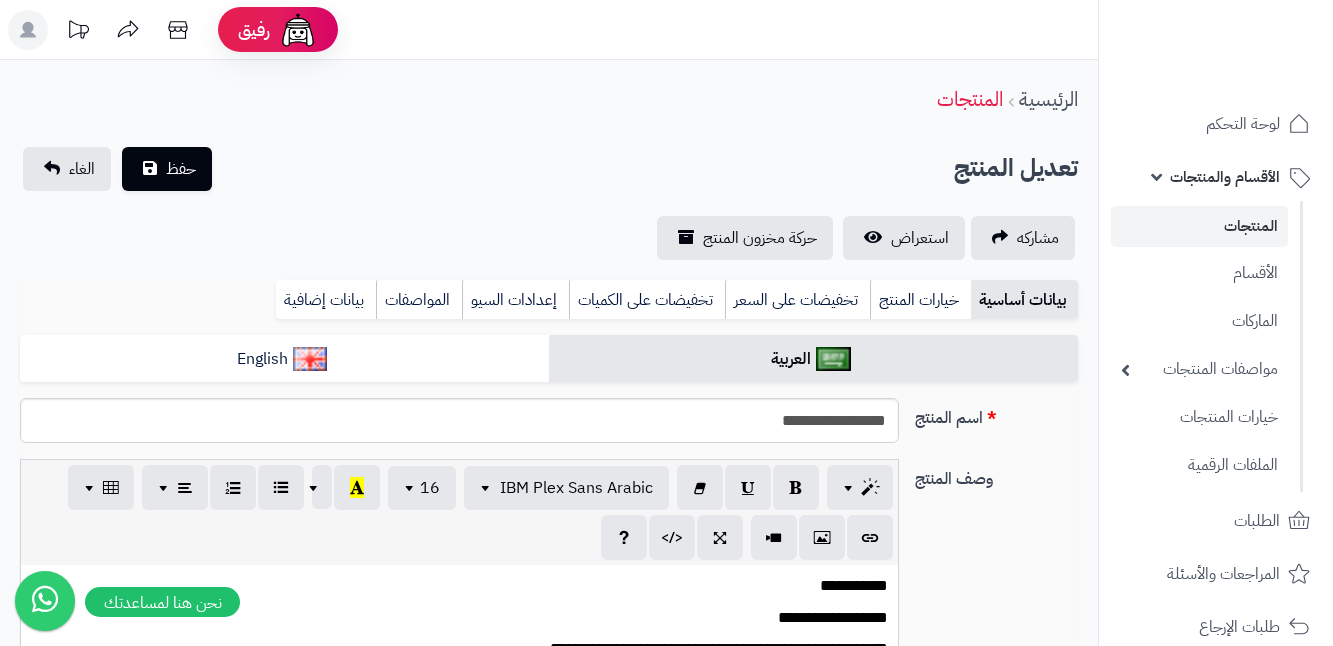 scroll, scrollTop: 0, scrollLeft: 0, axis: both 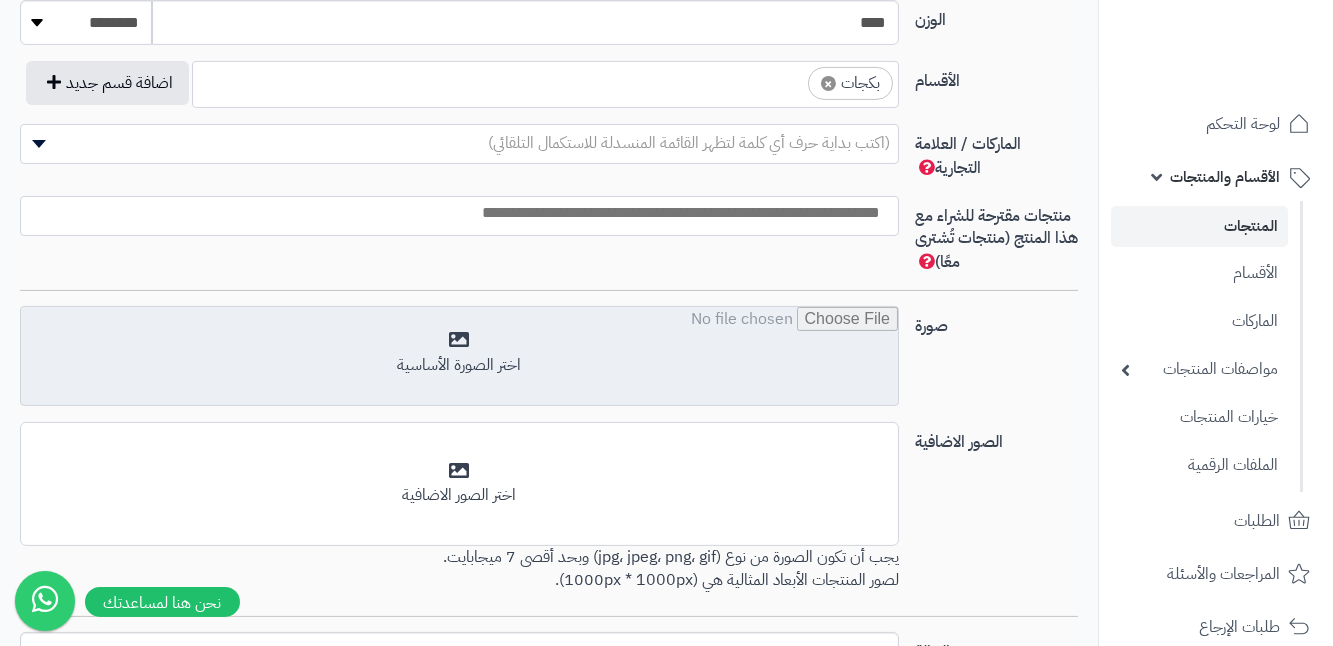 click at bounding box center [459, 357] 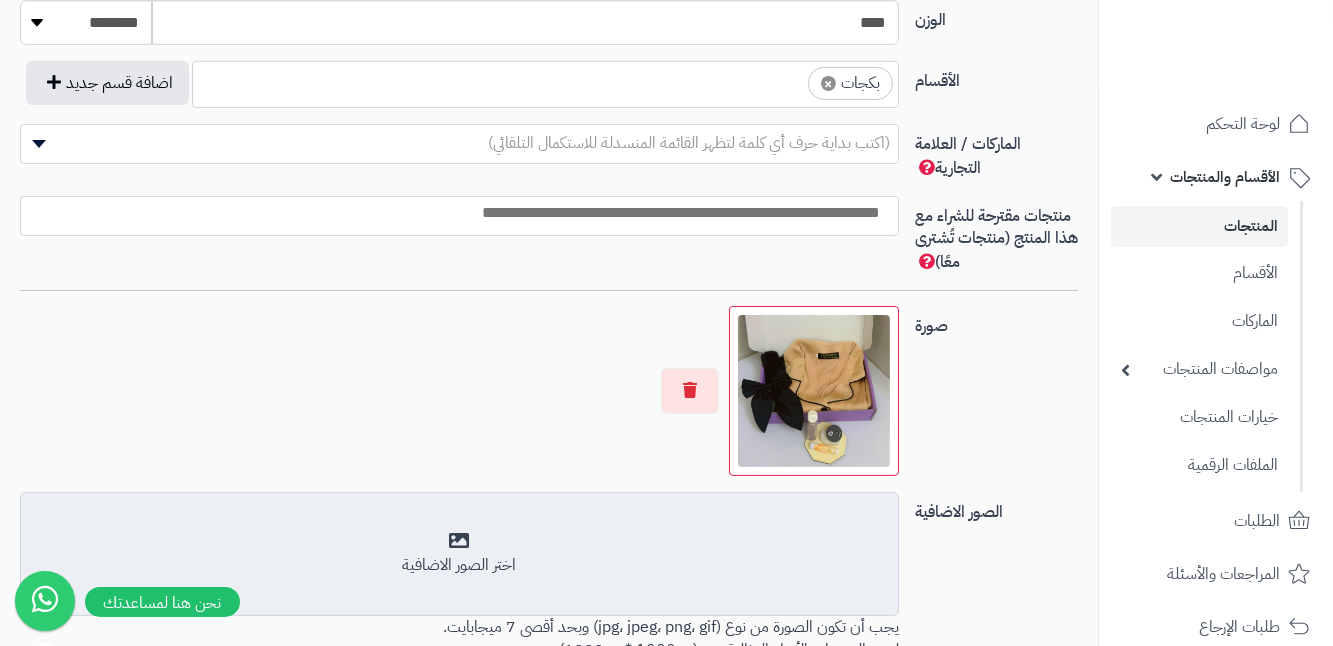 click on "أضف الصور الاضافية
اختر الصور الاضافية" at bounding box center (459, 554) 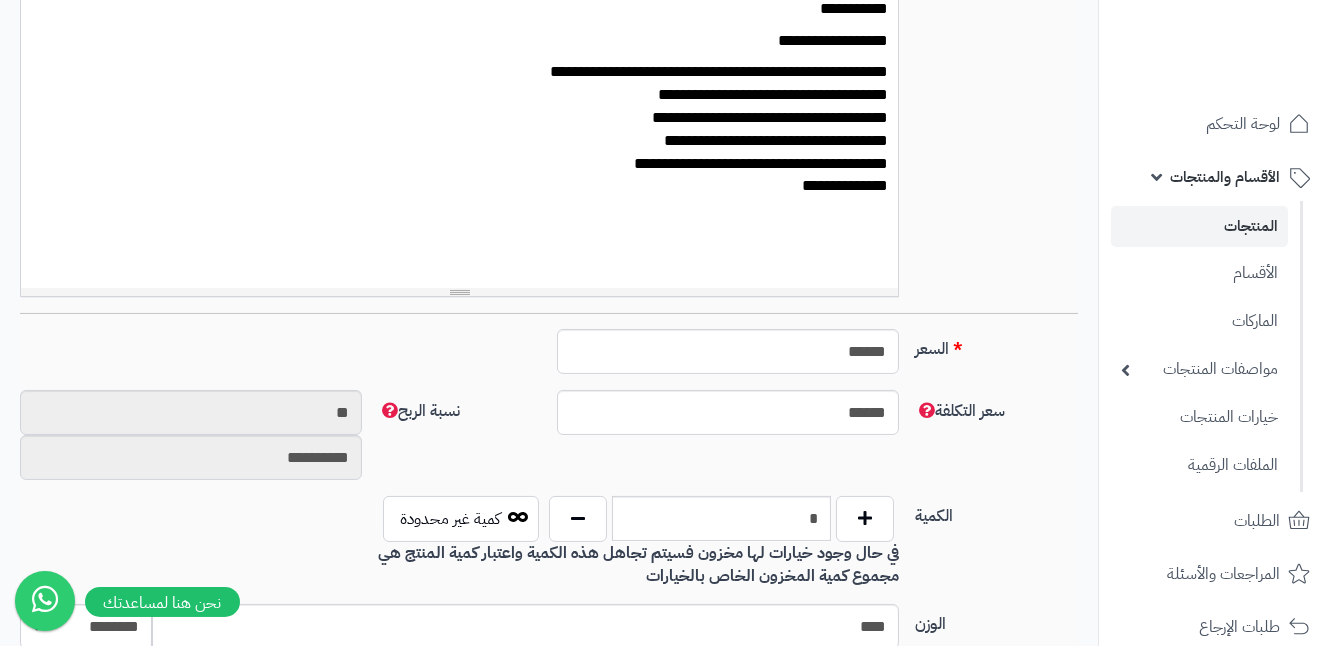 scroll, scrollTop: 545, scrollLeft: 0, axis: vertical 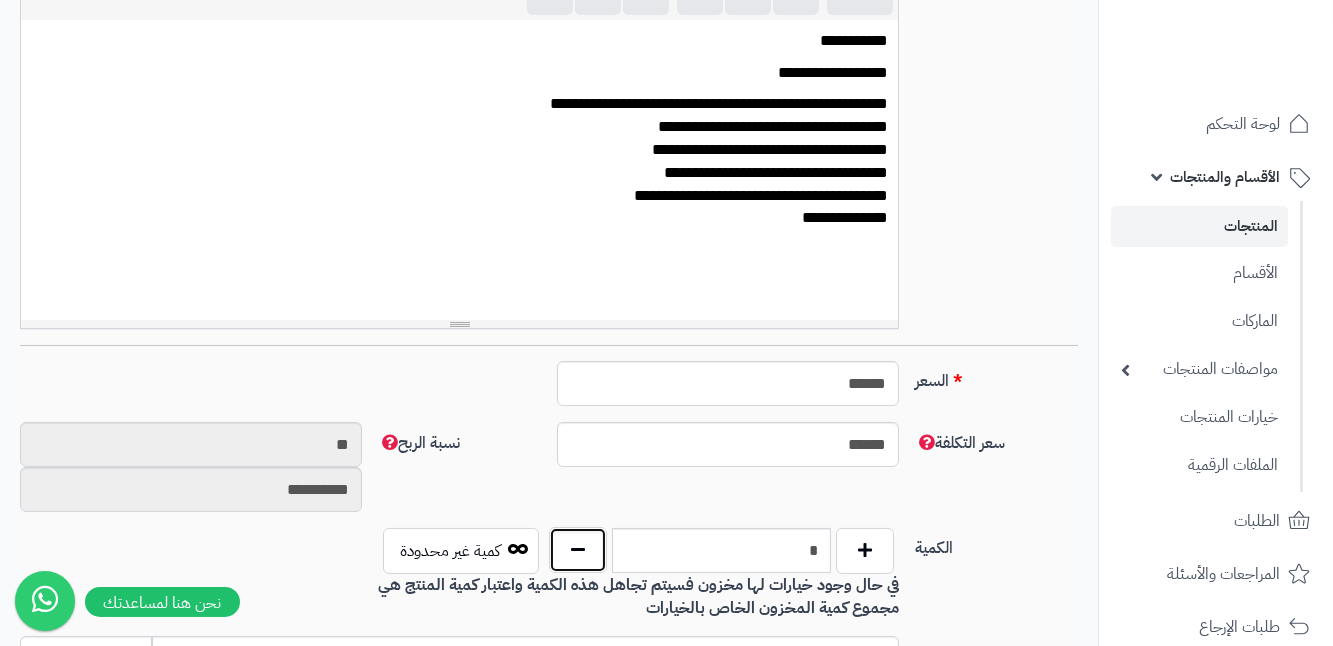 click at bounding box center [578, 550] 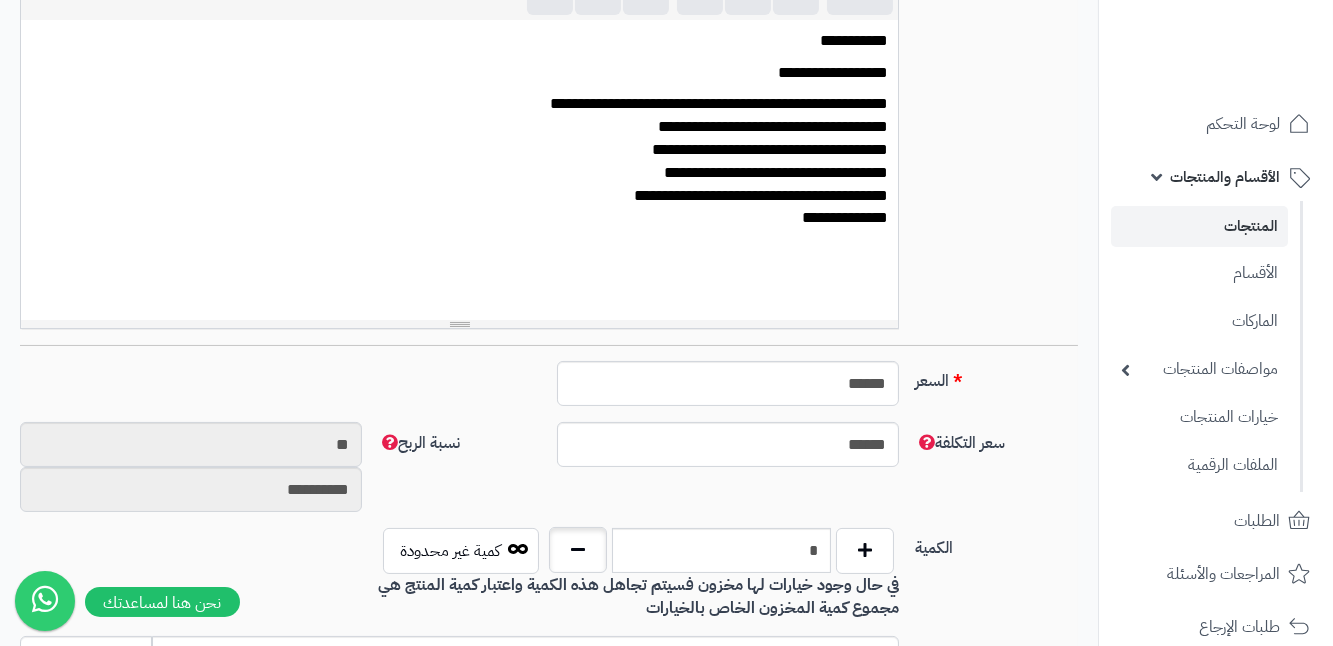 type on "*" 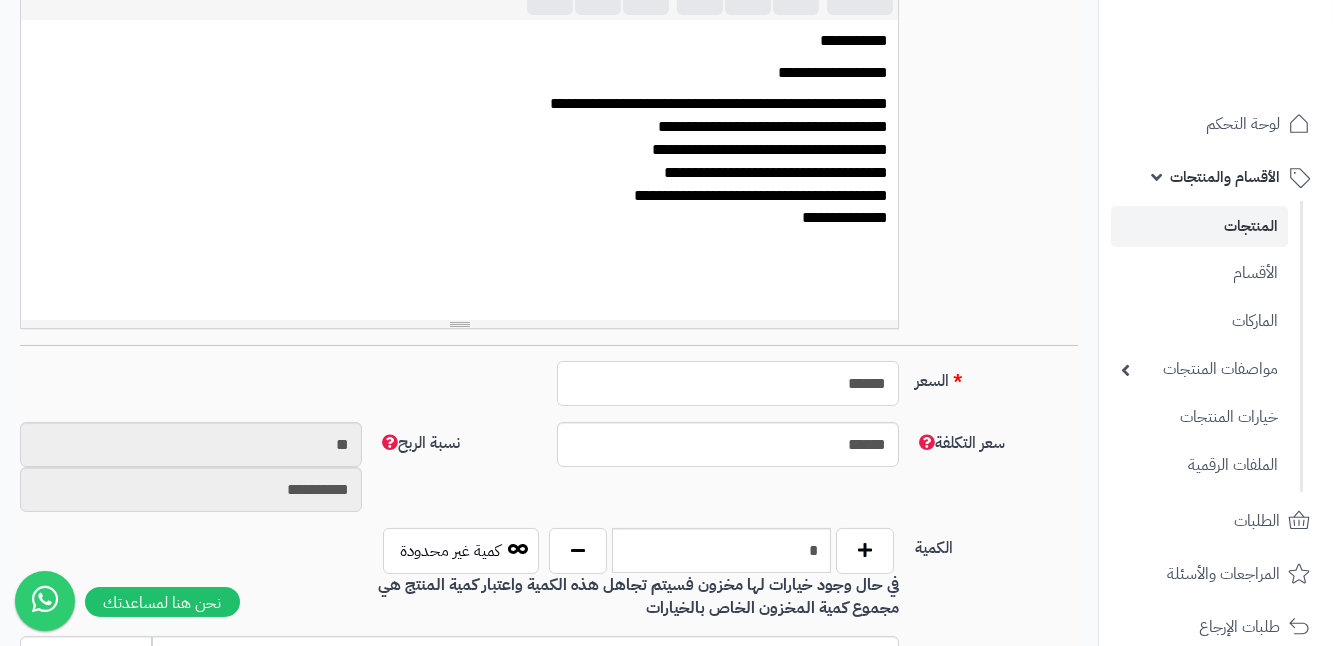 drag, startPoint x: 787, startPoint y: 361, endPoint x: 787, endPoint y: 377, distance: 16 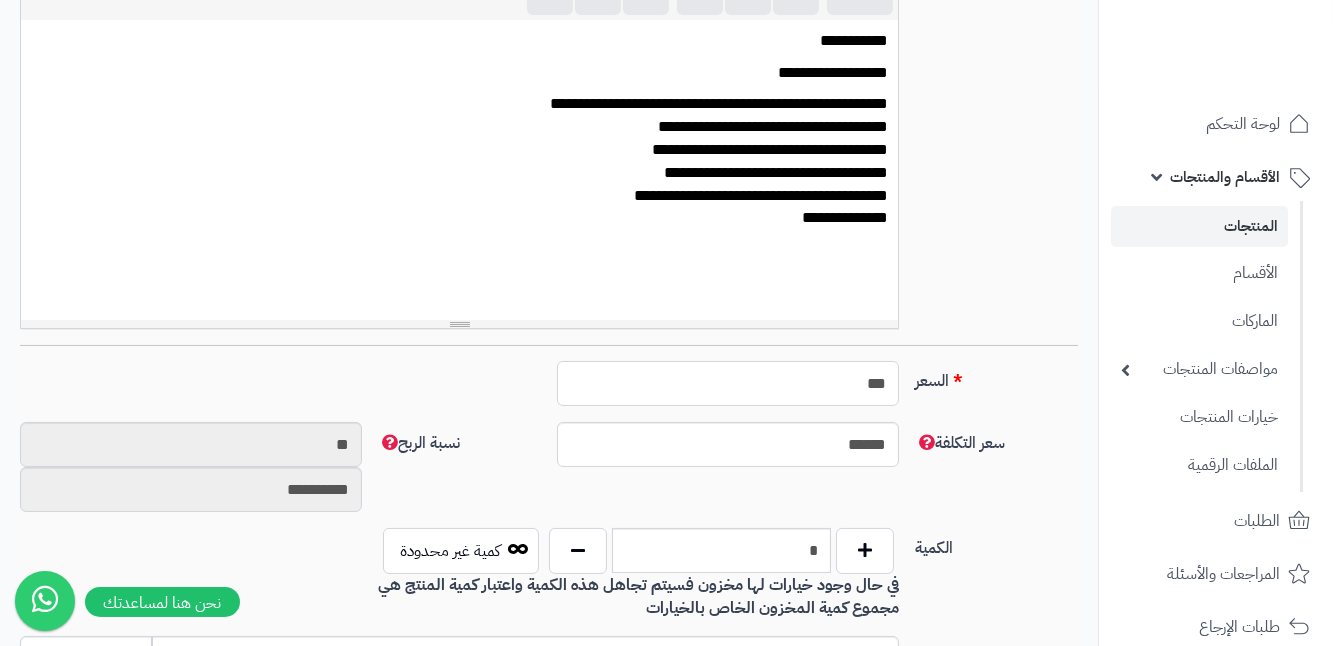 type on "**" 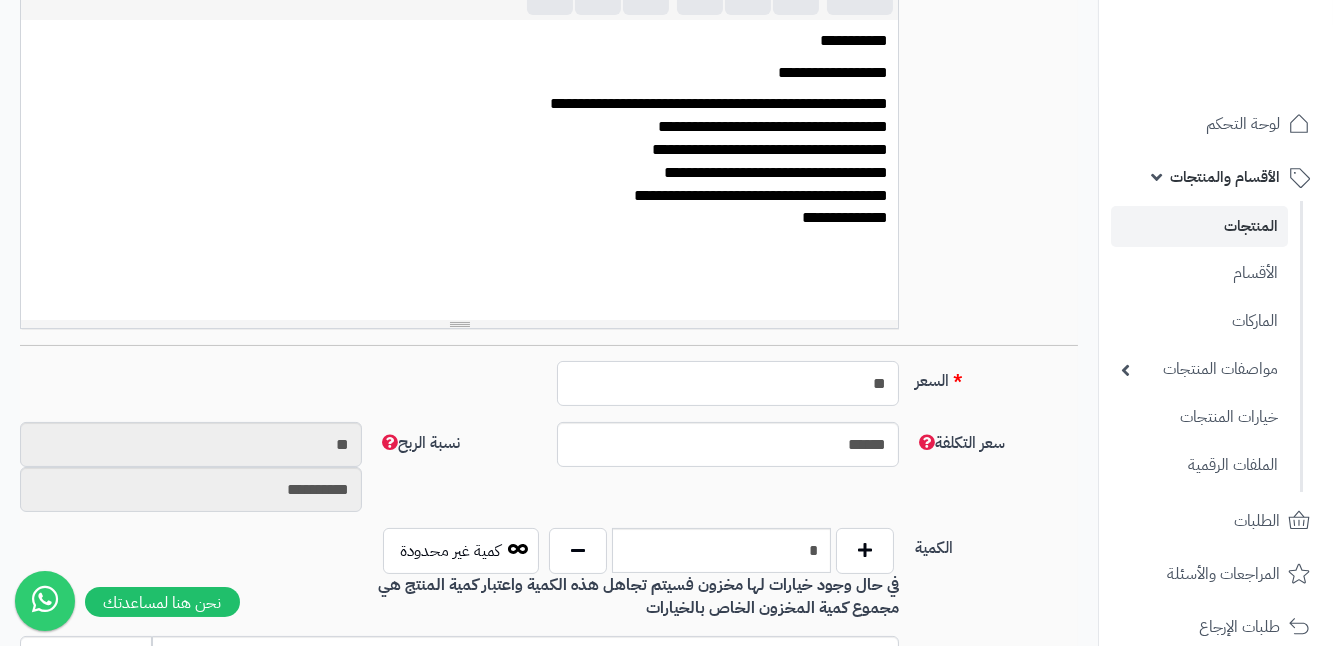 type on "*********" 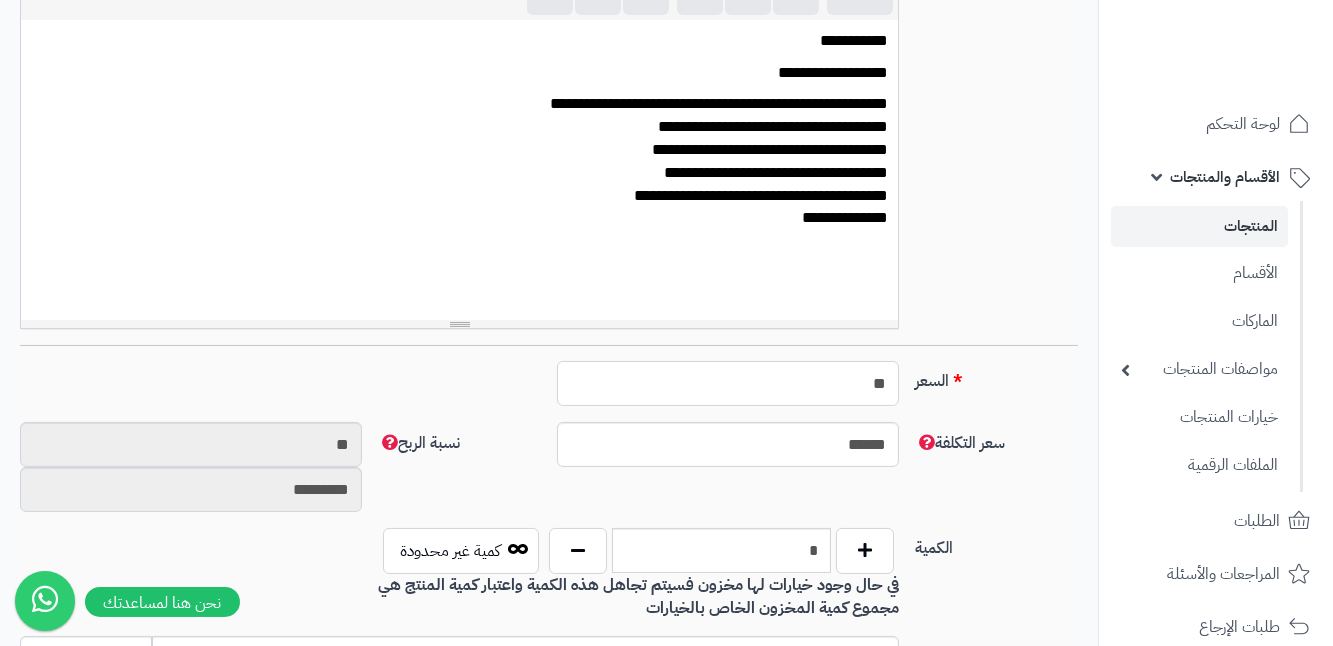type on "*" 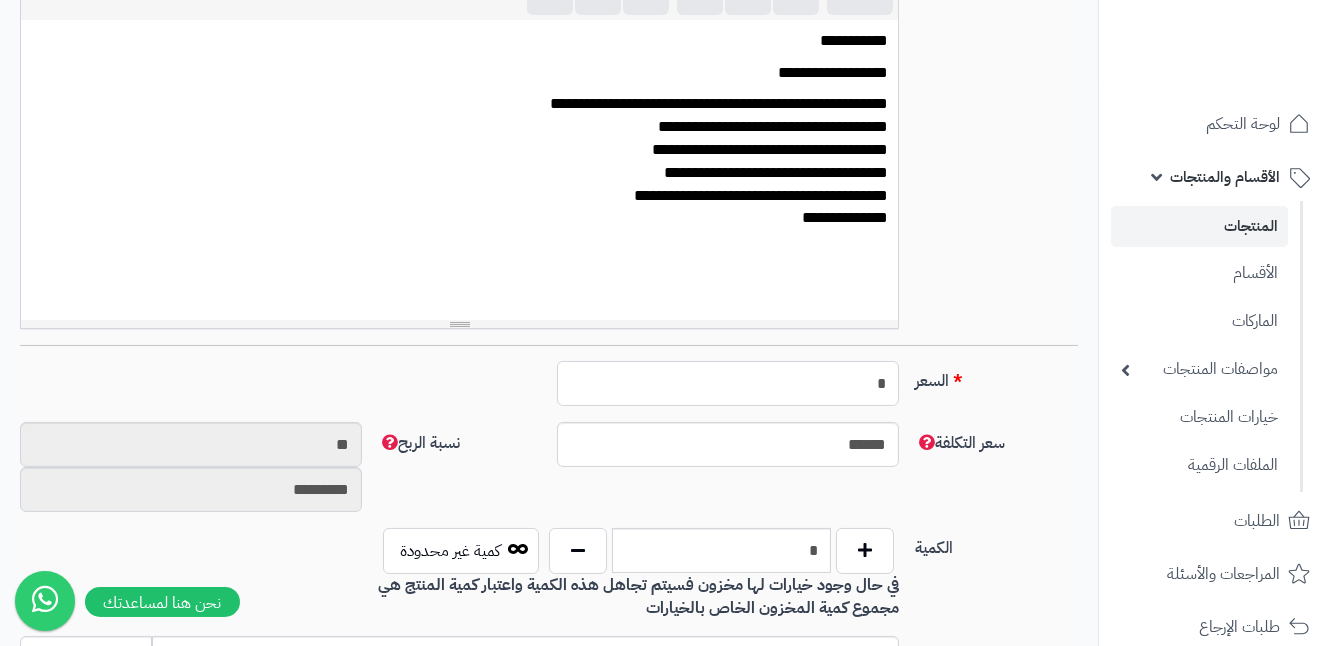 type on "********" 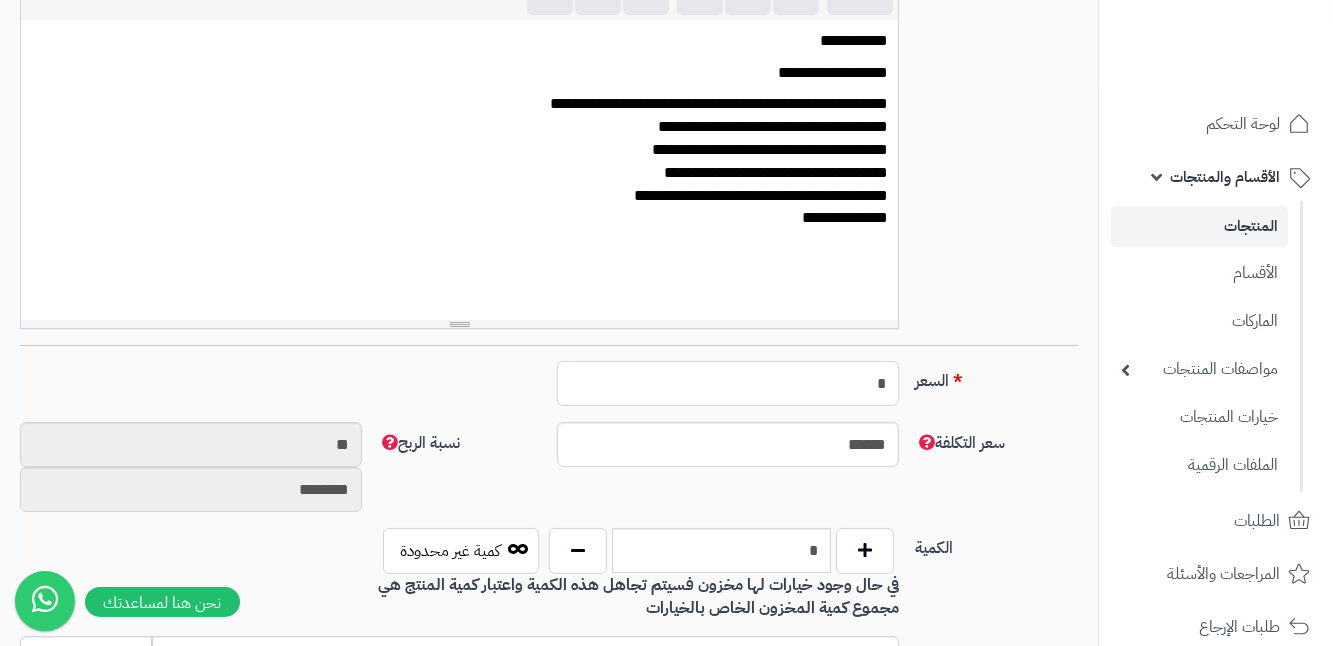 type on "**" 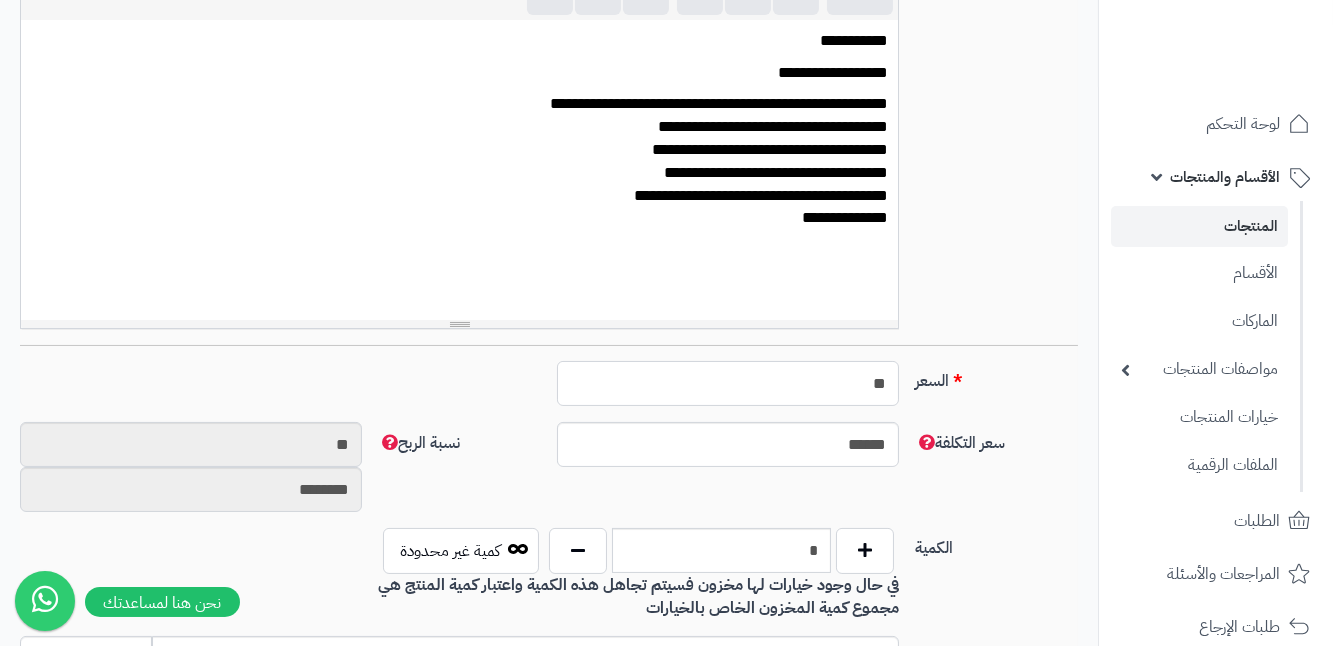 type on "*********" 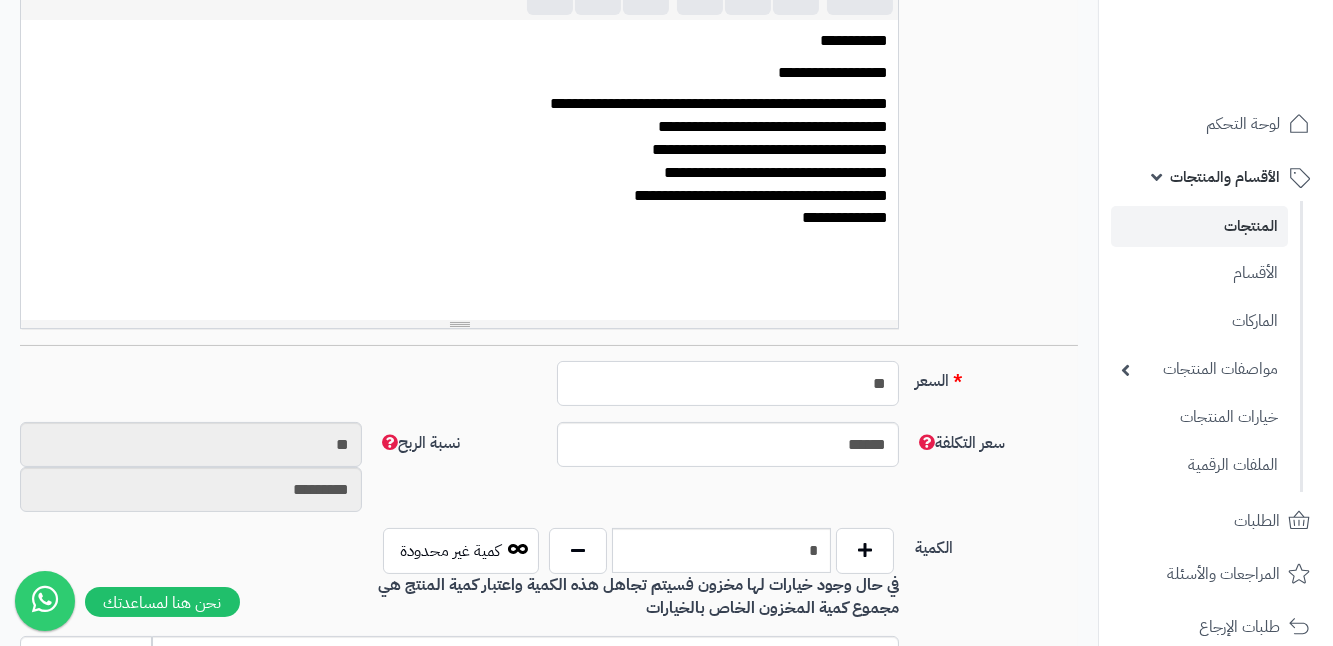 type on "***" 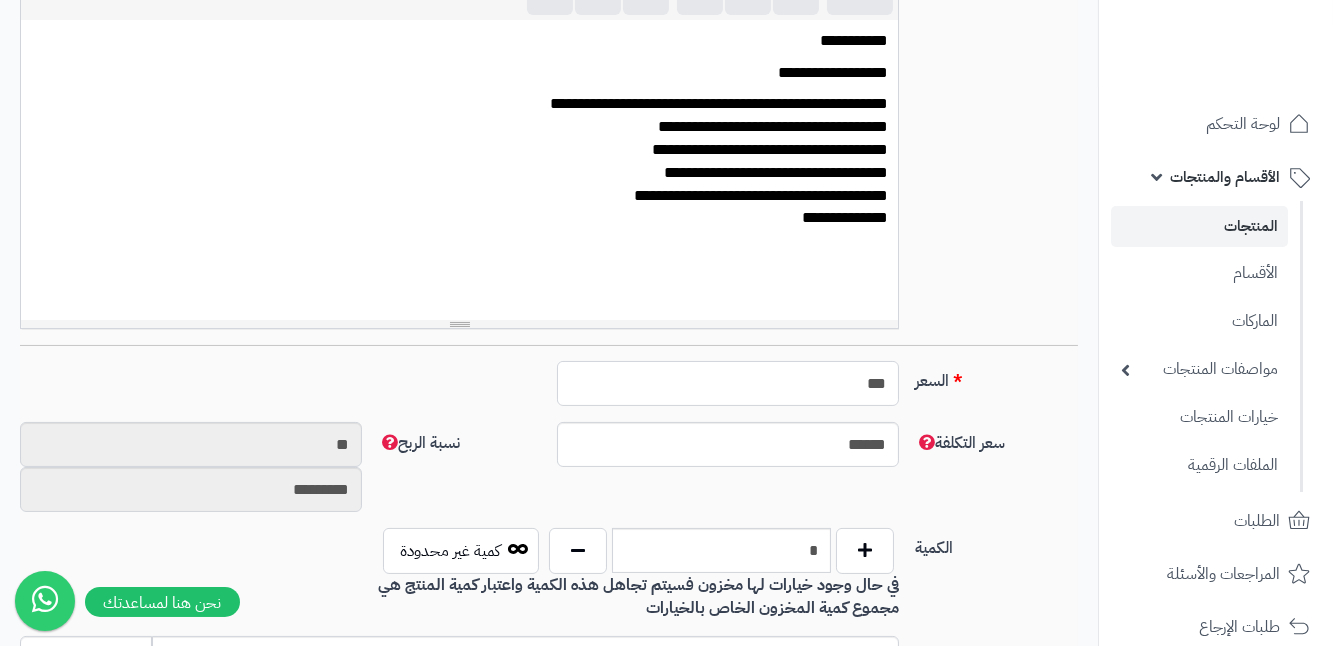 type on "**********" 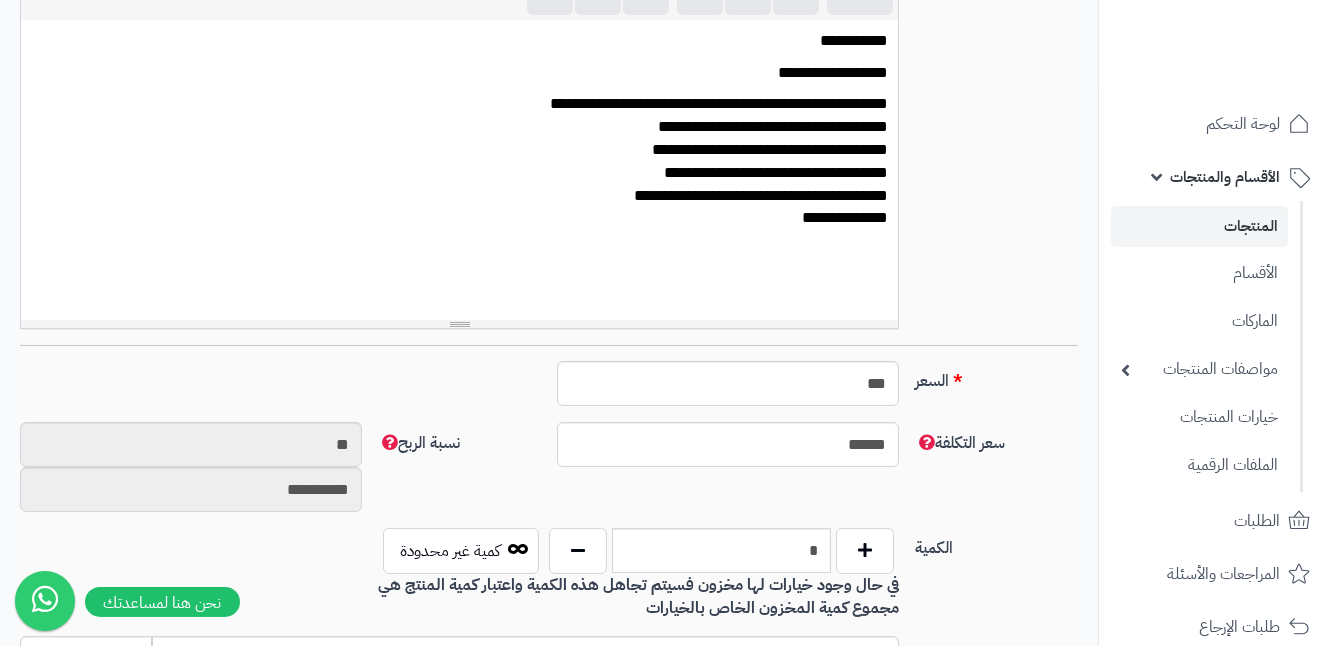type on "***" 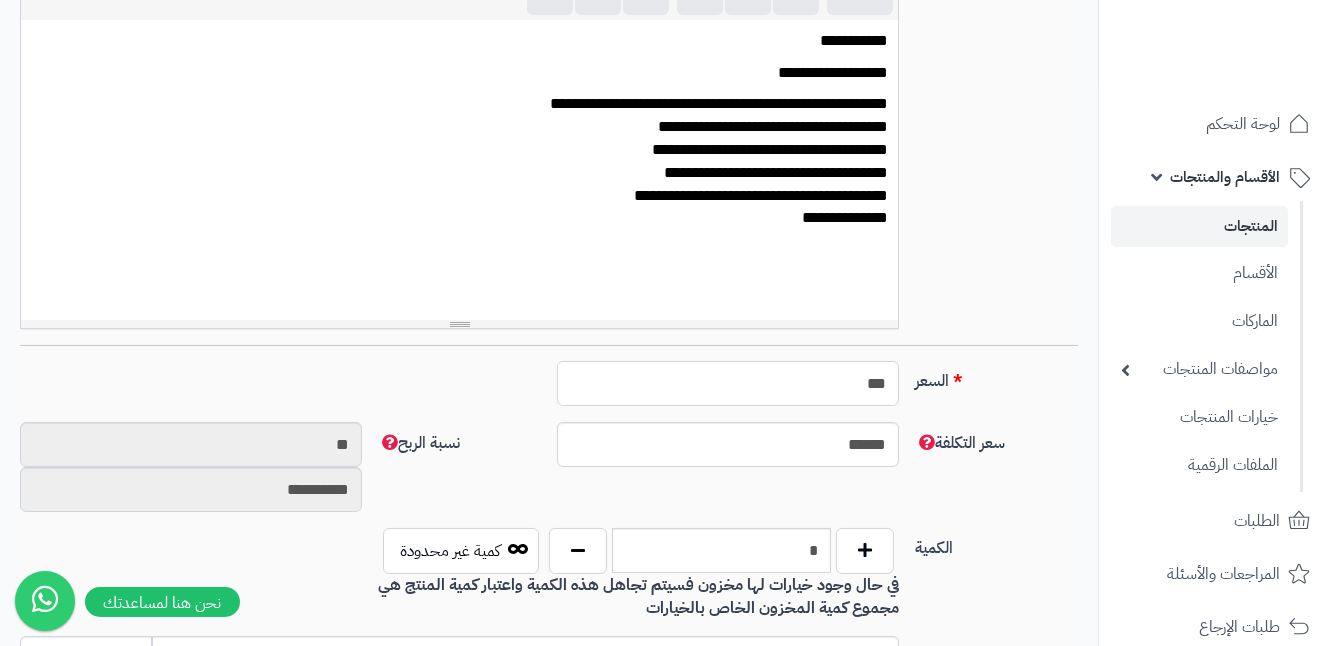 scroll, scrollTop: 935, scrollLeft: 0, axis: vertical 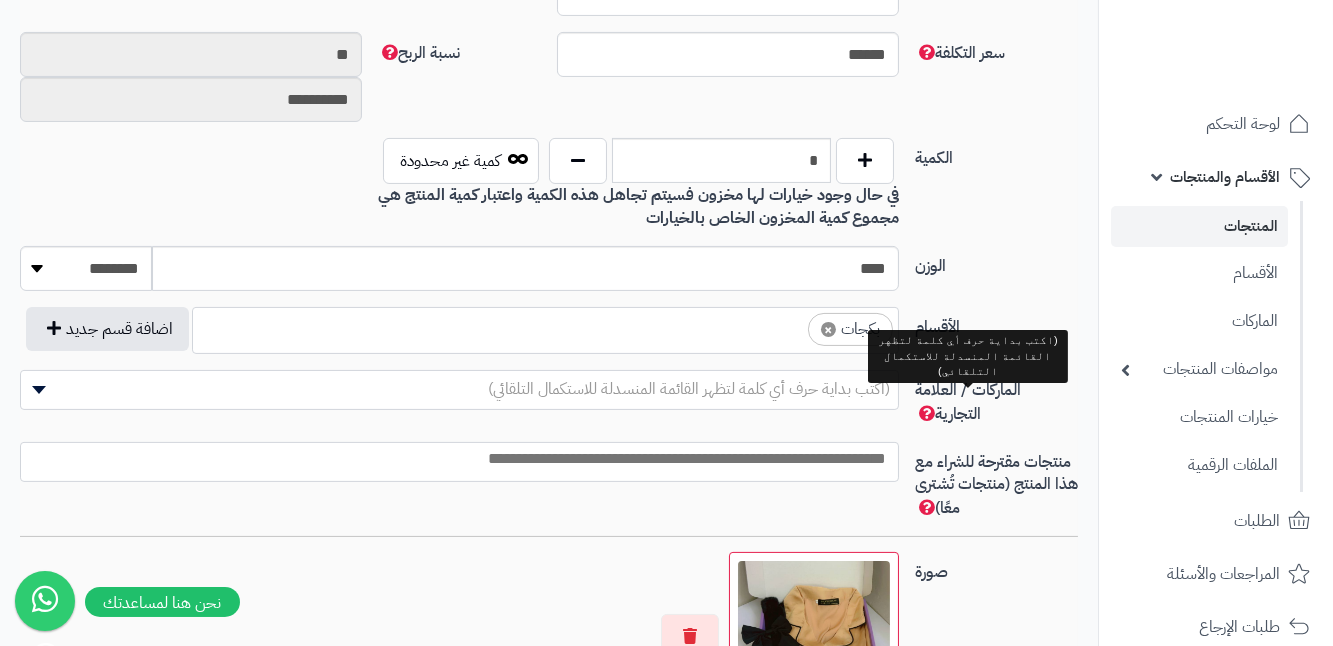 click on "الماركات / العلامة التجارية" at bounding box center (968, 402) 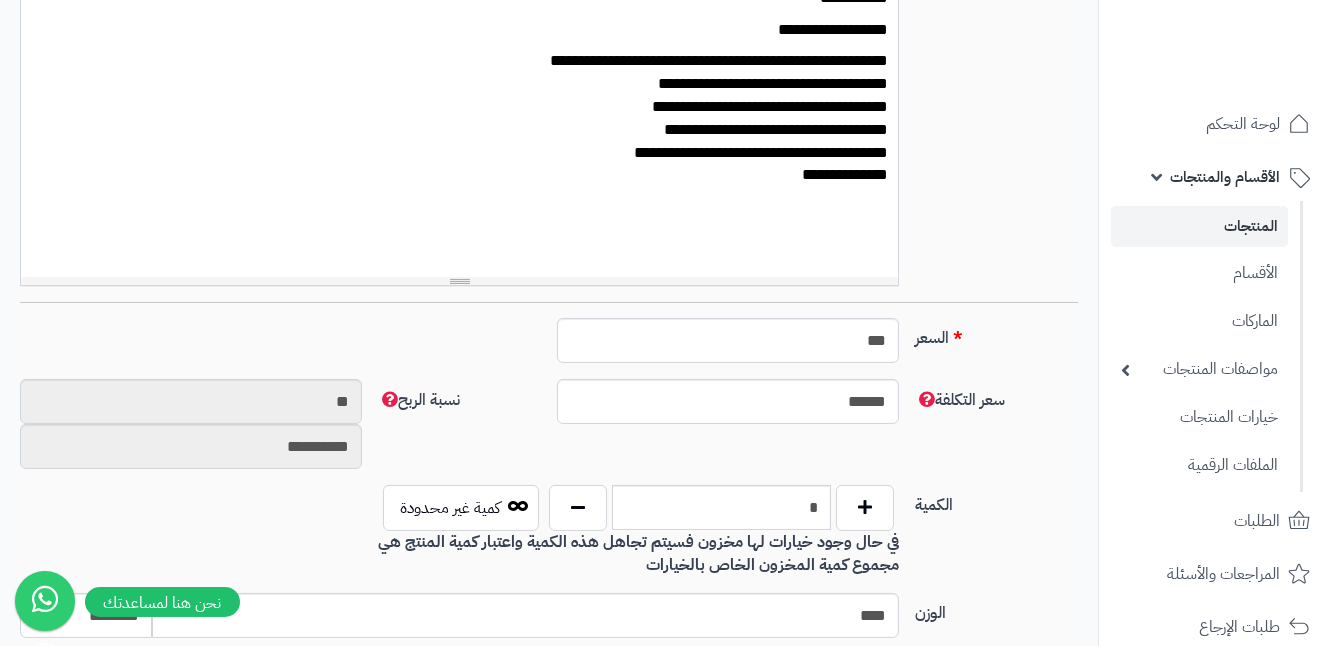 scroll, scrollTop: 571, scrollLeft: 0, axis: vertical 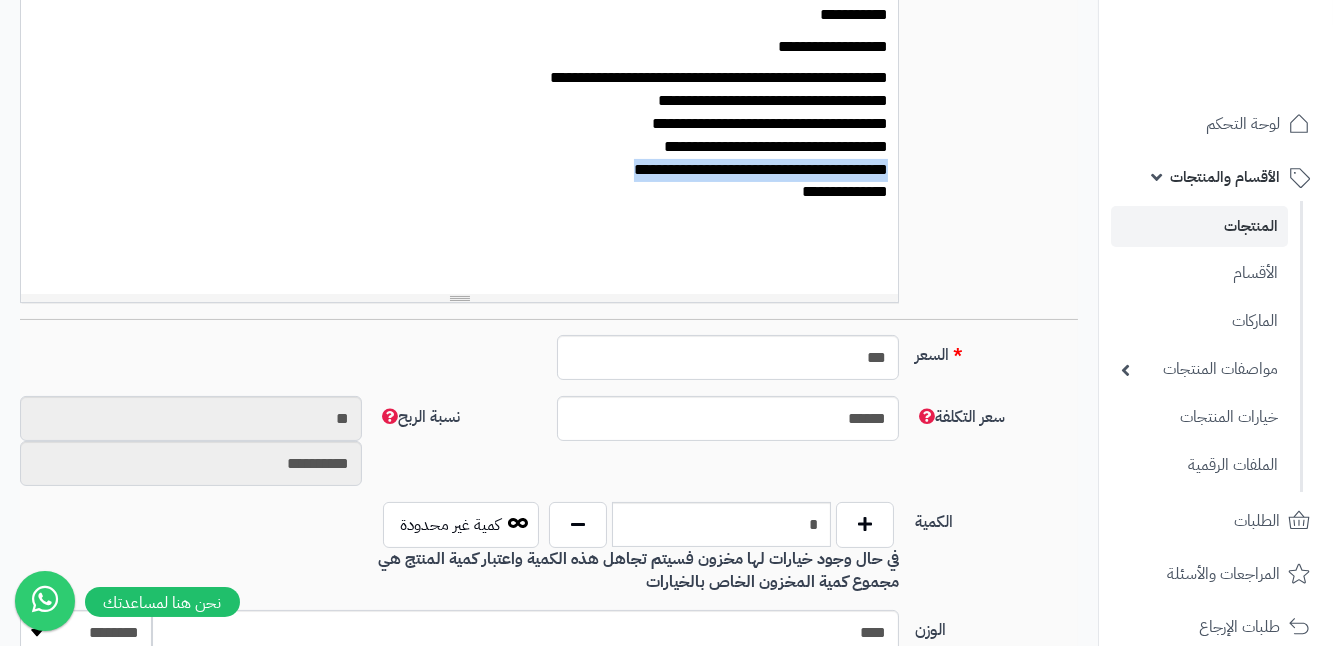 drag, startPoint x: 594, startPoint y: 180, endPoint x: 890, endPoint y: 177, distance: 296.0152 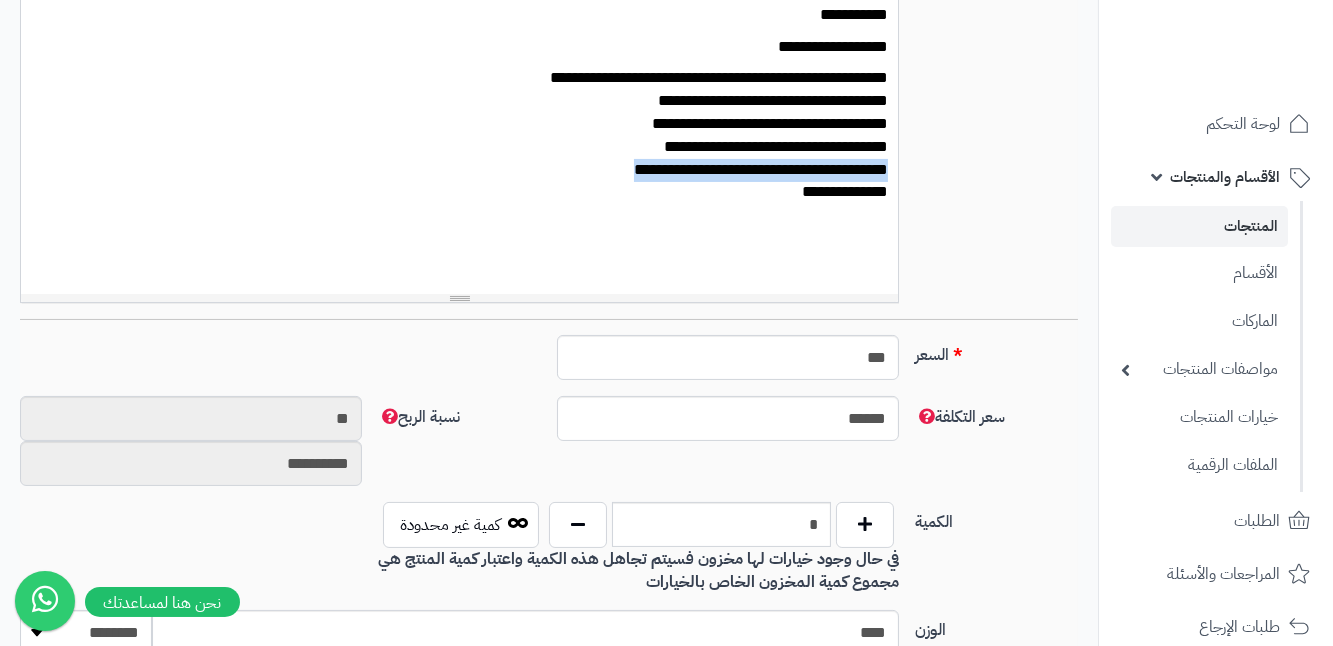 click on "**********" at bounding box center [459, 144] 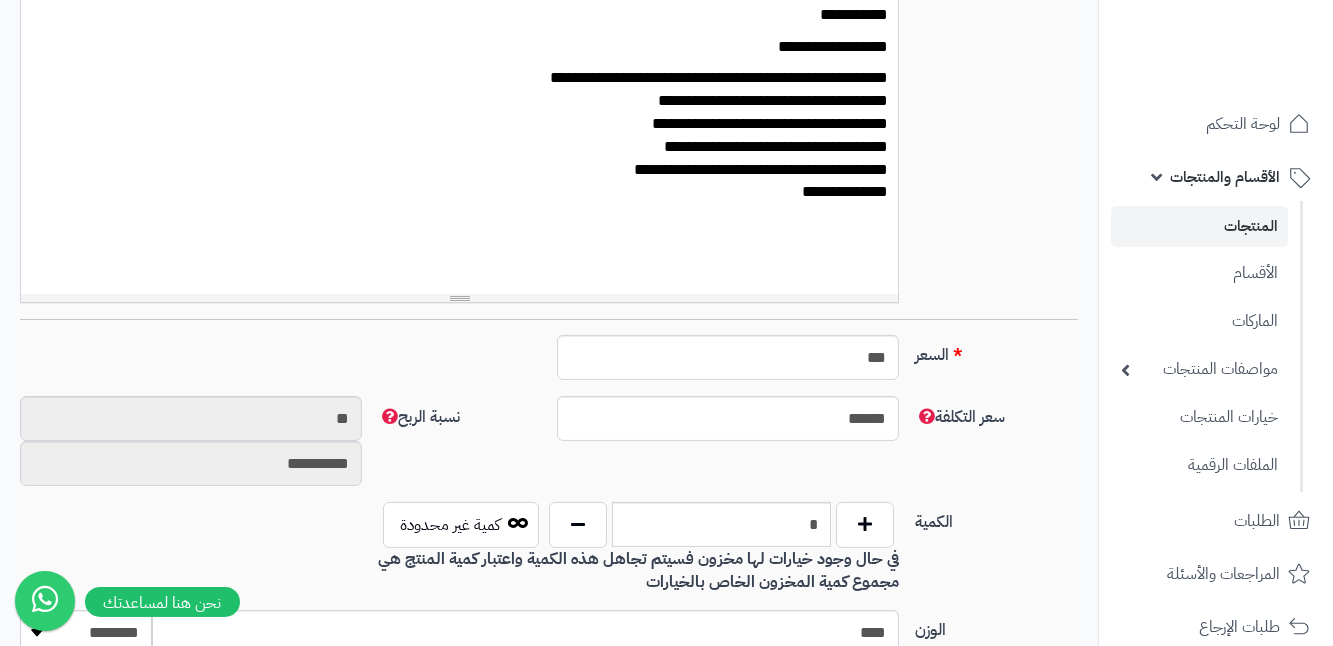 type 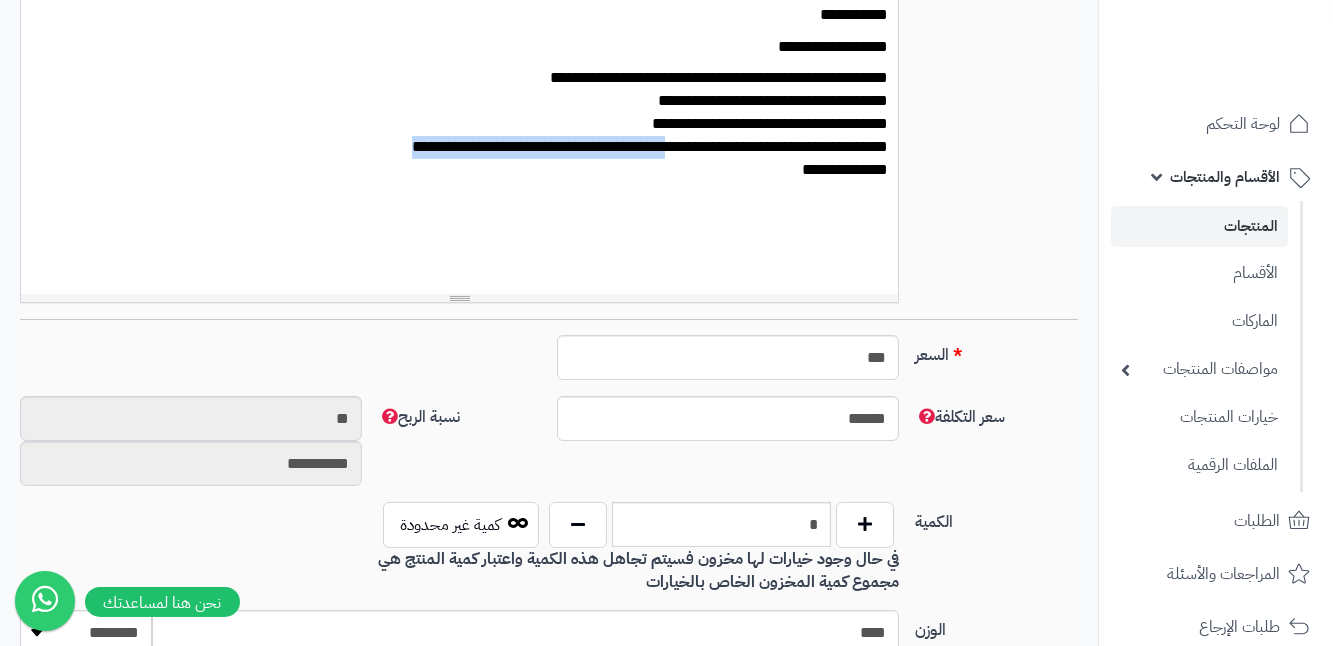 drag, startPoint x: 354, startPoint y: 157, endPoint x: 648, endPoint y: 146, distance: 294.20572 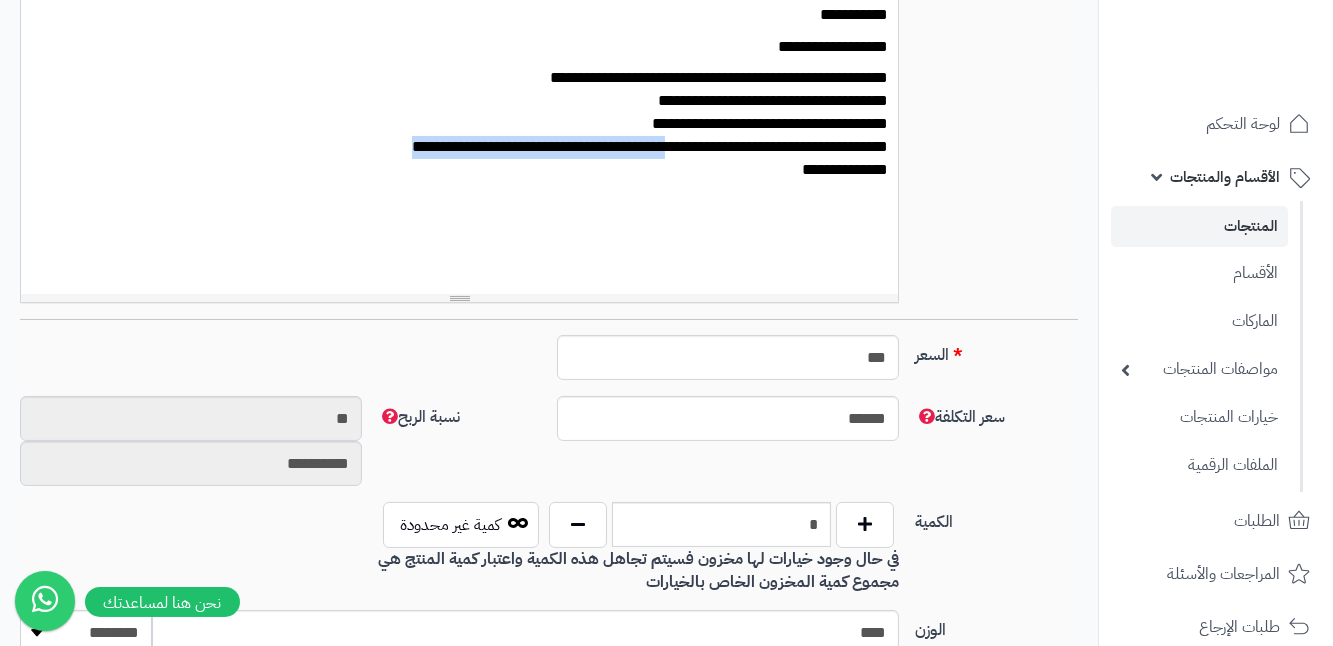 click on "**********" at bounding box center [459, 124] 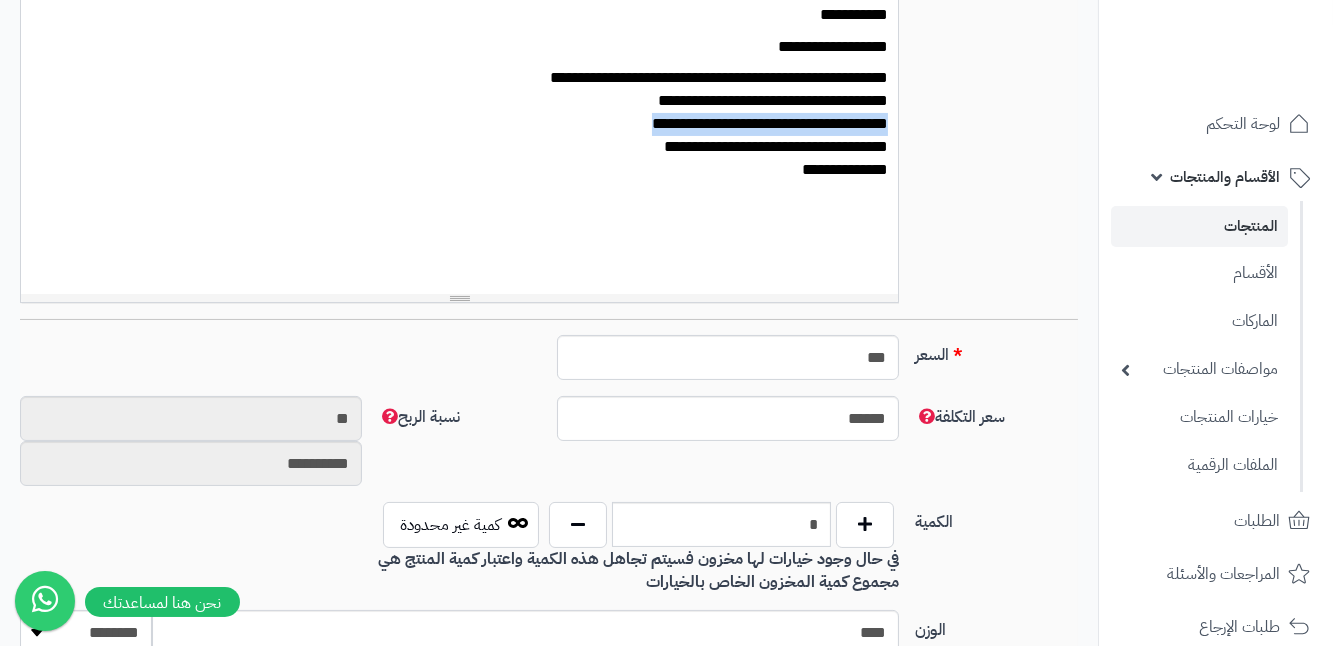 drag, startPoint x: 620, startPoint y: 124, endPoint x: 892, endPoint y: 120, distance: 272.02942 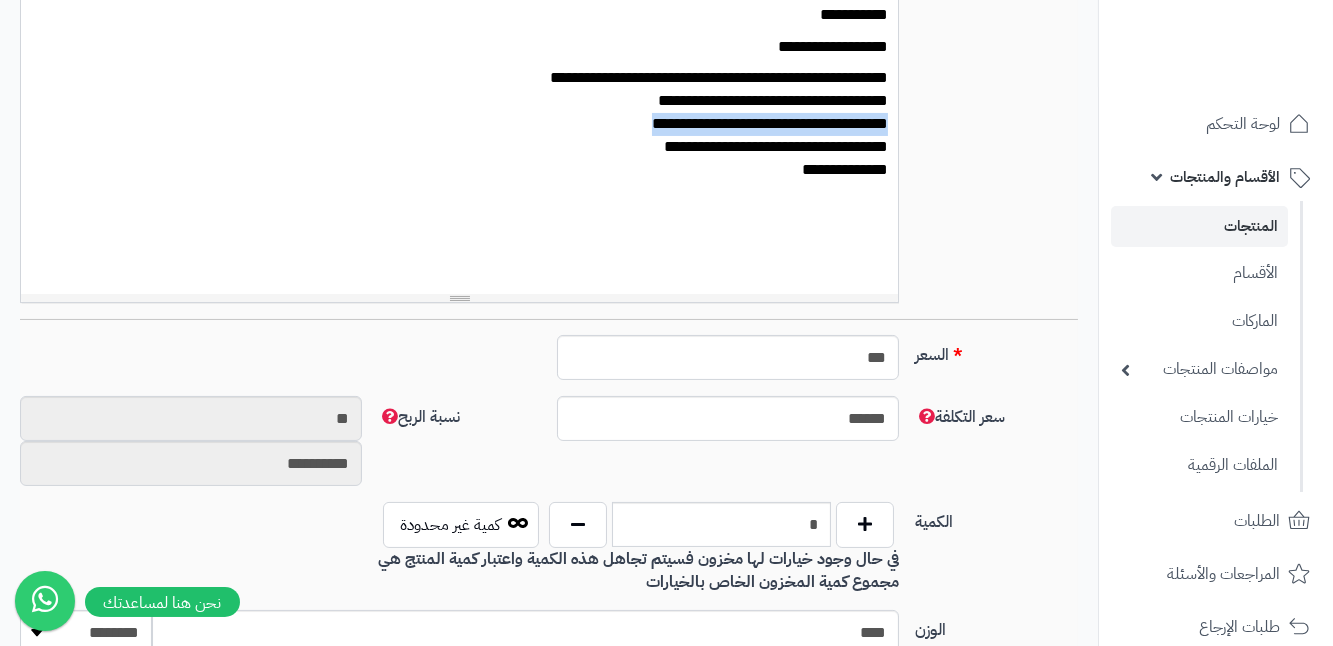 click on "**********" at bounding box center (459, 144) 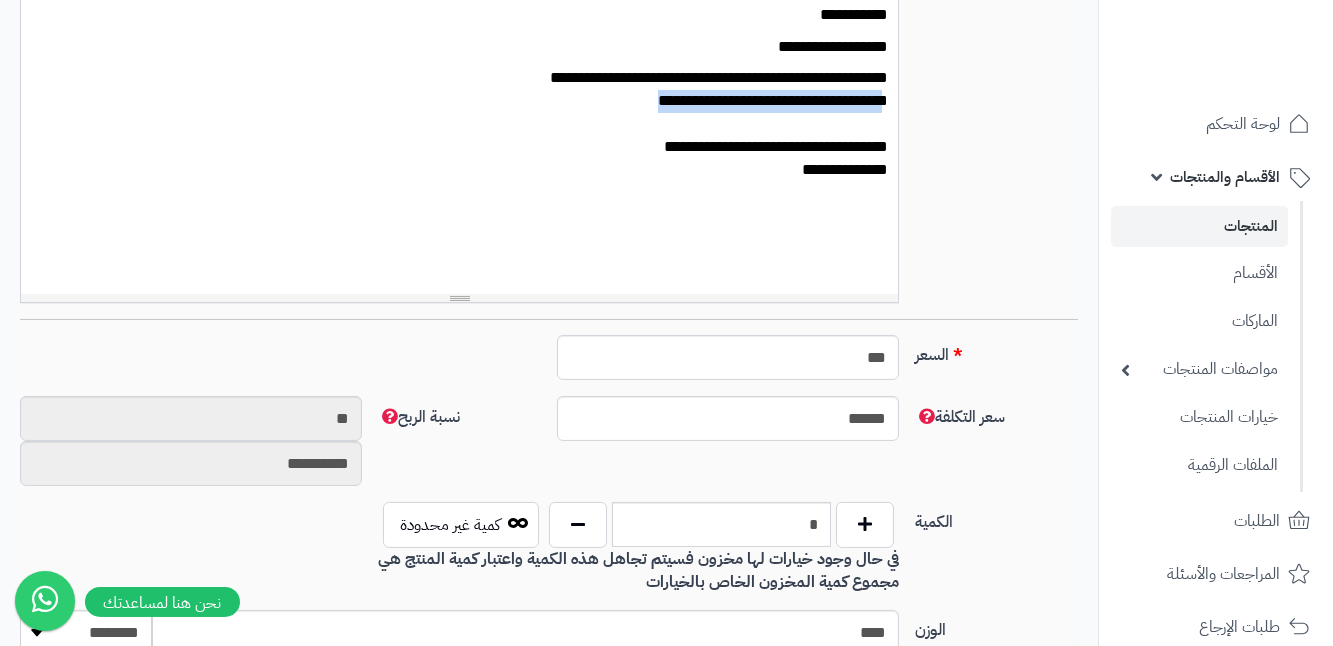 drag, startPoint x: 623, startPoint y: 98, endPoint x: 883, endPoint y: 98, distance: 260 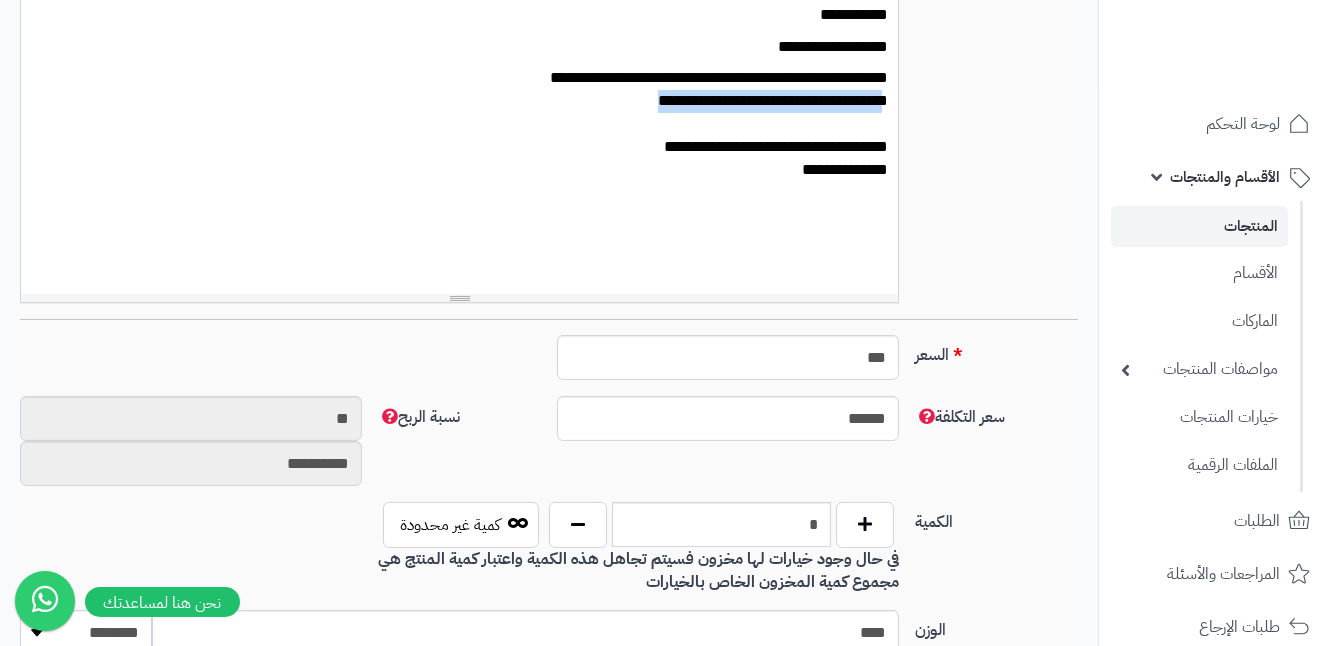 click on "**********" at bounding box center (459, 124) 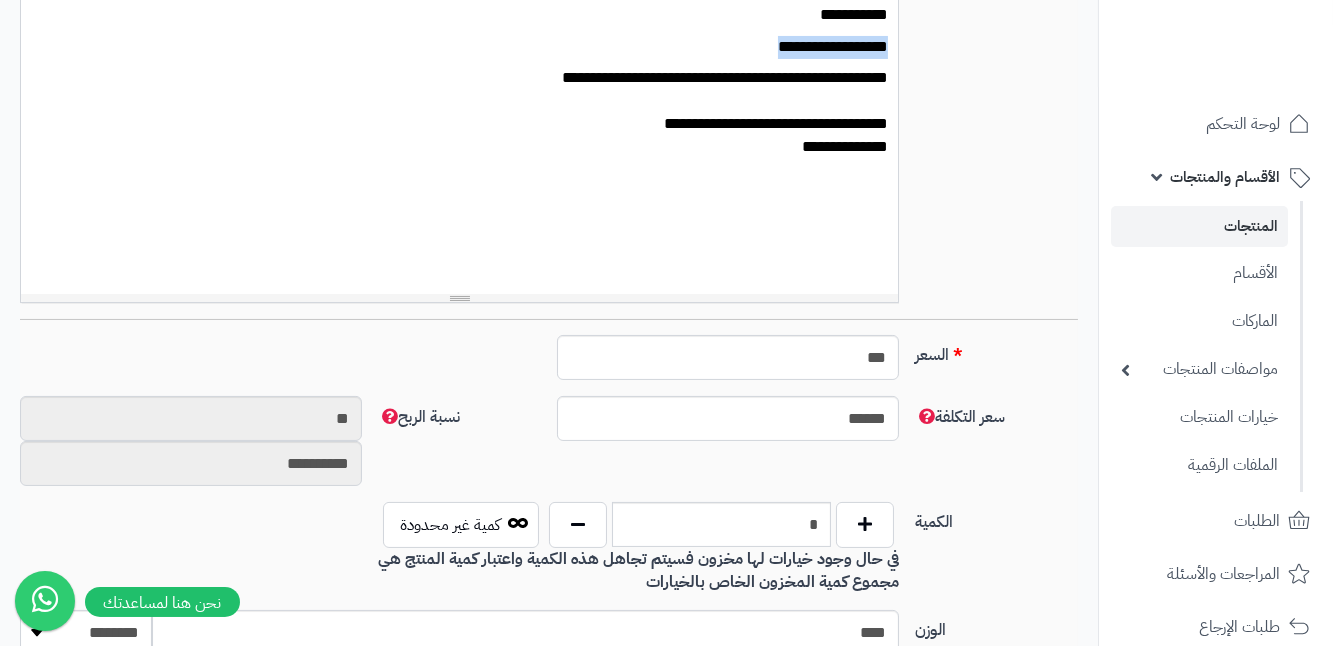 drag, startPoint x: 699, startPoint y: 45, endPoint x: 901, endPoint y: 49, distance: 202.0396 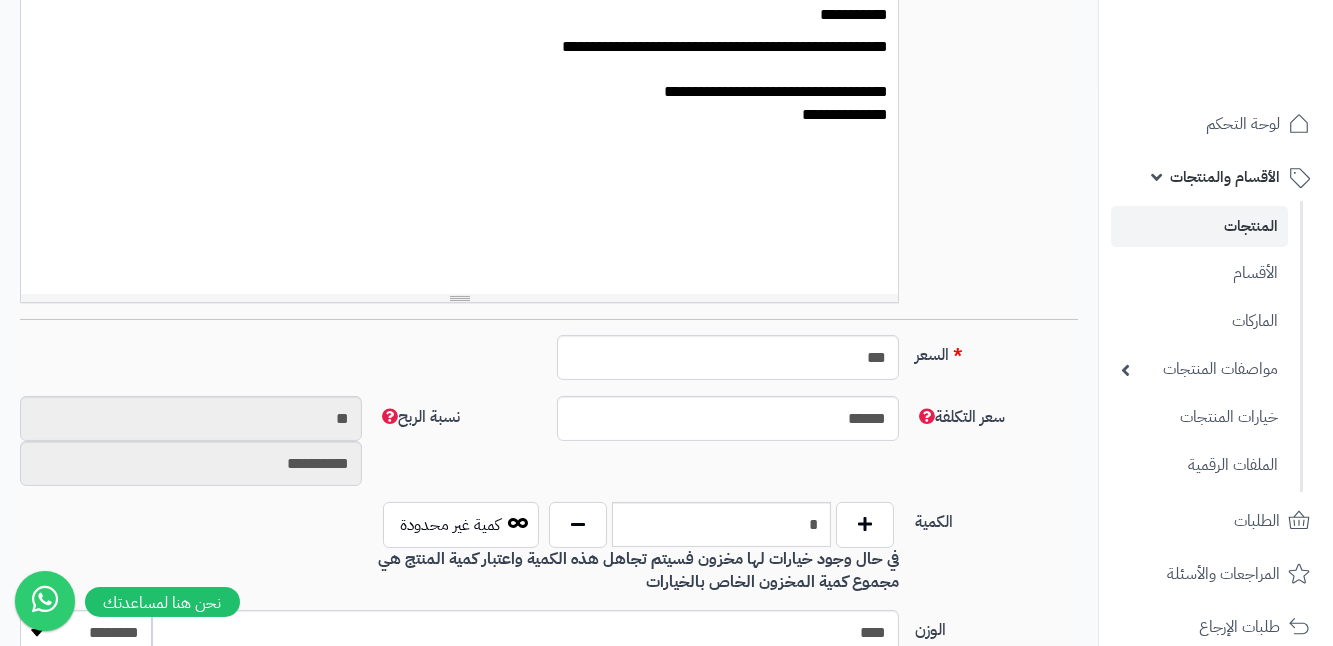 click on "**********" at bounding box center [459, 81] 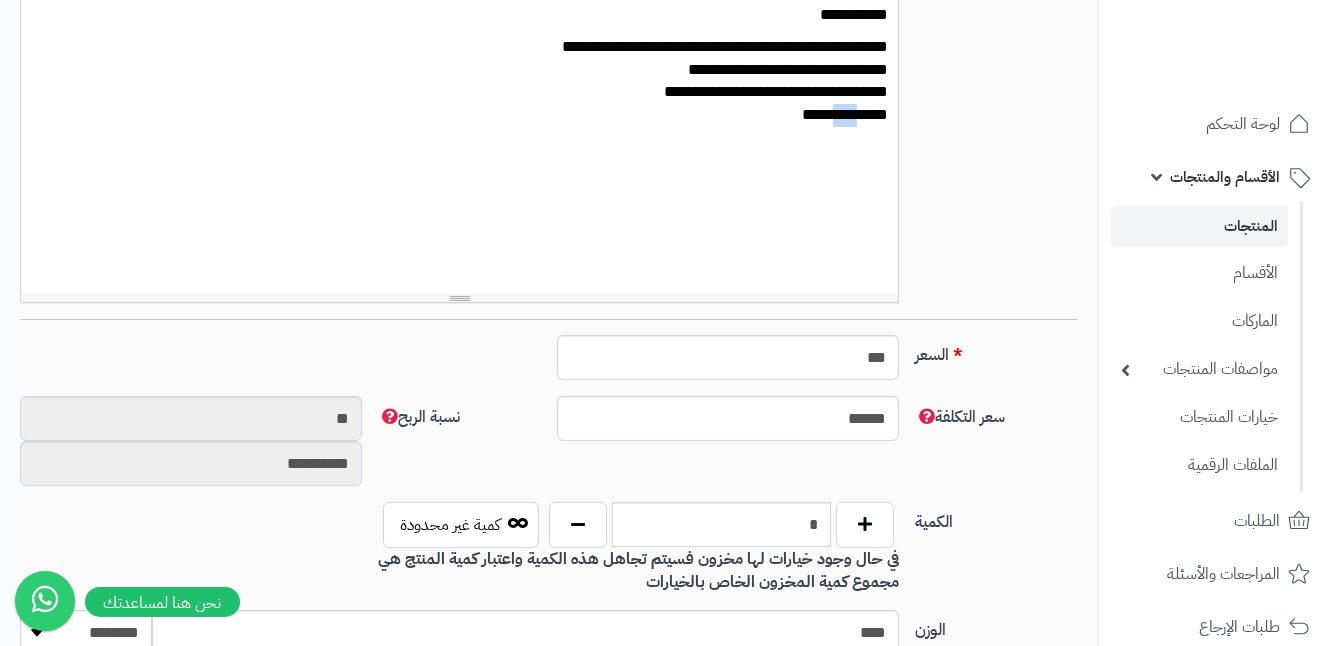 drag, startPoint x: 826, startPoint y: 115, endPoint x: 855, endPoint y: 146, distance: 42.44997 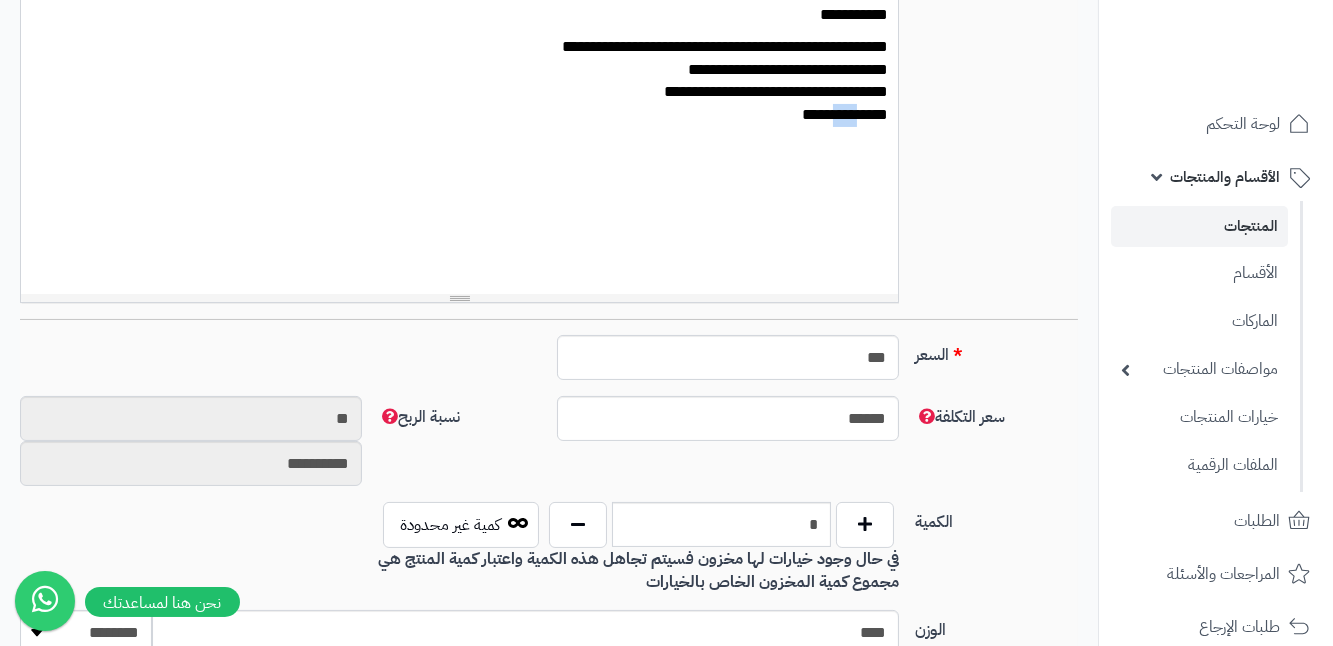 click on "**********" at bounding box center [459, 144] 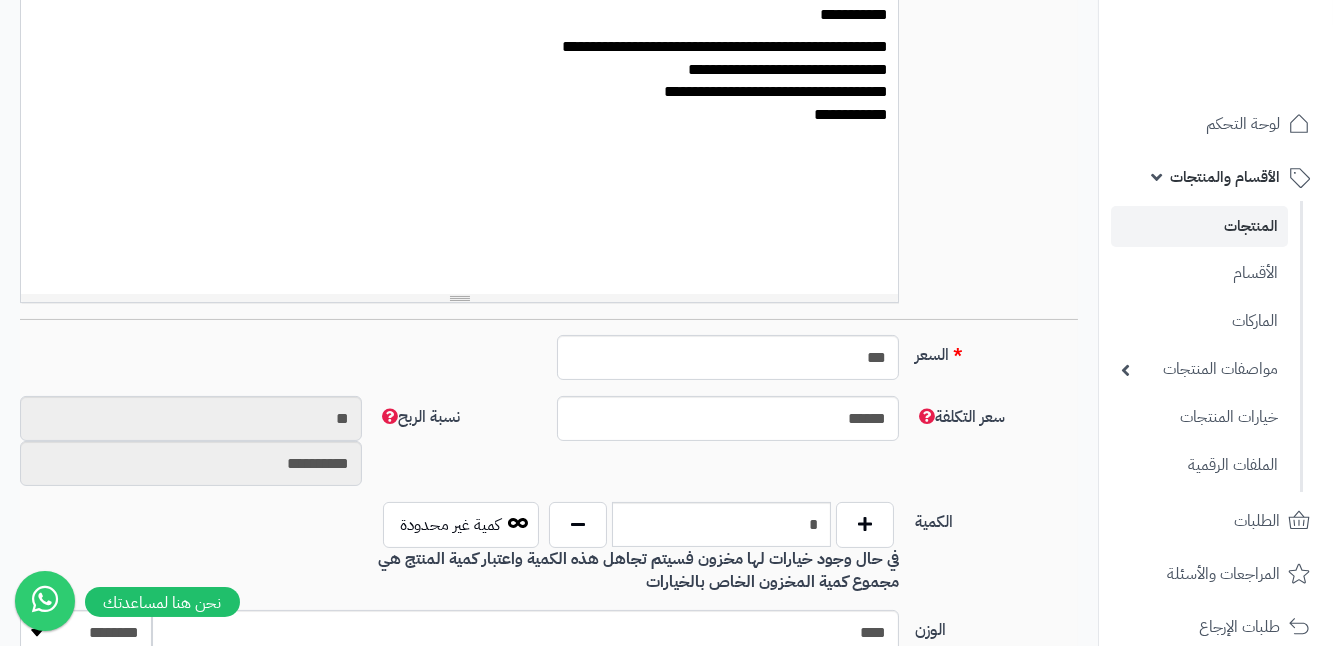 click on "**********" at bounding box center [459, 81] 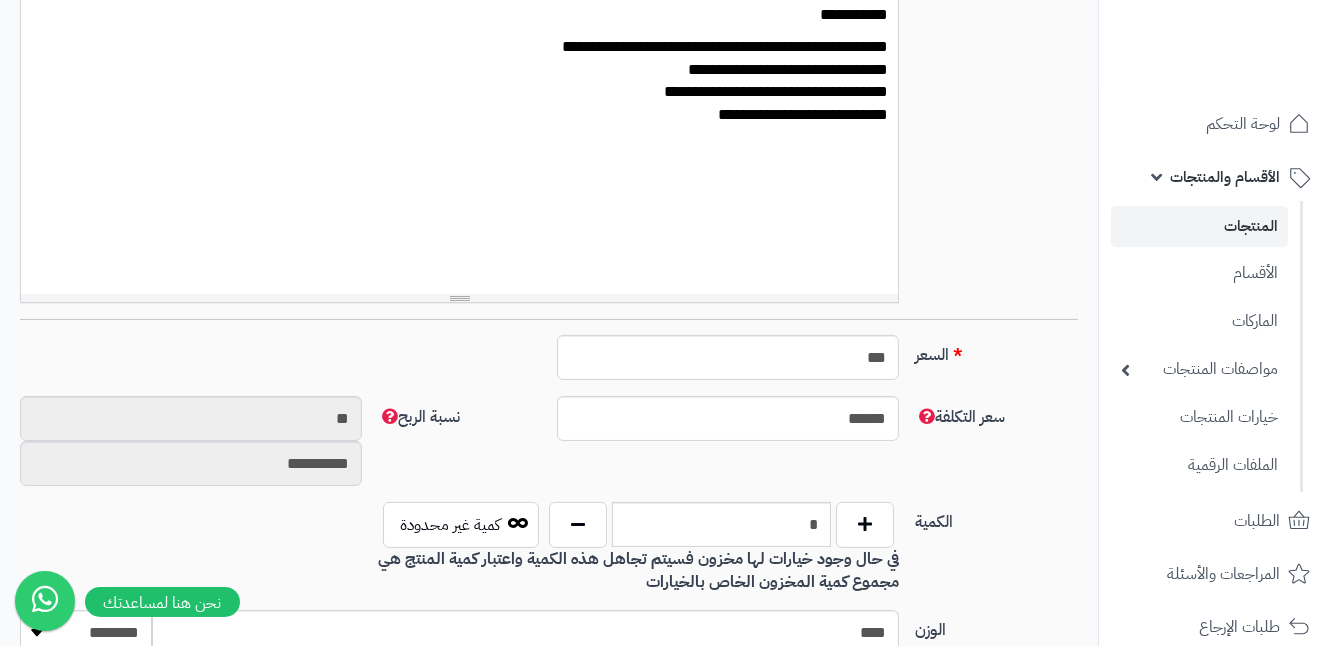 click on "**********" at bounding box center [459, 81] 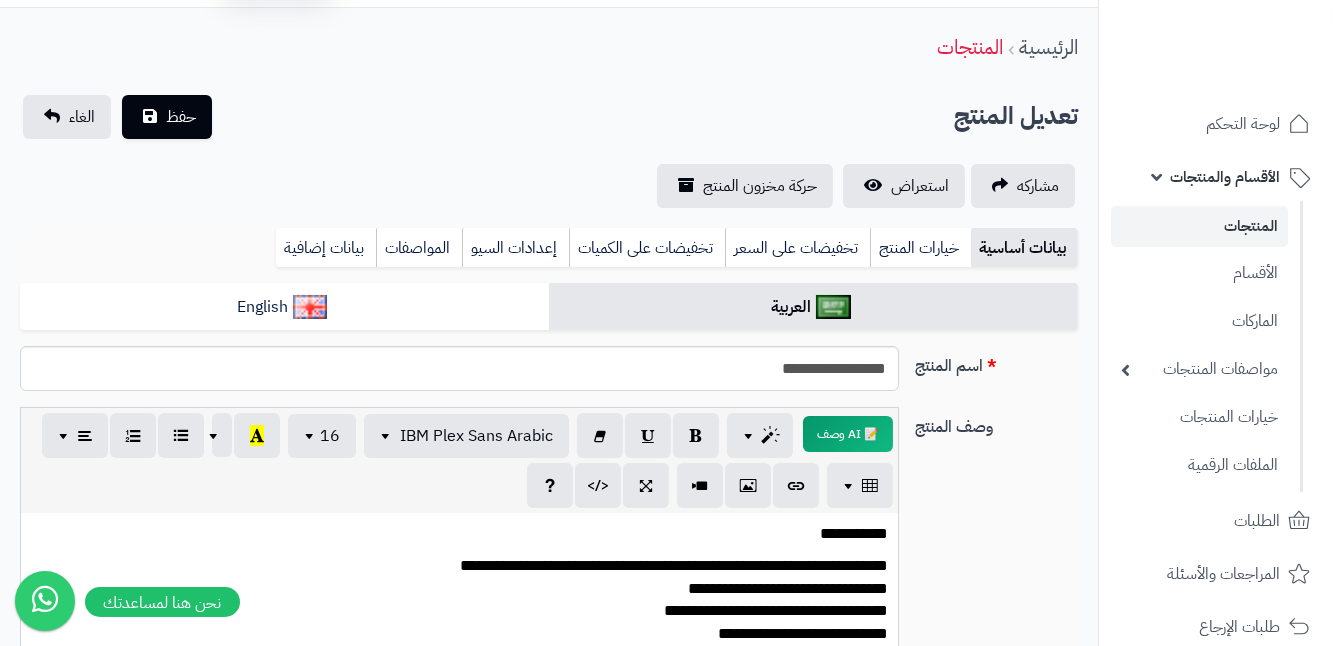 scroll, scrollTop: 0, scrollLeft: 0, axis: both 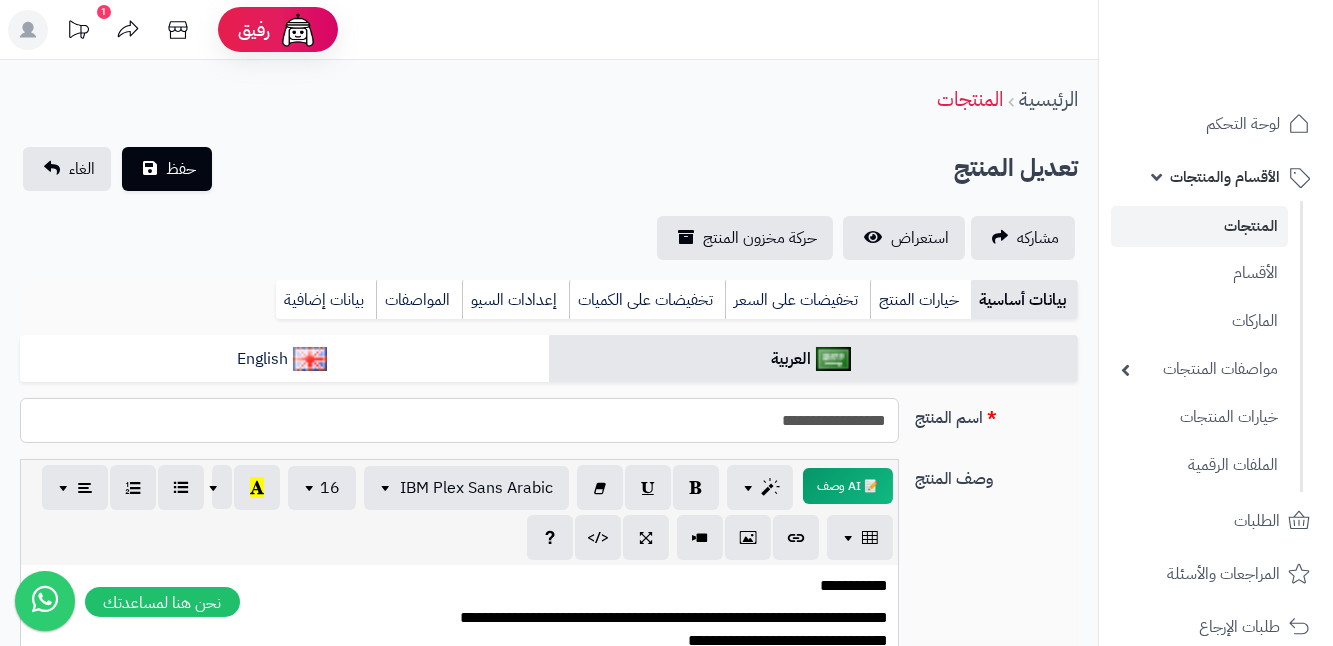 click on "**********" at bounding box center [459, 420] 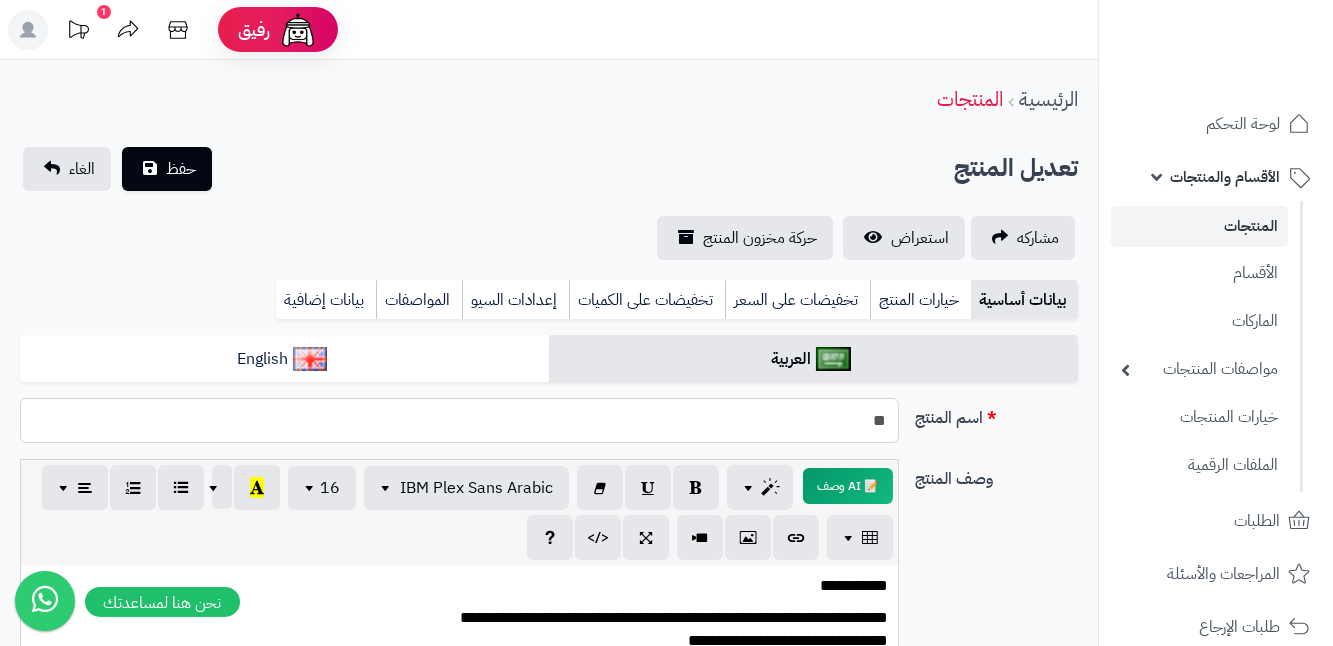 type on "*" 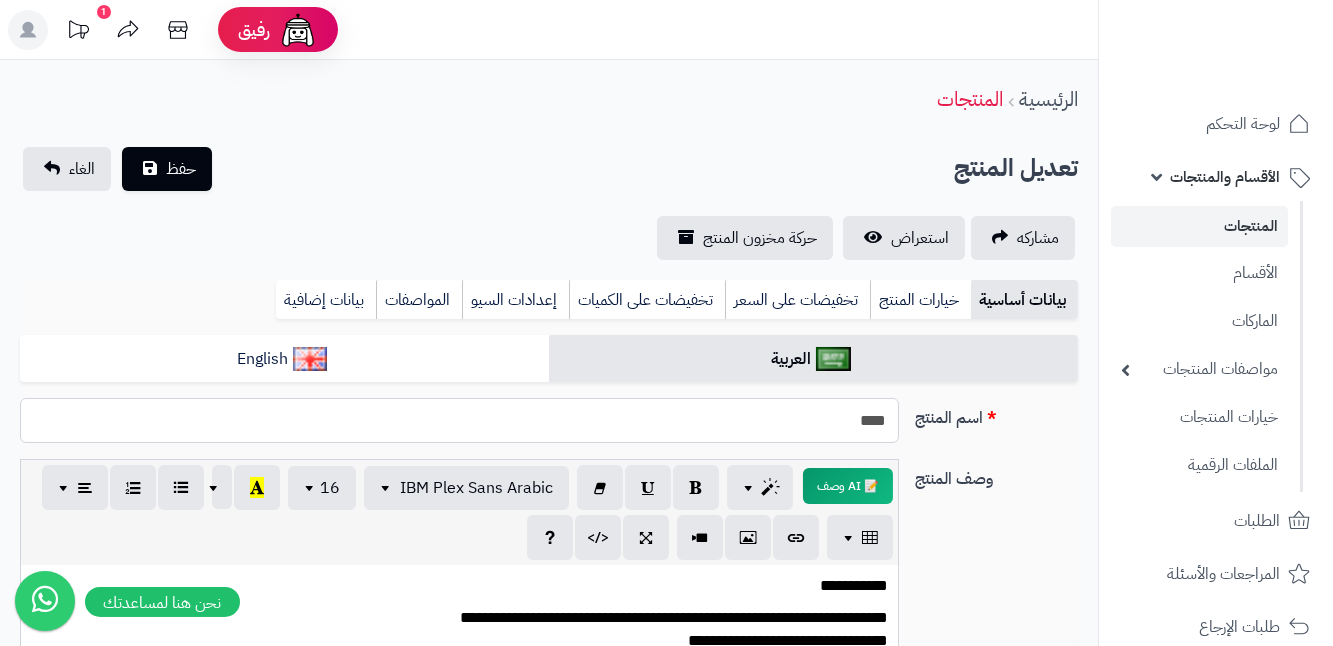 click on "***" at bounding box center [459, 420] 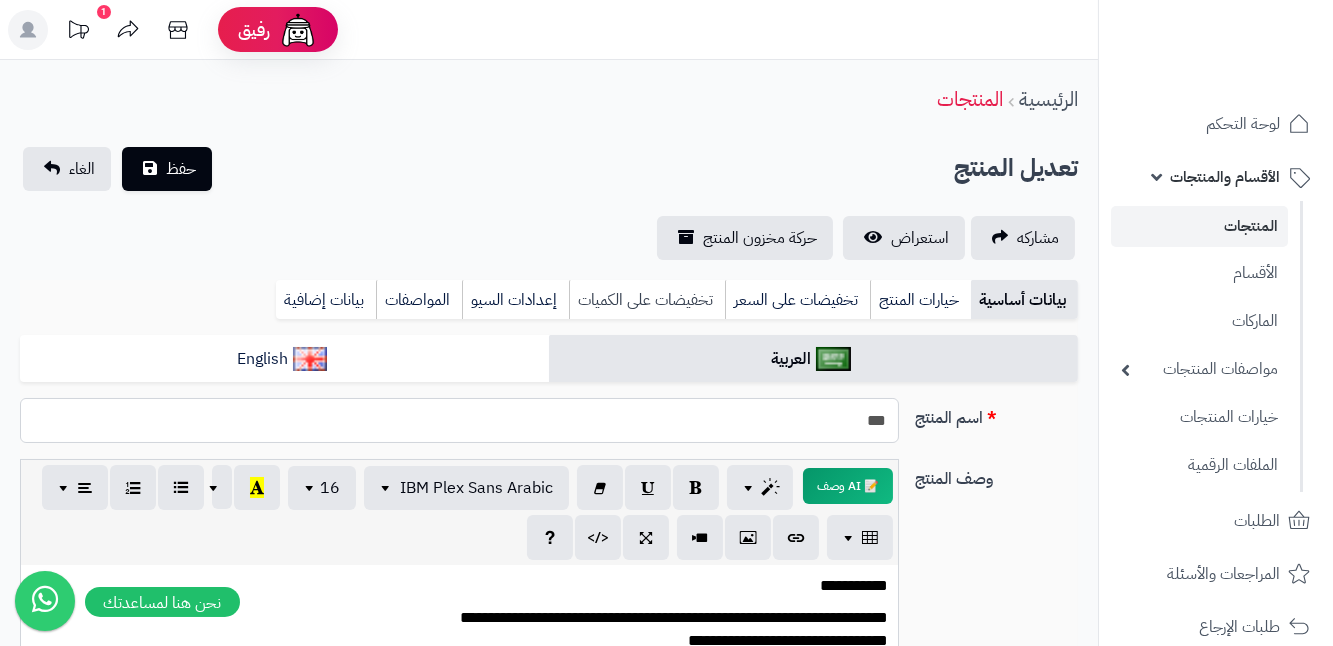 type on "**********" 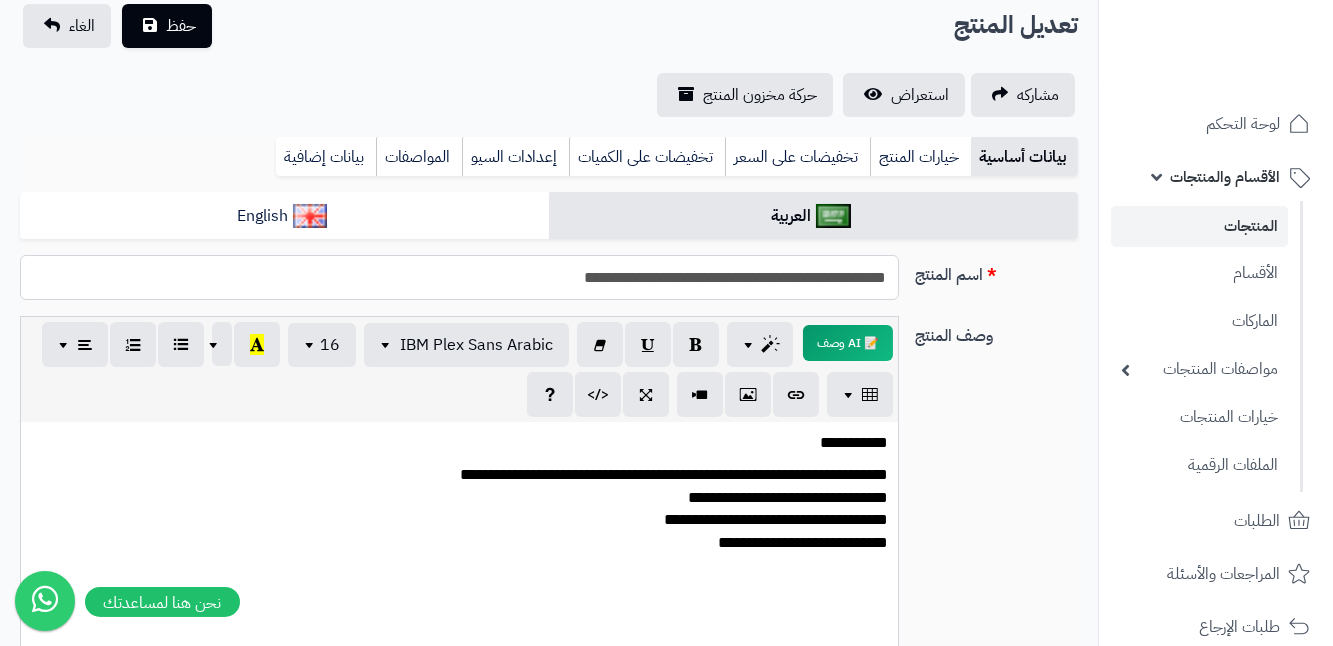 scroll, scrollTop: 117, scrollLeft: 0, axis: vertical 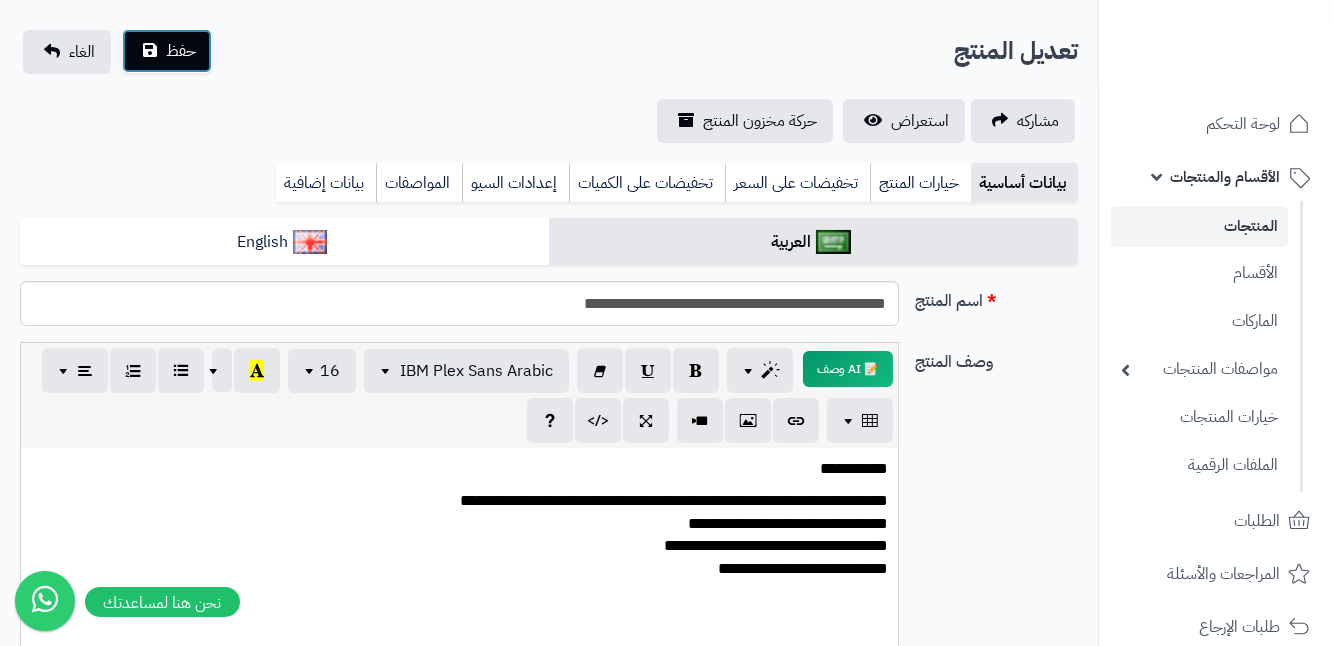 click on "حفظ" at bounding box center (167, 51) 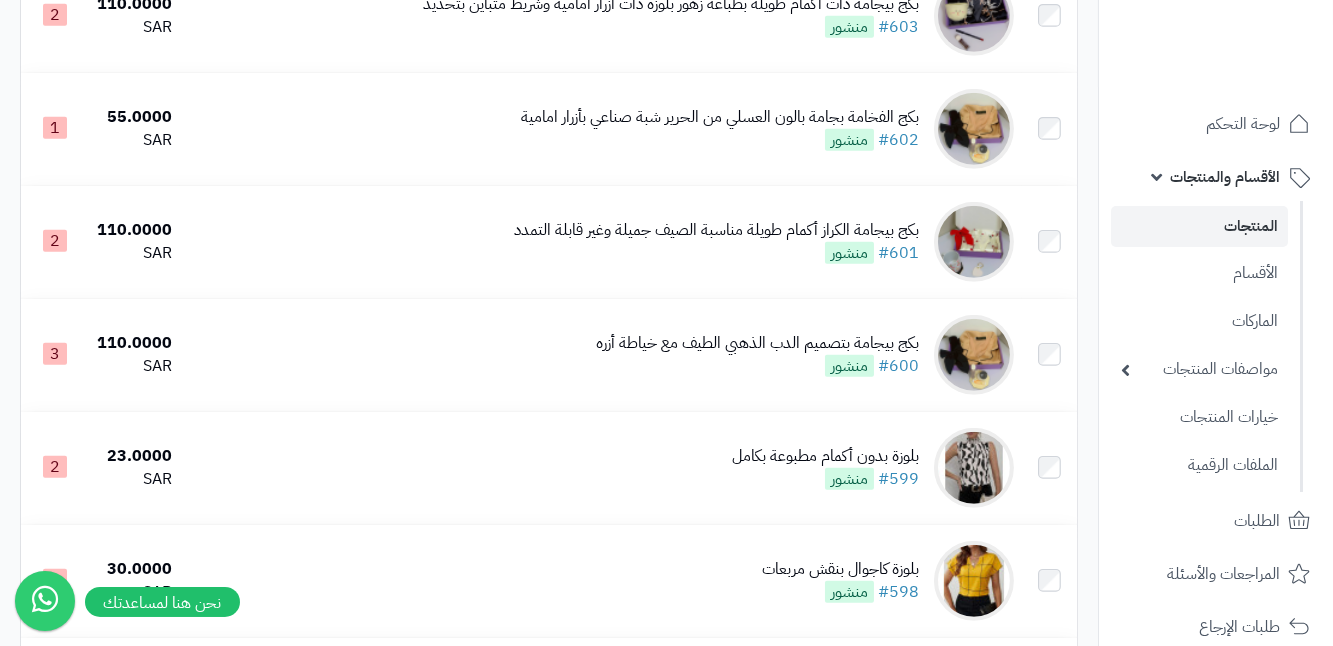 scroll, scrollTop: 2090, scrollLeft: 0, axis: vertical 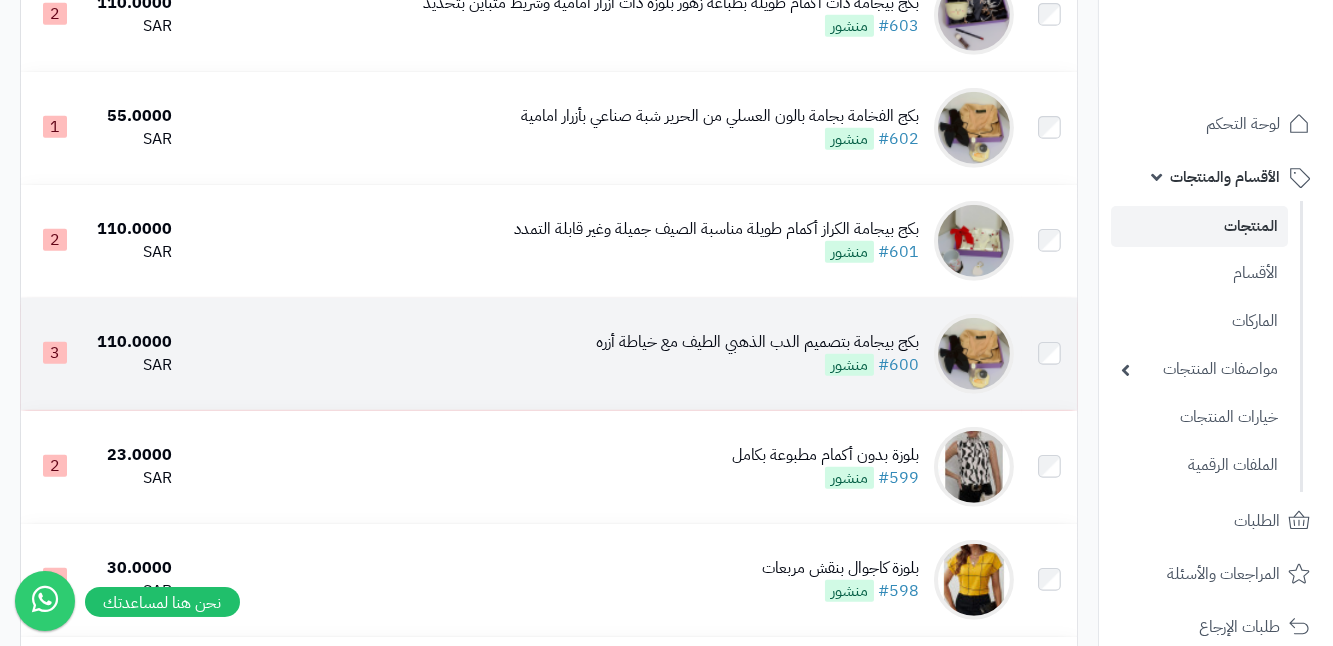click at bounding box center (974, 354) 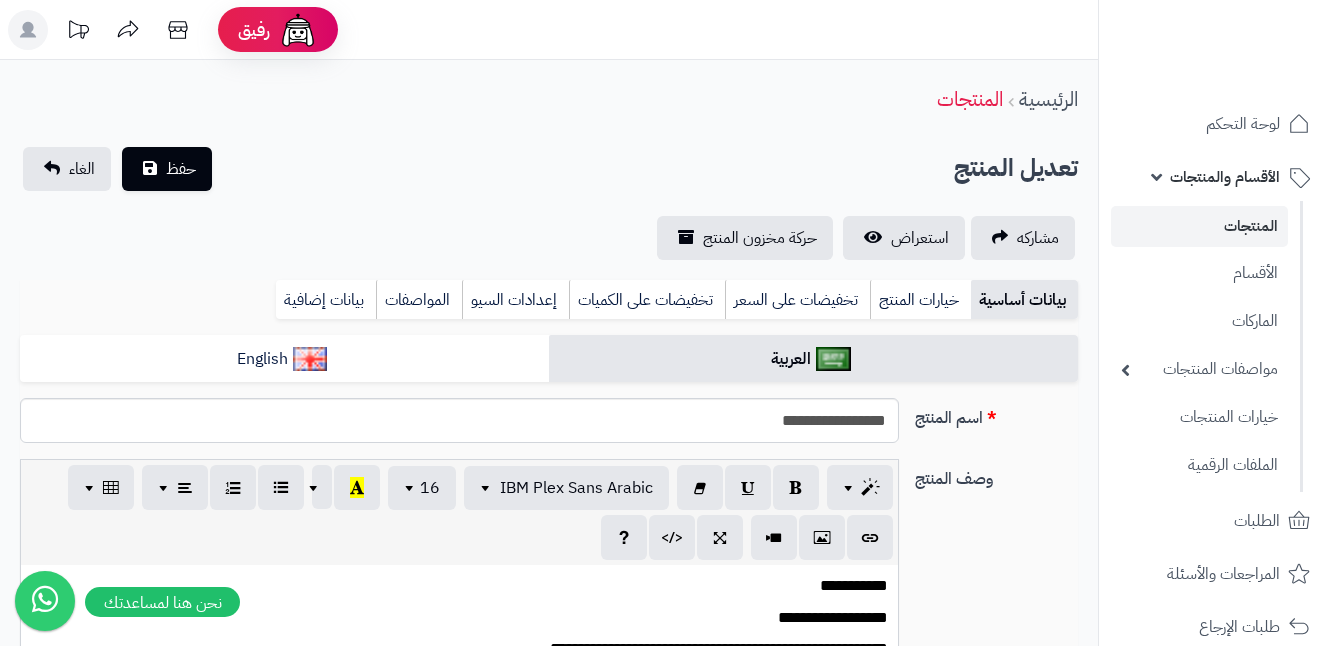 scroll, scrollTop: 0, scrollLeft: 0, axis: both 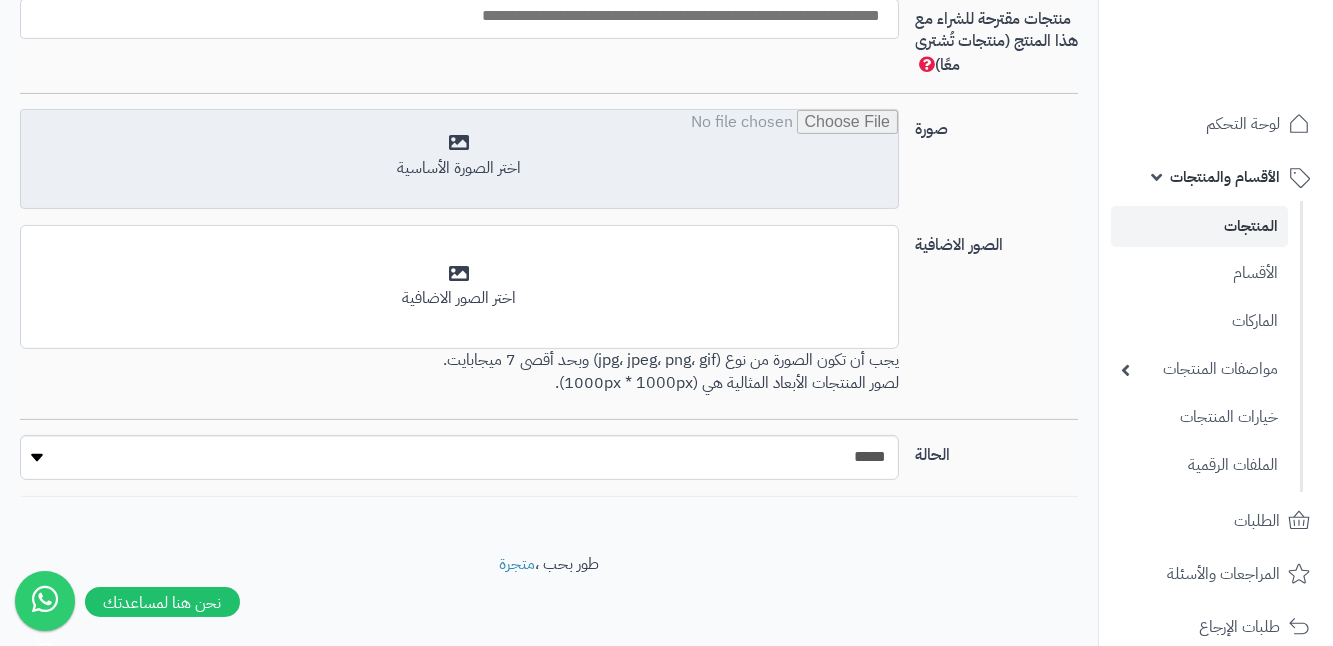 click at bounding box center (459, 160) 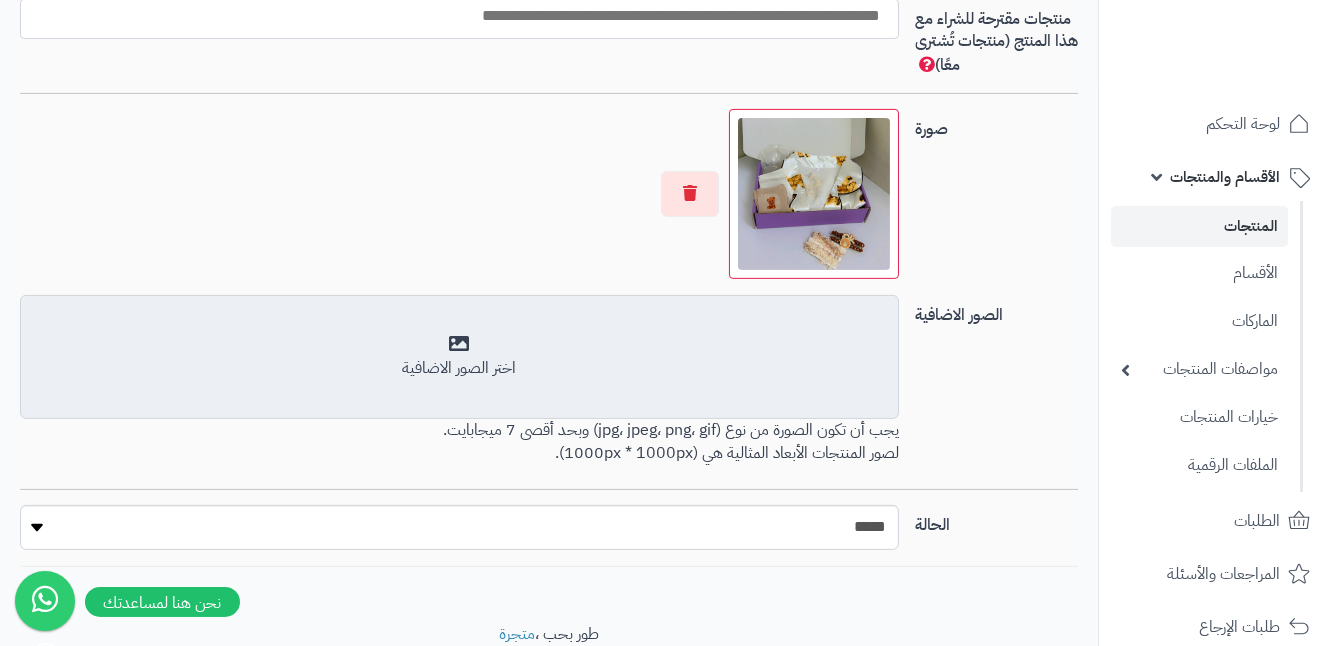 click on "اختر الصور الاضافية" at bounding box center [459, 368] 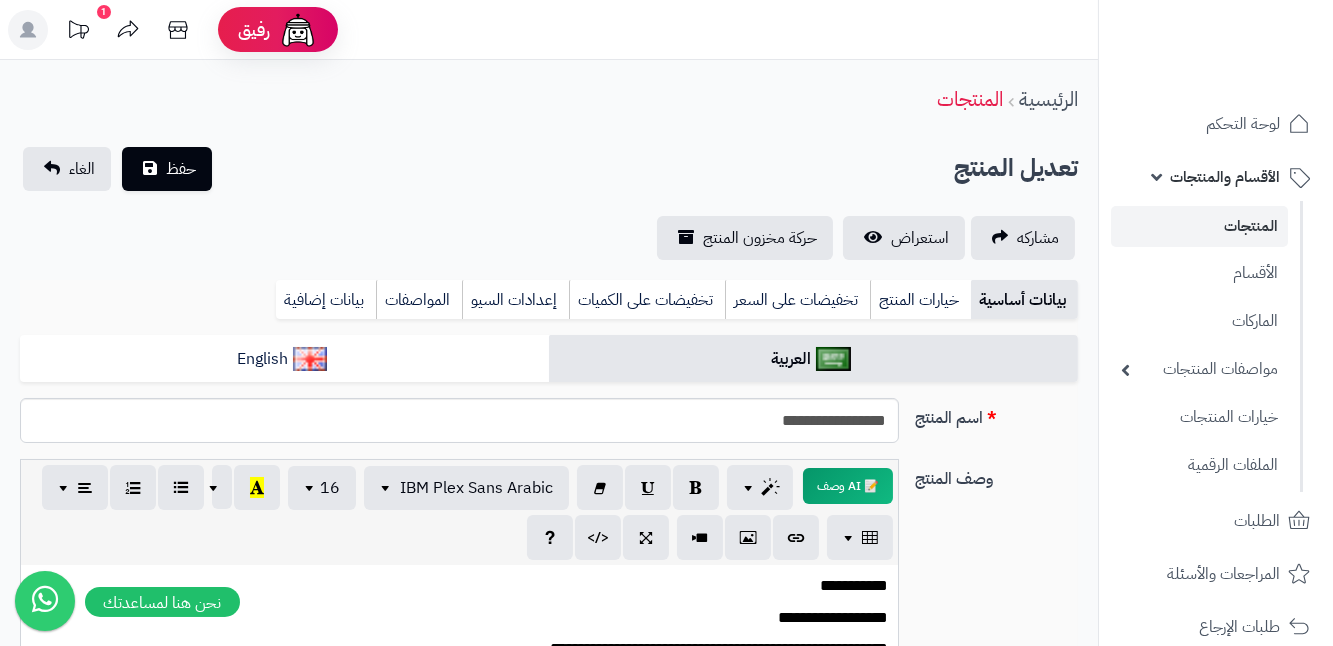 scroll, scrollTop: 0, scrollLeft: 0, axis: both 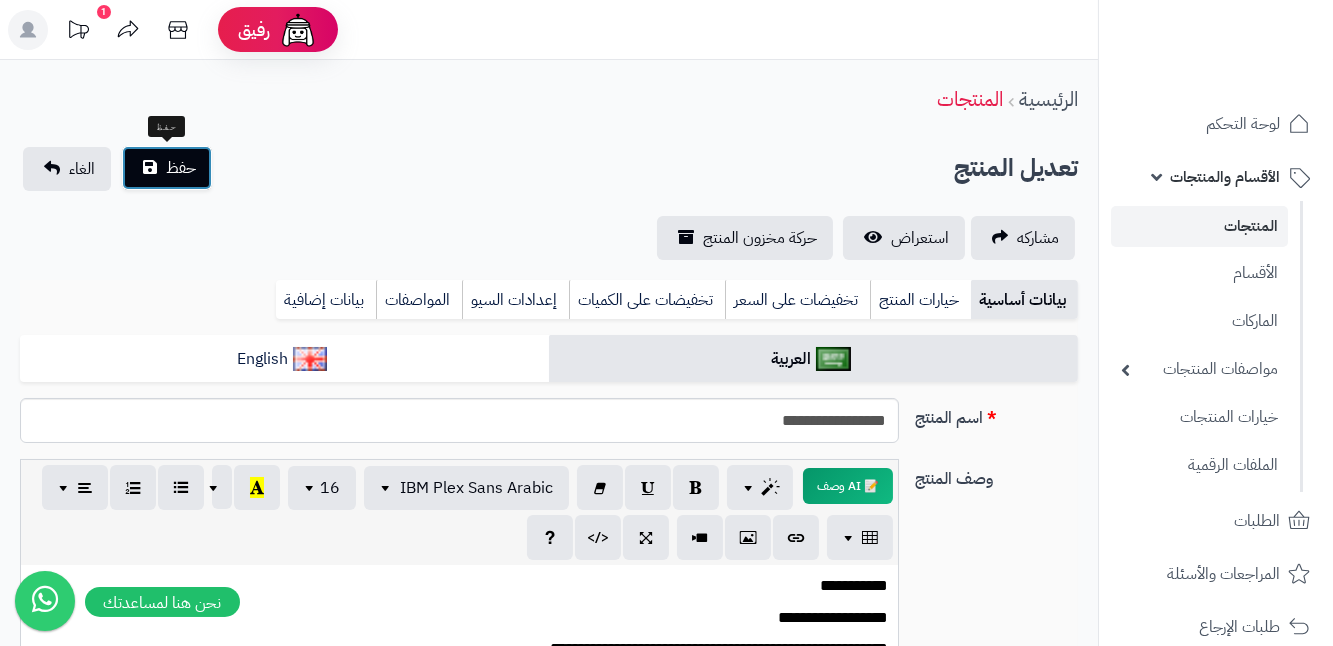 click on "حفظ" at bounding box center (181, 168) 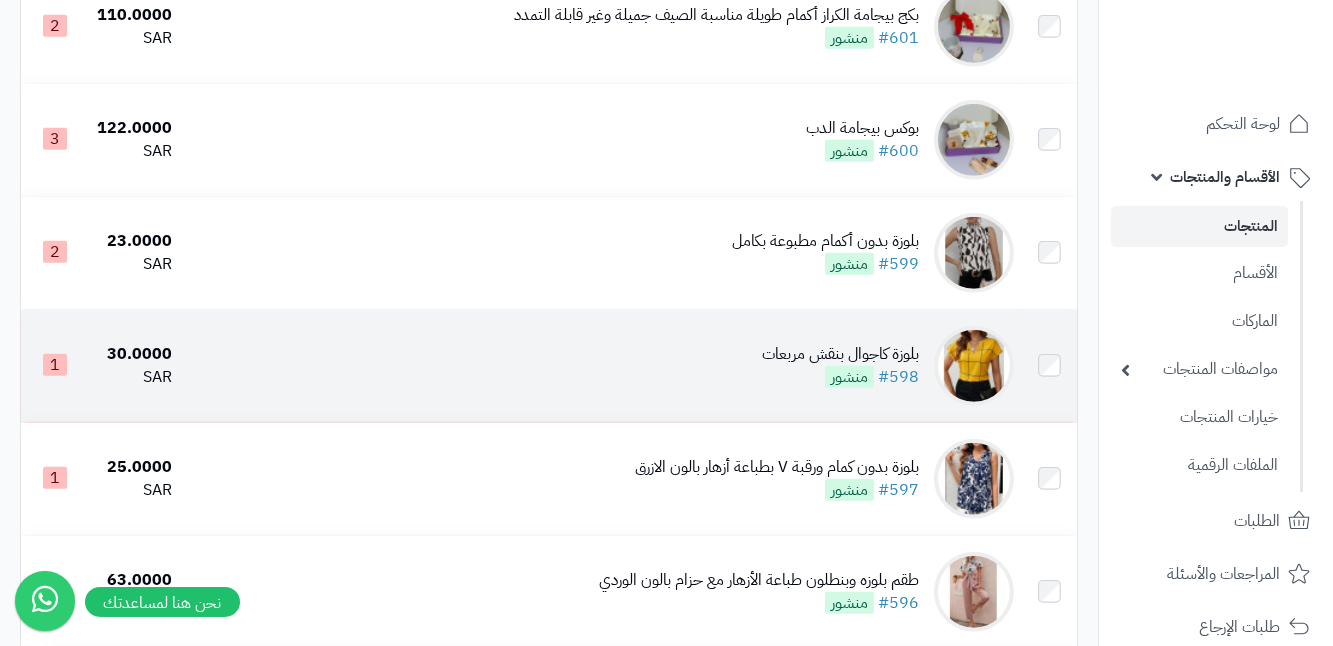scroll, scrollTop: 2272, scrollLeft: 0, axis: vertical 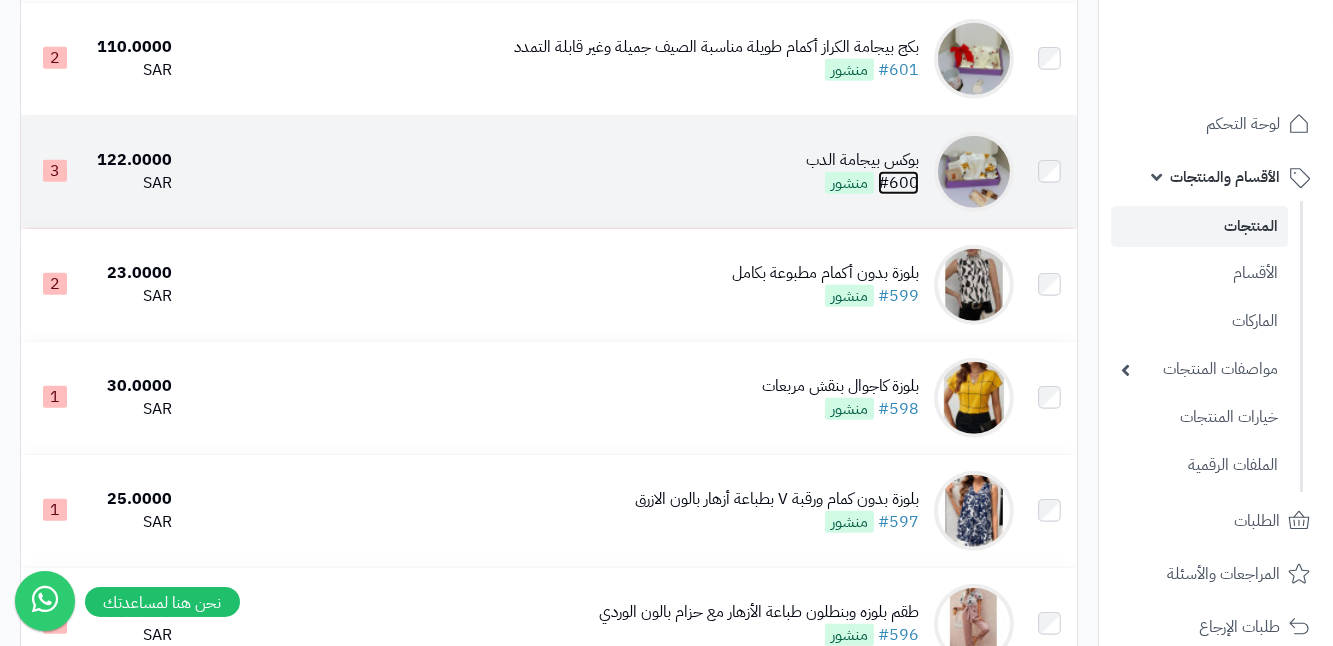 click on "#600" at bounding box center [898, 183] 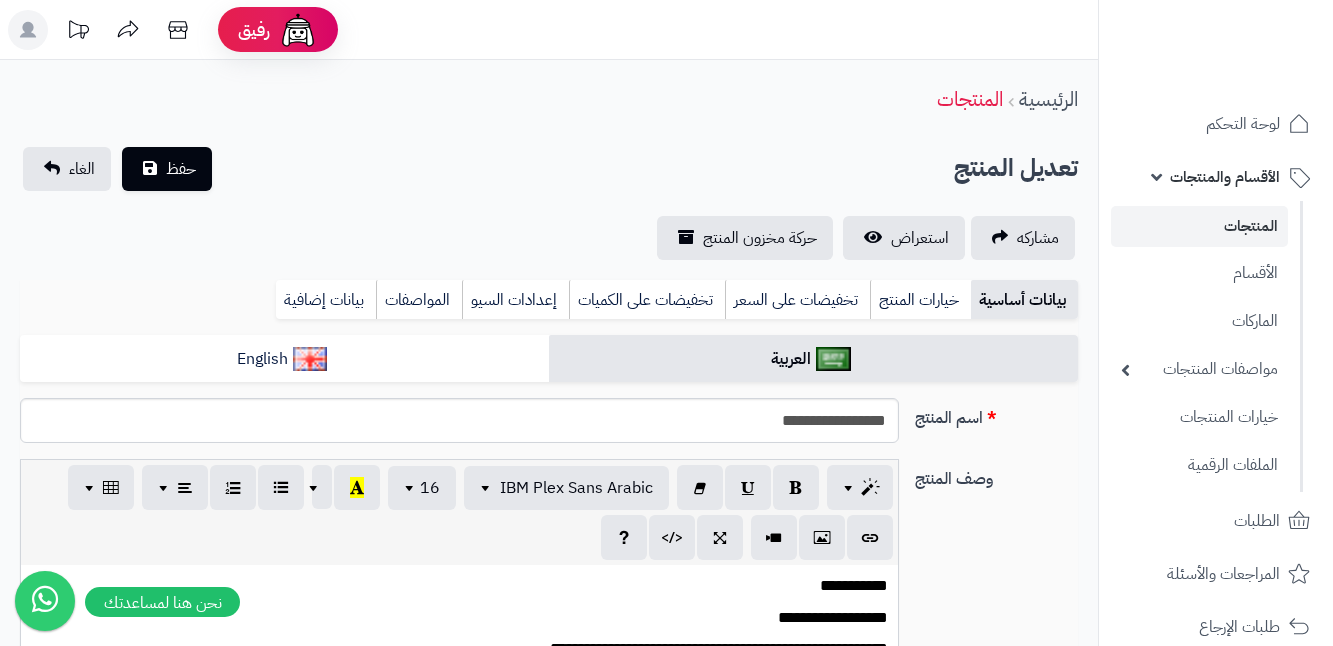 scroll, scrollTop: 0, scrollLeft: 0, axis: both 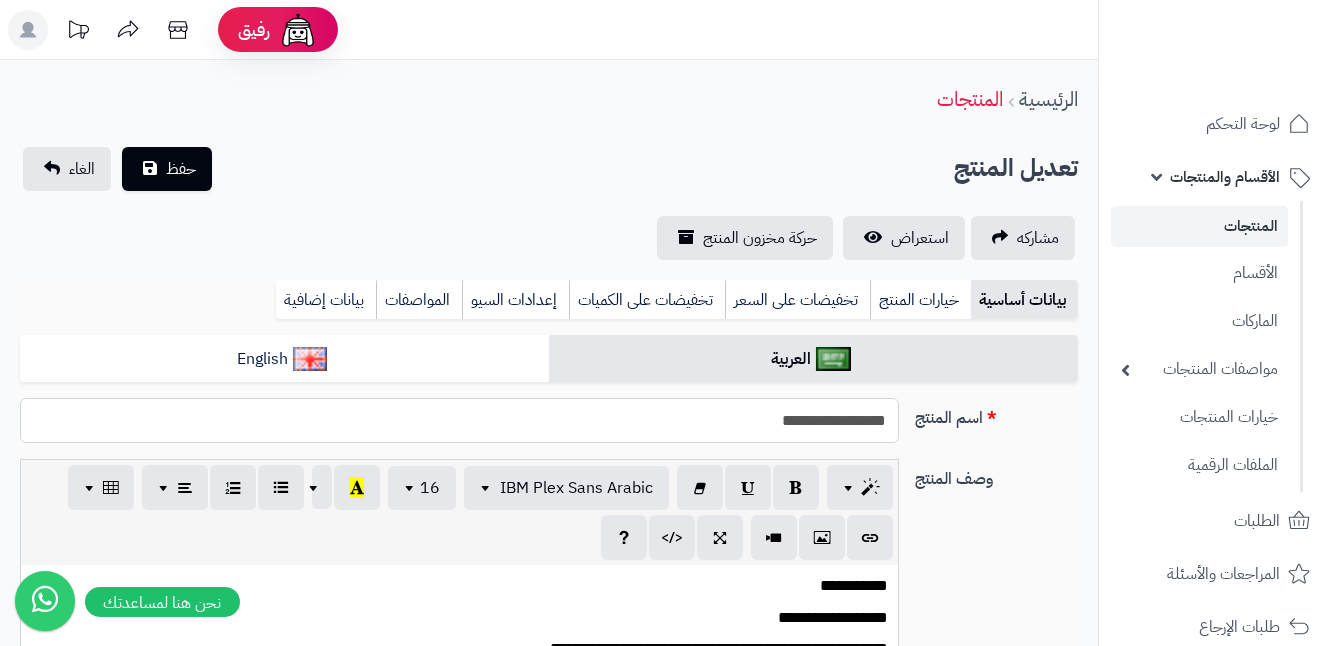 click on "**********" at bounding box center [459, 420] 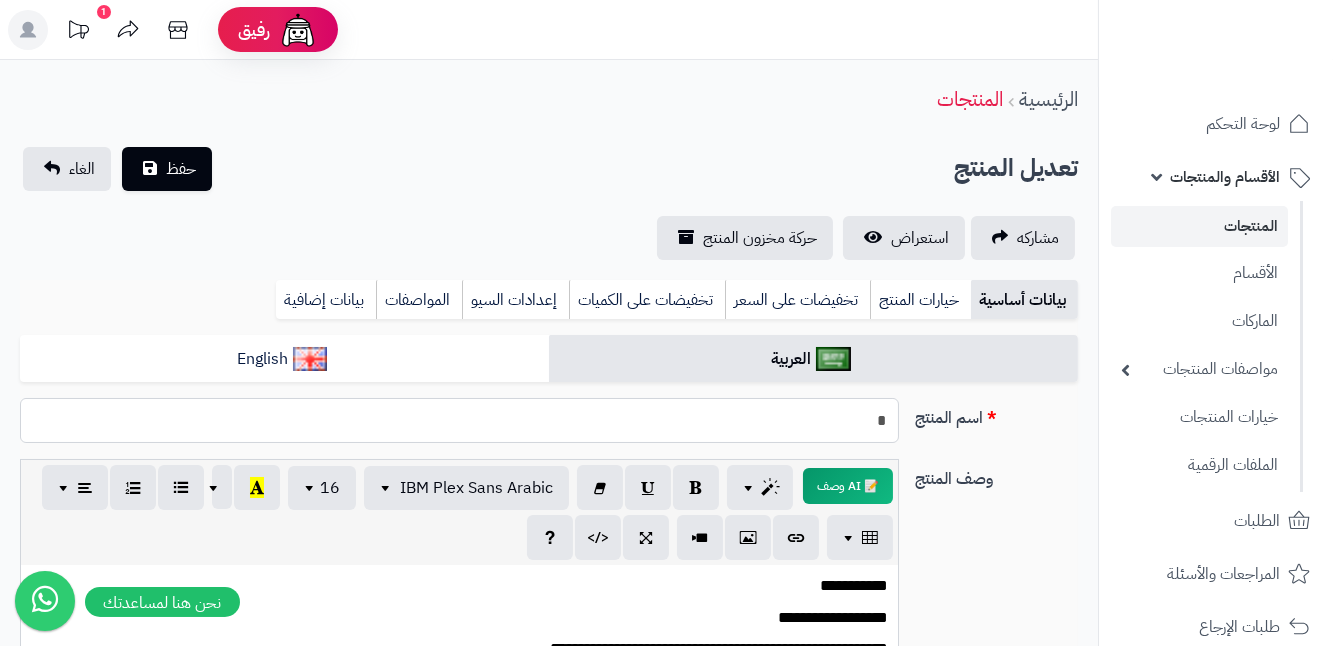 type on "**********" 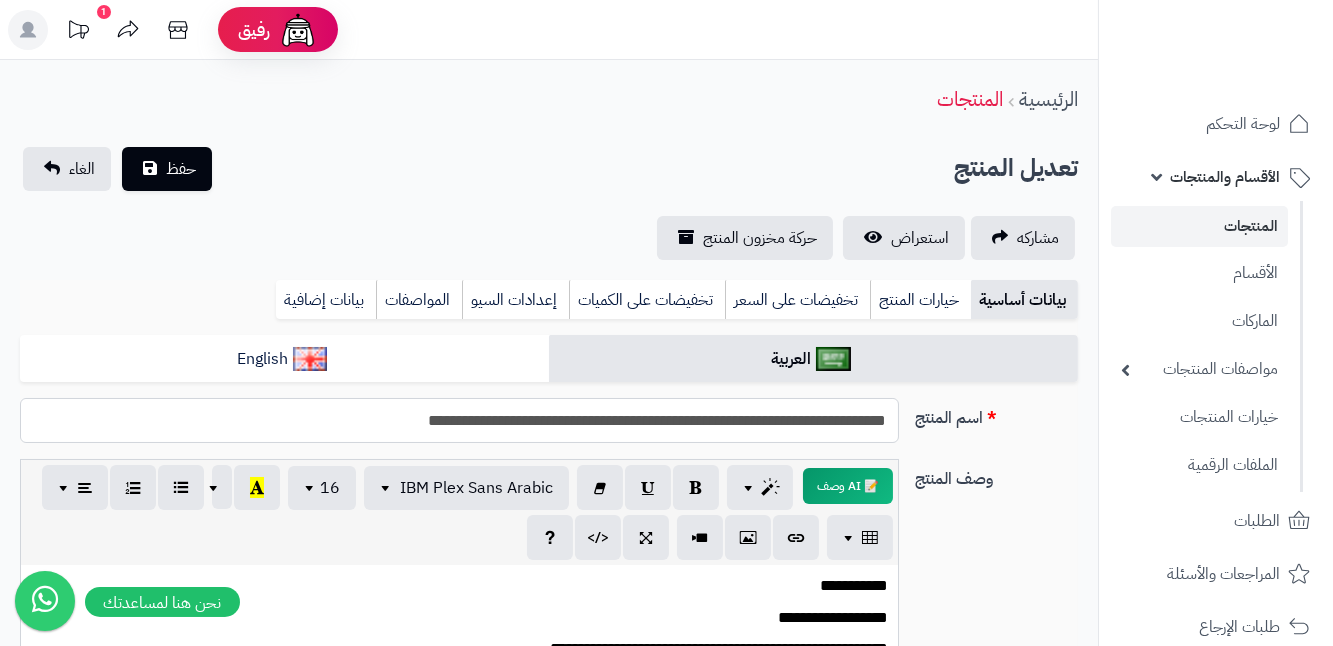 scroll, scrollTop: 935, scrollLeft: 0, axis: vertical 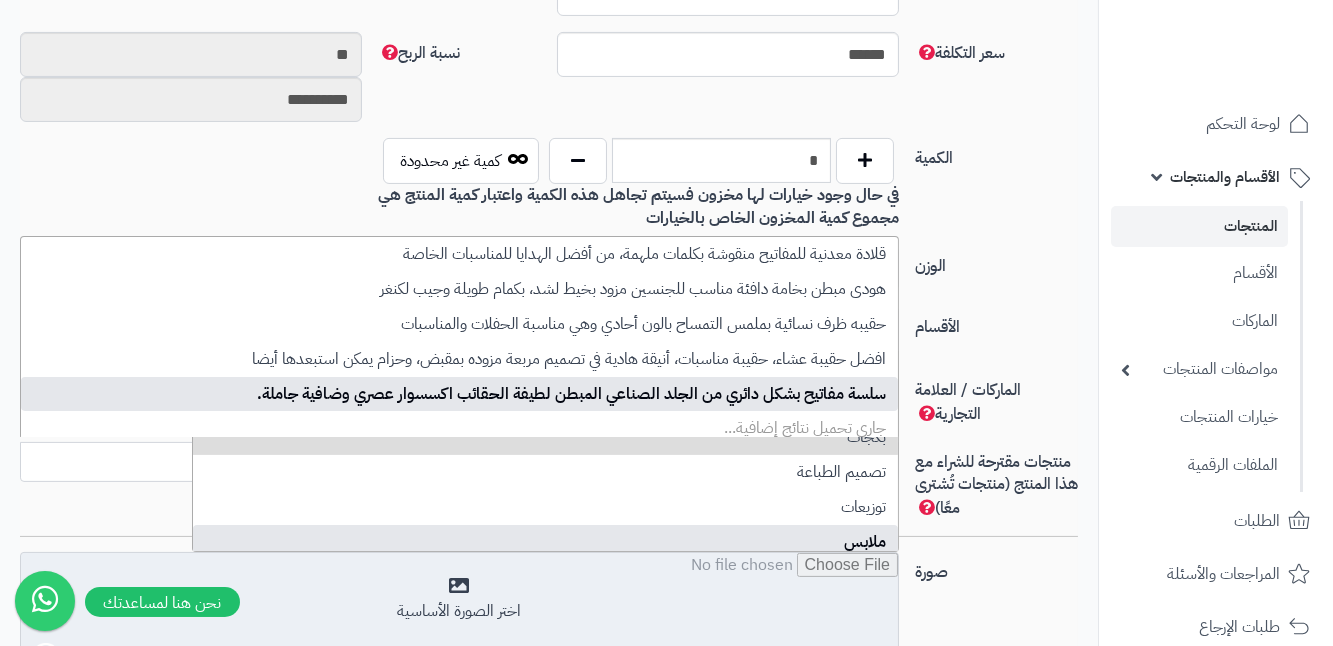 click at bounding box center [459, 603] 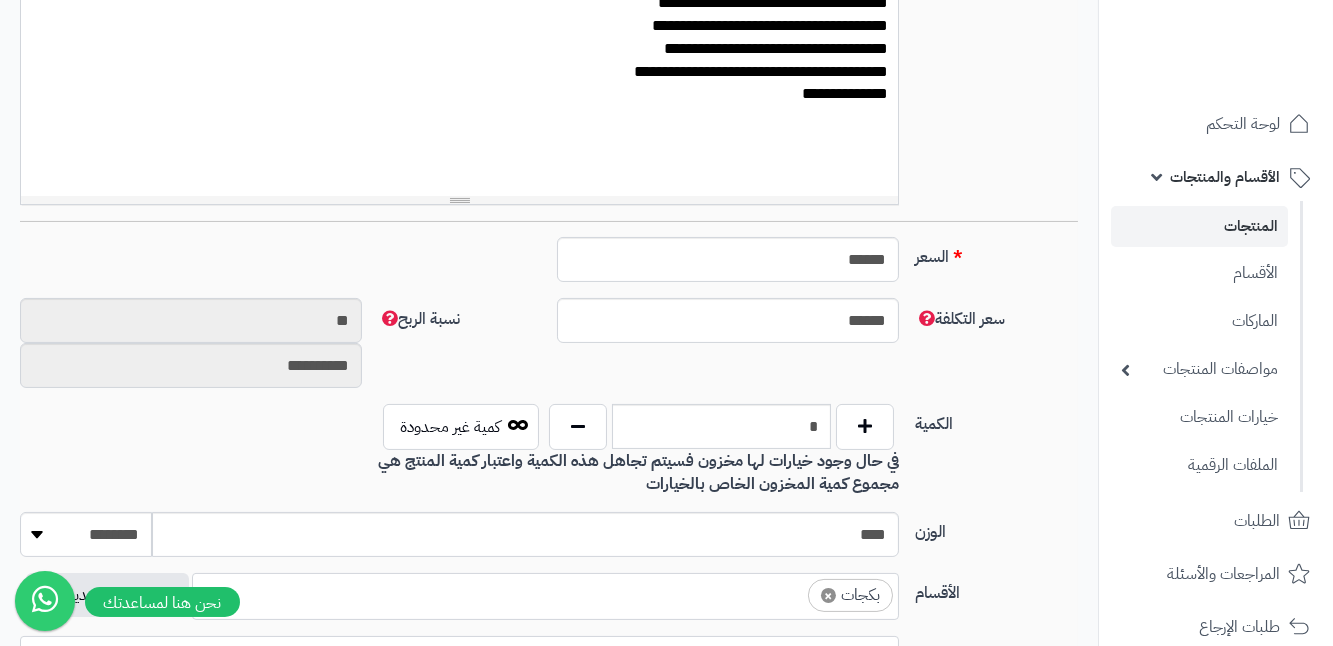 scroll, scrollTop: 662, scrollLeft: 0, axis: vertical 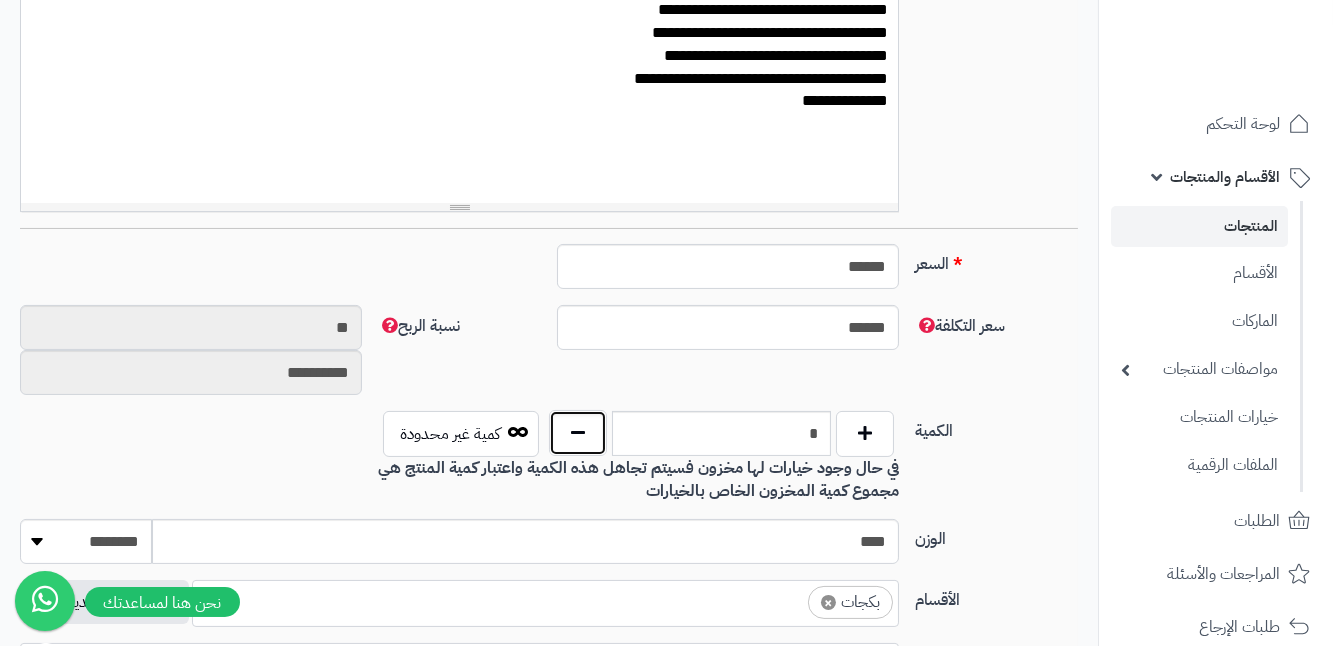 click at bounding box center (578, 433) 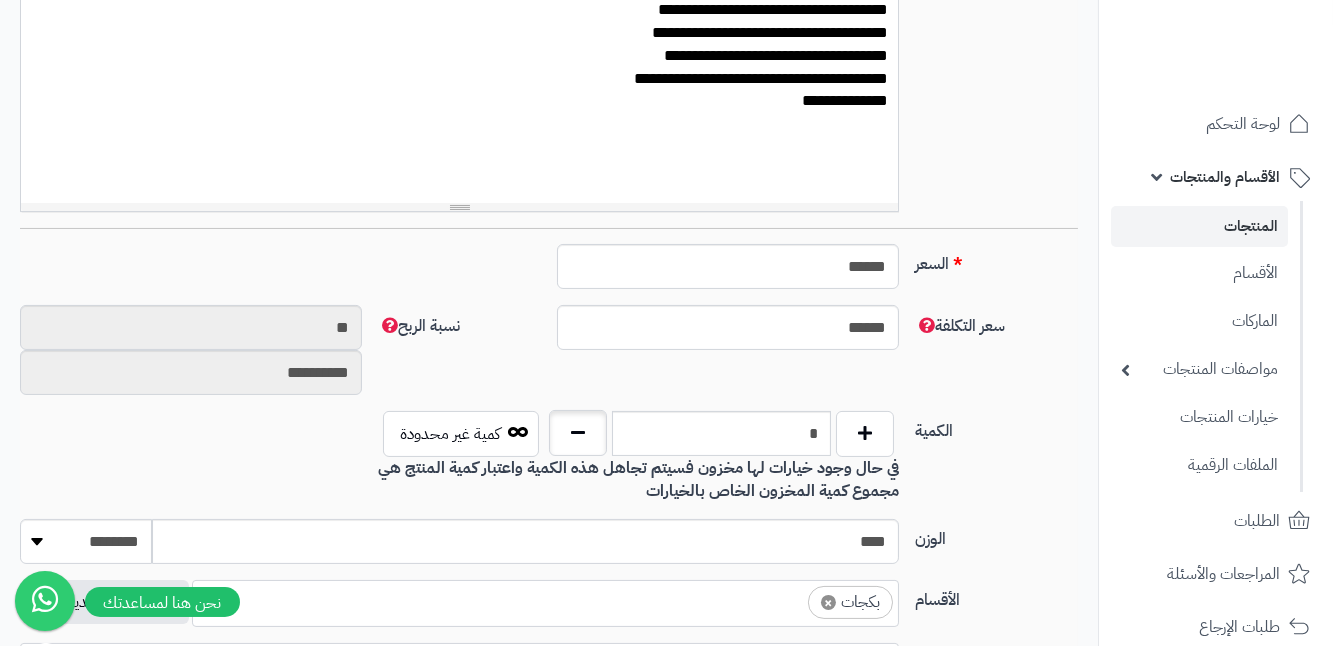 type on "*" 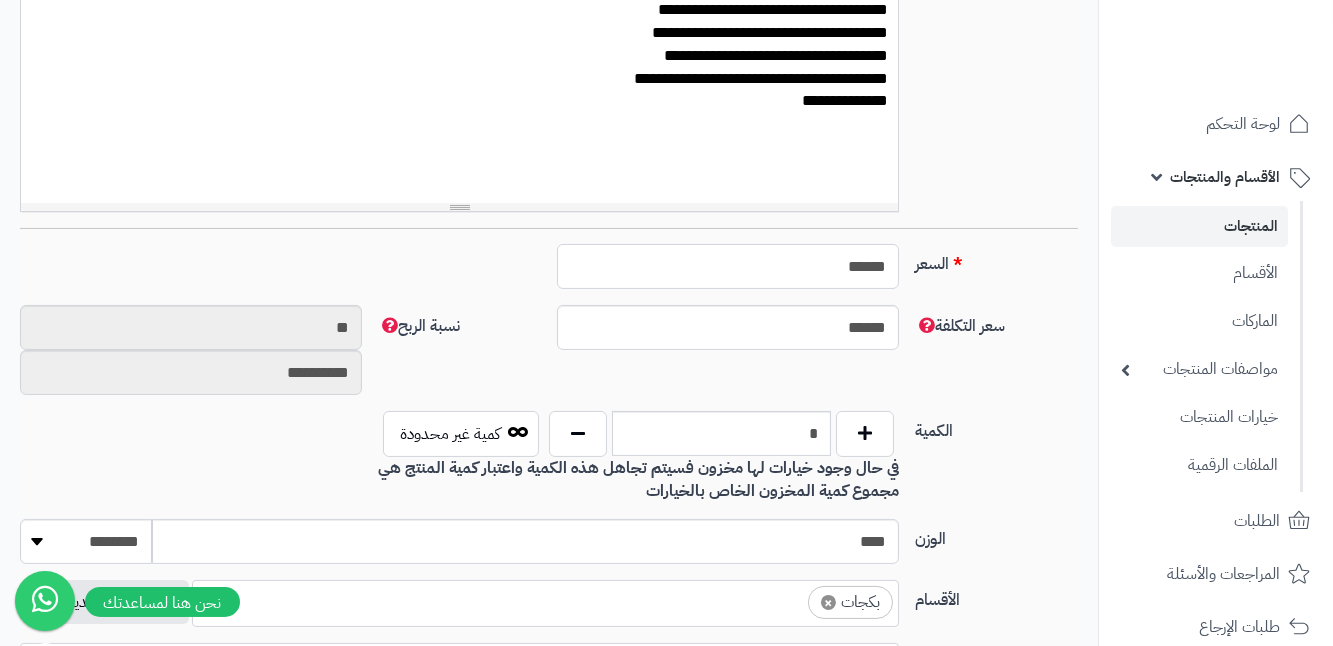 click on "******" at bounding box center [728, 266] 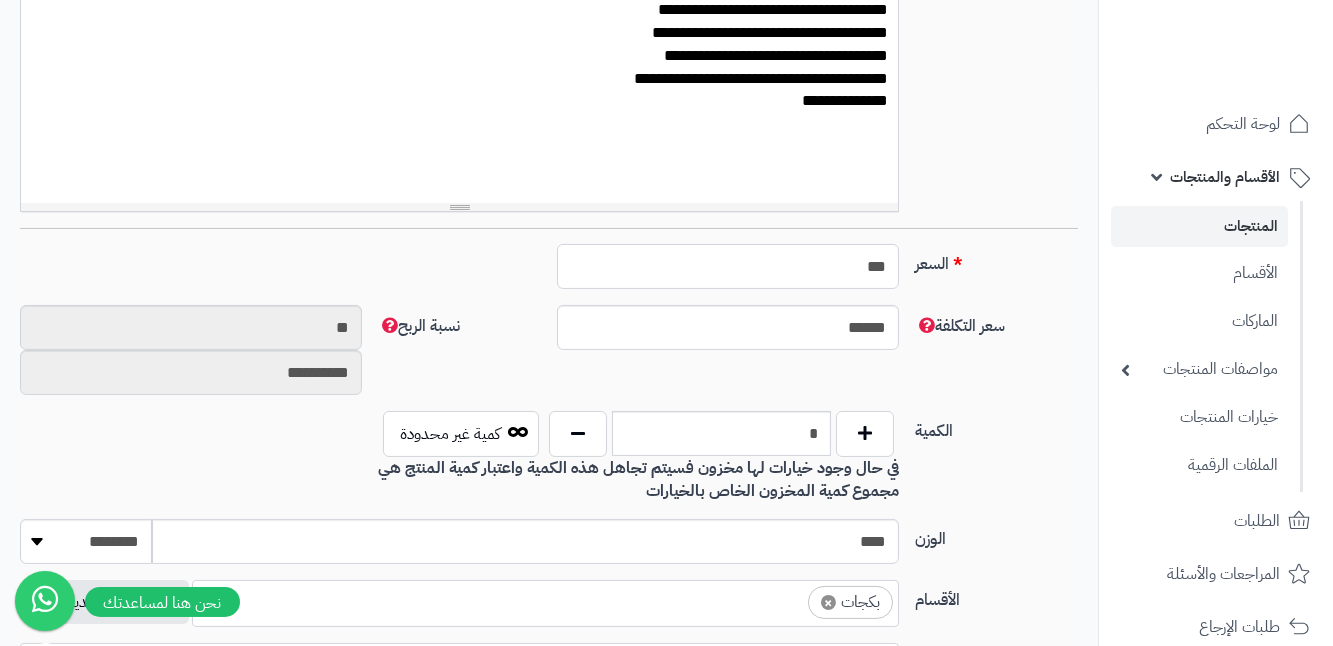 type on "**" 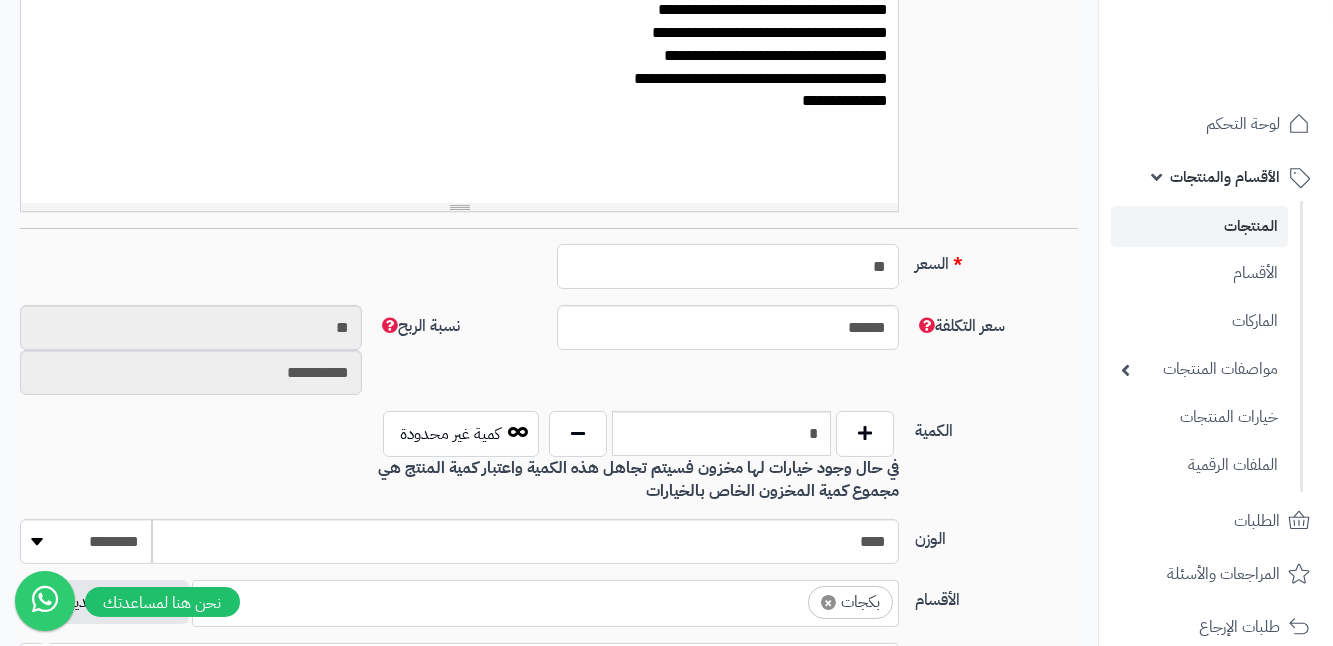 type on "*********" 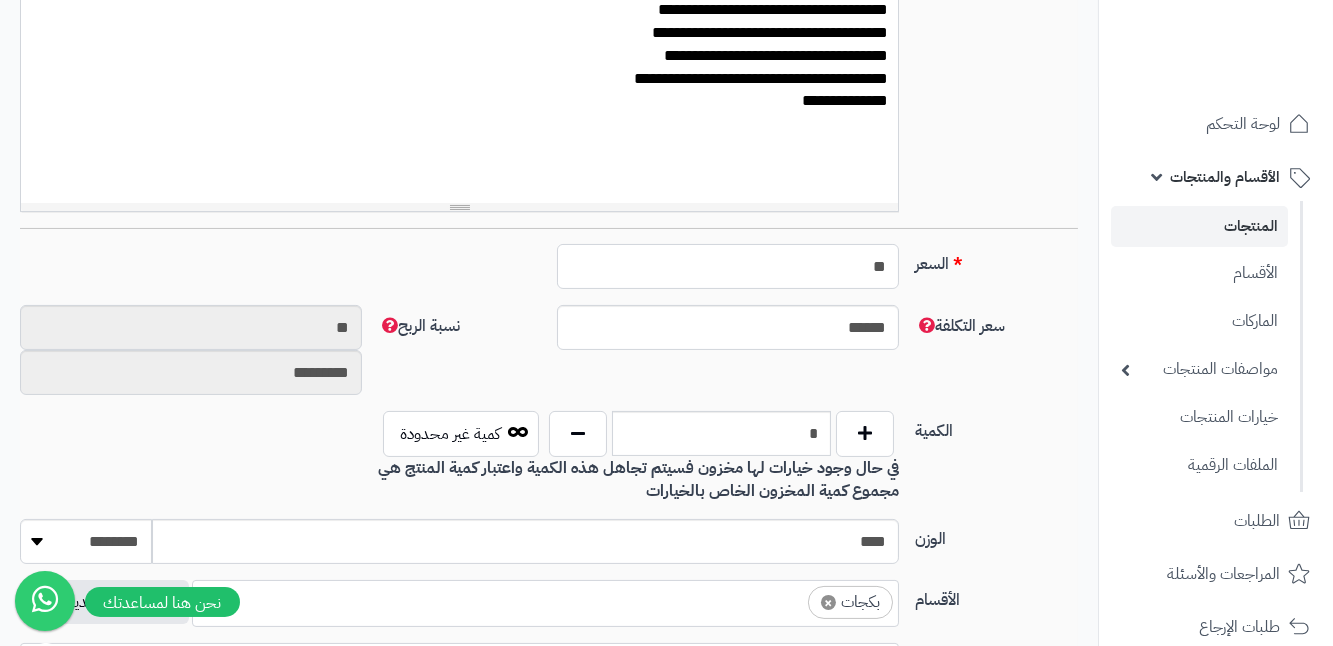 type on "*" 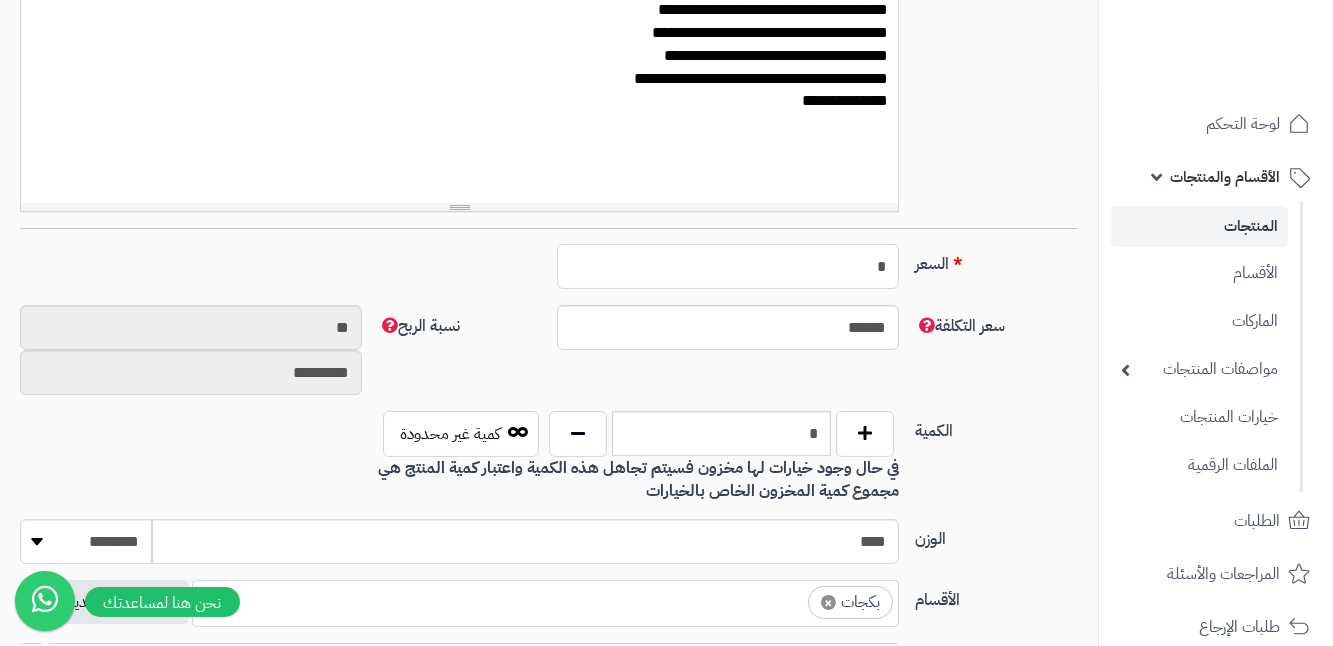 type on "********" 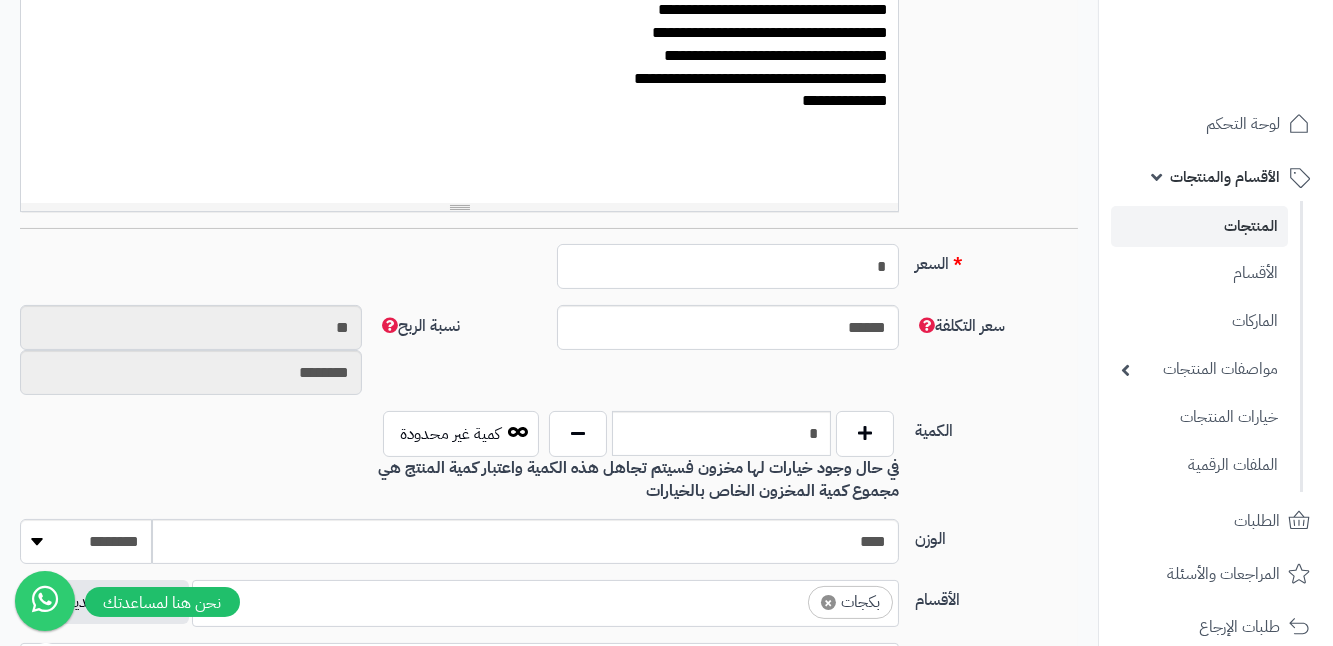 type on "**" 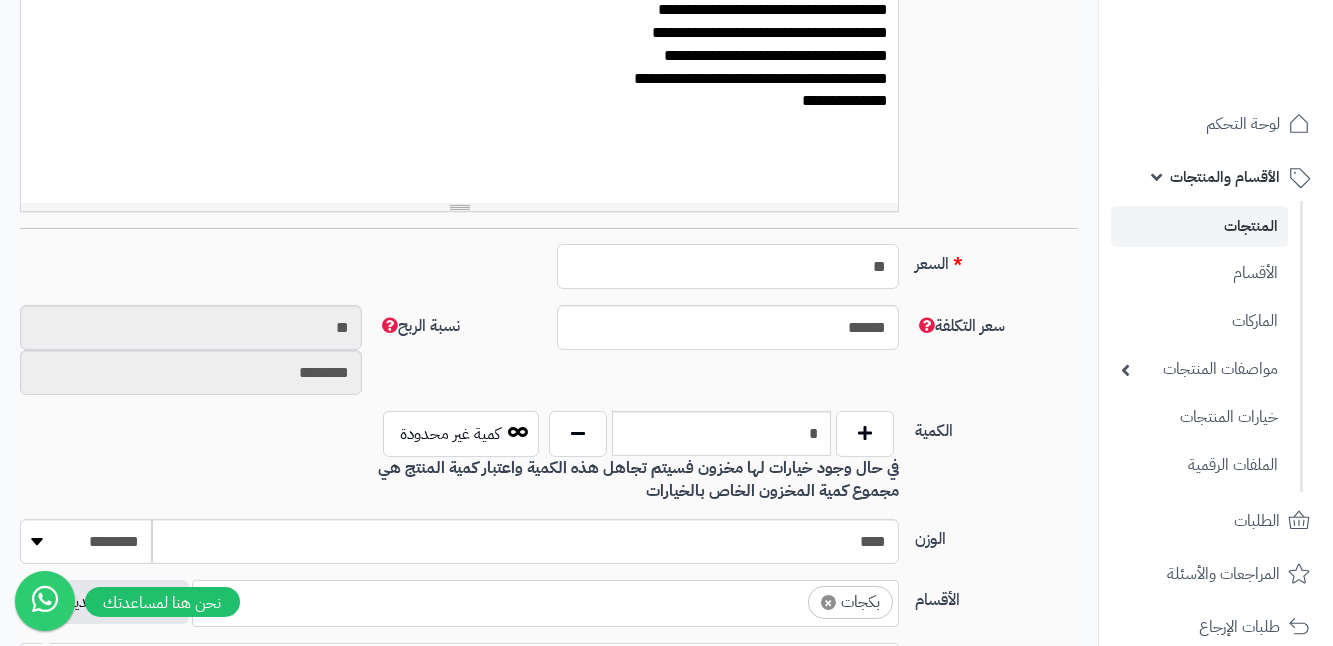 type on "*********" 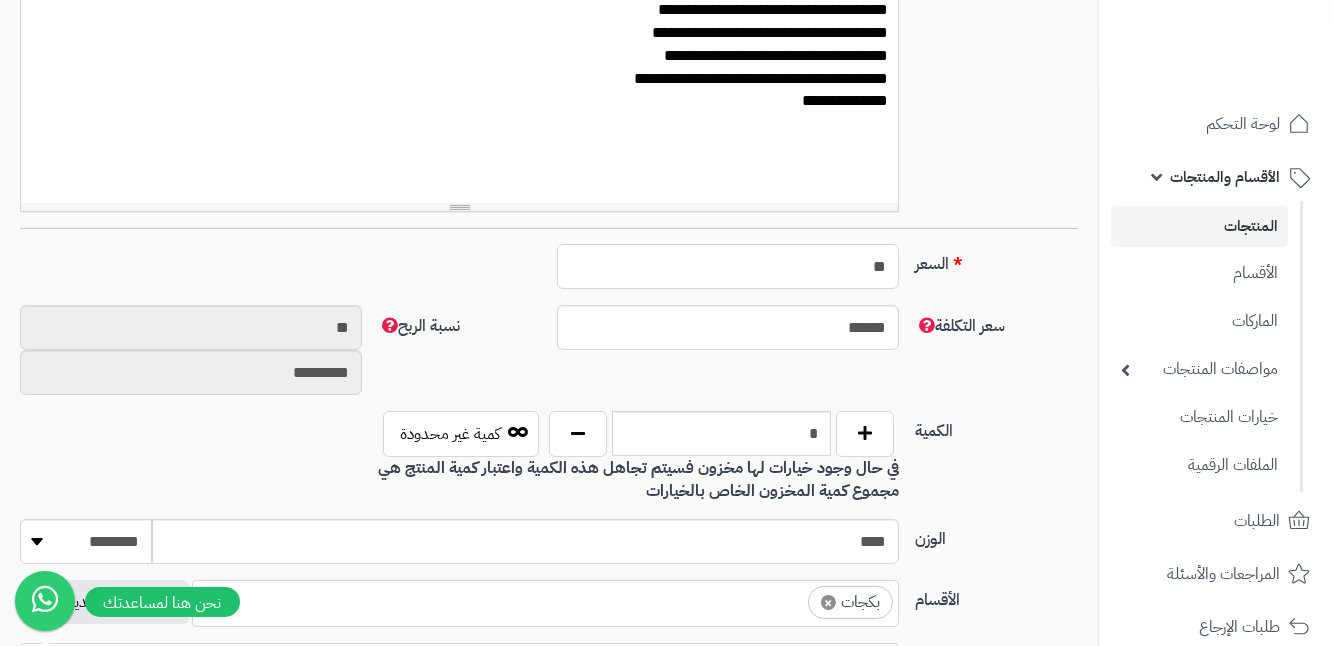 type on "***" 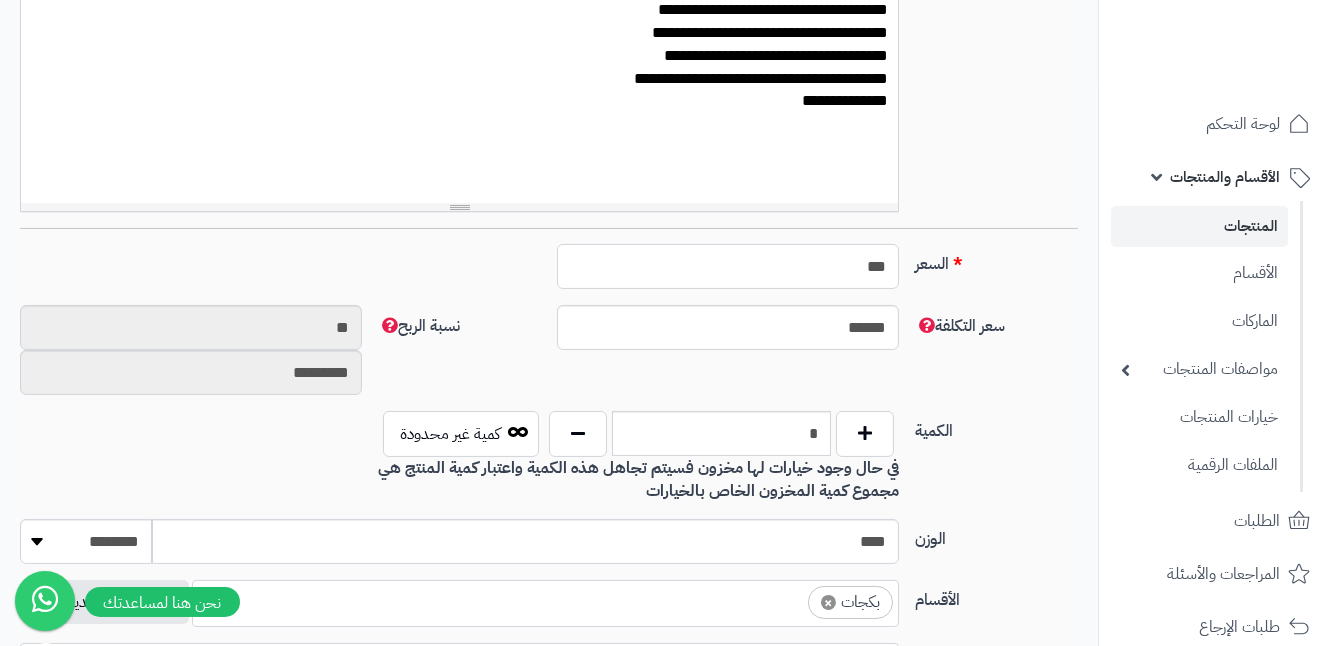 type on "**********" 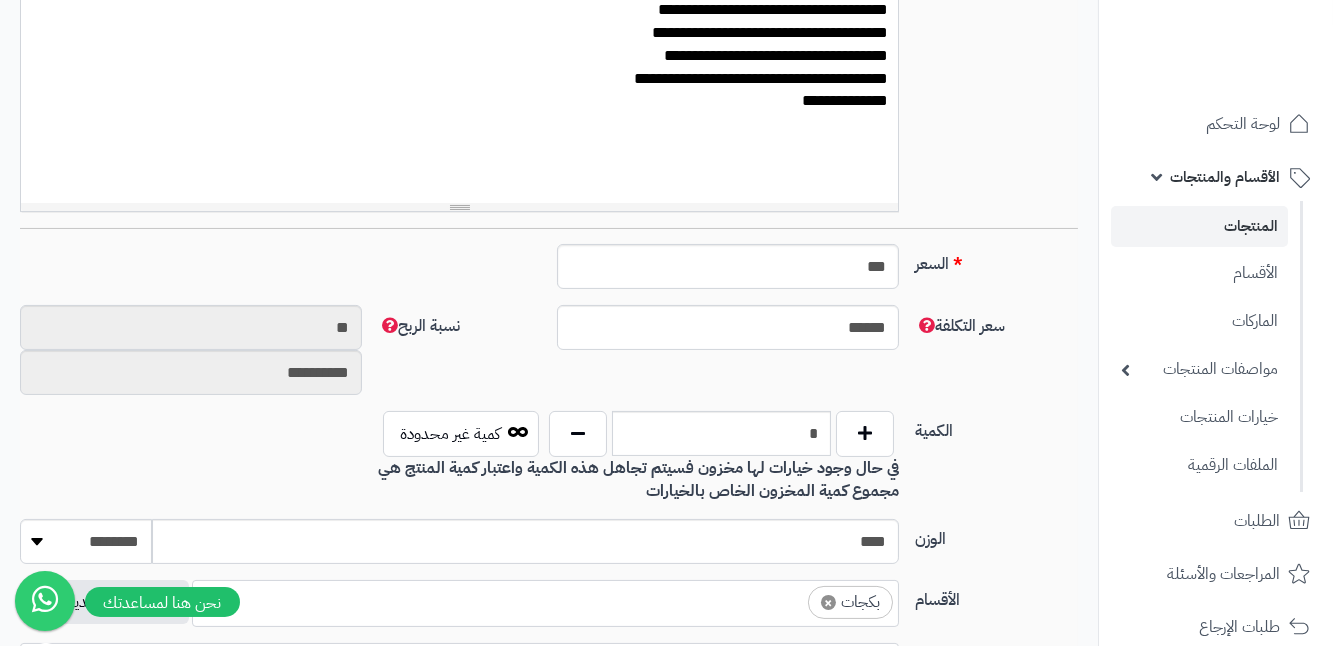 type on "***" 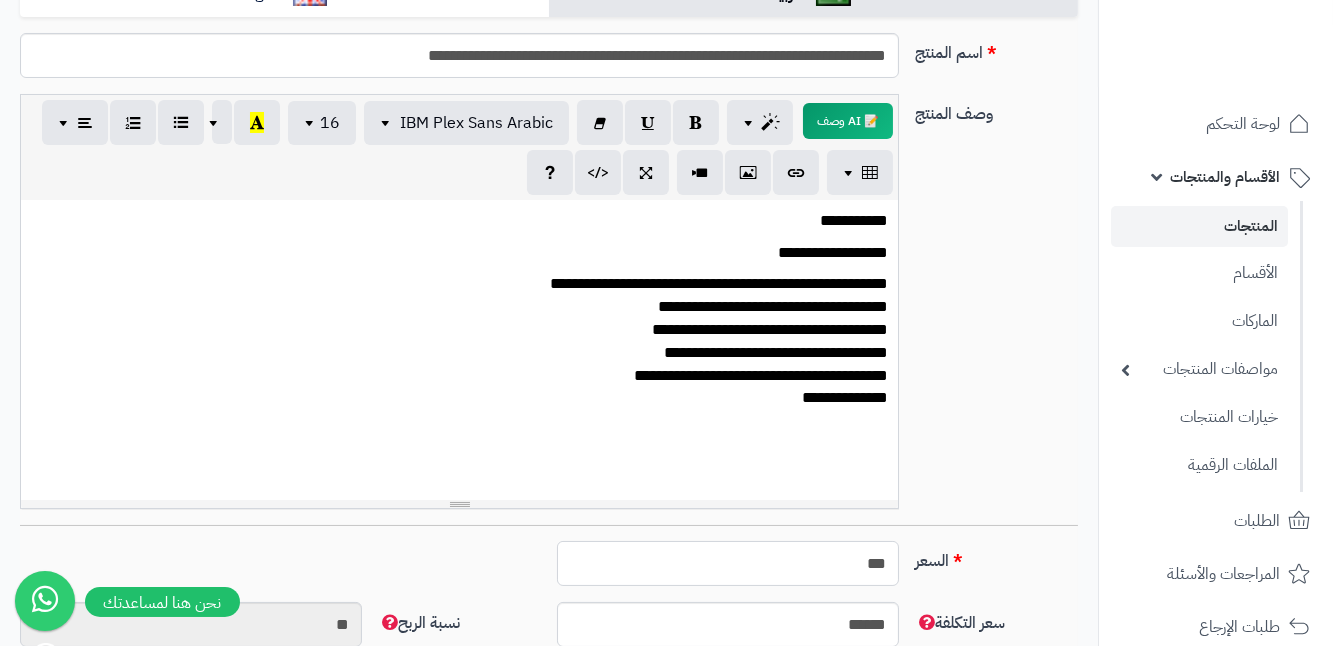 scroll, scrollTop: 338, scrollLeft: 0, axis: vertical 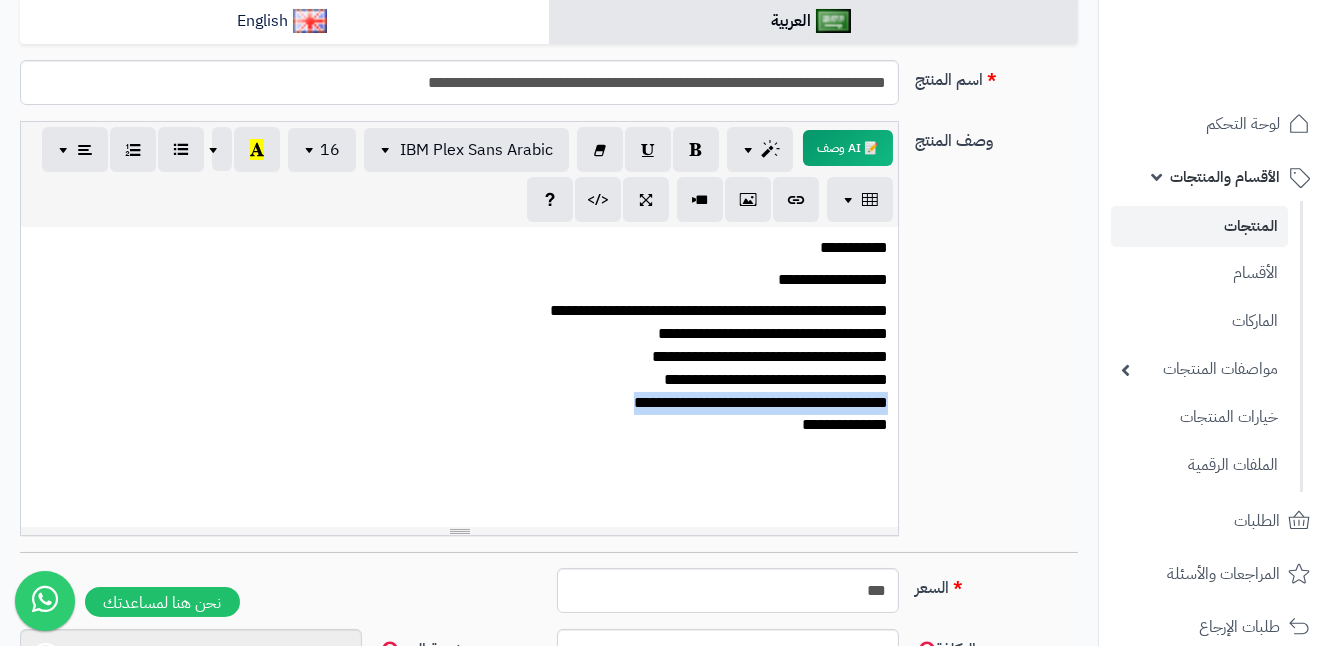 drag, startPoint x: 581, startPoint y: 404, endPoint x: 889, endPoint y: 409, distance: 308.0406 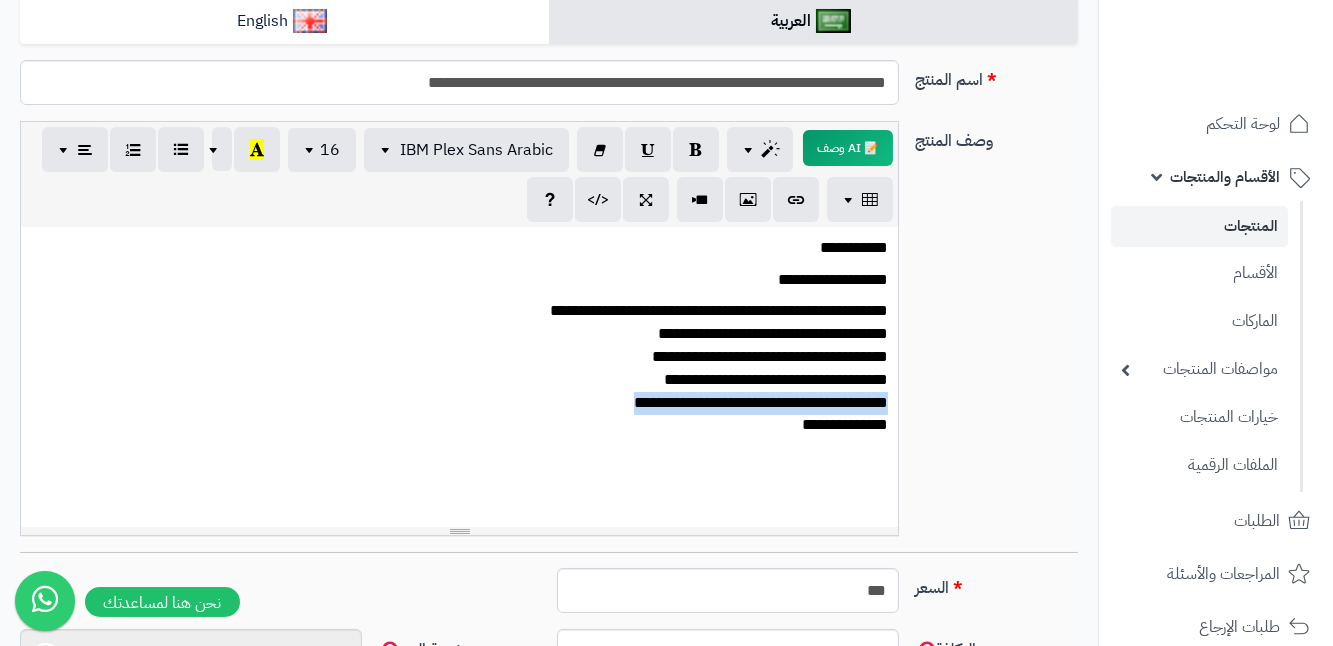 type 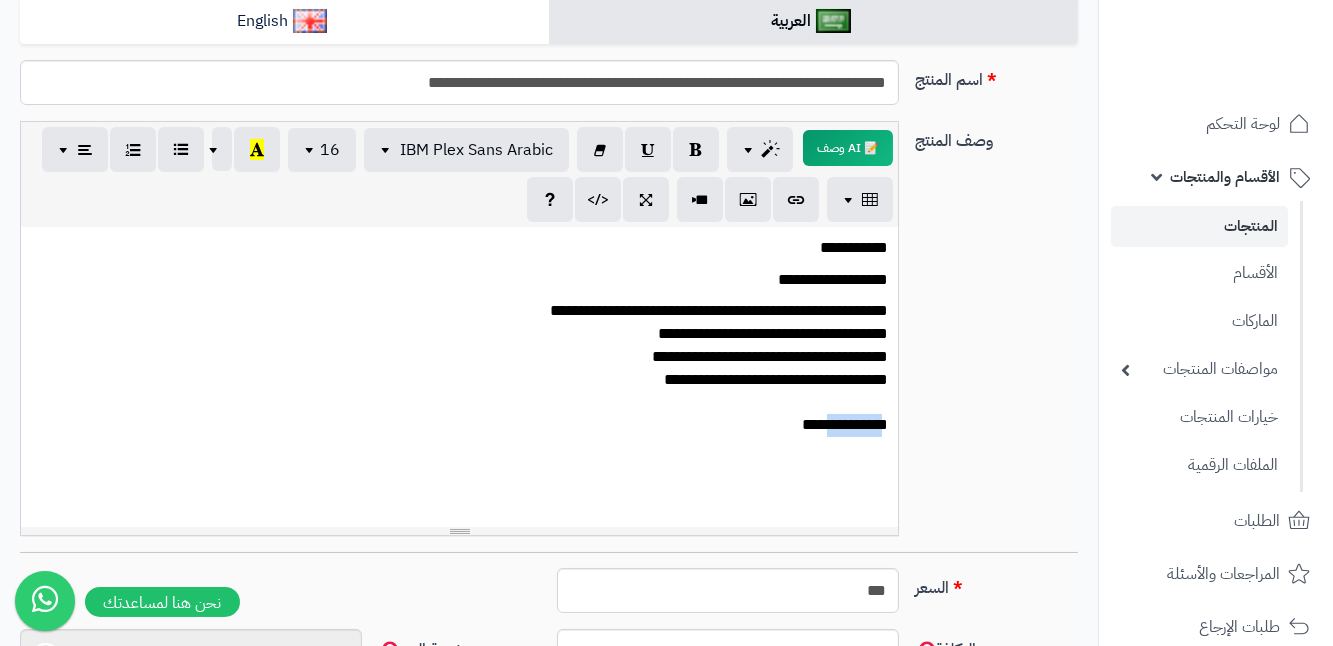 drag, startPoint x: 822, startPoint y: 435, endPoint x: 884, endPoint y: 428, distance: 62.39391 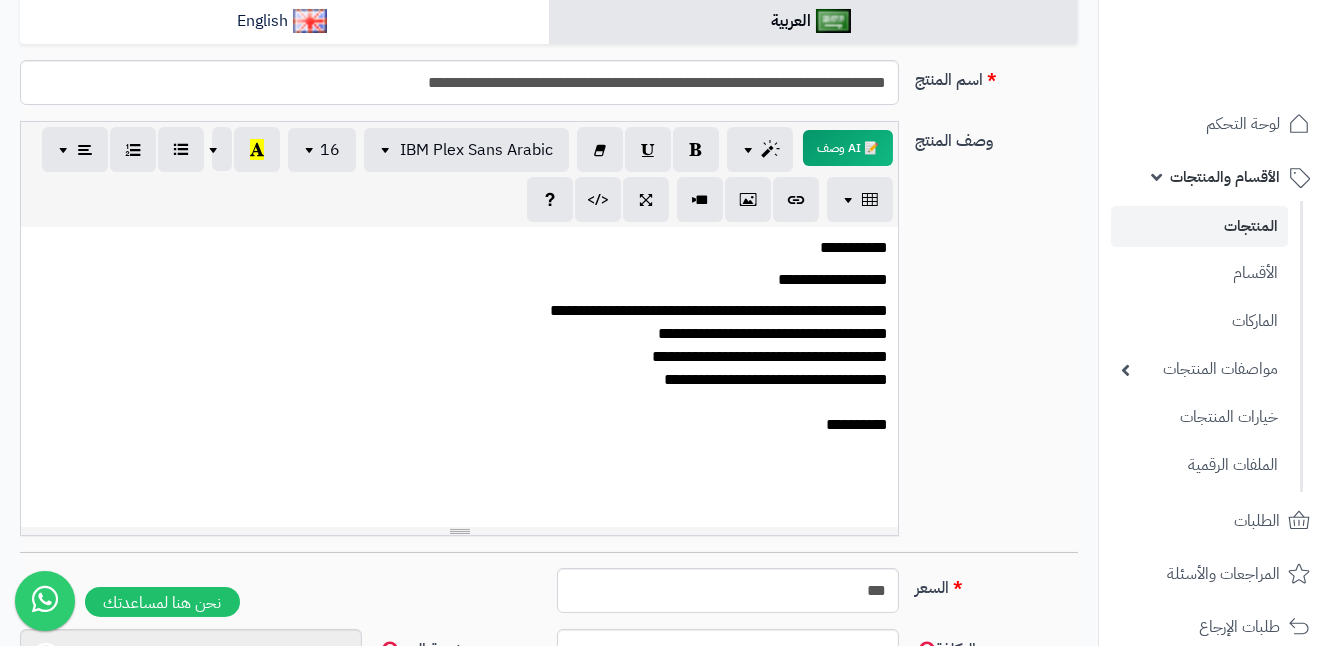 click on "**********" at bounding box center (459, 368) 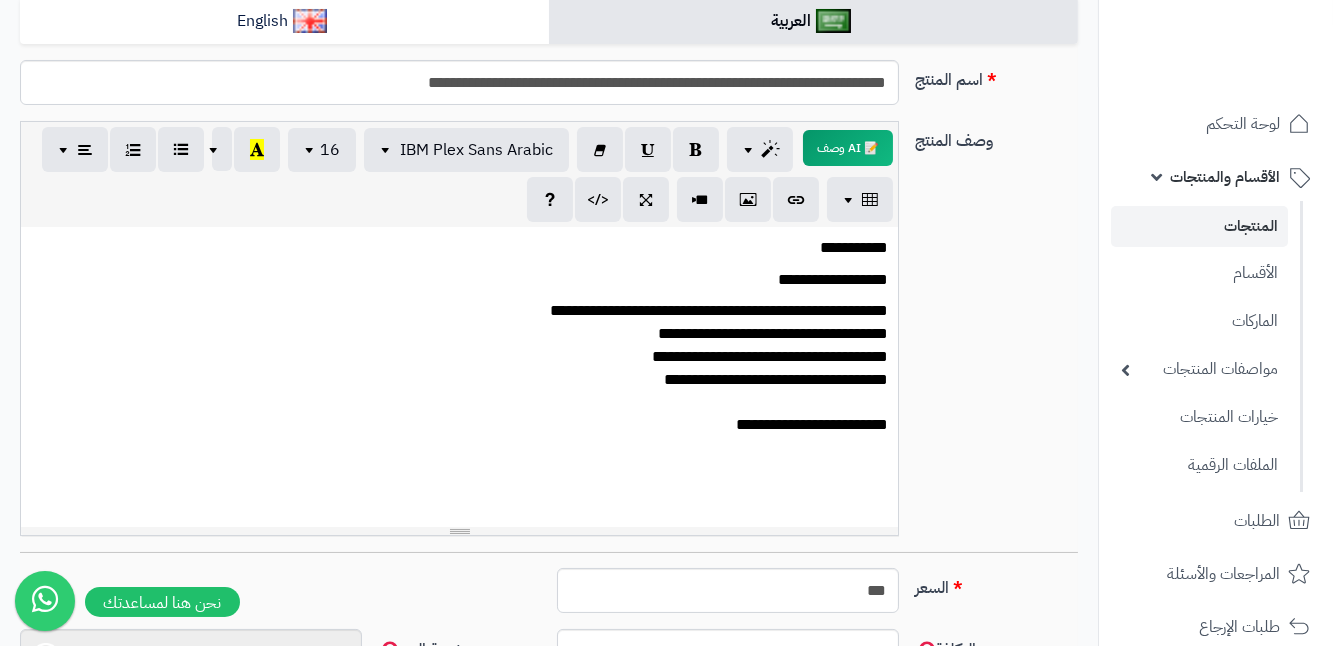 click on "**********" at bounding box center [459, 377] 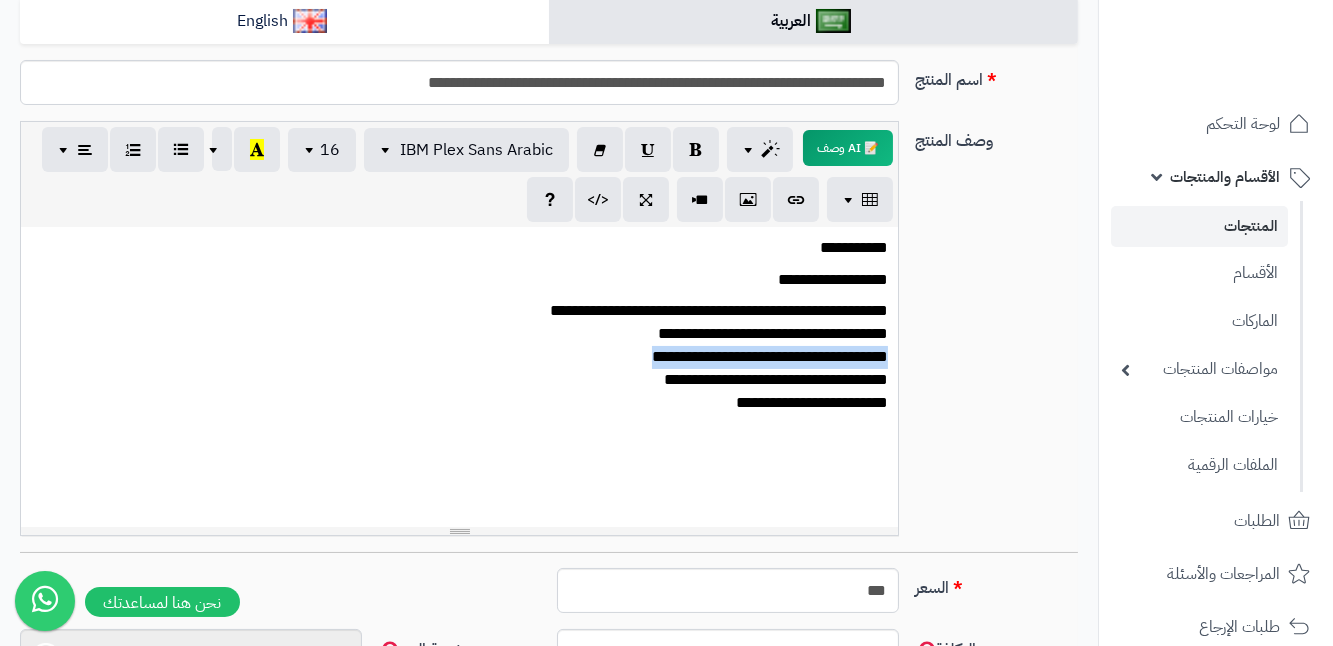 drag, startPoint x: 639, startPoint y: 357, endPoint x: 890, endPoint y: 362, distance: 251.04979 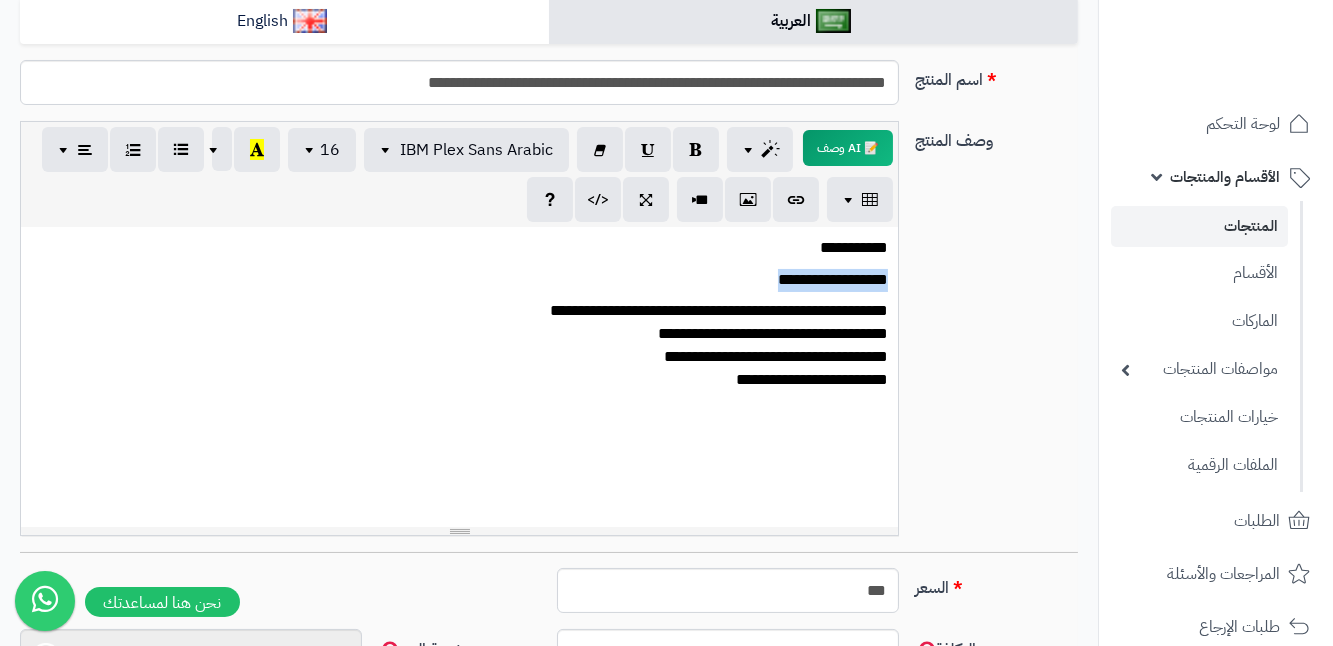drag, startPoint x: 666, startPoint y: 288, endPoint x: 836, endPoint y: 281, distance: 170.14406 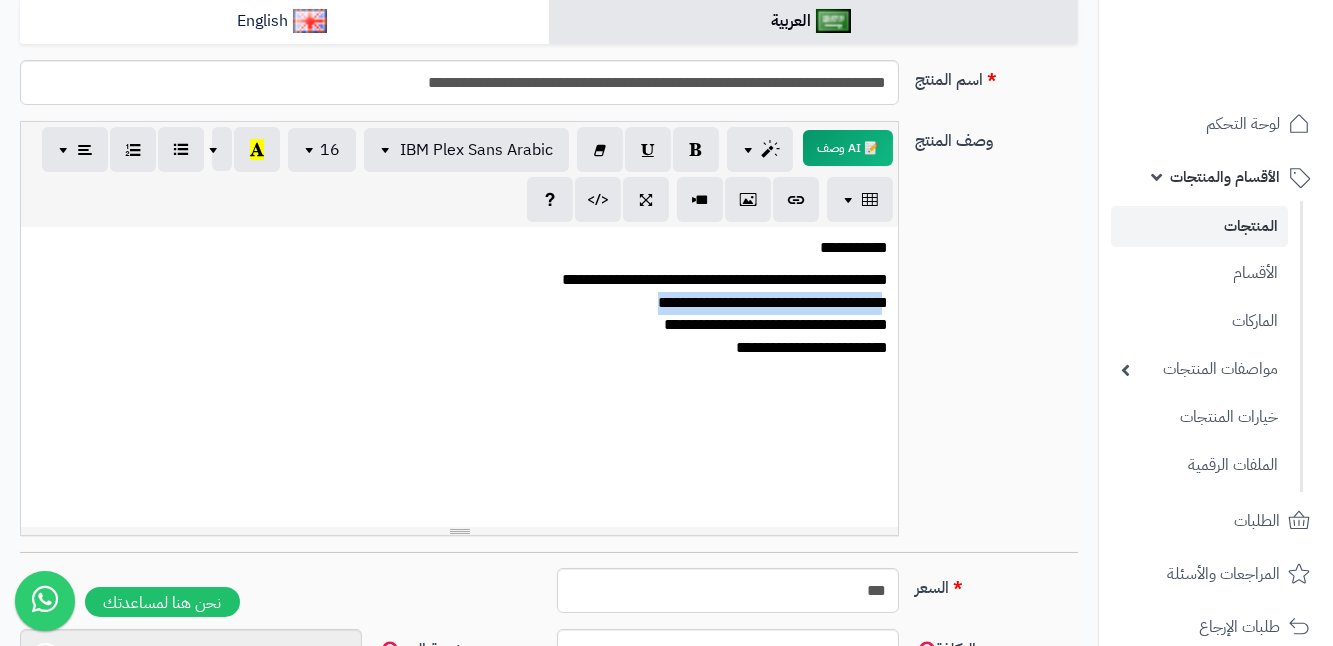 drag, startPoint x: 623, startPoint y: 308, endPoint x: 882, endPoint y: 308, distance: 259 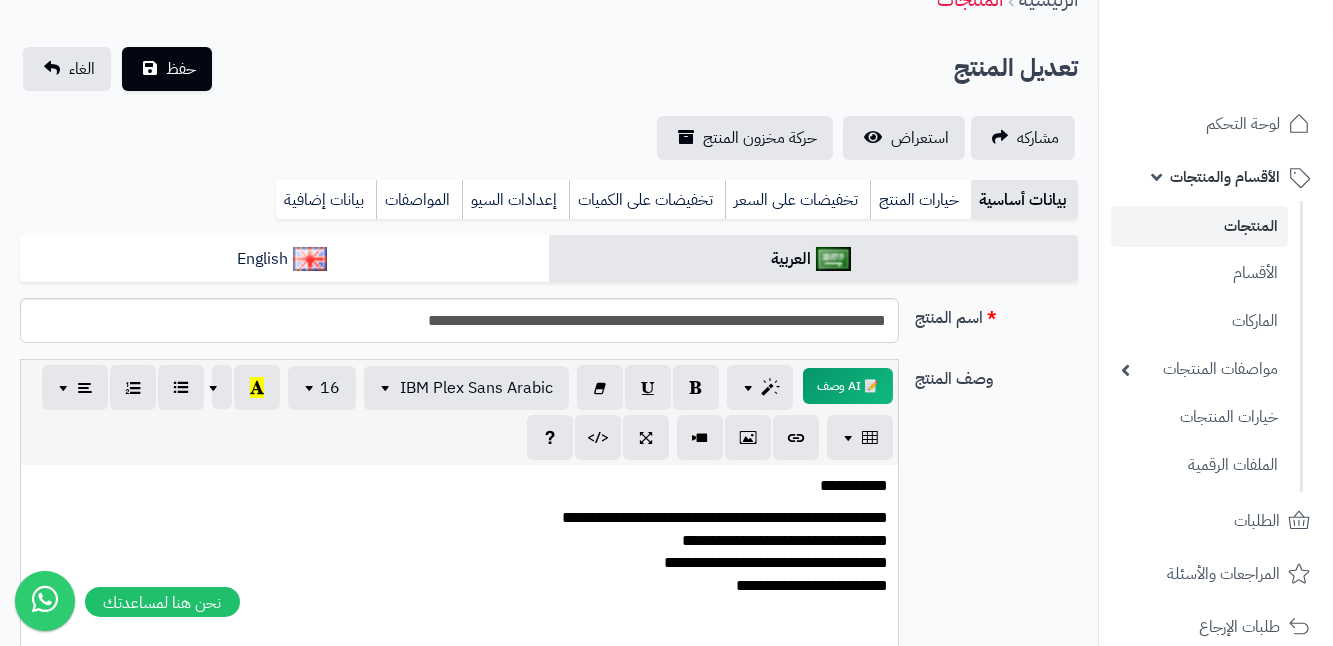 scroll, scrollTop: 66, scrollLeft: 0, axis: vertical 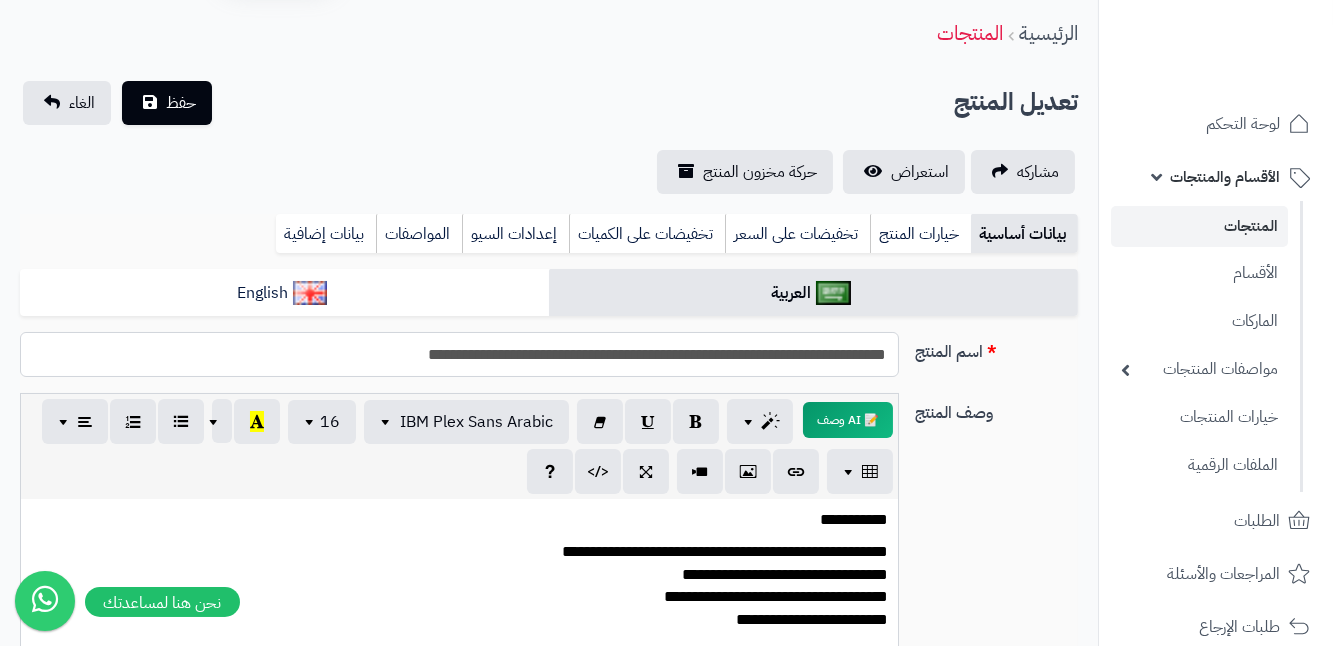 click on "**********" at bounding box center (459, 354) 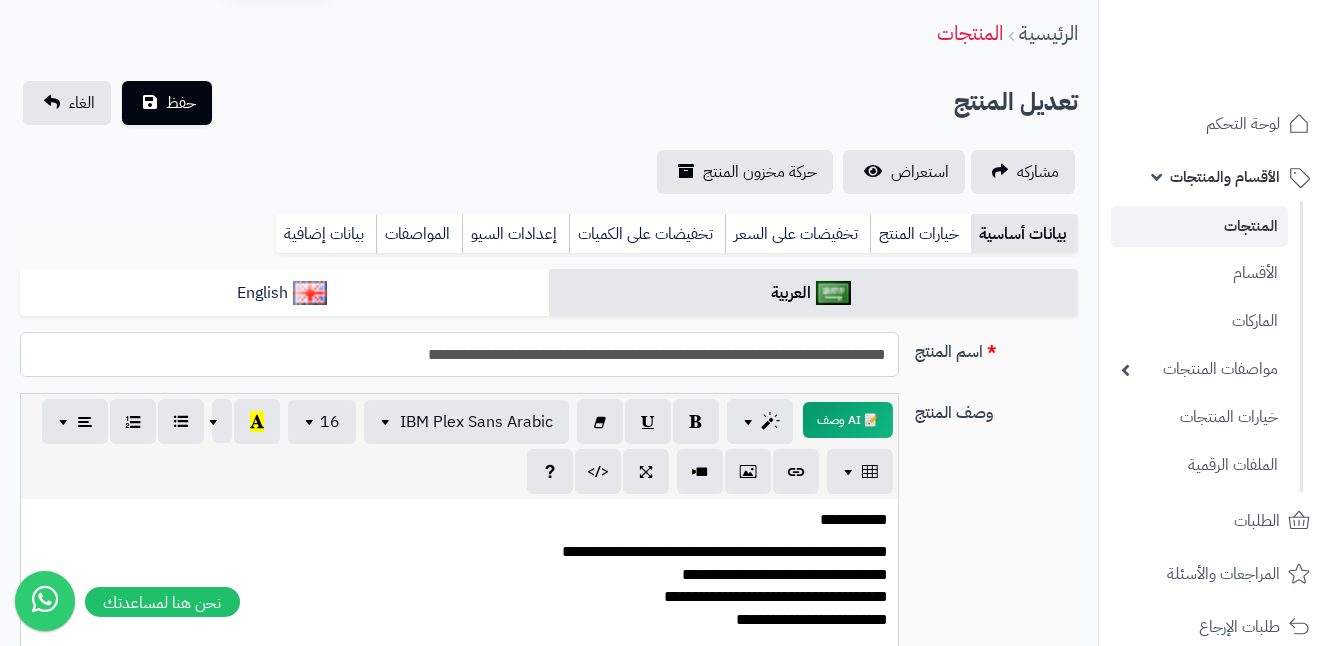 drag, startPoint x: 405, startPoint y: 367, endPoint x: 933, endPoint y: 366, distance: 528.001 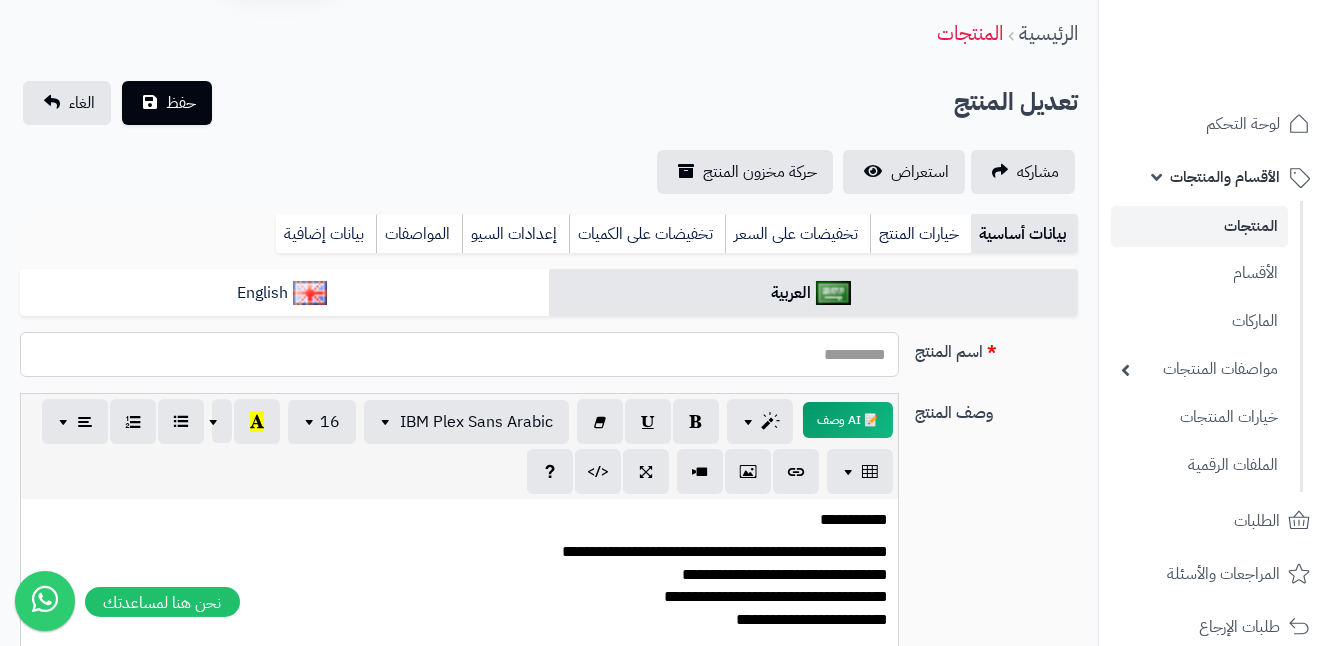 click on "اسم المنتج" at bounding box center [459, 354] 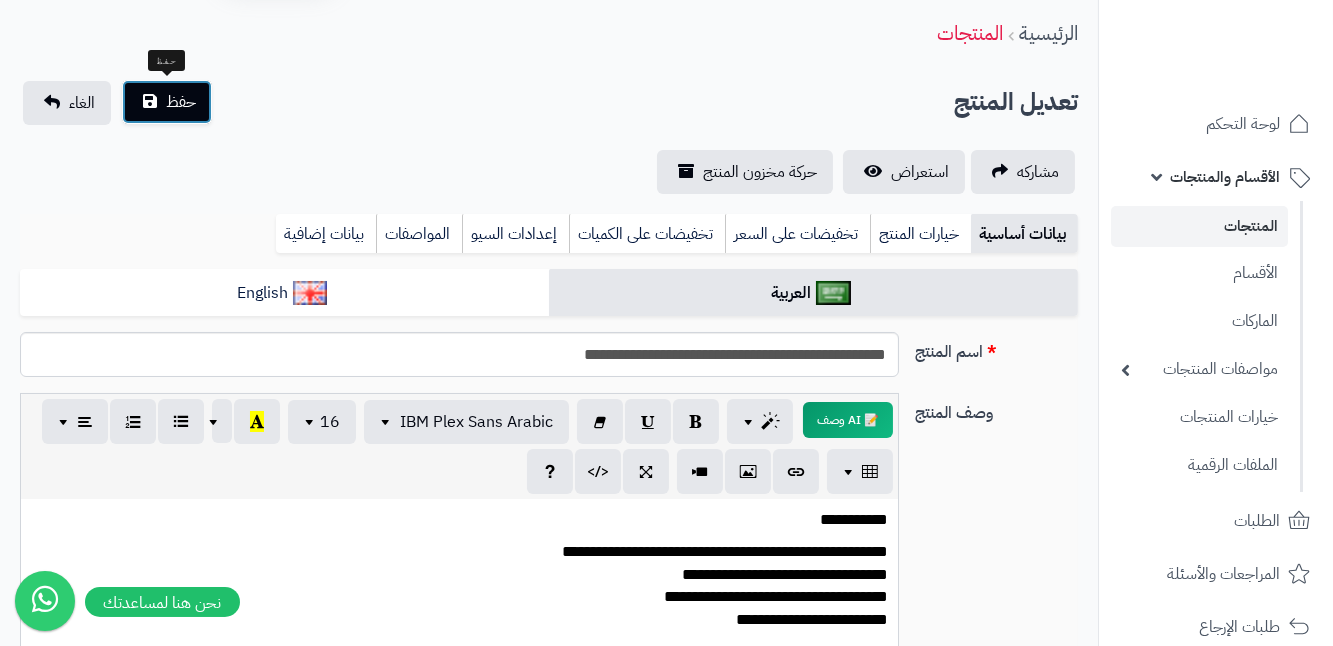 click on "حفظ" at bounding box center (167, 102) 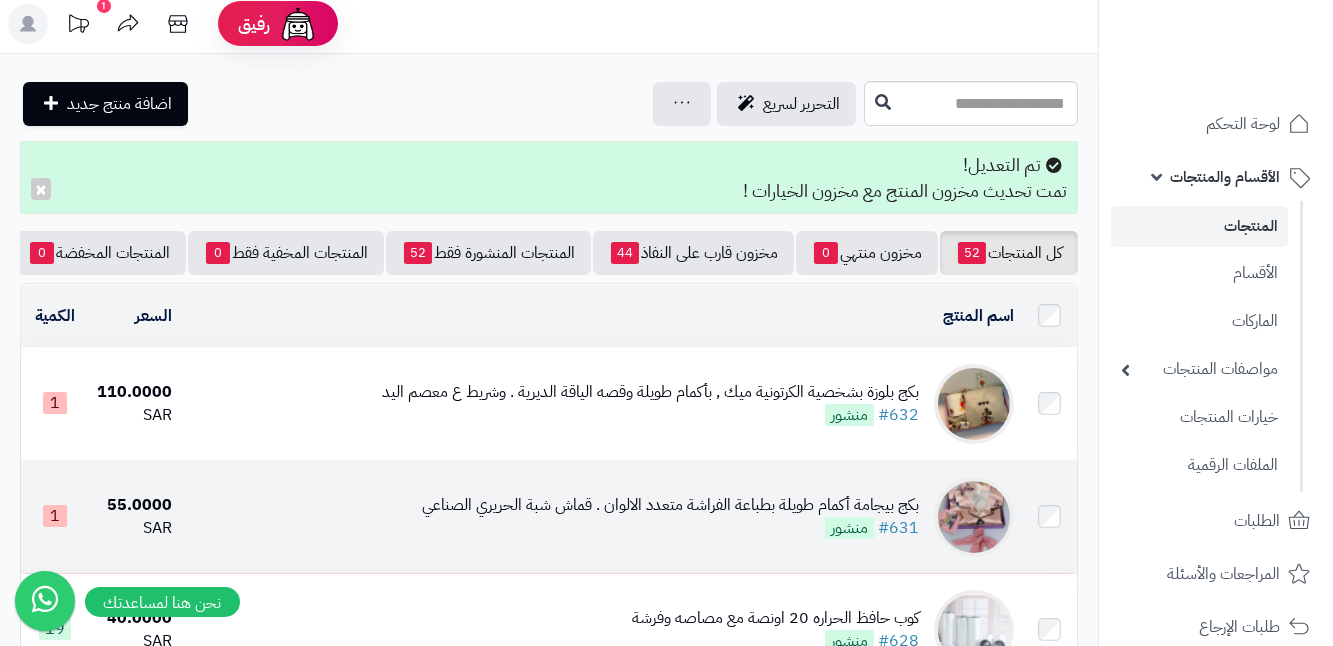 scroll, scrollTop: 0, scrollLeft: 0, axis: both 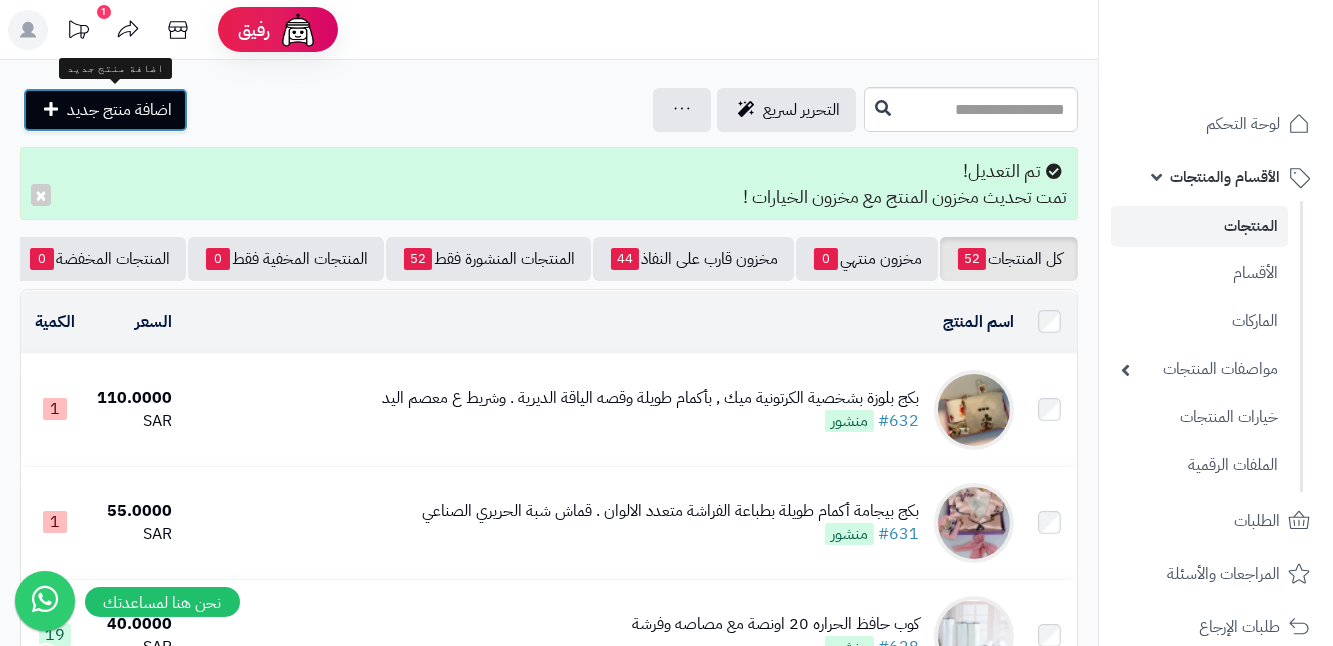 click on "اضافة منتج جديد" at bounding box center (105, 110) 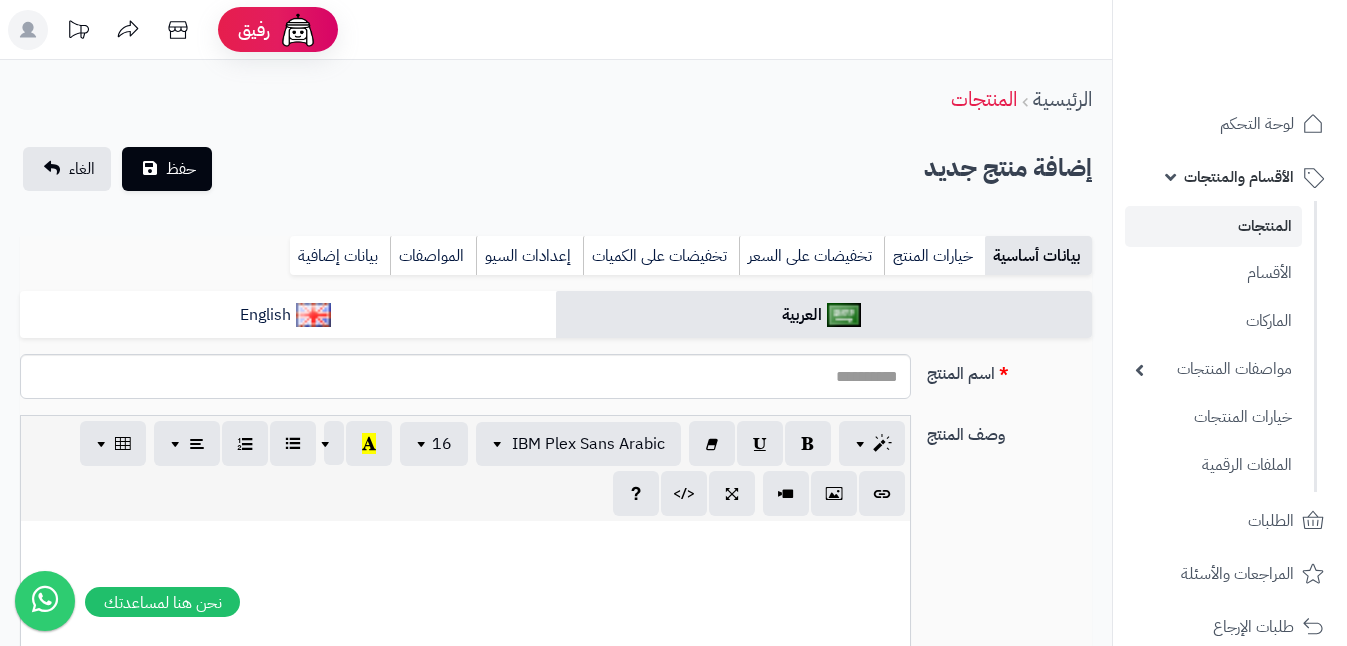 select 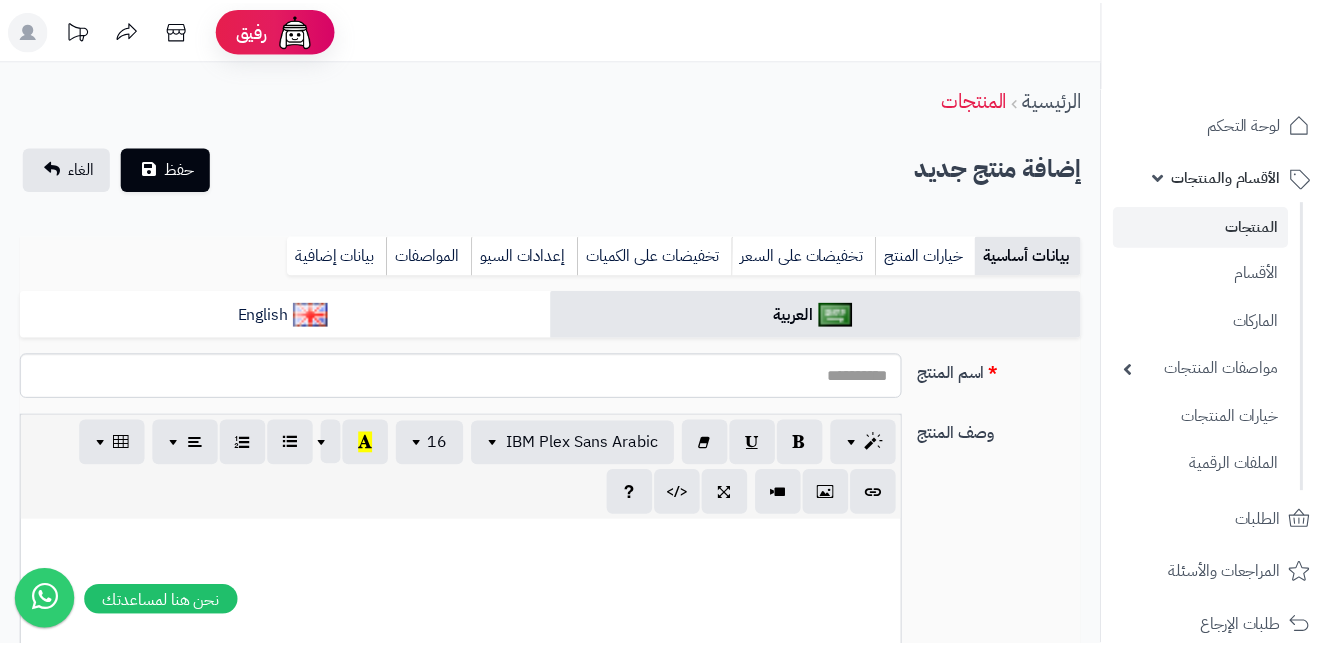 scroll, scrollTop: 0, scrollLeft: 0, axis: both 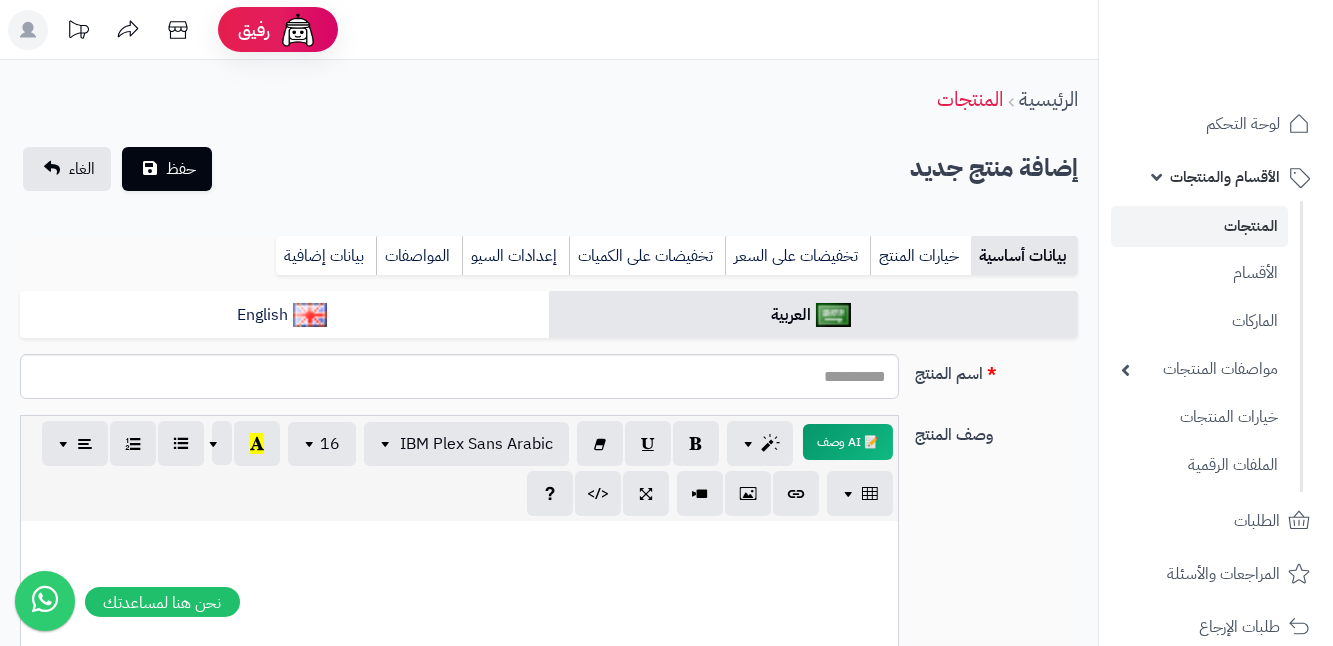 type on "*" 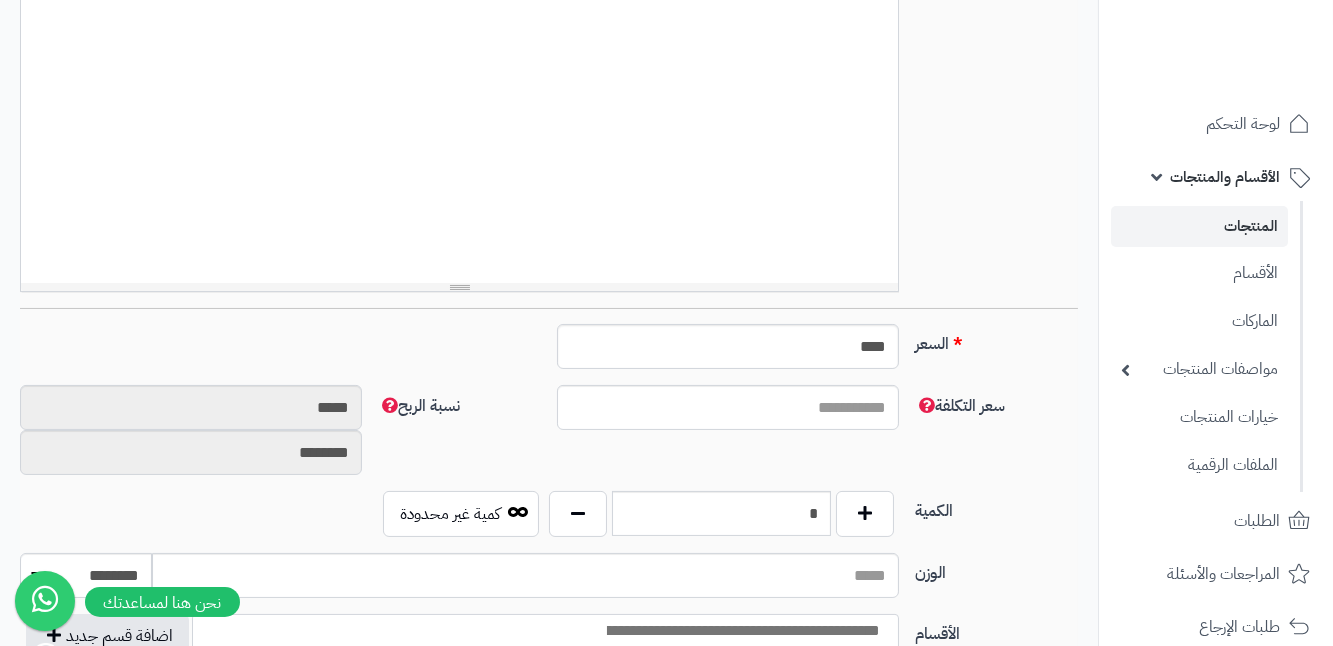 scroll, scrollTop: 545, scrollLeft: 0, axis: vertical 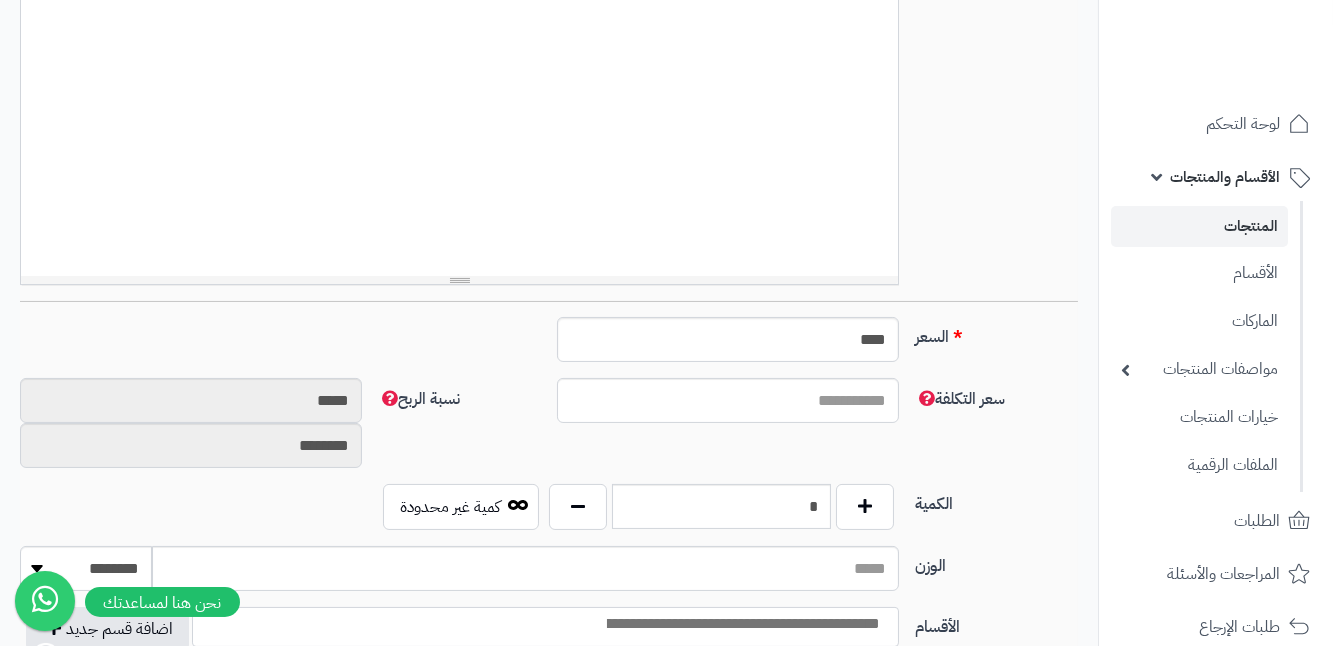type on "**********" 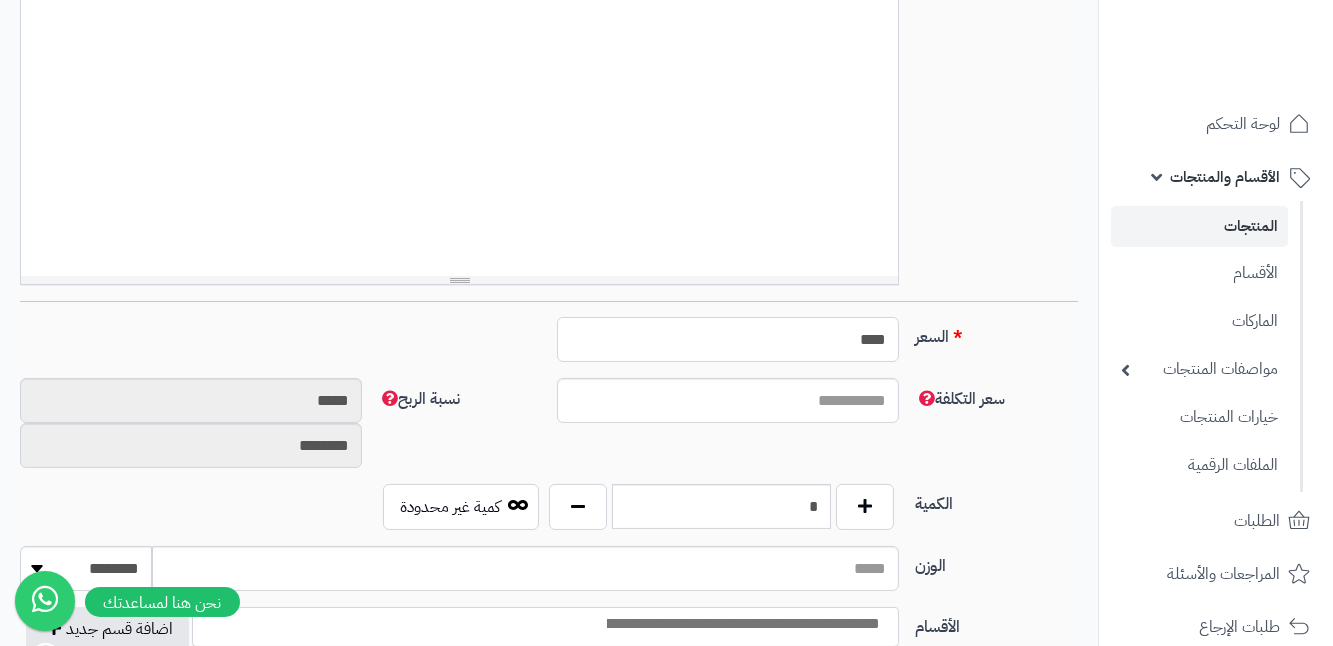click on "****" at bounding box center (728, 339) 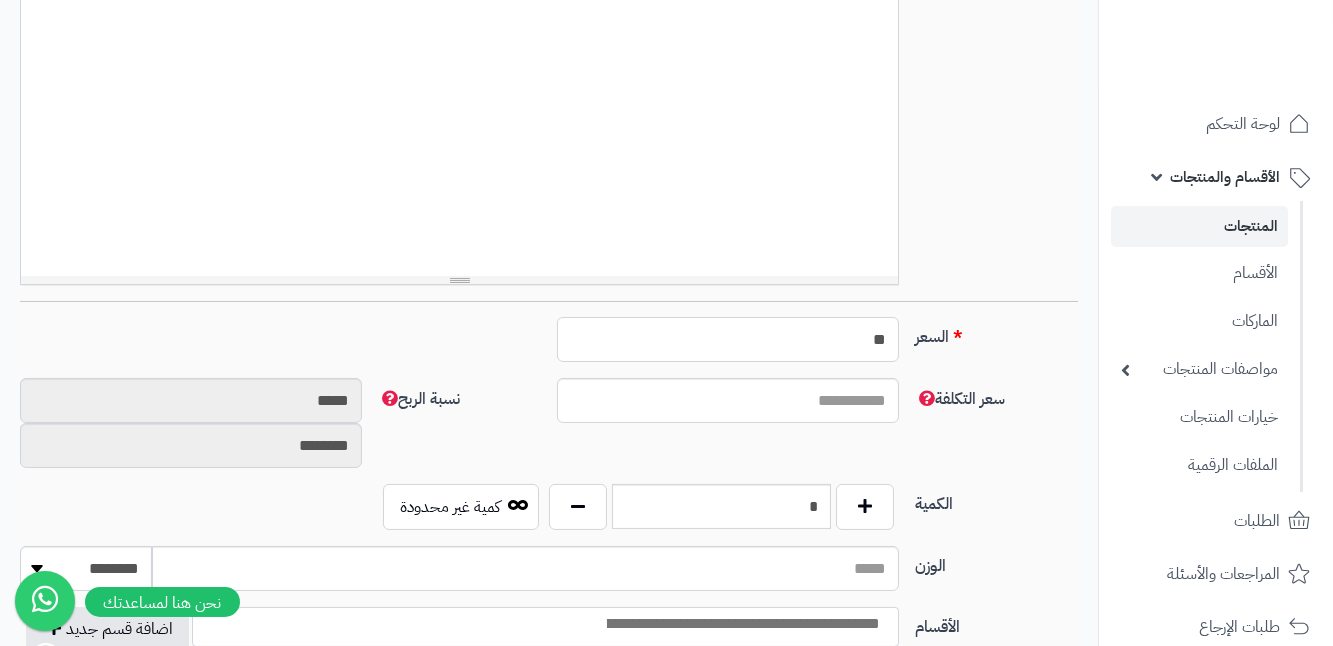 type on "*" 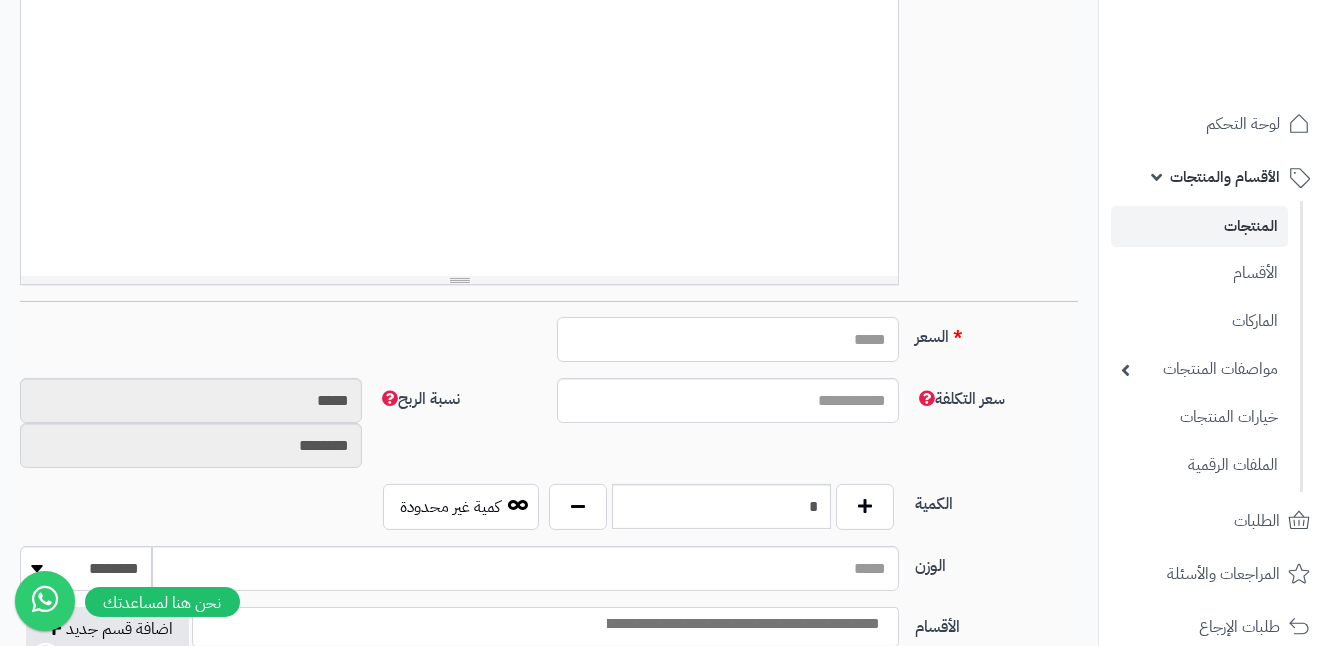 click on "السعر" at bounding box center (728, 339) 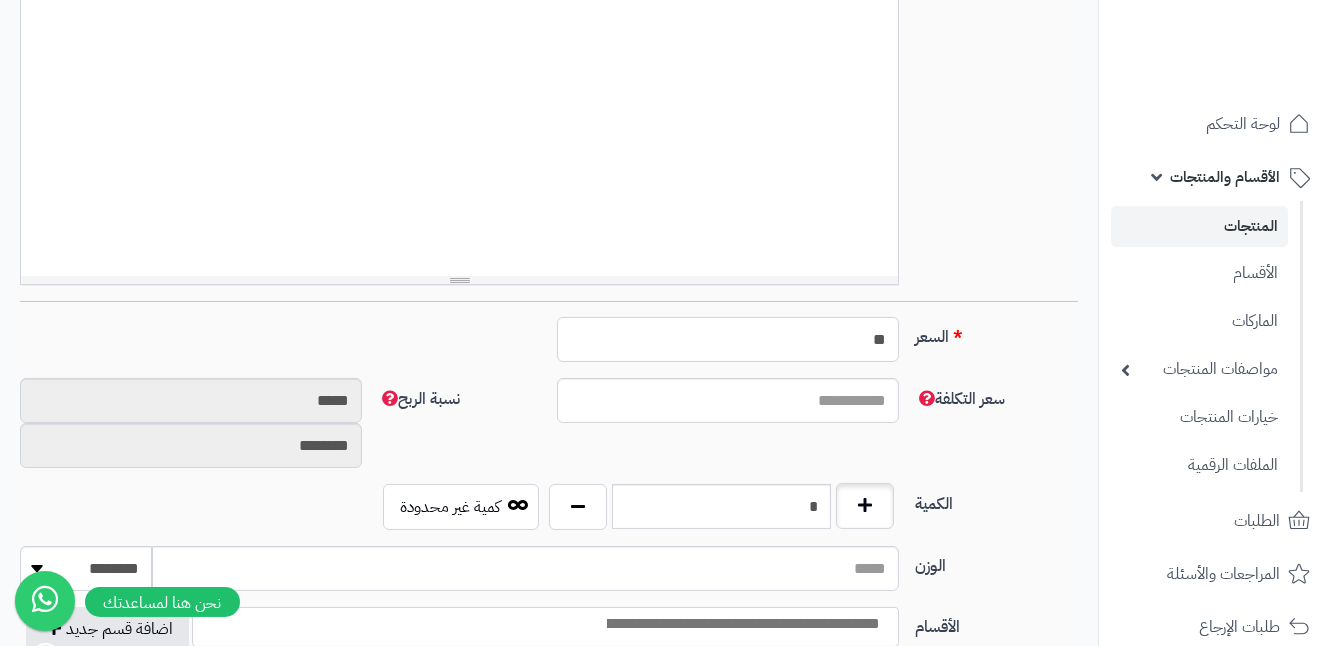 type on "**" 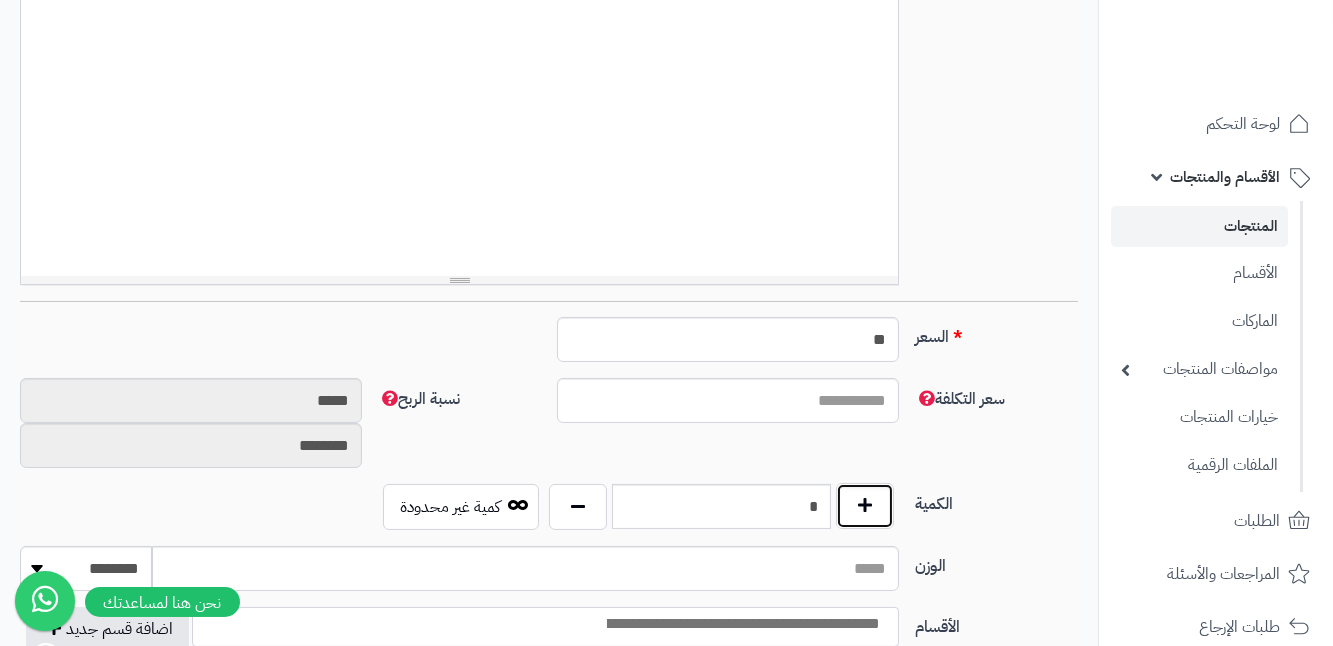 click at bounding box center [865, 506] 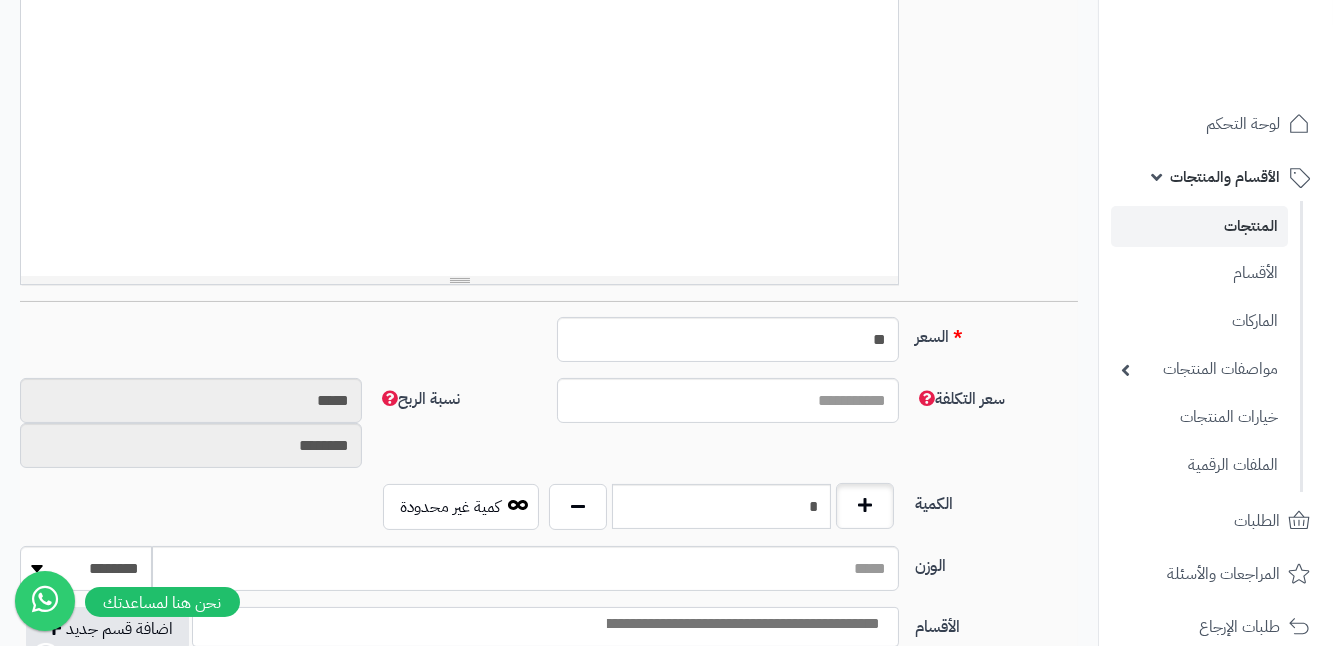 type on "*" 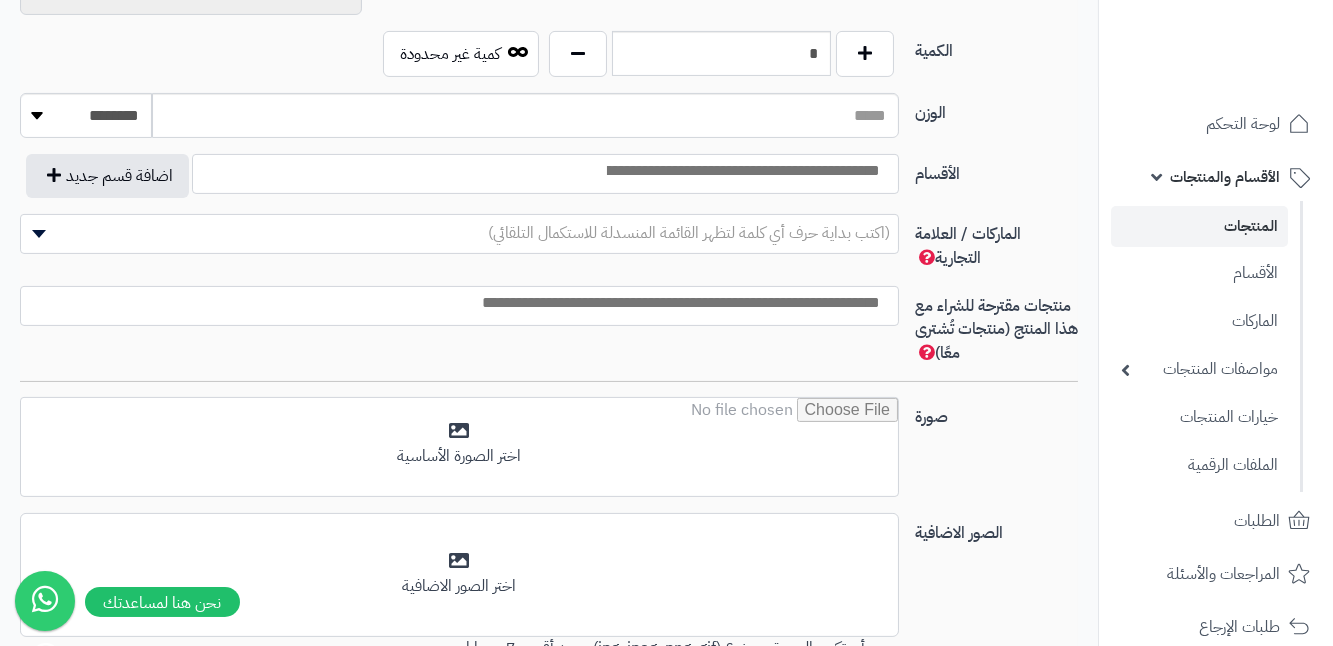 scroll, scrollTop: 1000, scrollLeft: 0, axis: vertical 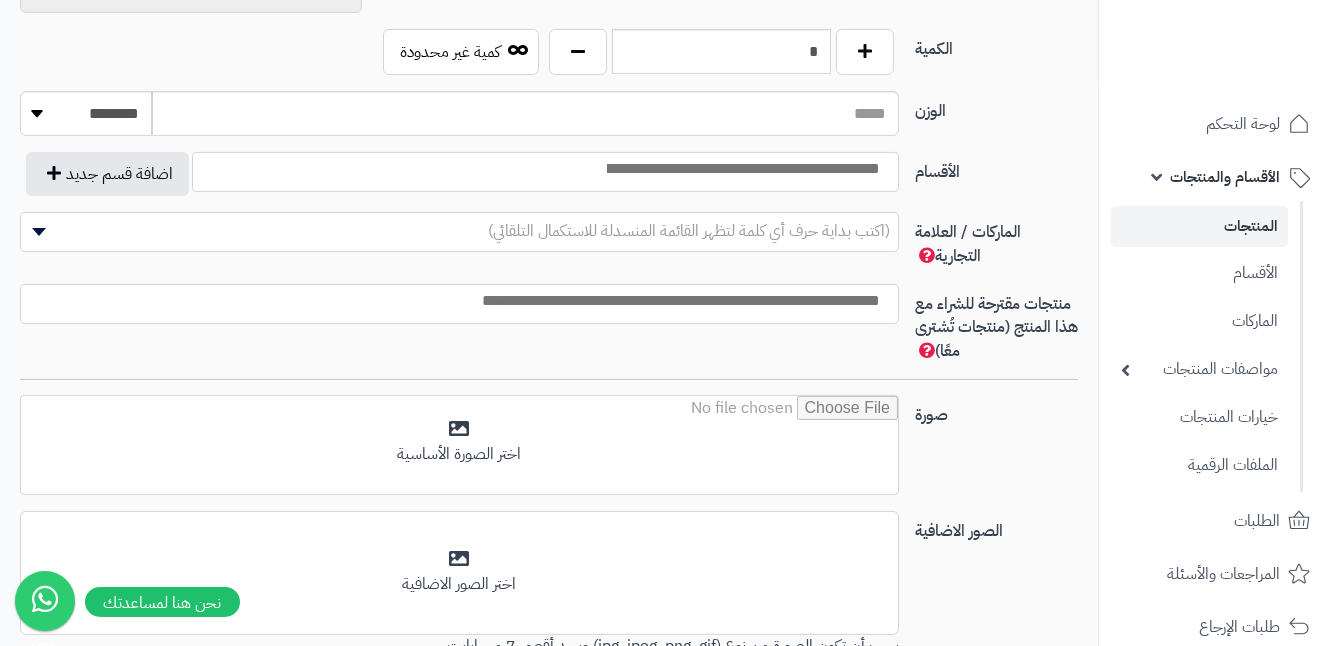 click at bounding box center (545, 172) 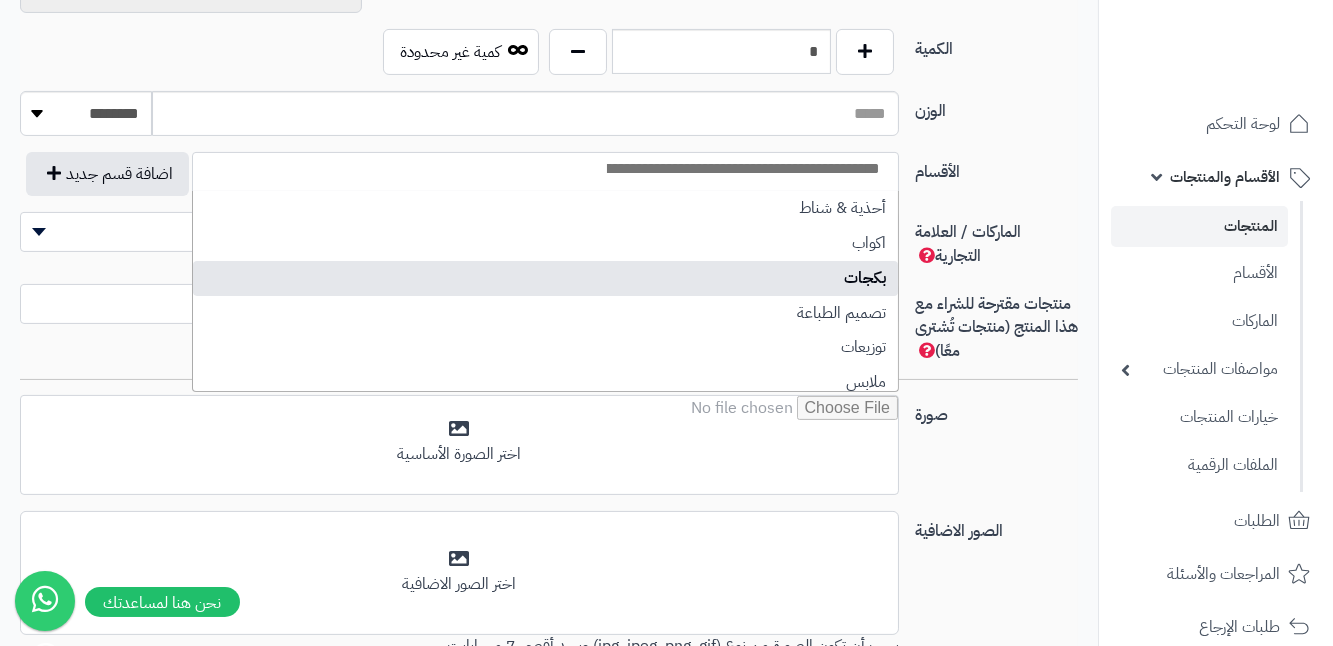 select on "***" 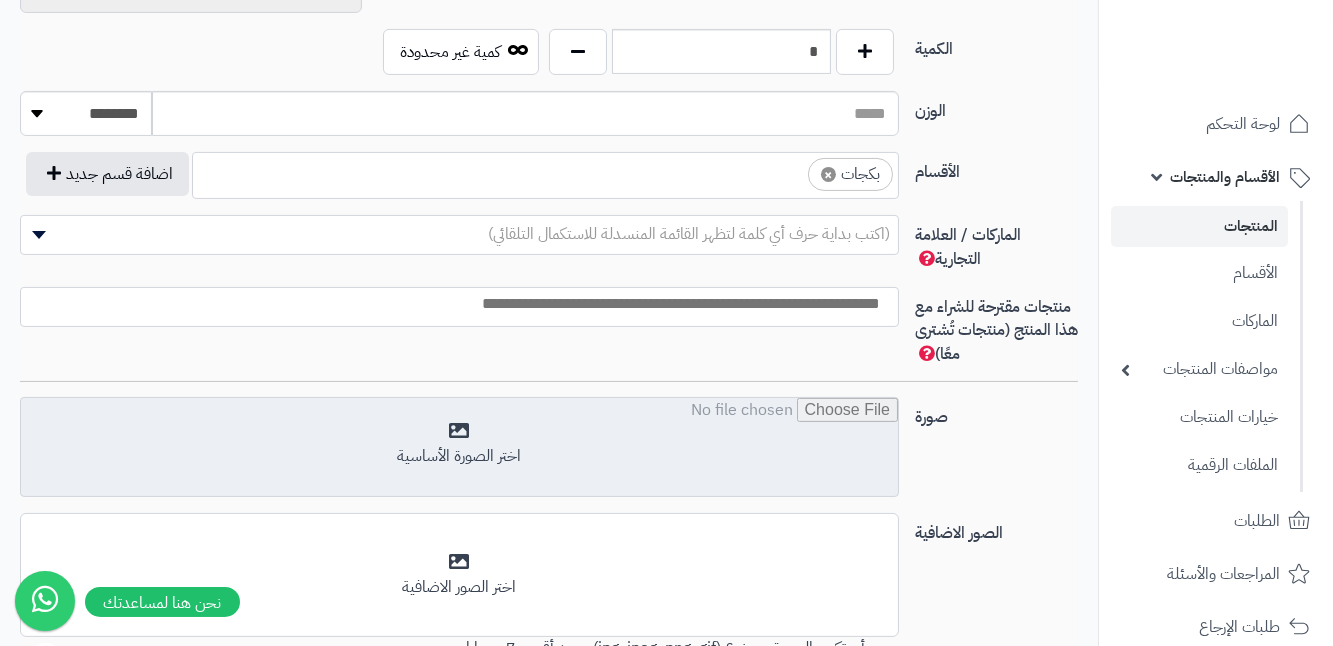 click at bounding box center [459, 448] 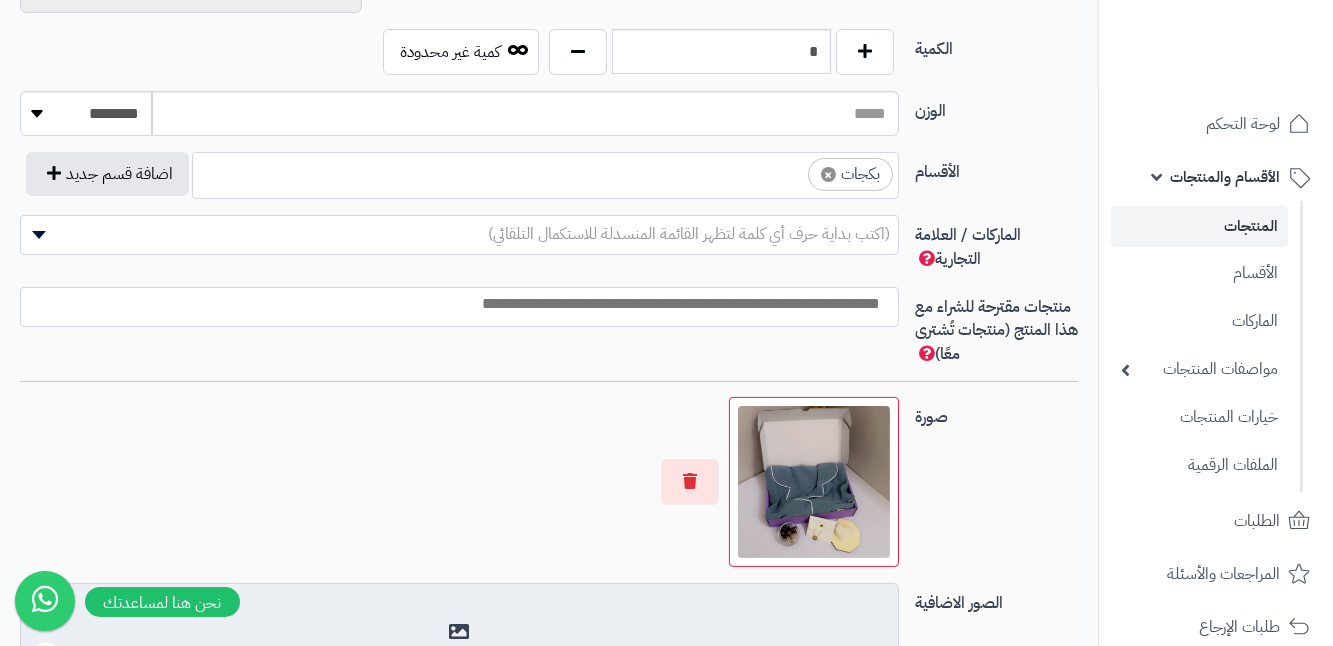 click on "أضف الصور الاضافية
اختر الصور الاضافية" at bounding box center [459, 645] 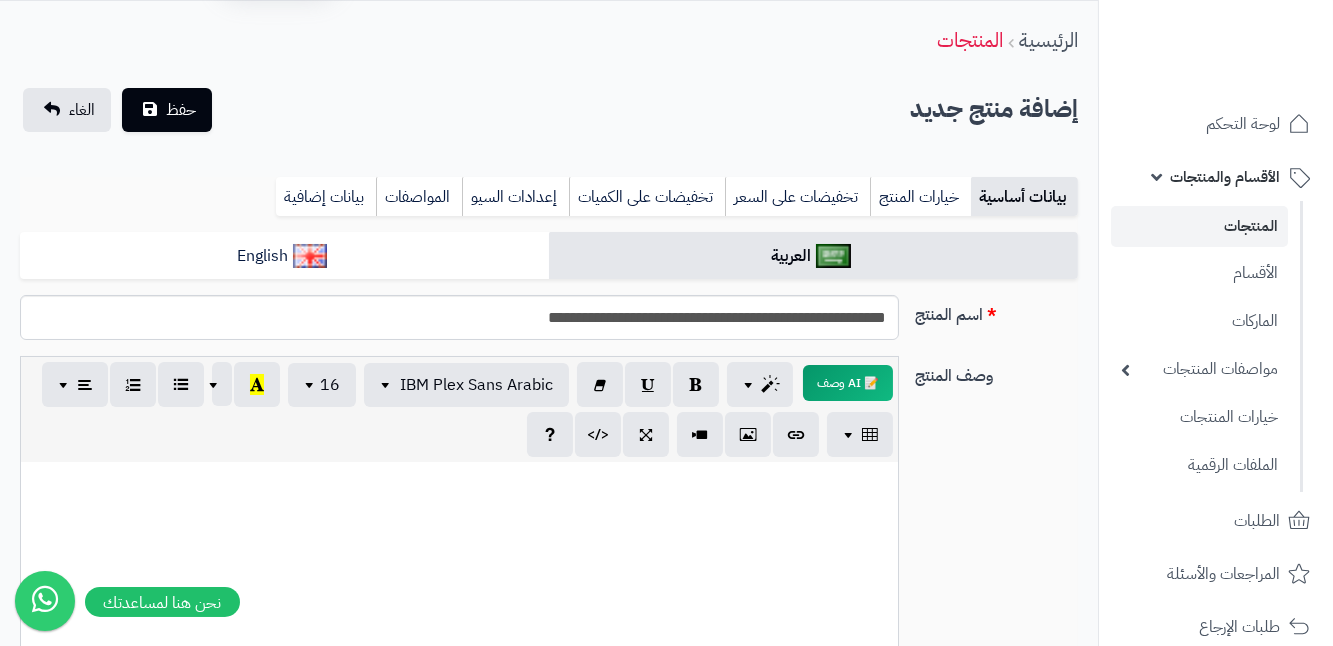 scroll, scrollTop: 0, scrollLeft: 0, axis: both 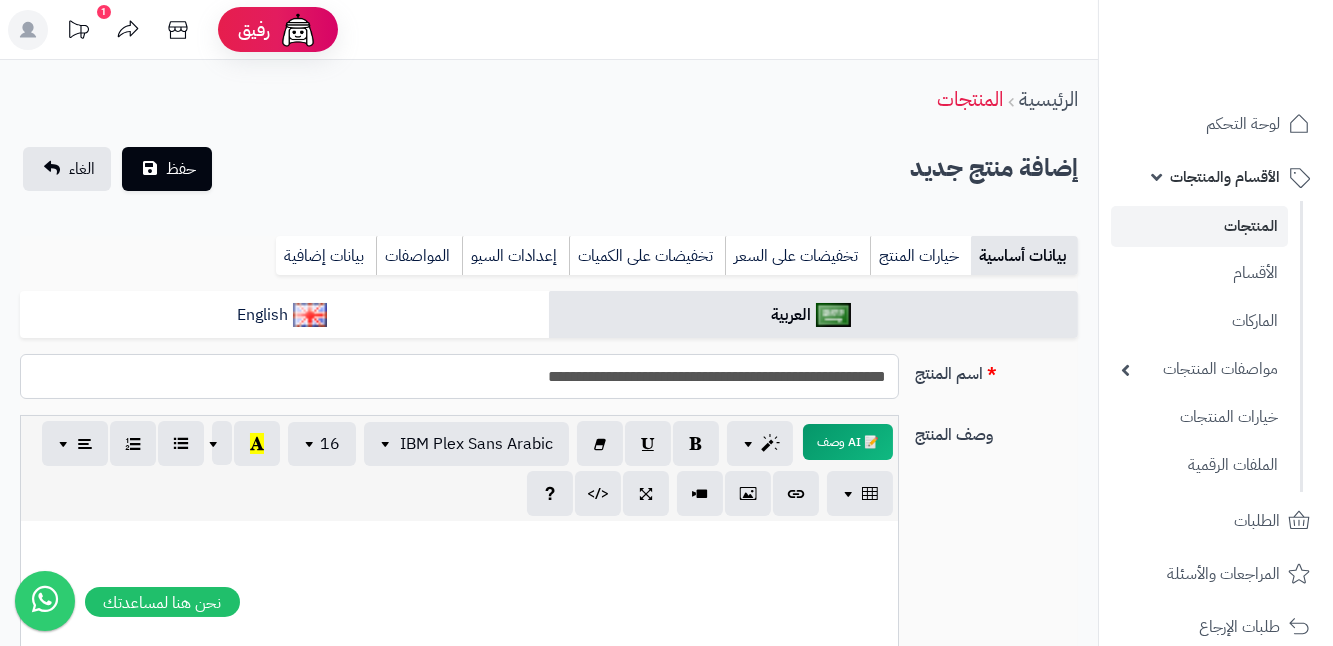drag, startPoint x: 508, startPoint y: 385, endPoint x: 900, endPoint y: 389, distance: 392.02042 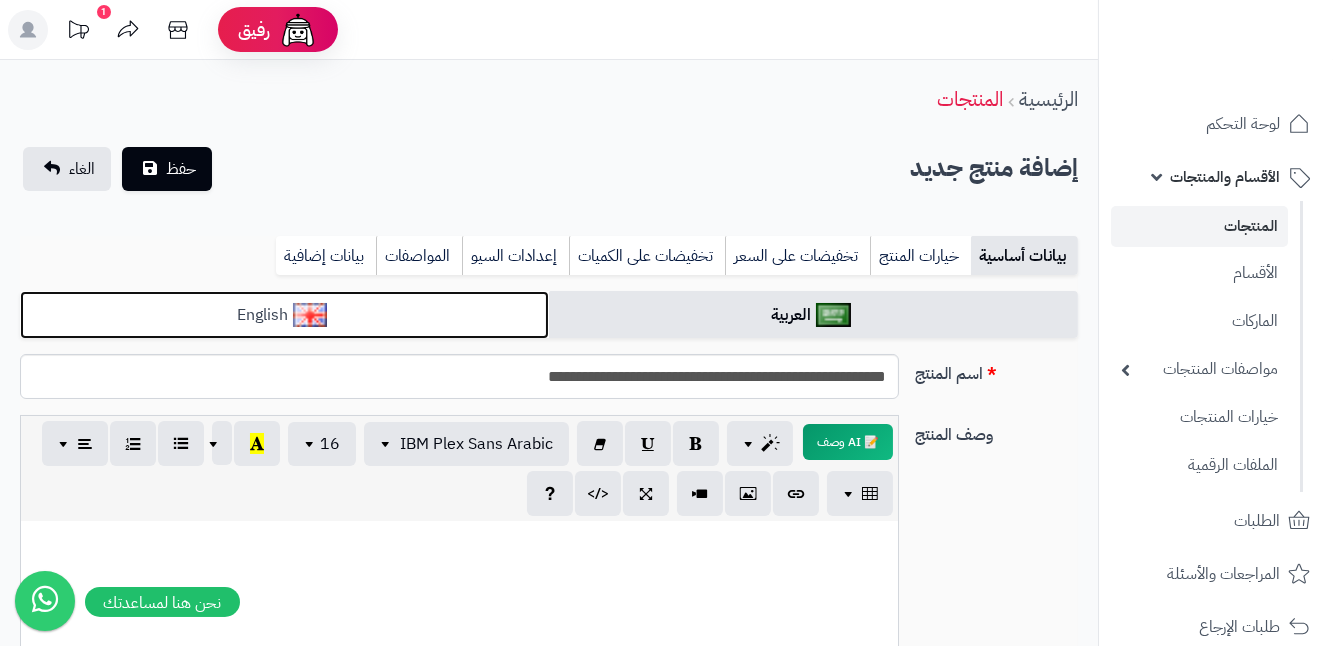 click on "English" at bounding box center (284, 315) 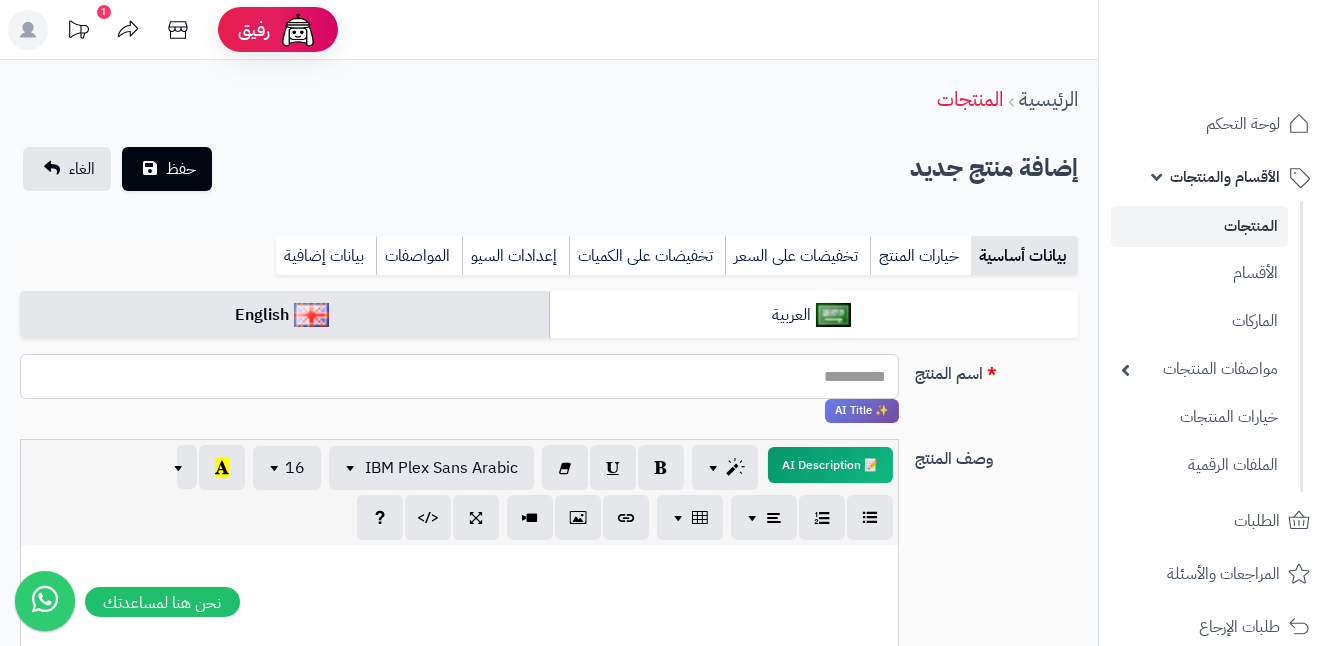 paste on "**********" 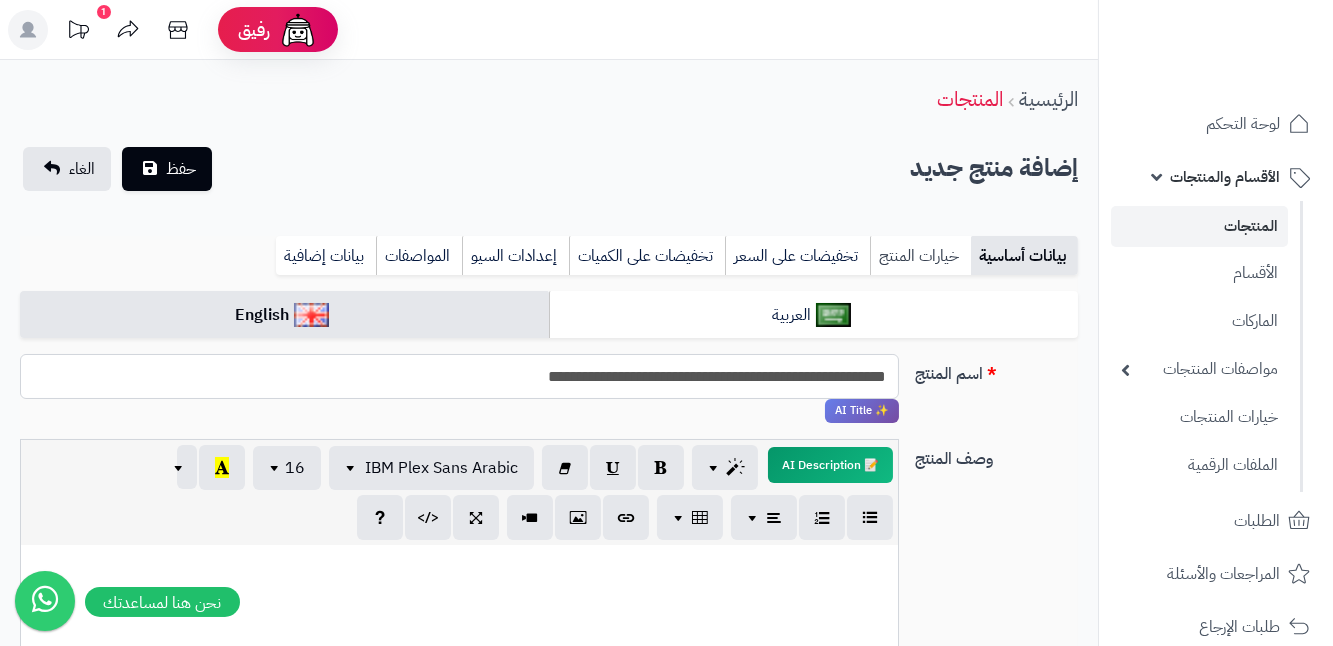 type on "**********" 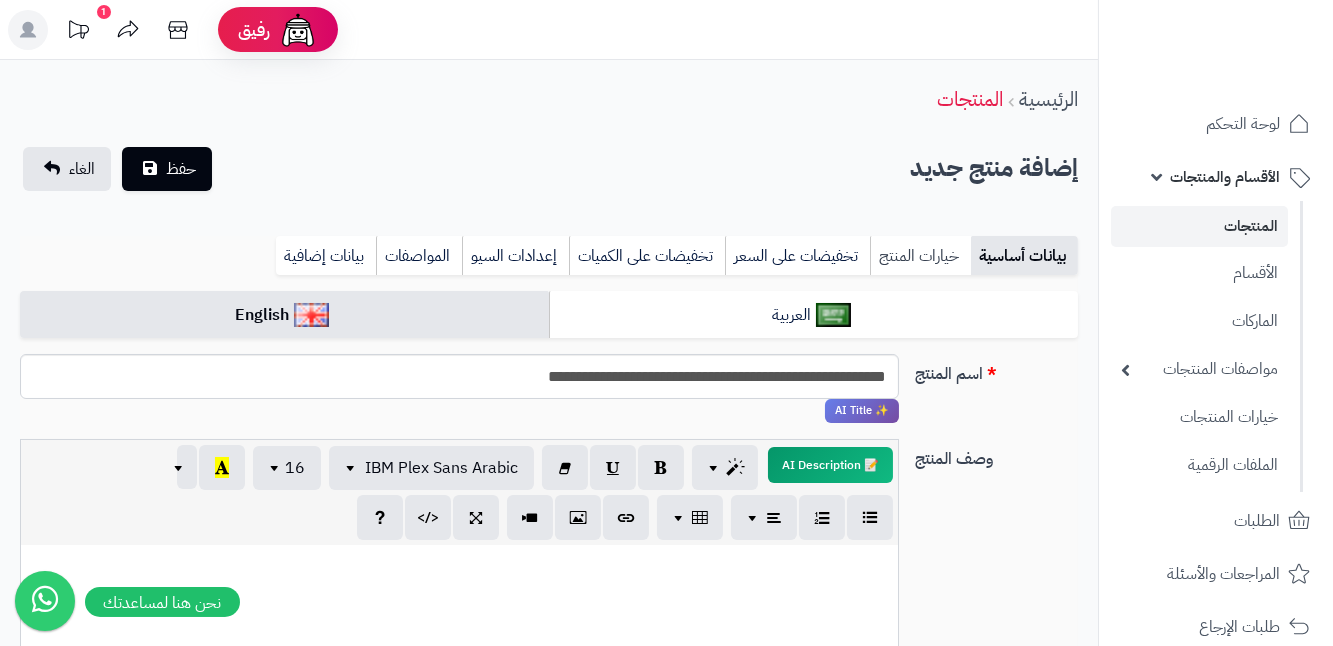 click on "خيارات المنتج" at bounding box center (920, 256) 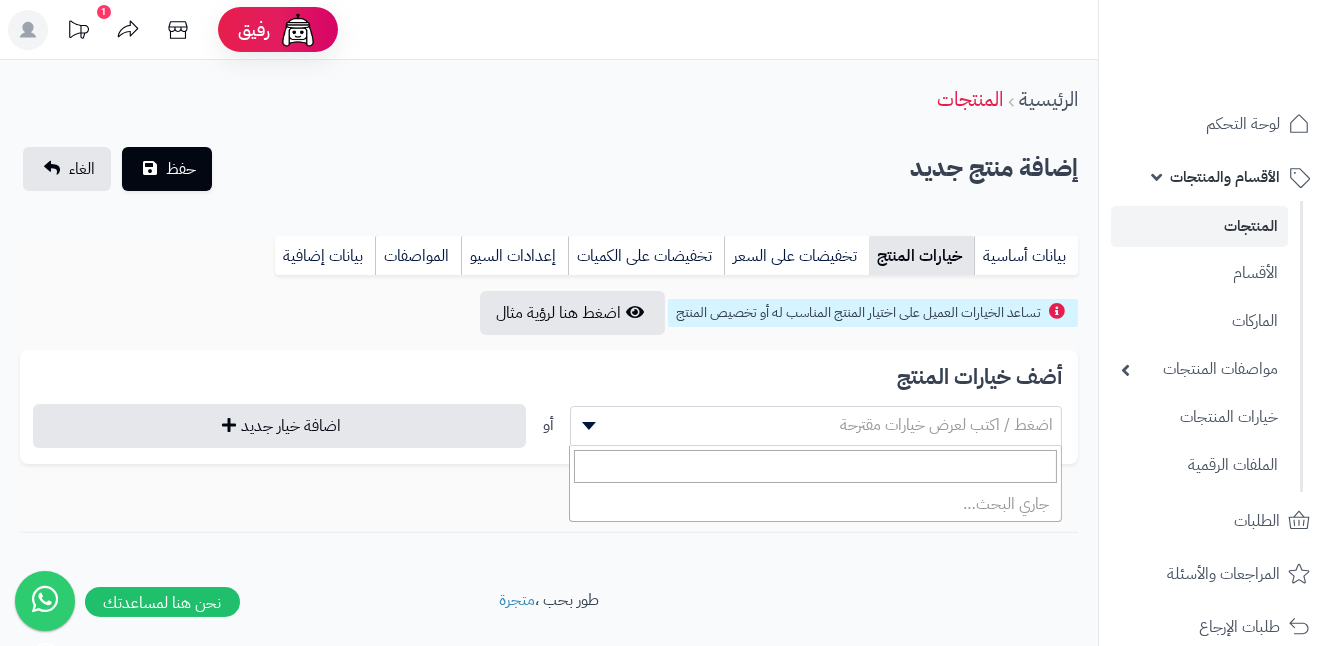 click at bounding box center [586, 426] 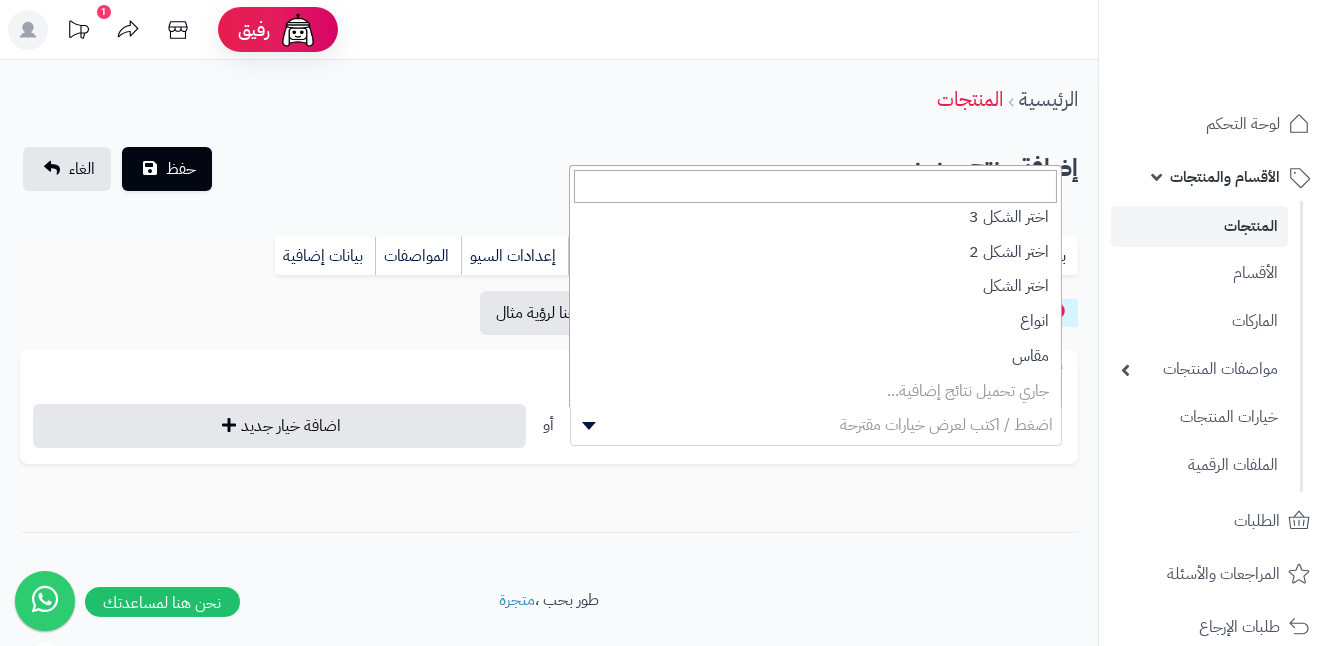 scroll, scrollTop: 183, scrollLeft: 0, axis: vertical 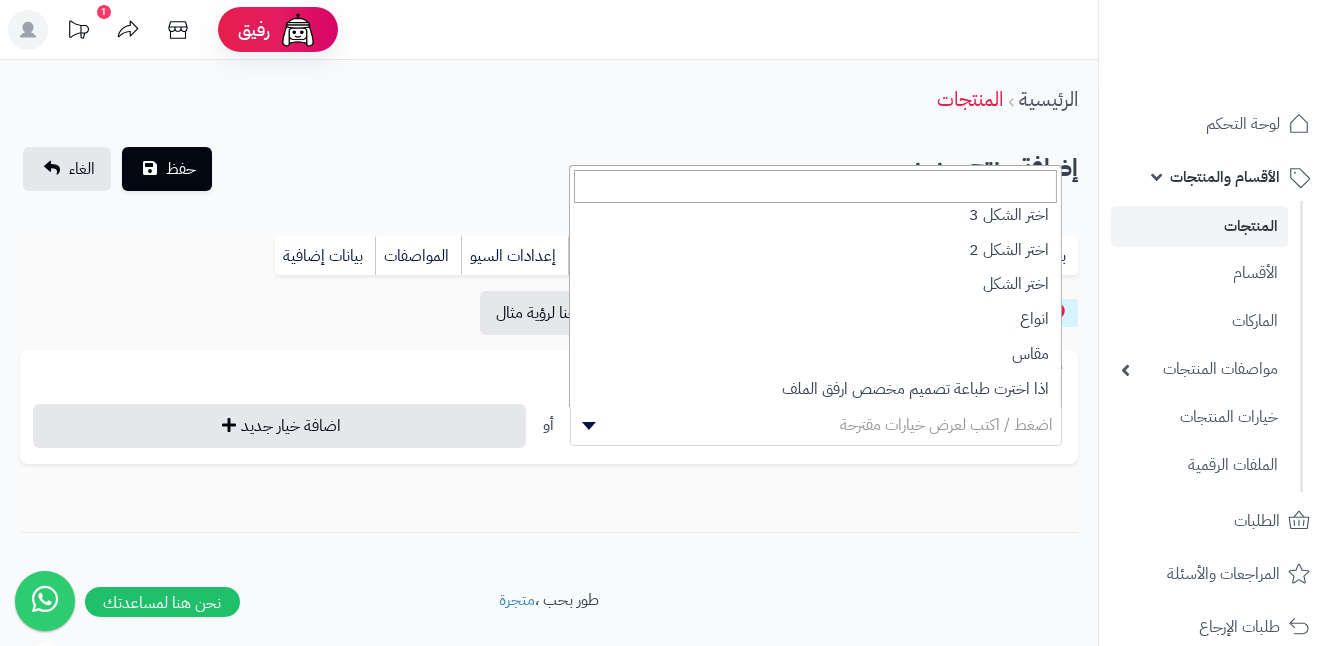 select on "**" 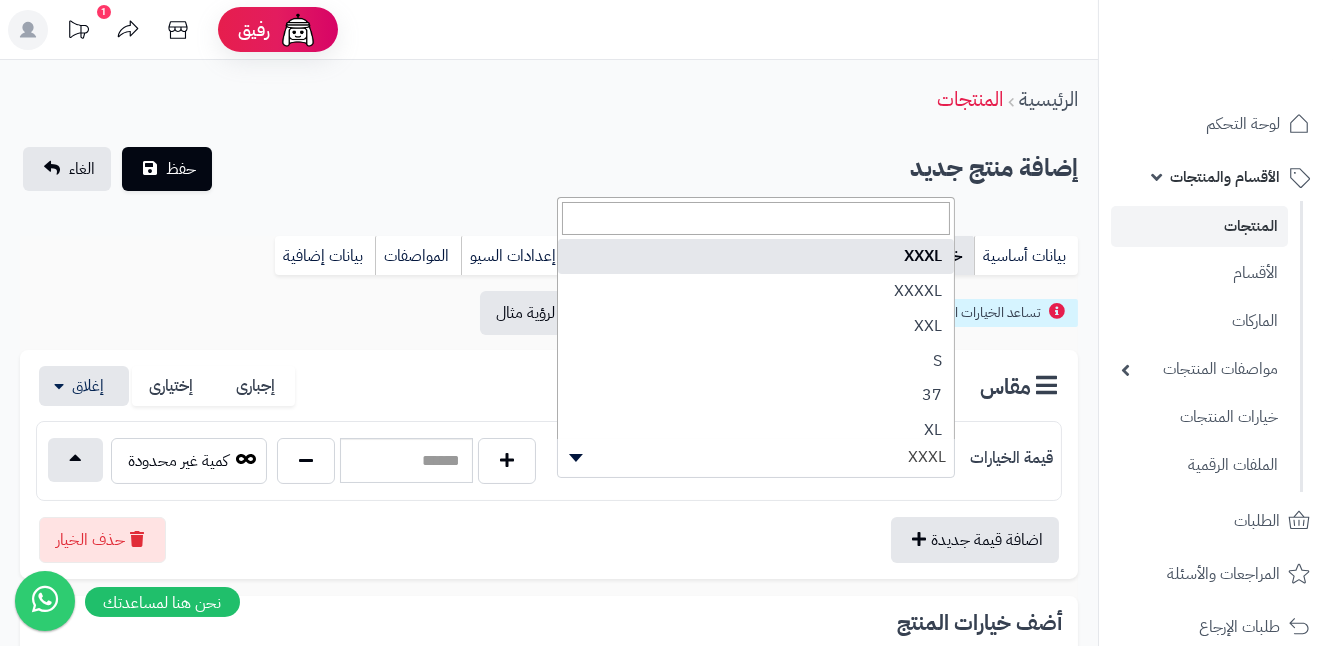 click on "XXXL" at bounding box center [756, 457] 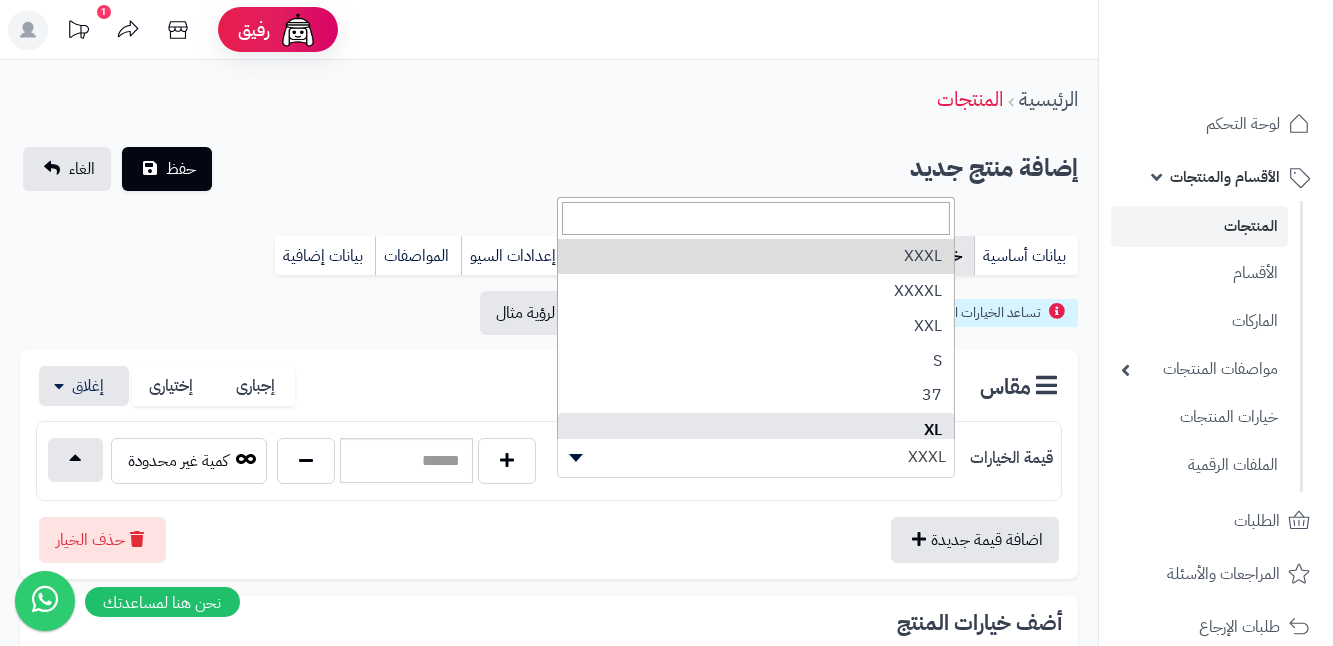 select on "***" 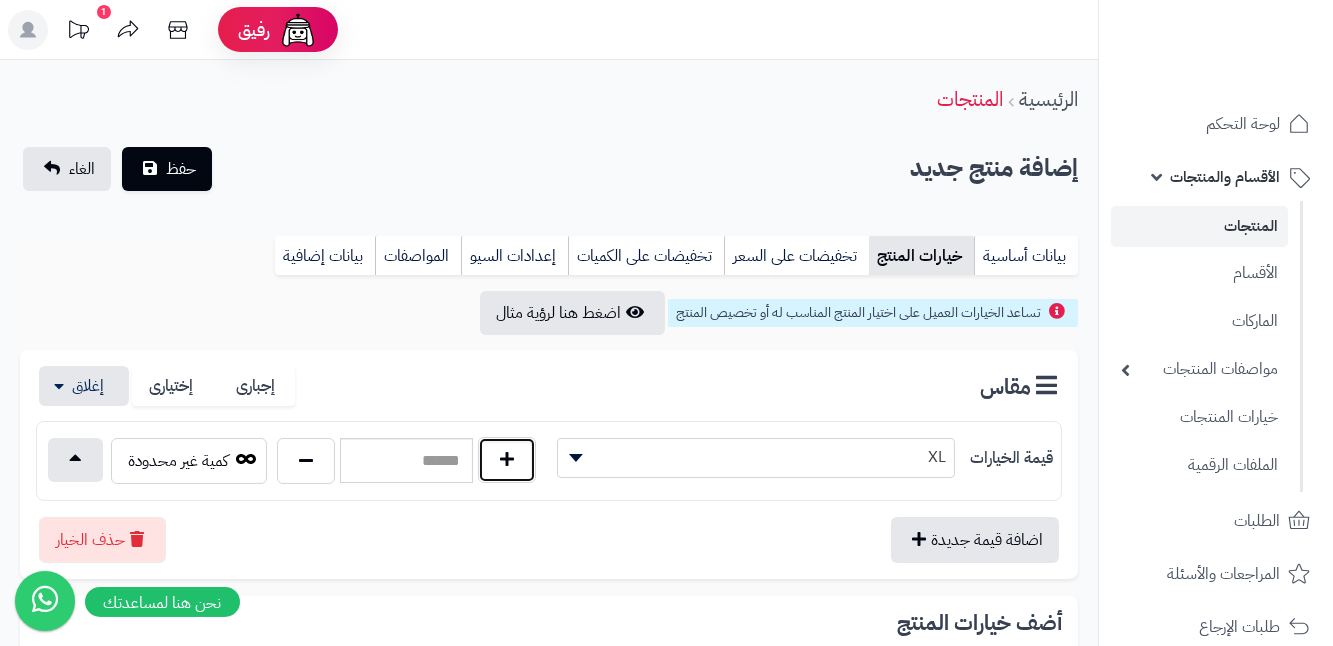 click at bounding box center (507, 460) 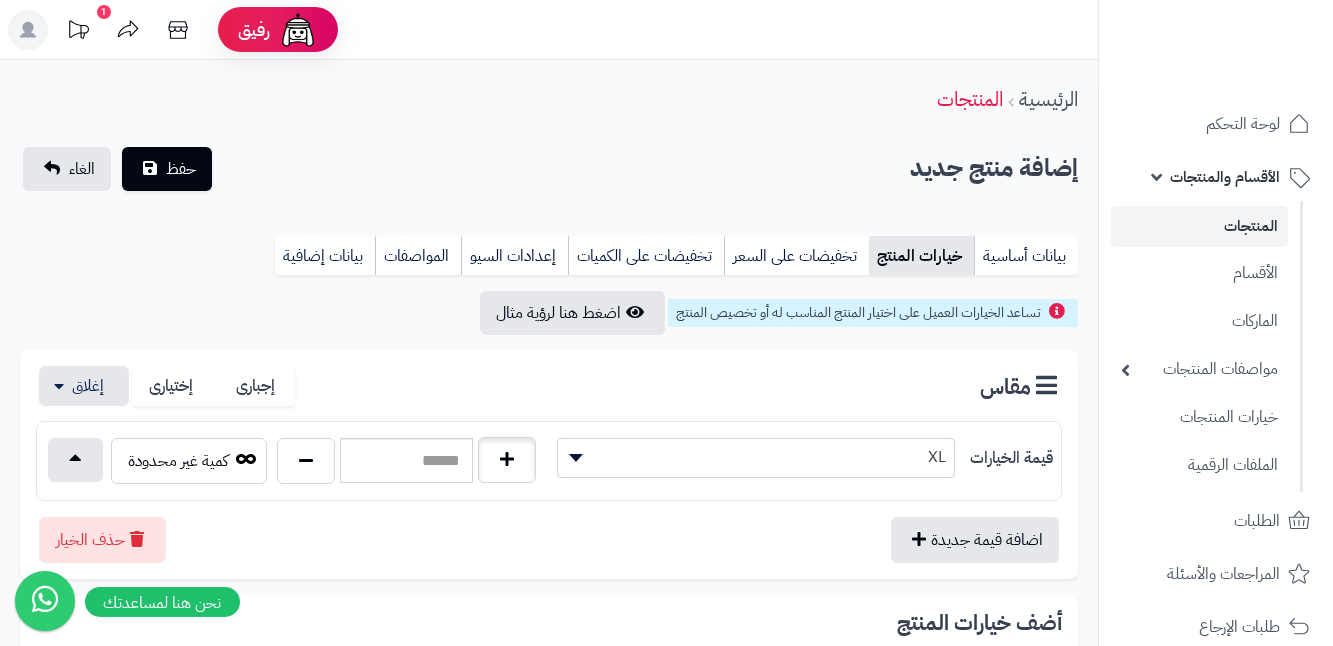 type on "*" 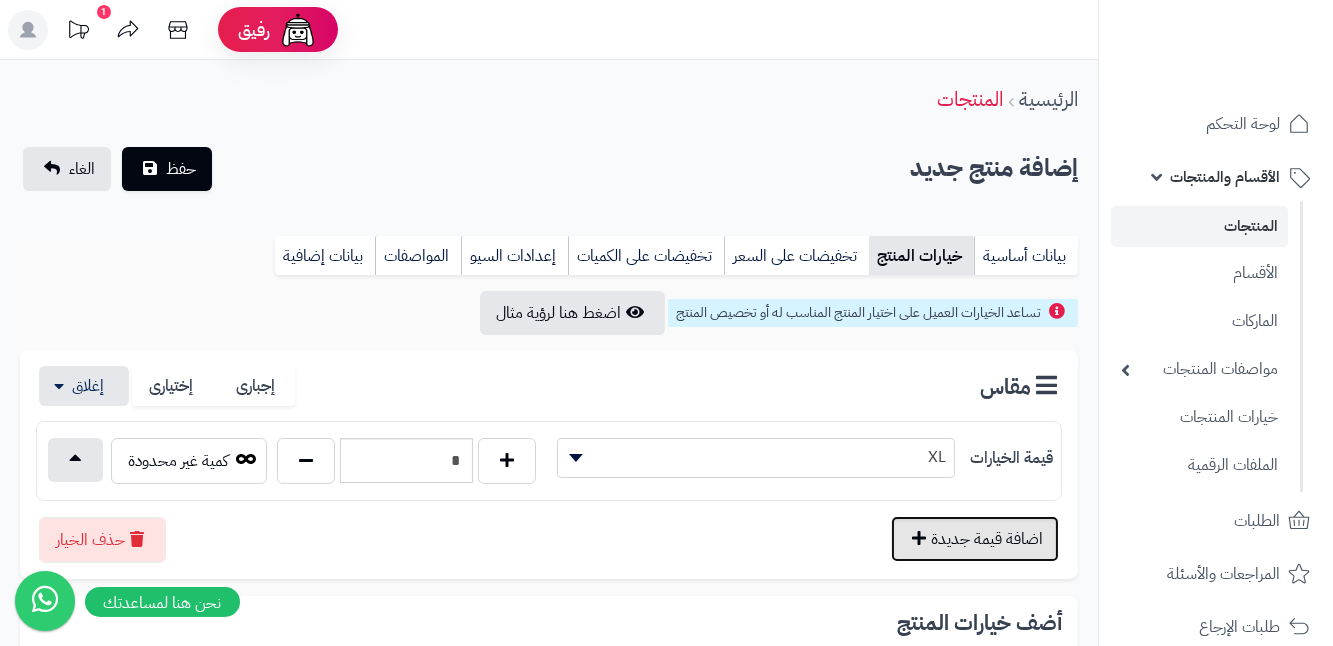 click on "اضافة قيمة جديدة" at bounding box center [975, 539] 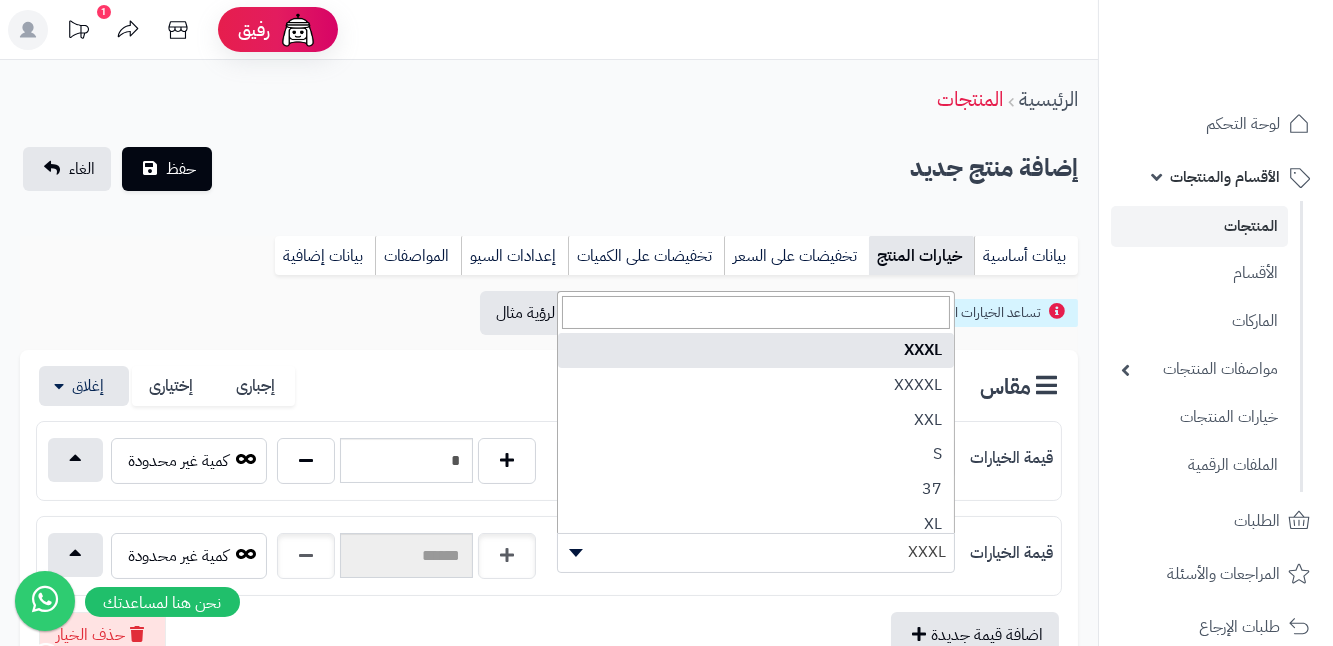 click on "XXXL" at bounding box center (756, 552) 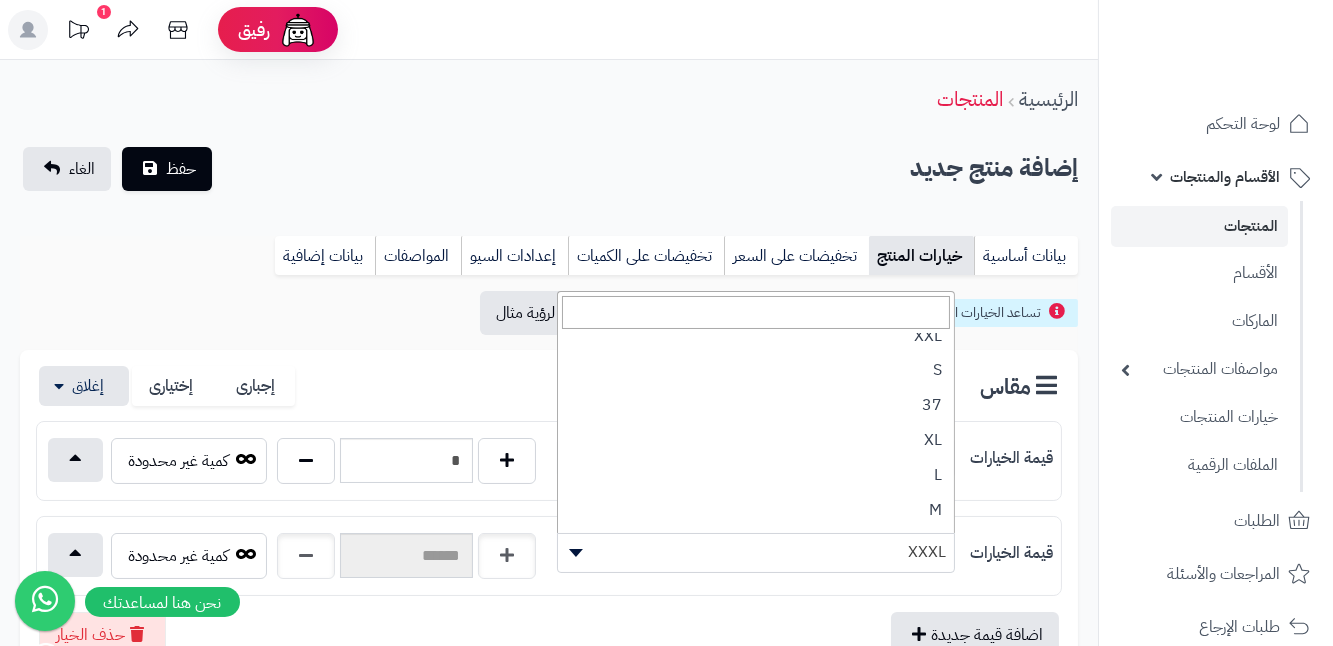 scroll, scrollTop: 90, scrollLeft: 0, axis: vertical 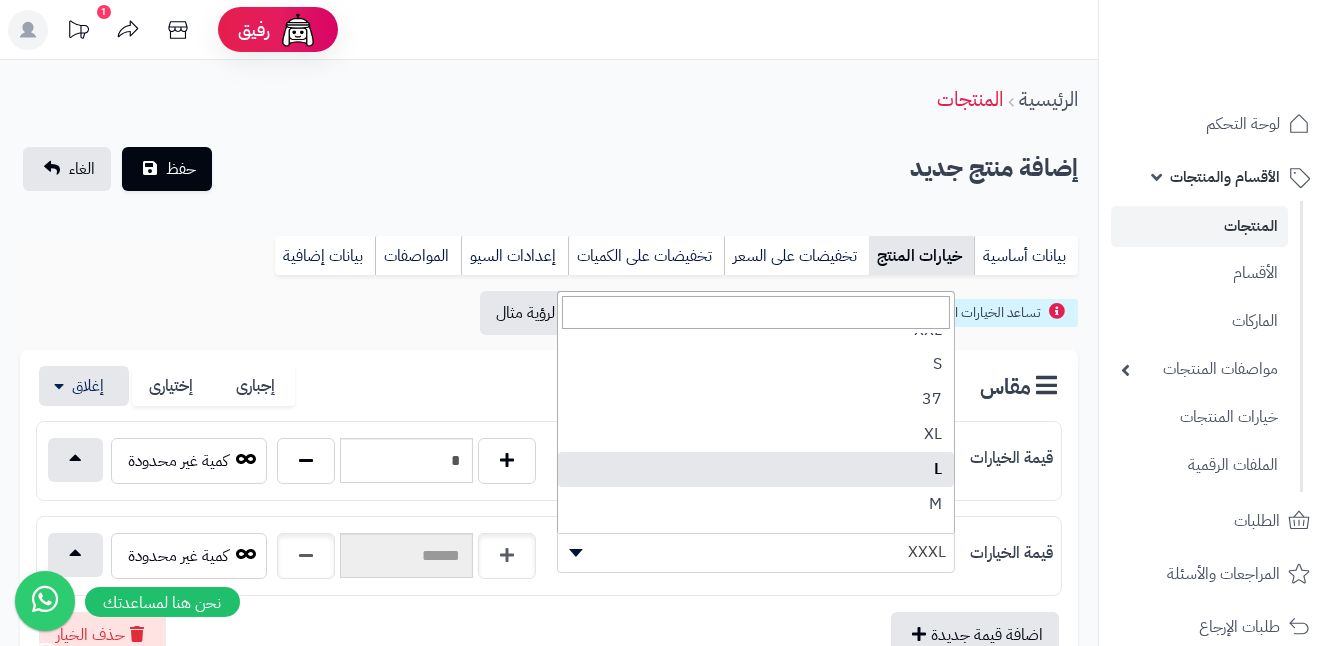 select on "***" 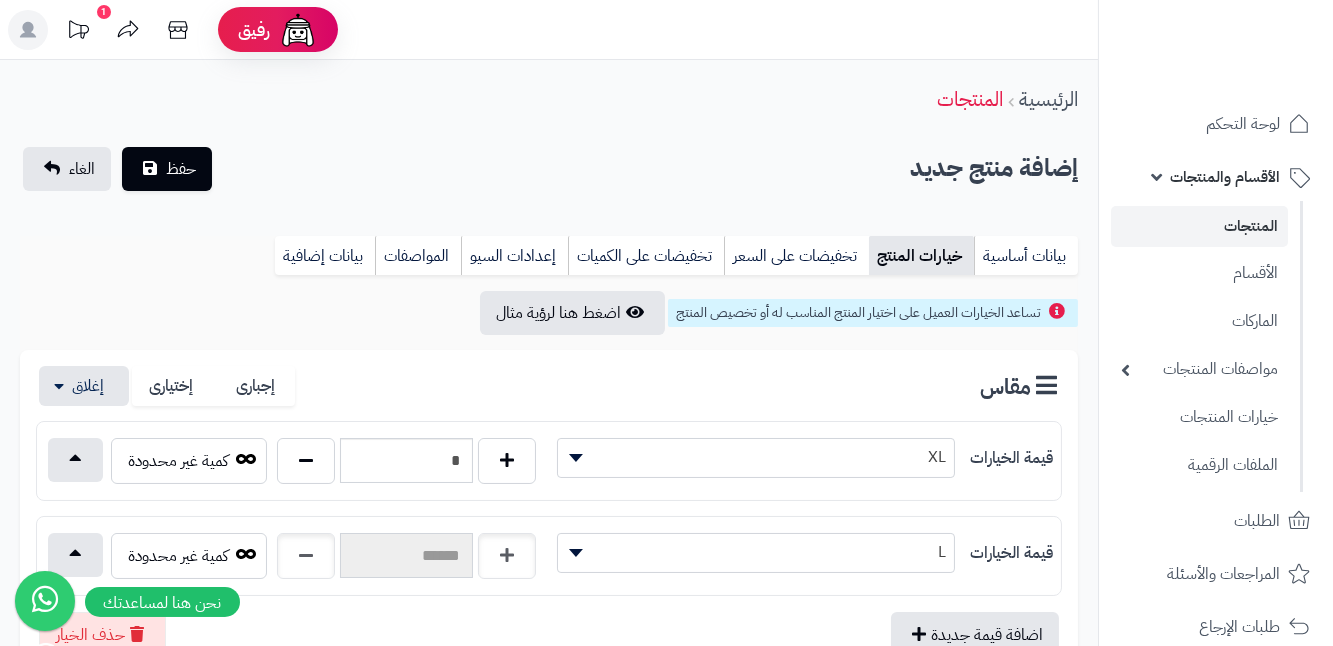 click at bounding box center [406, 555] 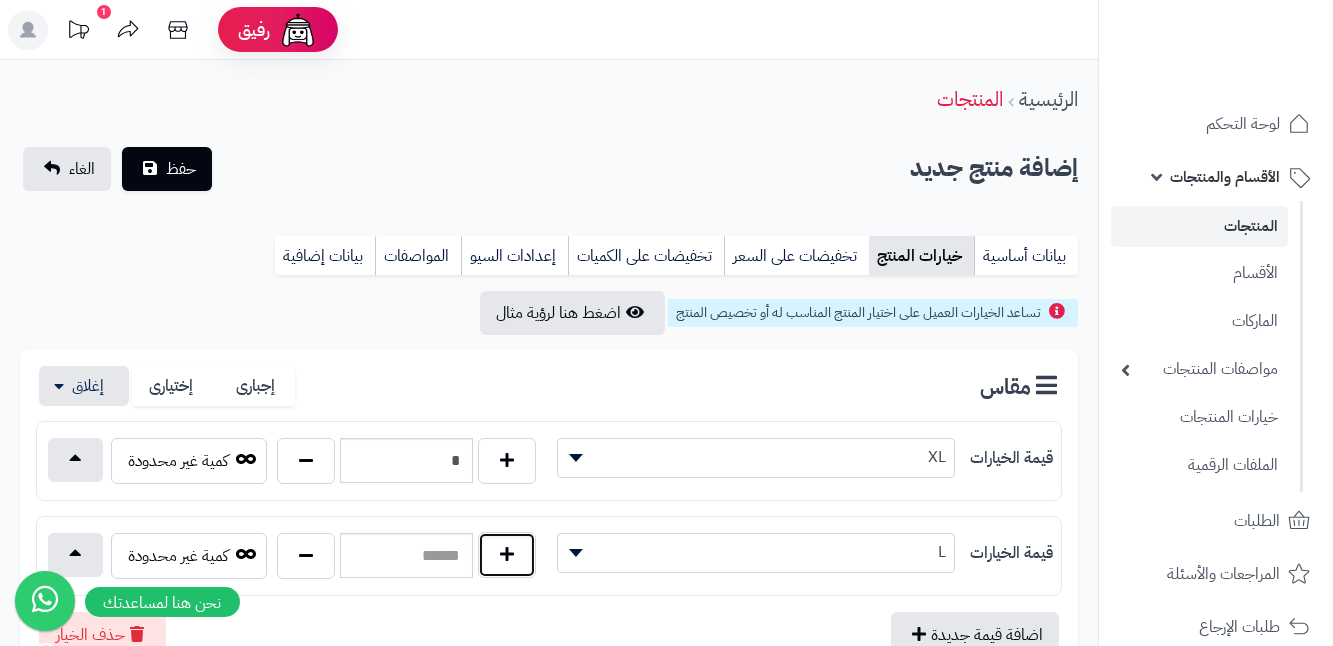 click at bounding box center [507, 555] 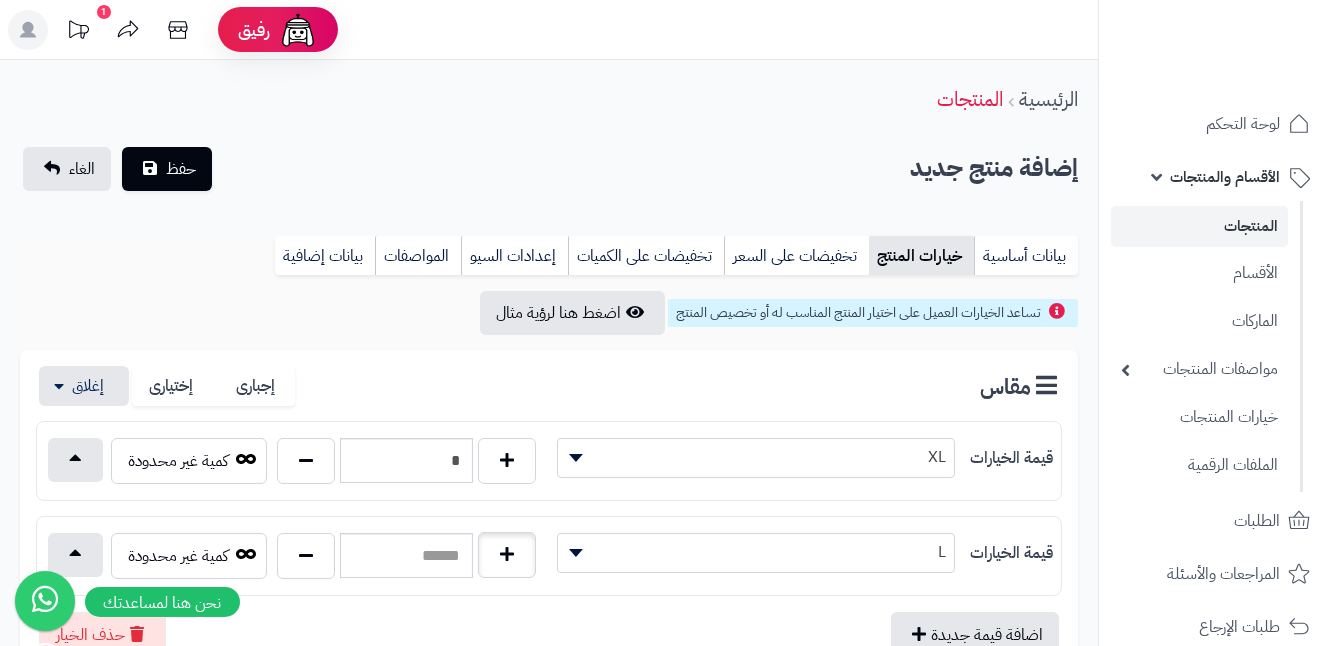 type on "*" 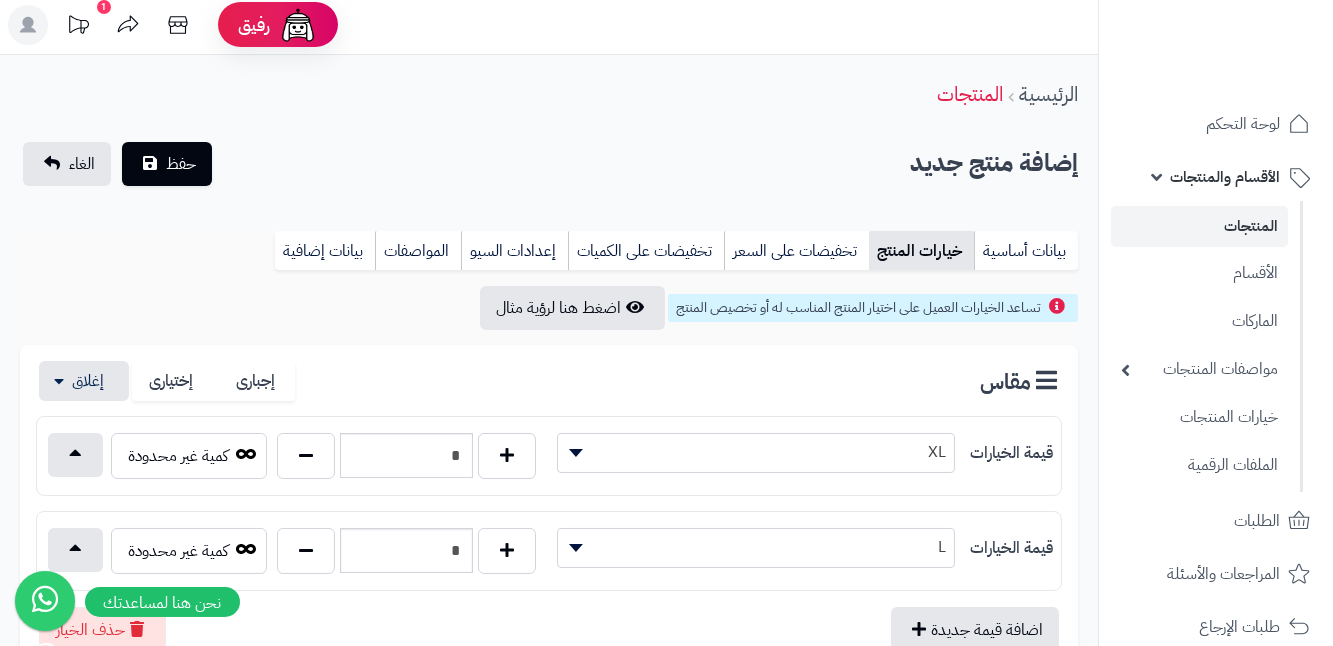 scroll, scrollTop: 0, scrollLeft: 0, axis: both 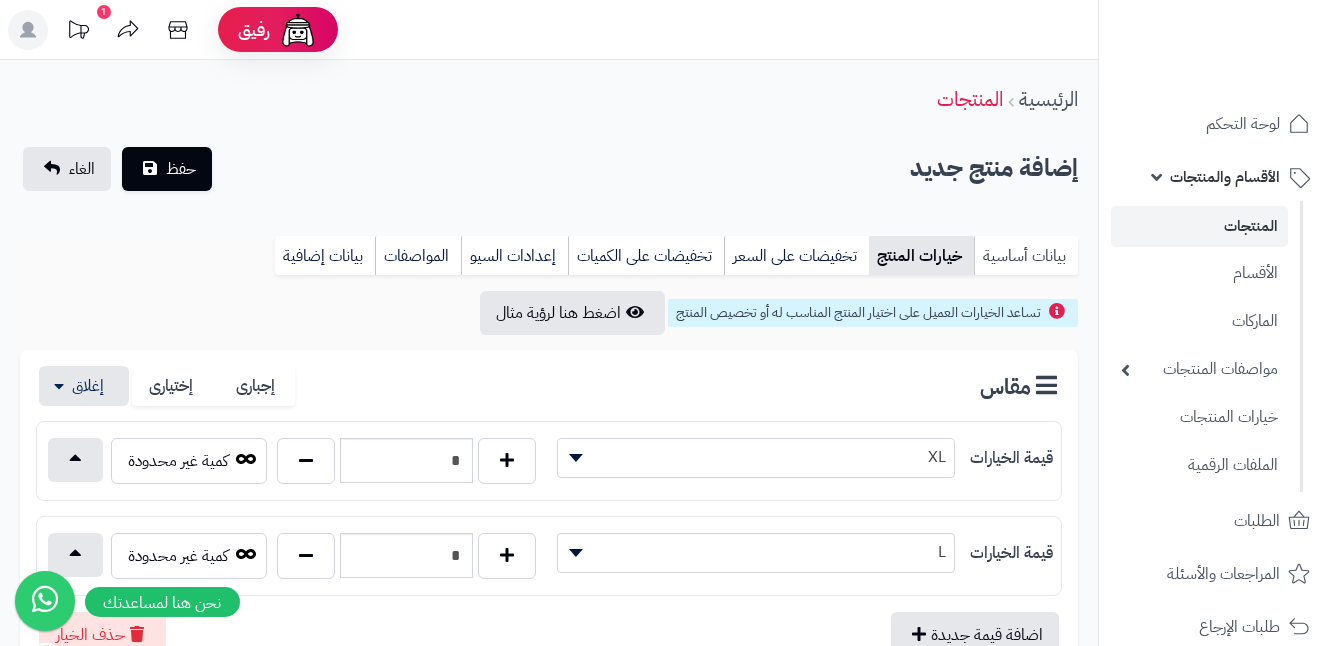 click on "بيانات أساسية" at bounding box center [1026, 256] 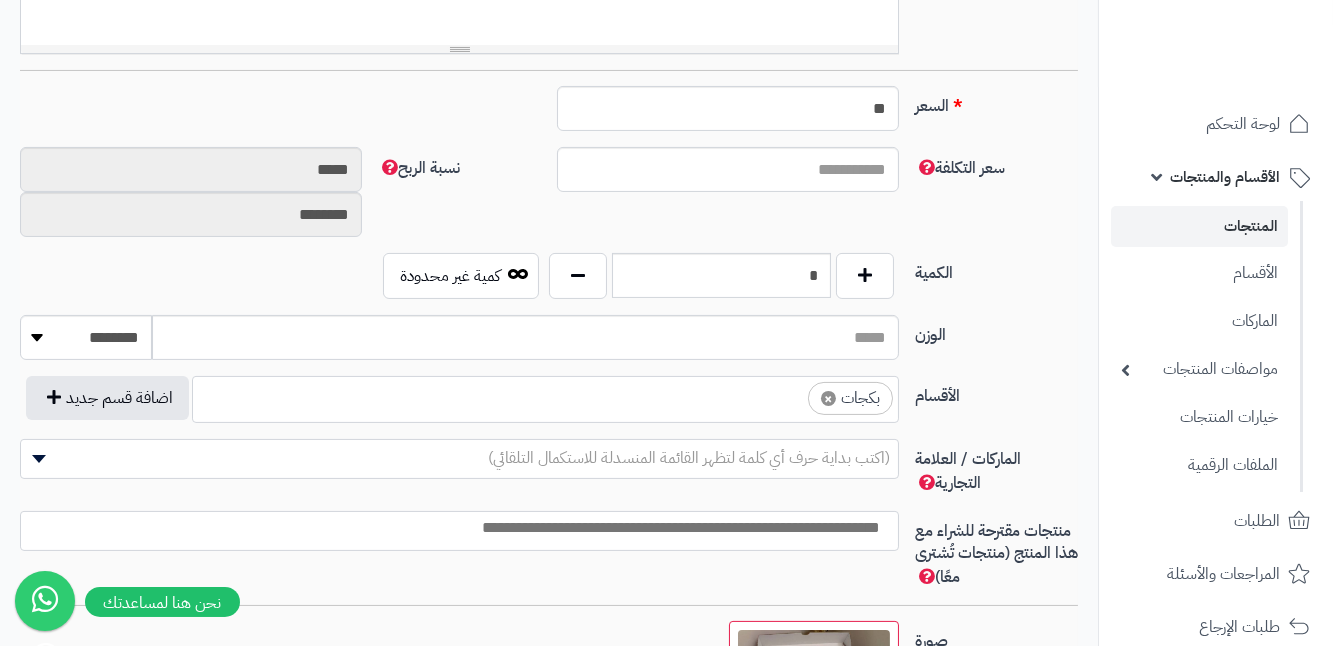 scroll, scrollTop: 818, scrollLeft: 0, axis: vertical 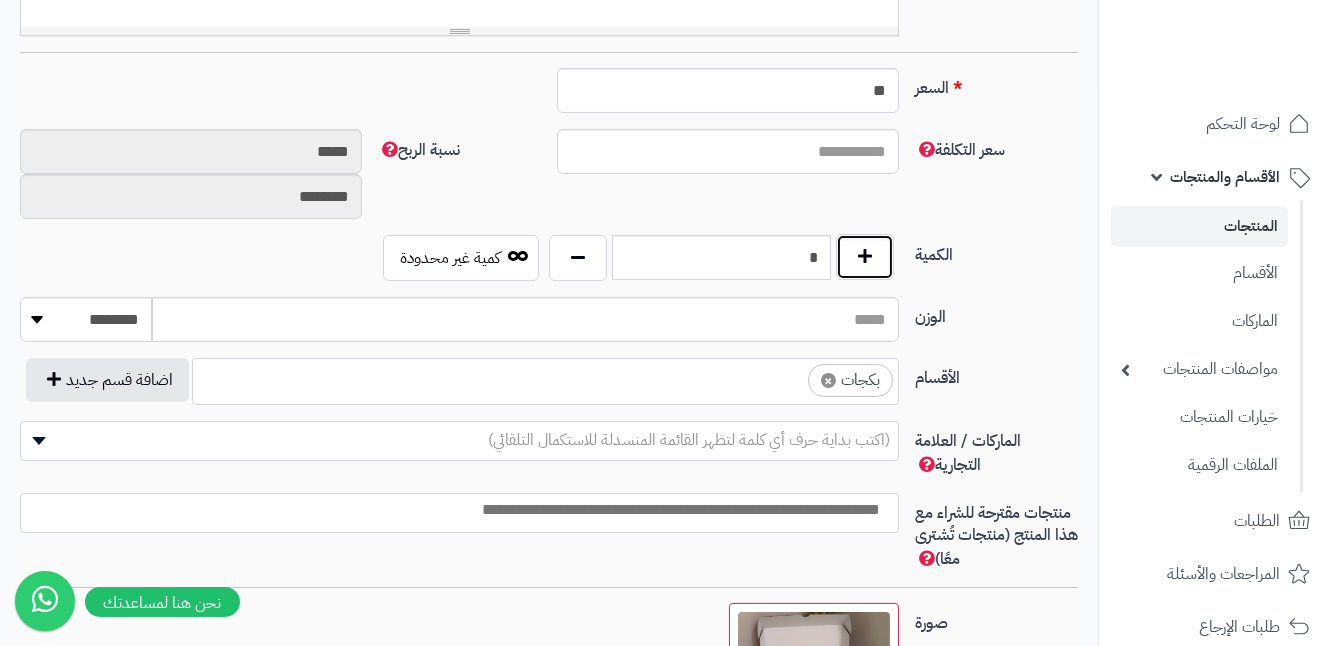 click at bounding box center [865, 257] 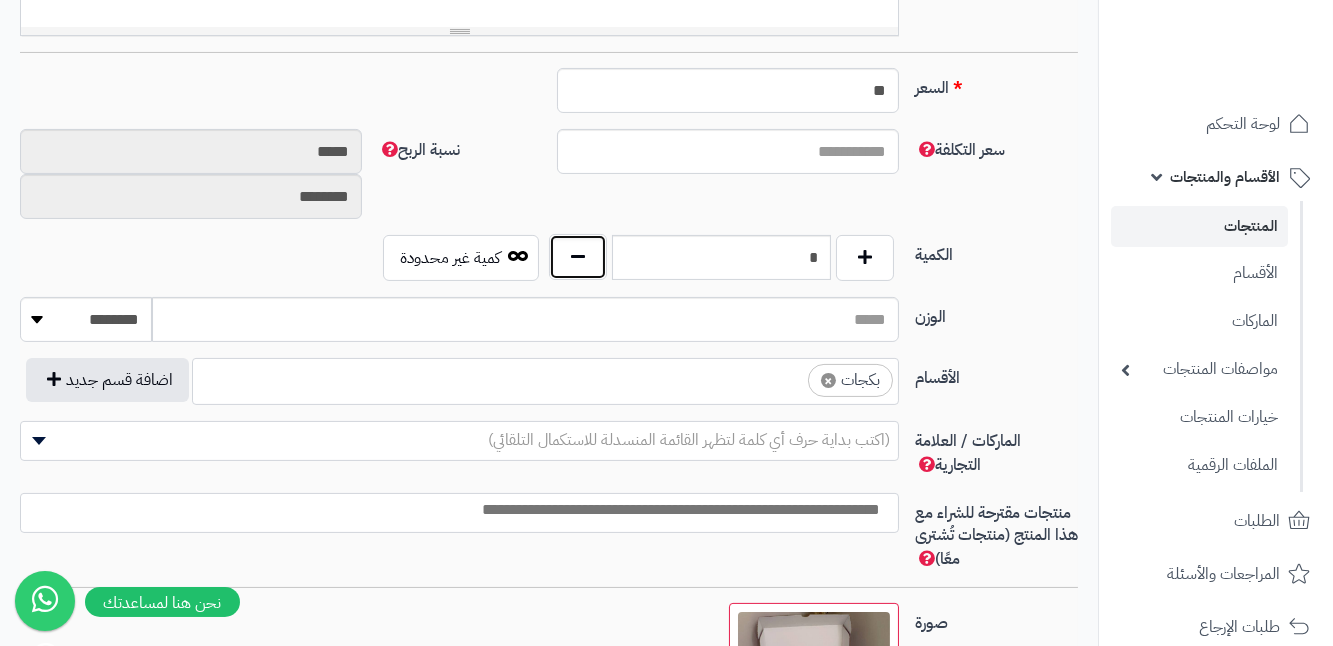 click at bounding box center [578, 257] 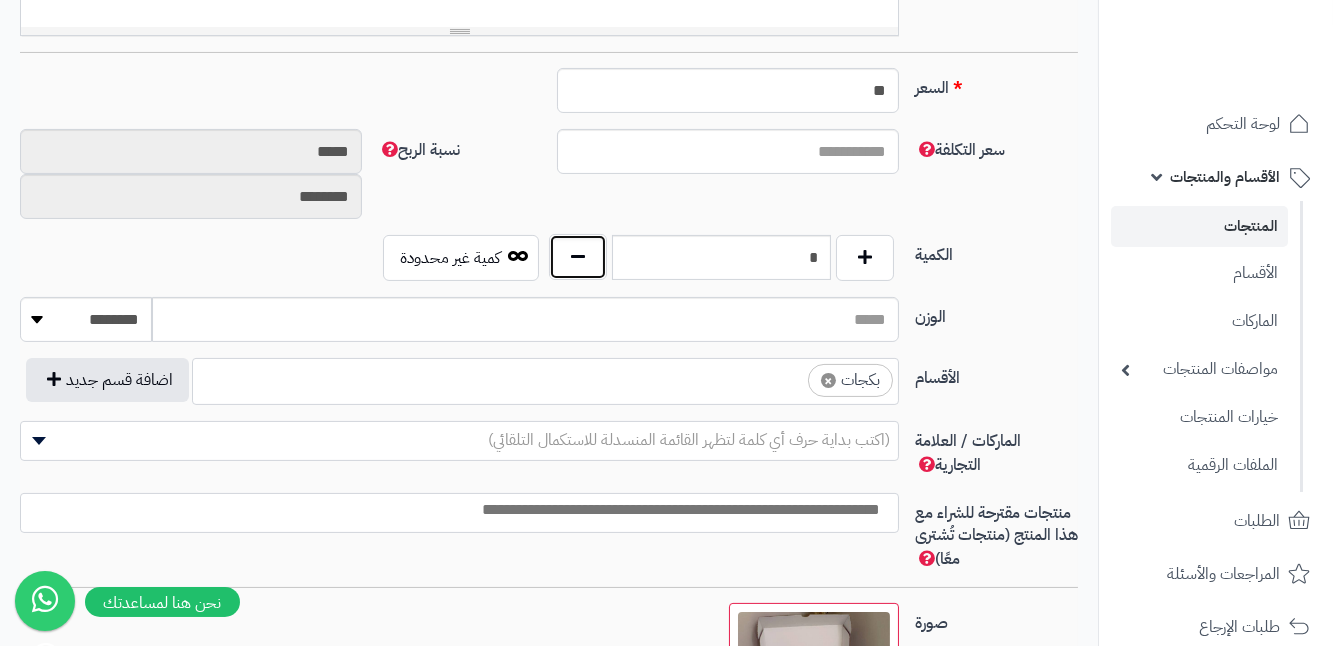 click at bounding box center (578, 257) 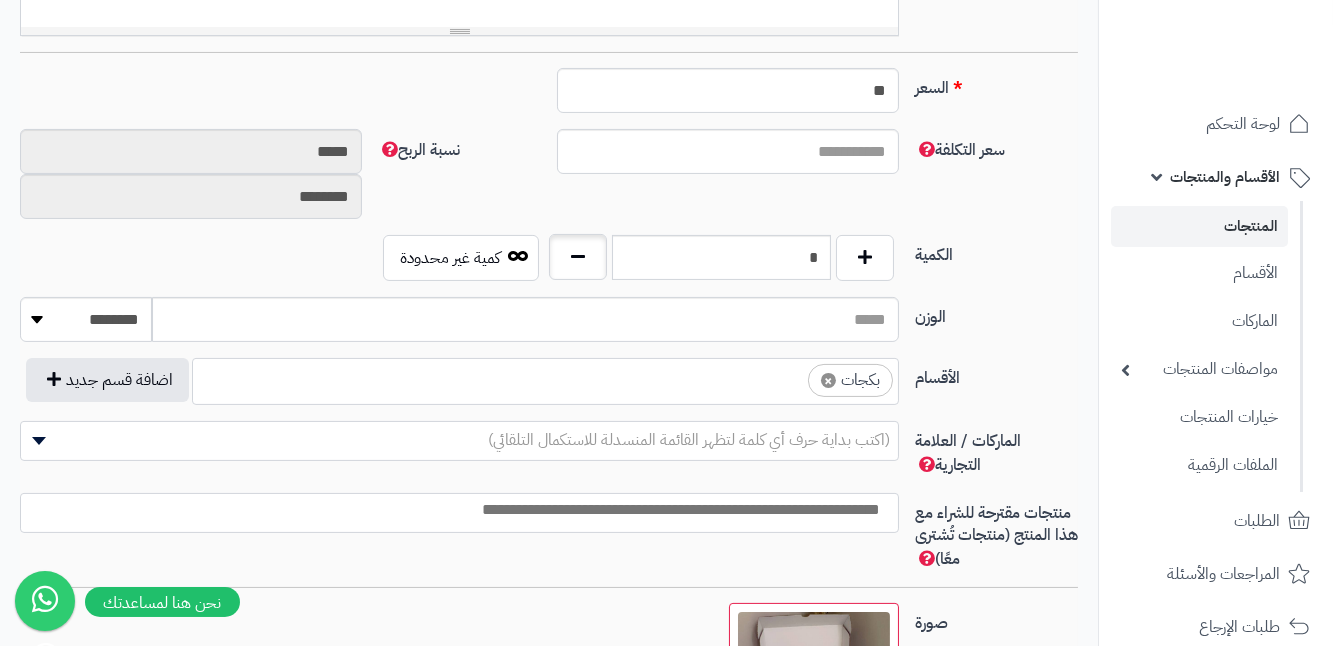 type on "*" 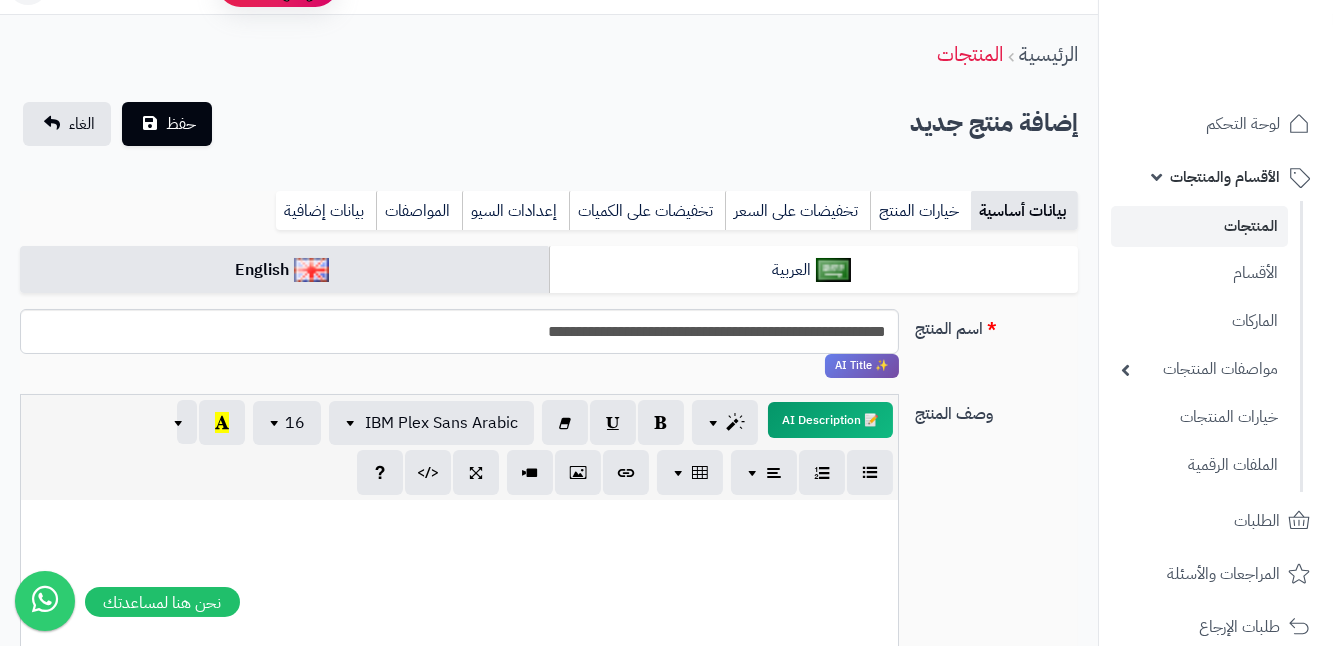 scroll, scrollTop: 0, scrollLeft: 0, axis: both 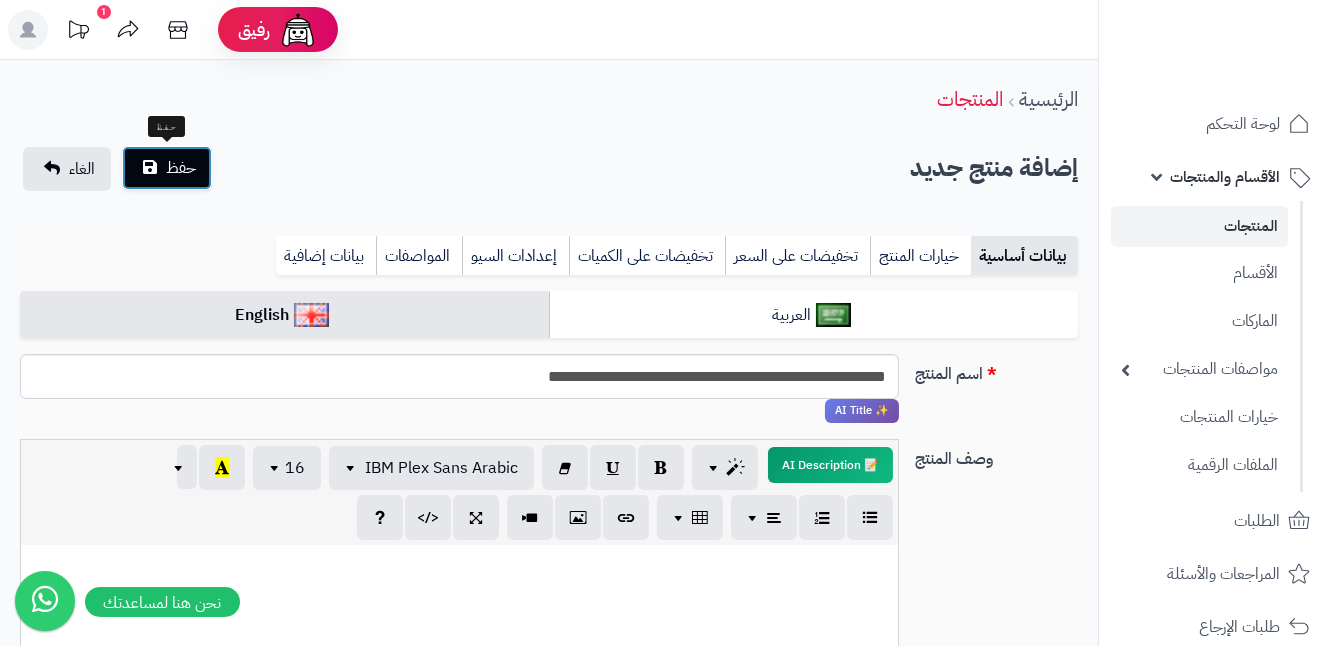 click on "حفظ" at bounding box center (167, 168) 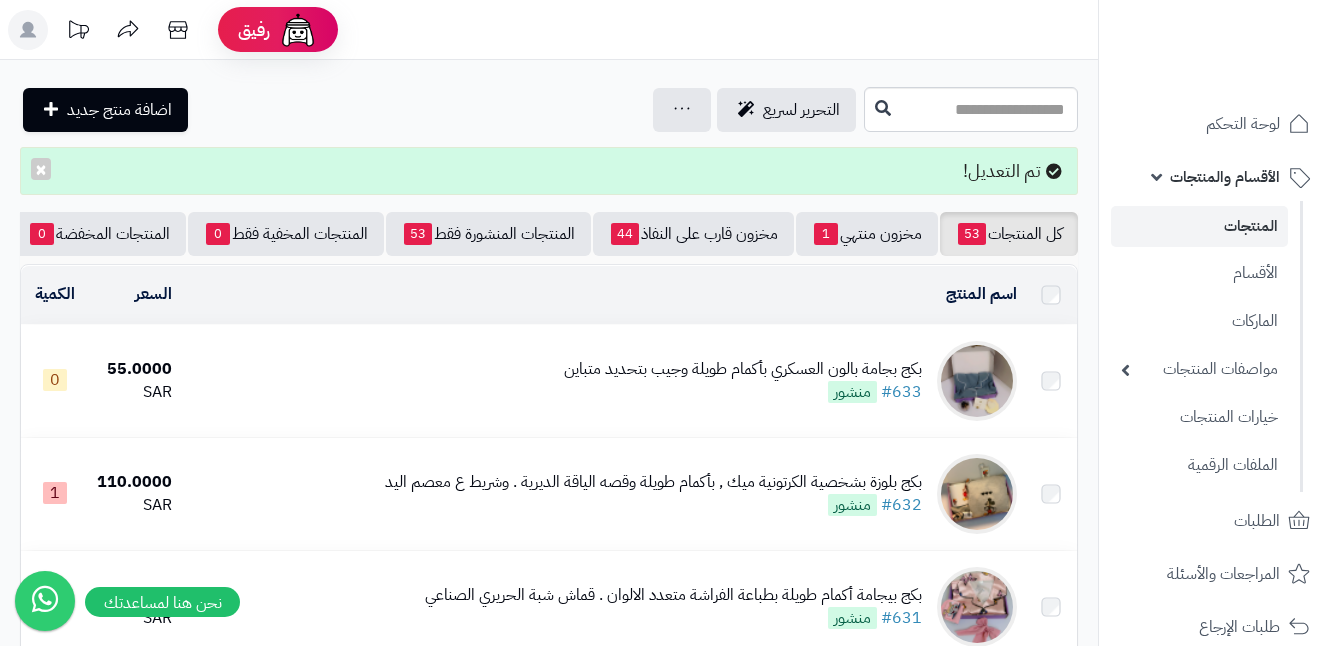 scroll, scrollTop: 0, scrollLeft: 0, axis: both 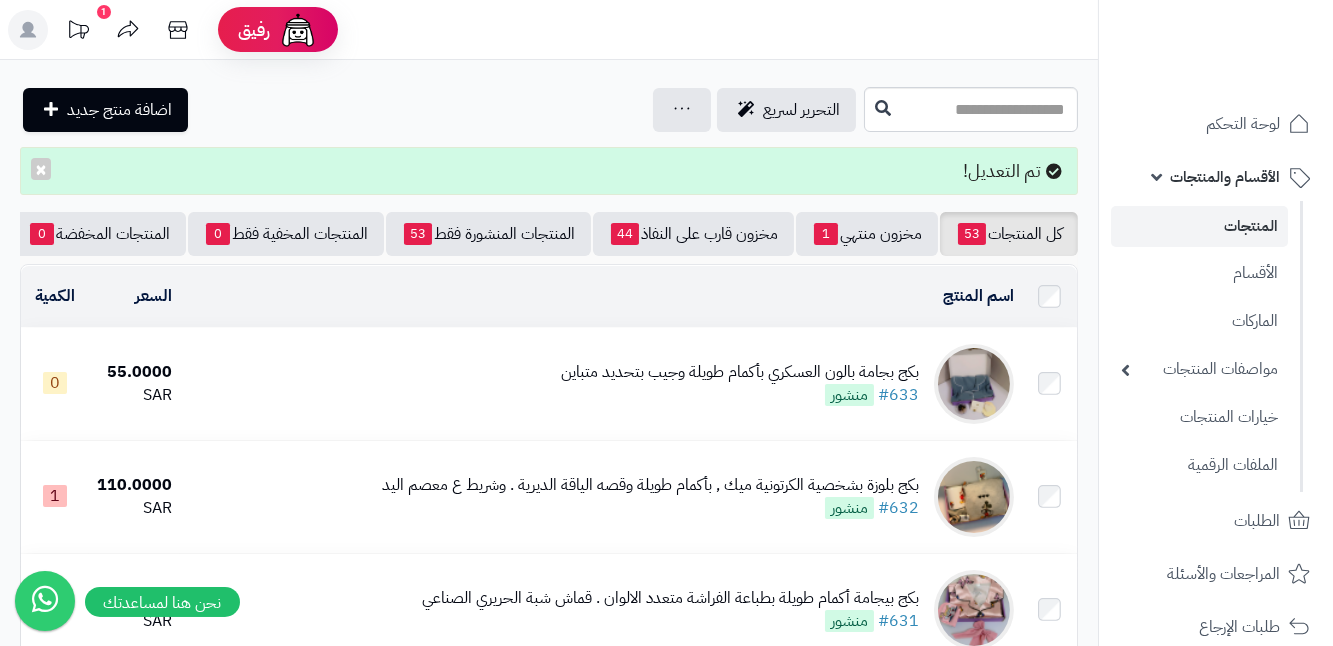 click at bounding box center (974, 384) 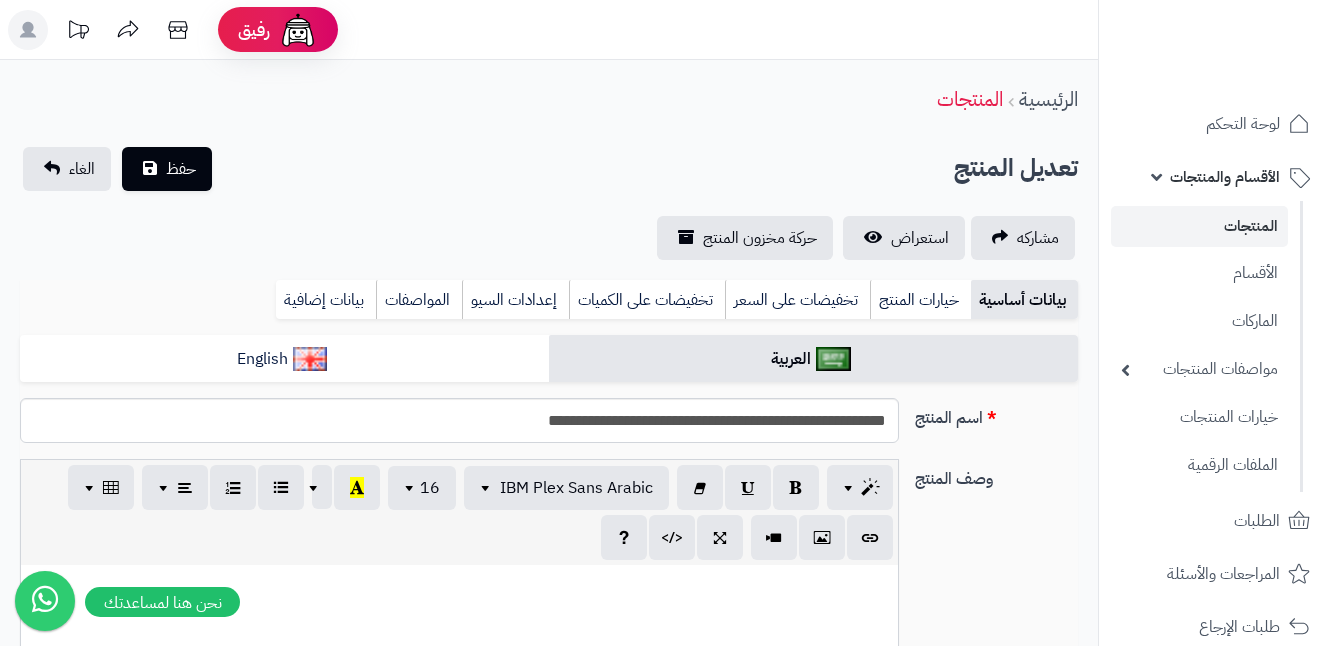 scroll, scrollTop: 0, scrollLeft: 0, axis: both 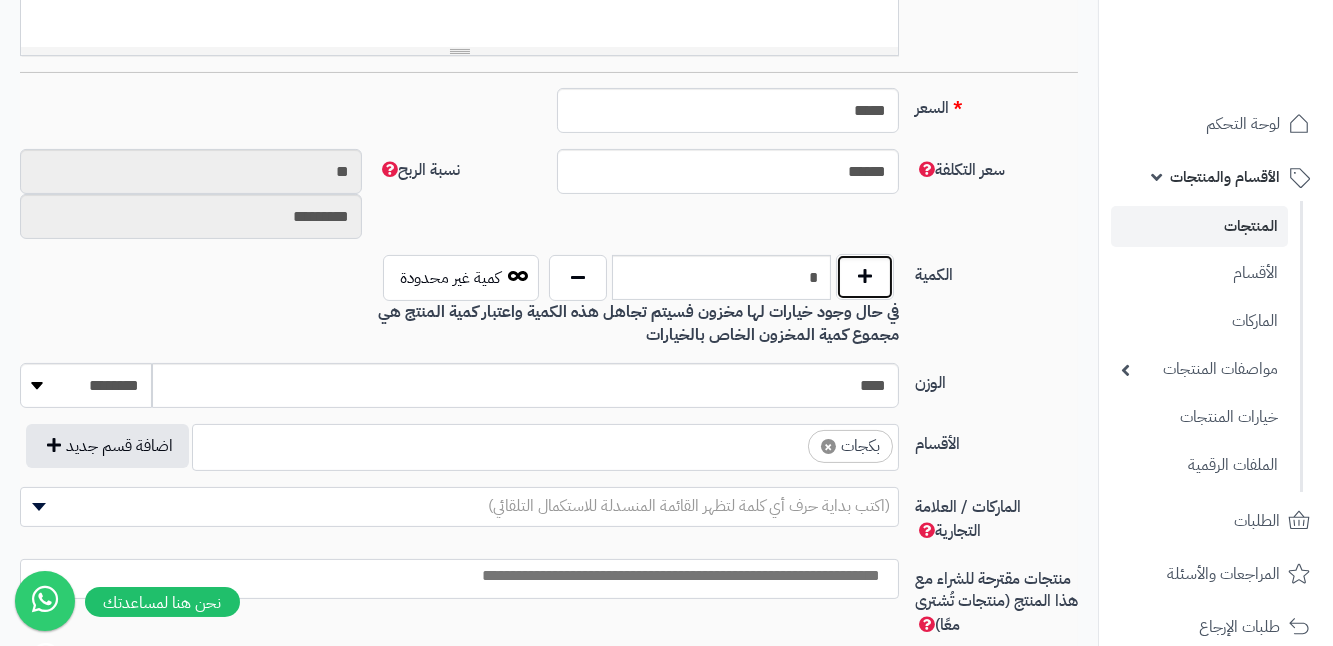 click at bounding box center (865, 277) 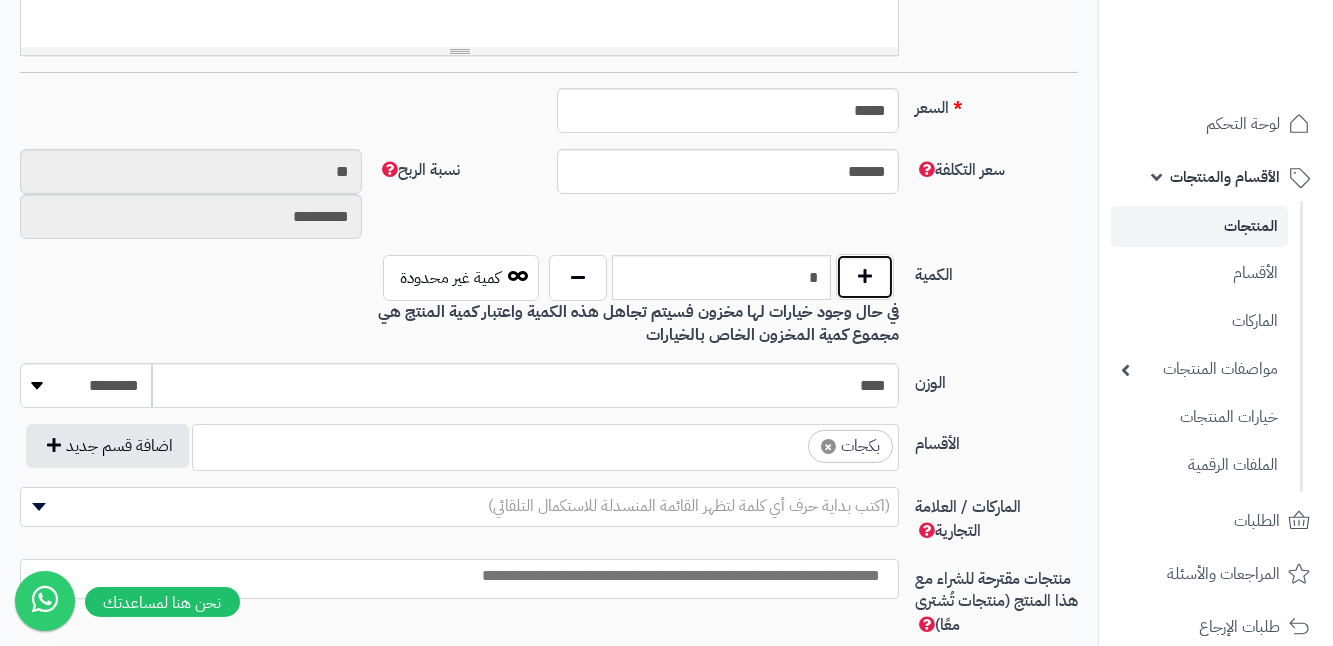 click at bounding box center [865, 277] 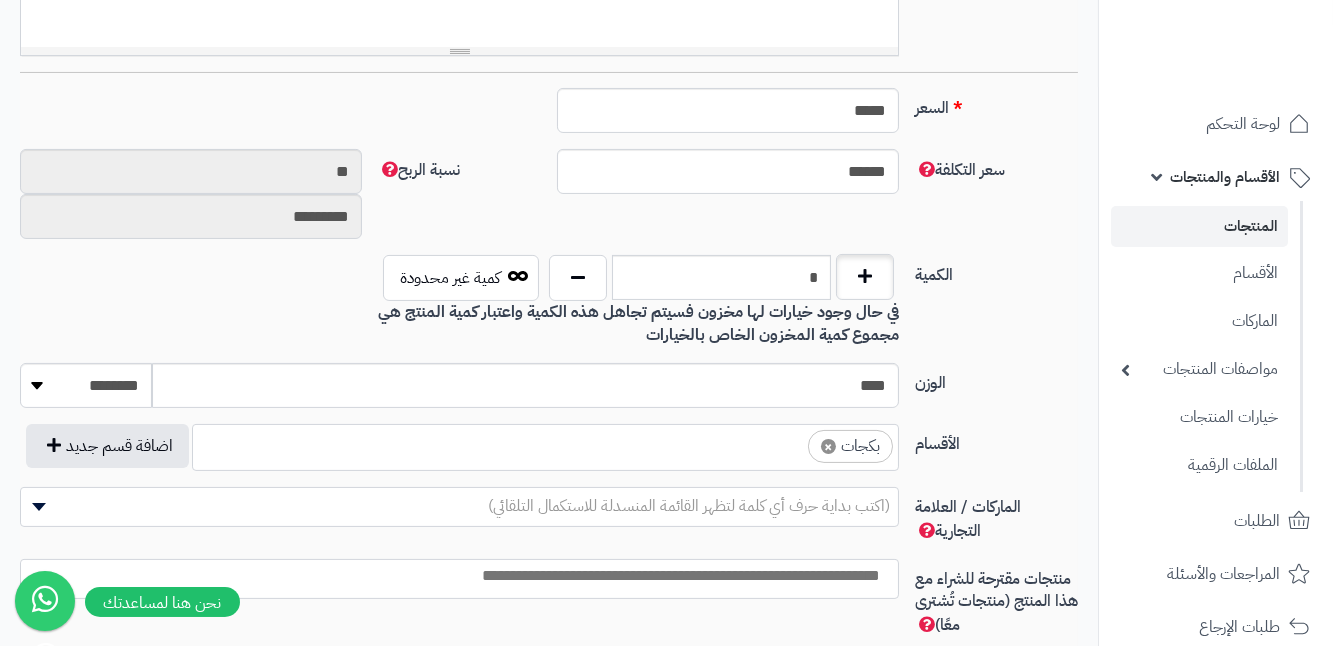type on "*" 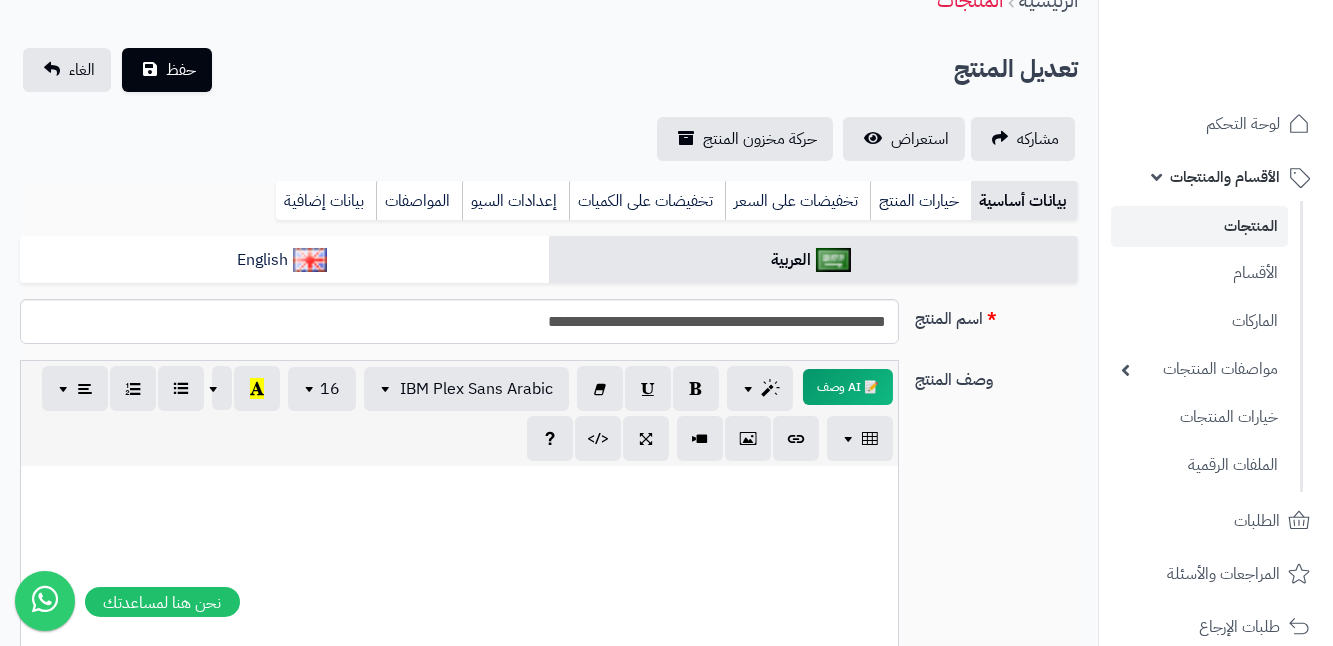 scroll, scrollTop: 0, scrollLeft: 0, axis: both 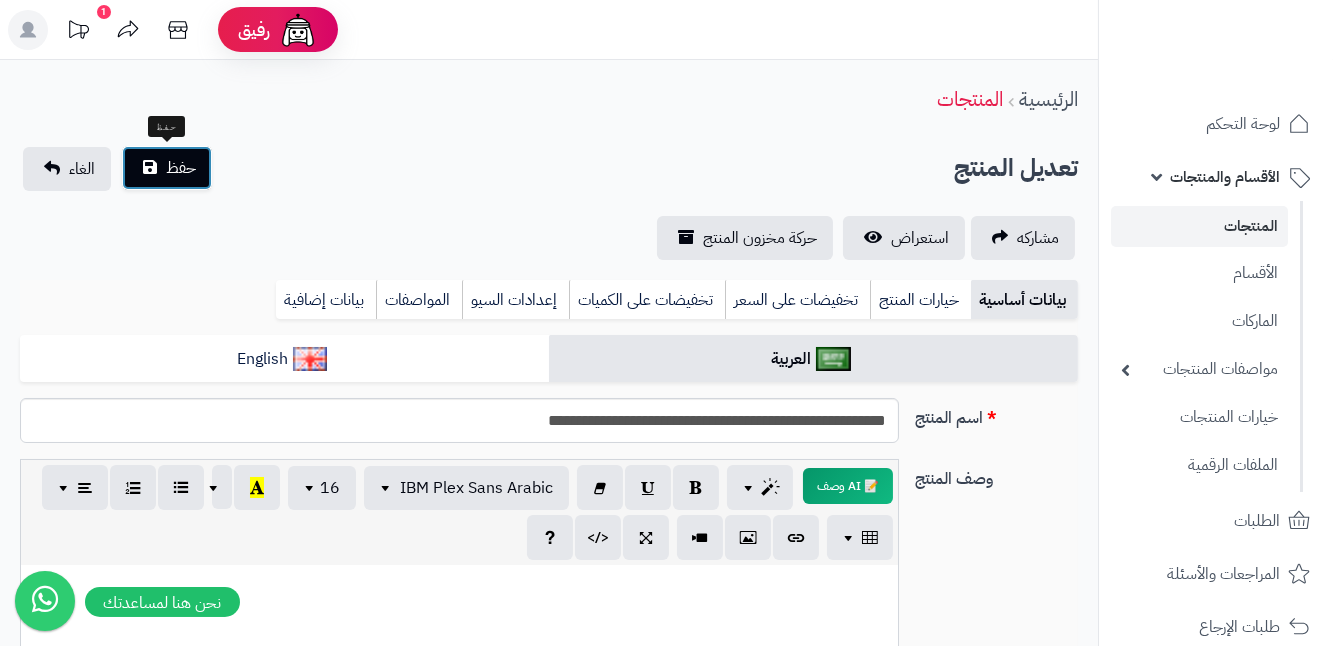 click on "حفظ" at bounding box center [167, 168] 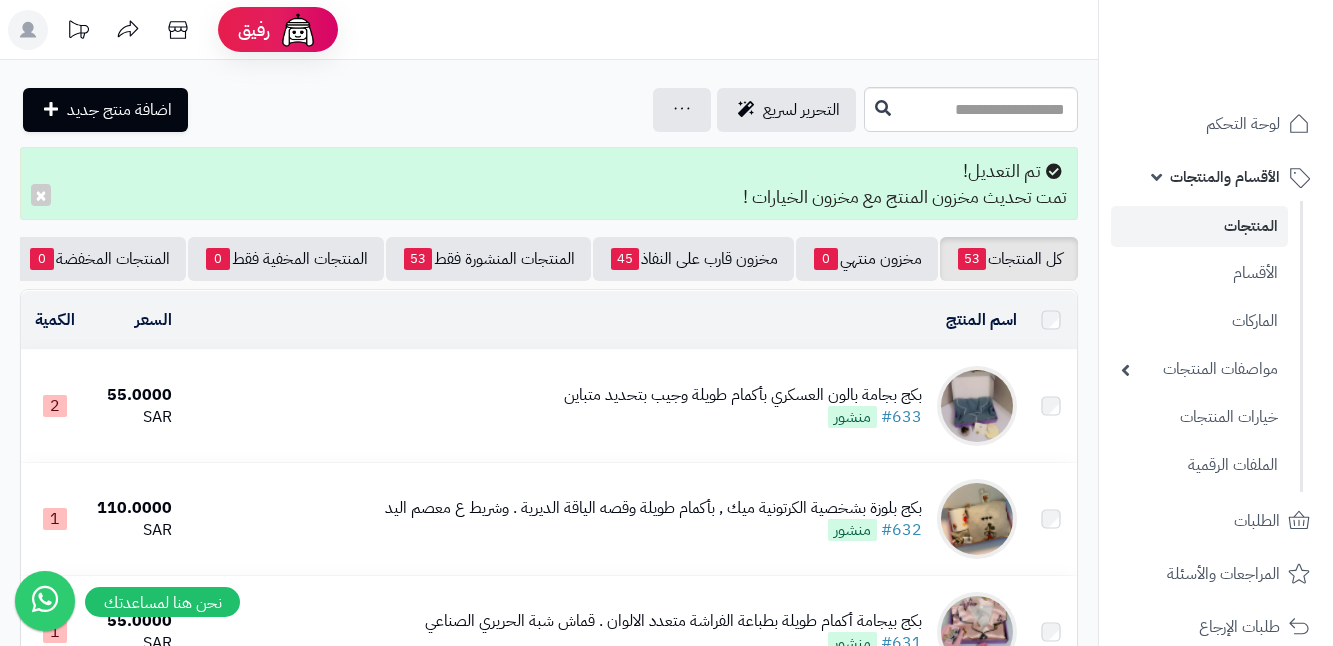 scroll, scrollTop: 0, scrollLeft: 0, axis: both 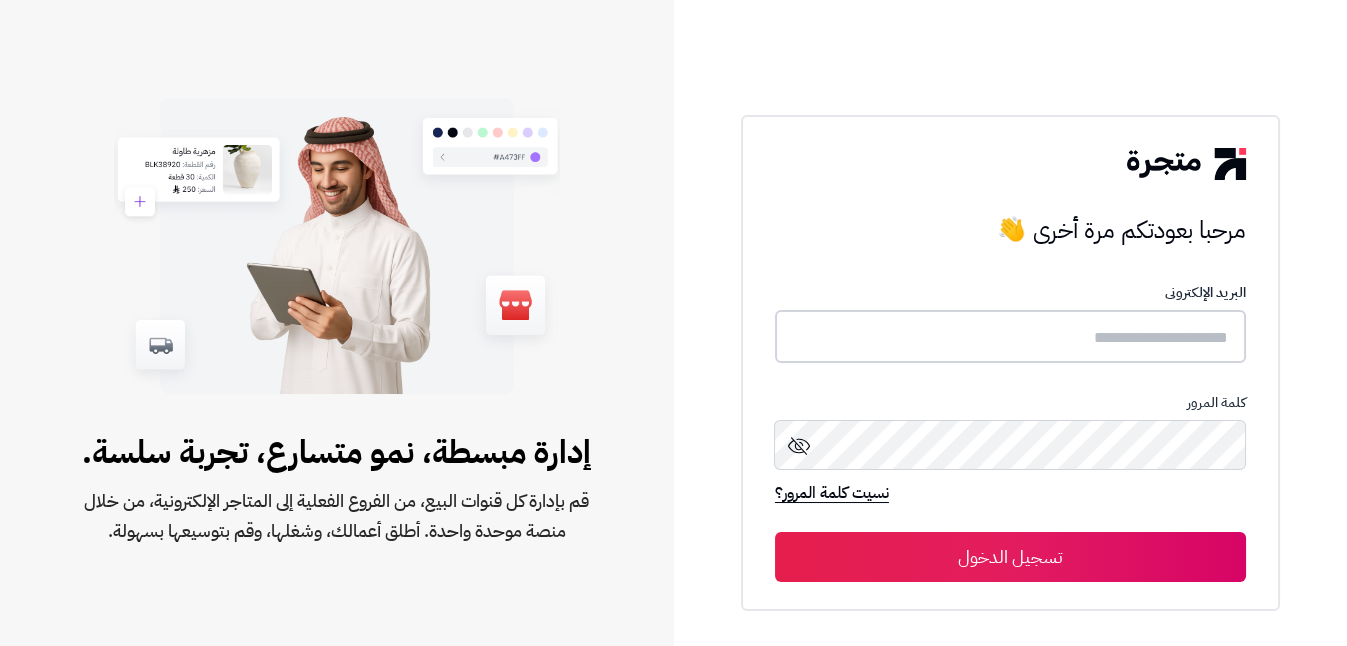 type on "**********" 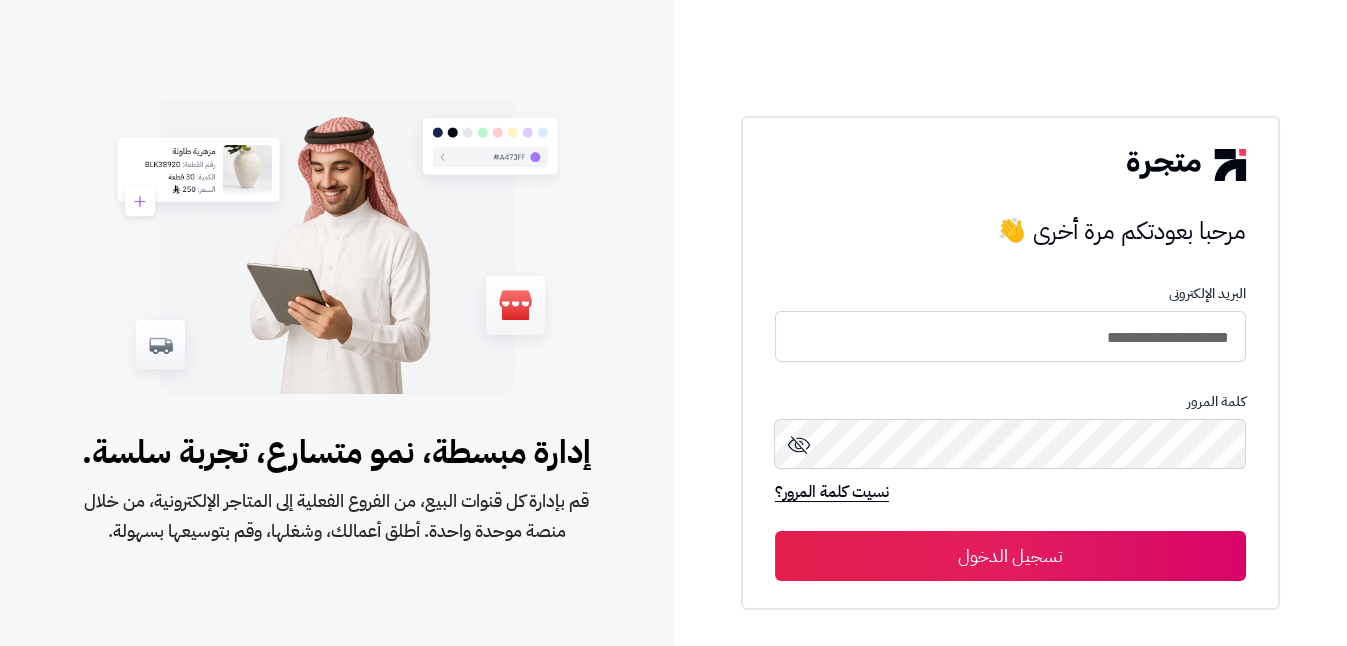 click on "تسجيل الدخول" at bounding box center [1010, 556] 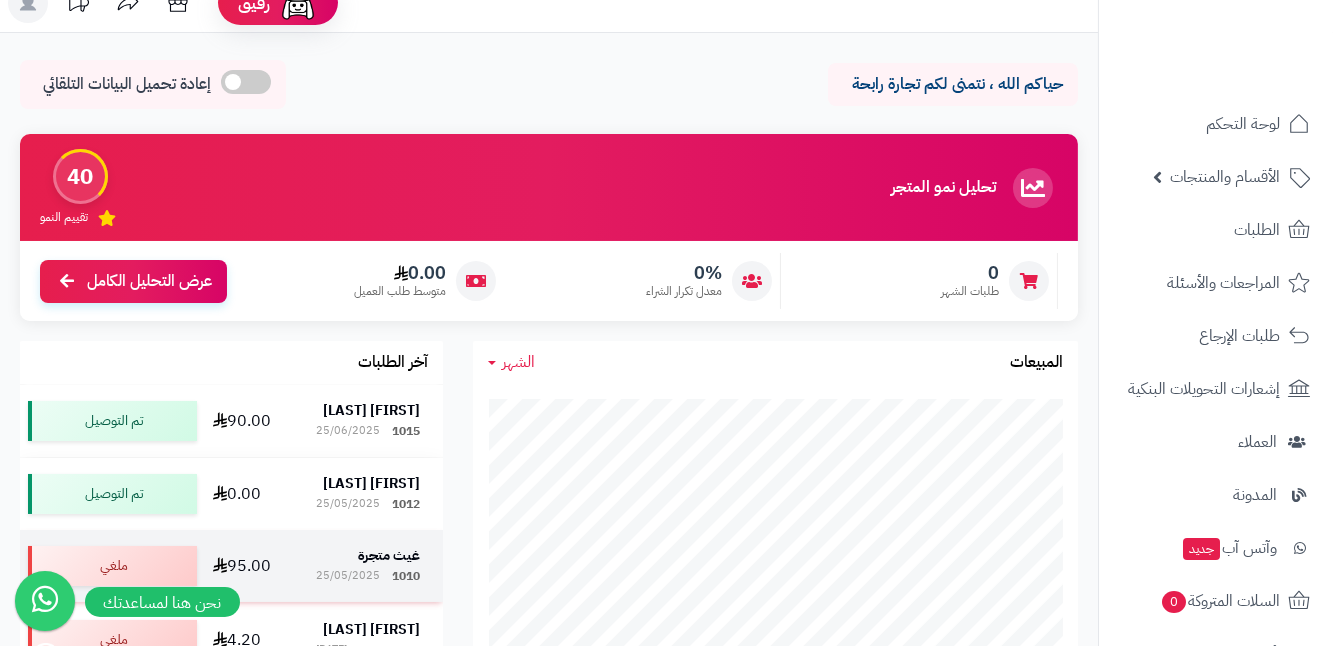 scroll, scrollTop: 0, scrollLeft: 0, axis: both 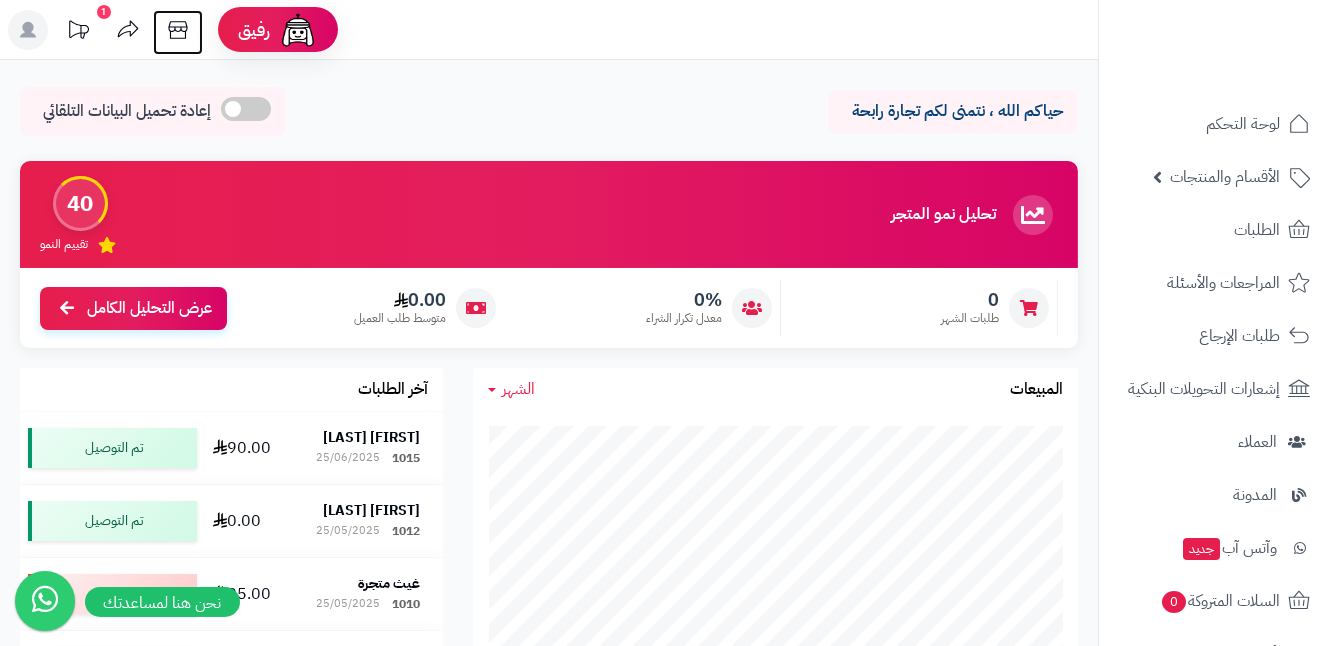 click 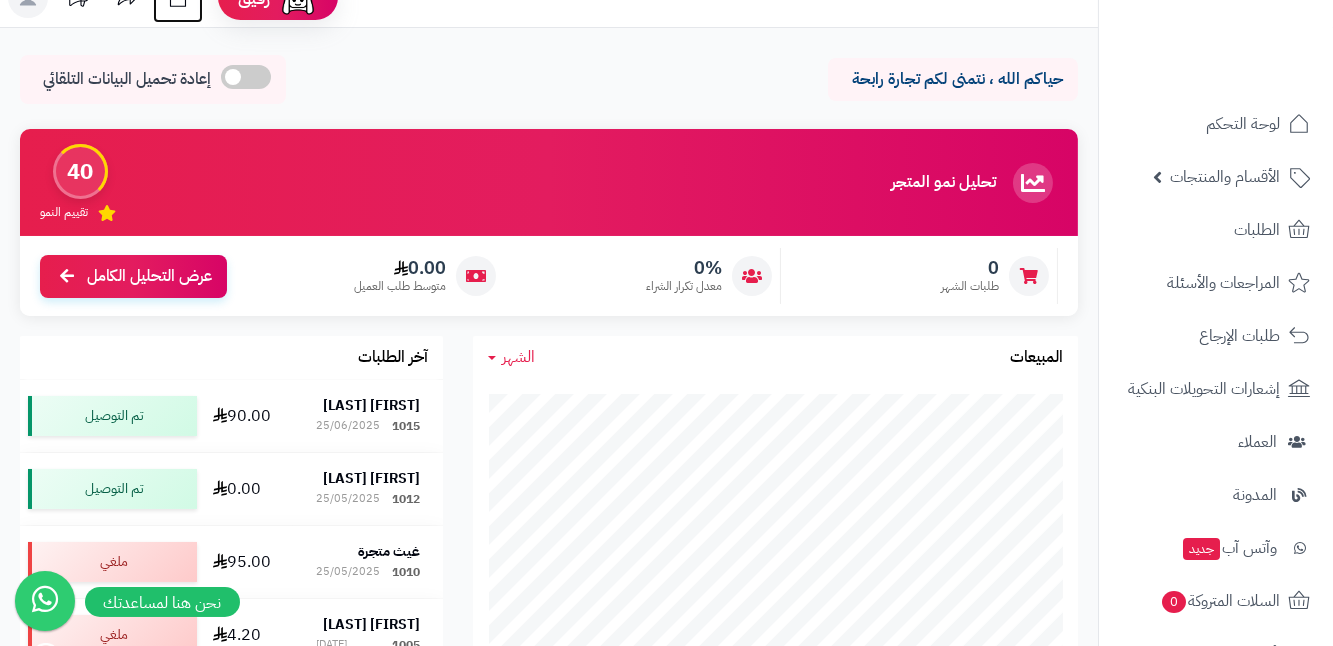 scroll, scrollTop: 0, scrollLeft: 0, axis: both 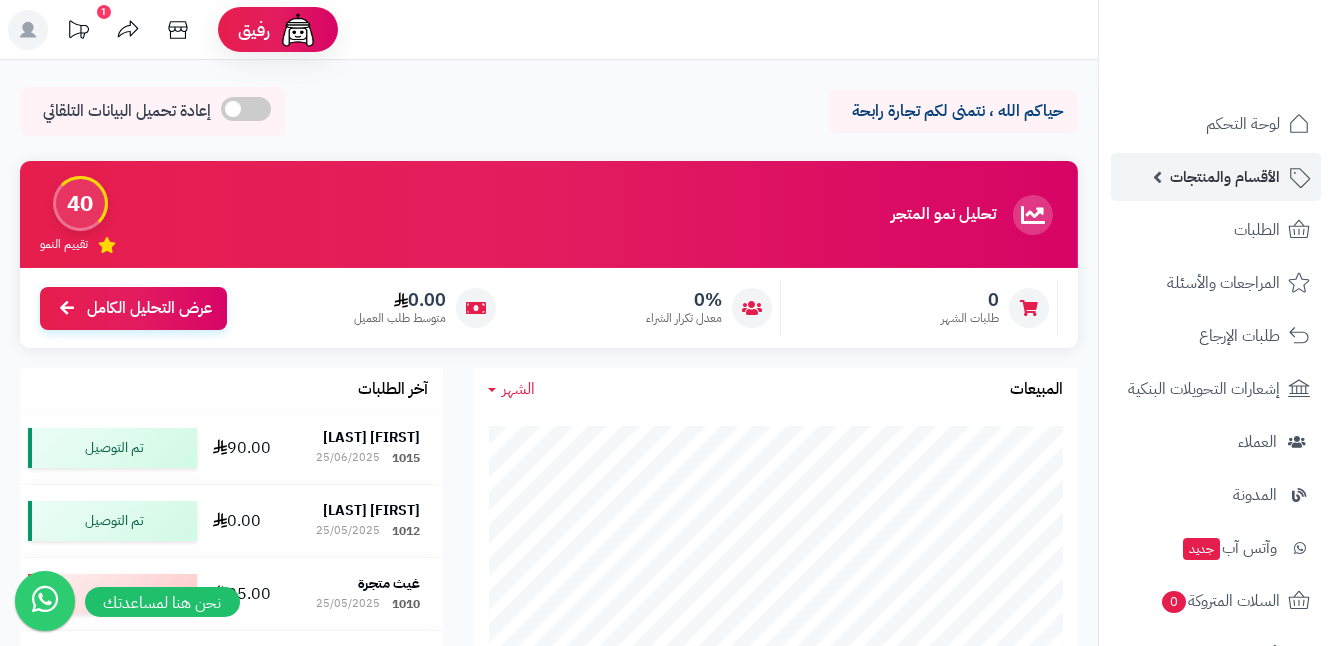 click on "الأقسام والمنتجات" at bounding box center (1225, 177) 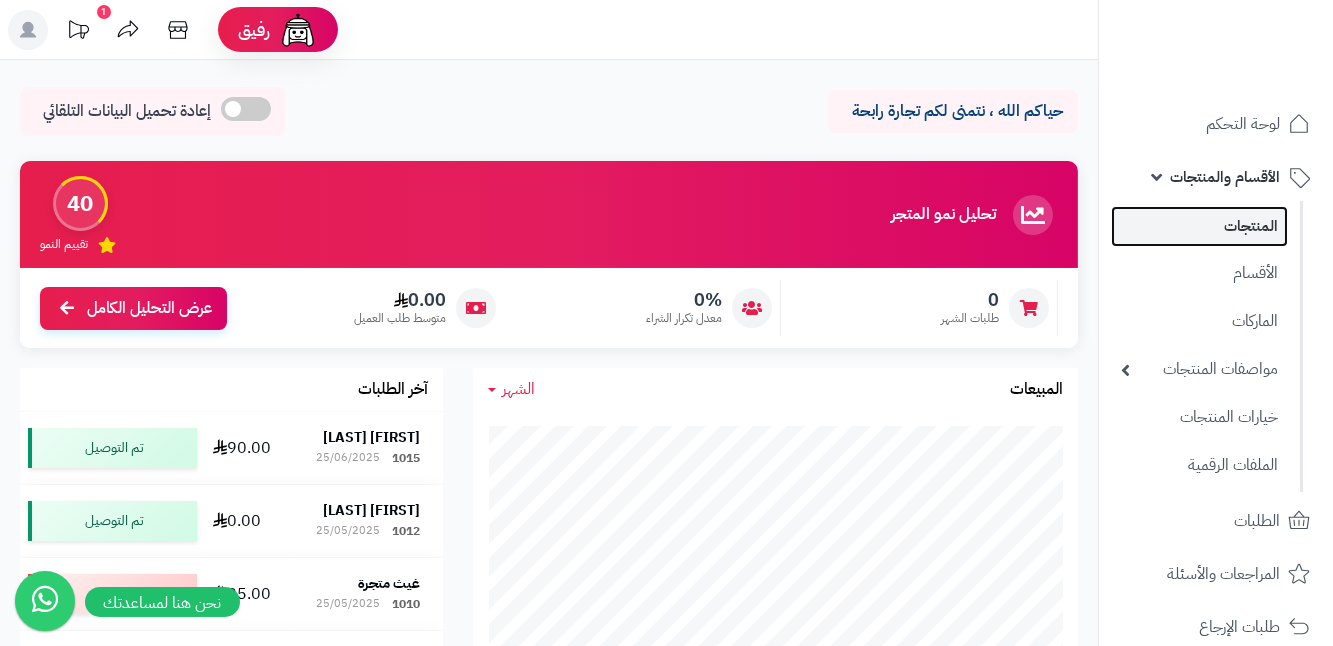 click on "المنتجات" at bounding box center [1199, 226] 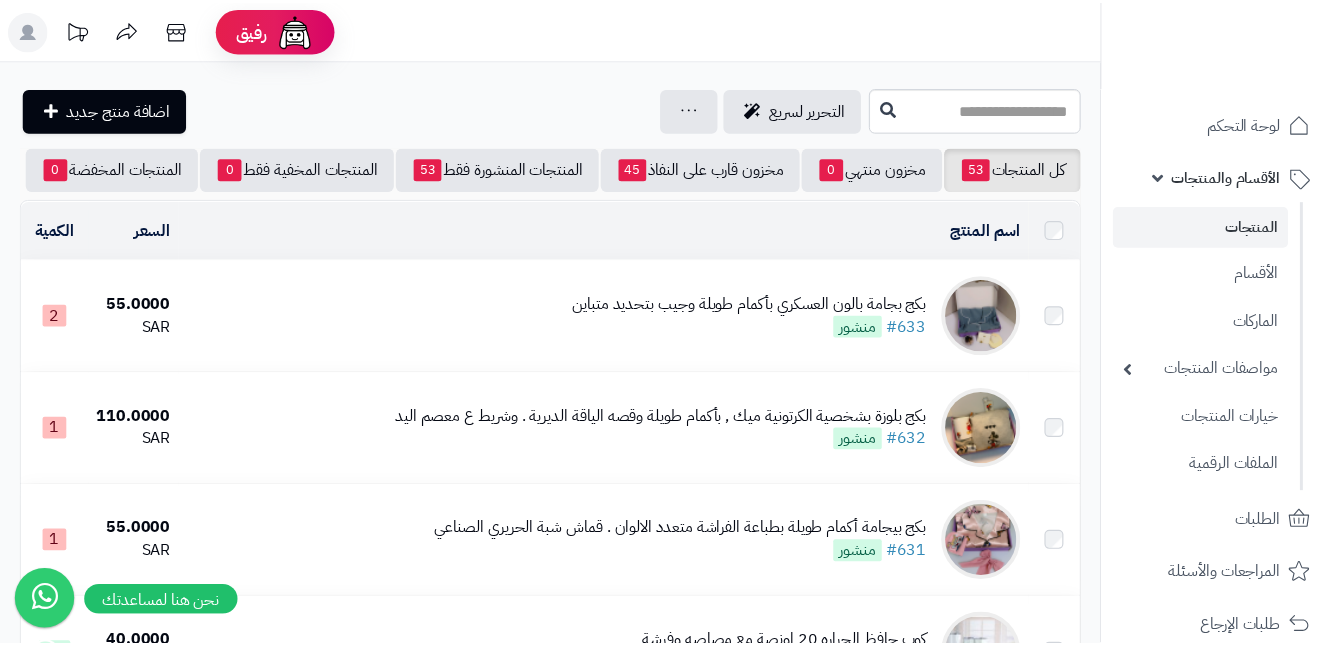 scroll, scrollTop: 0, scrollLeft: 0, axis: both 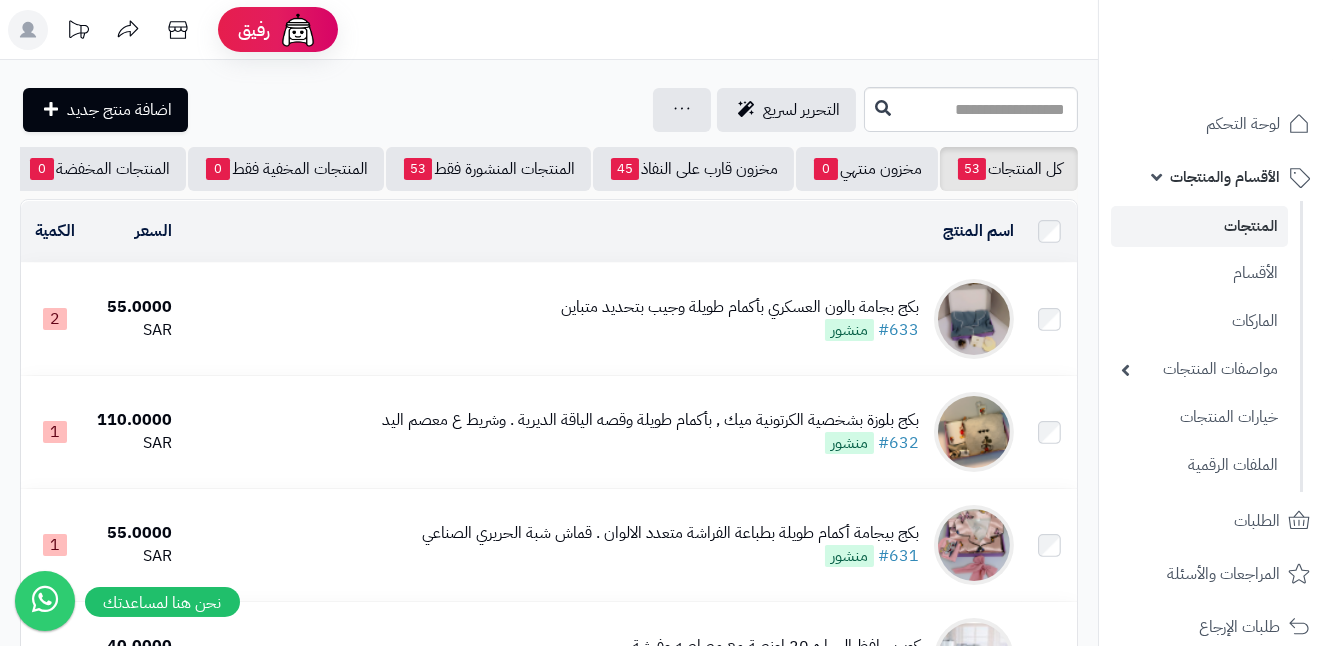 click on "بكج بجامة بالون العسكري بأكمام طويلة وجيب بتحديد متباين" at bounding box center (740, 307) 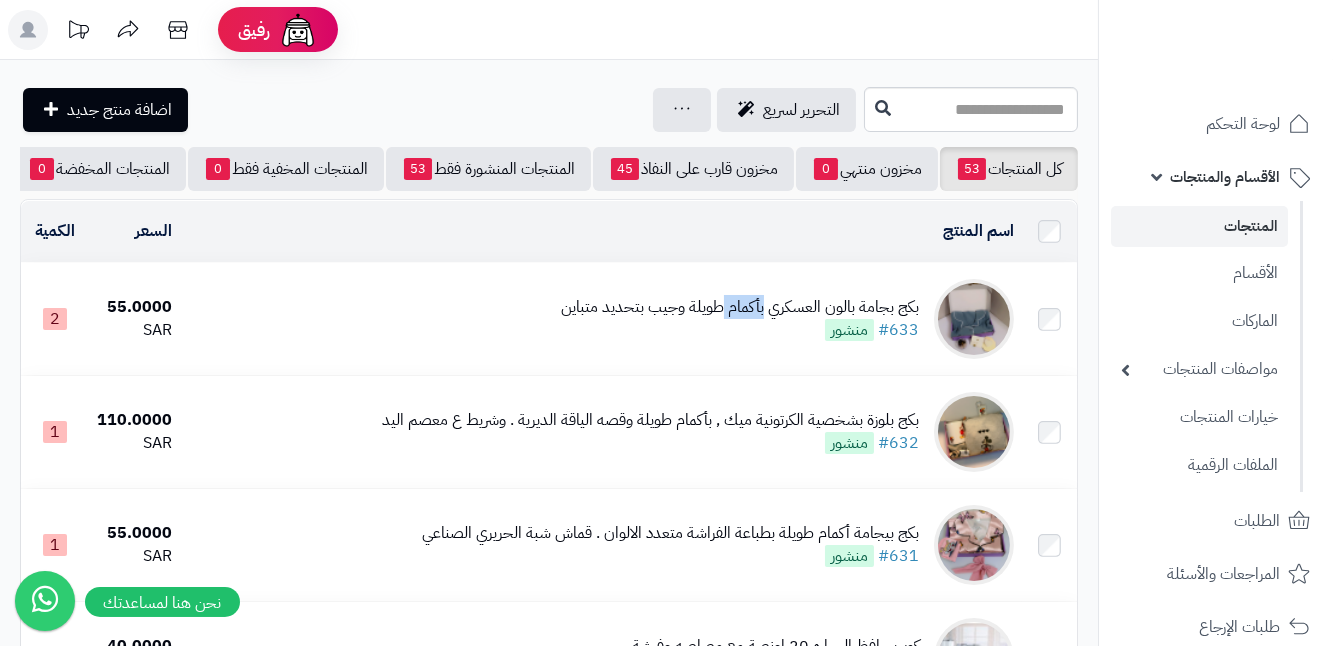click on "بكج بجامة بالون العسكري بأكمام طويلة وجيب بتحديد متباين" at bounding box center [740, 307] 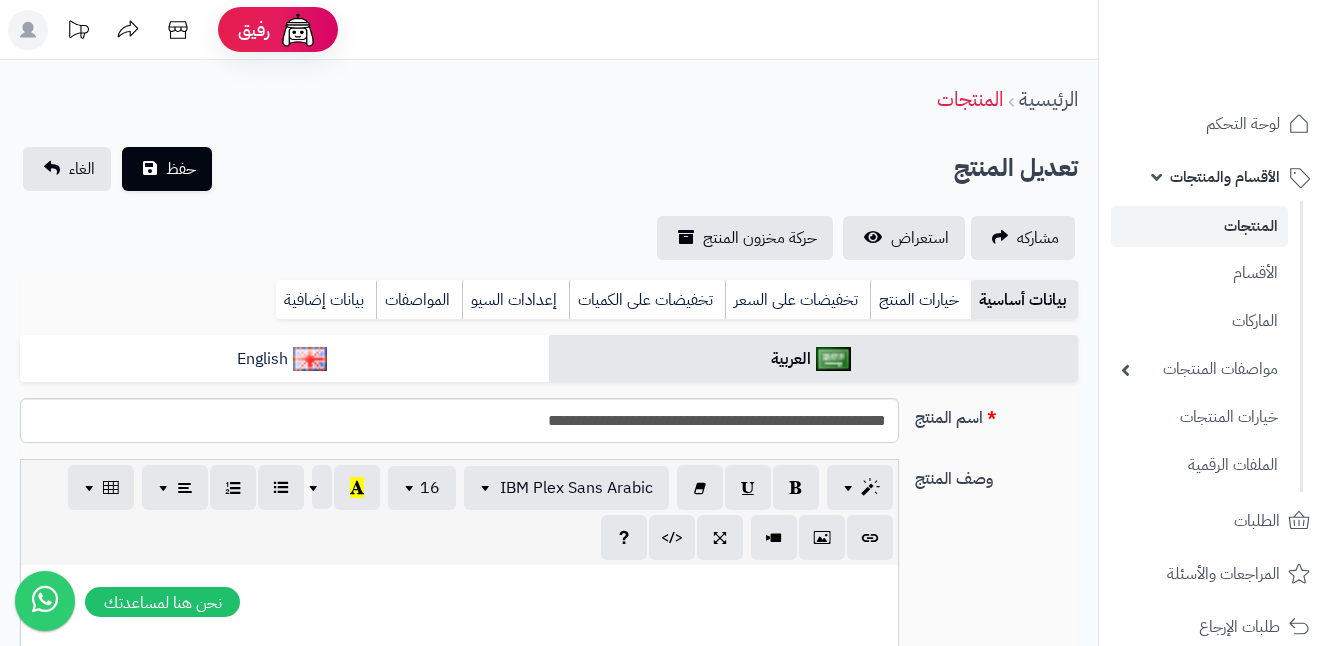 scroll, scrollTop: 0, scrollLeft: 0, axis: both 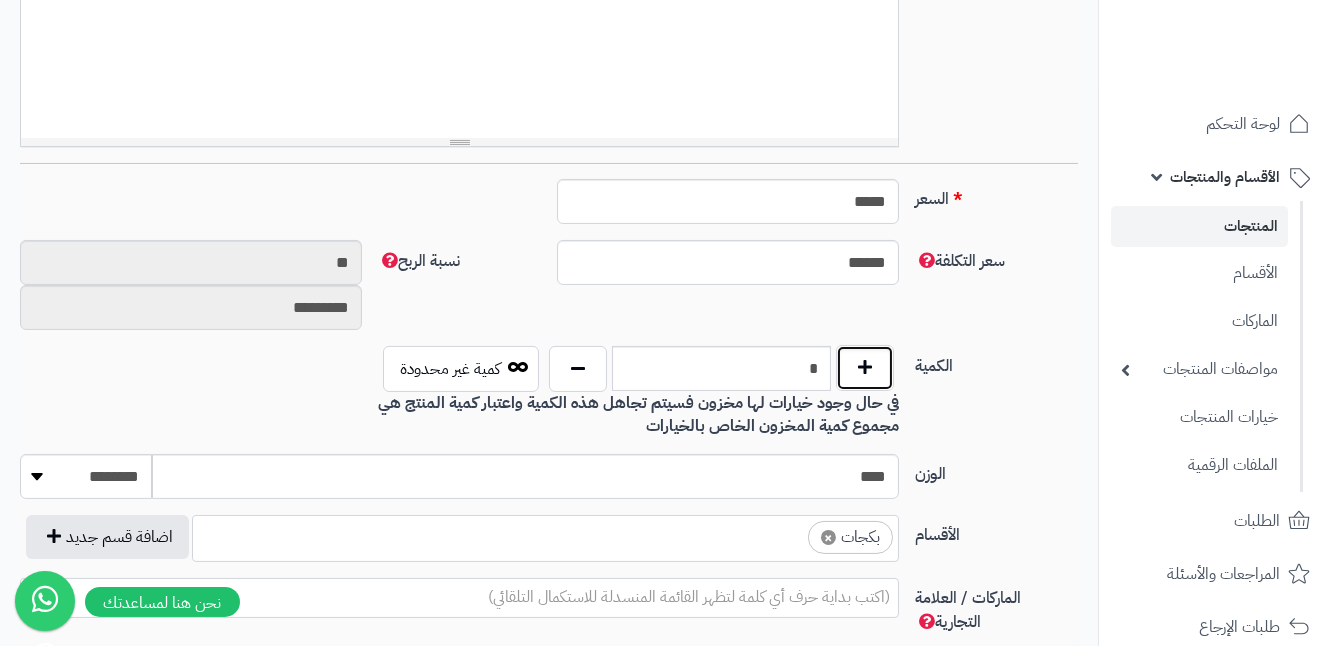 click at bounding box center [865, 368] 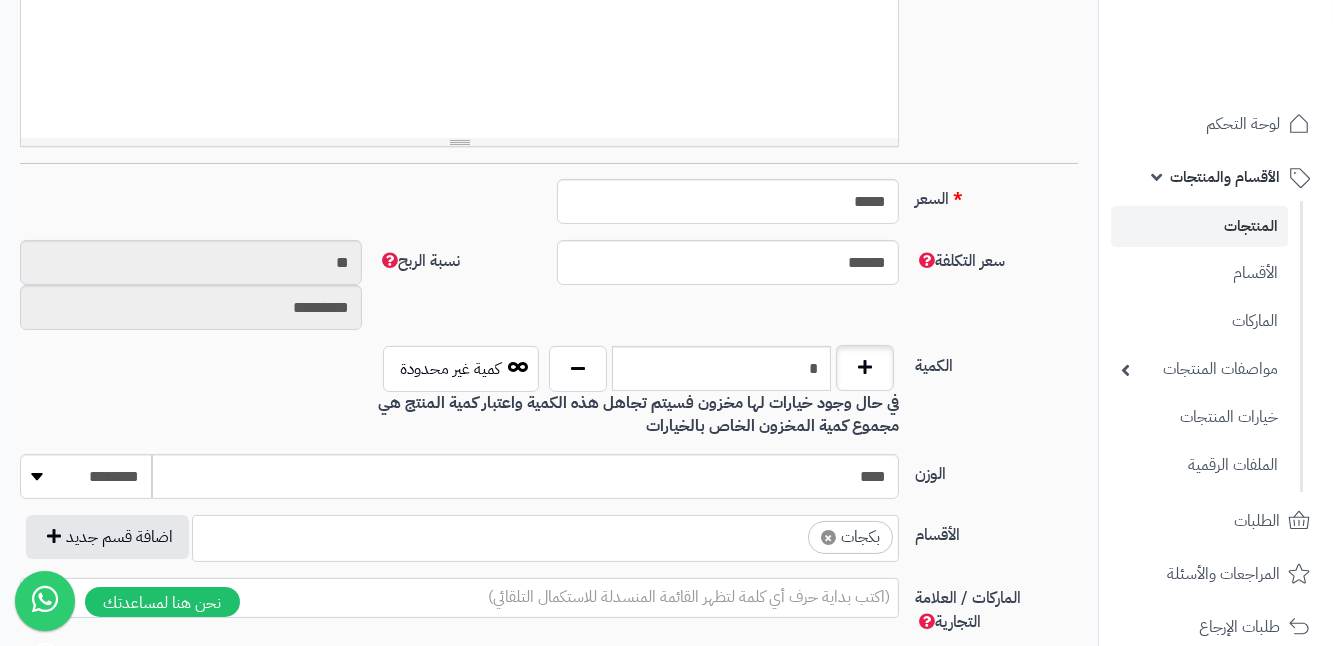 type on "*" 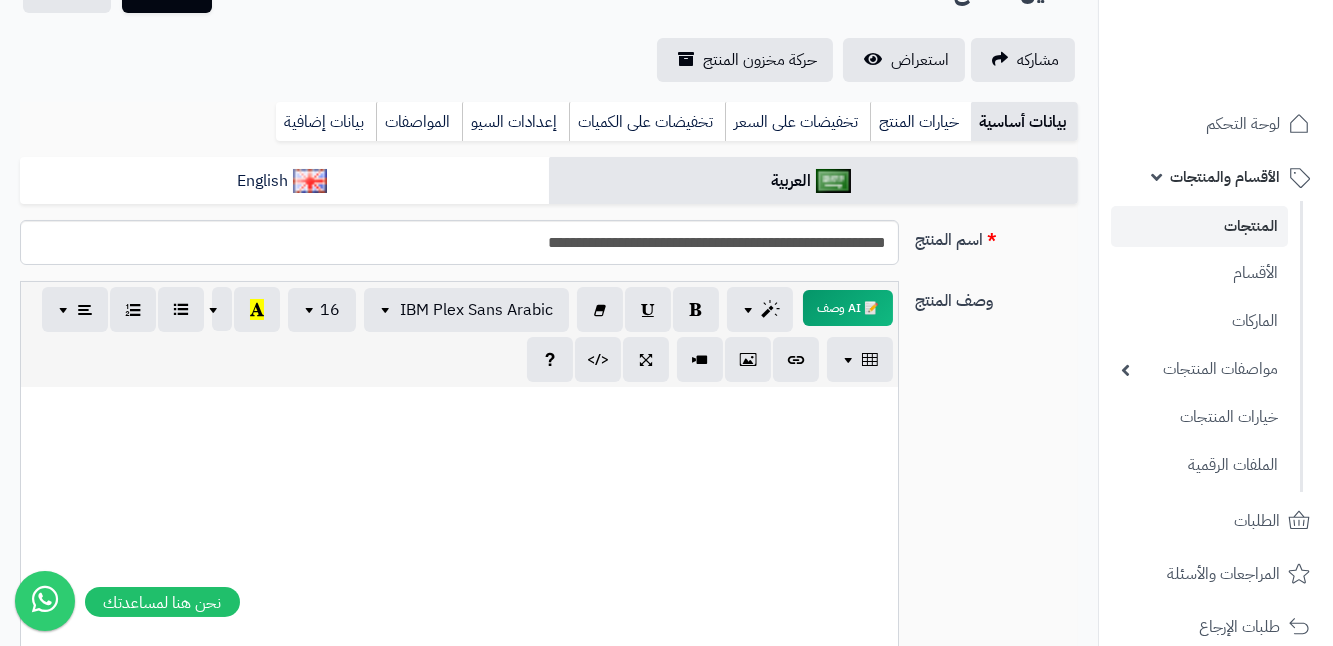 scroll, scrollTop: 272, scrollLeft: 0, axis: vertical 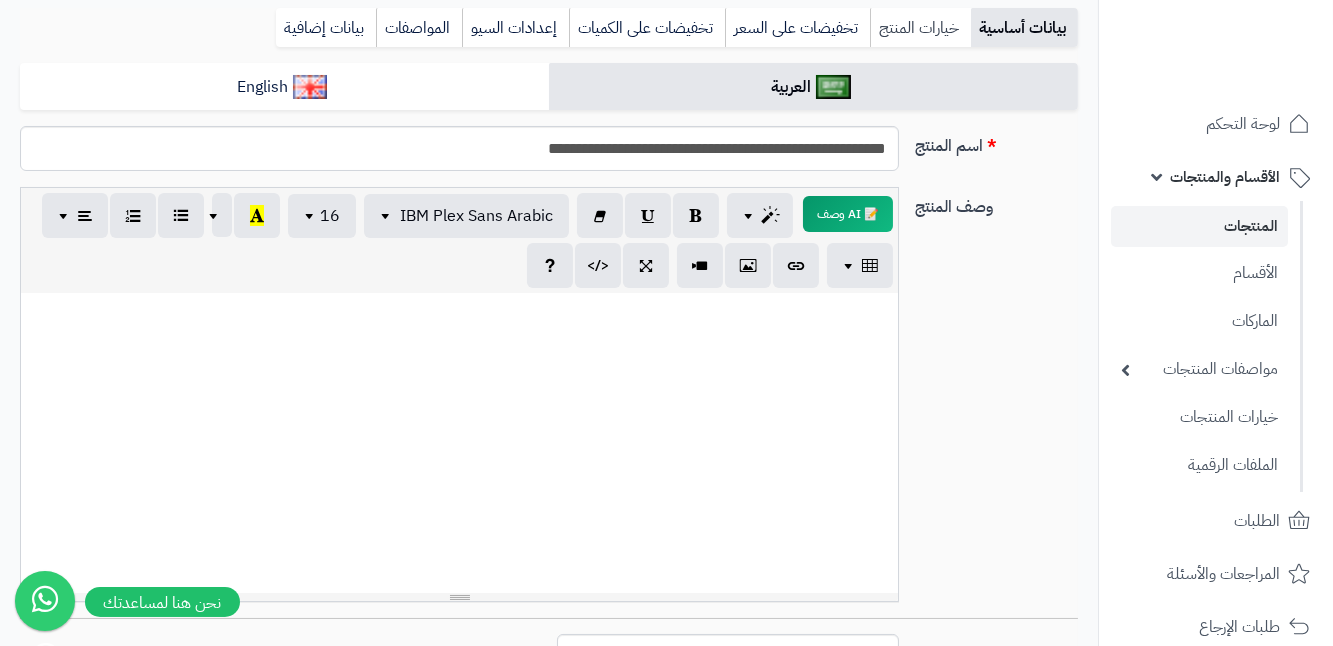 click on "خيارات المنتج" at bounding box center (920, 28) 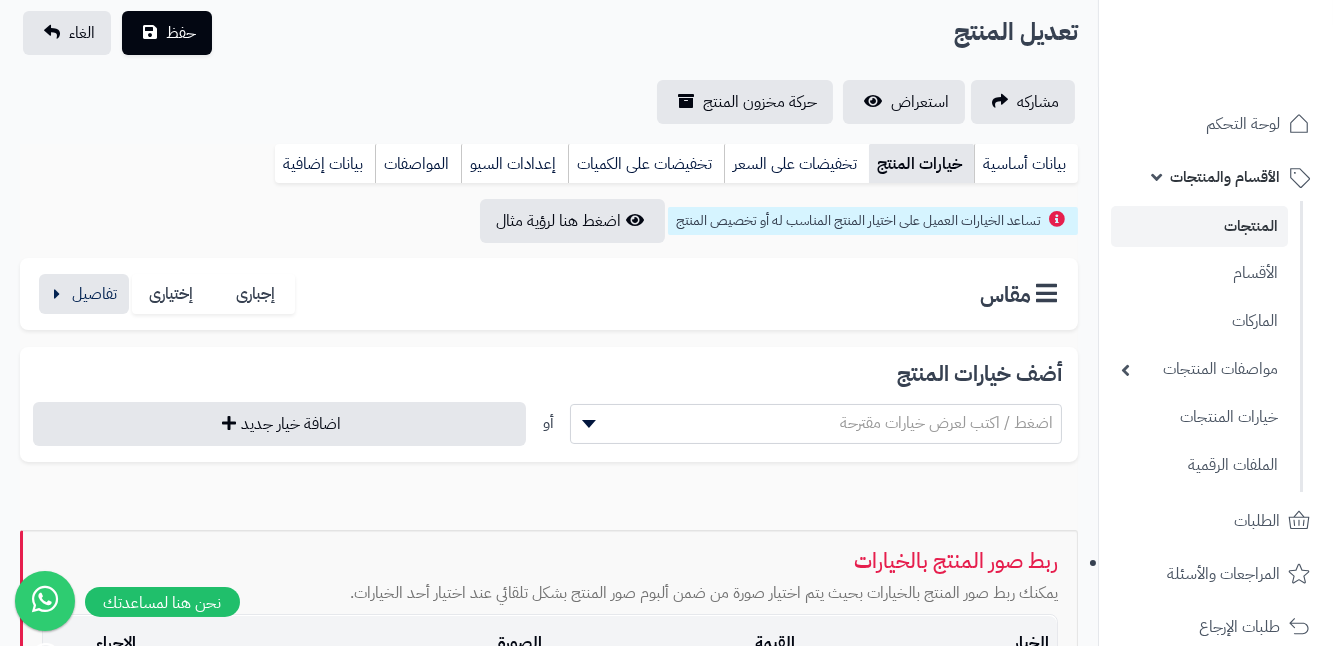 scroll, scrollTop: 90, scrollLeft: 0, axis: vertical 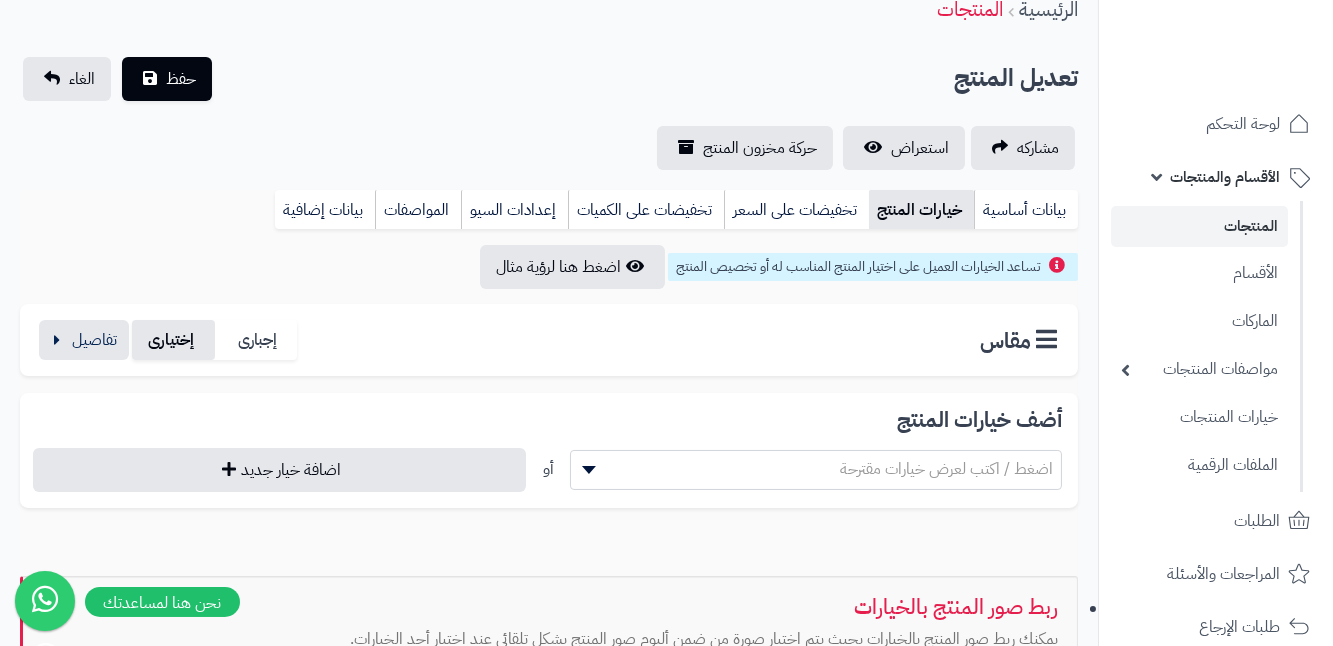 click on "إختيارى" at bounding box center (173, 340) 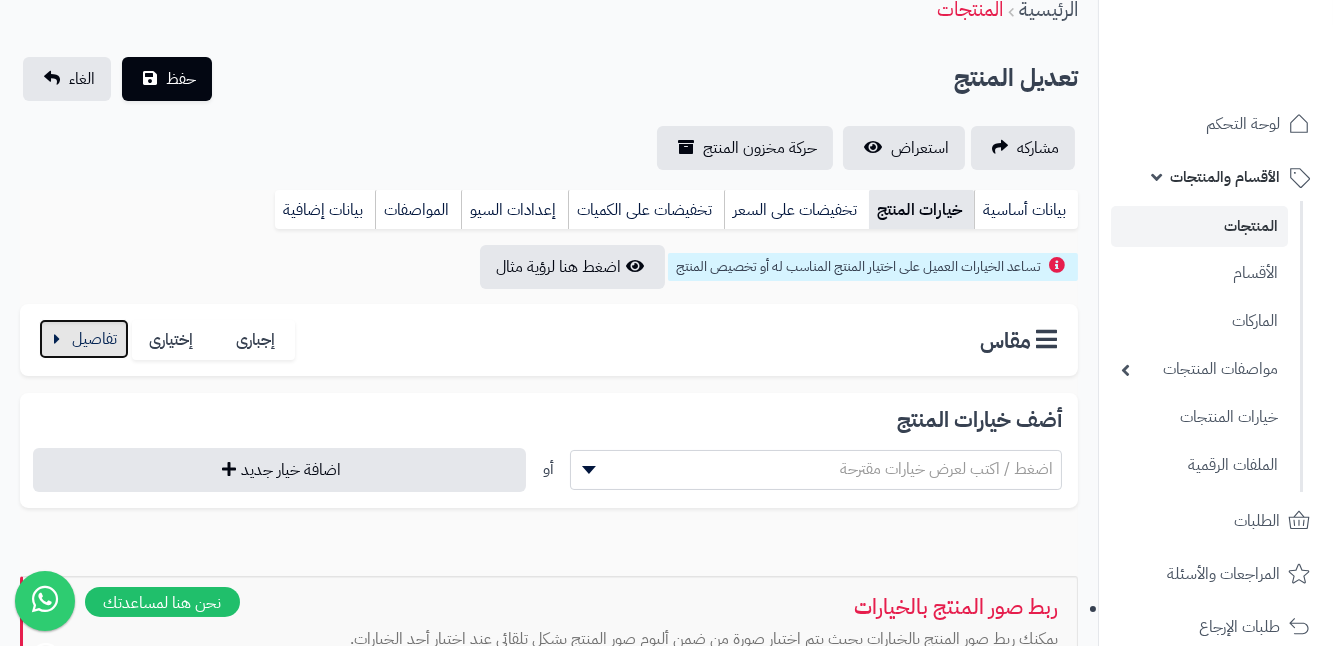 click at bounding box center [84, 339] 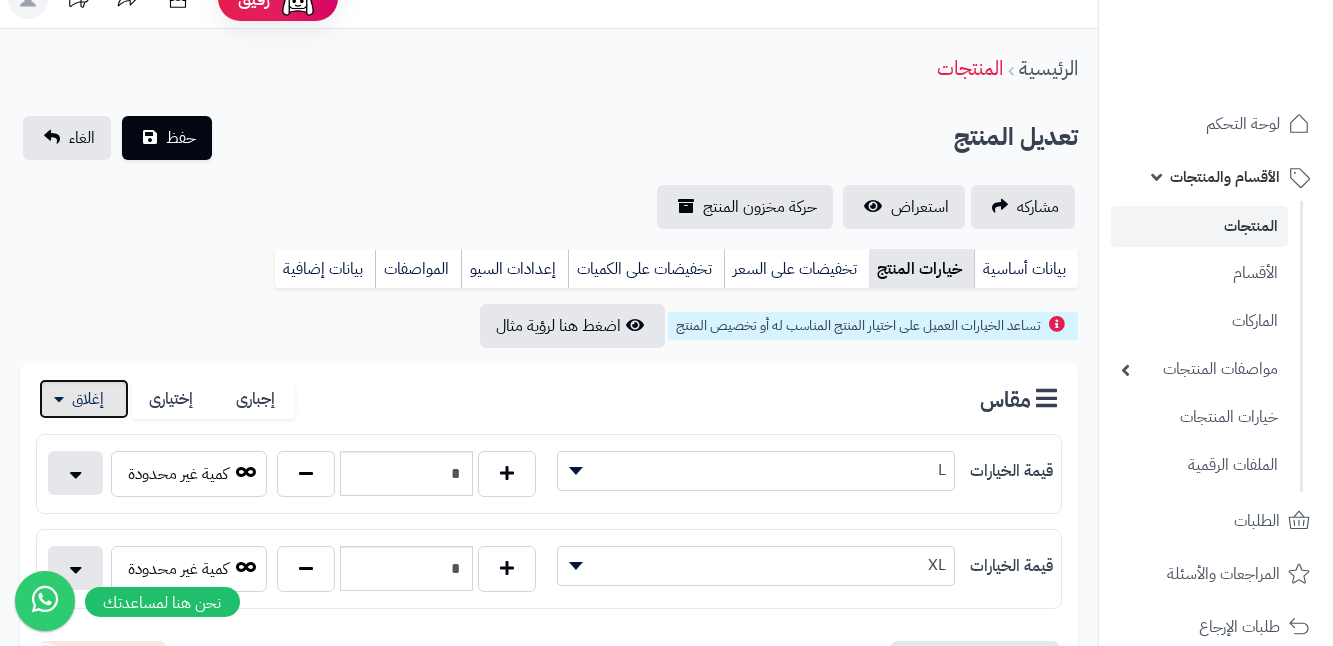 scroll, scrollTop: 0, scrollLeft: 0, axis: both 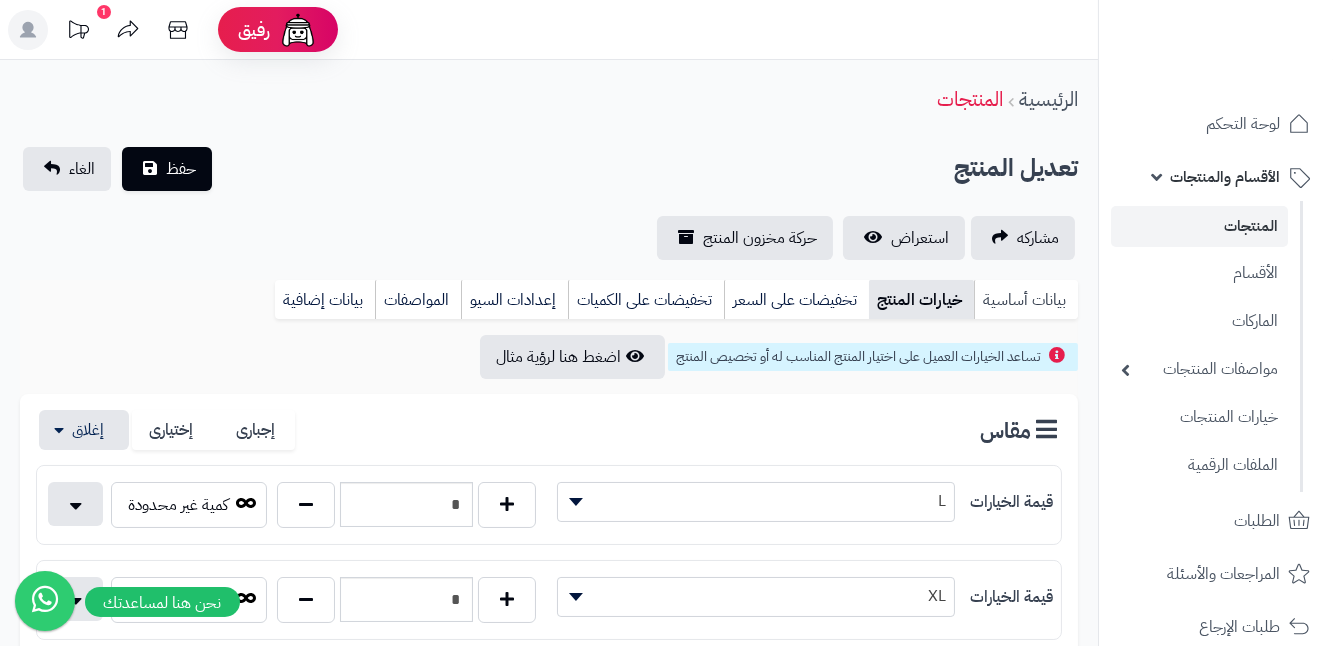 click on "بيانات أساسية" at bounding box center [1026, 300] 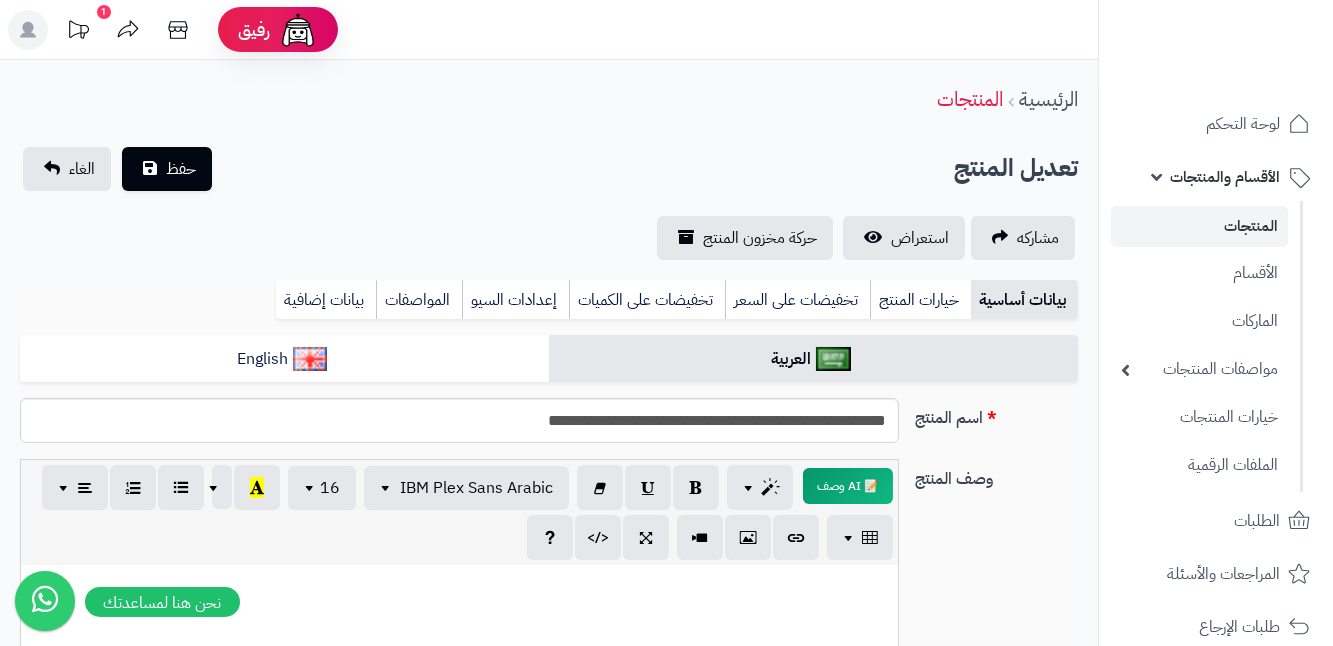 scroll, scrollTop: 0, scrollLeft: 0, axis: both 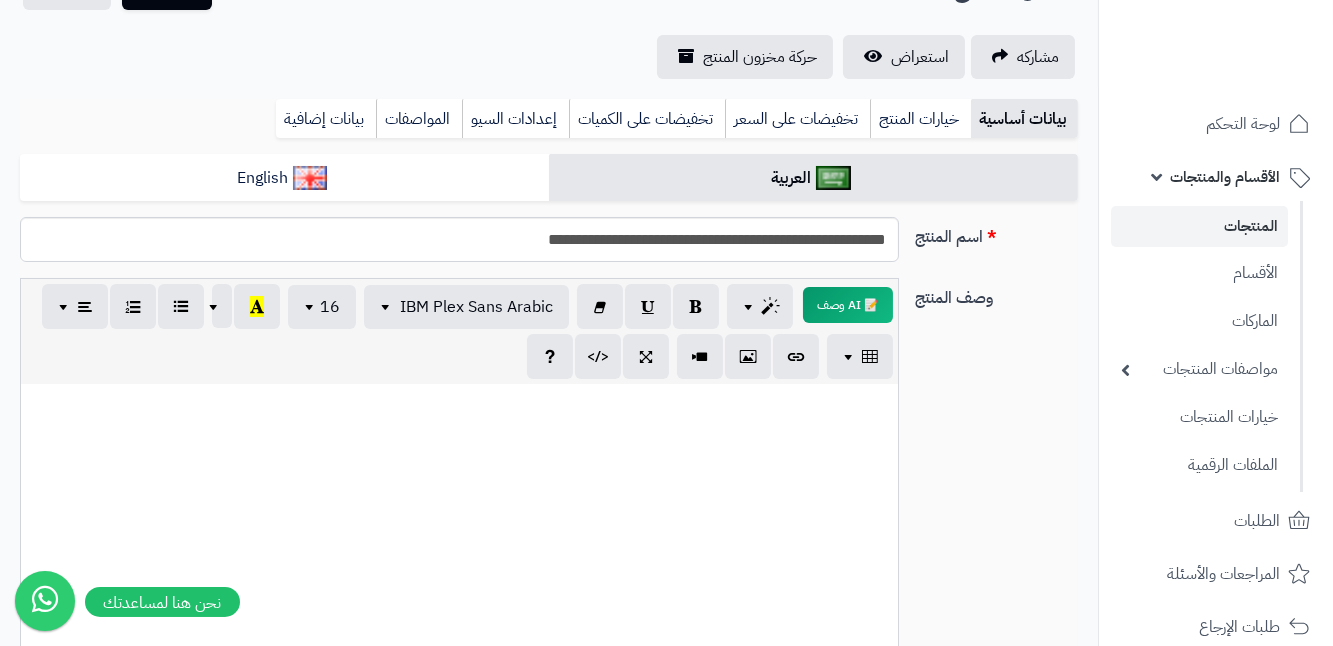 click at bounding box center (459, 534) 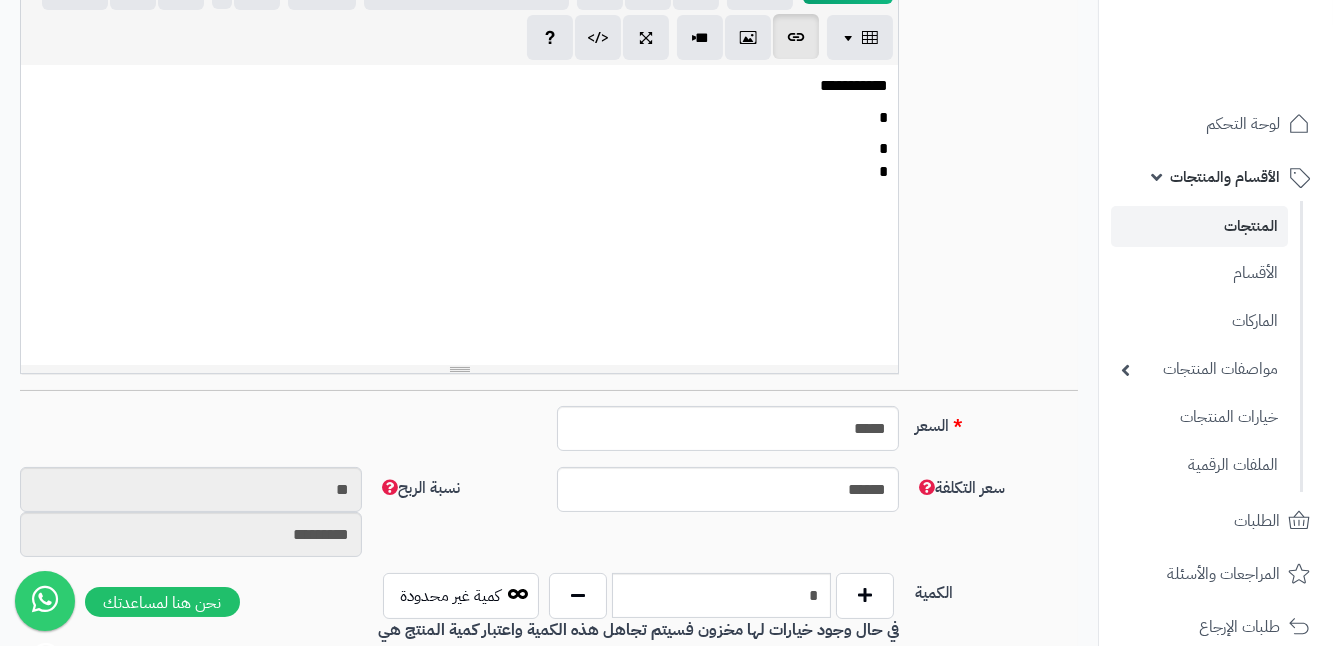 scroll, scrollTop: 272, scrollLeft: 0, axis: vertical 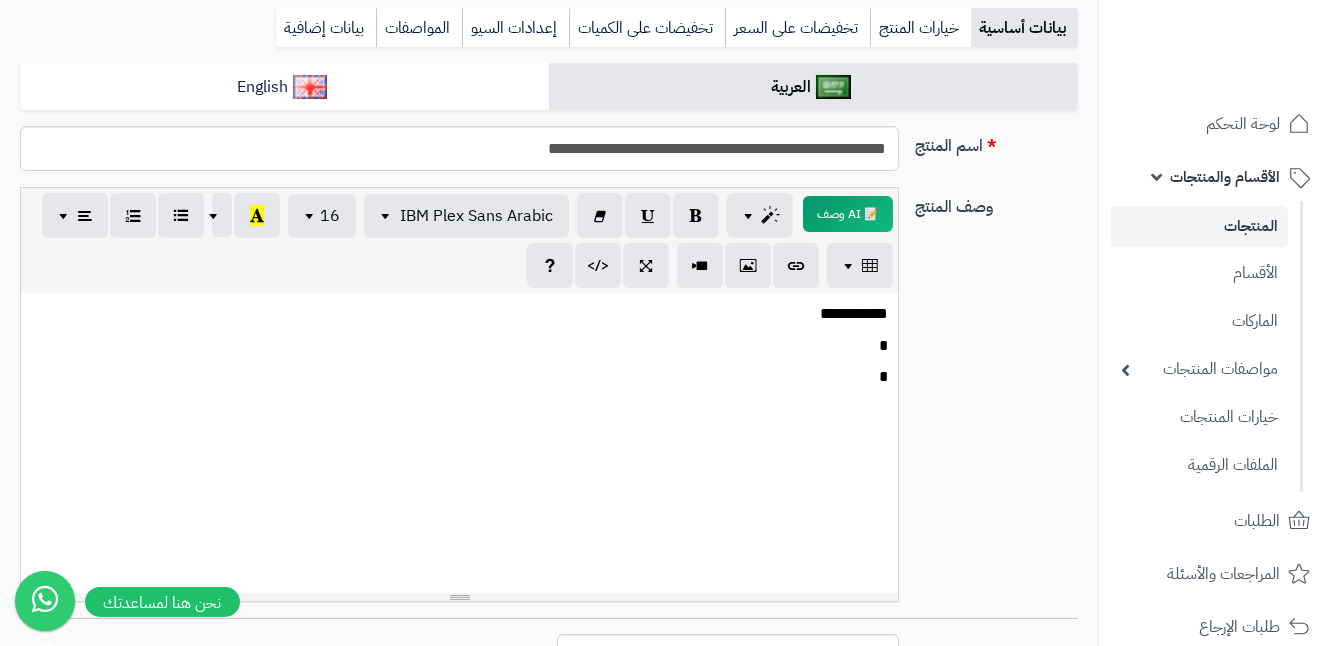 click on "*" at bounding box center [459, 346] 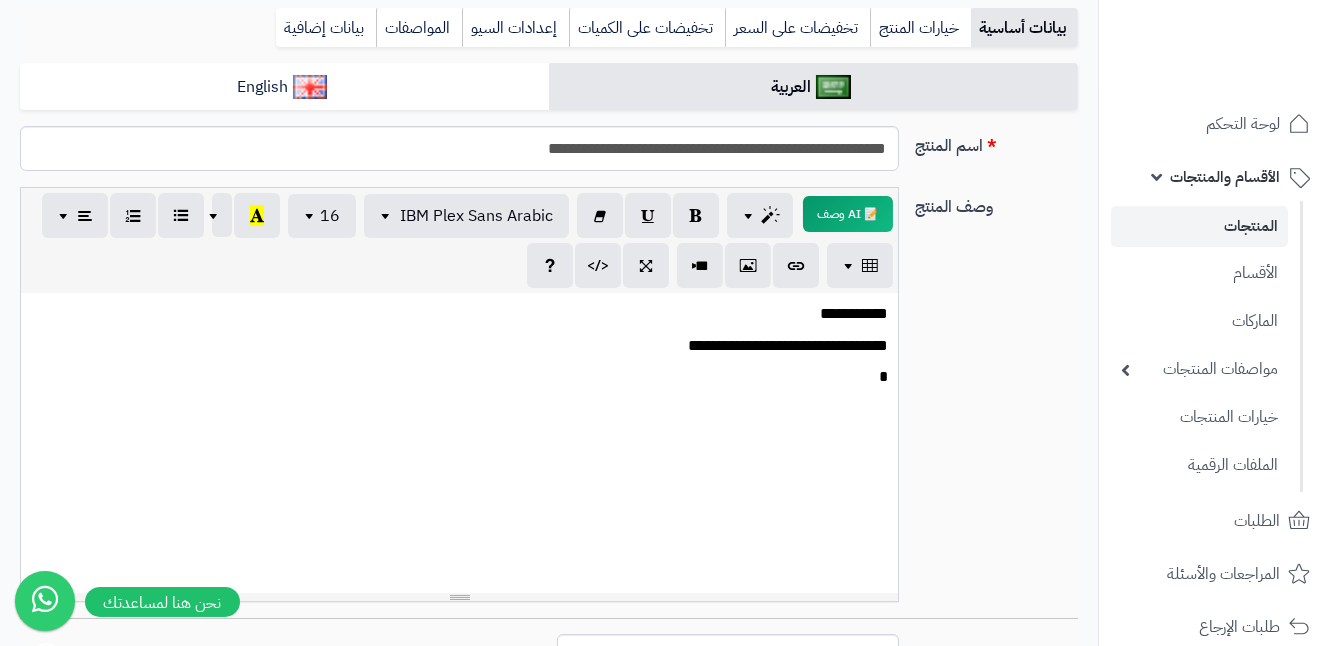 click on "**********" at bounding box center (459, 346) 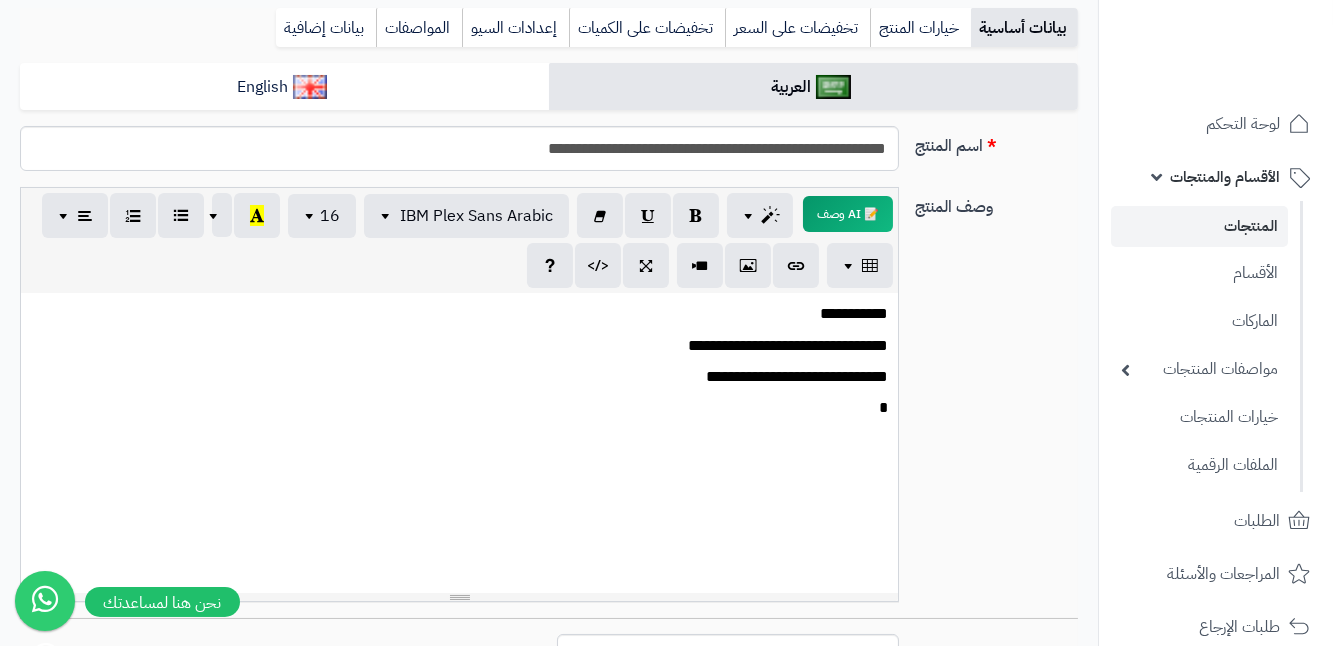 click on "*" at bounding box center (459, 420) 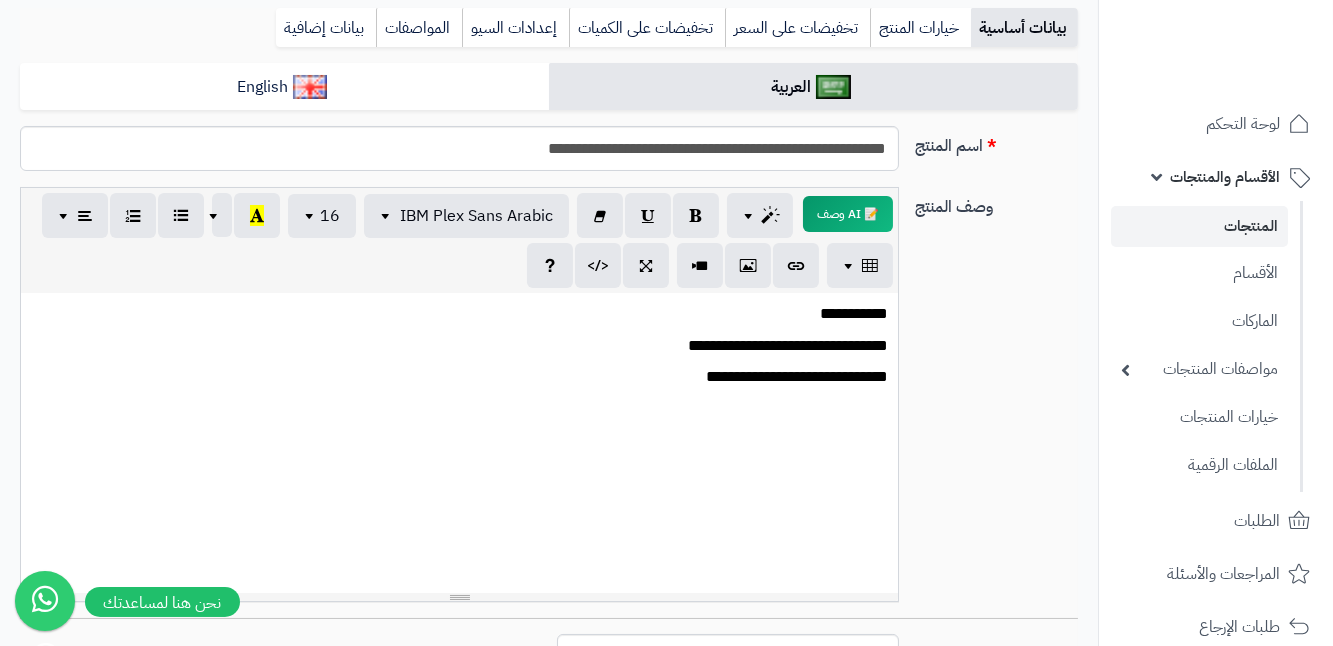 click on "**********" at bounding box center [459, 443] 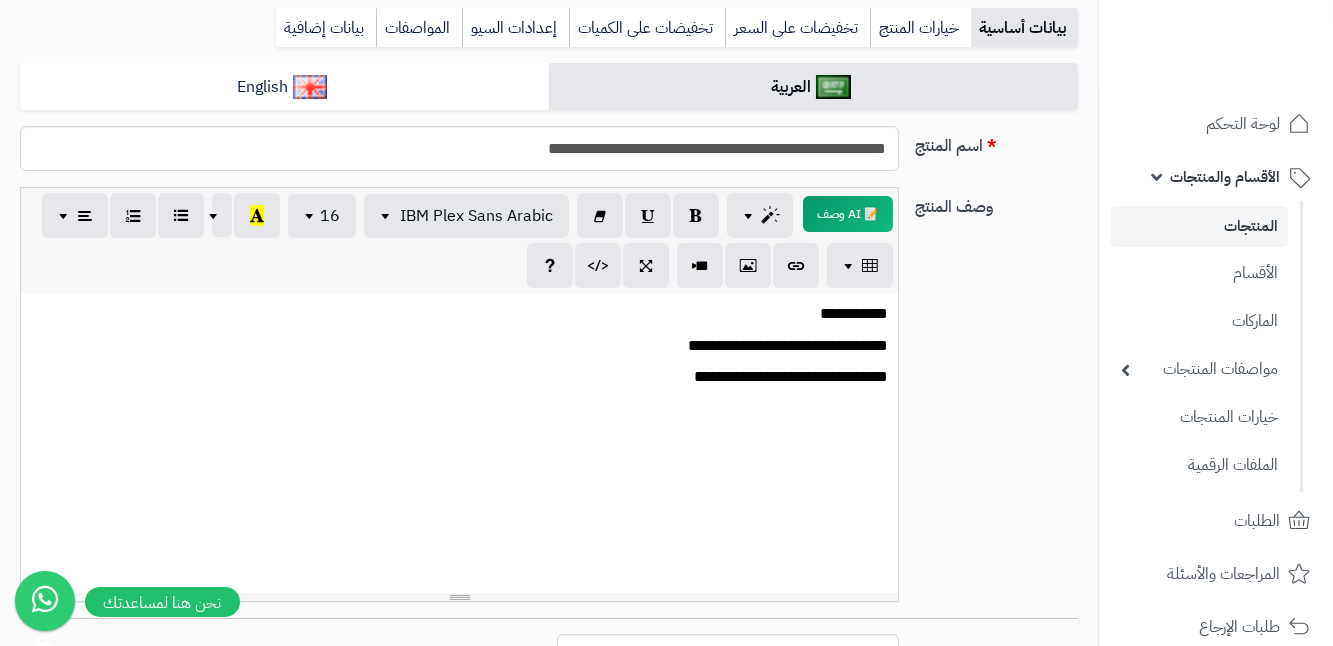 click on "**********" at bounding box center [459, 377] 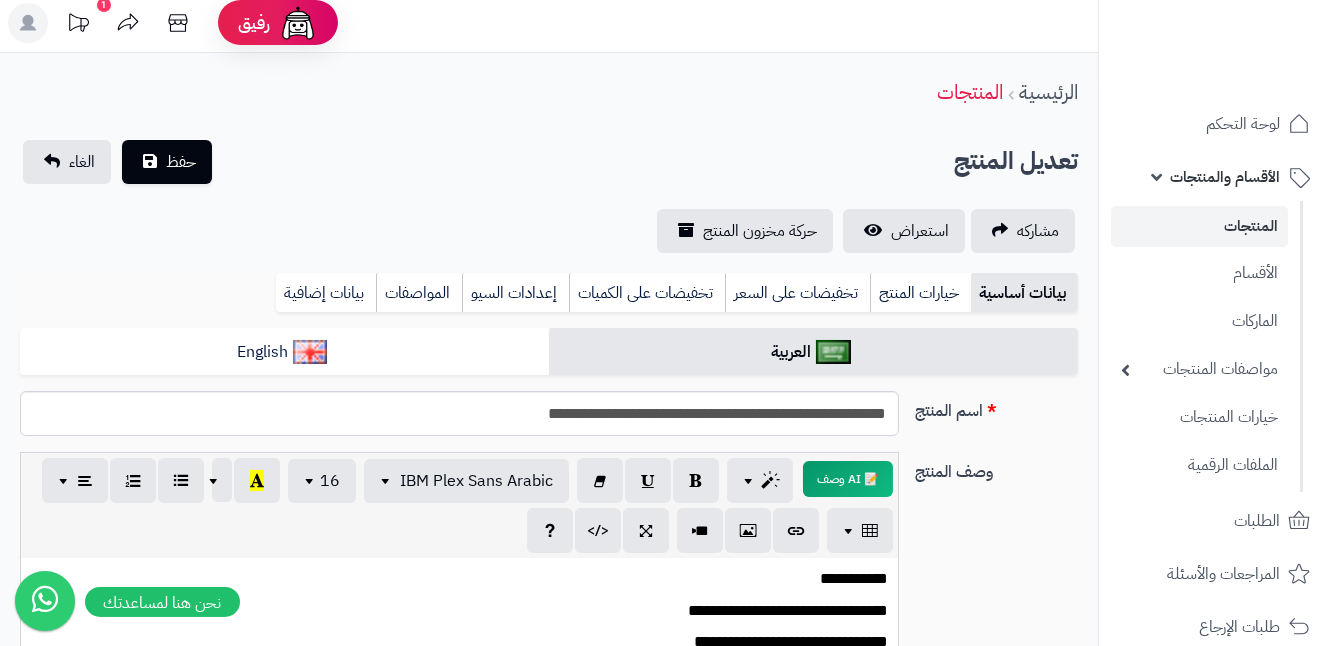 scroll, scrollTop: 0, scrollLeft: 0, axis: both 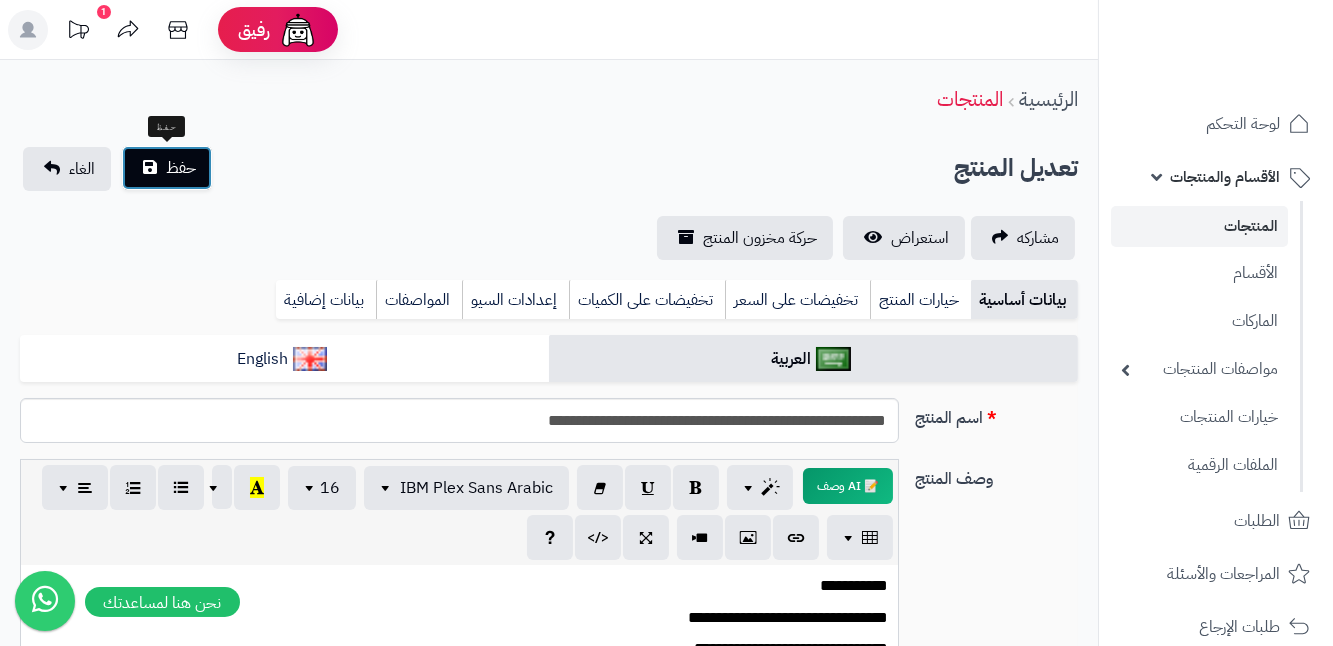 click on "حفظ" at bounding box center [167, 168] 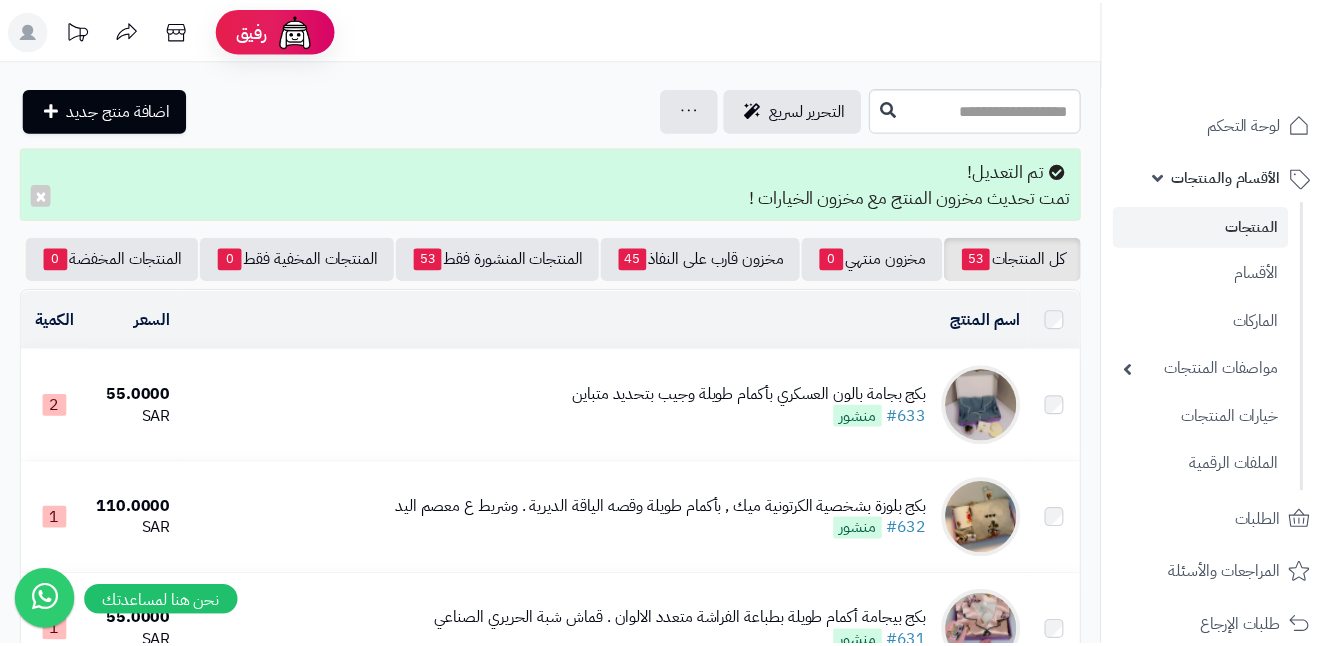 scroll, scrollTop: 0, scrollLeft: 0, axis: both 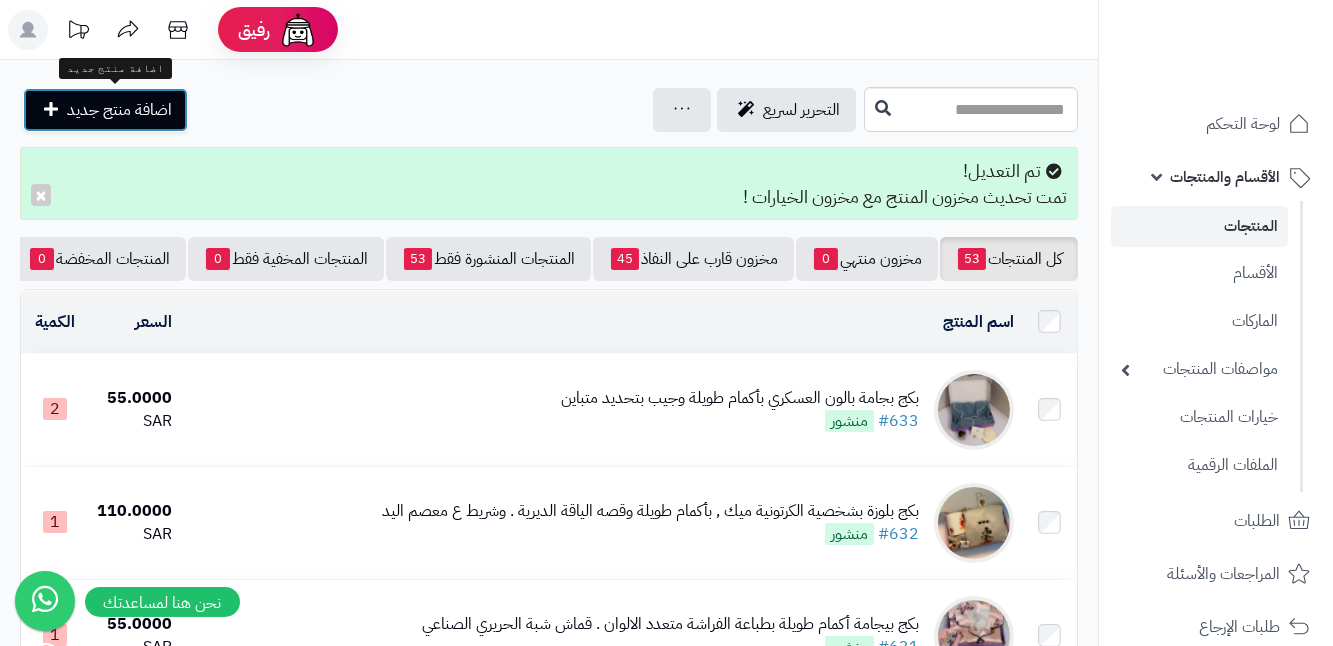 click on "اضافة منتج جديد" at bounding box center [105, 110] 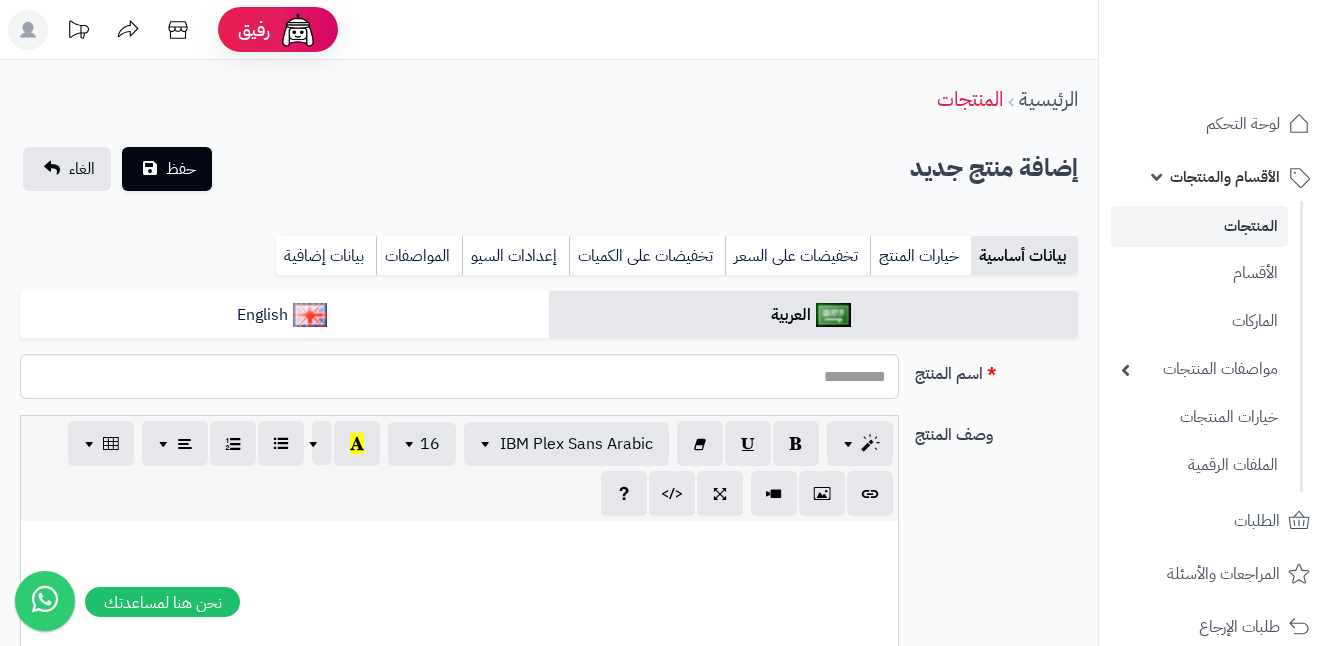 select 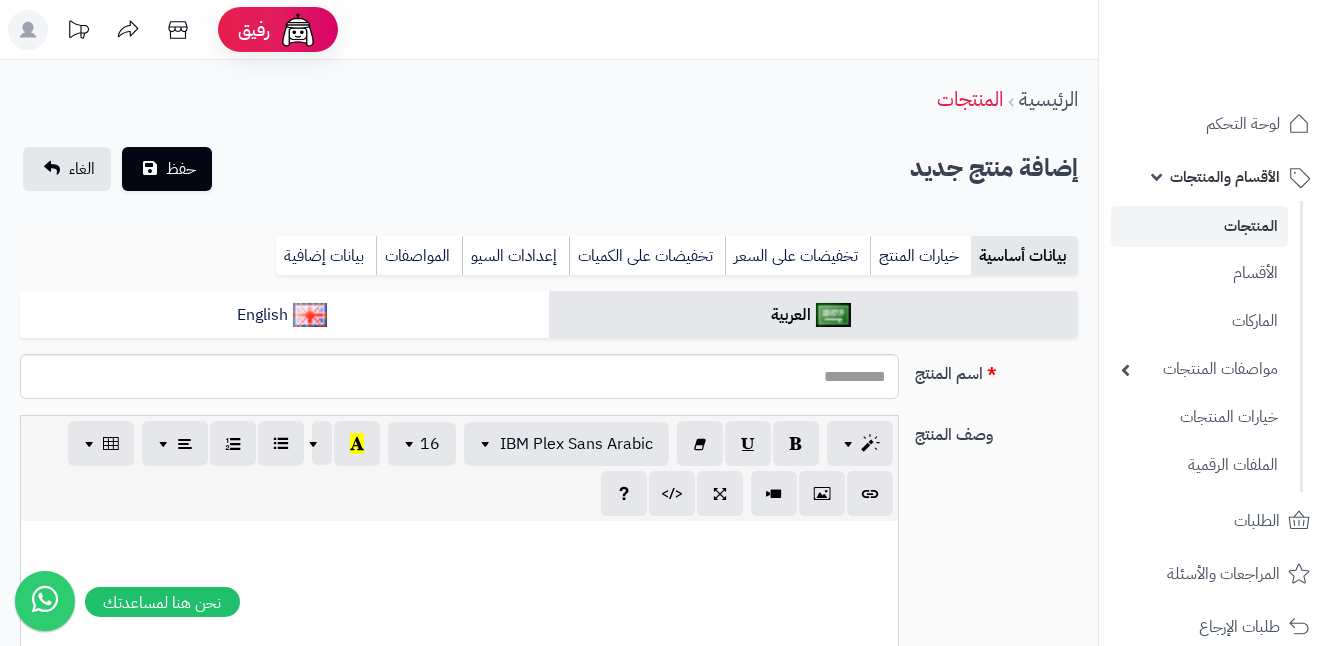 scroll, scrollTop: 0, scrollLeft: 13, axis: horizontal 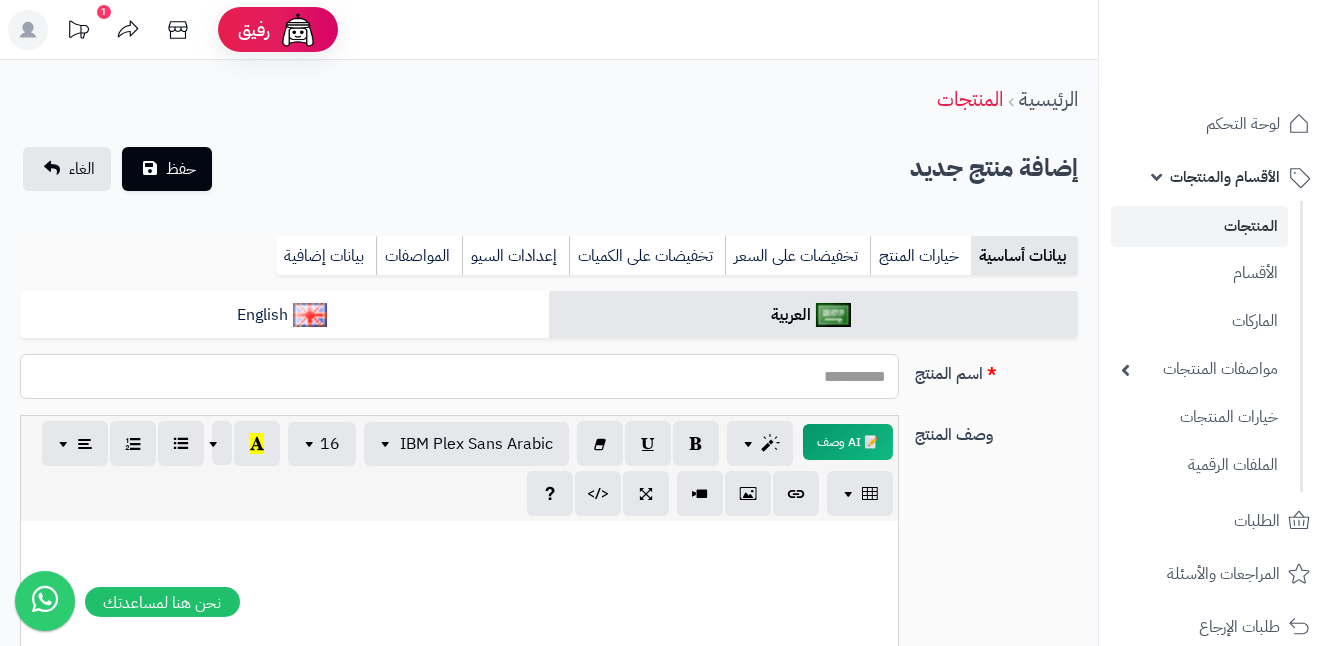 click on "اسم المنتج" at bounding box center (459, 376) 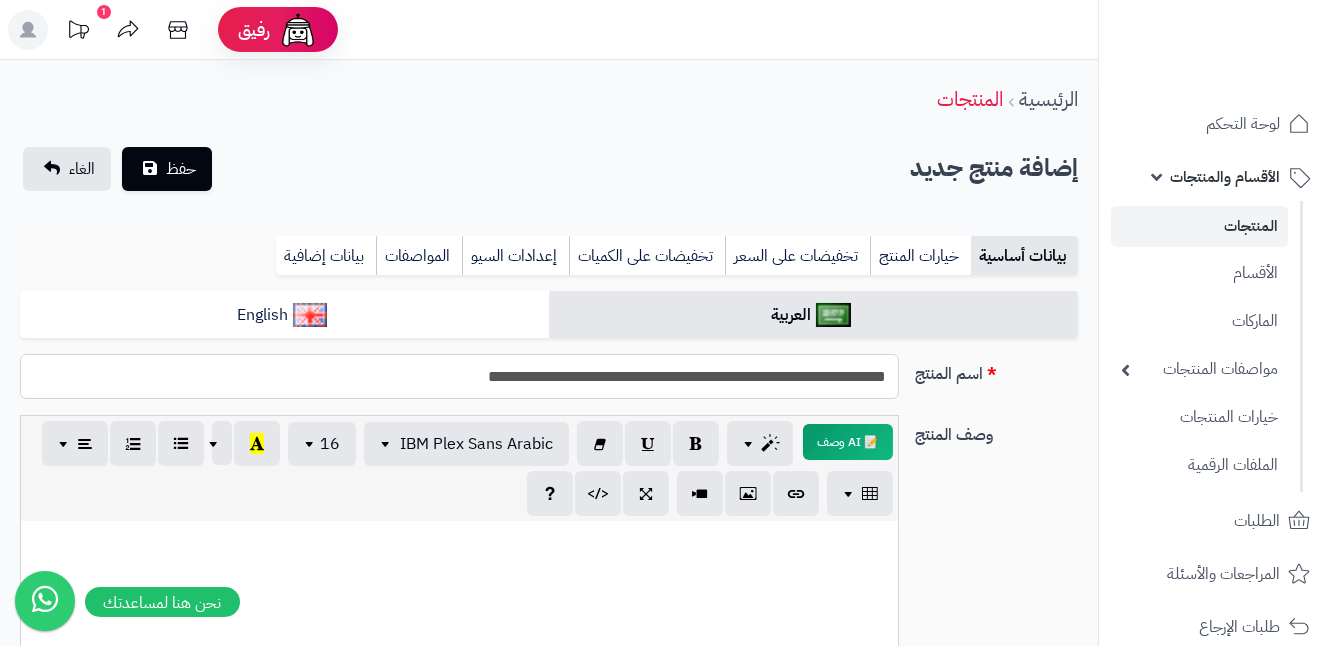 drag, startPoint x: 514, startPoint y: 356, endPoint x: 518, endPoint y: 376, distance: 20.396078 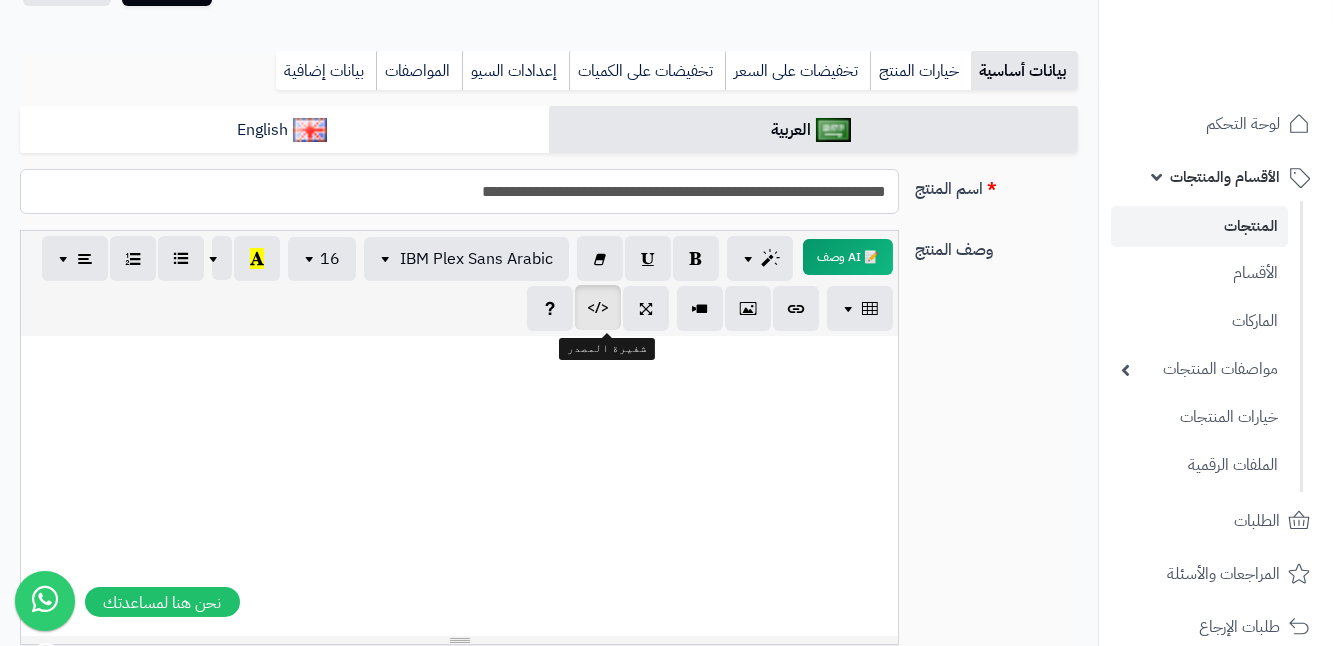 scroll, scrollTop: 272, scrollLeft: 0, axis: vertical 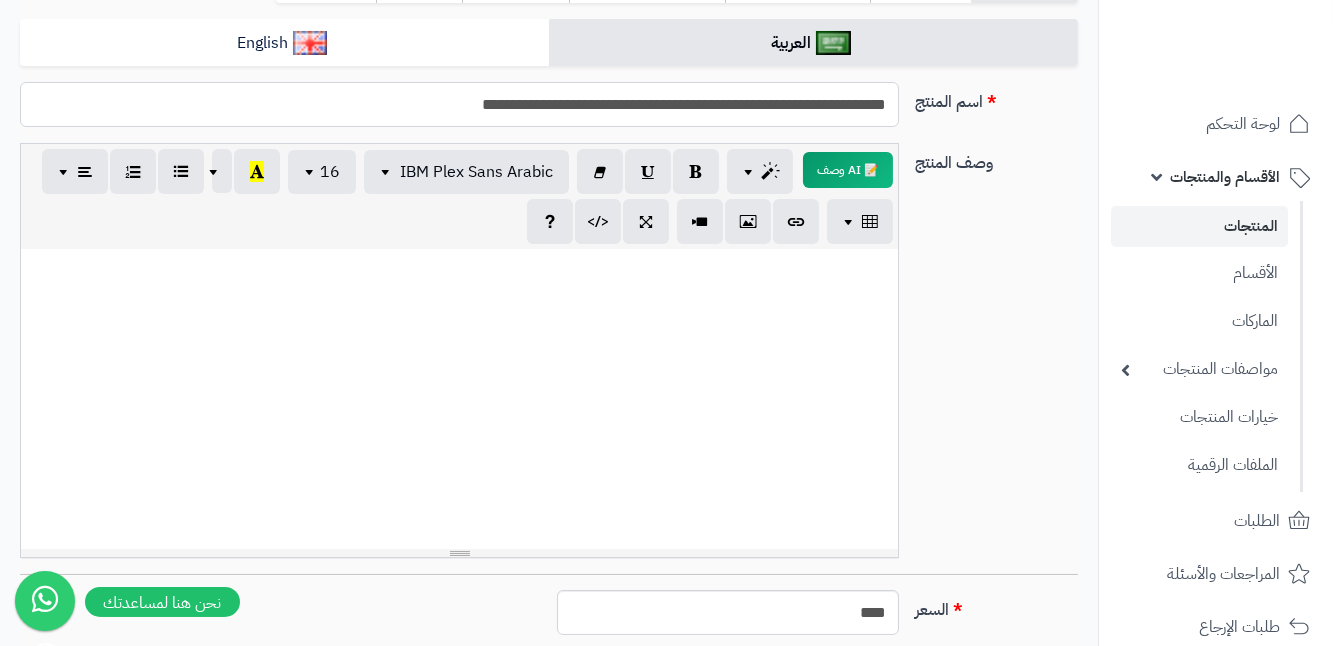 type on "**********" 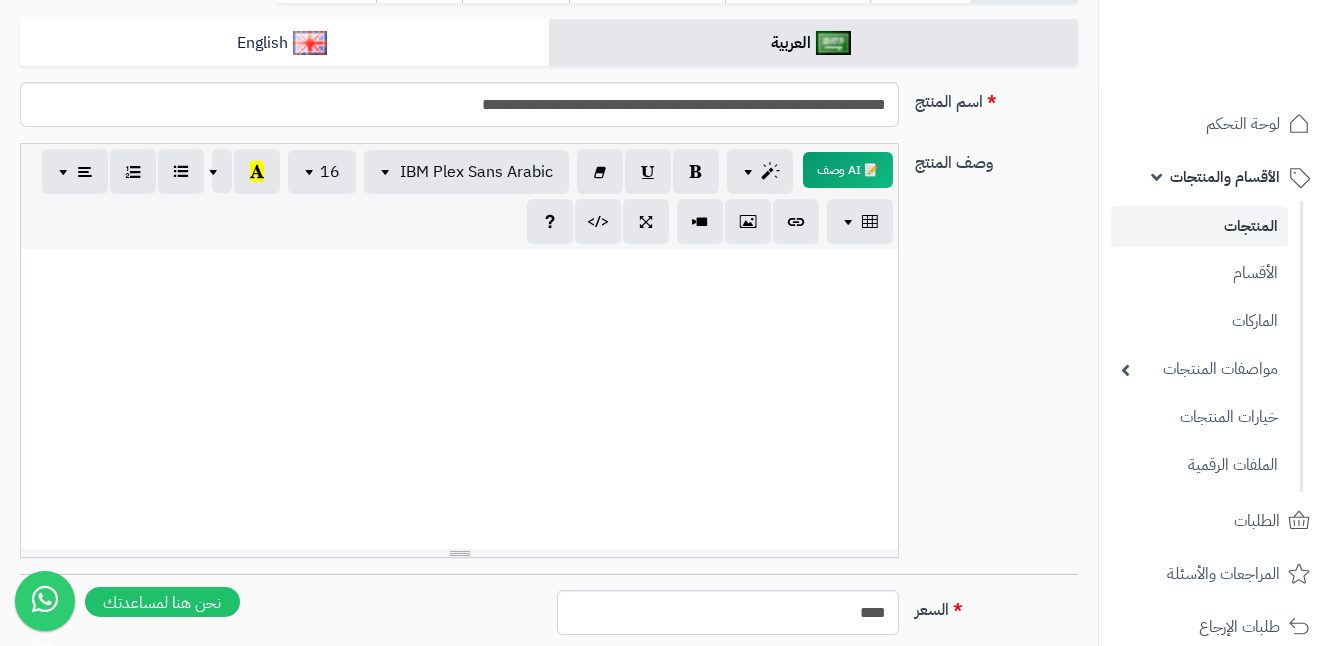 click at bounding box center (459, 399) 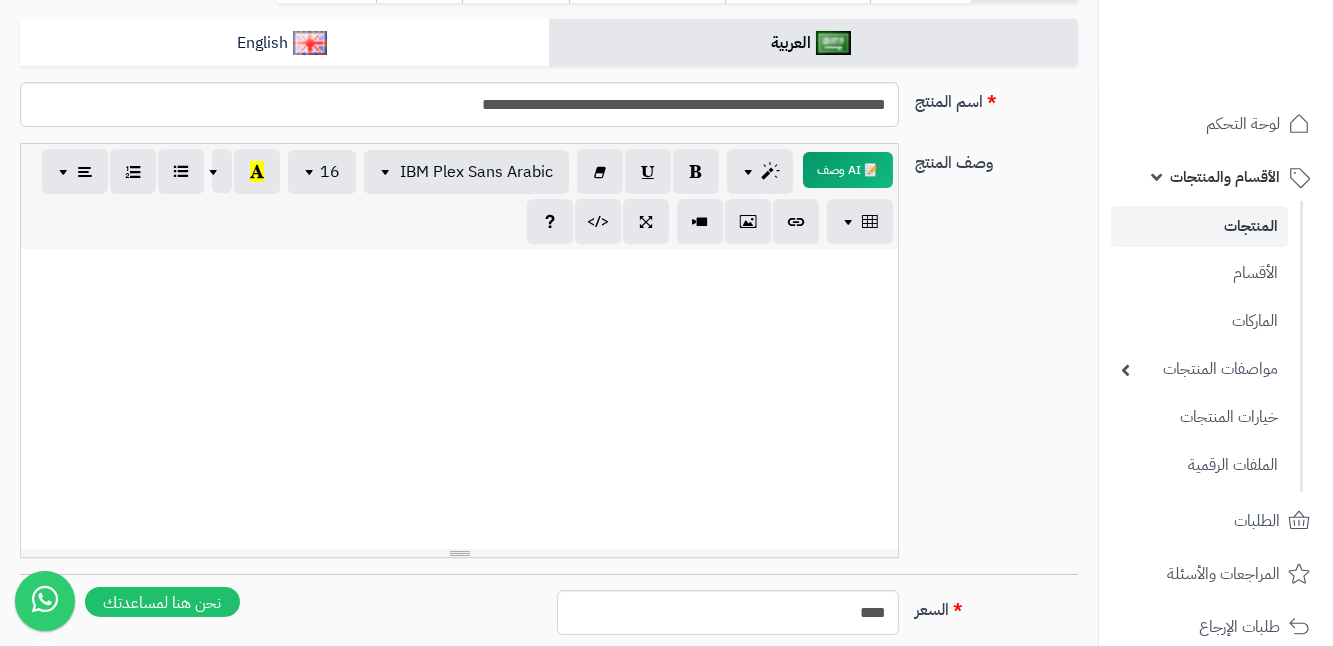 type 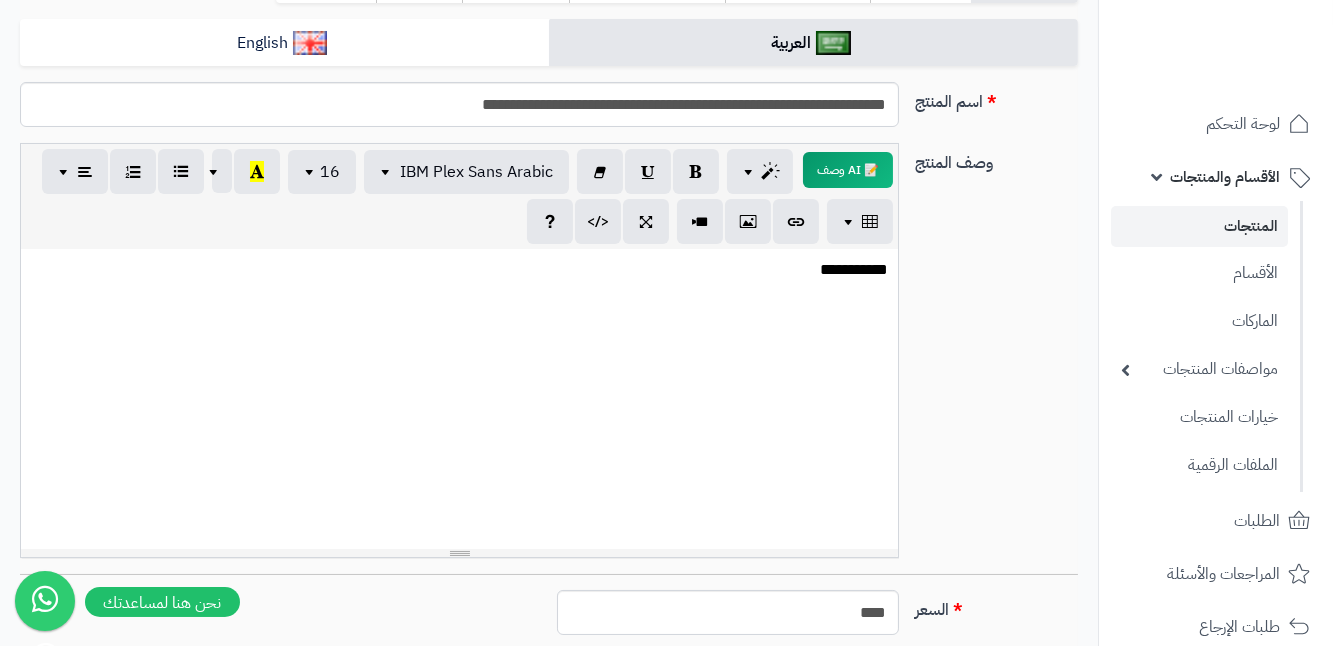 click on "**********" at bounding box center (459, 399) 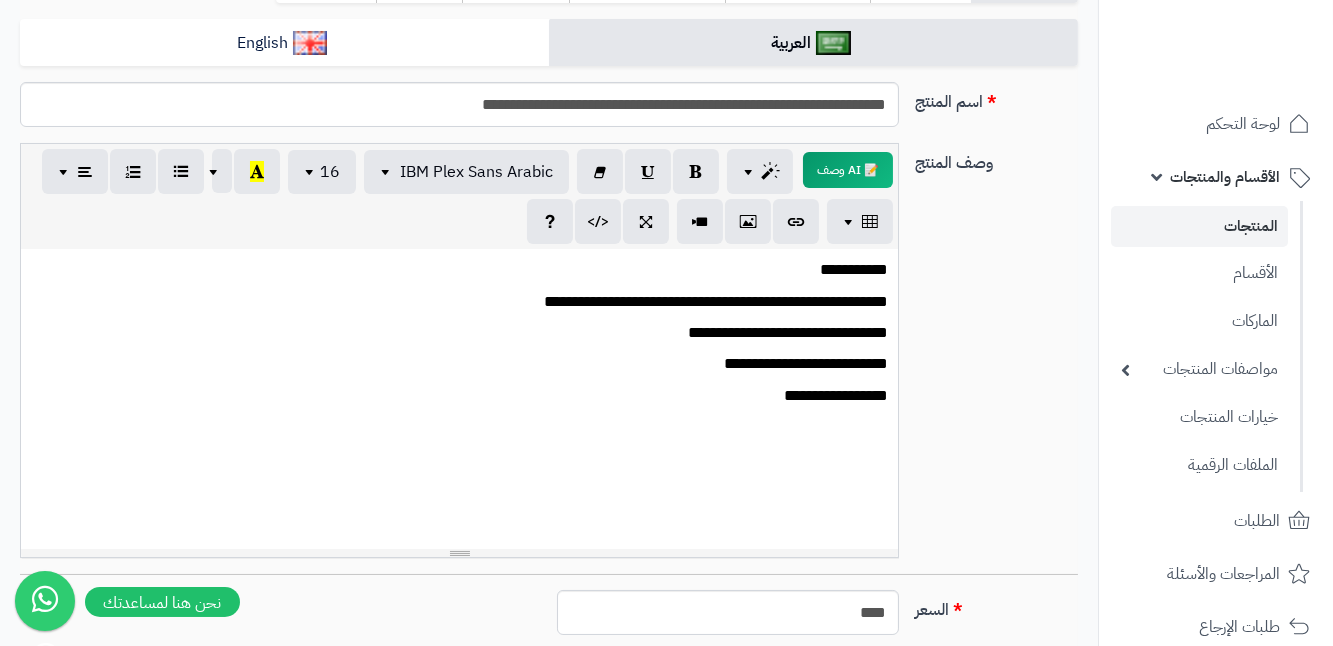 click on "**********" at bounding box center (459, 399) 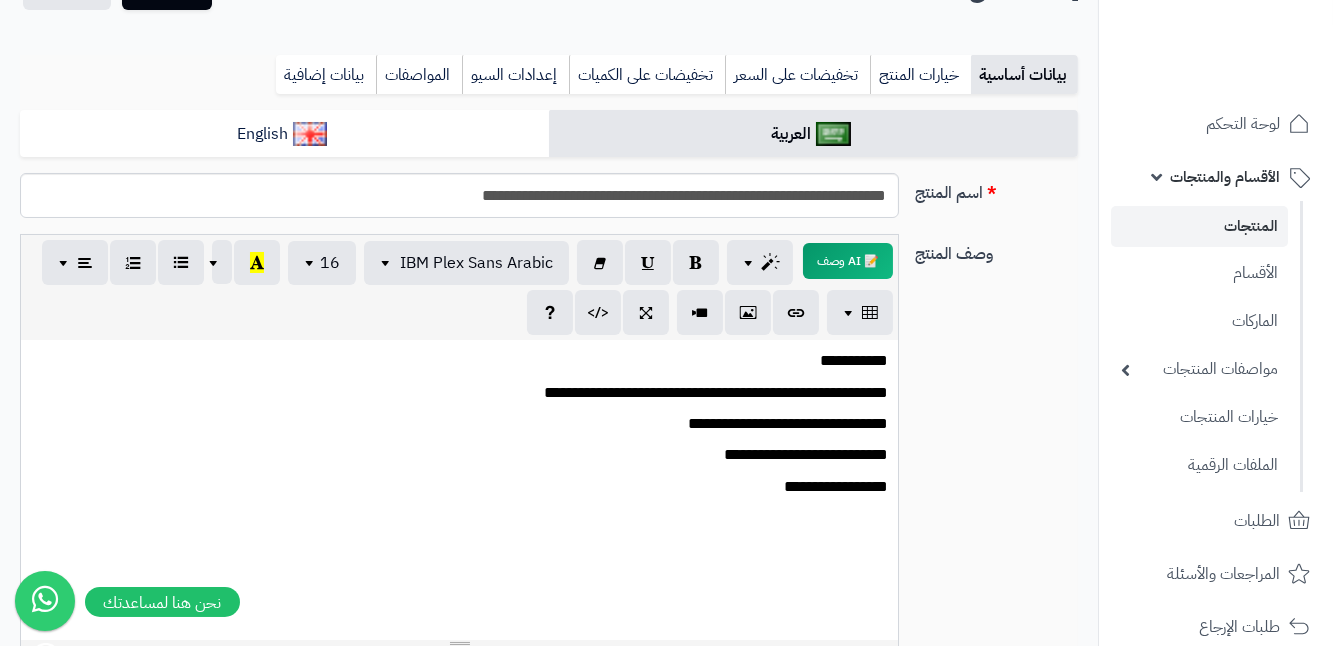 scroll, scrollTop: 181, scrollLeft: 0, axis: vertical 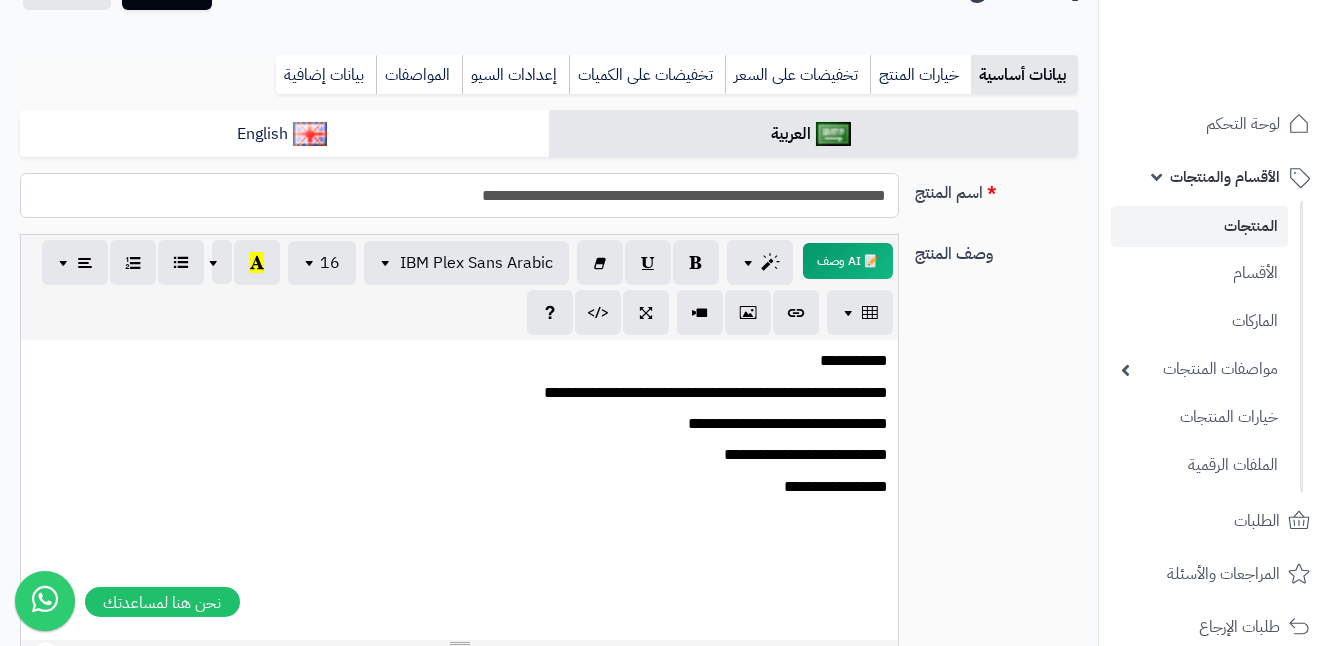 drag, startPoint x: 431, startPoint y: 196, endPoint x: 892, endPoint y: 190, distance: 461.03903 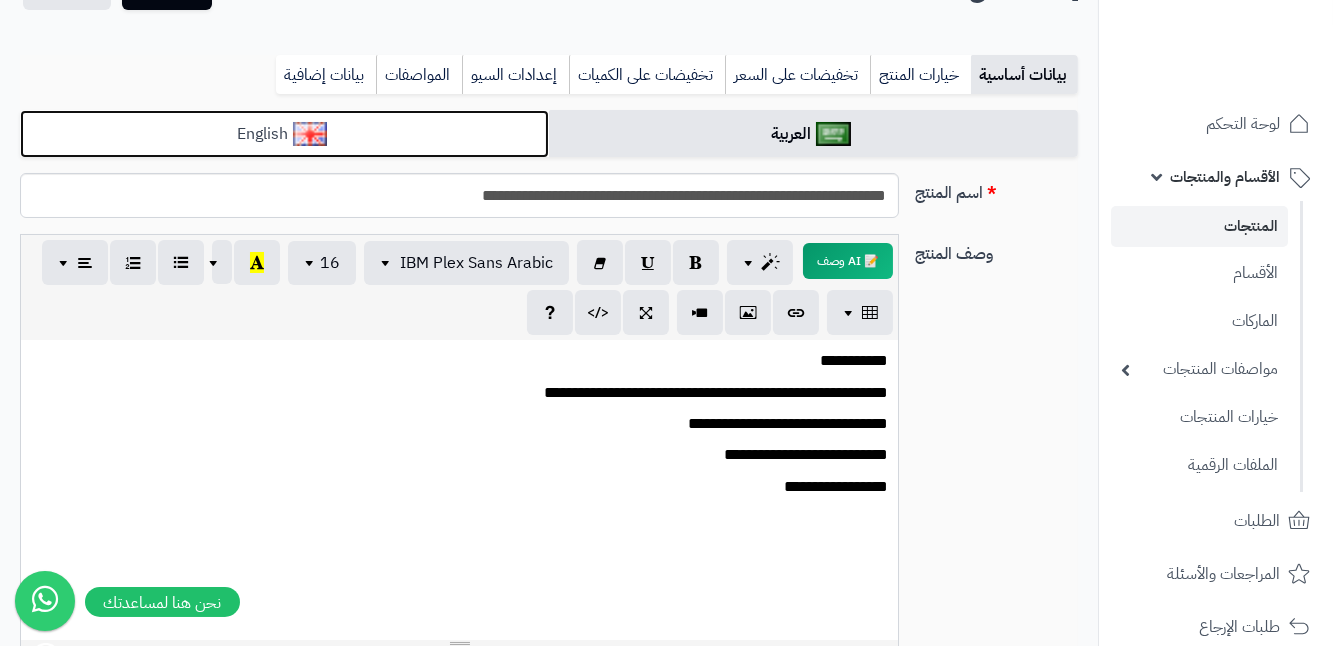 click on "English" at bounding box center (284, 134) 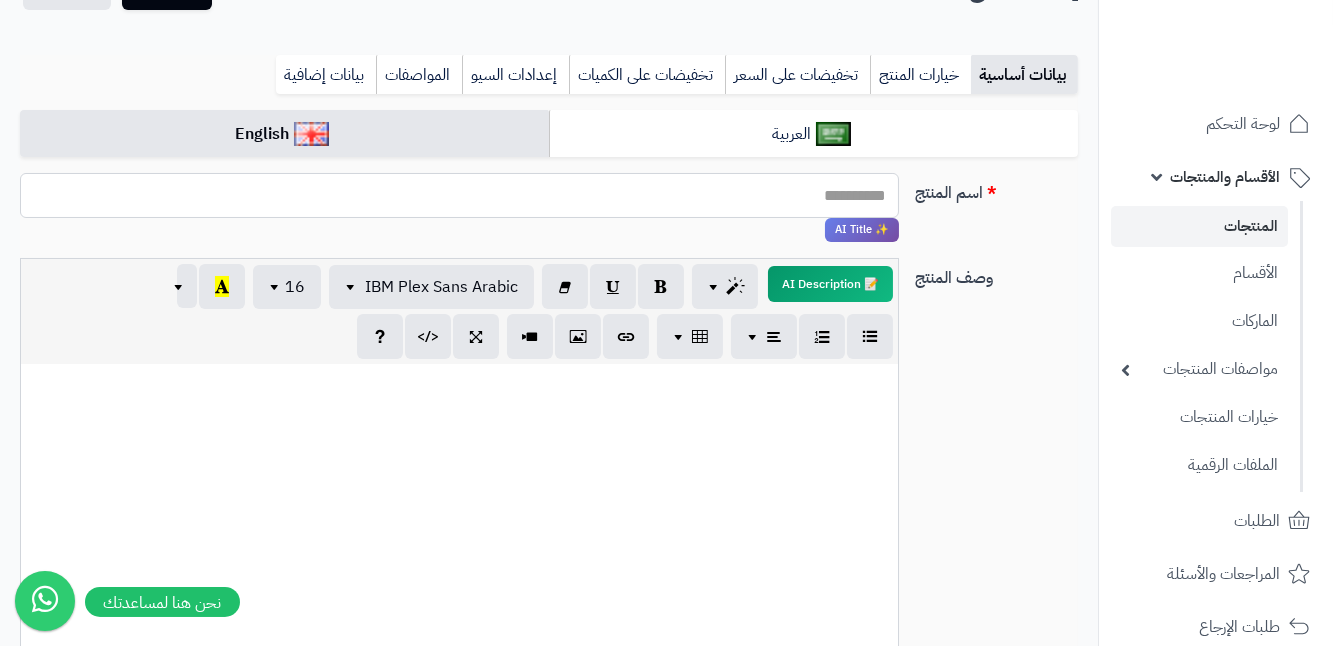 paste on "**********" 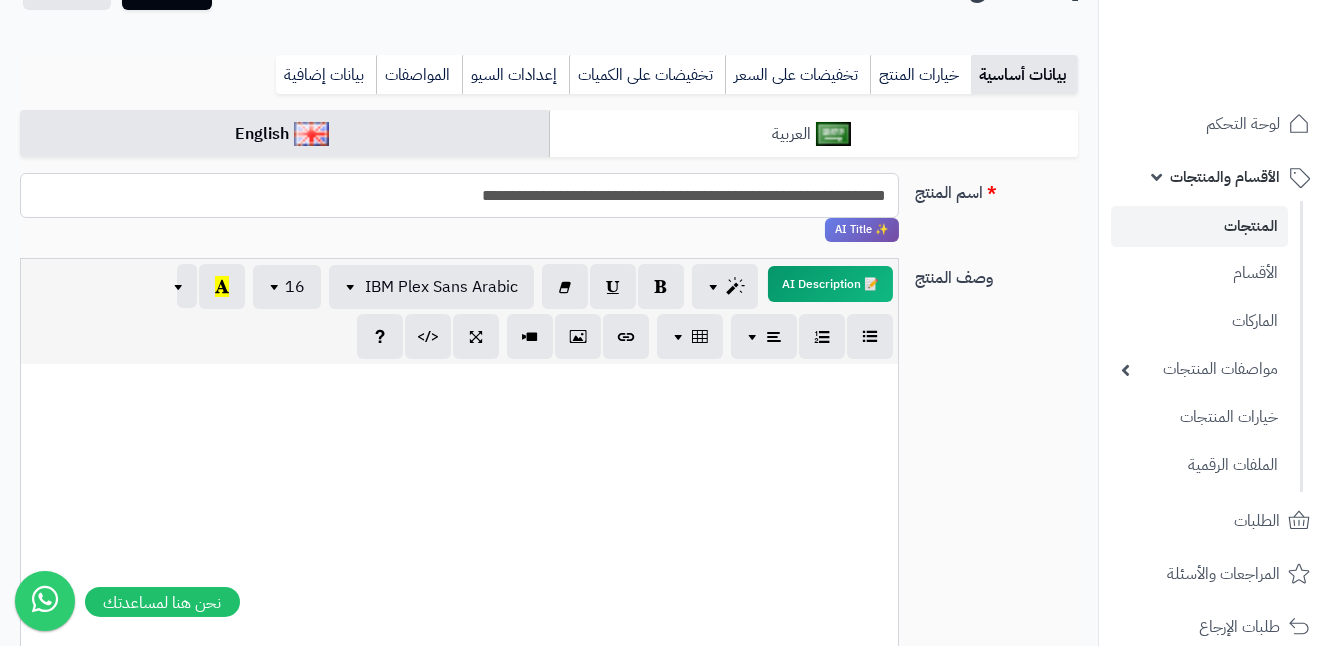 type on "**********" 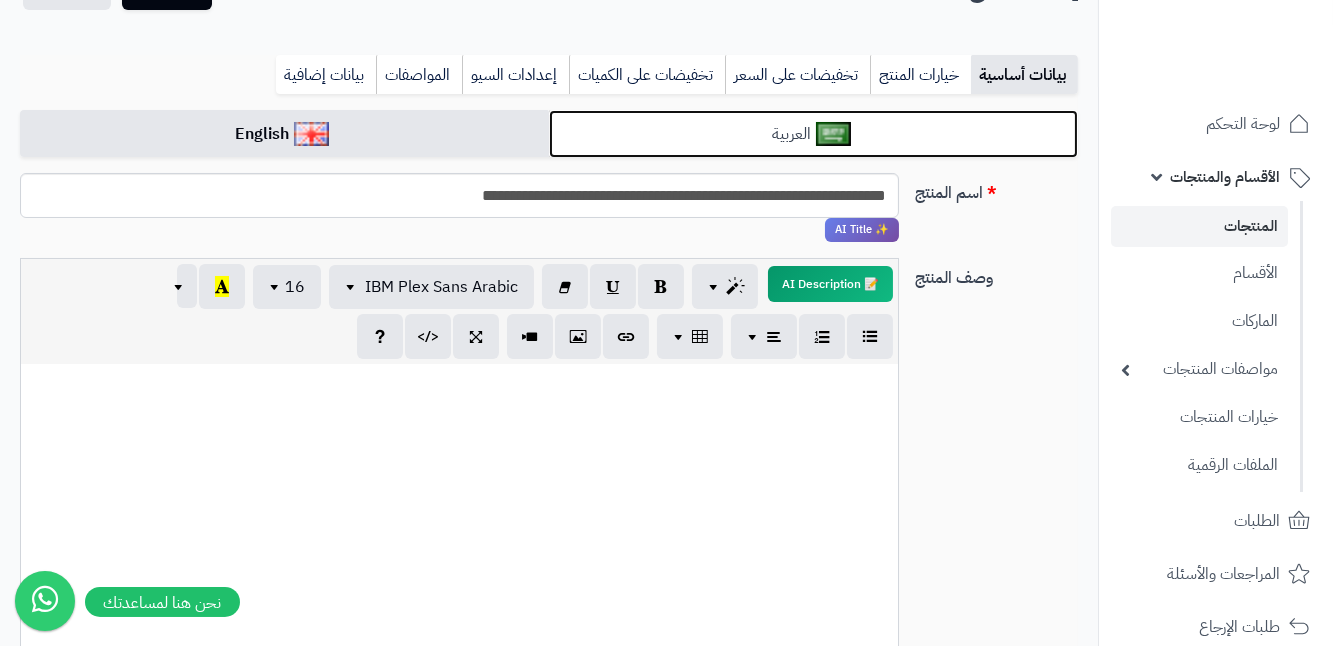 click on "العربية" at bounding box center (813, 134) 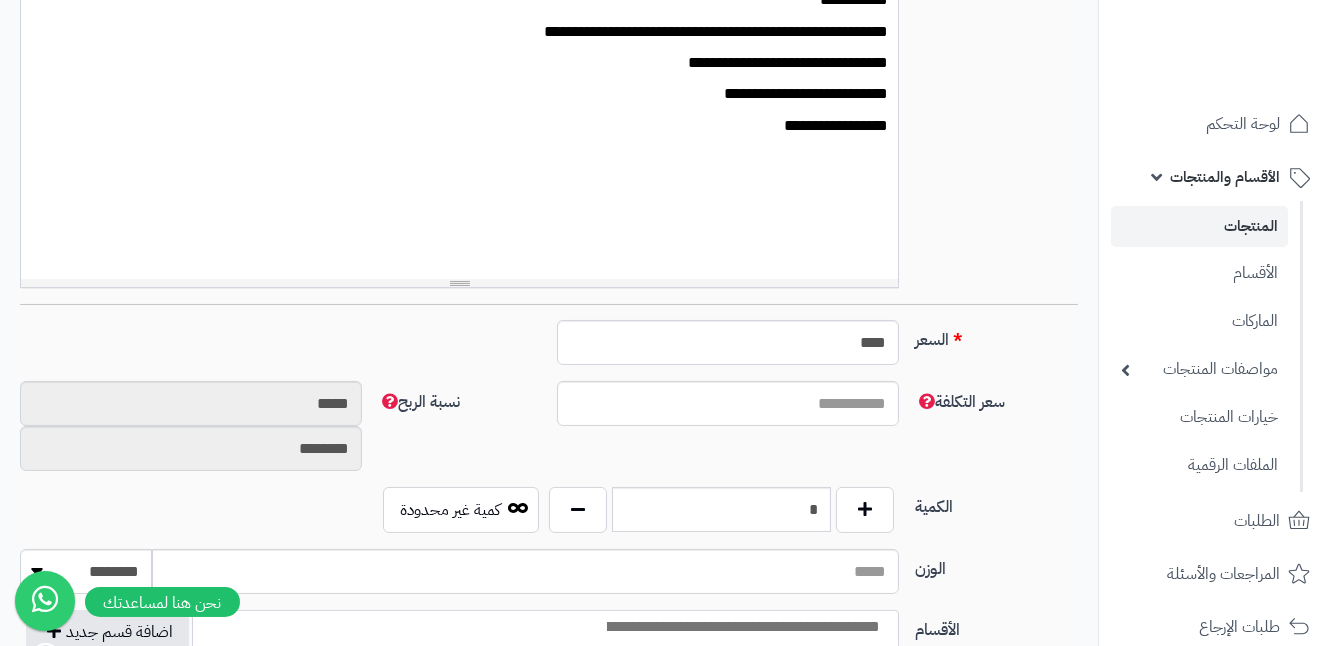 scroll, scrollTop: 545, scrollLeft: 0, axis: vertical 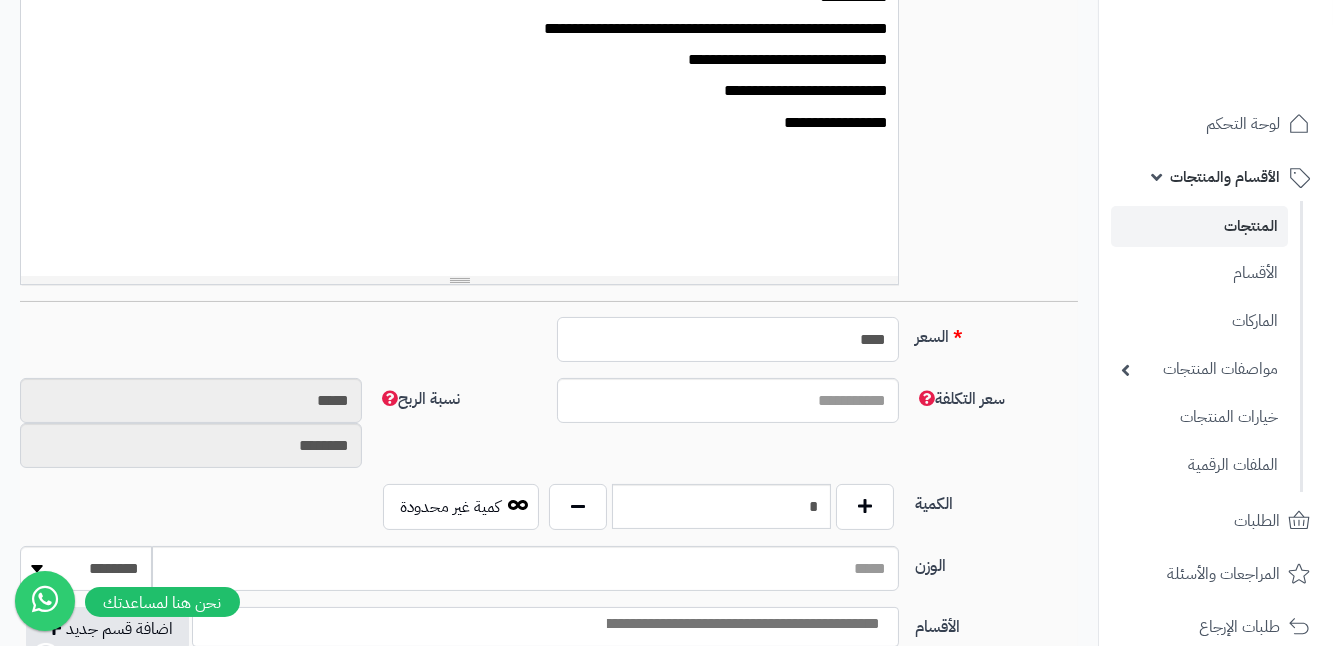 click on "****" at bounding box center [728, 339] 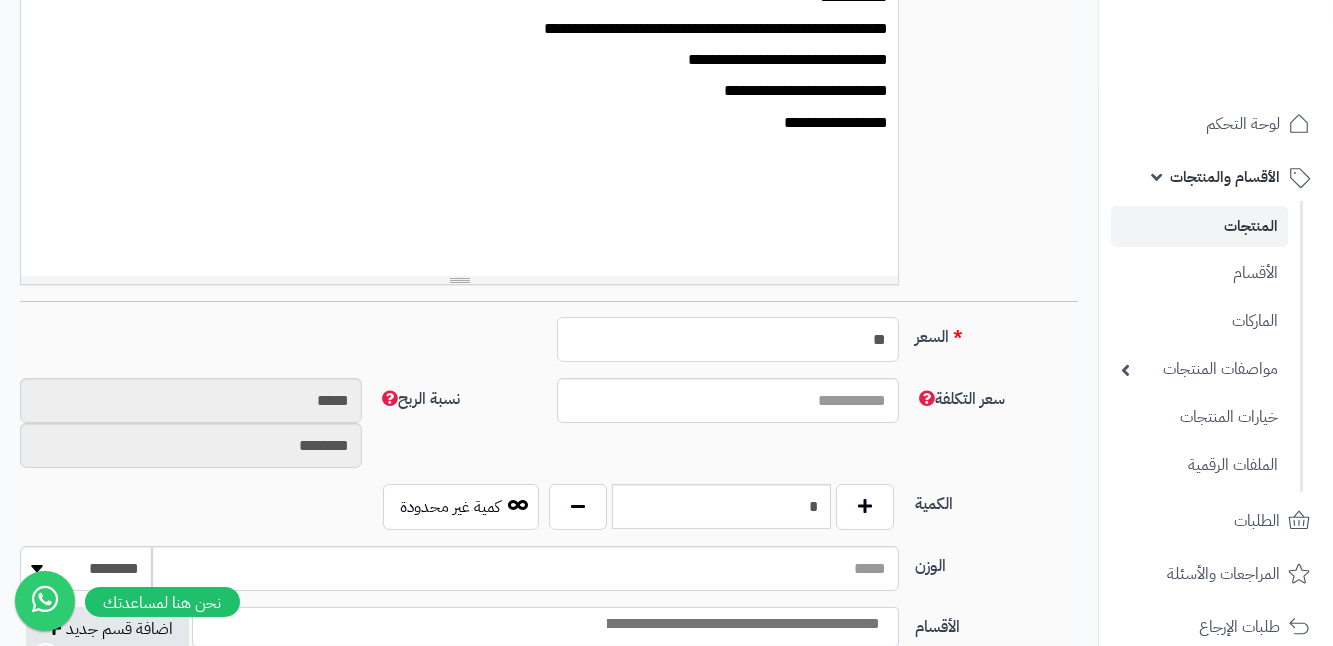 type on "*" 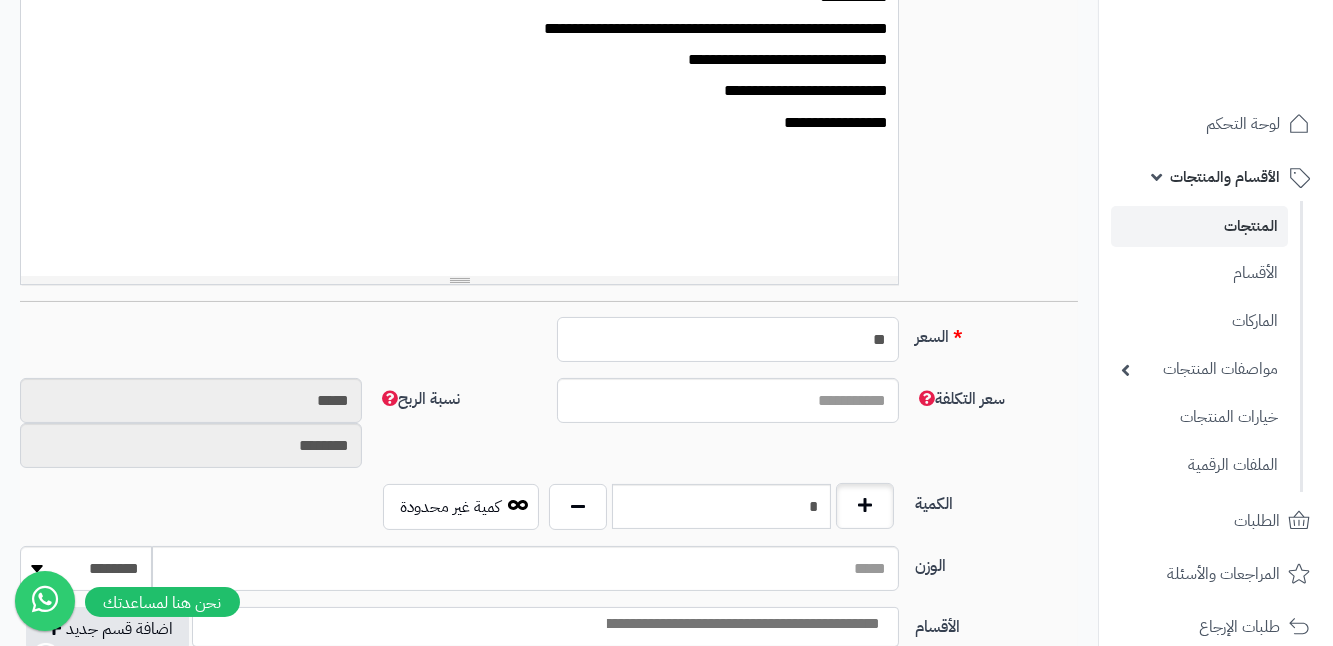 type on "**" 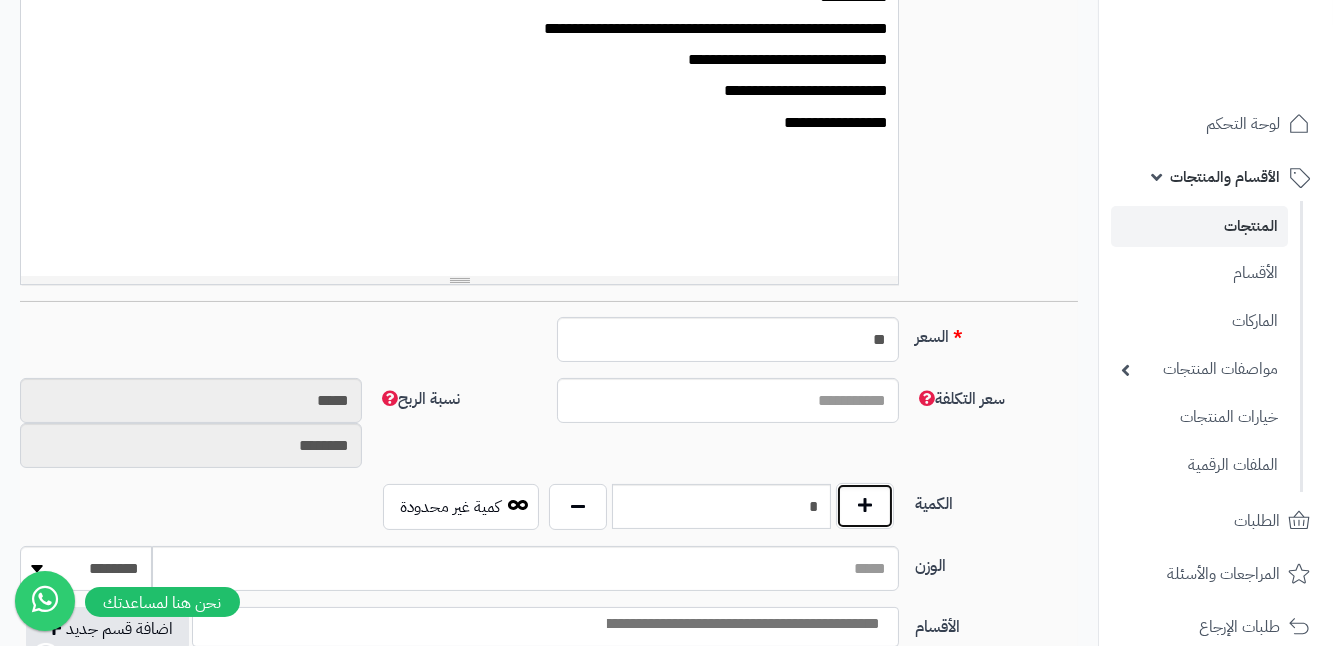 click at bounding box center [865, 506] 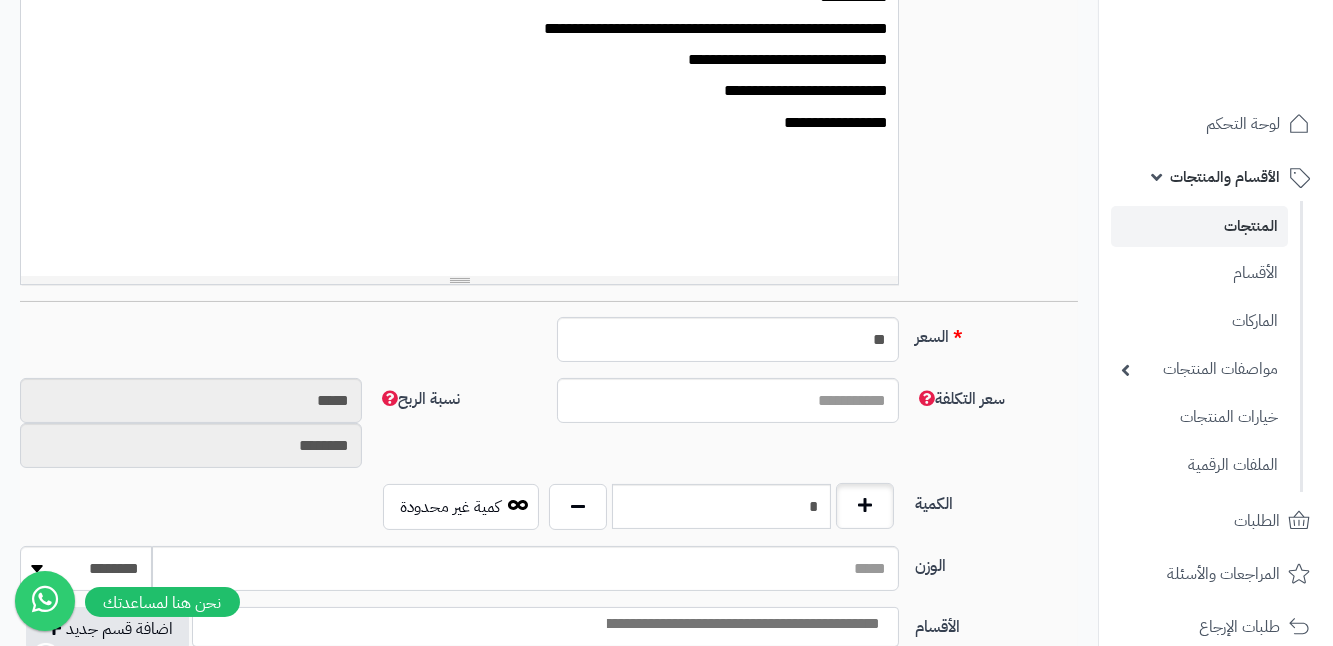 type on "*" 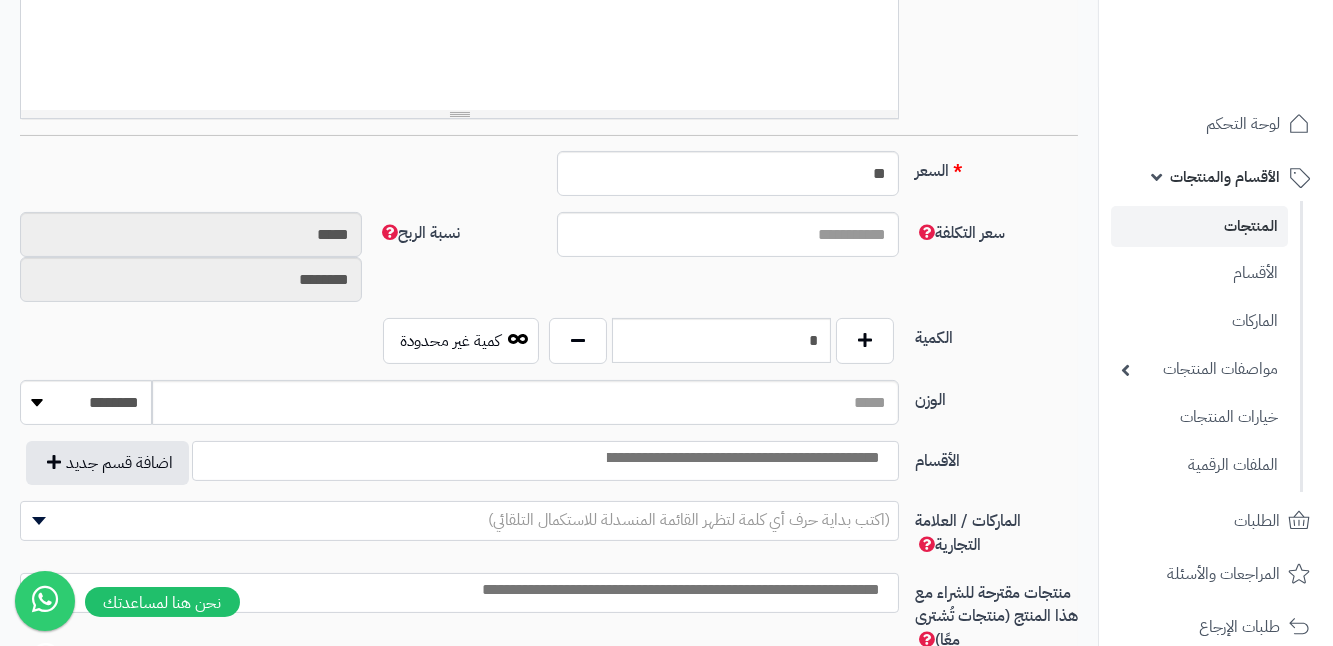 scroll, scrollTop: 727, scrollLeft: 0, axis: vertical 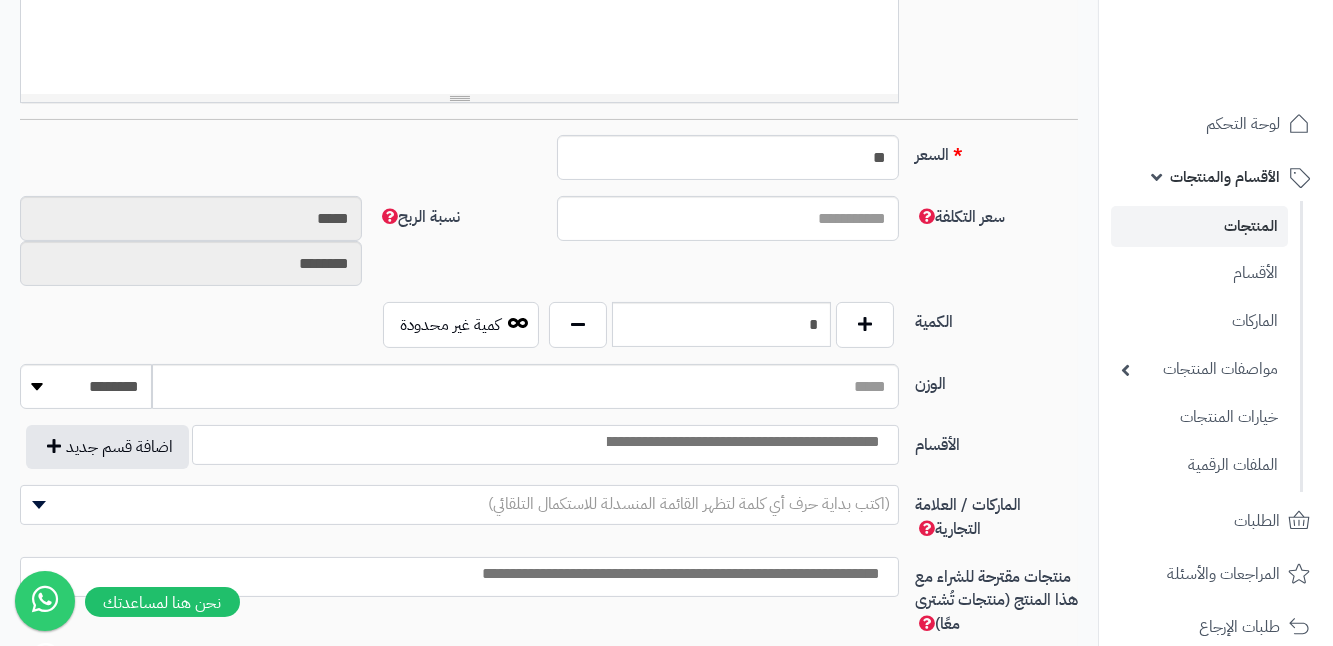 click at bounding box center [545, 445] 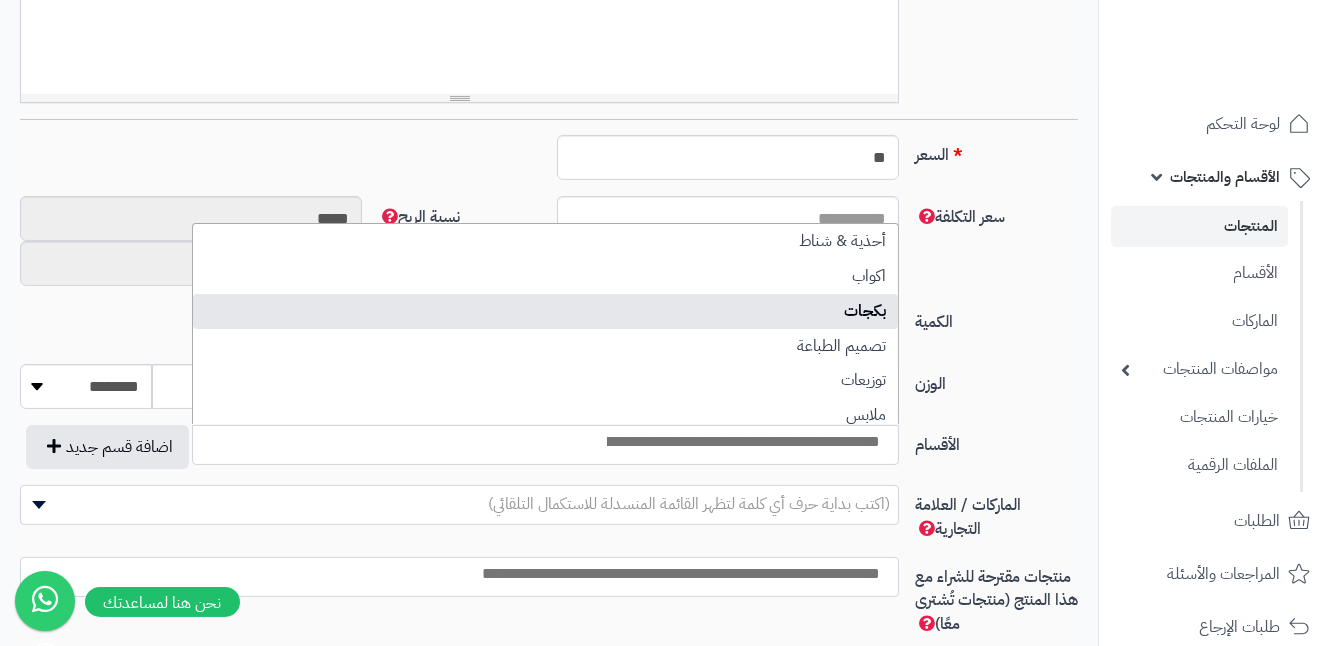 select on "***" 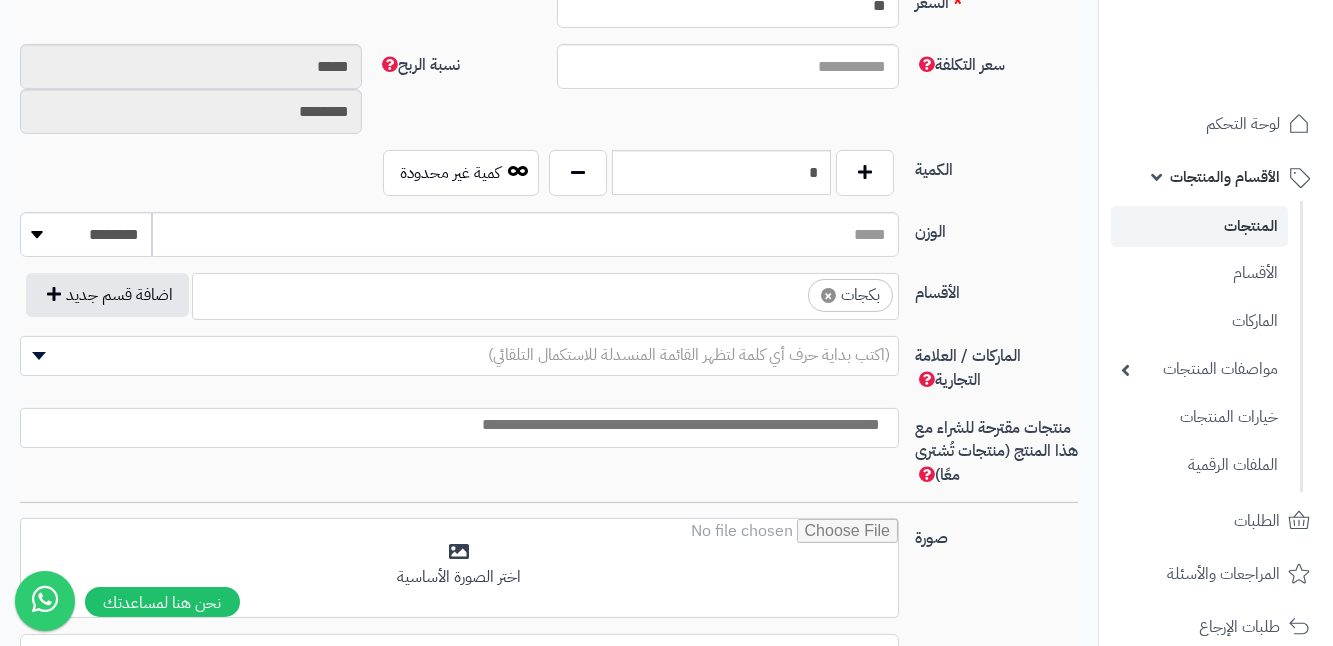 scroll, scrollTop: 909, scrollLeft: 0, axis: vertical 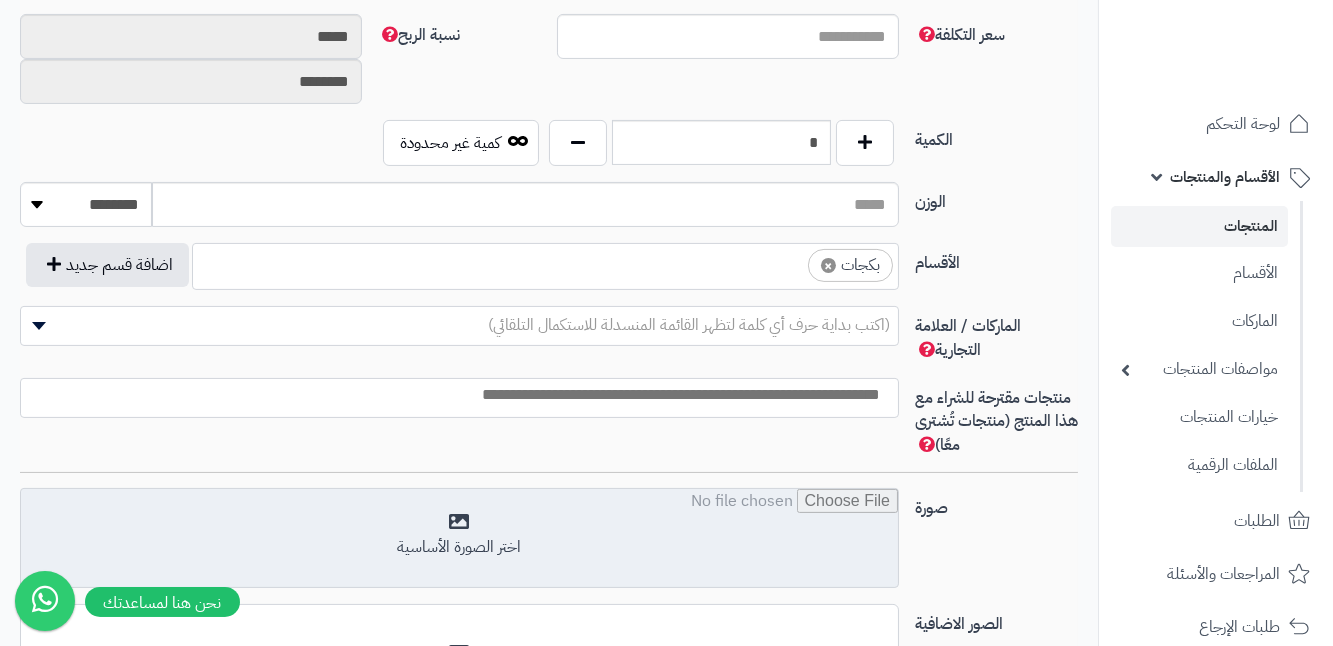 click at bounding box center (459, 539) 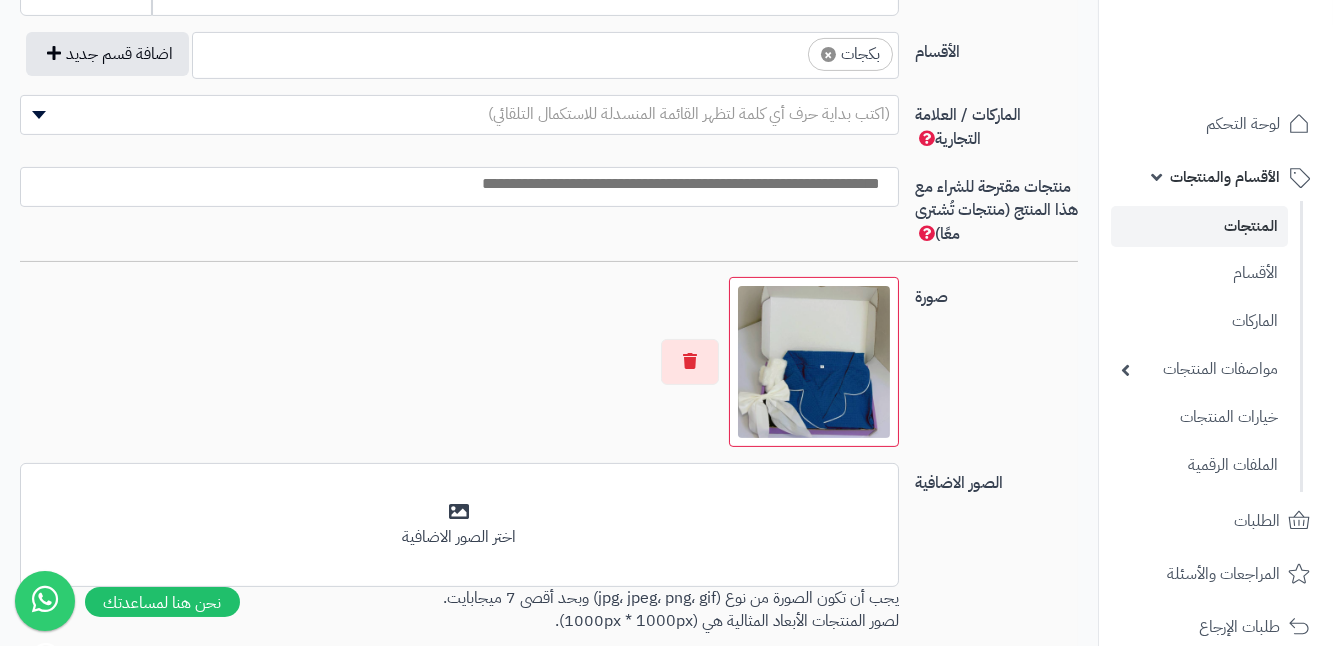 scroll, scrollTop: 1181, scrollLeft: 0, axis: vertical 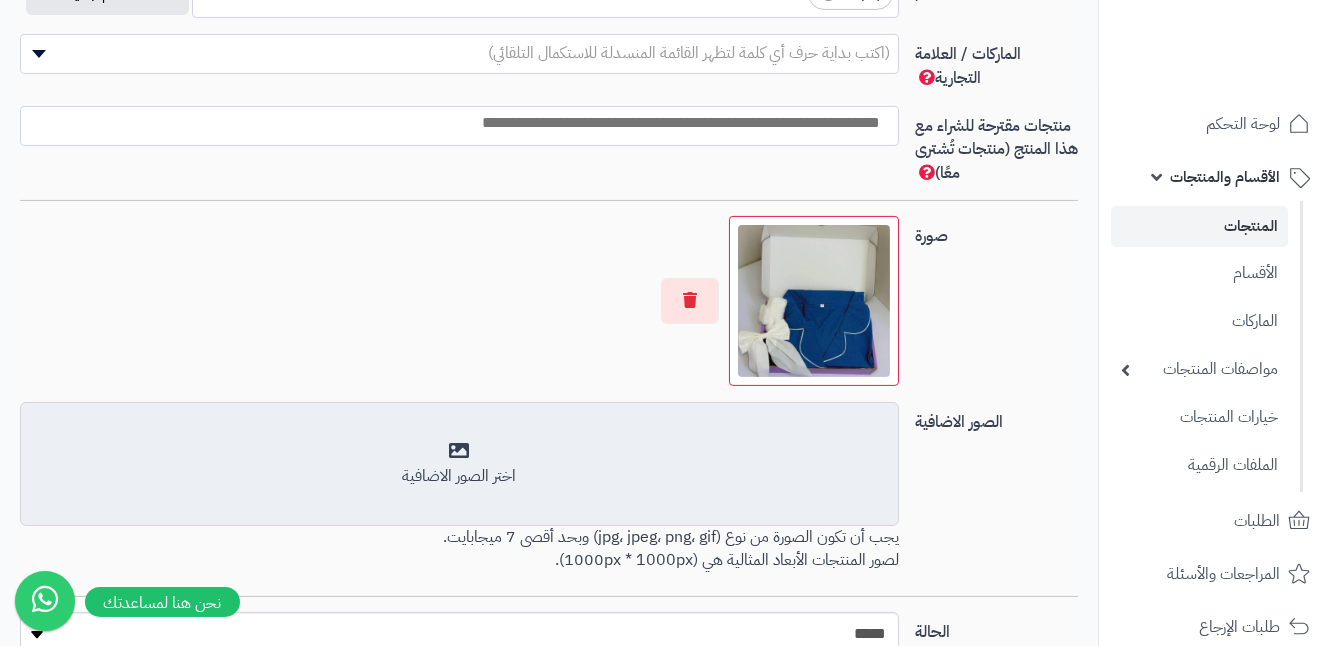 click on "اختر الصور الاضافية" at bounding box center (459, 464) 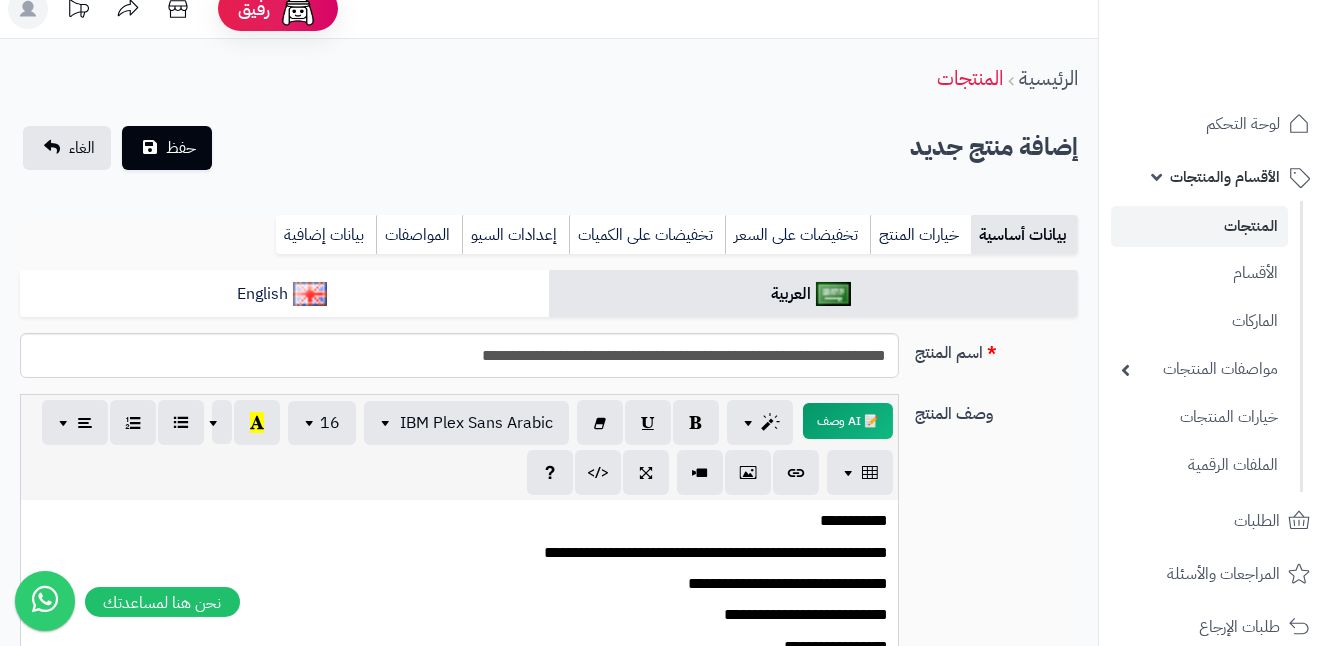 scroll, scrollTop: 0, scrollLeft: 0, axis: both 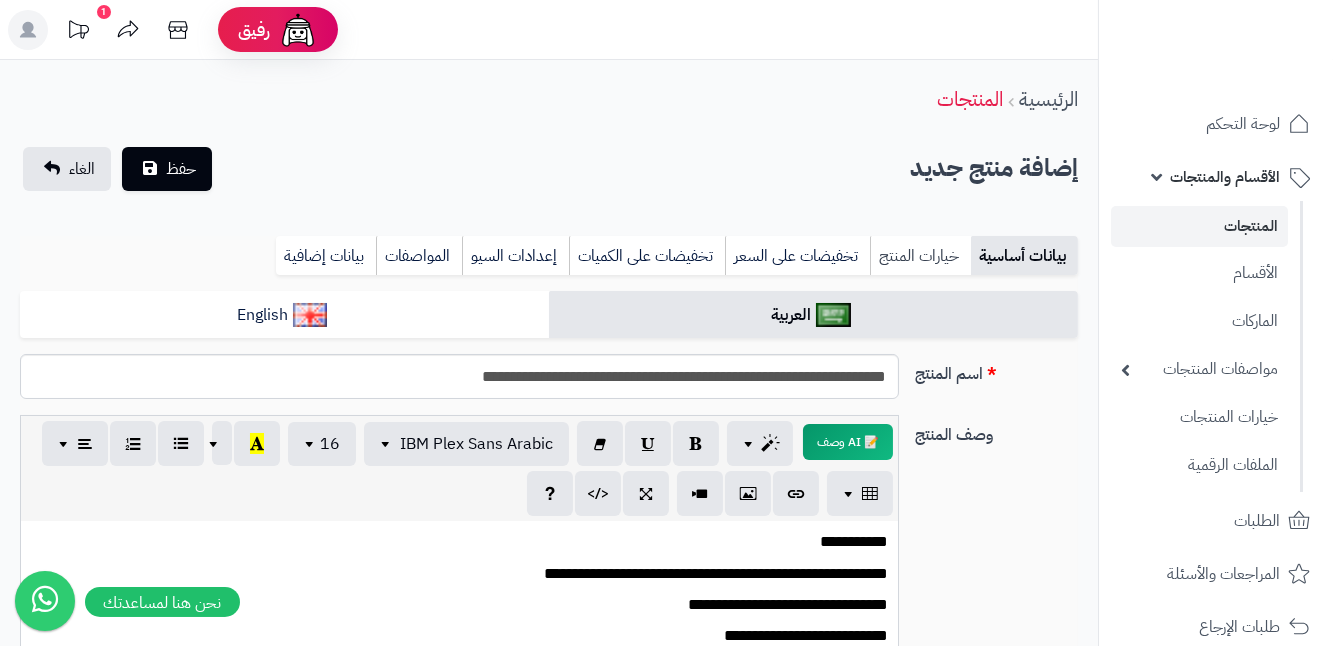 click on "خيارات المنتج" at bounding box center (920, 256) 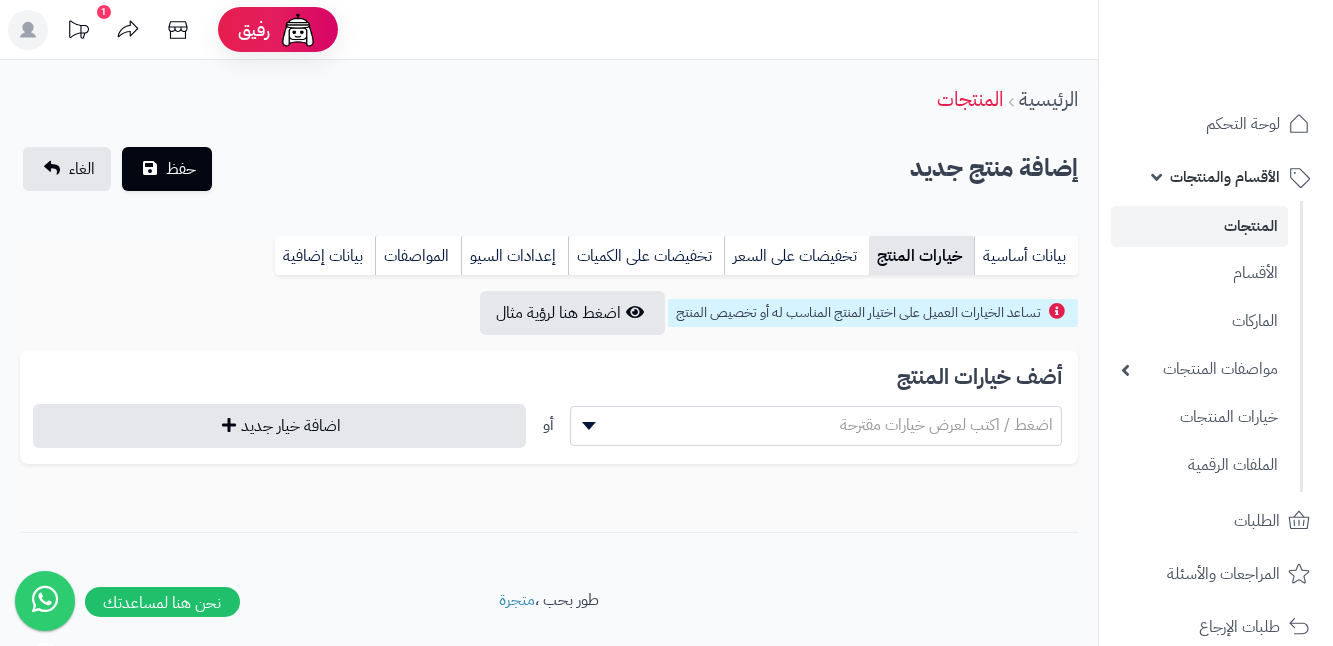 click at bounding box center (586, 426) 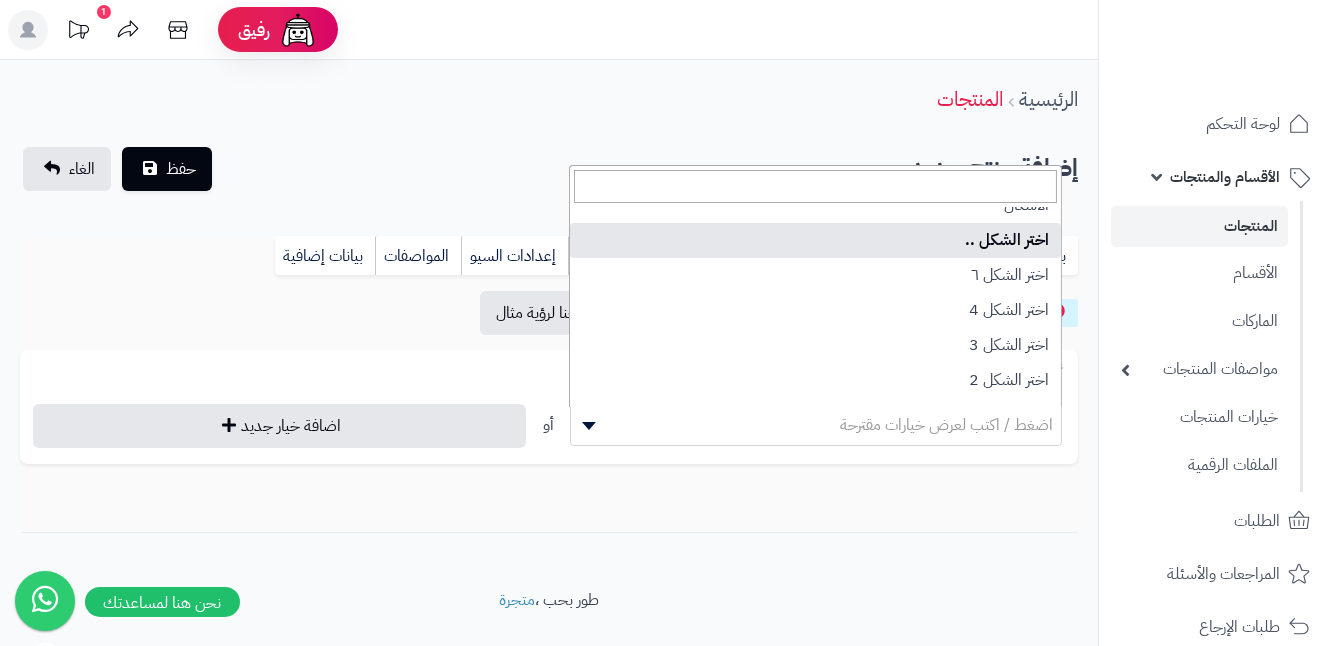 scroll, scrollTop: 183, scrollLeft: 0, axis: vertical 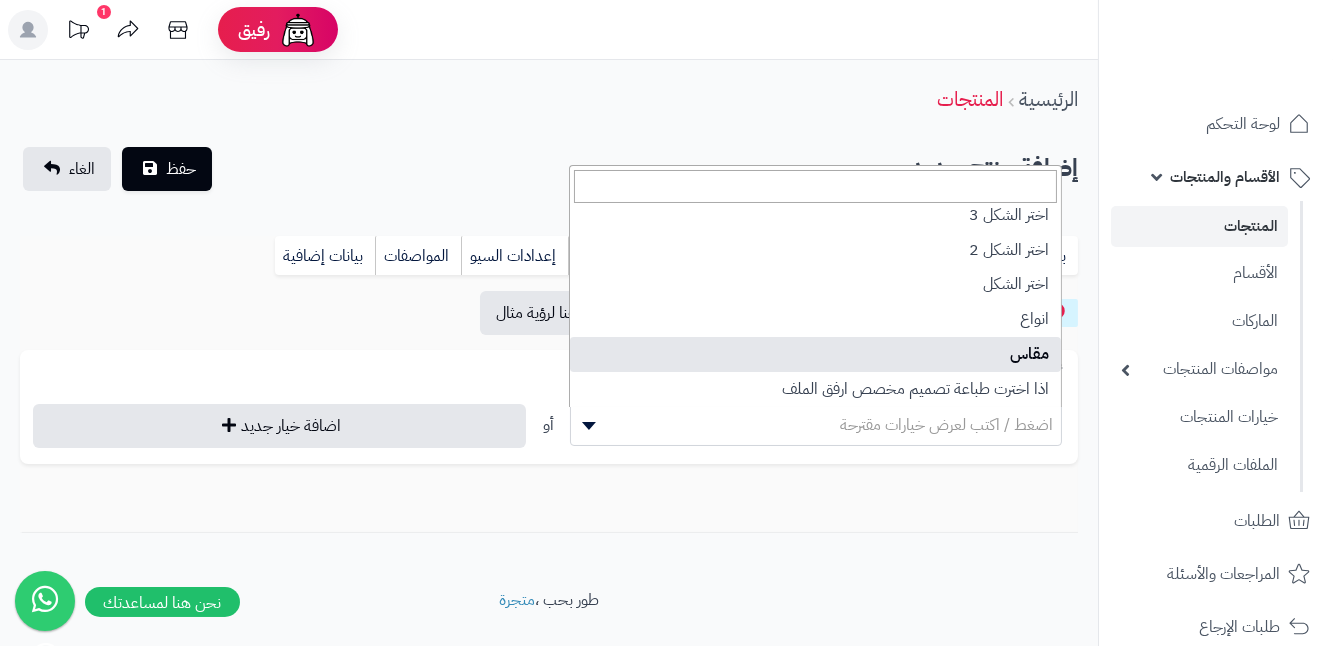 select on "**" 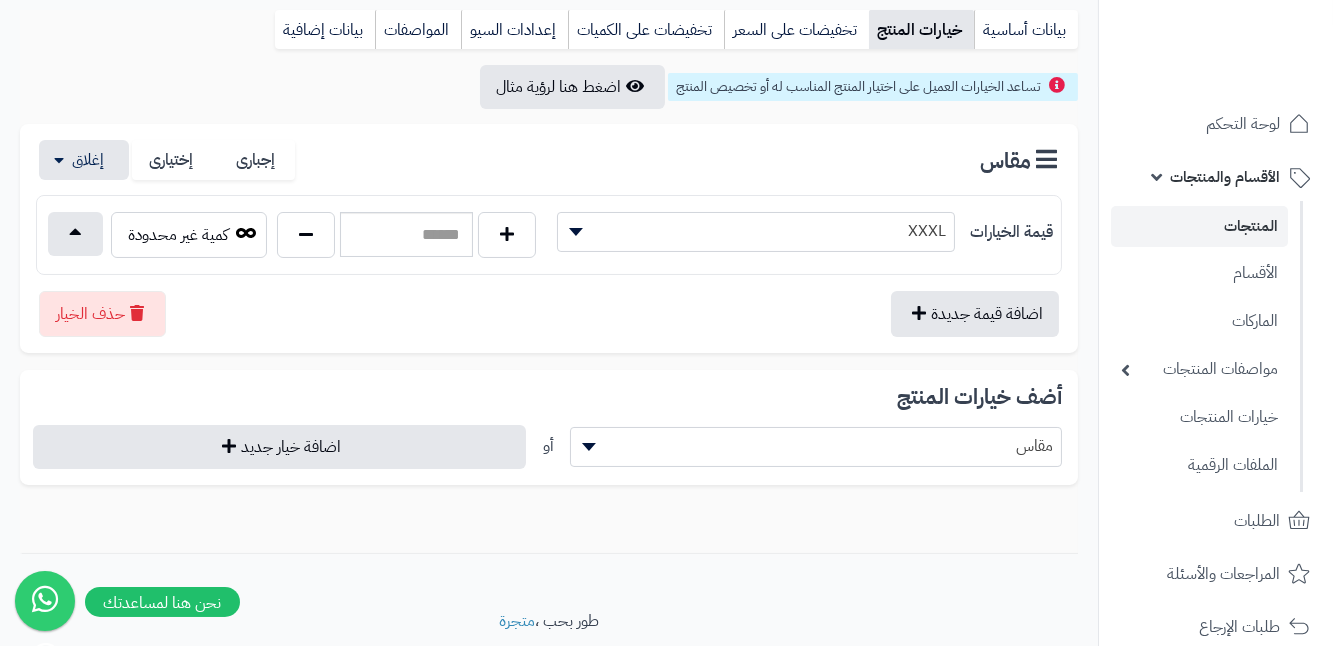 scroll, scrollTop: 272, scrollLeft: 0, axis: vertical 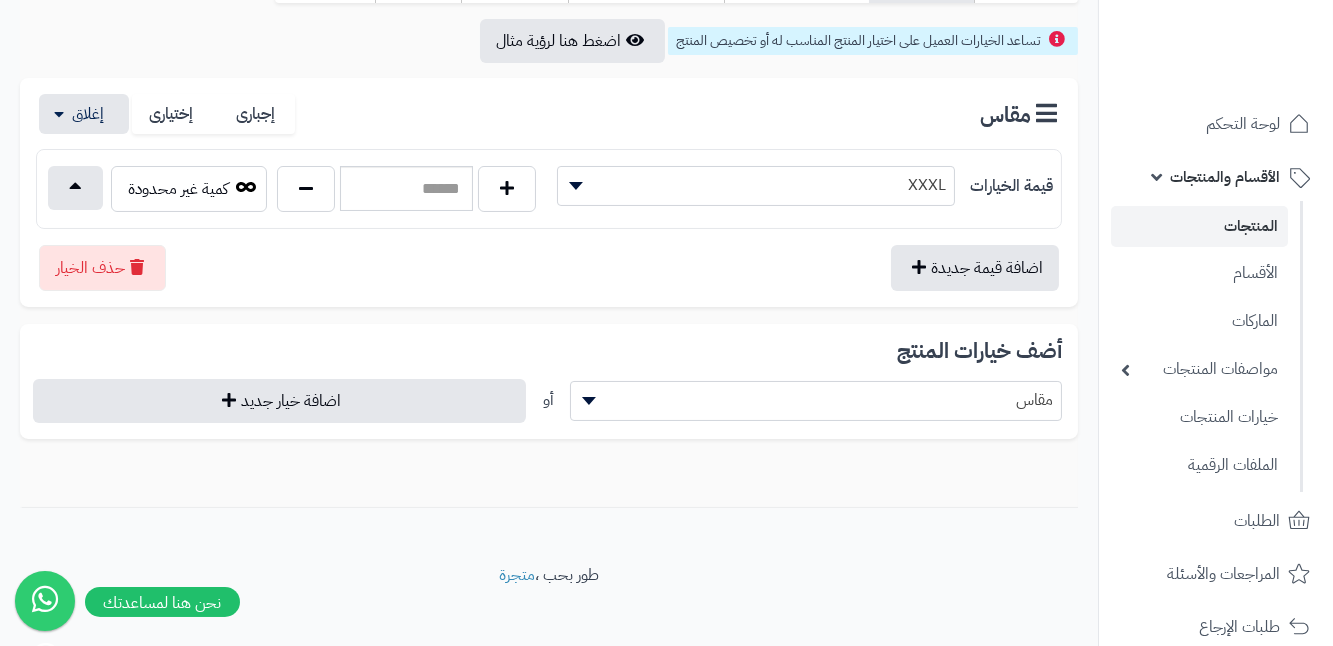 click on "XXXL" at bounding box center (756, 185) 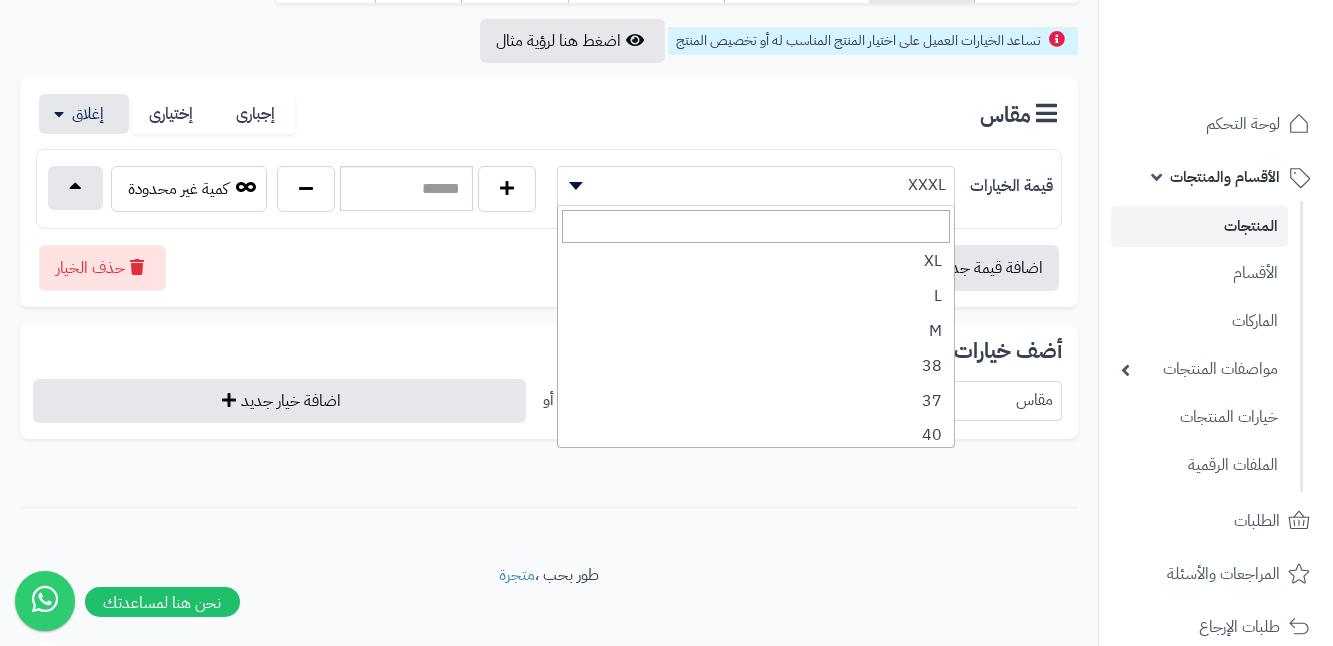 scroll, scrollTop: 181, scrollLeft: 0, axis: vertical 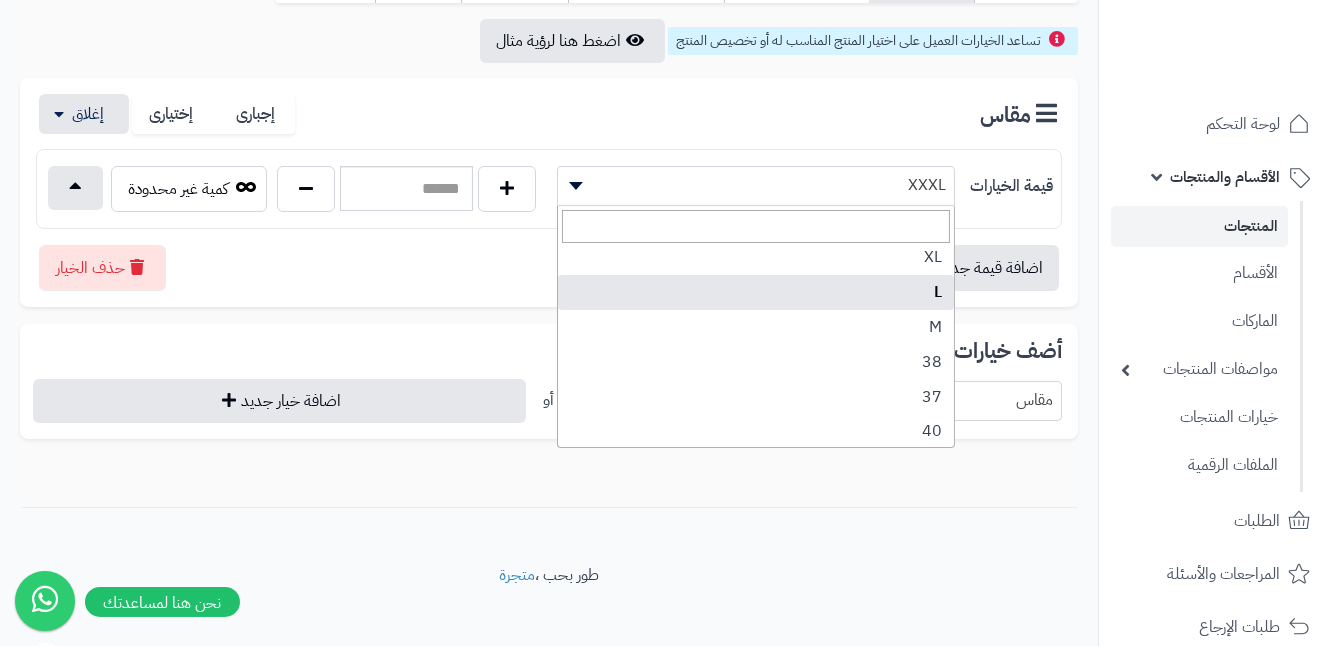 select on "***" 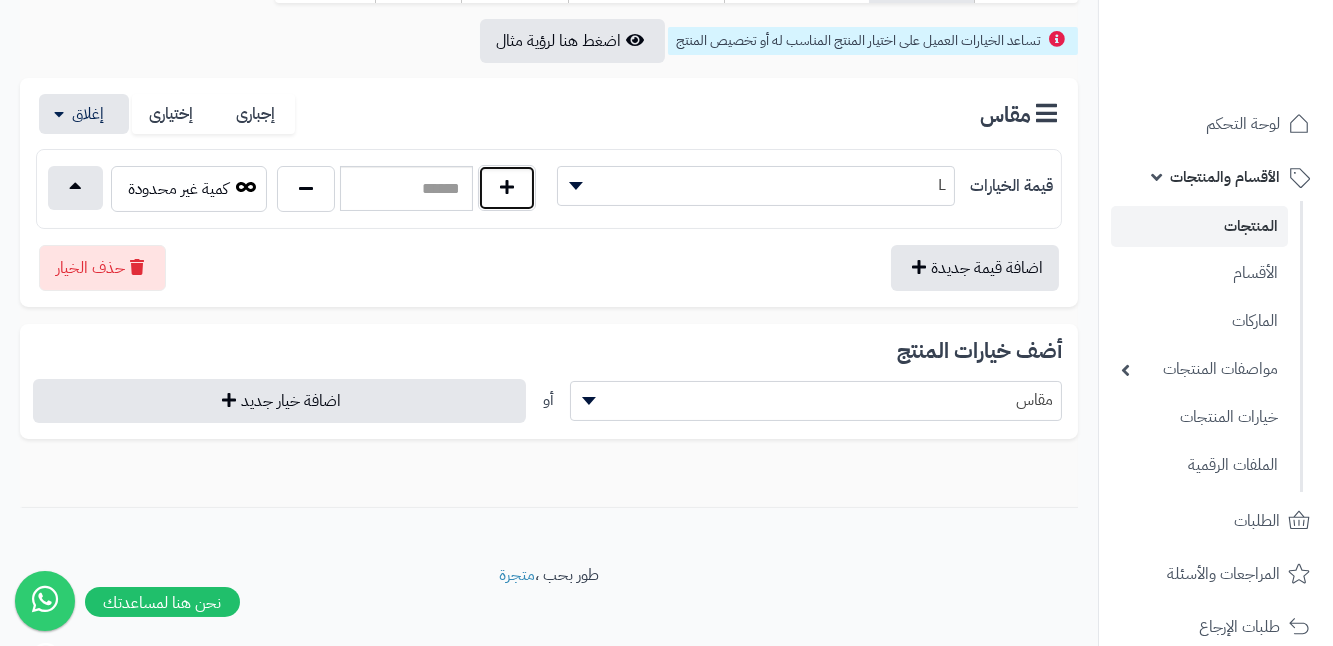 click at bounding box center [507, 188] 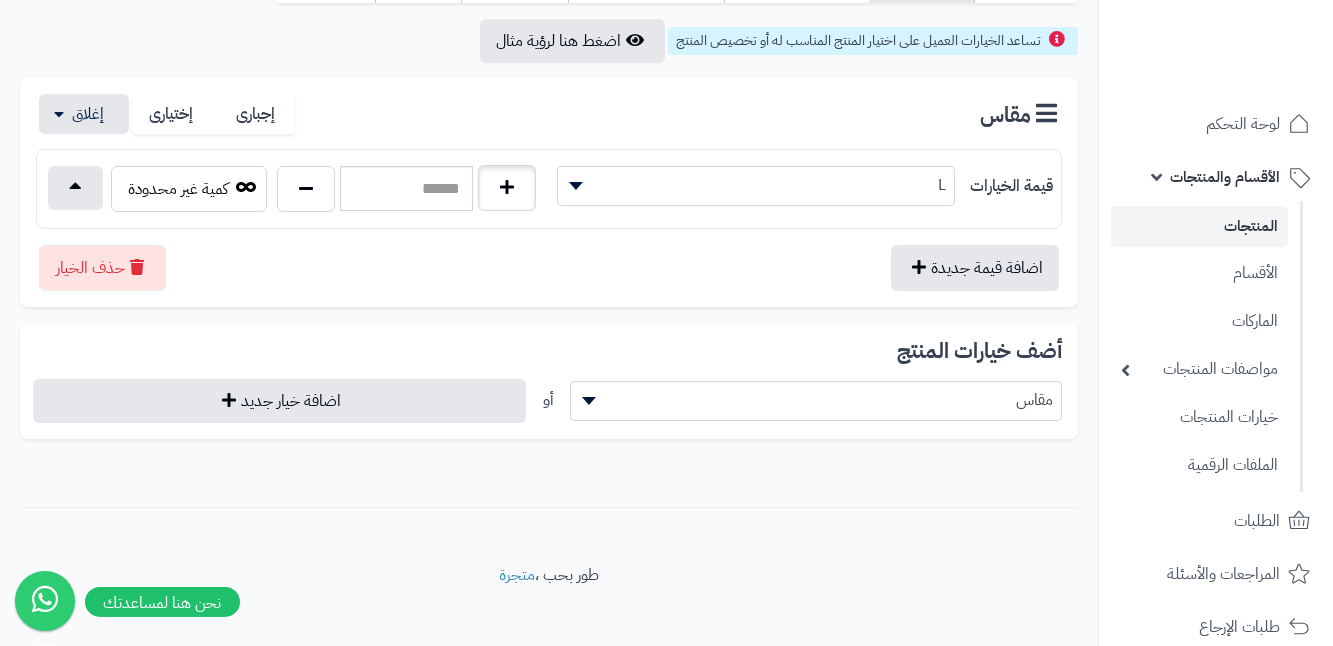 type on "*" 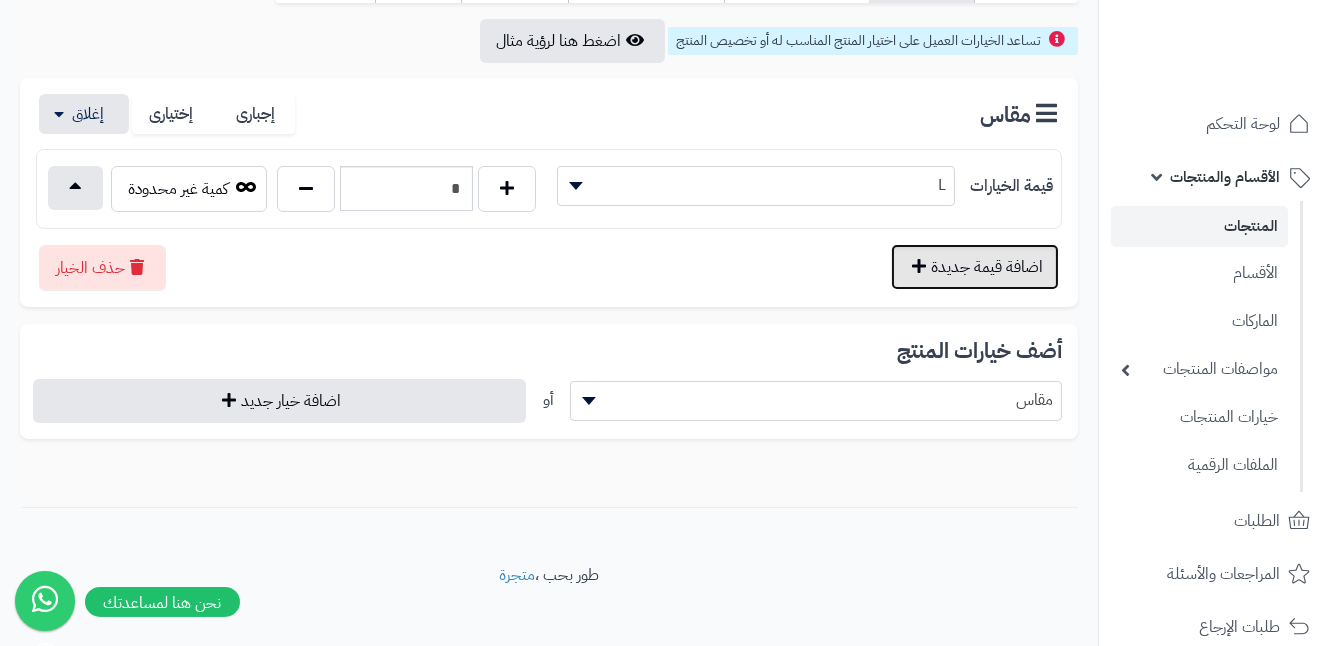 click on "اضافة قيمة جديدة" at bounding box center (975, 267) 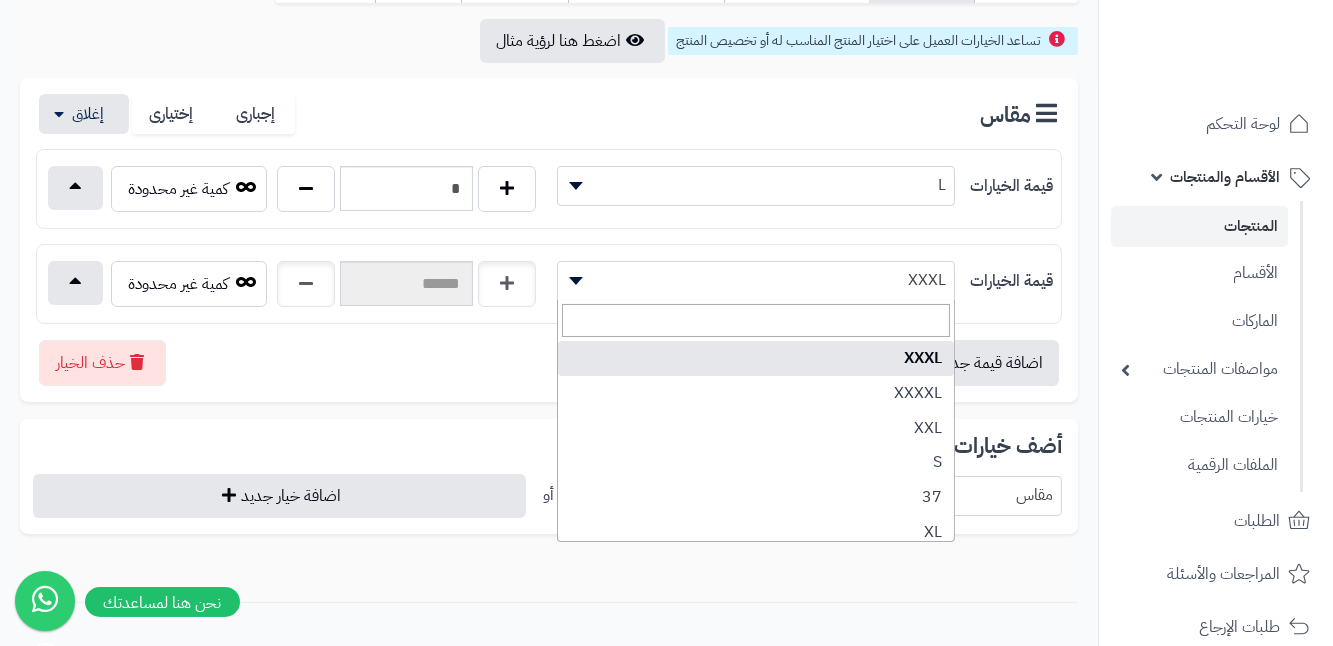 click on "XXXL" at bounding box center [756, 280] 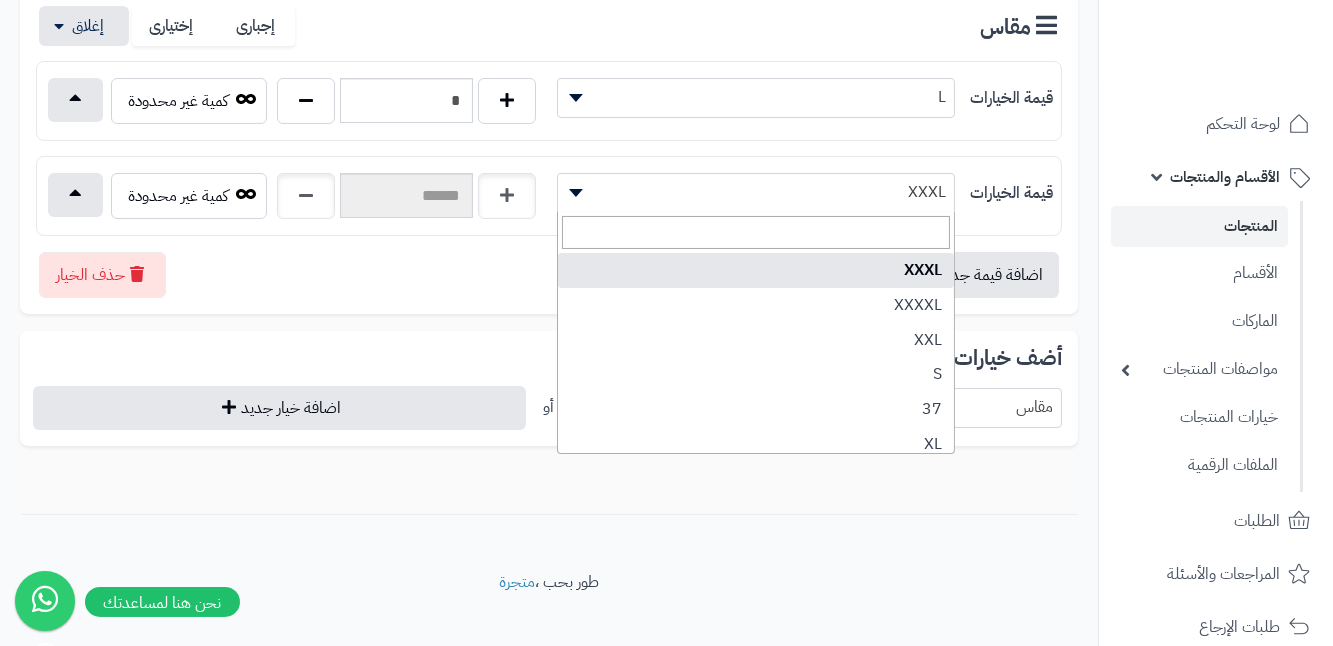 scroll, scrollTop: 382, scrollLeft: 0, axis: vertical 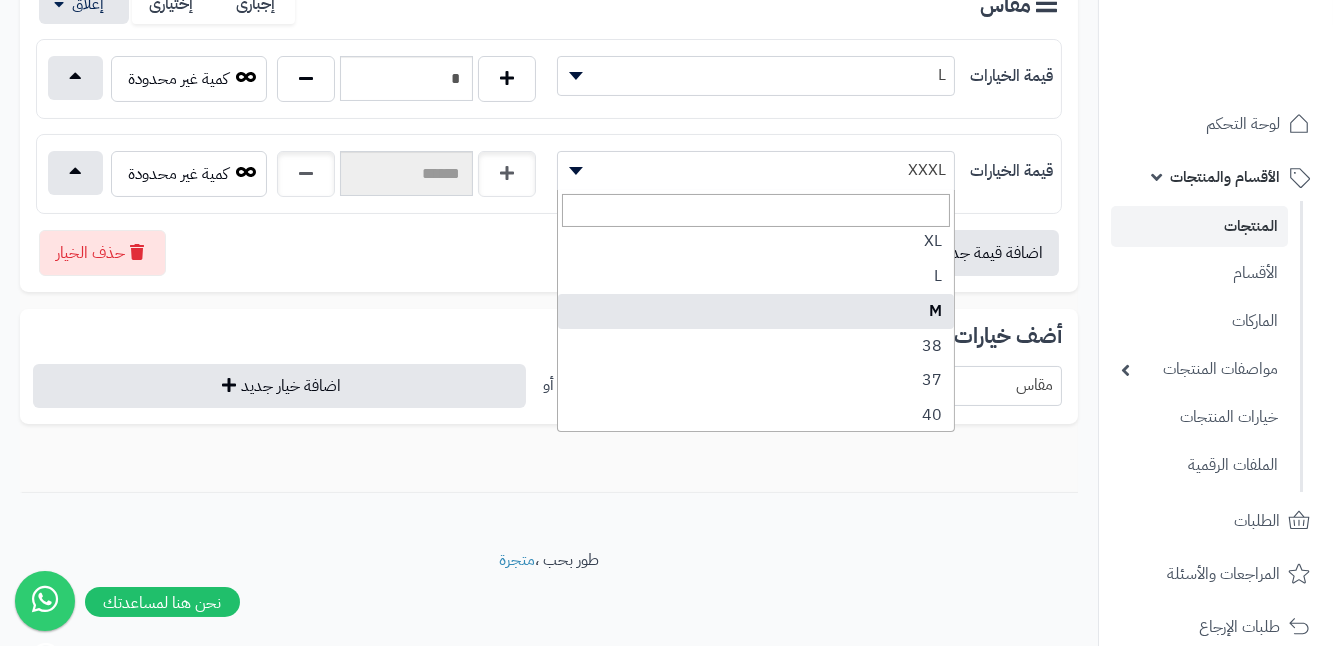 select on "***" 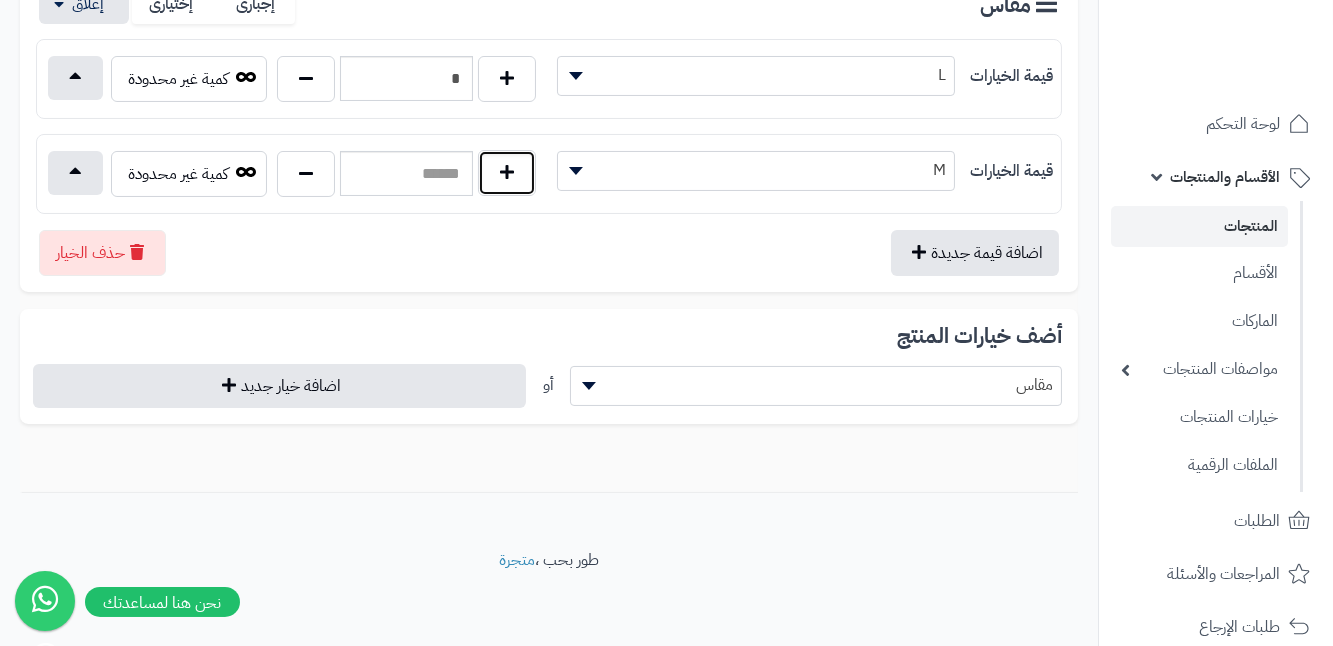 click at bounding box center (507, 173) 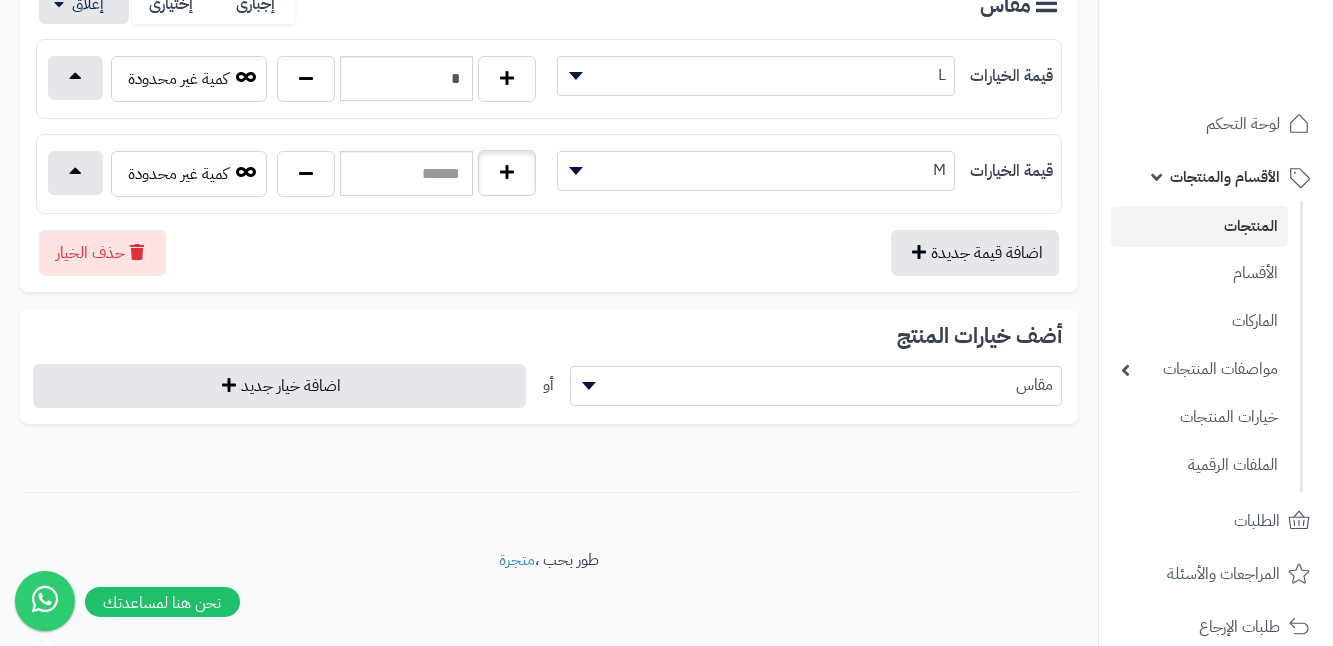 type on "*" 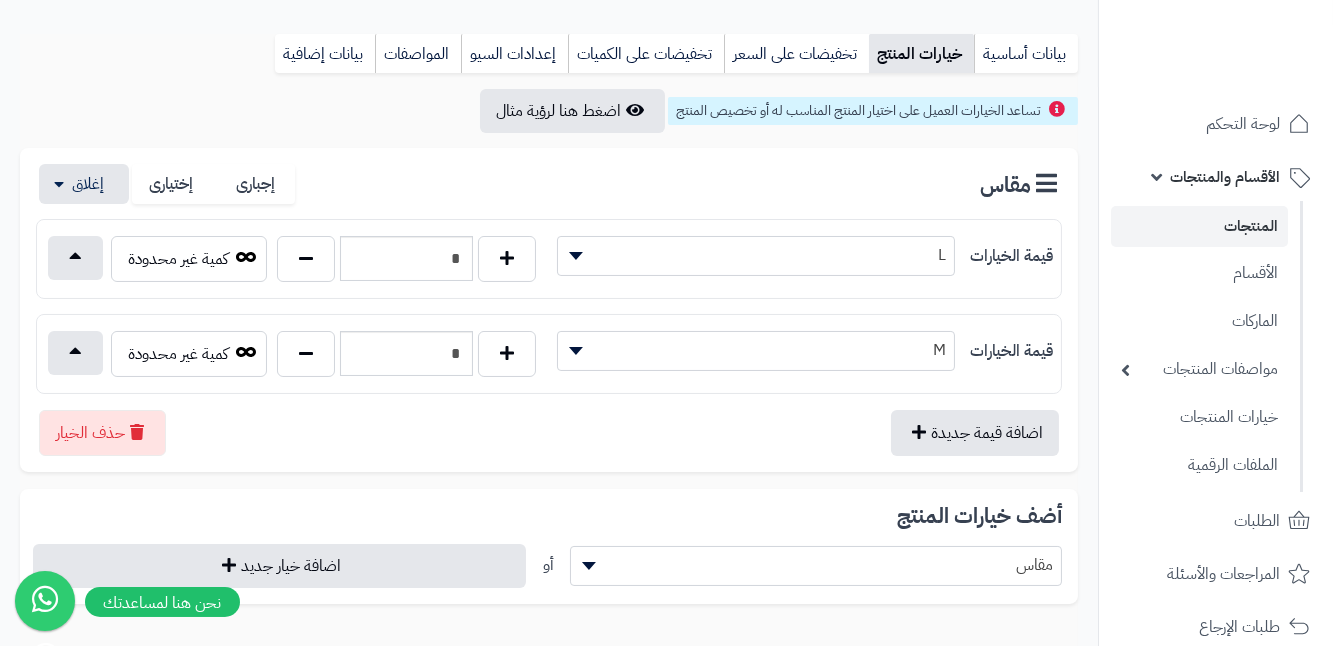 scroll, scrollTop: 109, scrollLeft: 0, axis: vertical 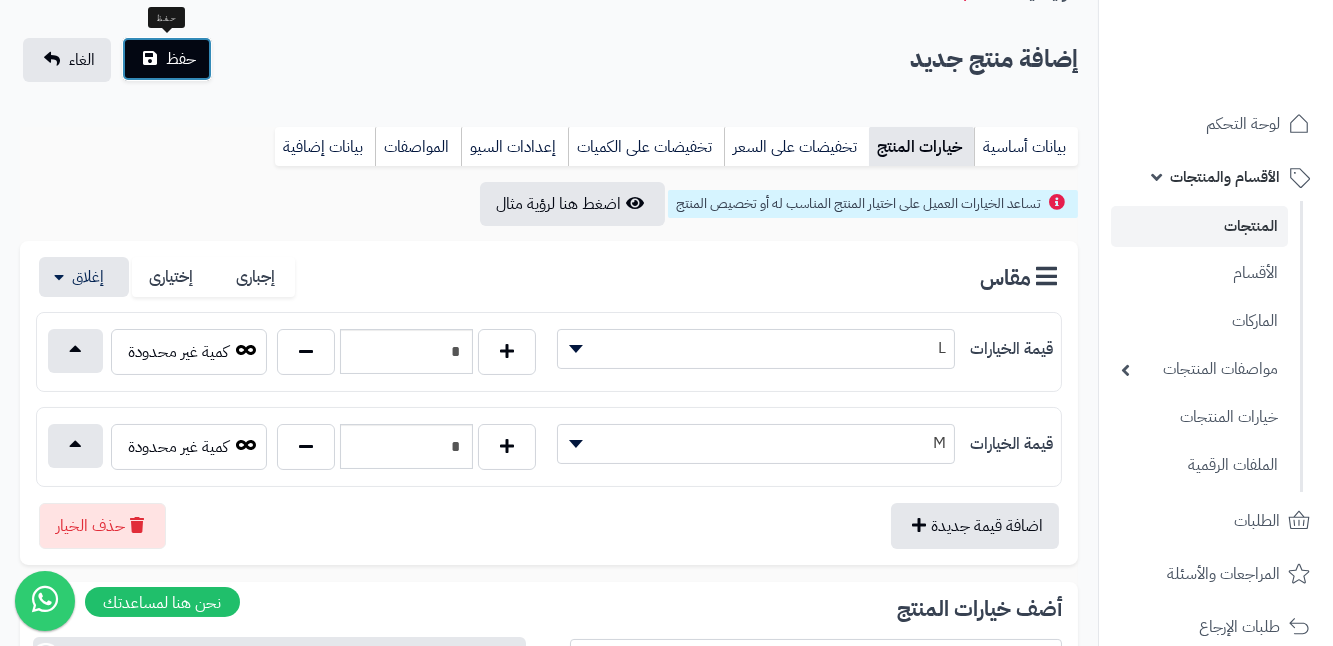 click on "حفظ" at bounding box center [181, 59] 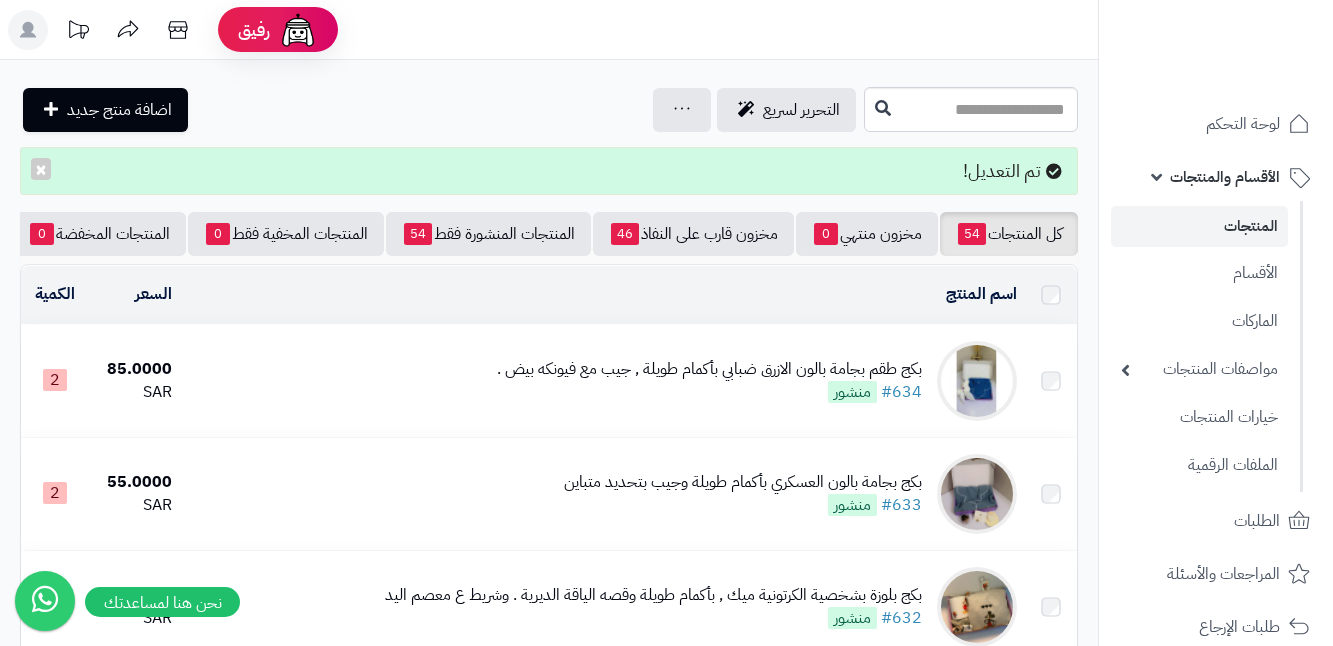 scroll, scrollTop: 0, scrollLeft: 0, axis: both 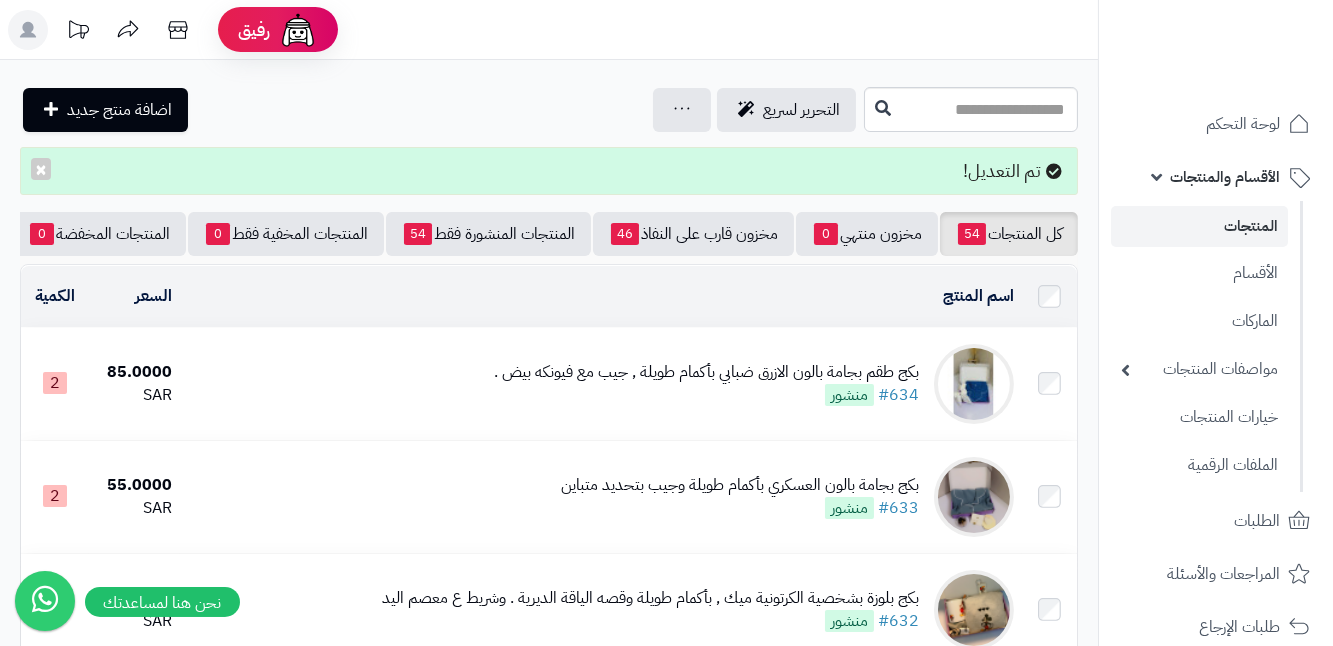 click at bounding box center (974, 384) 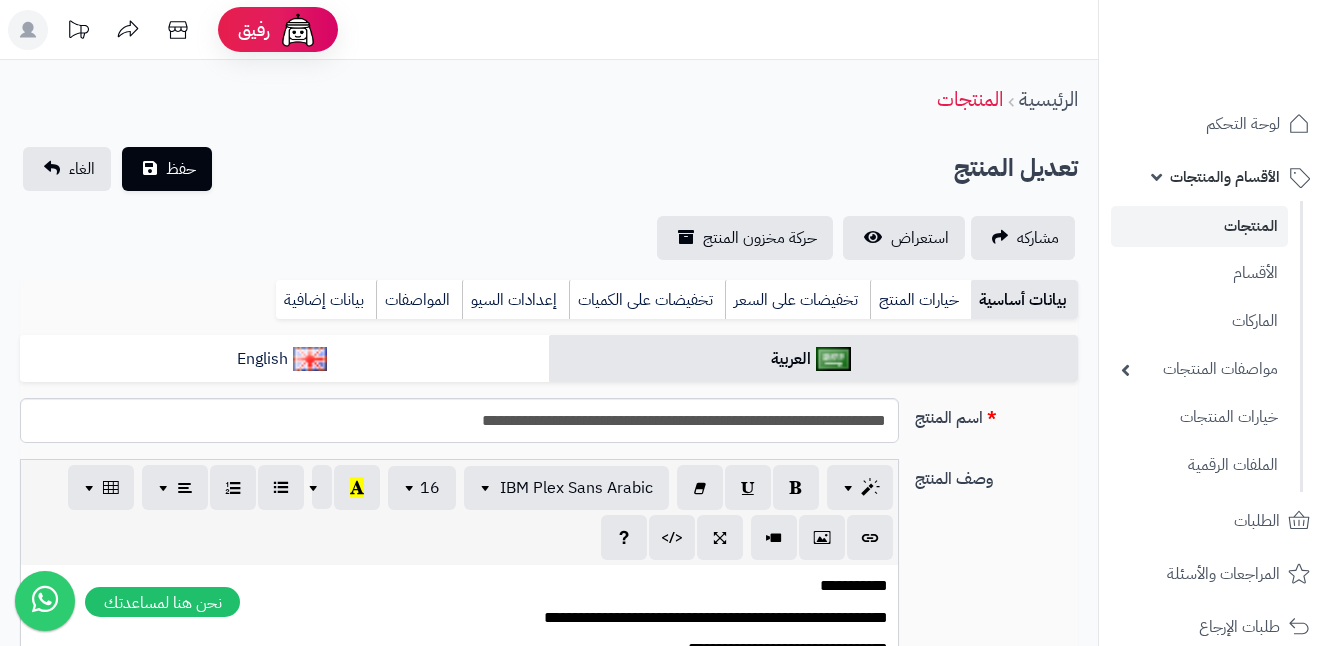 scroll, scrollTop: 191, scrollLeft: 0, axis: vertical 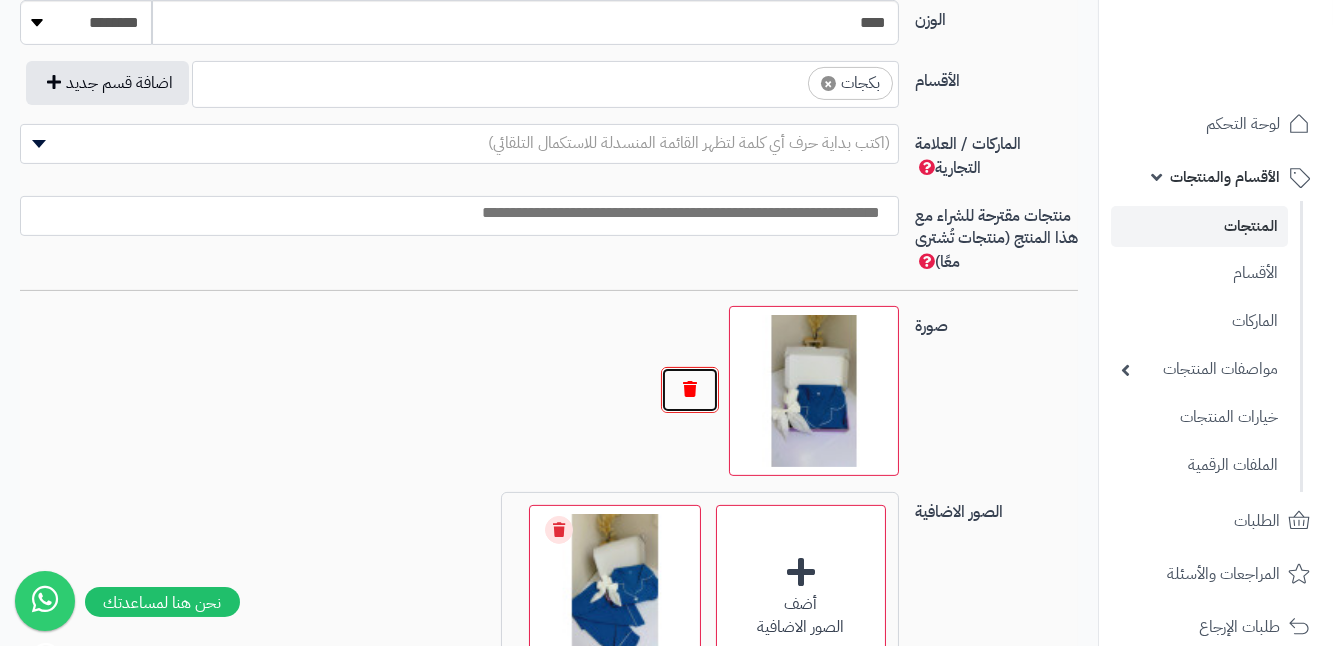 click at bounding box center (690, 390) 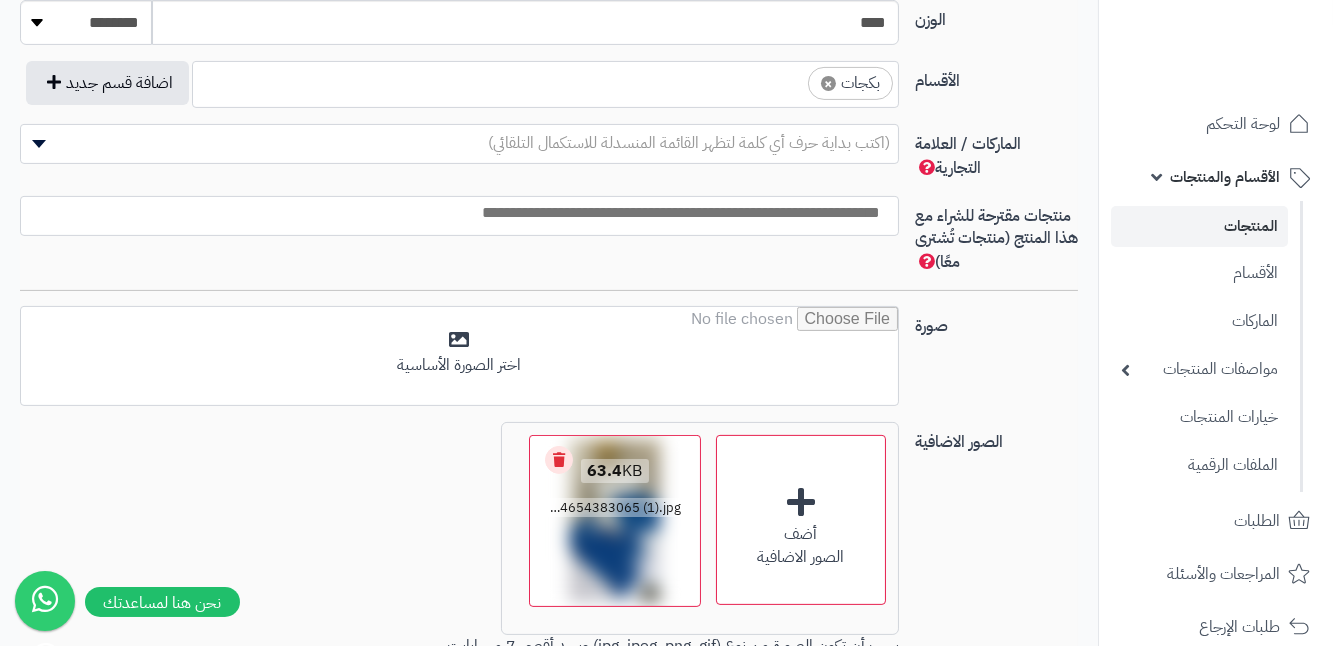 click on "Remove file" at bounding box center [559, 460] 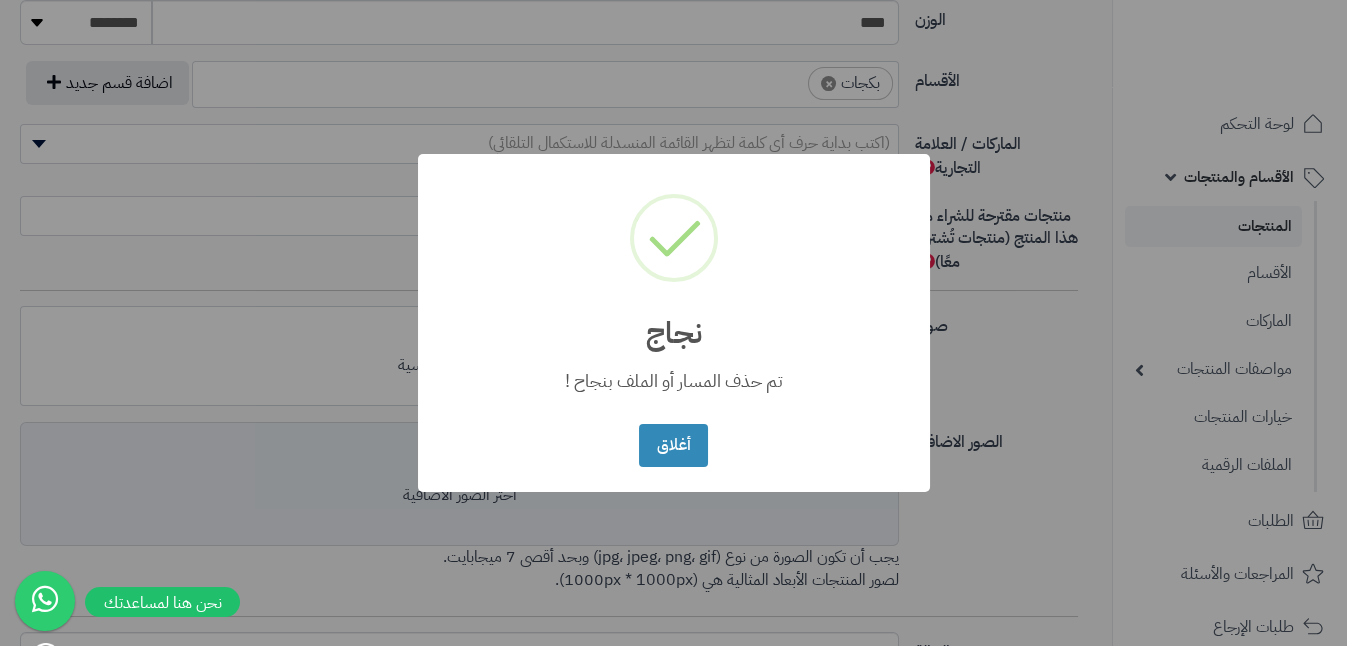 click on "تم حذف المسار أو الملف بنجاح !" at bounding box center [674, 374] 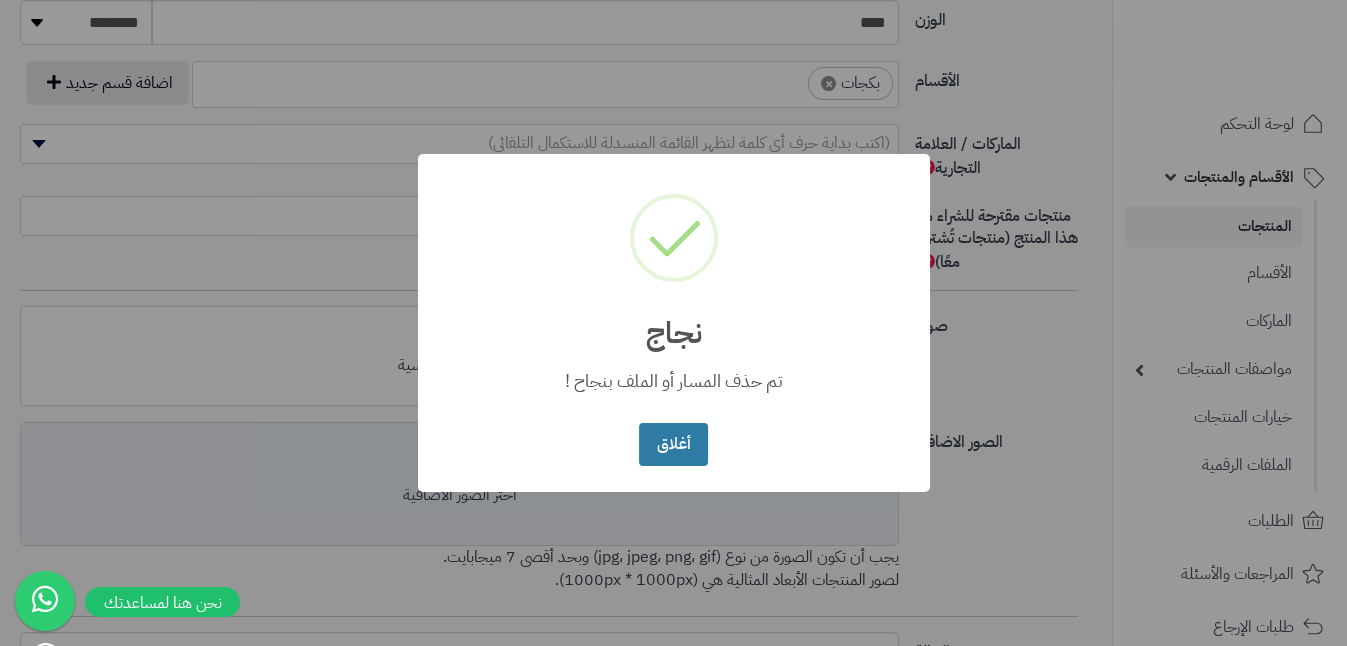 click on "أغلاق" at bounding box center (673, 444) 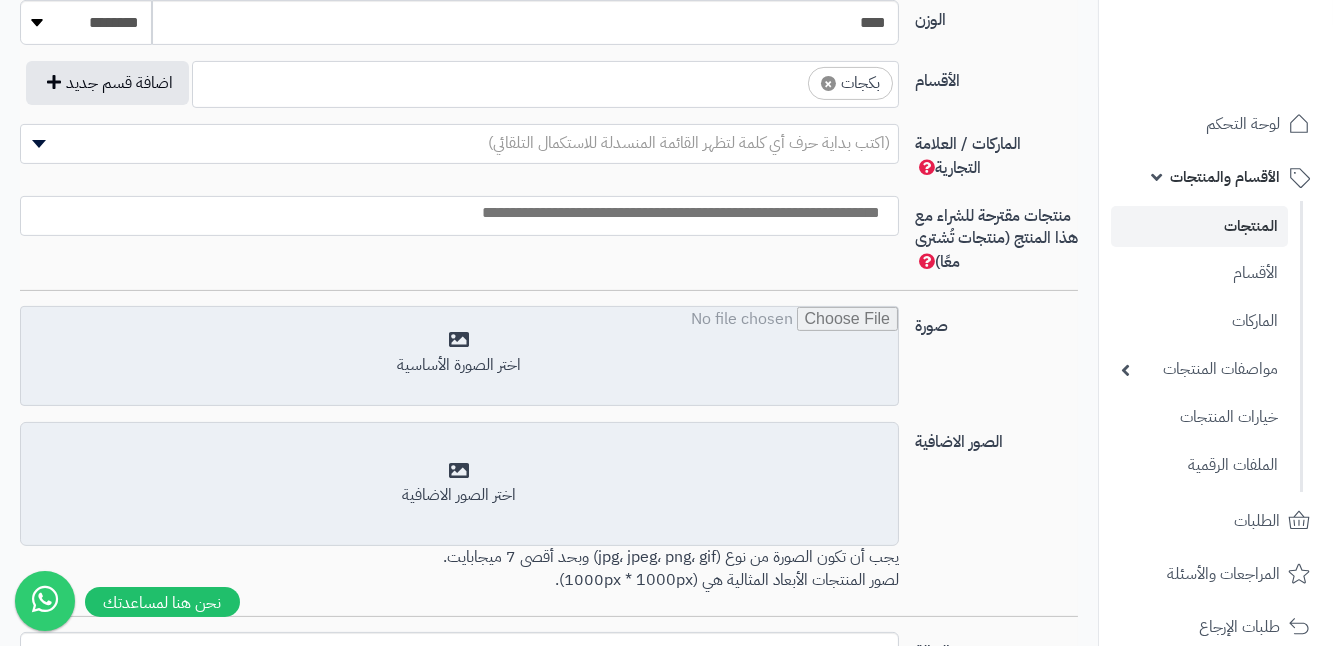 click at bounding box center (459, 357) 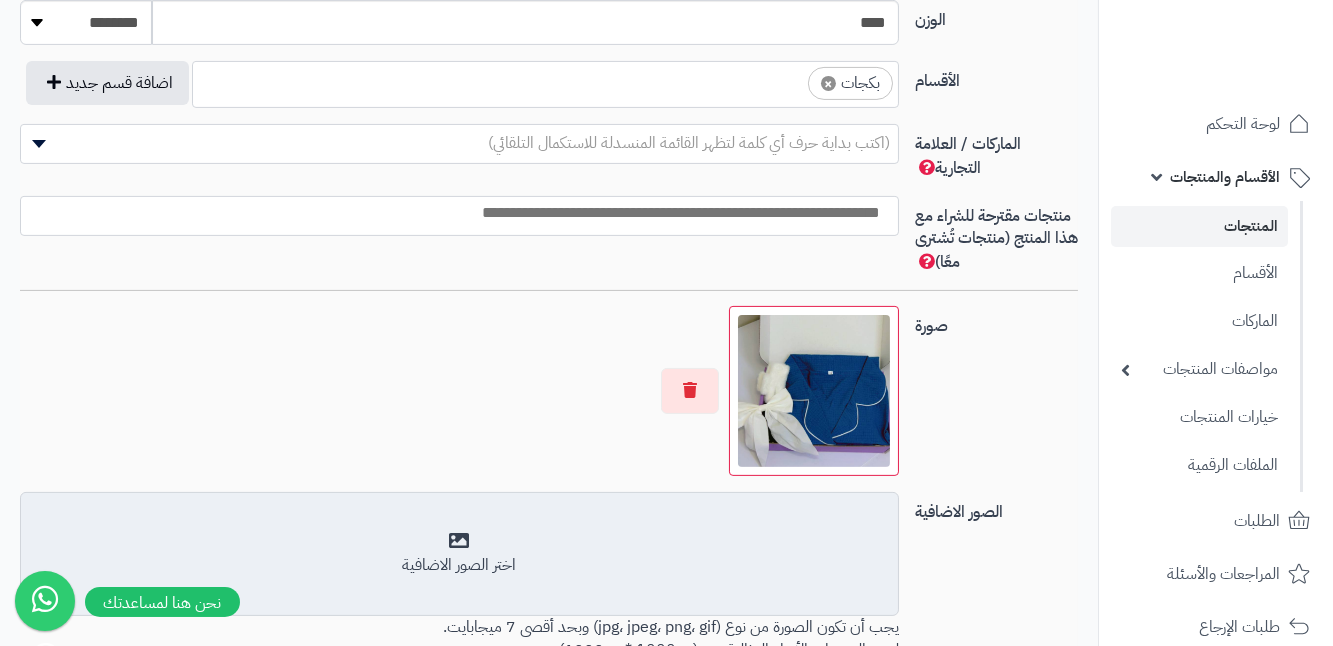 click on "اختر الصور الاضافية" at bounding box center [459, 554] 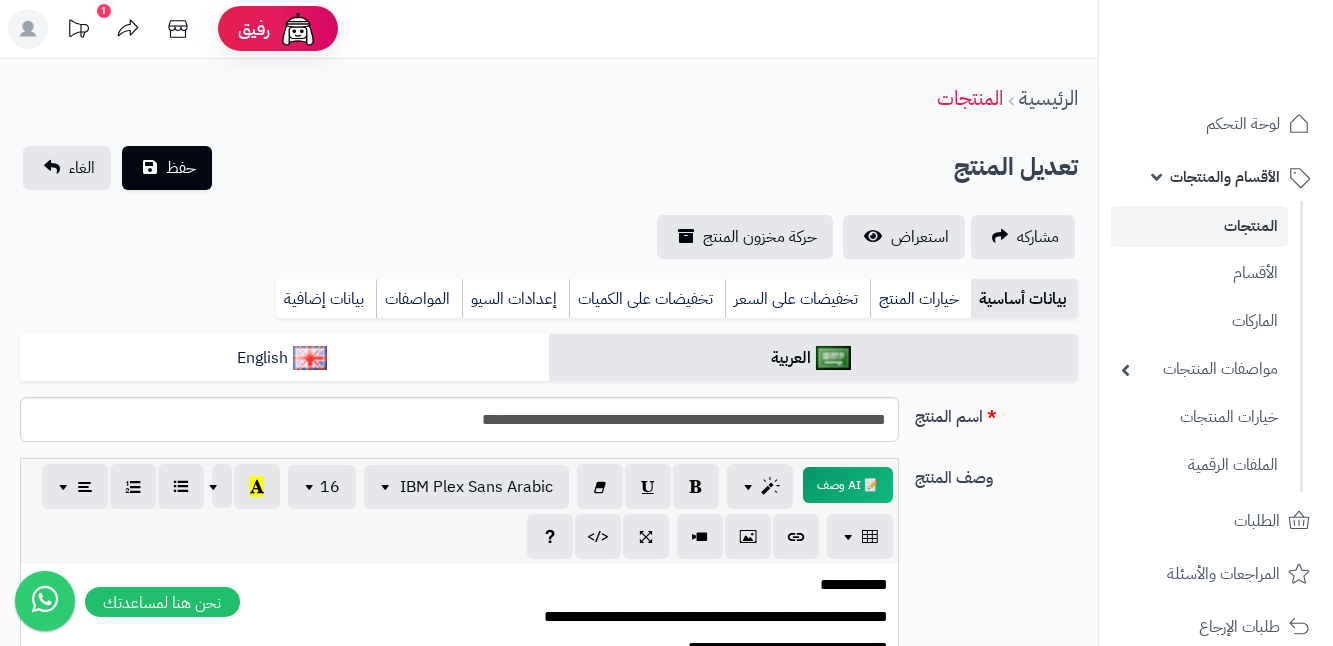 scroll, scrollTop: 0, scrollLeft: 0, axis: both 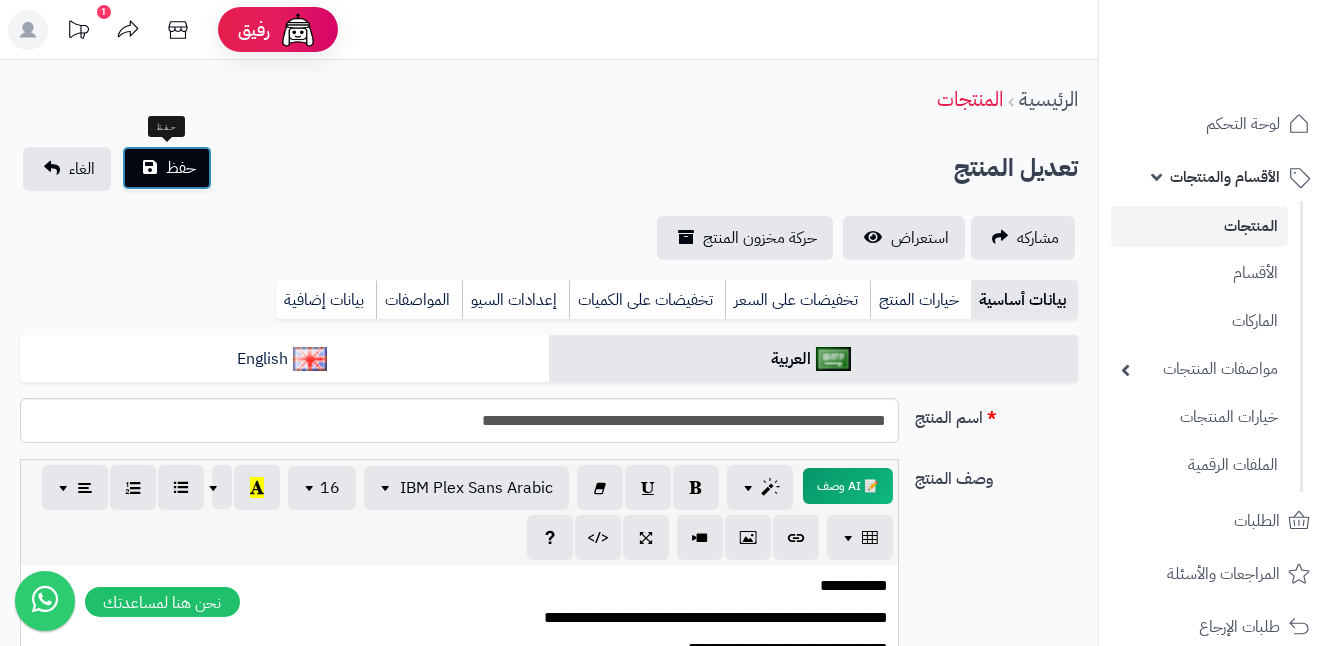 click on "حفظ" at bounding box center (181, 168) 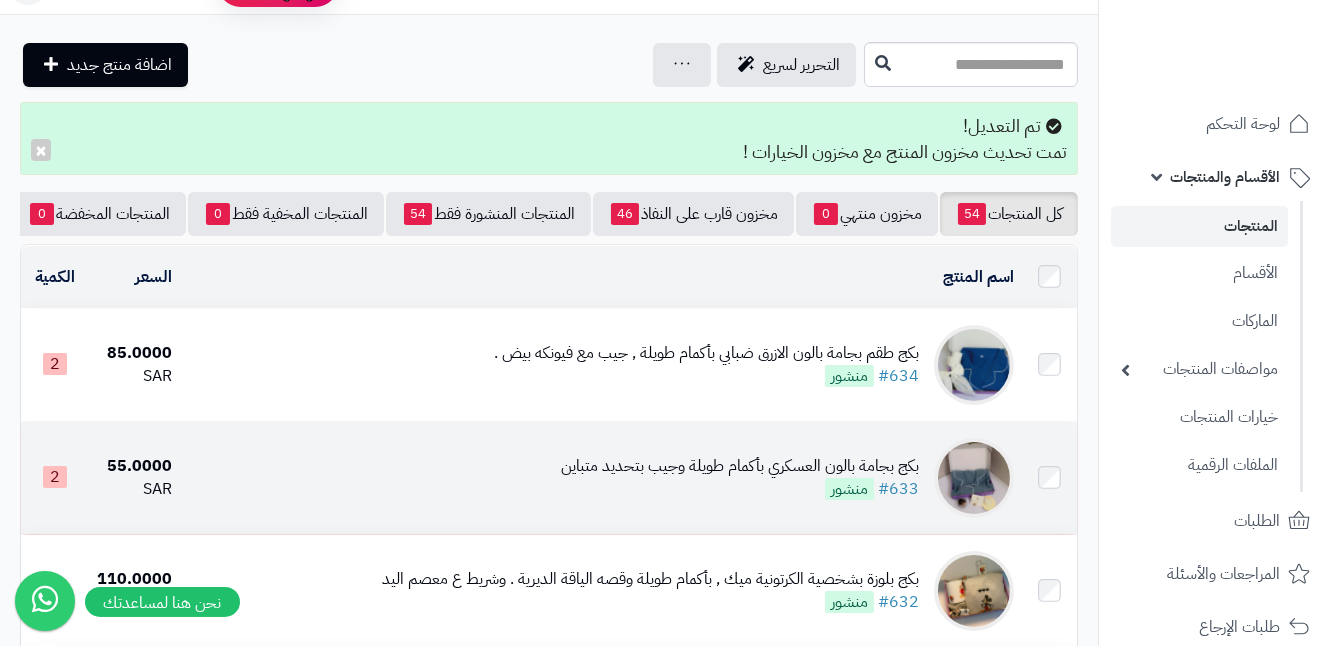 scroll, scrollTop: 0, scrollLeft: 0, axis: both 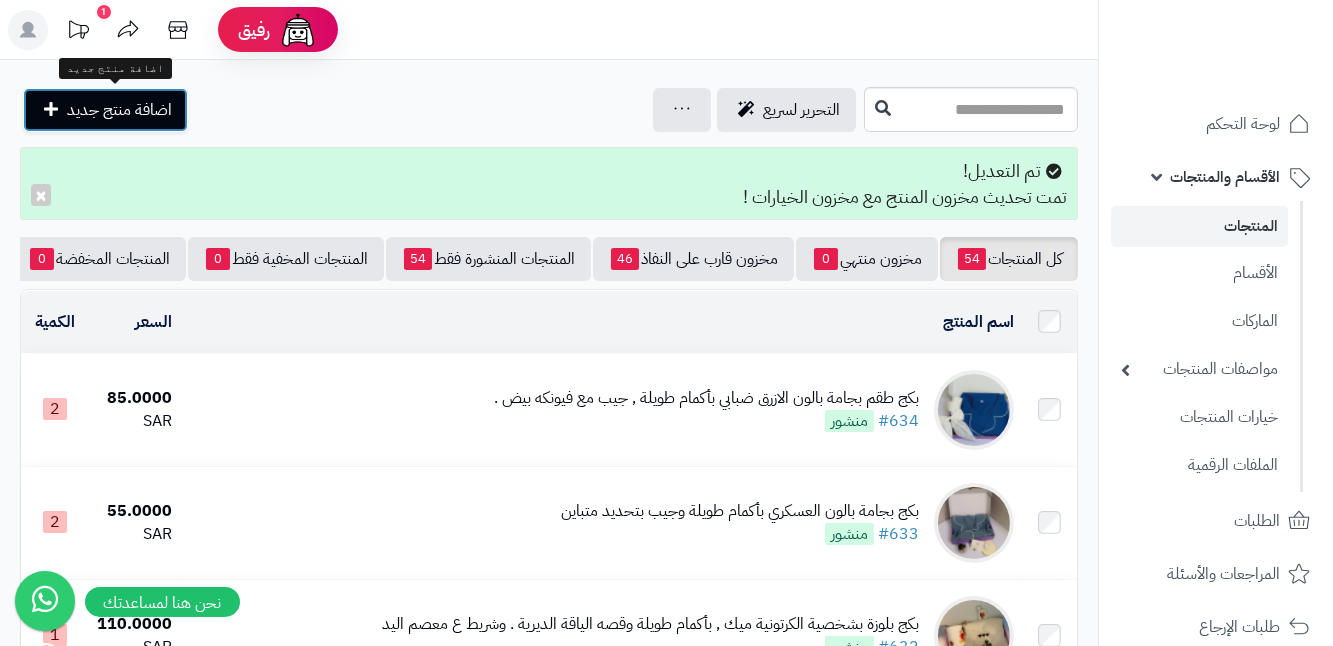 click on "اضافة منتج جديد" at bounding box center (119, 110) 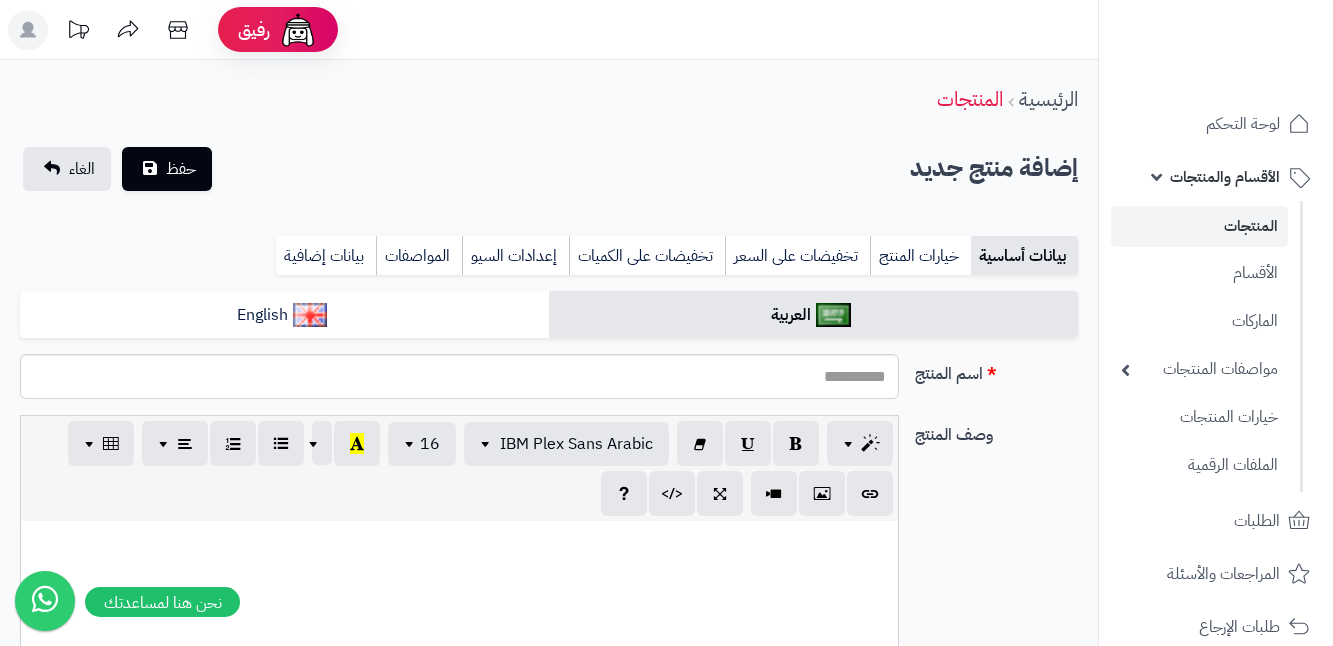 select 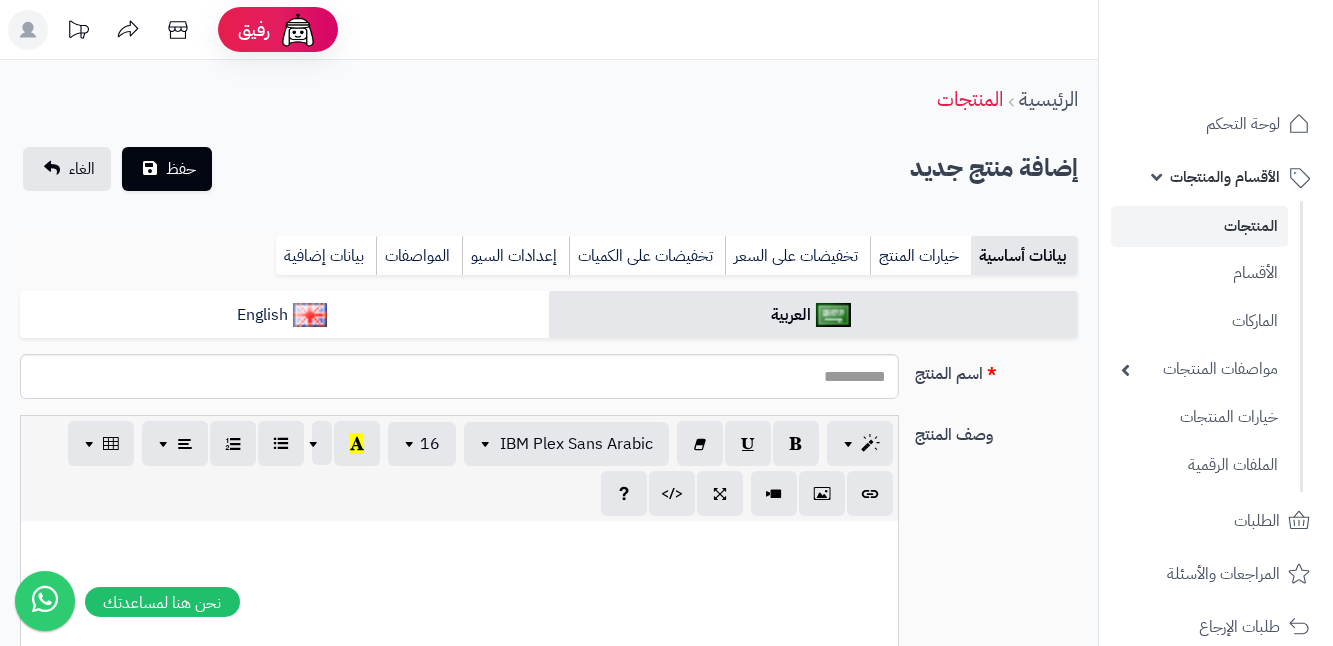 scroll, scrollTop: 0, scrollLeft: 13, axis: horizontal 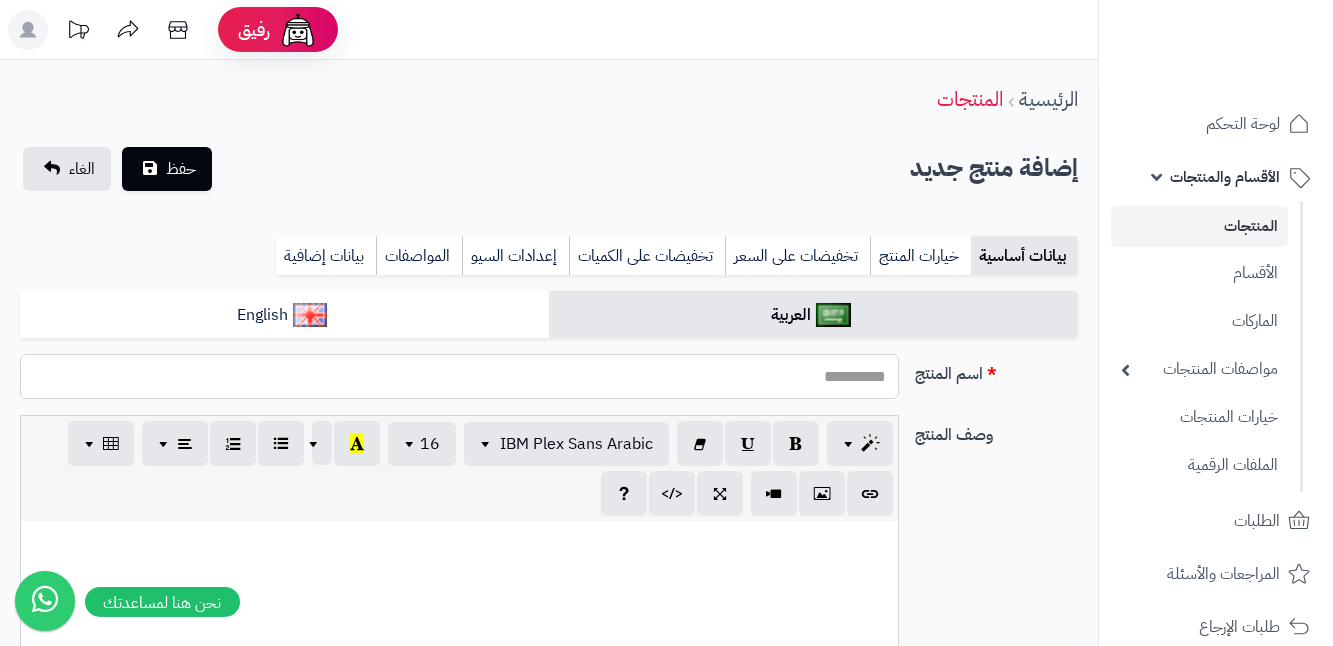 click on "اسم المنتج" at bounding box center [459, 376] 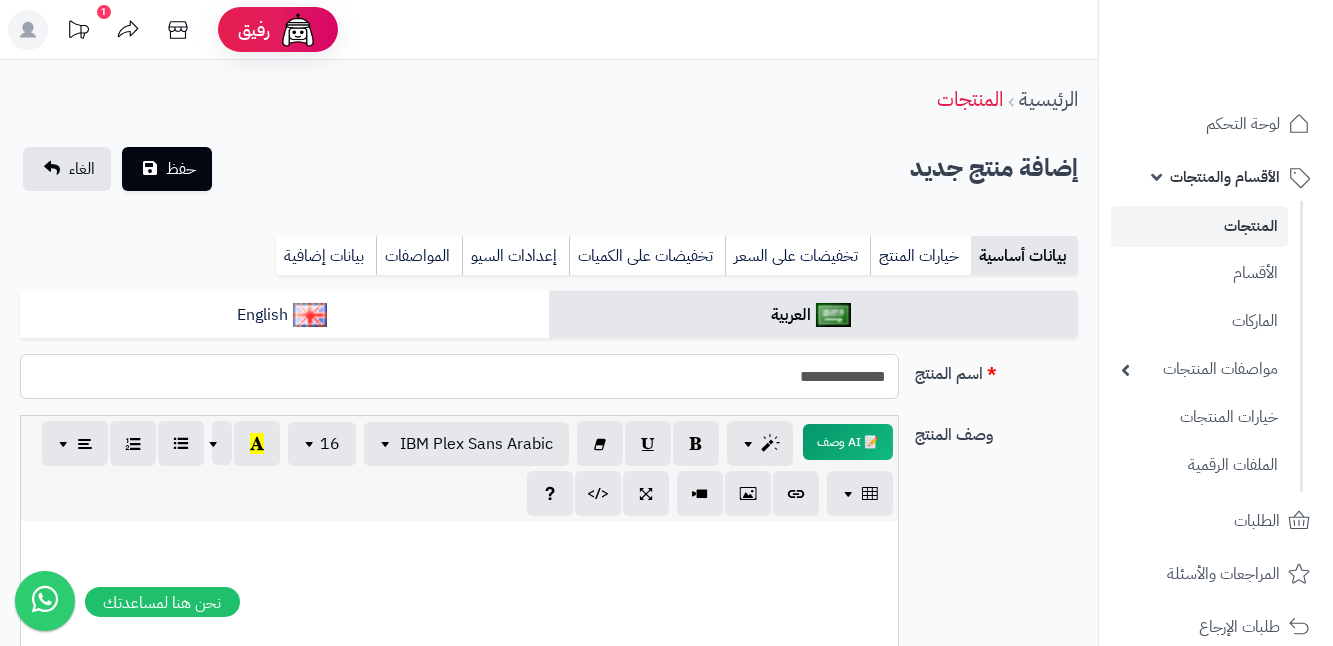 click on "**********" at bounding box center [459, 376] 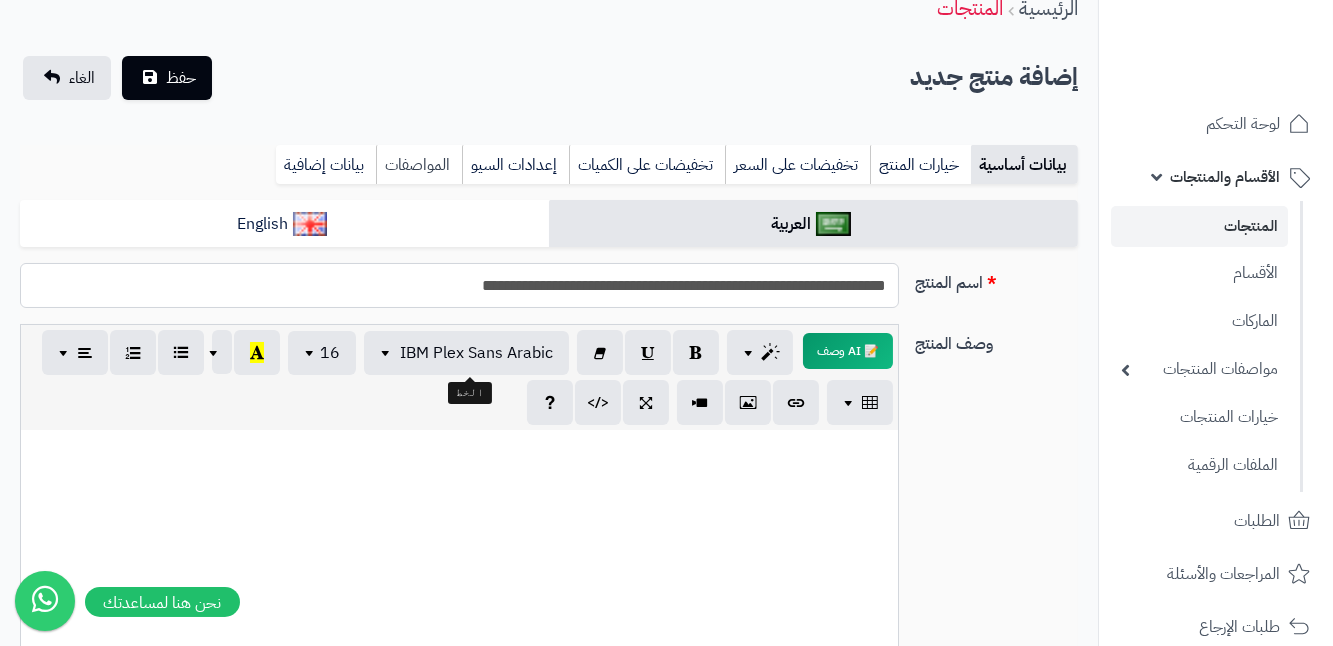 scroll, scrollTop: 90, scrollLeft: 0, axis: vertical 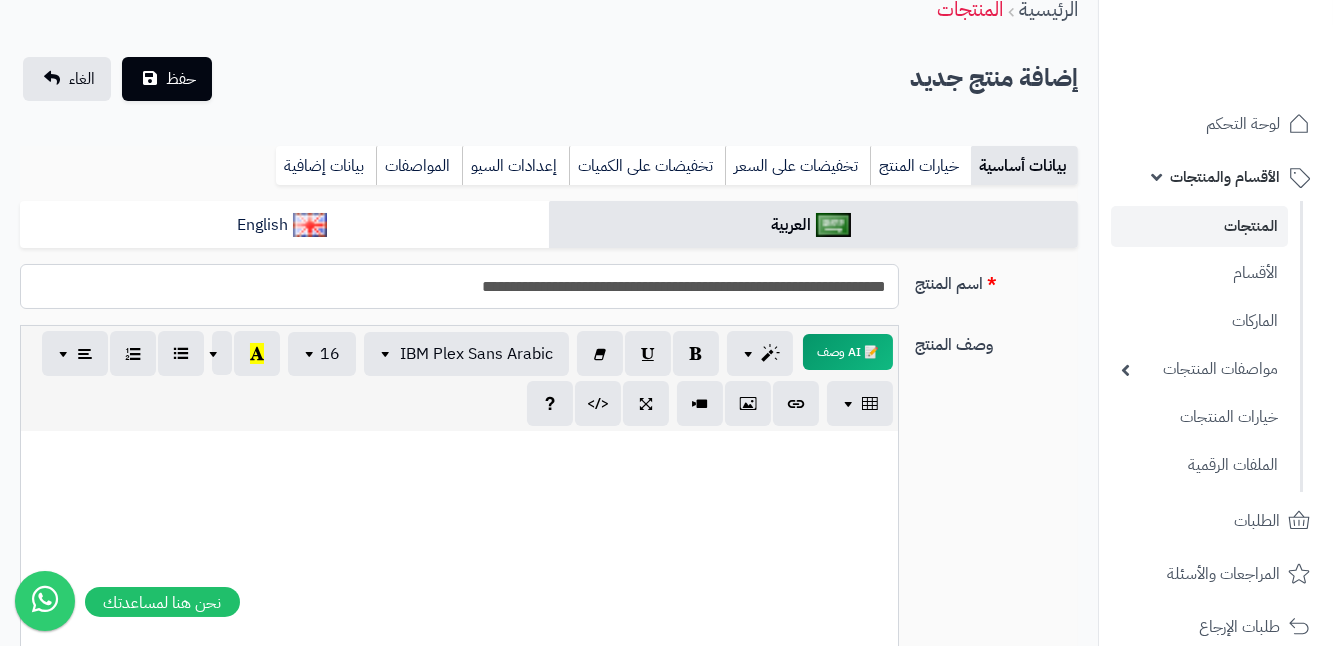 drag, startPoint x: 436, startPoint y: 289, endPoint x: 896, endPoint y: 344, distance: 463.27637 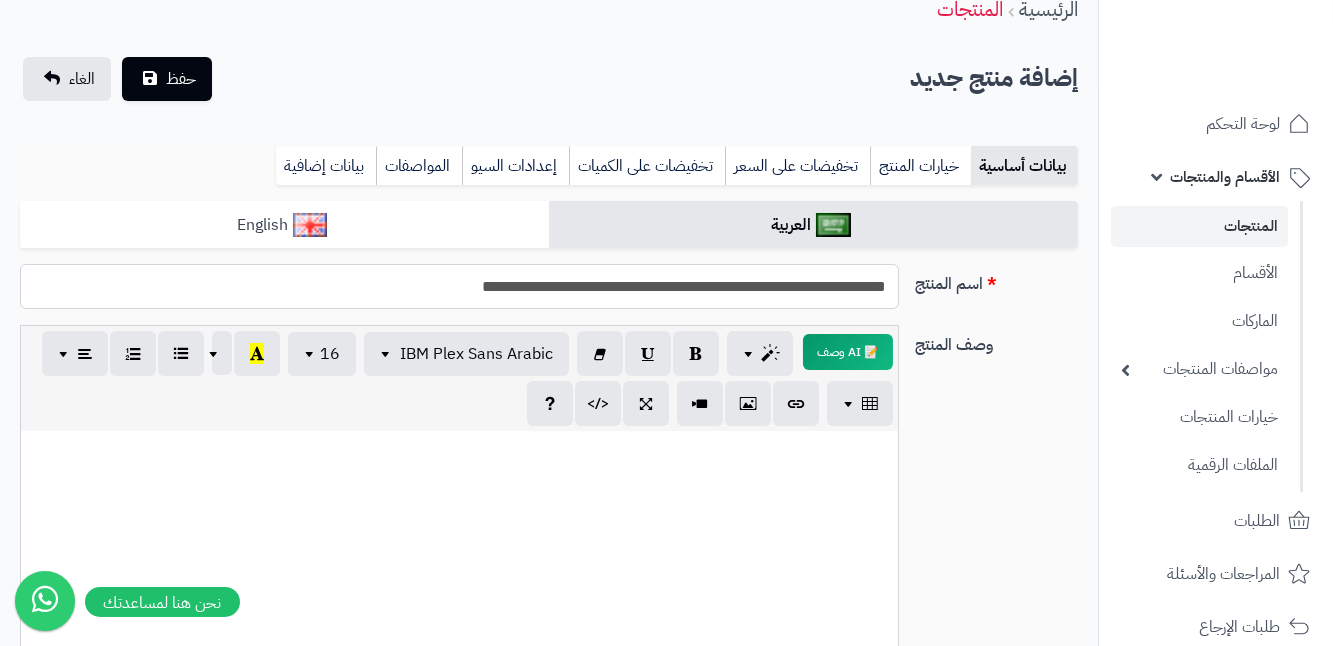 type on "**********" 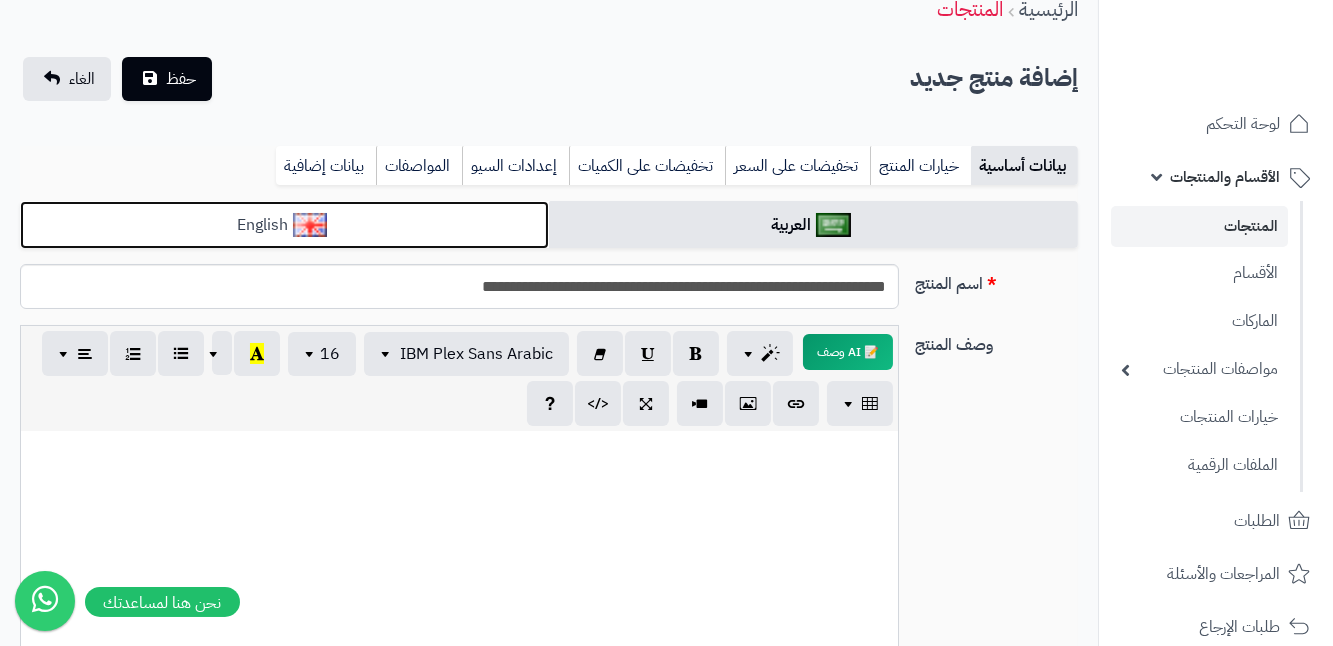 click on "English" at bounding box center (284, 225) 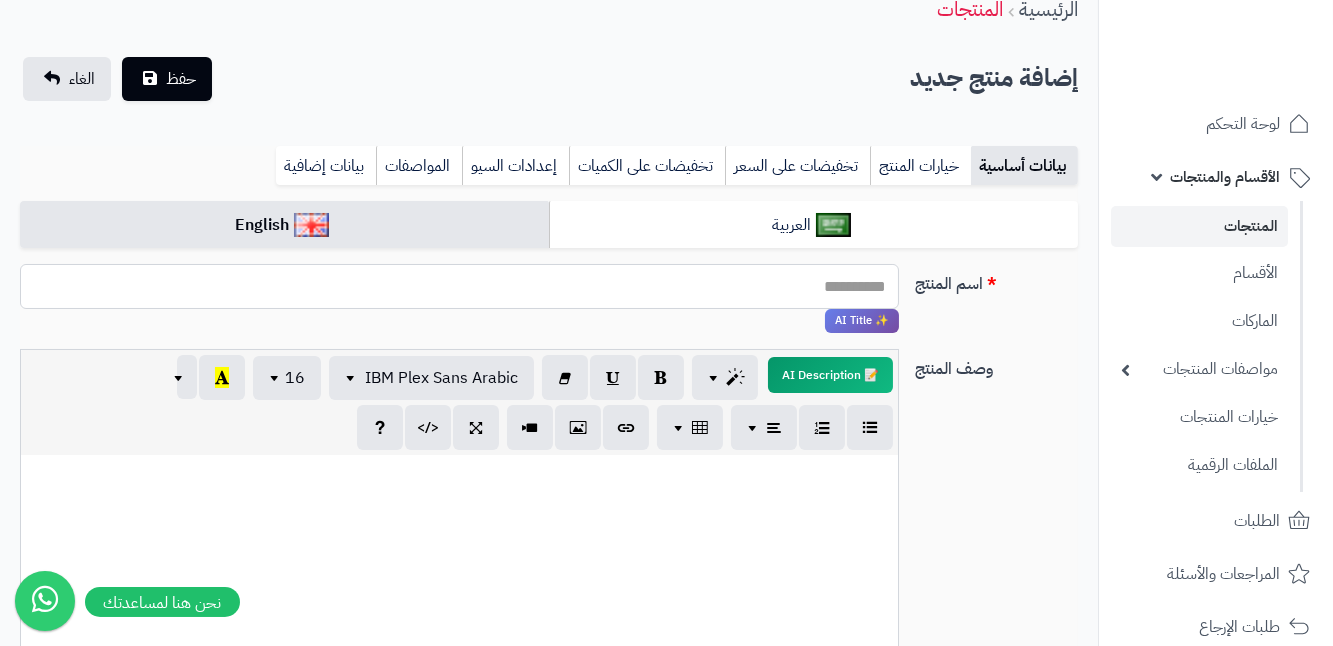 click on "اسم المنتج" at bounding box center (459, 286) 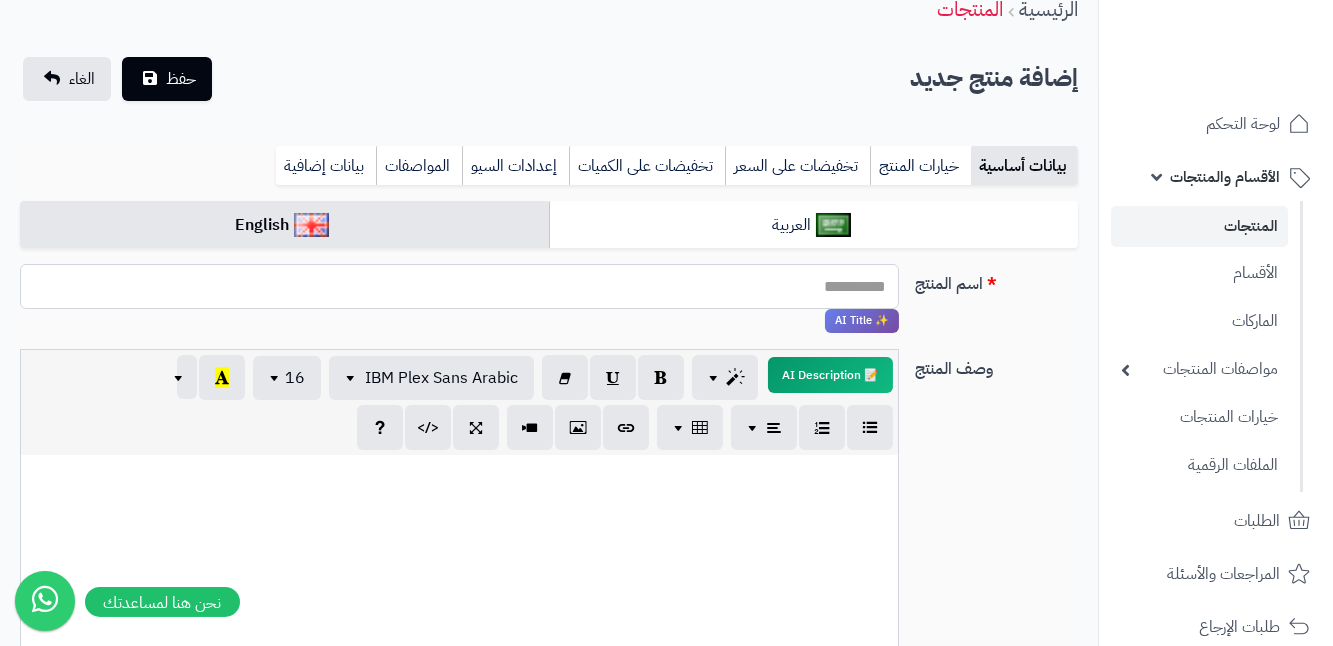 paste on "**********" 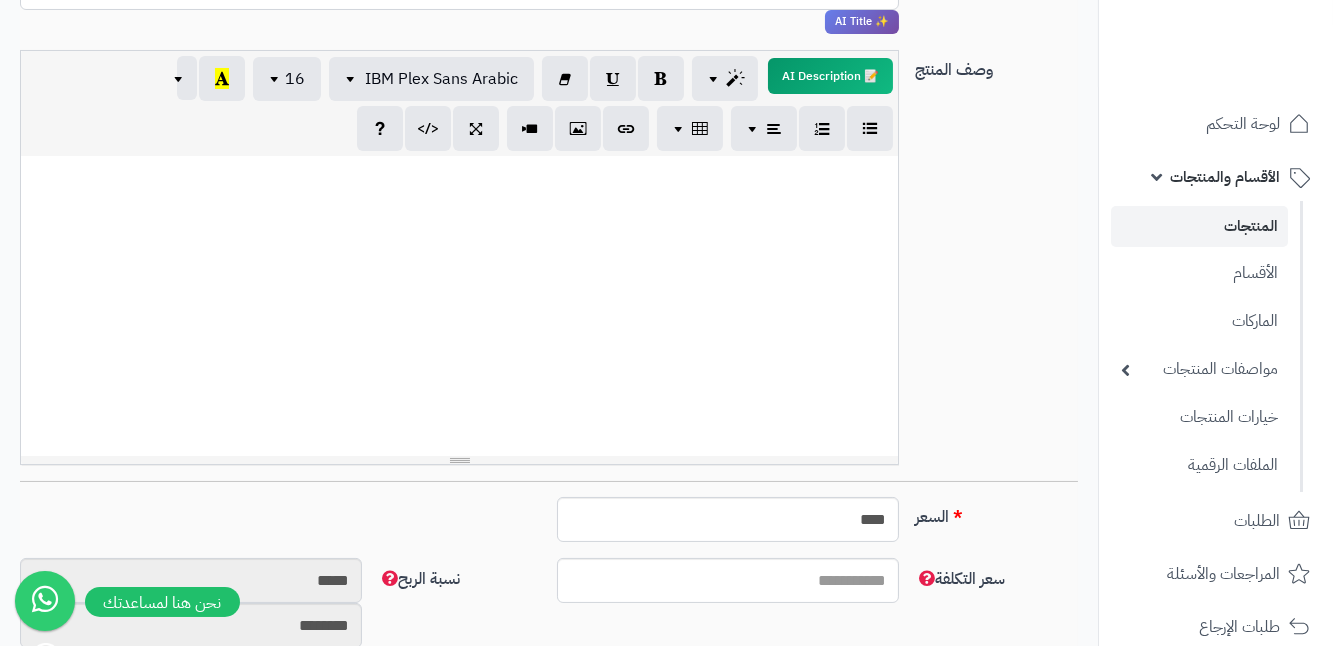 scroll, scrollTop: 545, scrollLeft: 0, axis: vertical 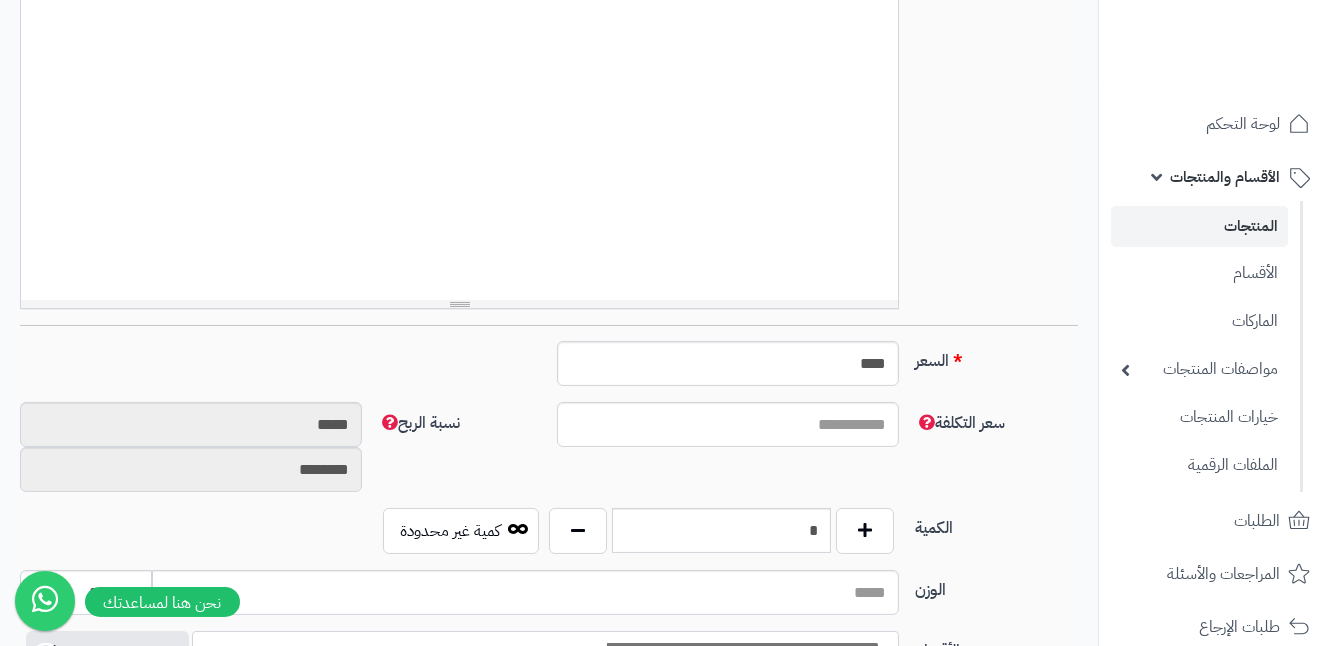 type on "**********" 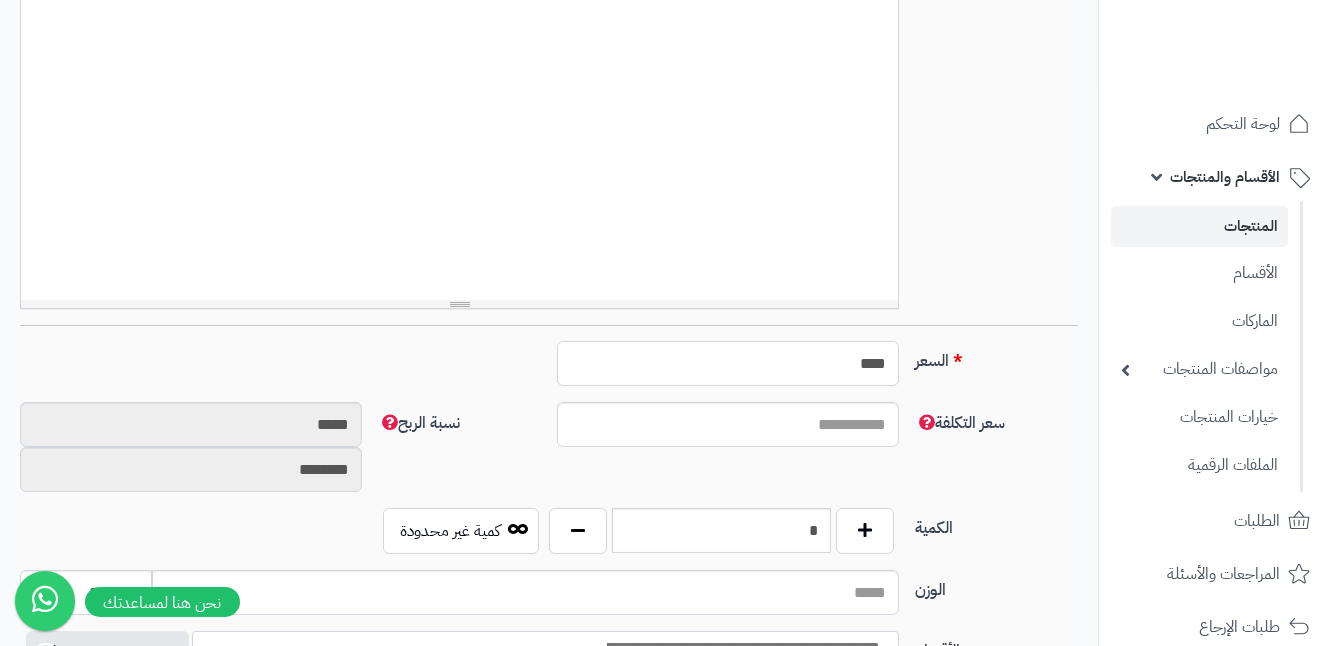 click on "****" at bounding box center (728, 363) 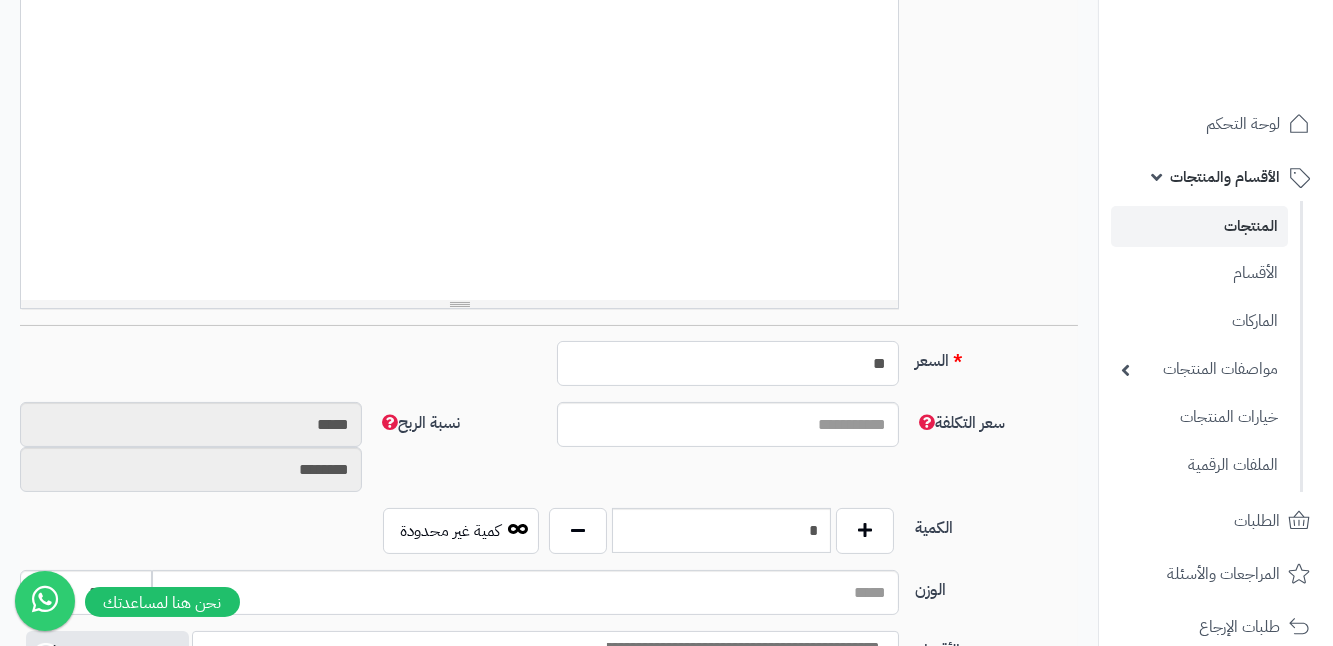 type on "*" 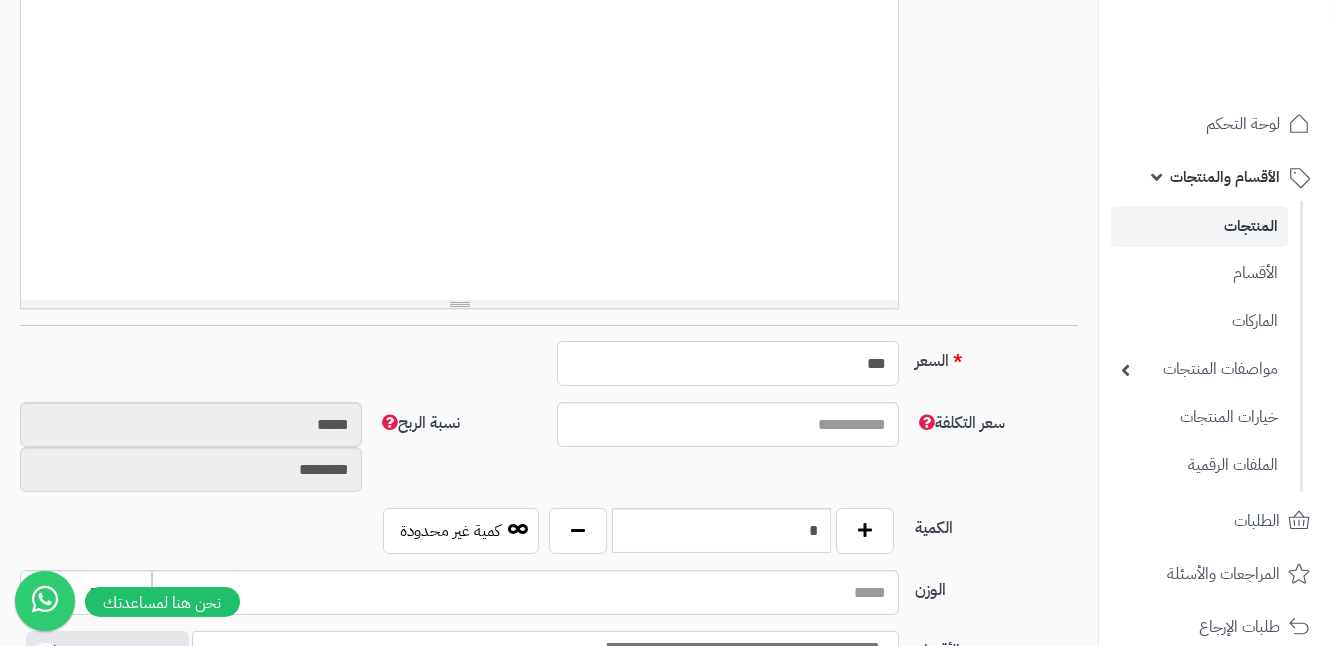 type on "******" 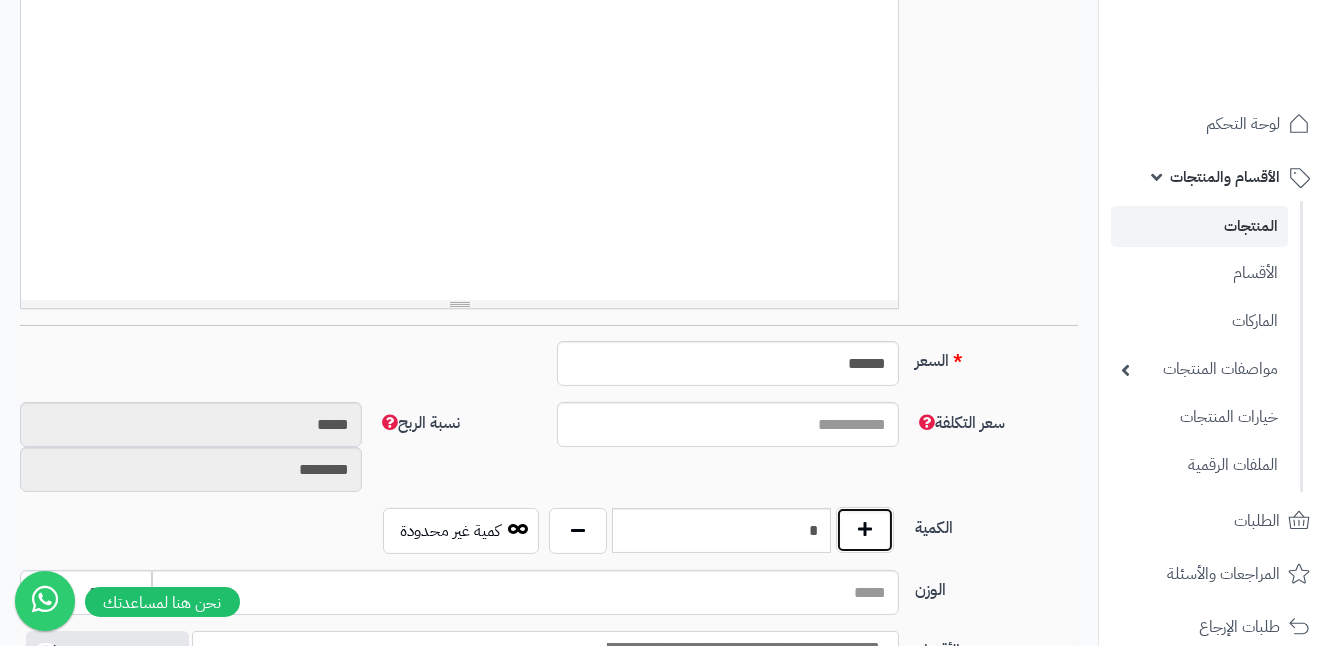 click at bounding box center (865, 530) 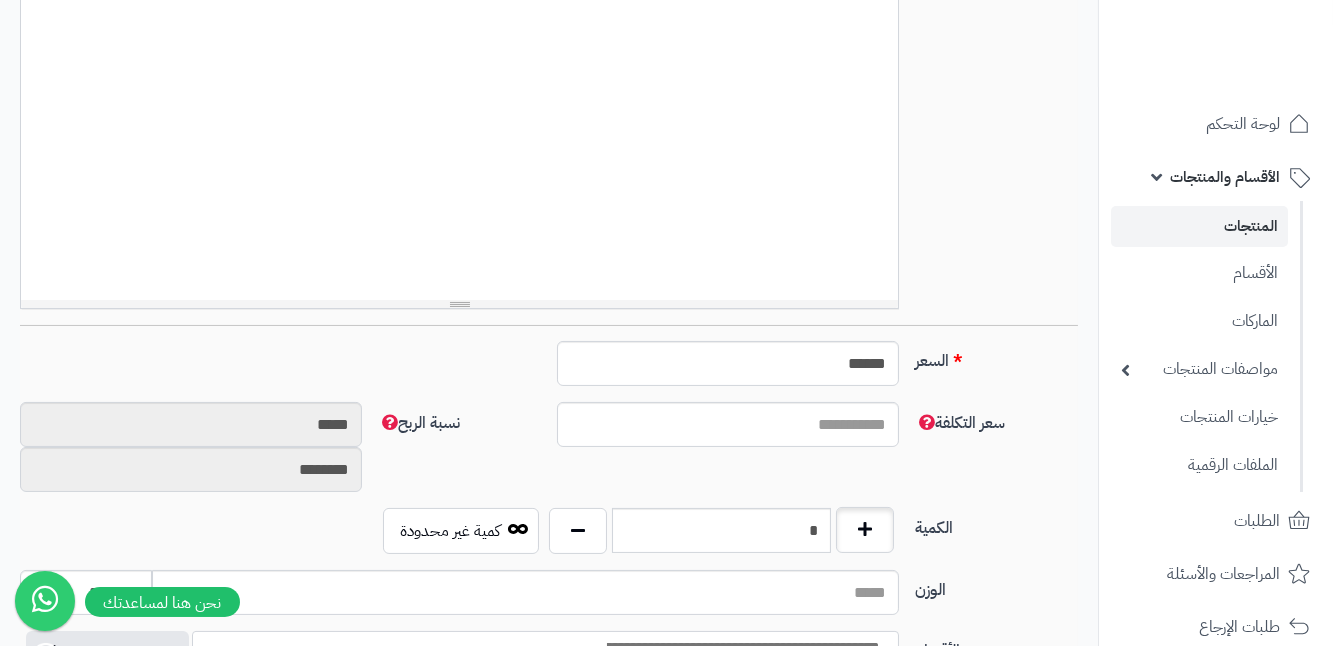 type on "*" 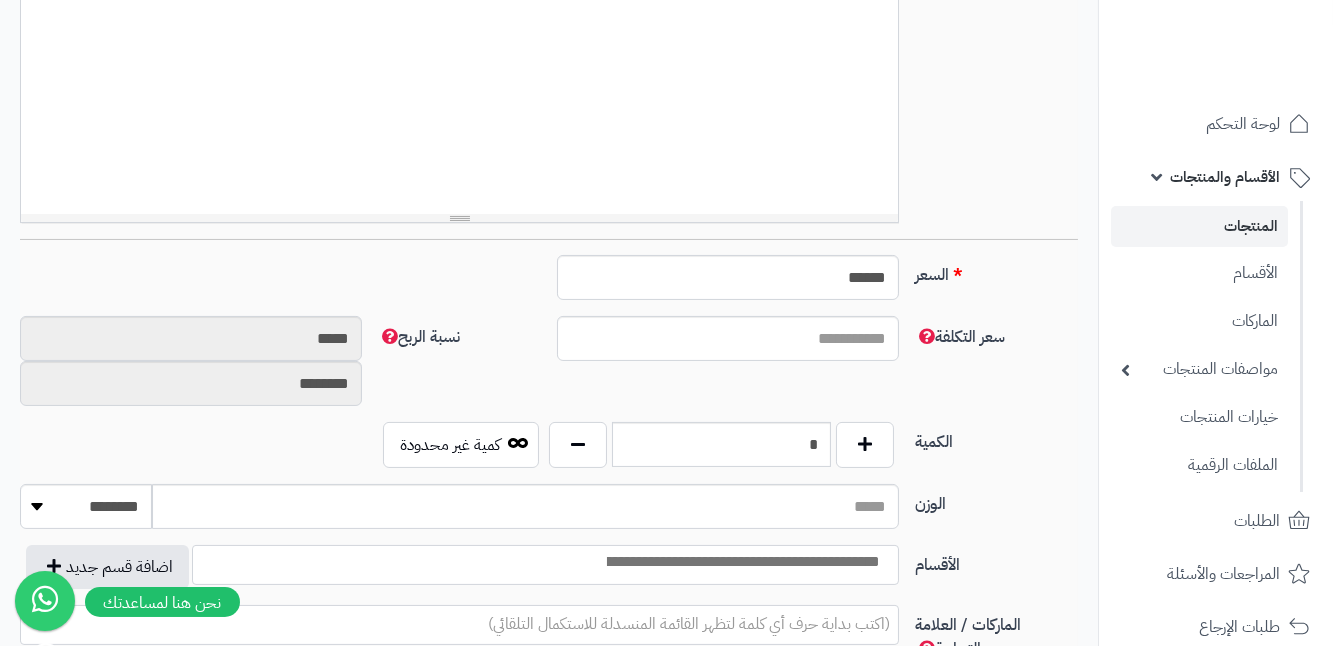 scroll, scrollTop: 636, scrollLeft: 0, axis: vertical 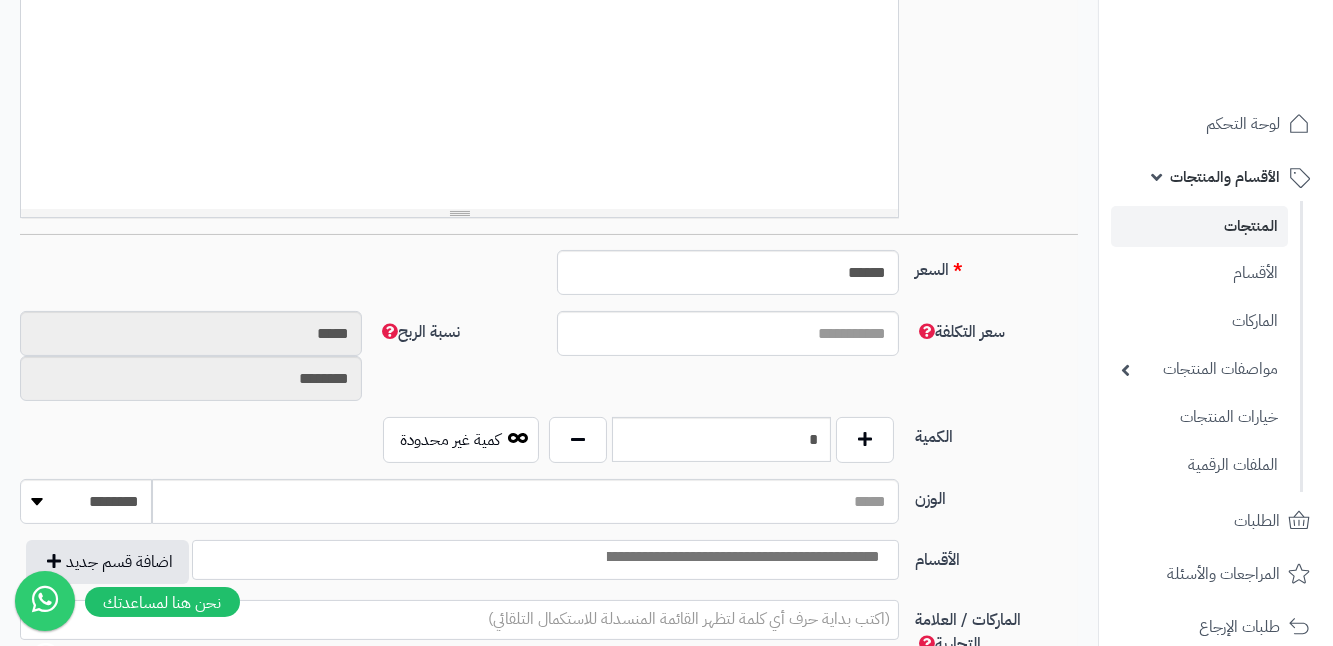 click at bounding box center [742, 557] 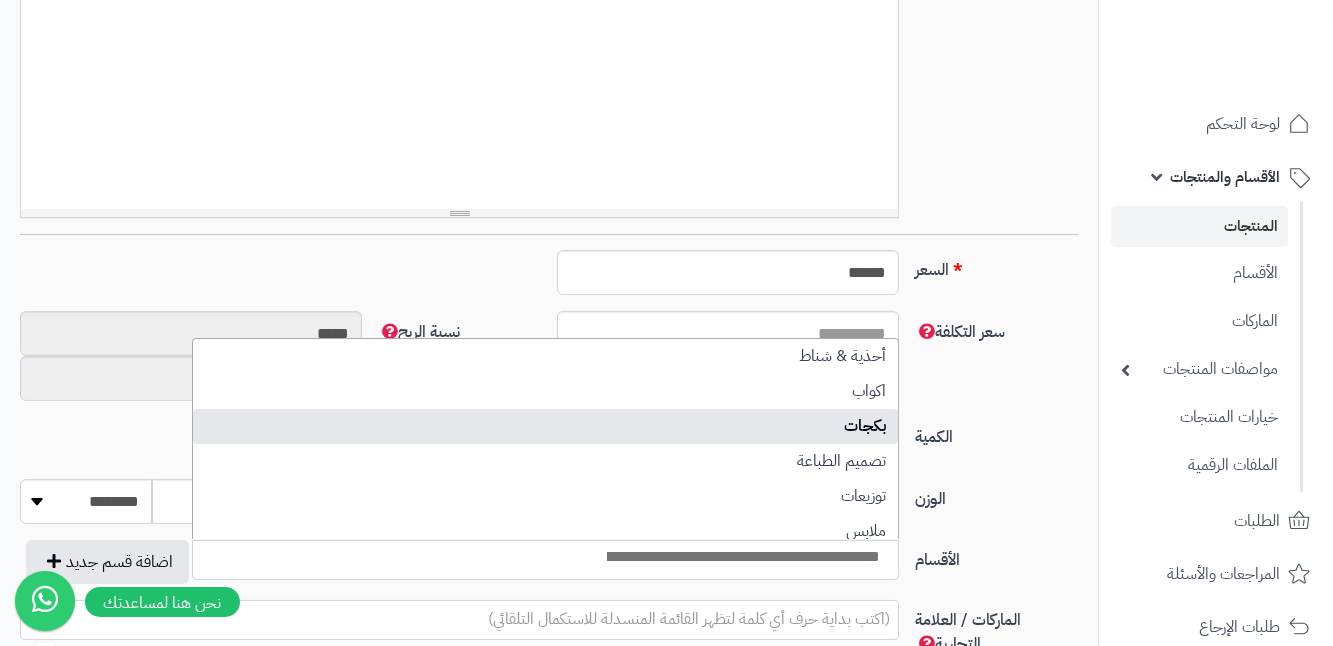 select on "***" 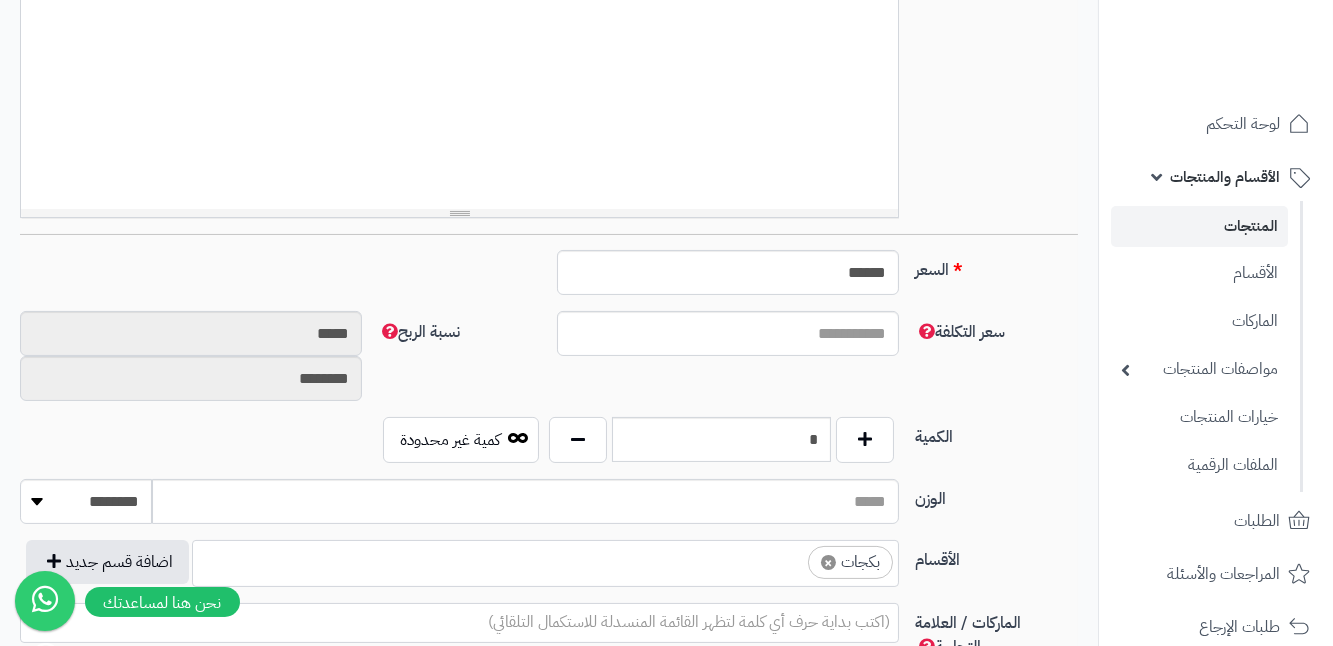 scroll, scrollTop: 50, scrollLeft: 0, axis: vertical 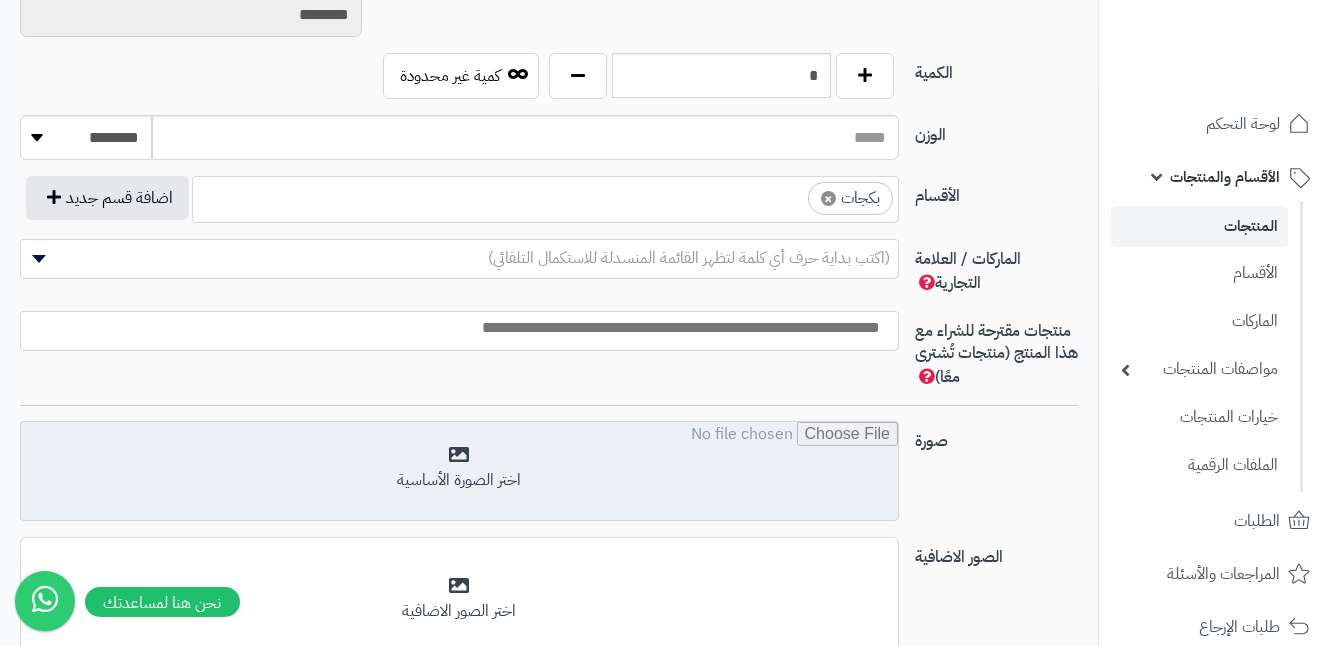 click at bounding box center [459, 472] 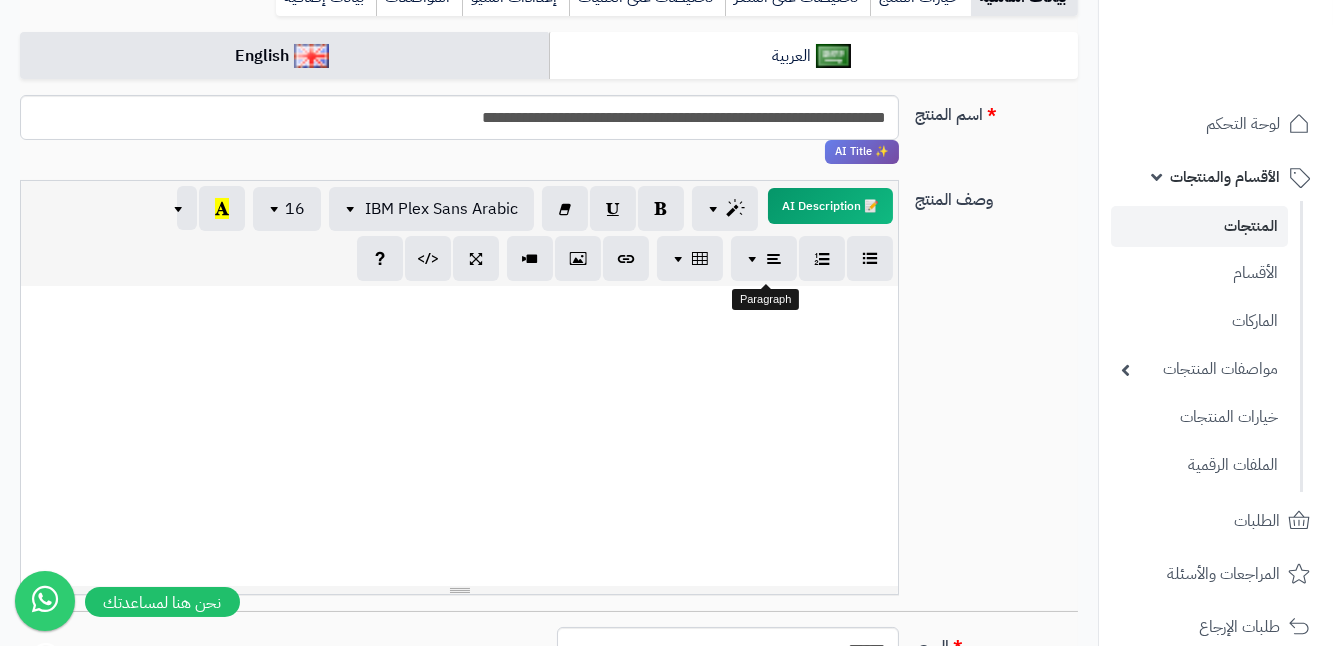 scroll, scrollTop: 272, scrollLeft: 0, axis: vertical 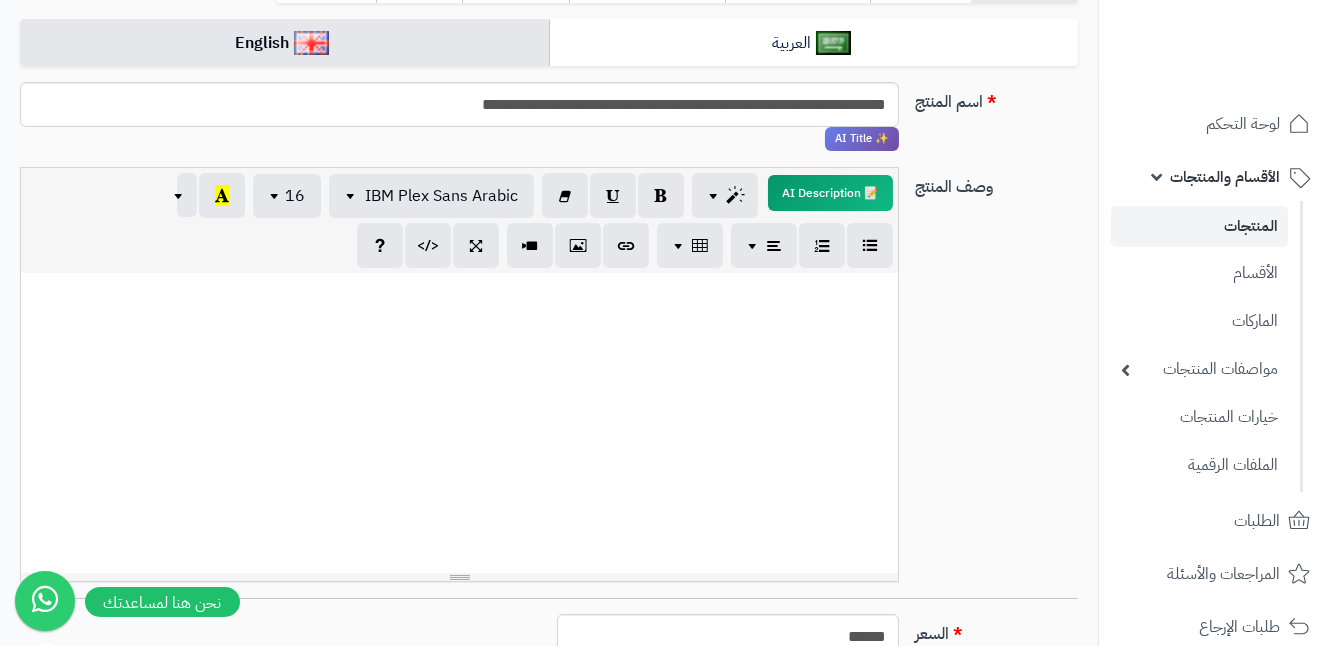 click at bounding box center [459, 423] 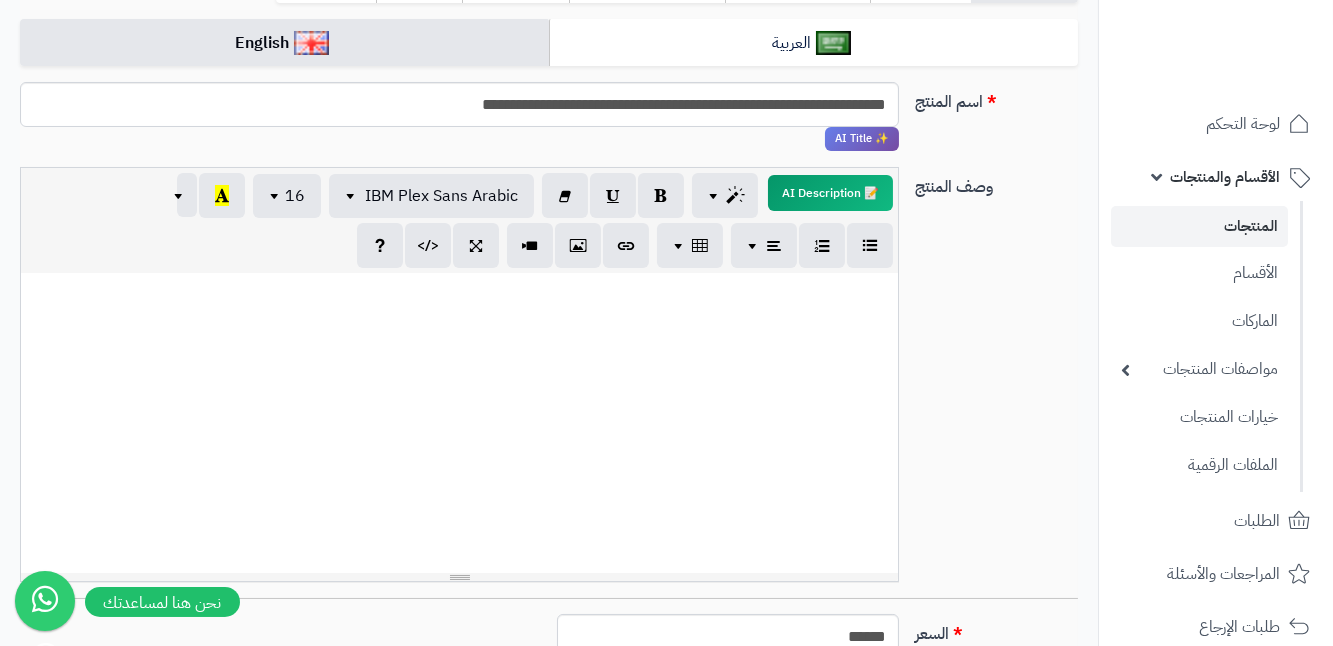type 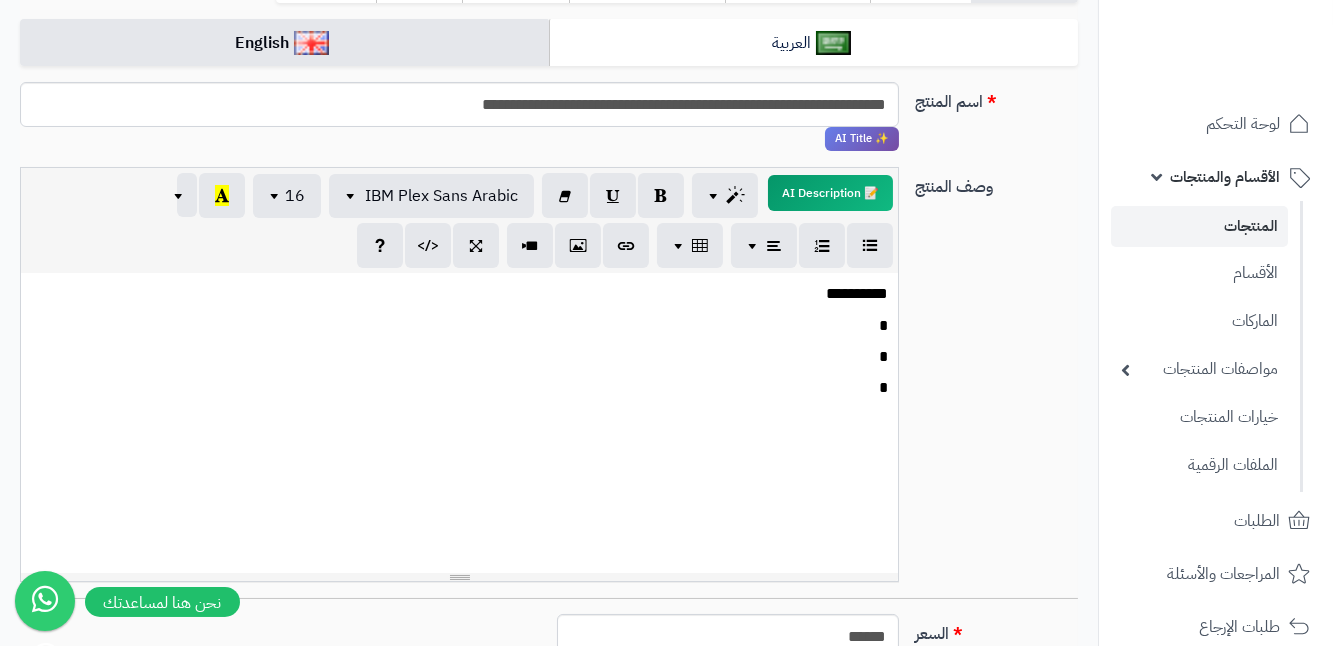 click on "**********" at bounding box center (459, 294) 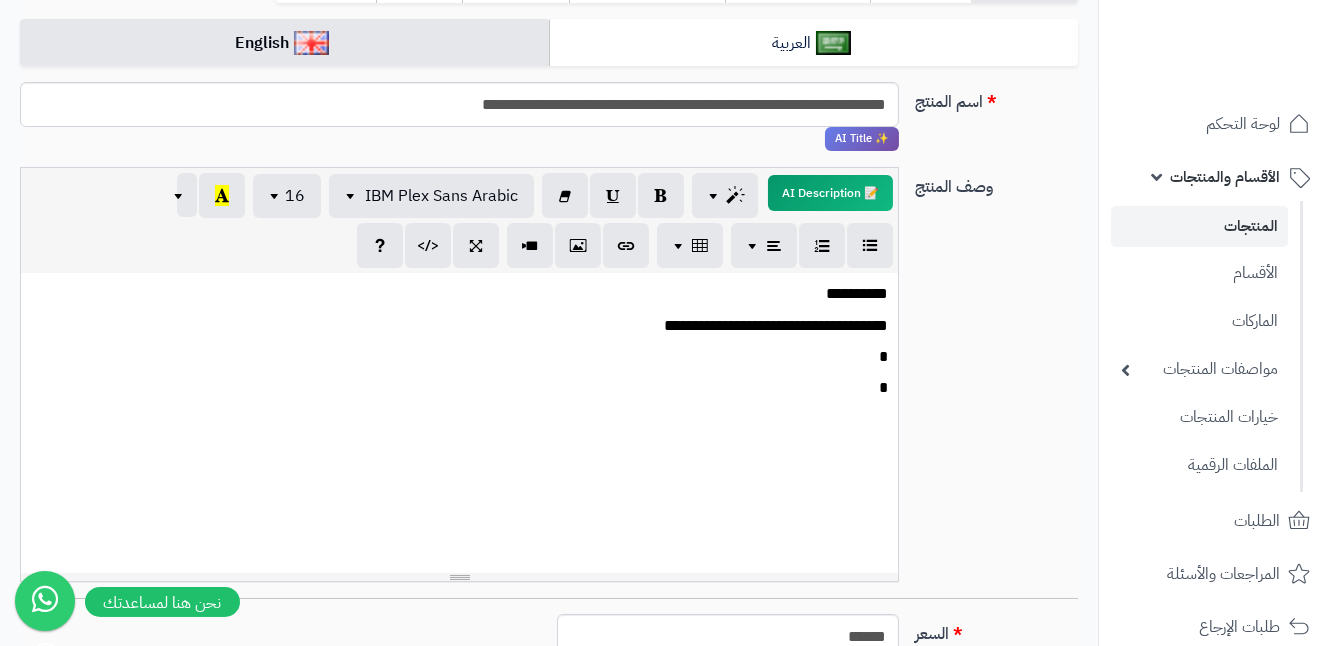click on "*" at bounding box center [459, 357] 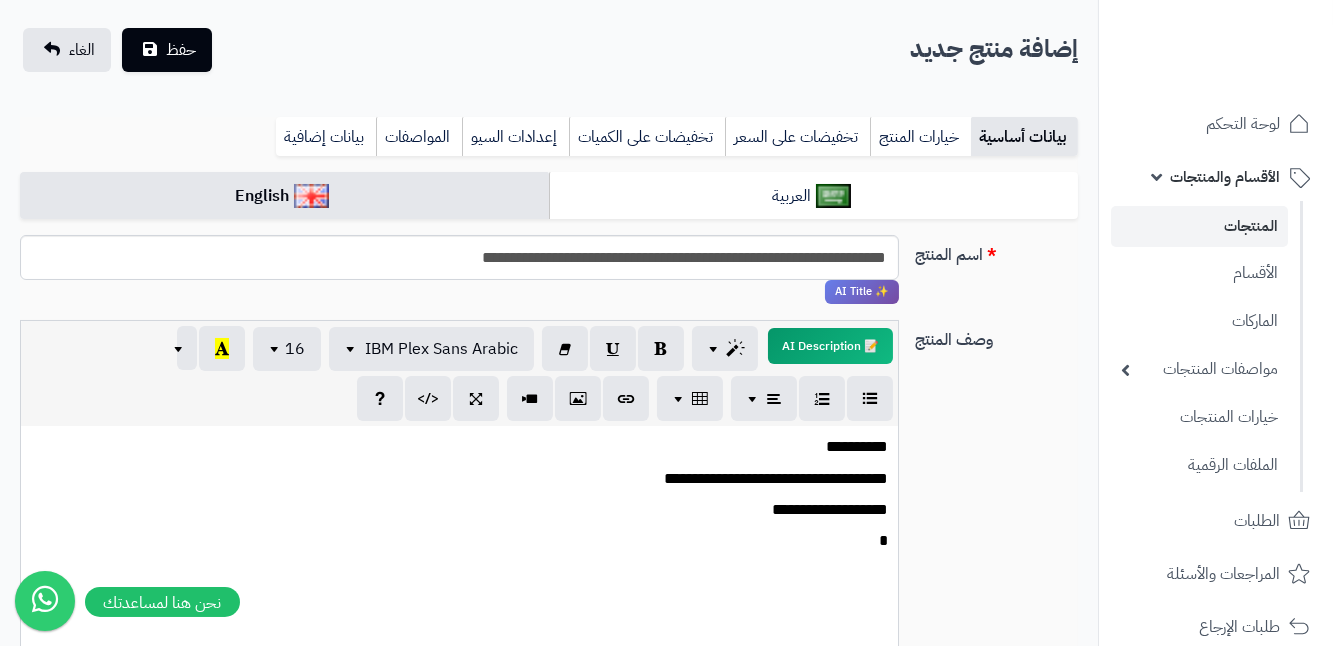 scroll, scrollTop: 90, scrollLeft: 0, axis: vertical 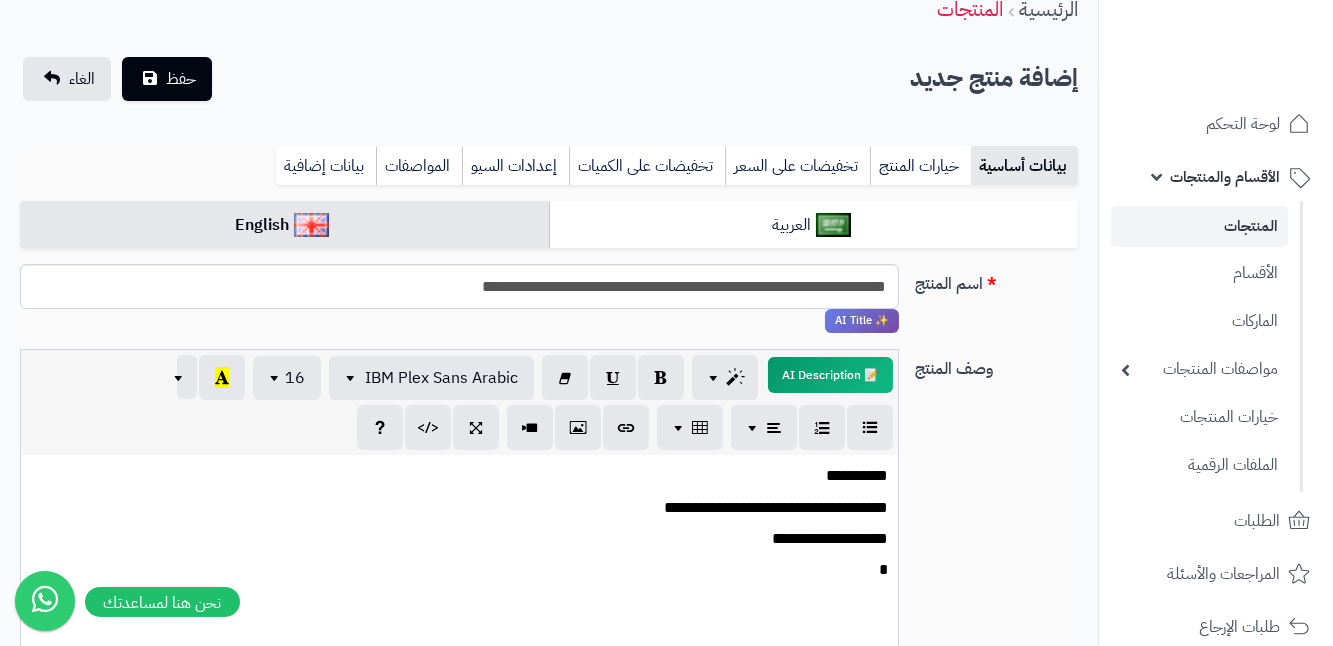 click on "*" at bounding box center [459, 570] 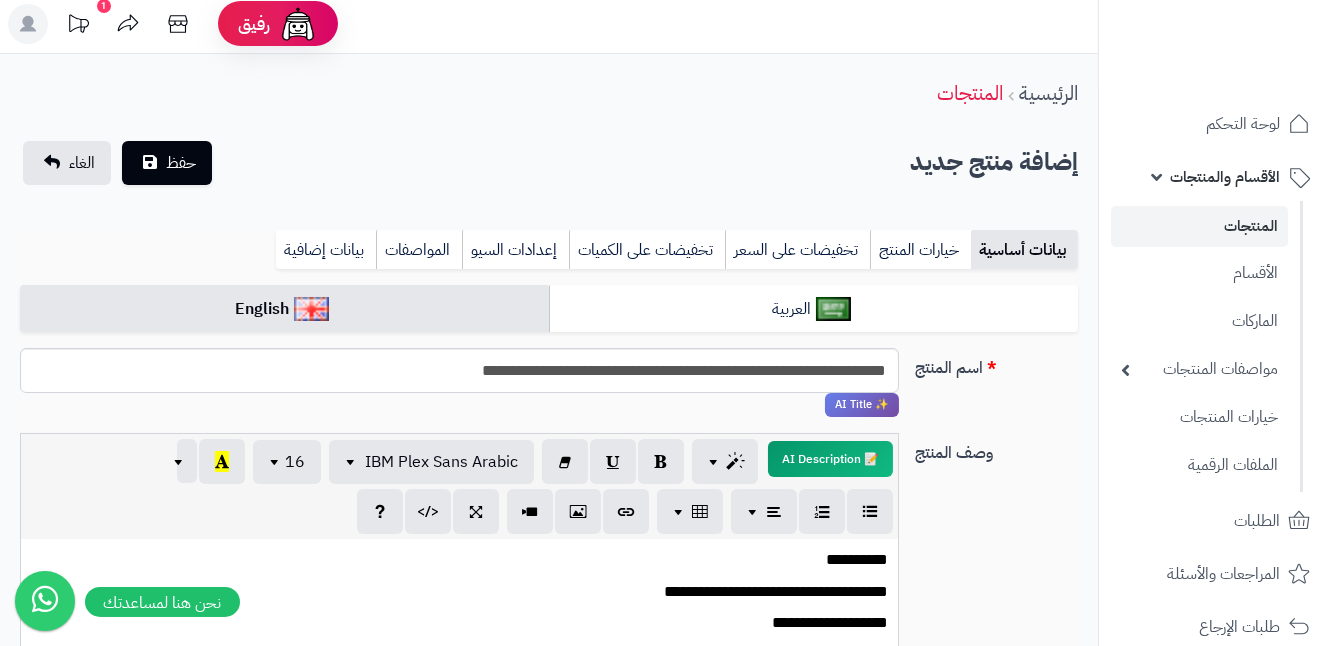 scroll, scrollTop: 0, scrollLeft: 0, axis: both 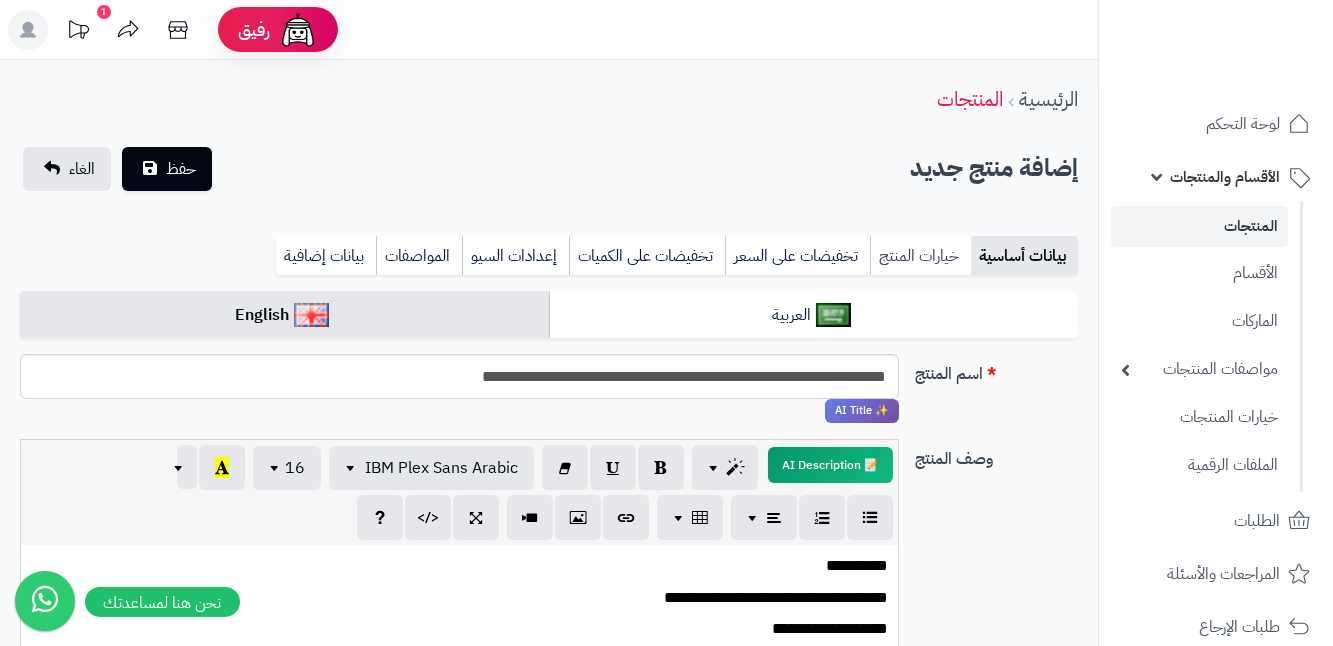 click on "خيارات المنتج" at bounding box center (920, 256) 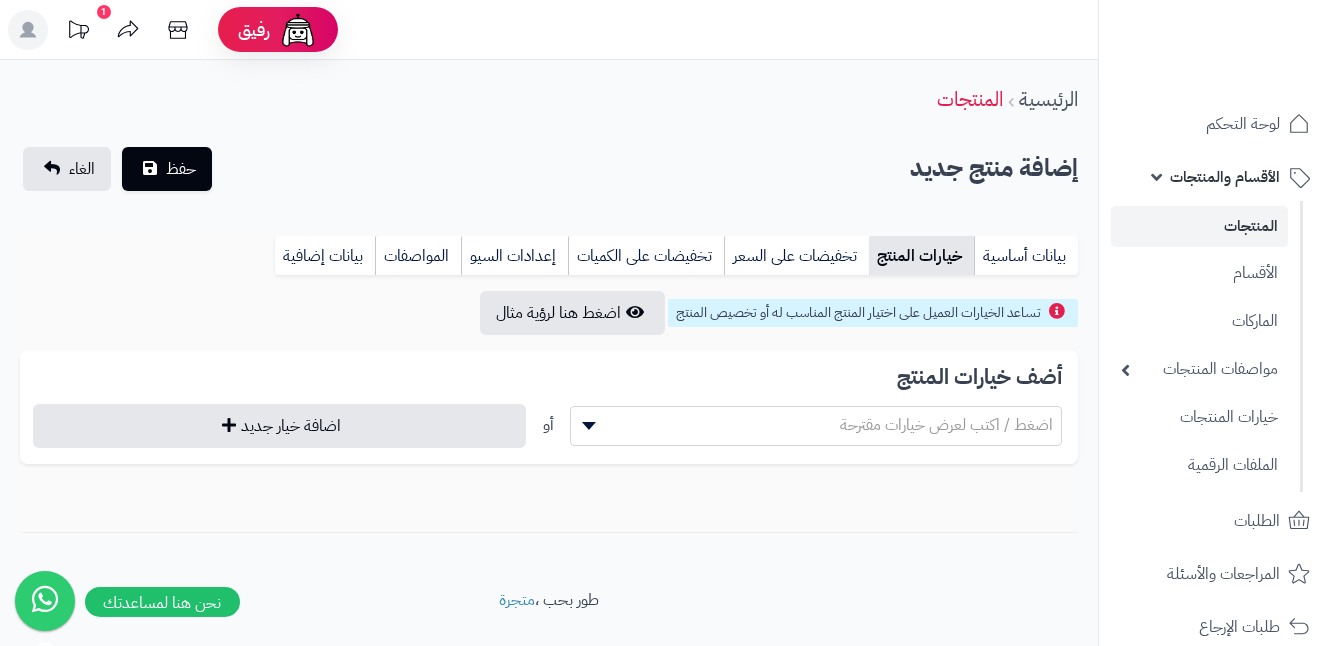 click at bounding box center [586, 426] 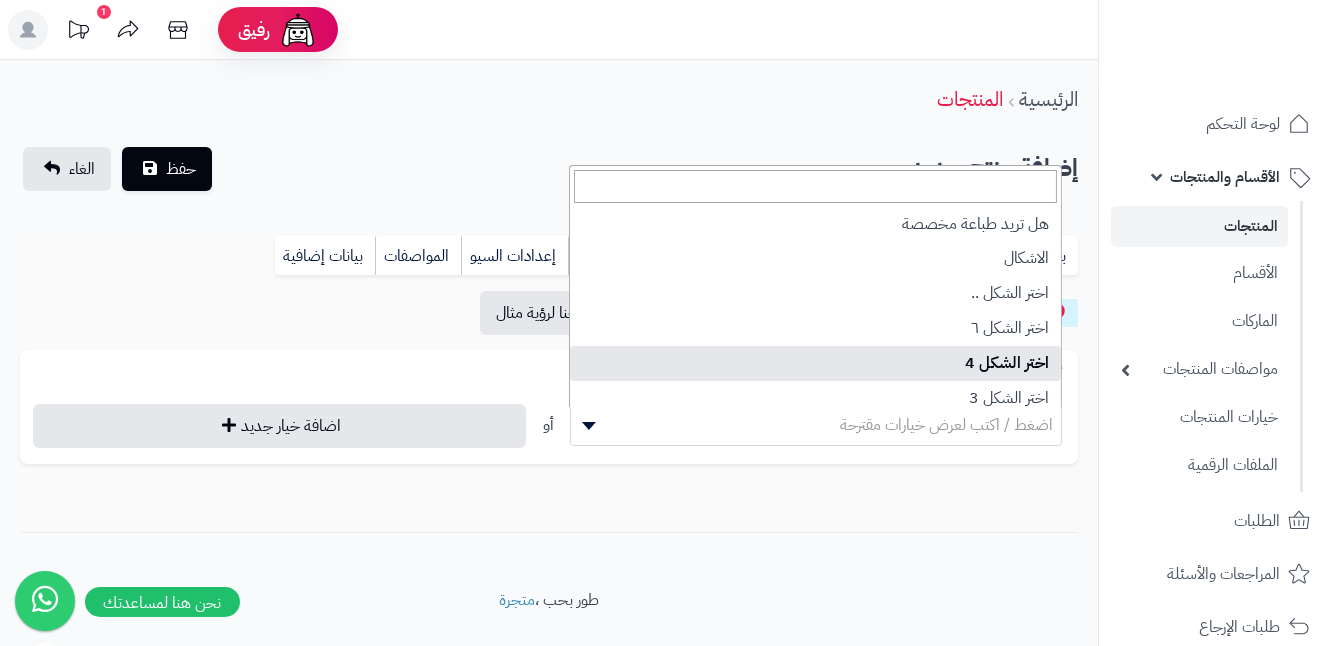 scroll, scrollTop: 183, scrollLeft: 0, axis: vertical 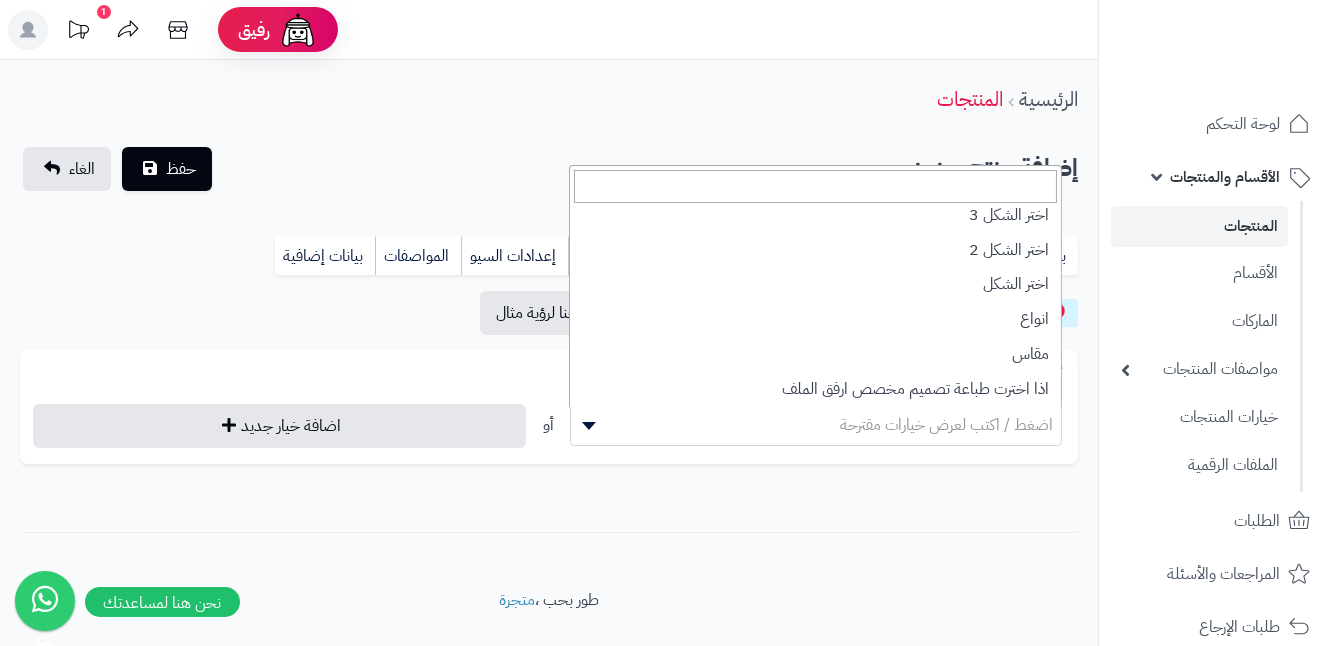 select on "**" 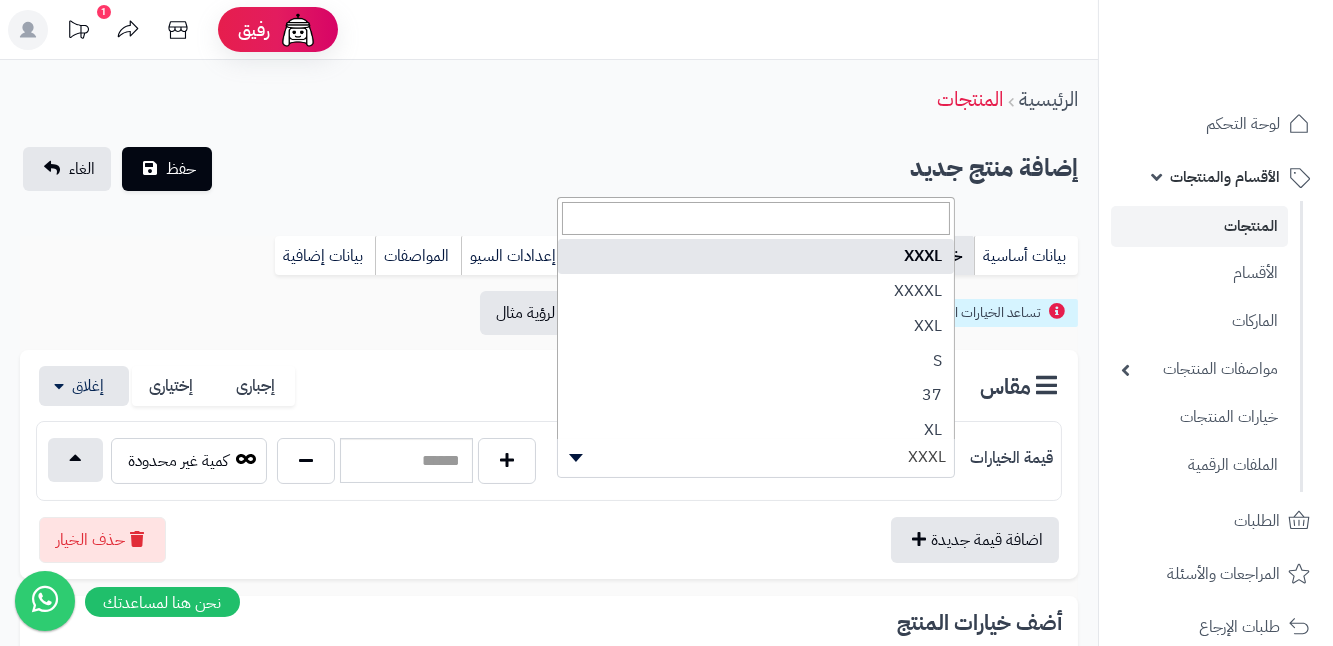 click on "XXXL" at bounding box center (756, 457) 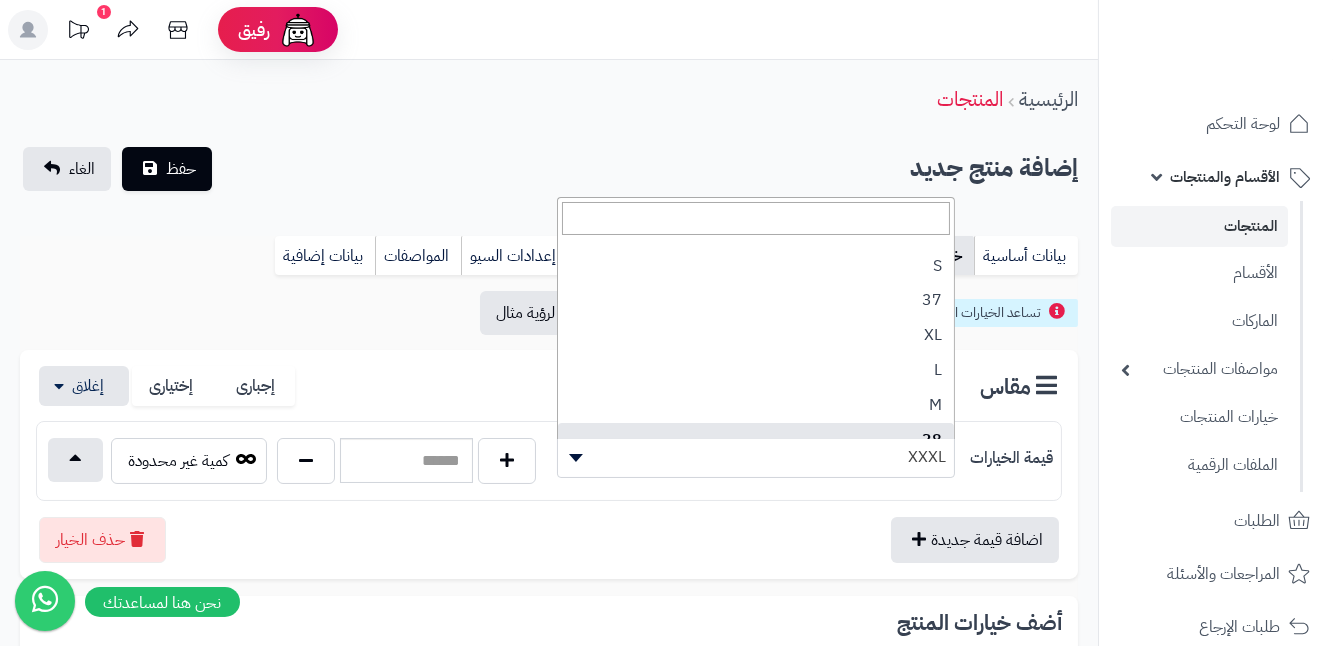 scroll, scrollTop: 70, scrollLeft: 0, axis: vertical 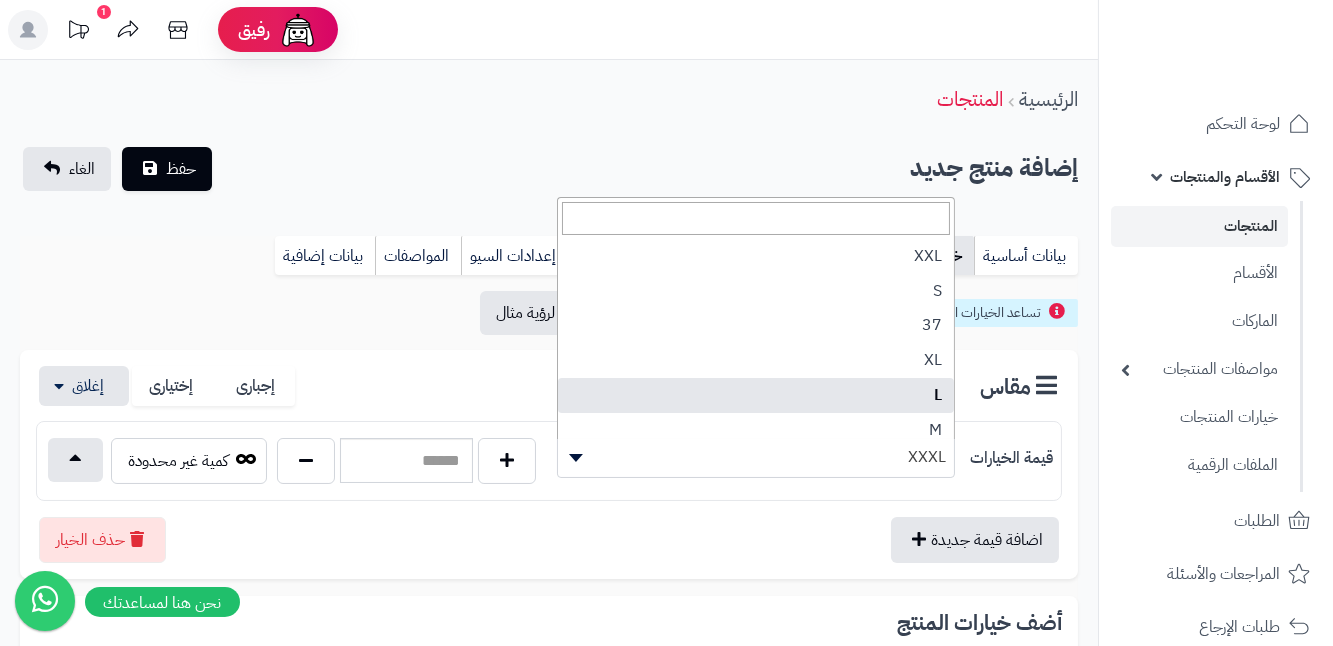 select on "***" 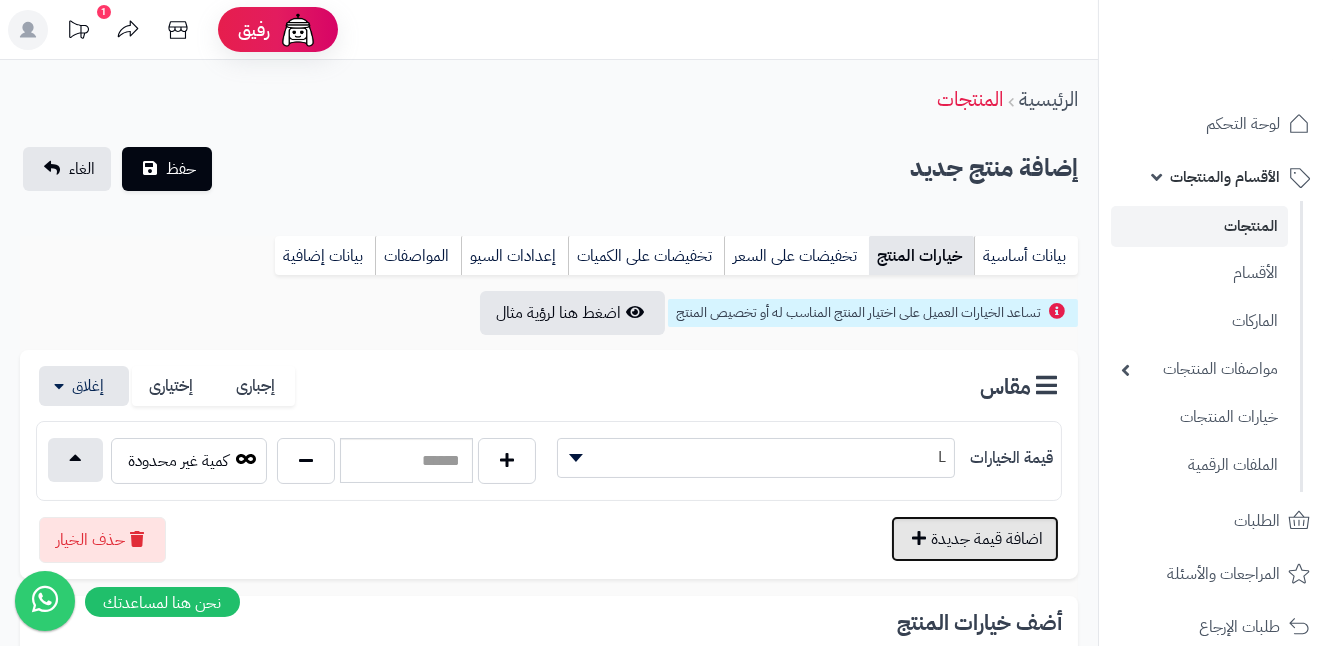 click on "اضافة قيمة جديدة" at bounding box center [975, 539] 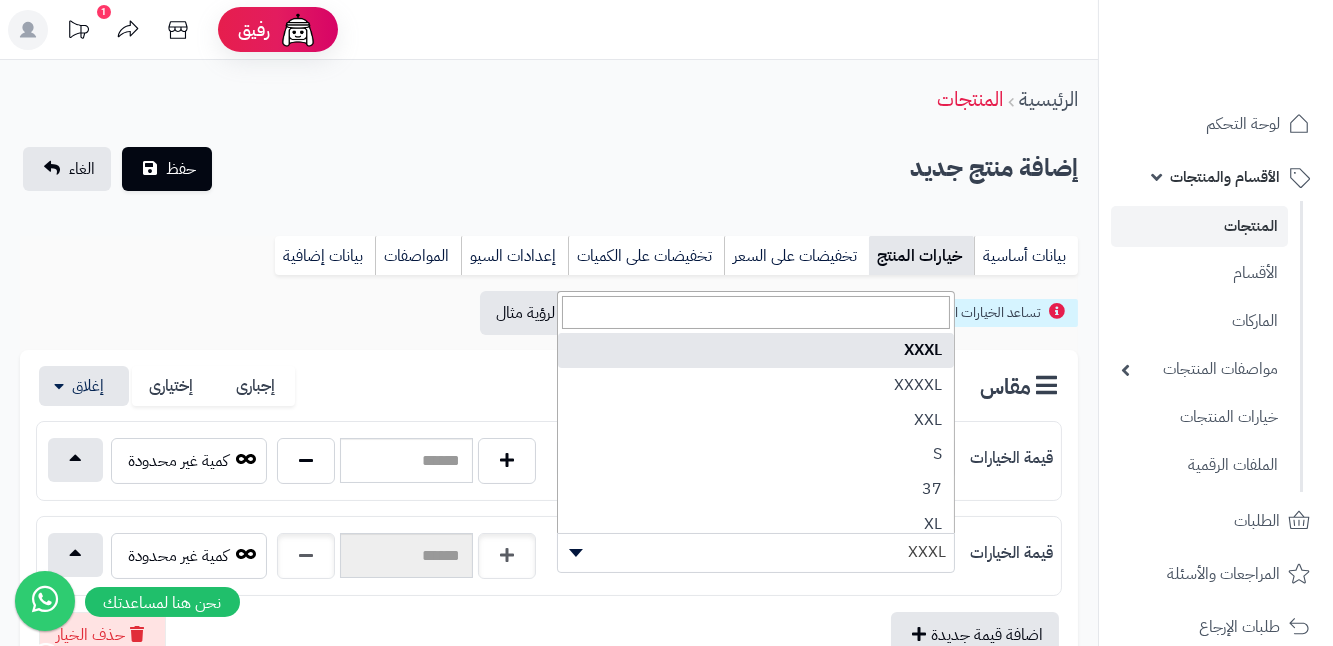 click at bounding box center [573, 553] 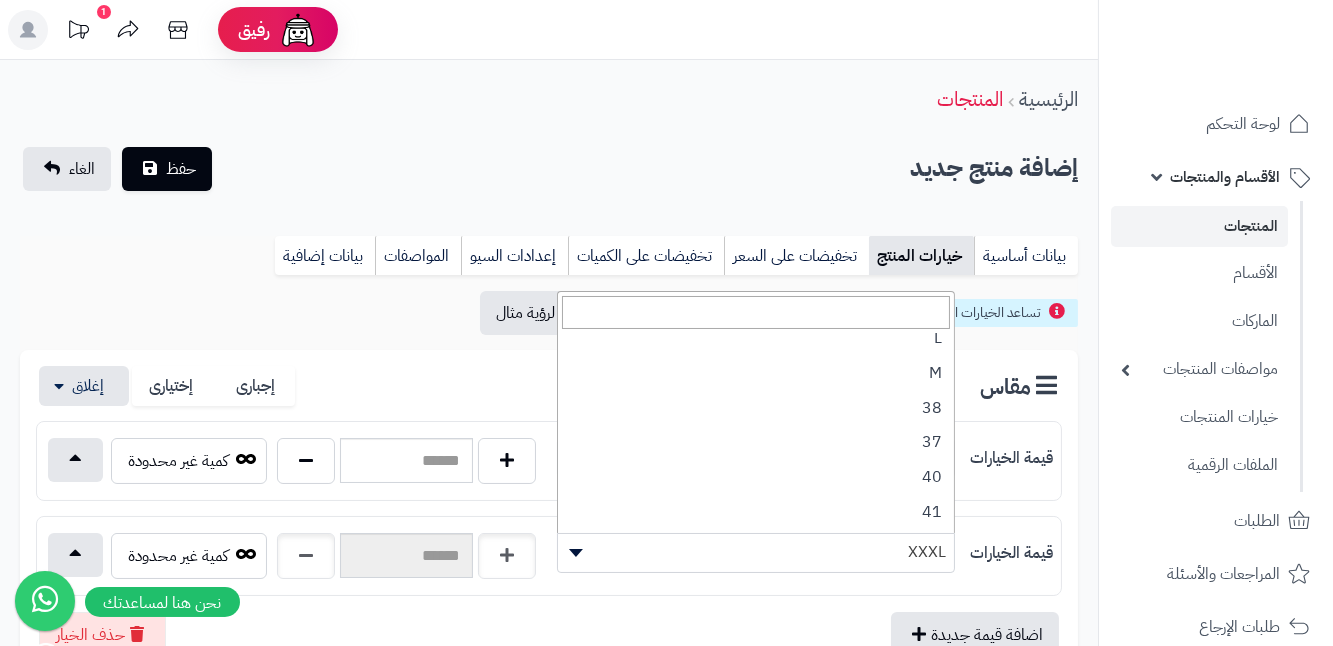 scroll, scrollTop: 253, scrollLeft: 0, axis: vertical 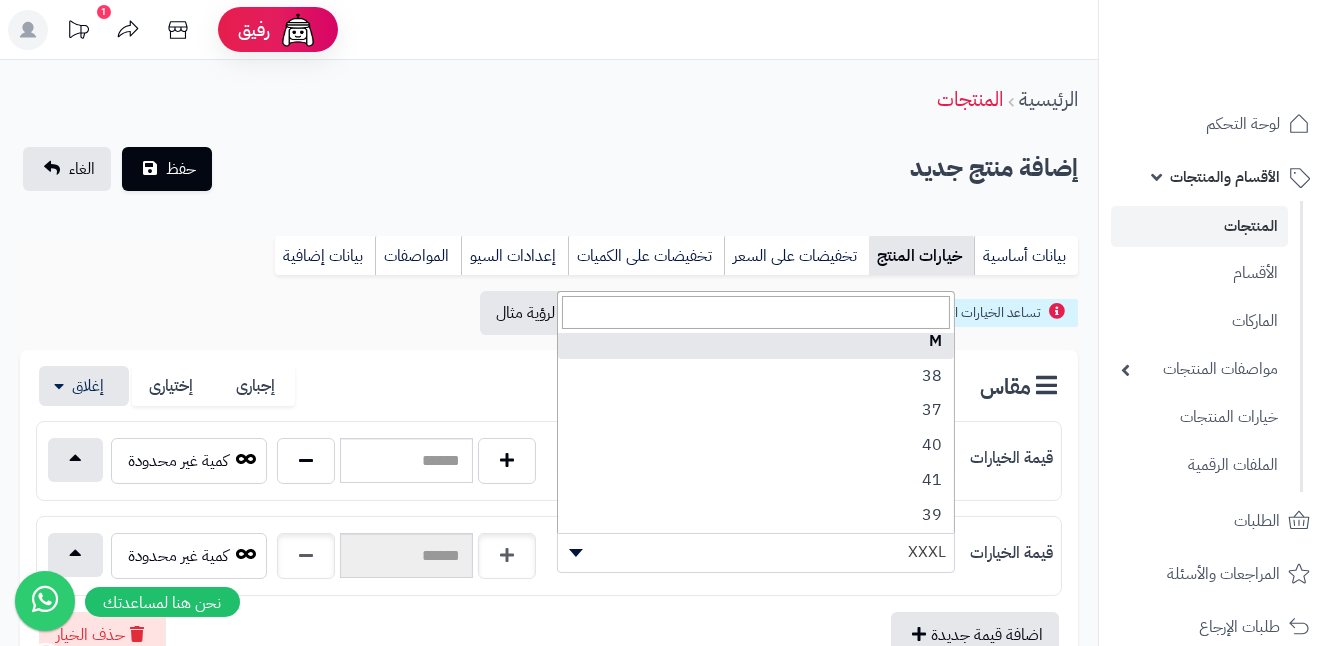 select on "***" 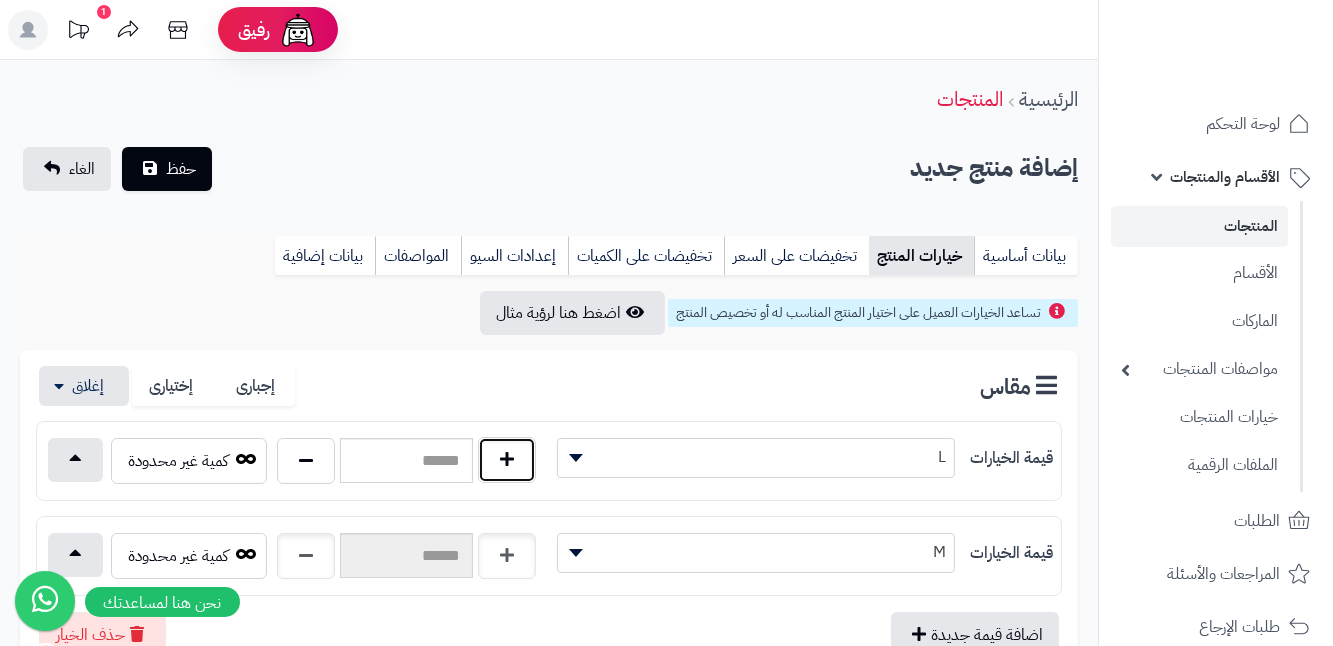 click at bounding box center [507, 460] 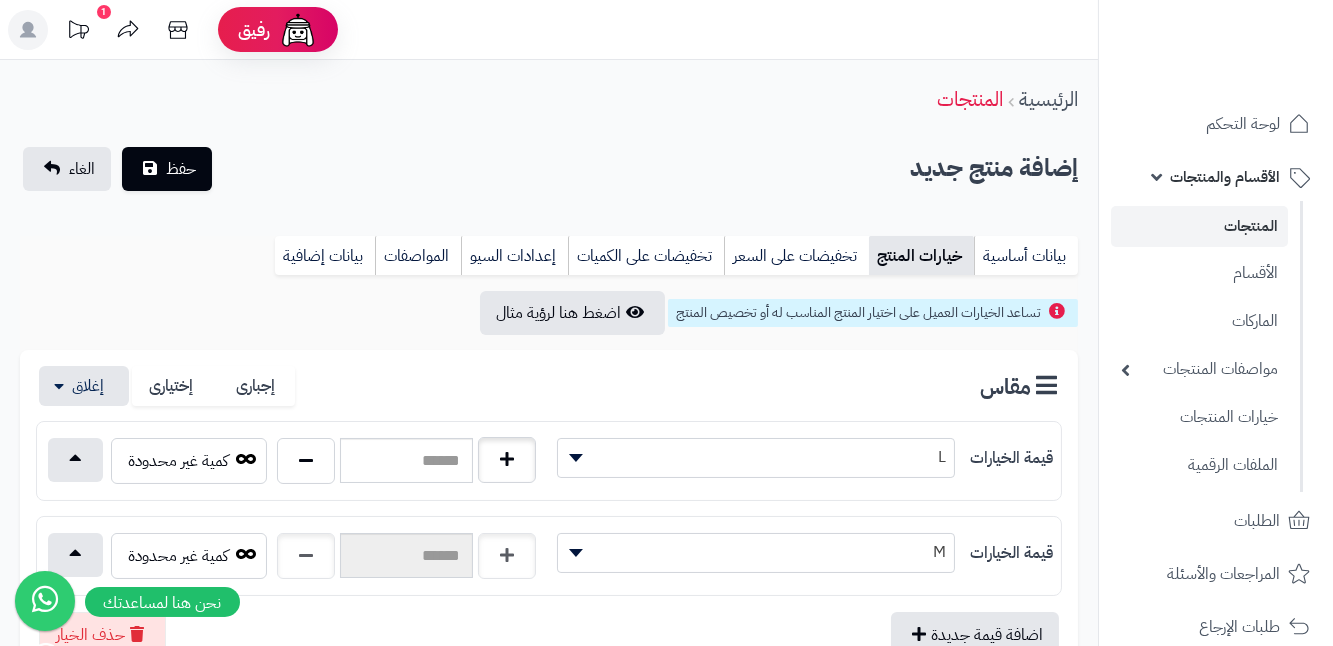 type on "*" 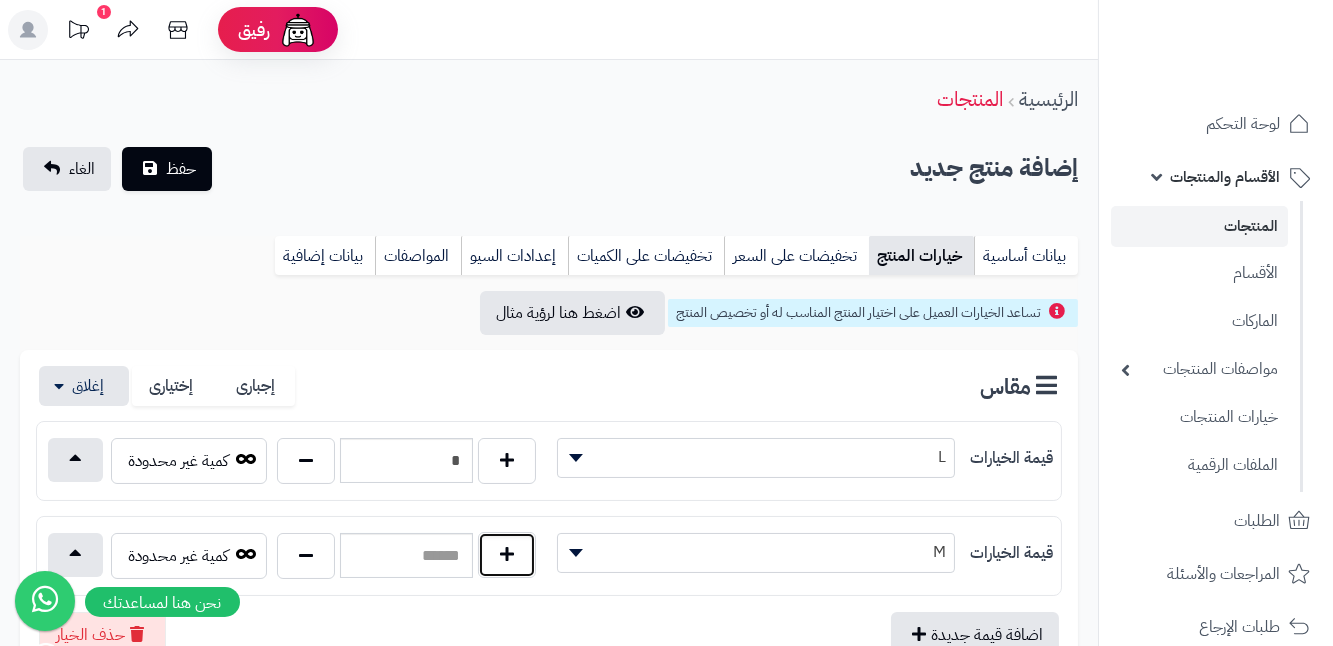 click at bounding box center (507, 555) 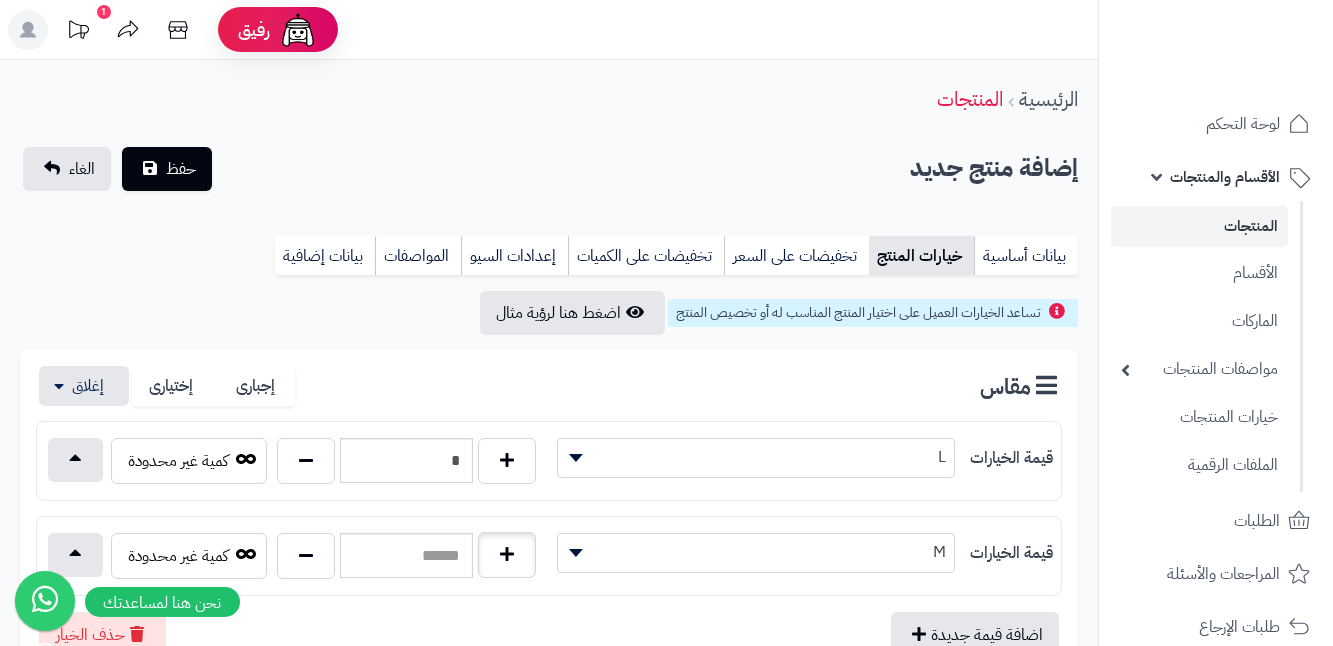type on "*" 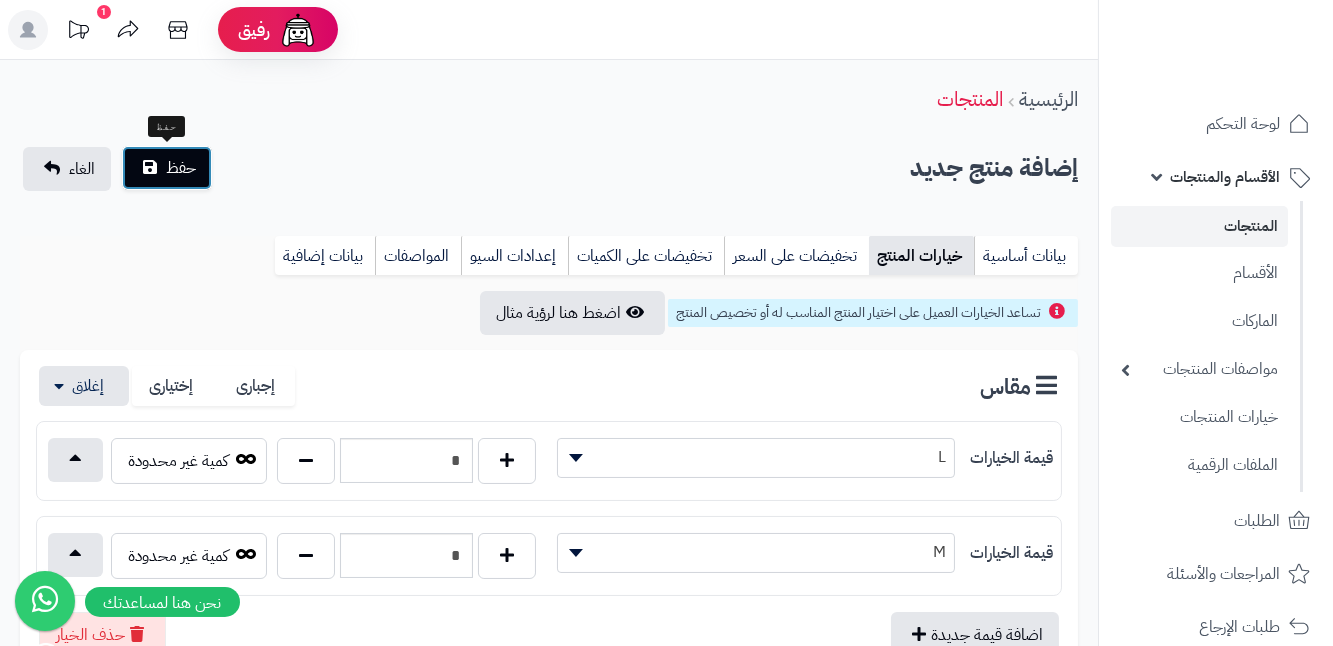 click on "حفظ" at bounding box center (167, 168) 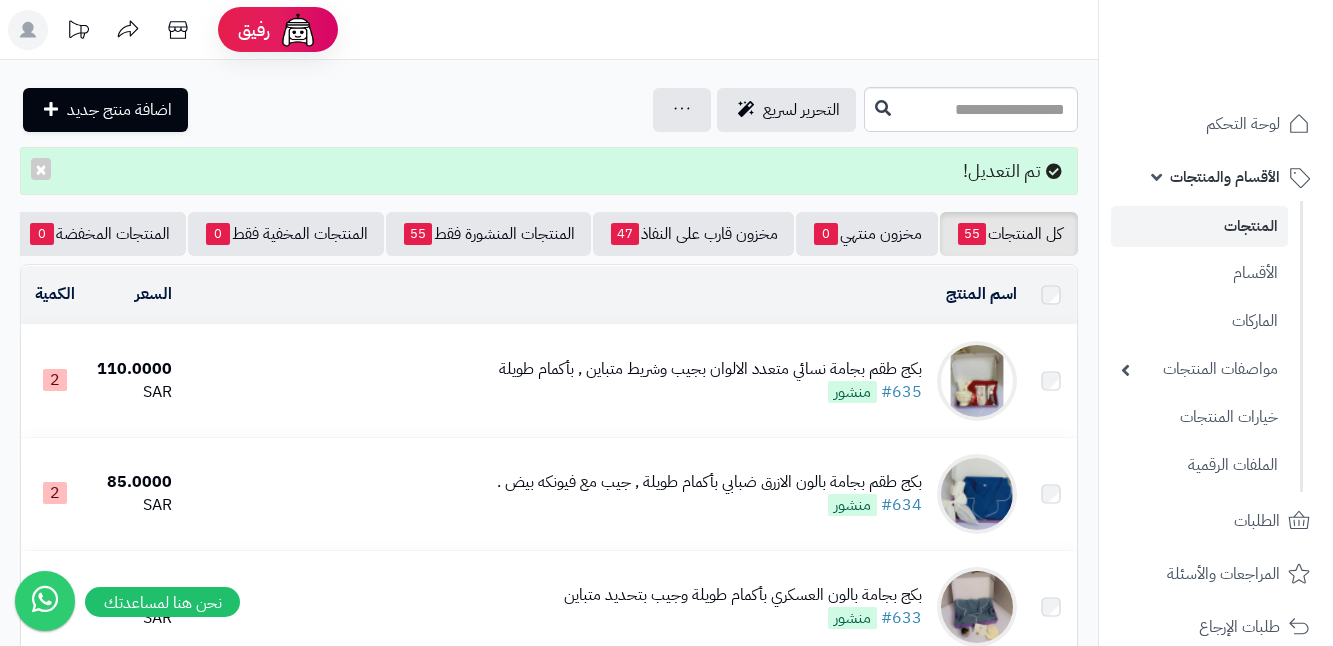 scroll, scrollTop: 0, scrollLeft: 0, axis: both 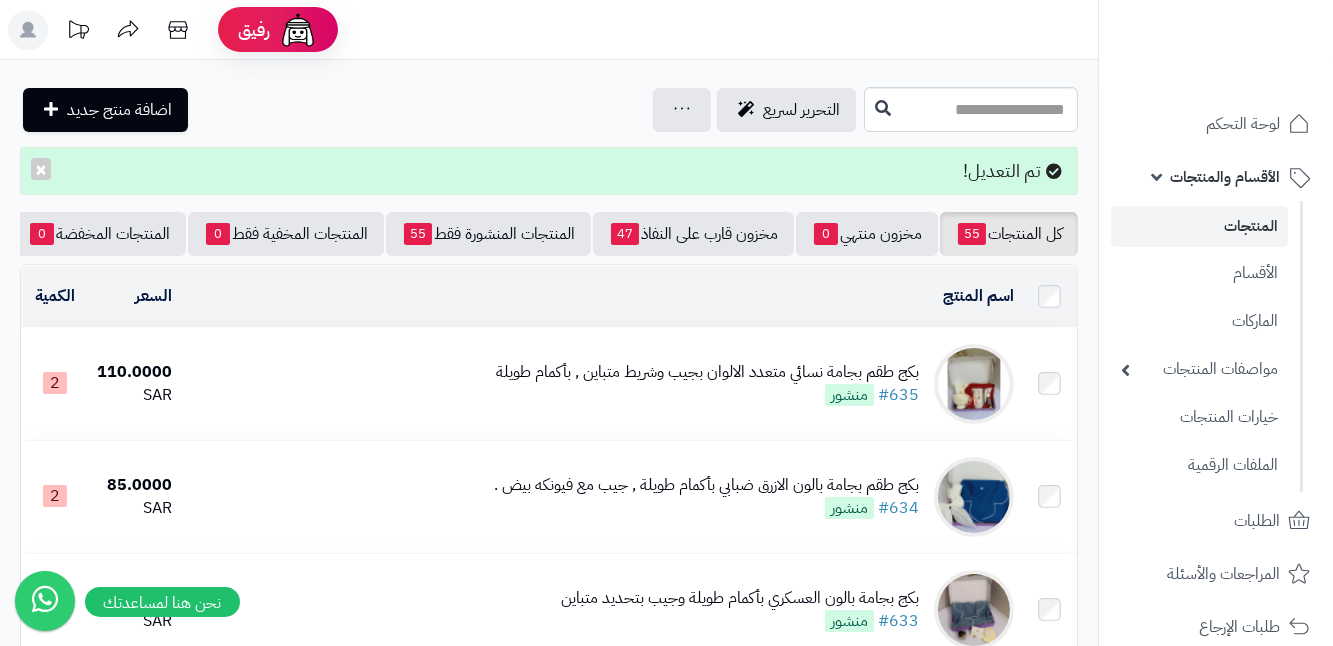 click at bounding box center (974, 384) 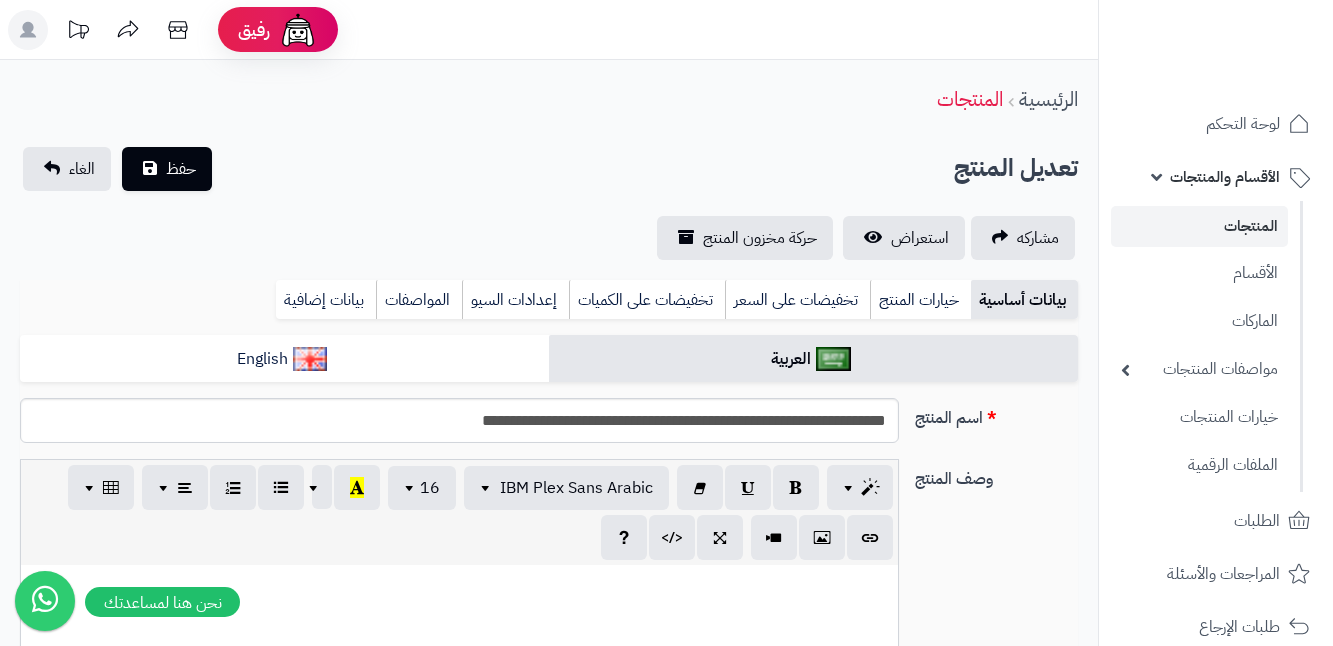 scroll, scrollTop: 0, scrollLeft: 0, axis: both 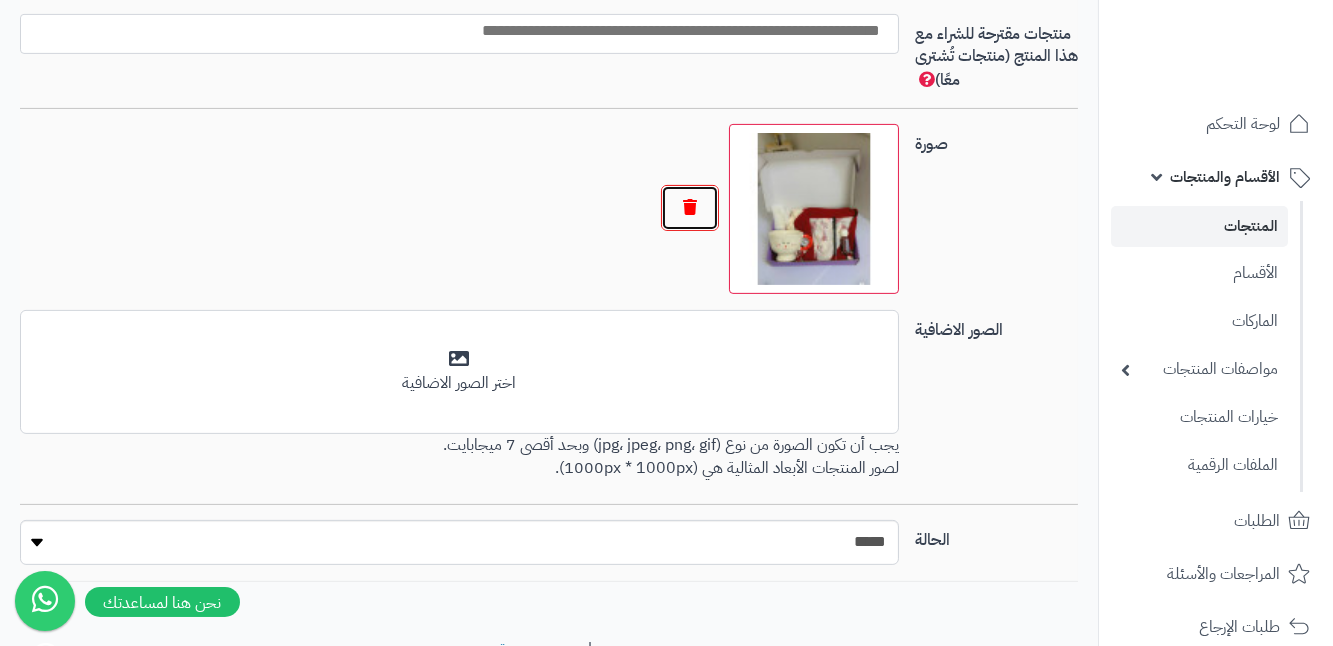click at bounding box center (690, 208) 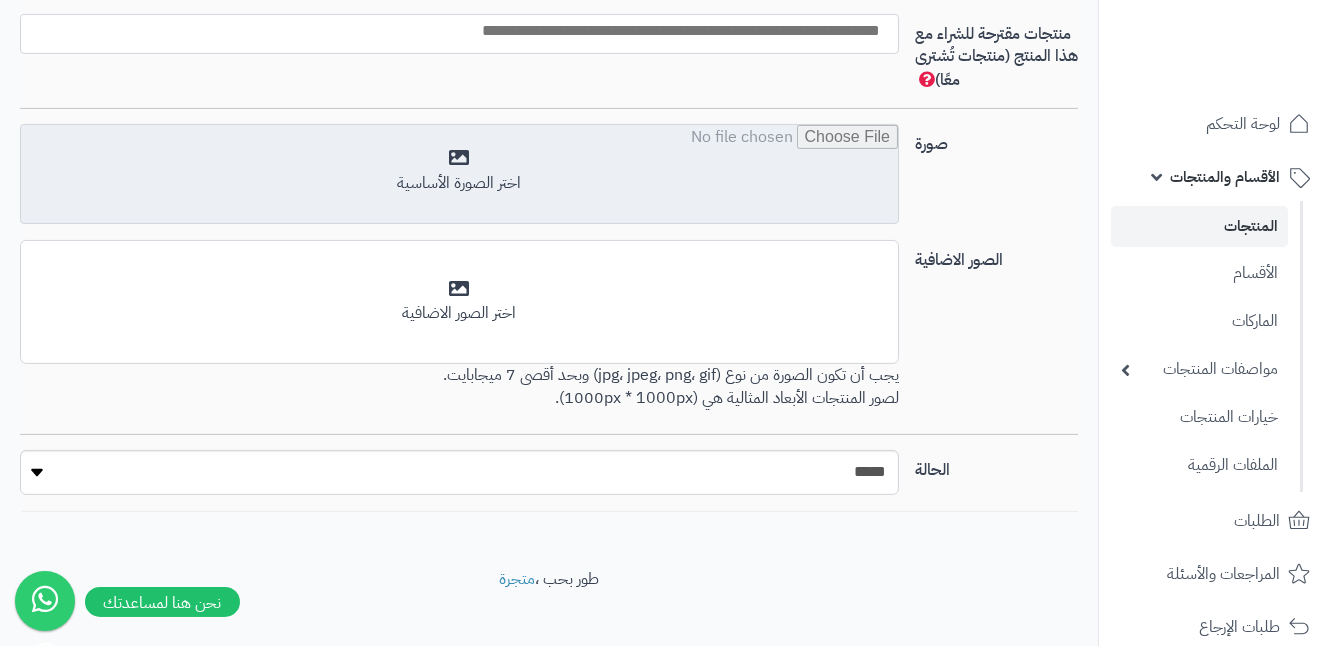 click at bounding box center (459, 175) 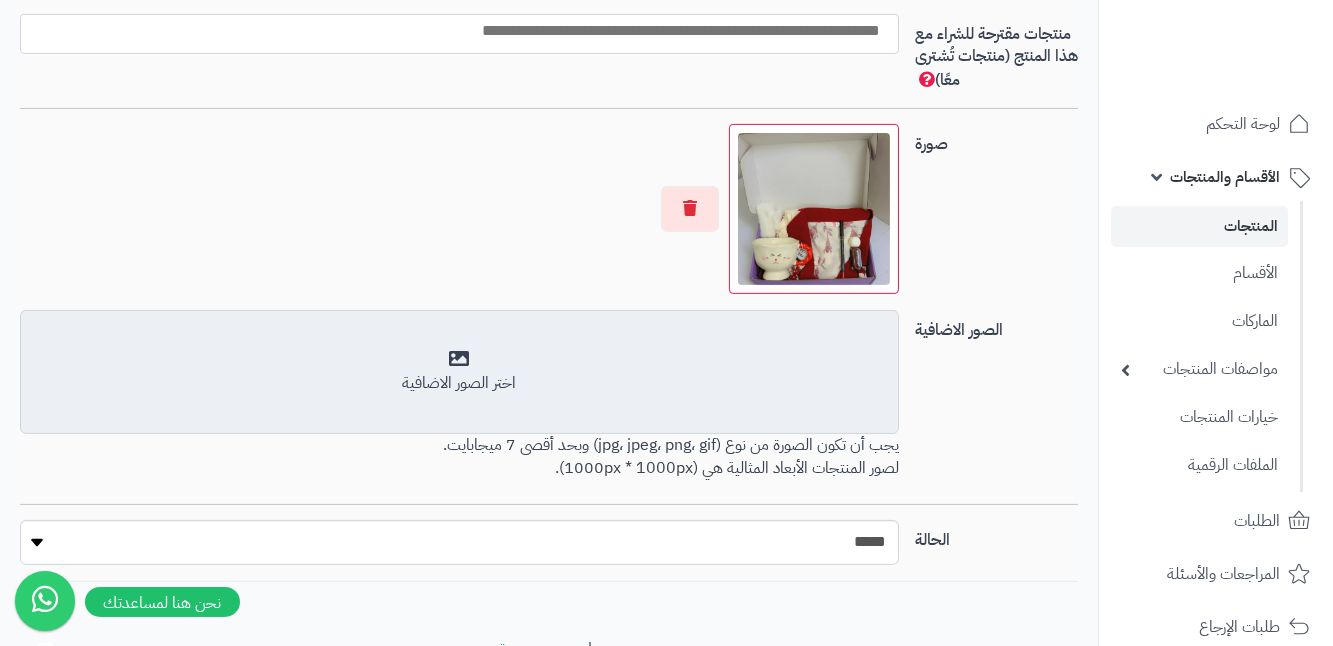 click on "أضف الصور الاضافية
اختر الصور الاضافية" at bounding box center (459, 372) 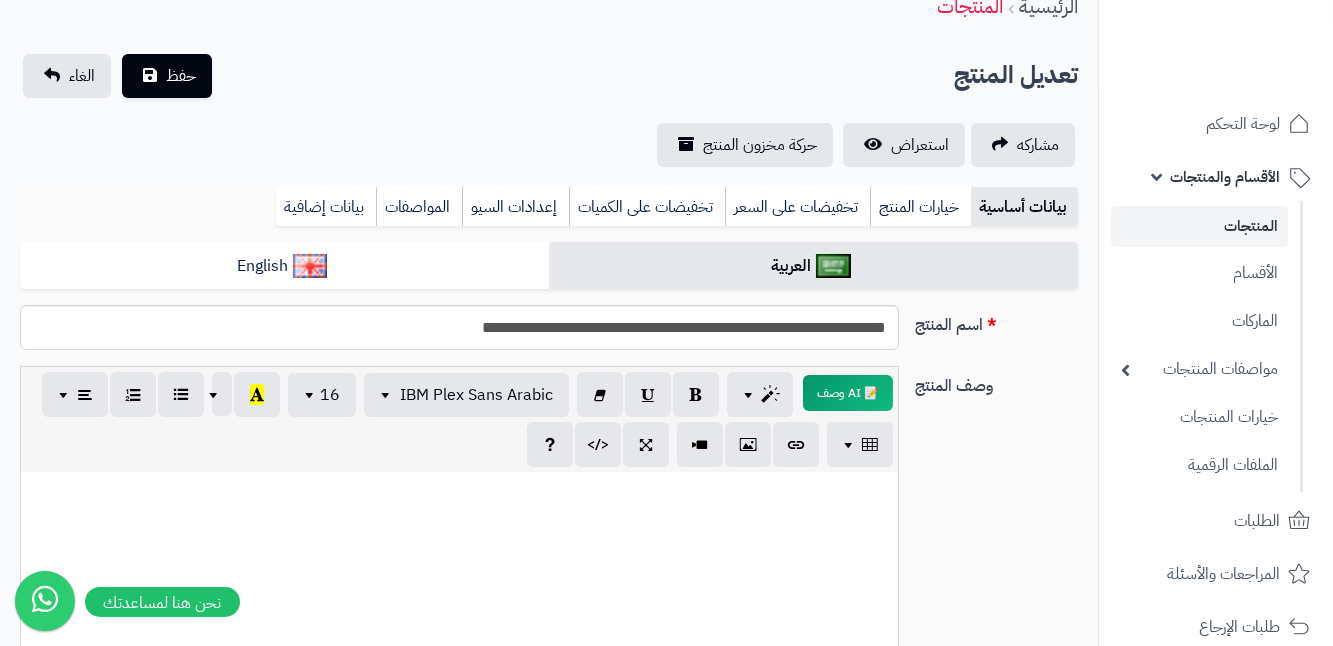 scroll, scrollTop: 90, scrollLeft: 0, axis: vertical 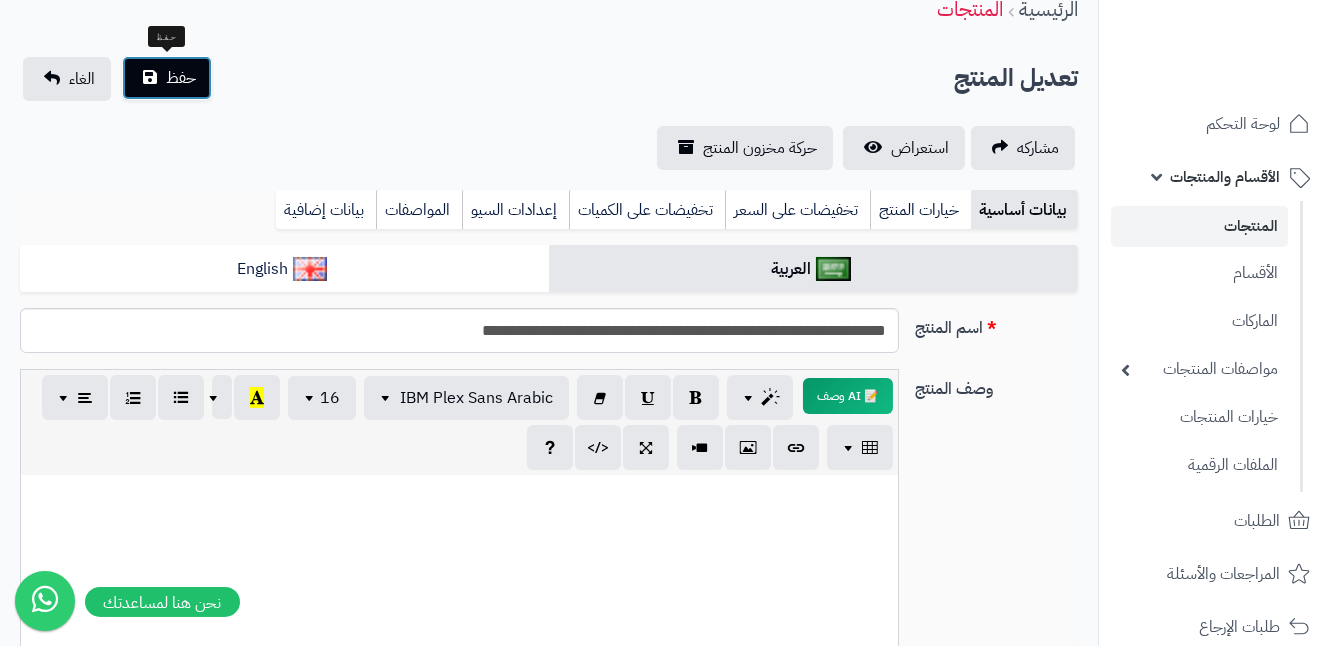 click on "حفظ" at bounding box center (181, 78) 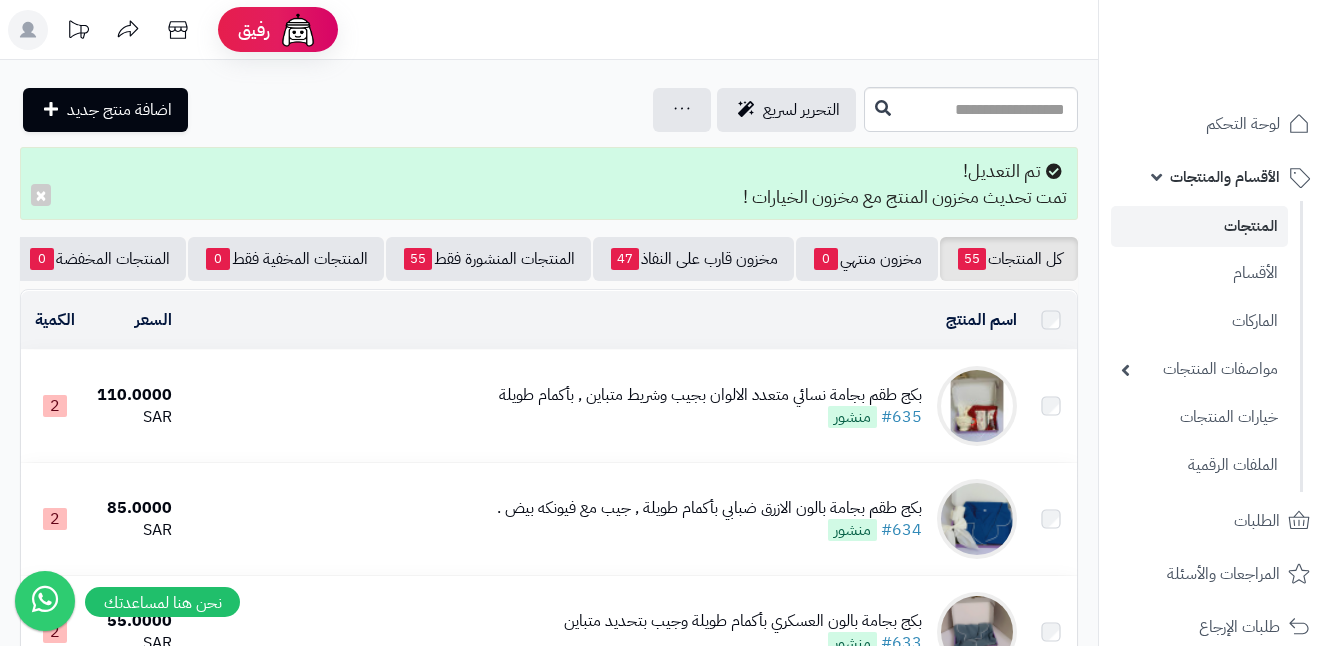 scroll, scrollTop: 0, scrollLeft: 0, axis: both 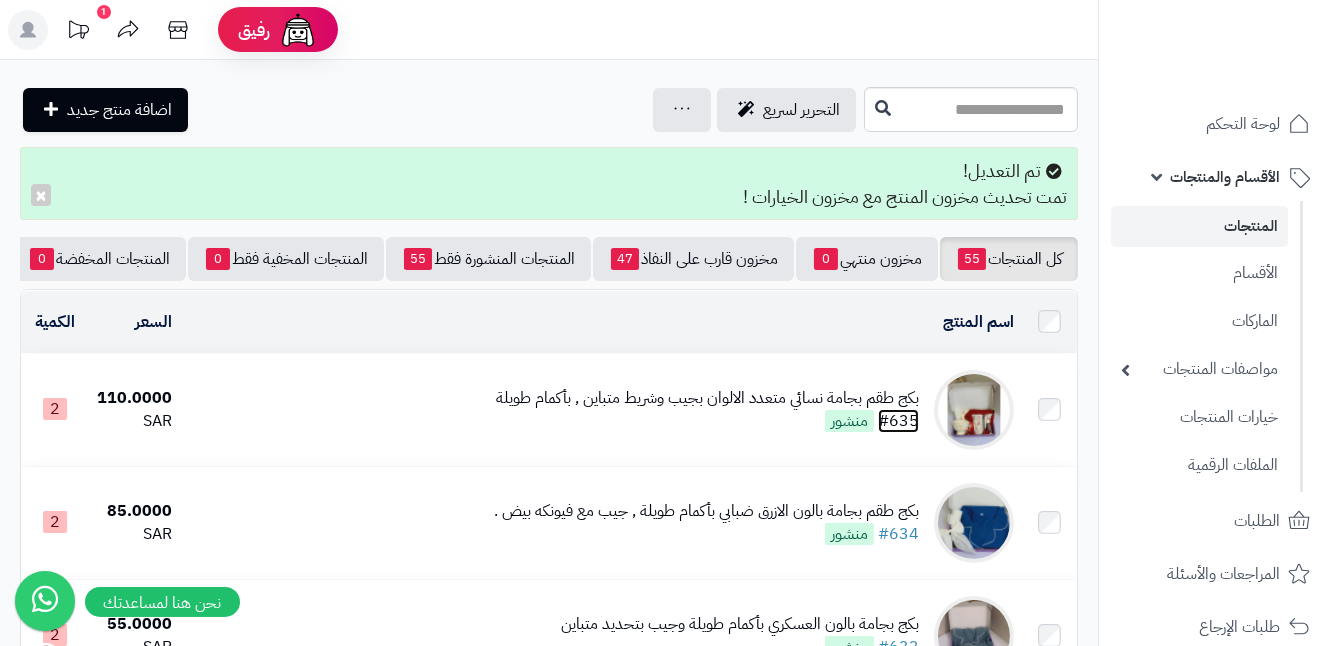 click on "#635" at bounding box center (898, 421) 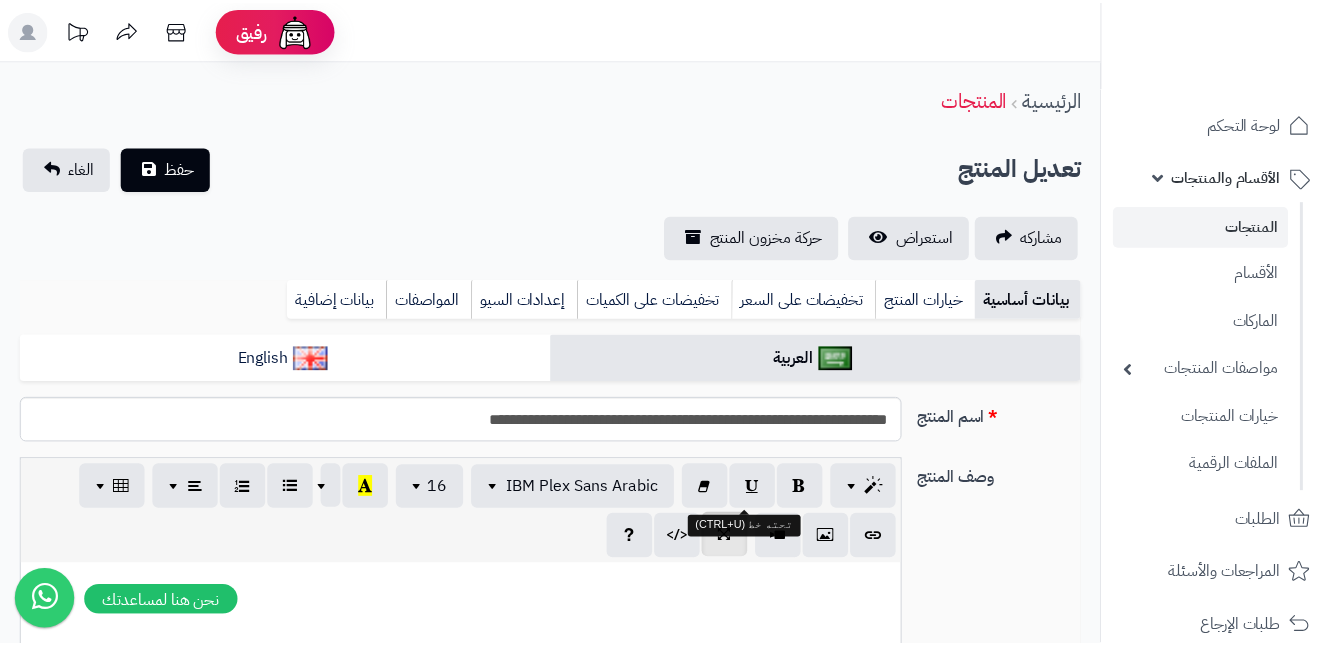 scroll, scrollTop: 0, scrollLeft: 0, axis: both 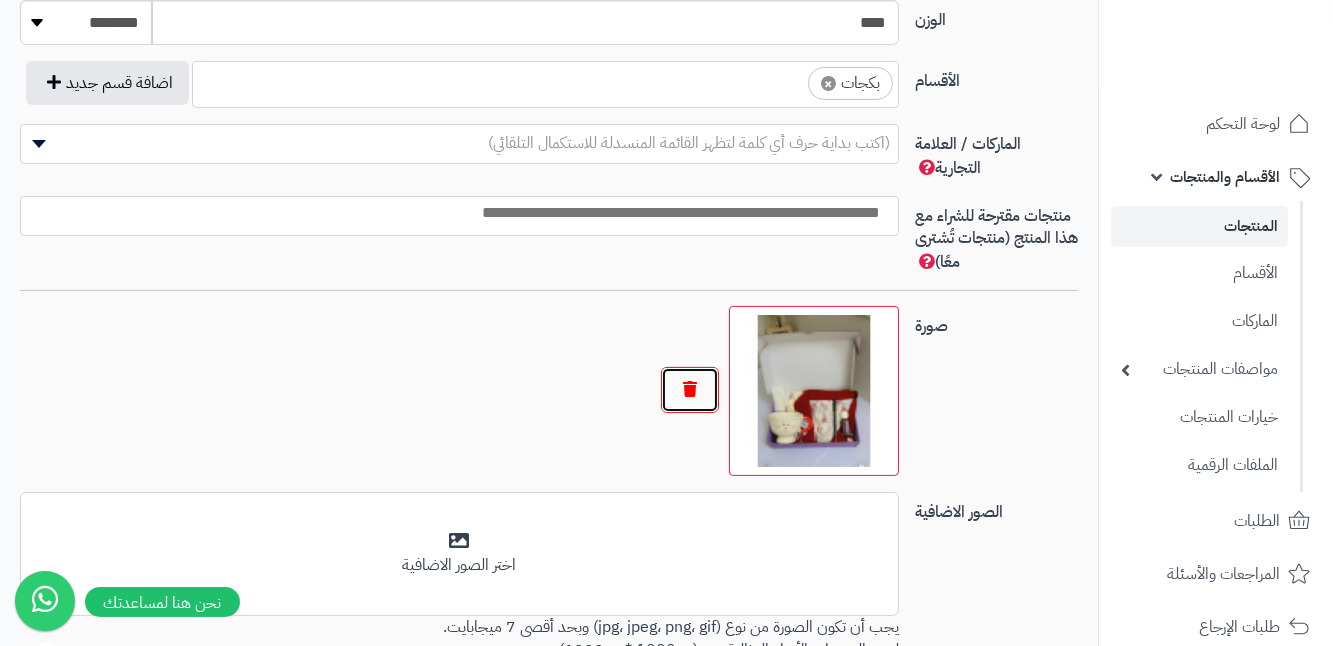 click at bounding box center [690, 390] 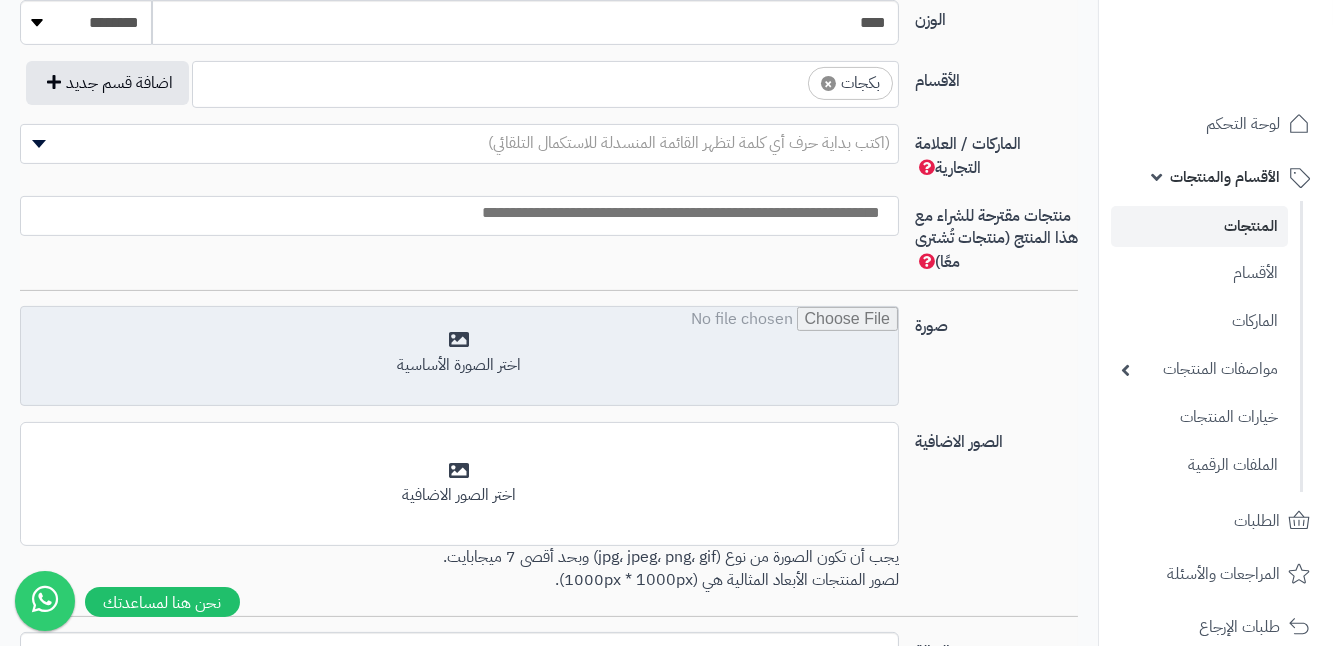 click at bounding box center [459, 357] 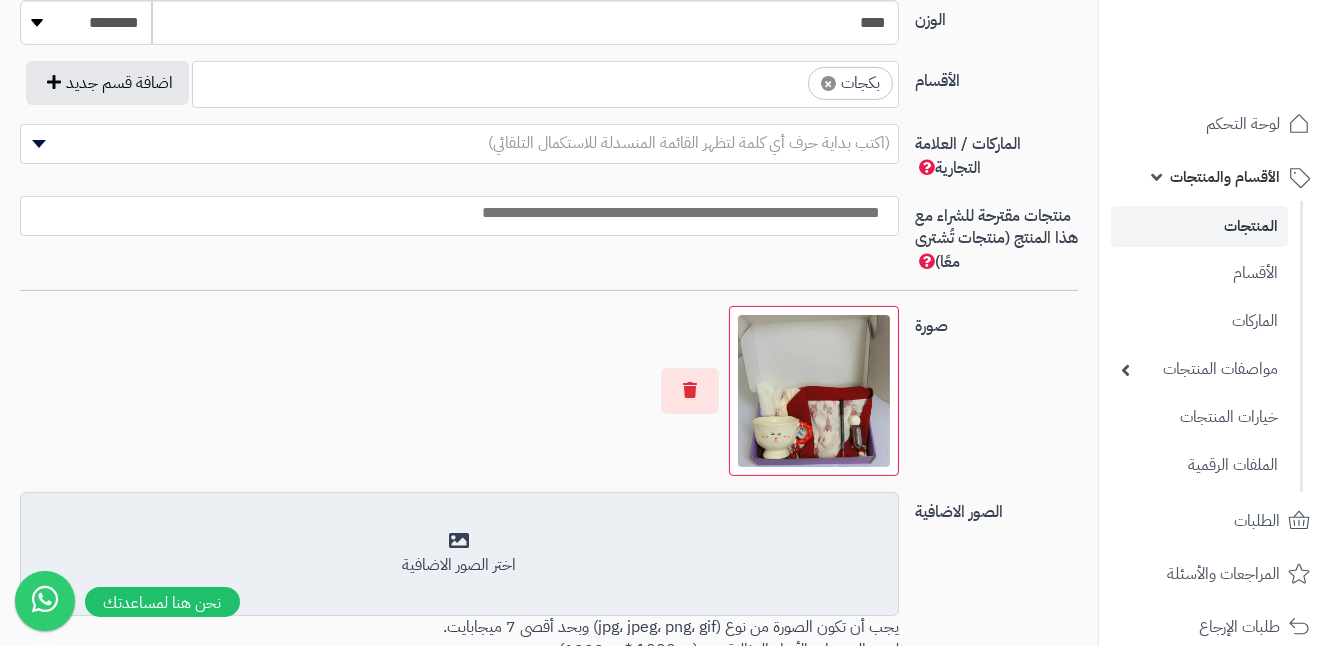 click on "اختر الصور الاضافية" at bounding box center [459, 565] 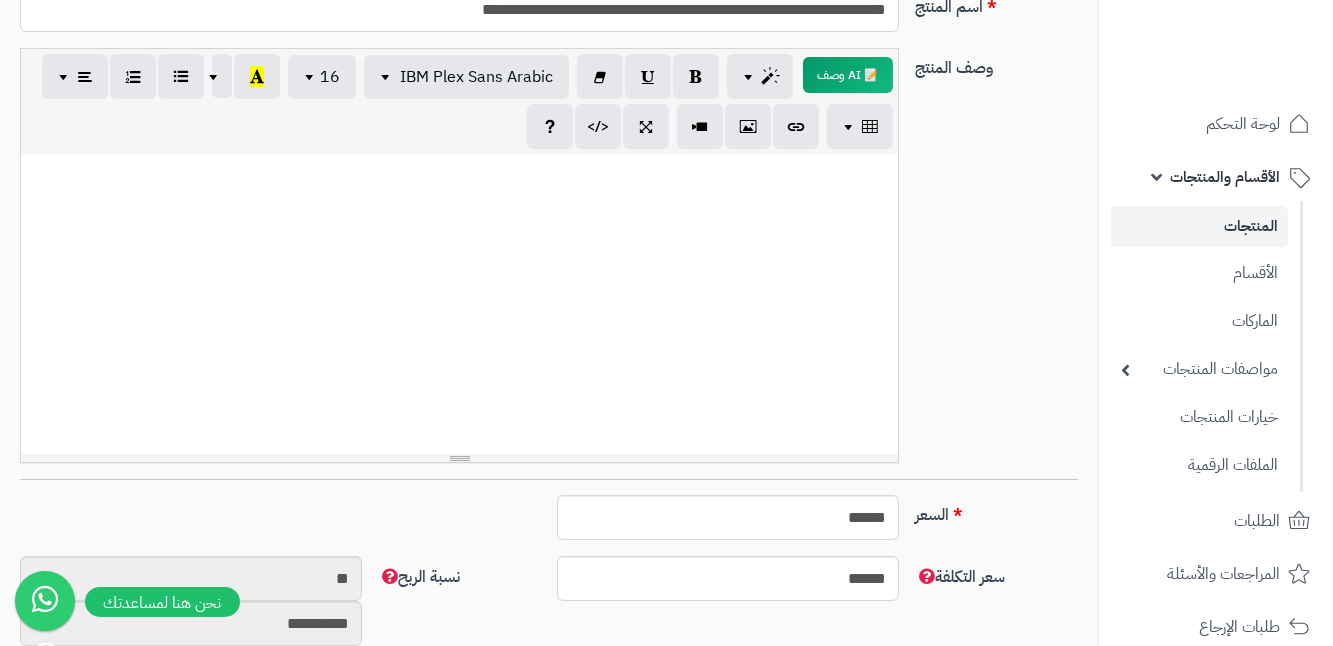 scroll, scrollTop: 0, scrollLeft: 0, axis: both 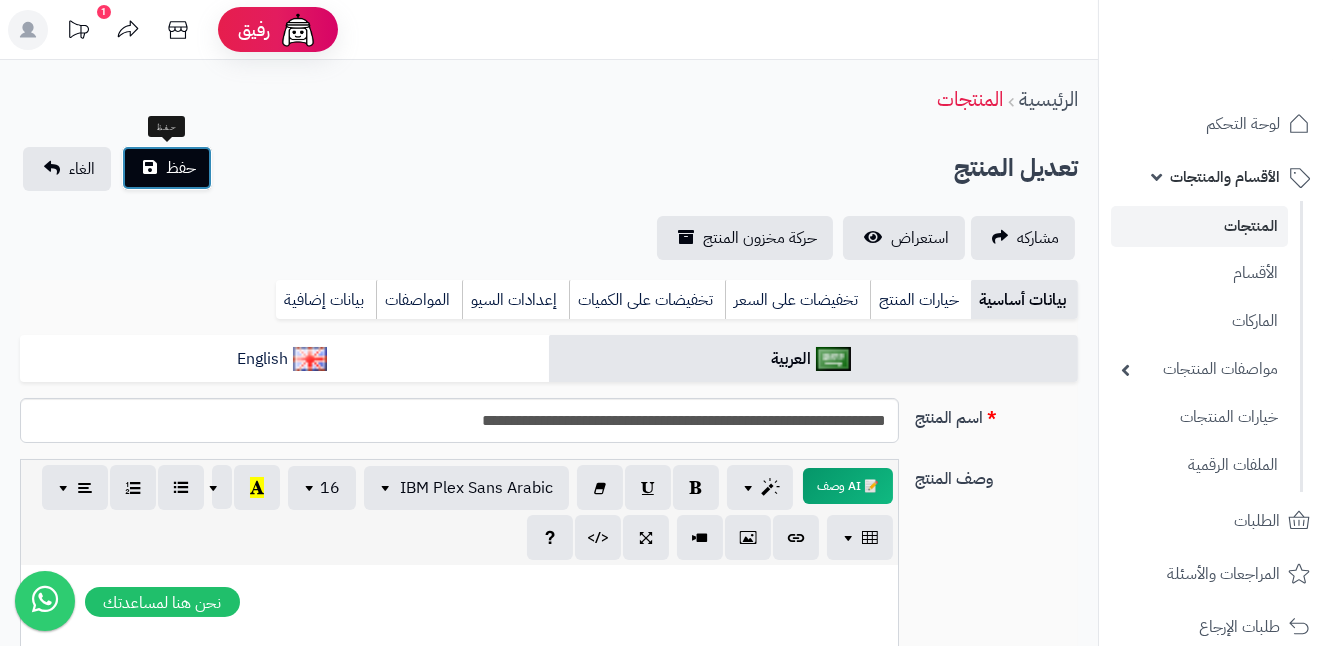 click on "حفظ" at bounding box center (181, 168) 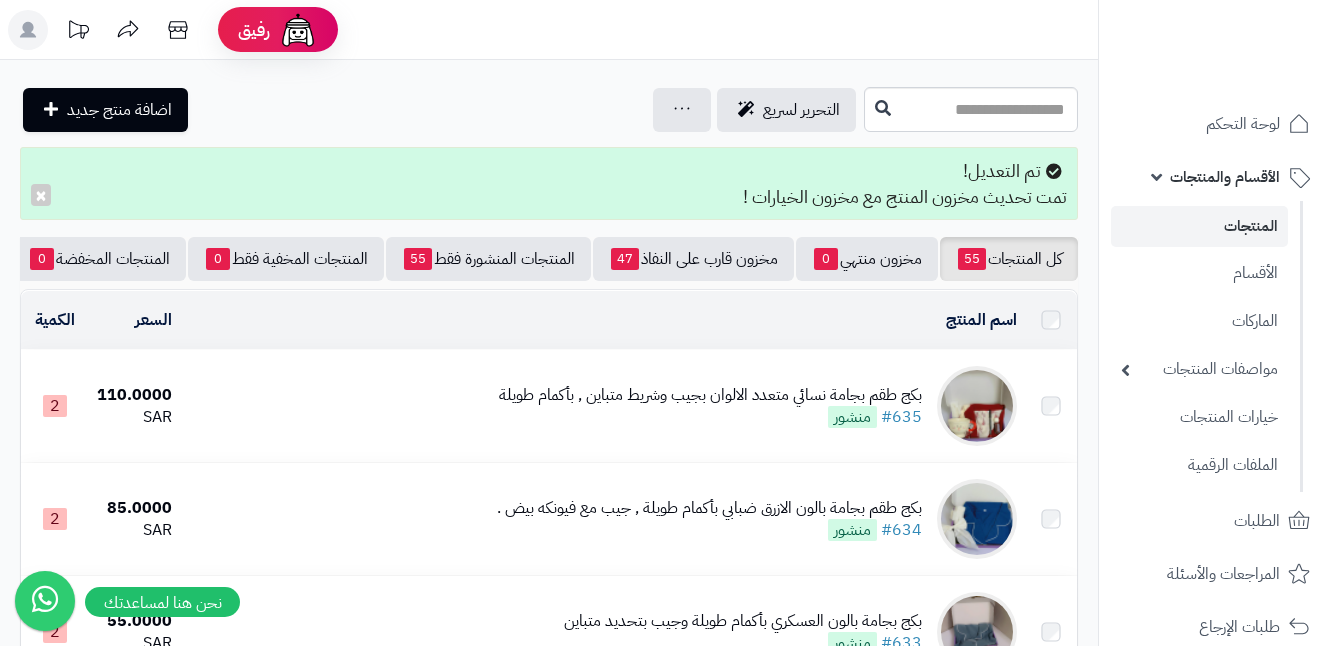 scroll, scrollTop: 0, scrollLeft: 0, axis: both 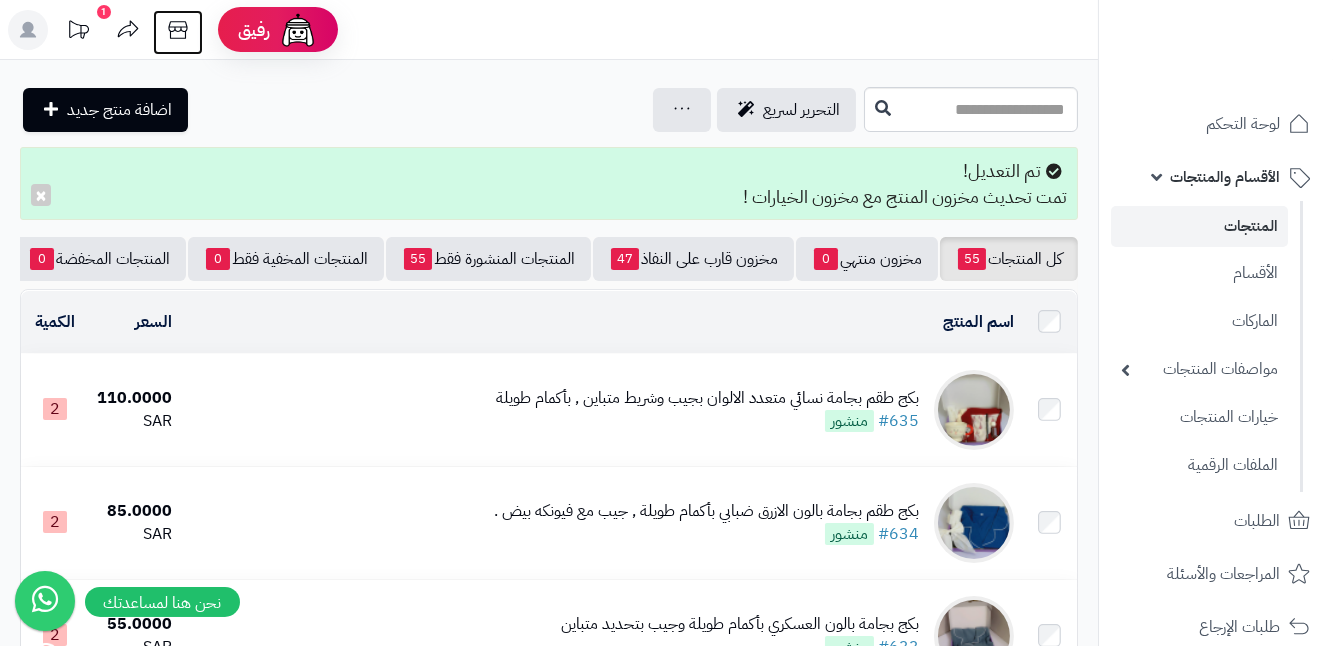 click 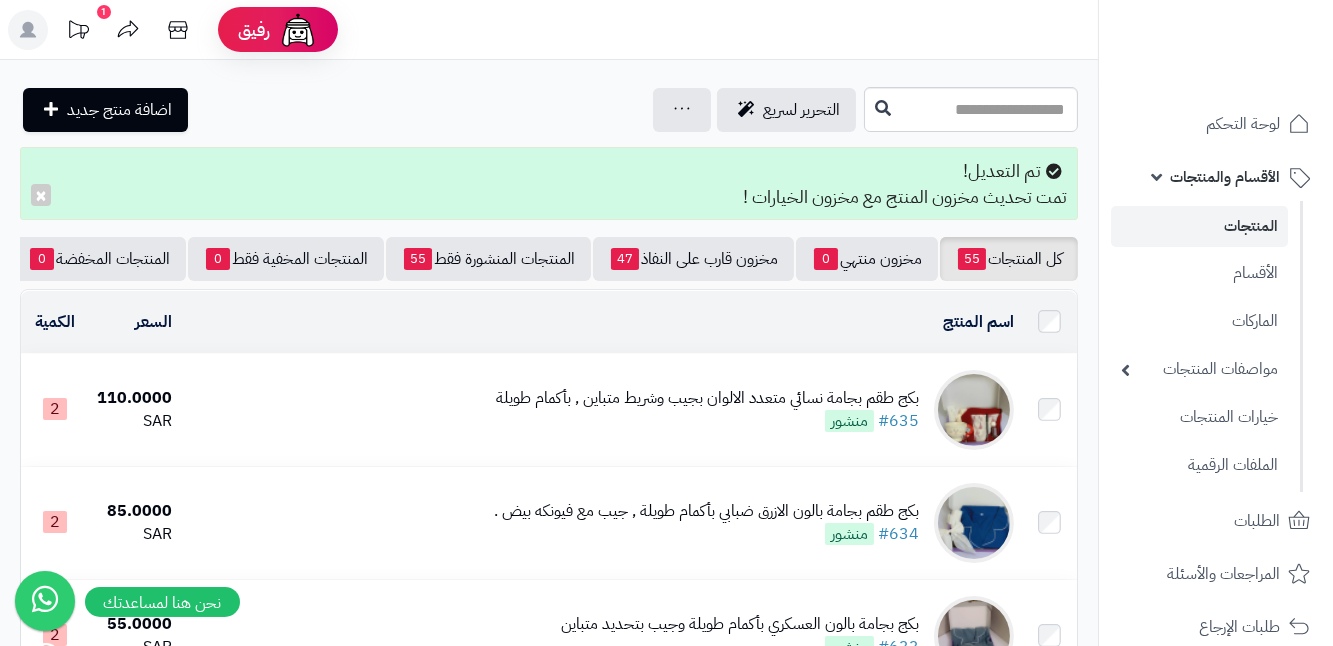 click at bounding box center [974, 410] 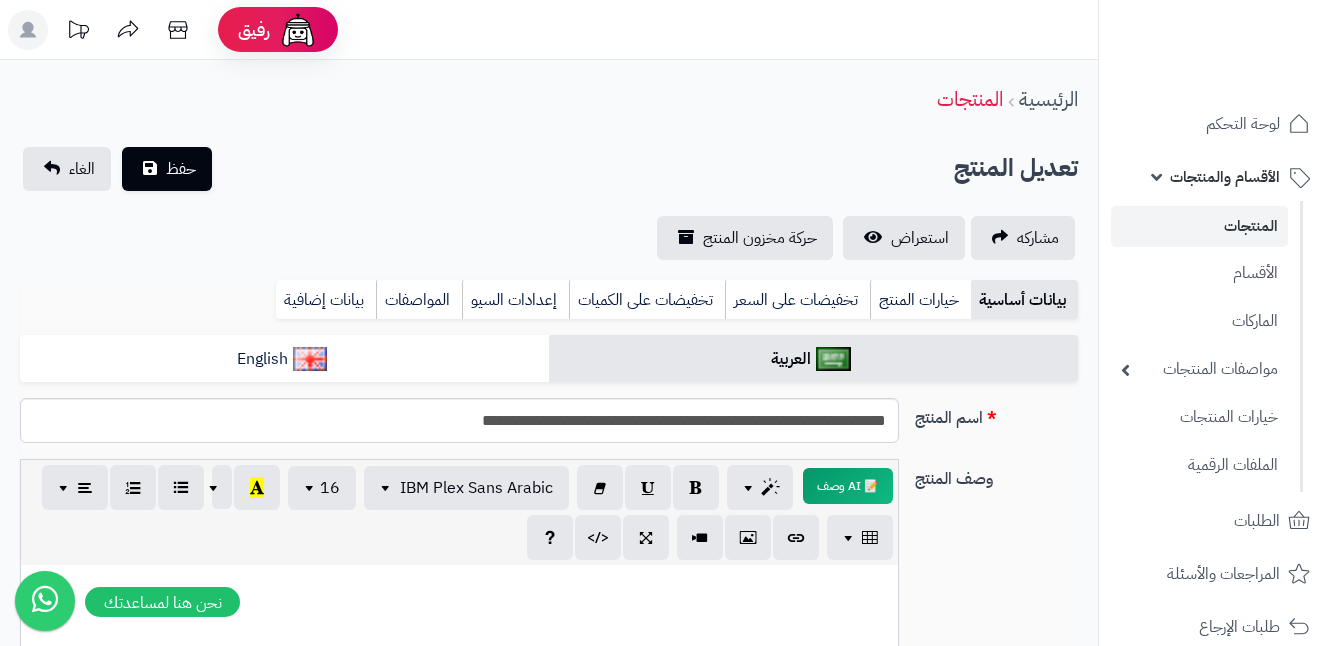 scroll, scrollTop: 1448, scrollLeft: 0, axis: vertical 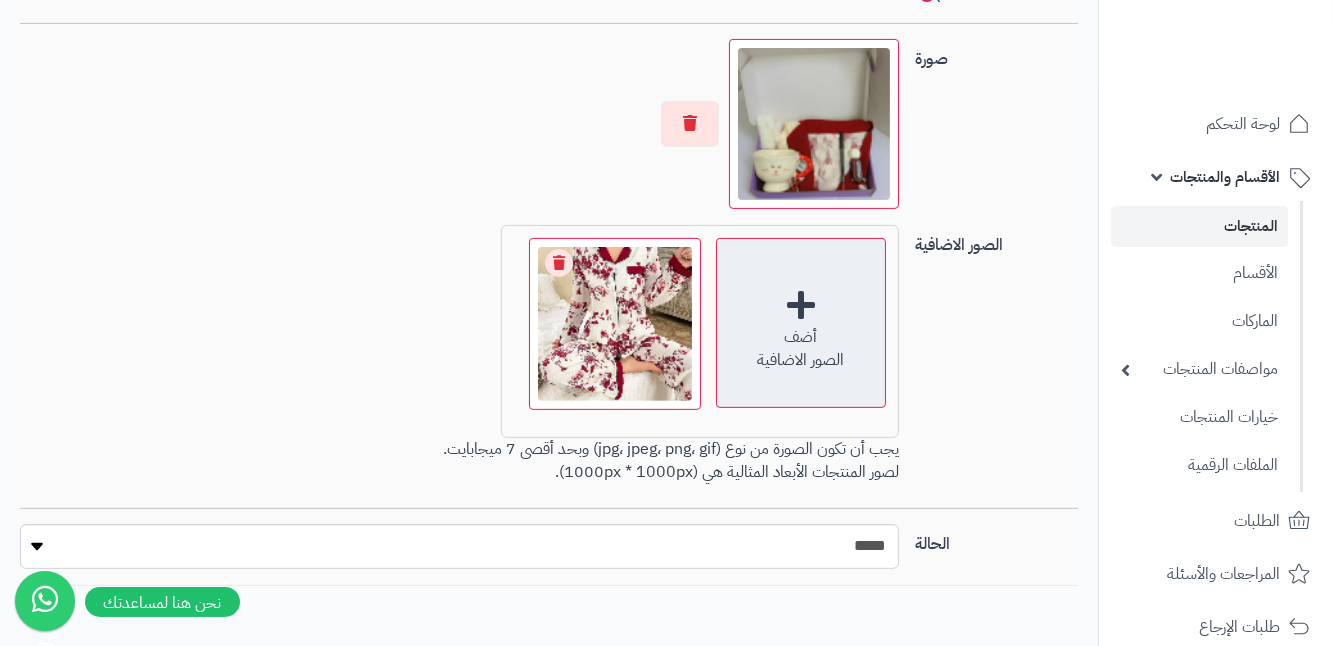 click on "الصور الاضافية" at bounding box center (801, 360) 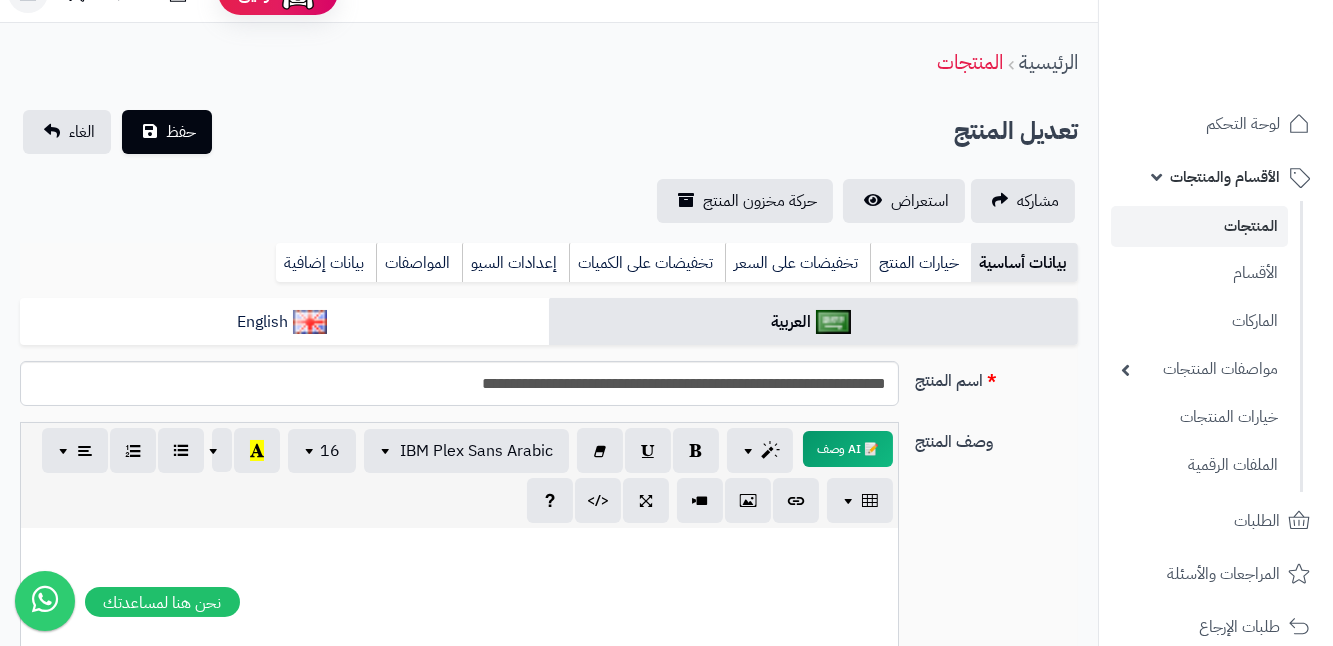 scroll, scrollTop: 0, scrollLeft: 0, axis: both 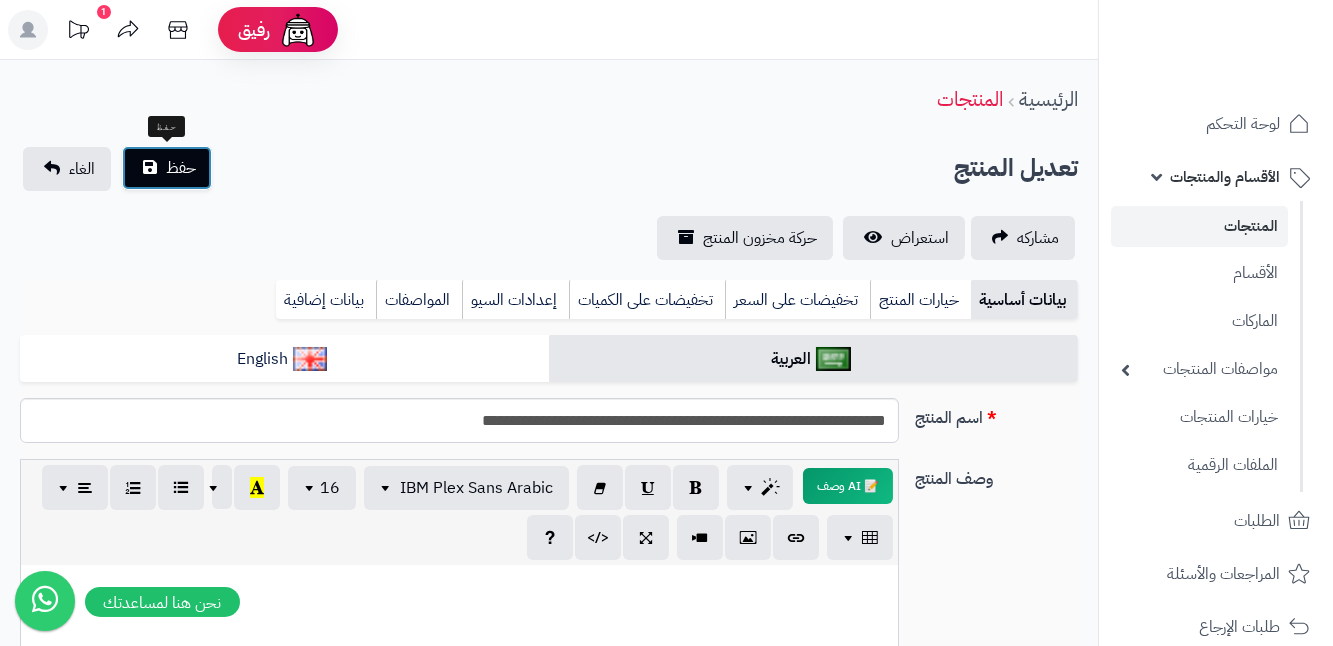 click on "حفظ" at bounding box center [167, 168] 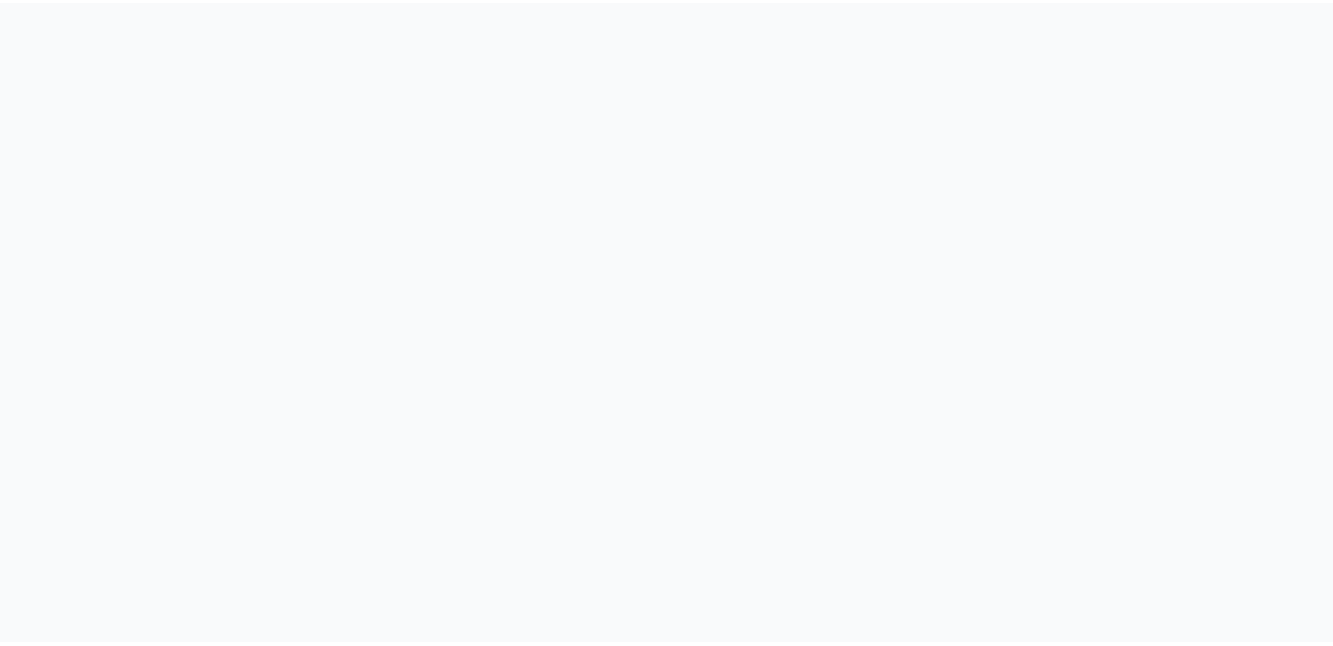 scroll, scrollTop: 0, scrollLeft: 0, axis: both 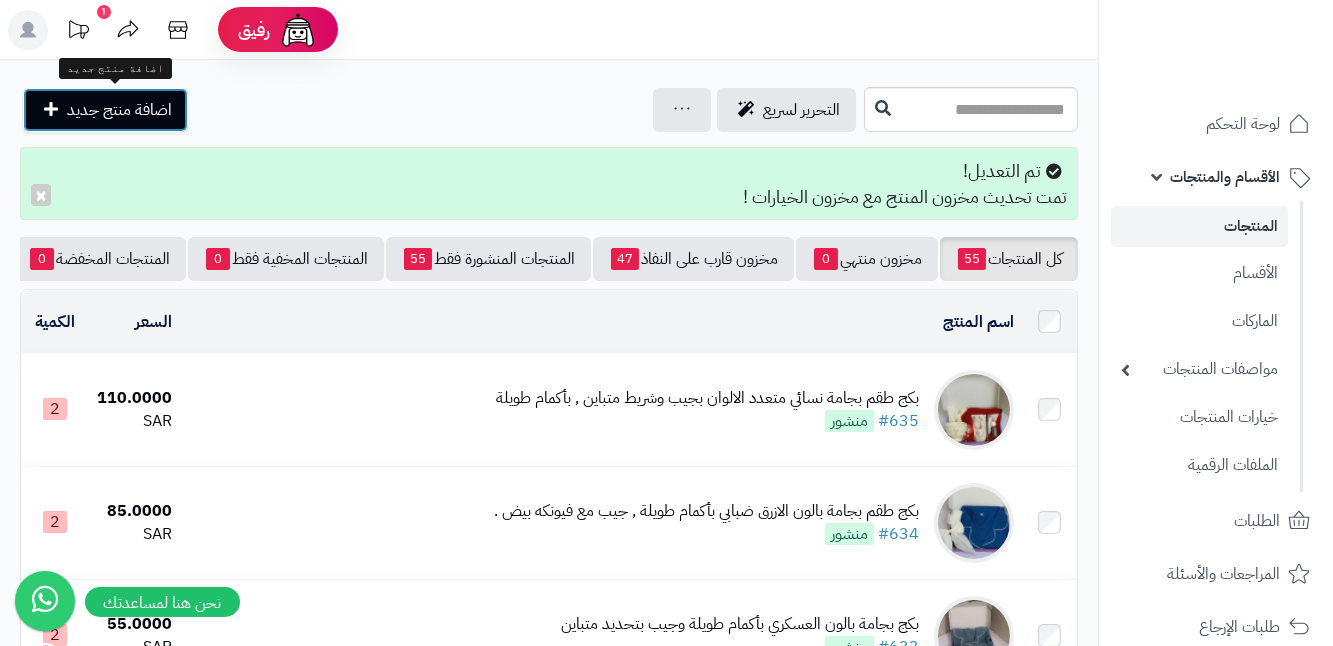 click on "اضافة منتج جديد" at bounding box center (119, 110) 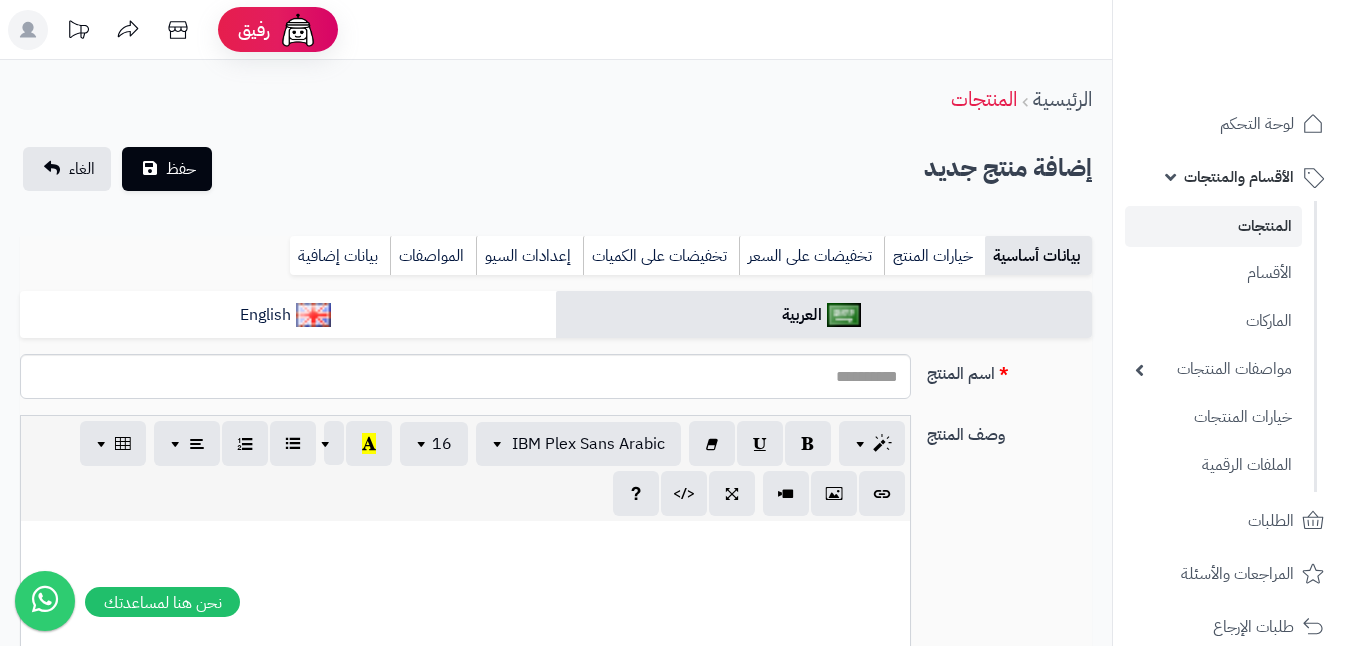 select 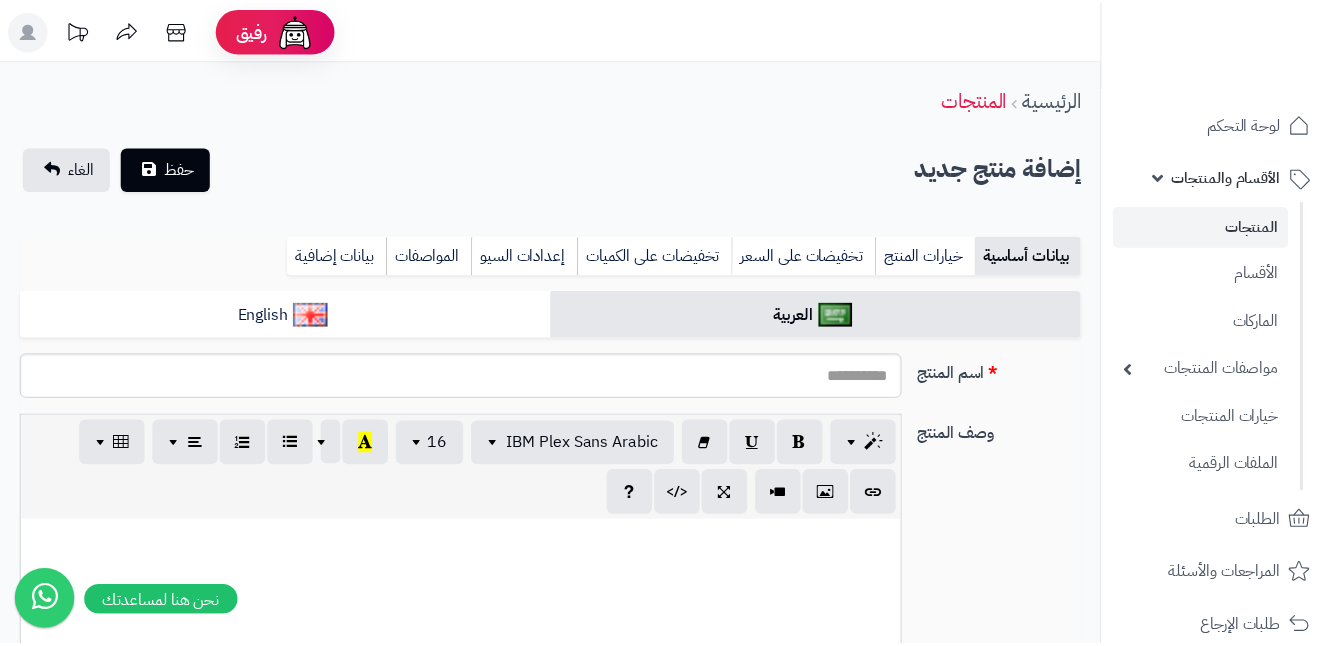 scroll, scrollTop: 0, scrollLeft: 0, axis: both 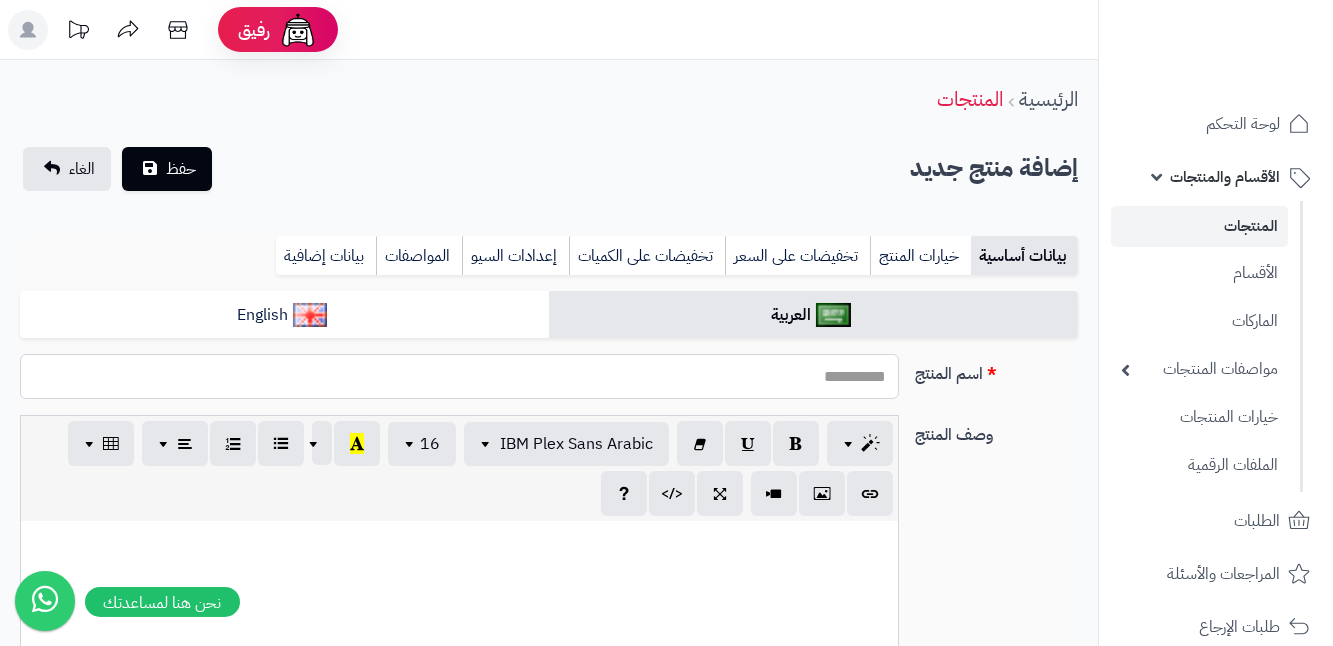 drag, startPoint x: 839, startPoint y: 369, endPoint x: 850, endPoint y: 369, distance: 11 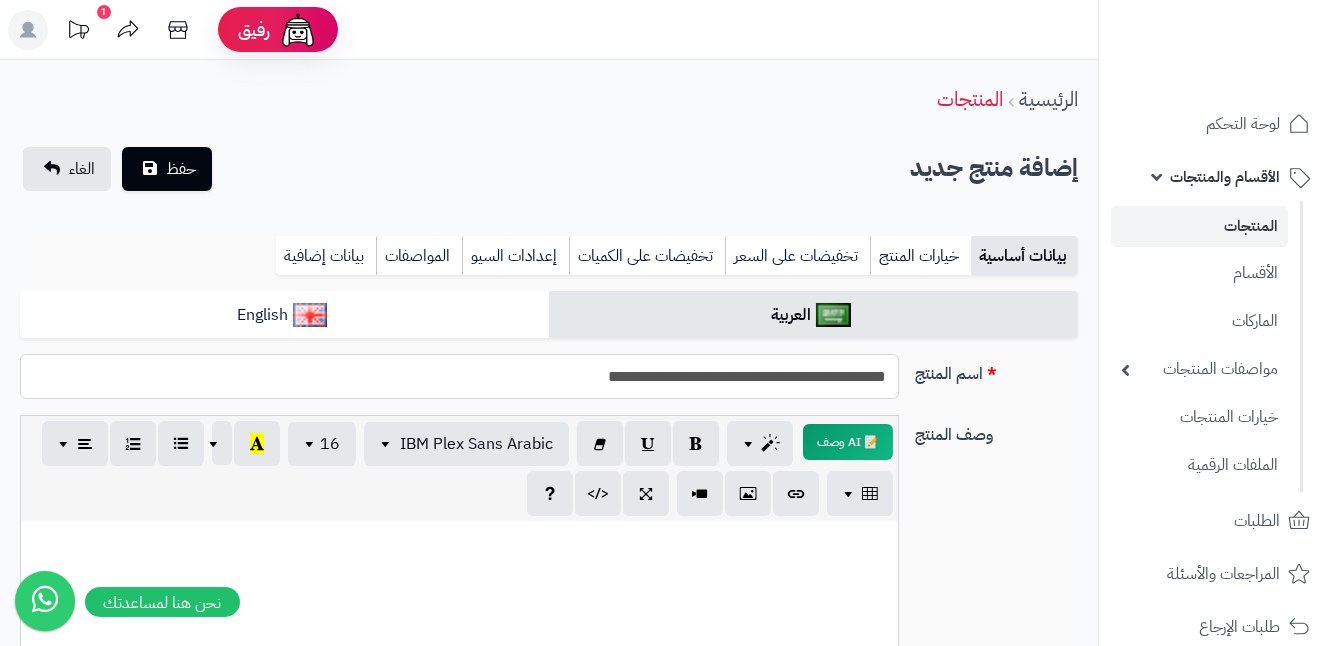 click on "**********" at bounding box center [459, 376] 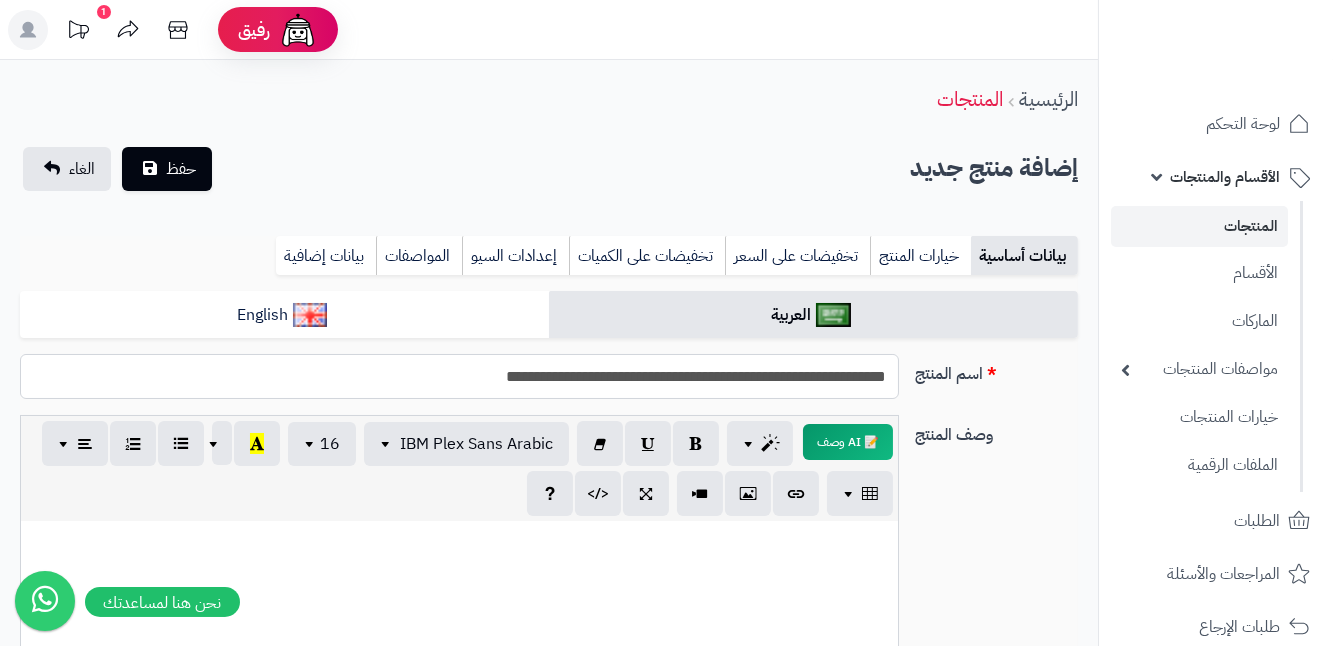click on "**********" at bounding box center [459, 376] 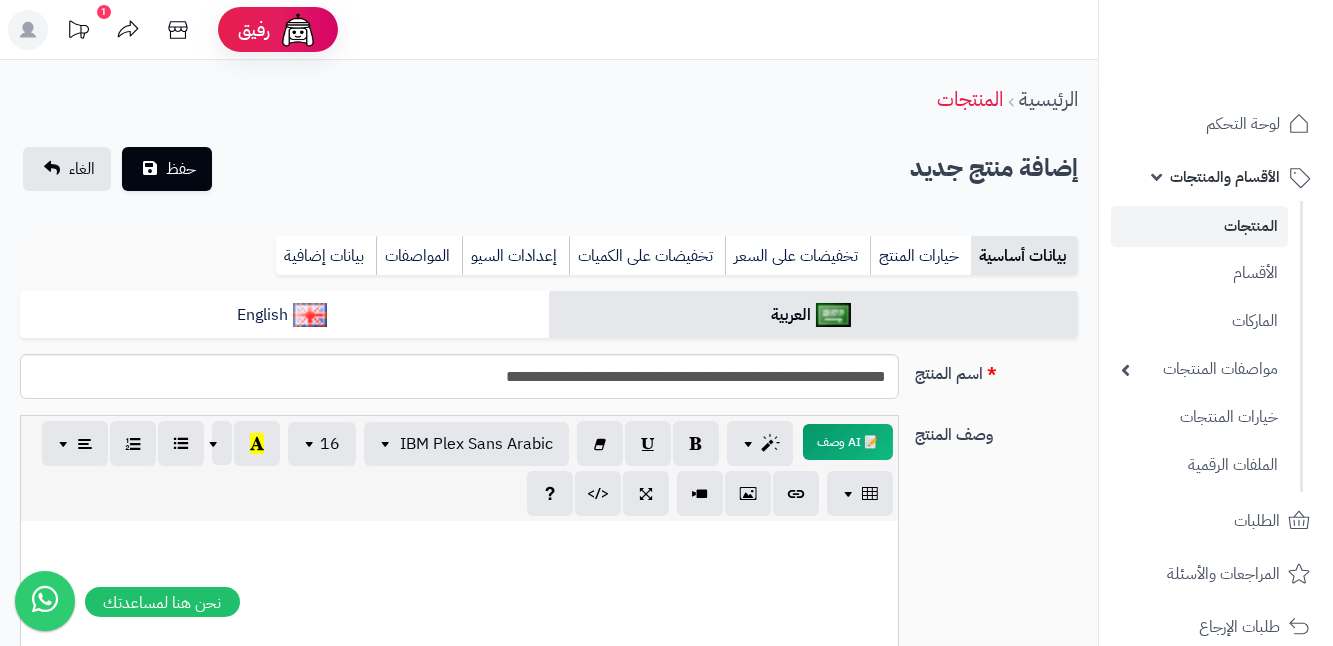 click at bounding box center [459, 542] 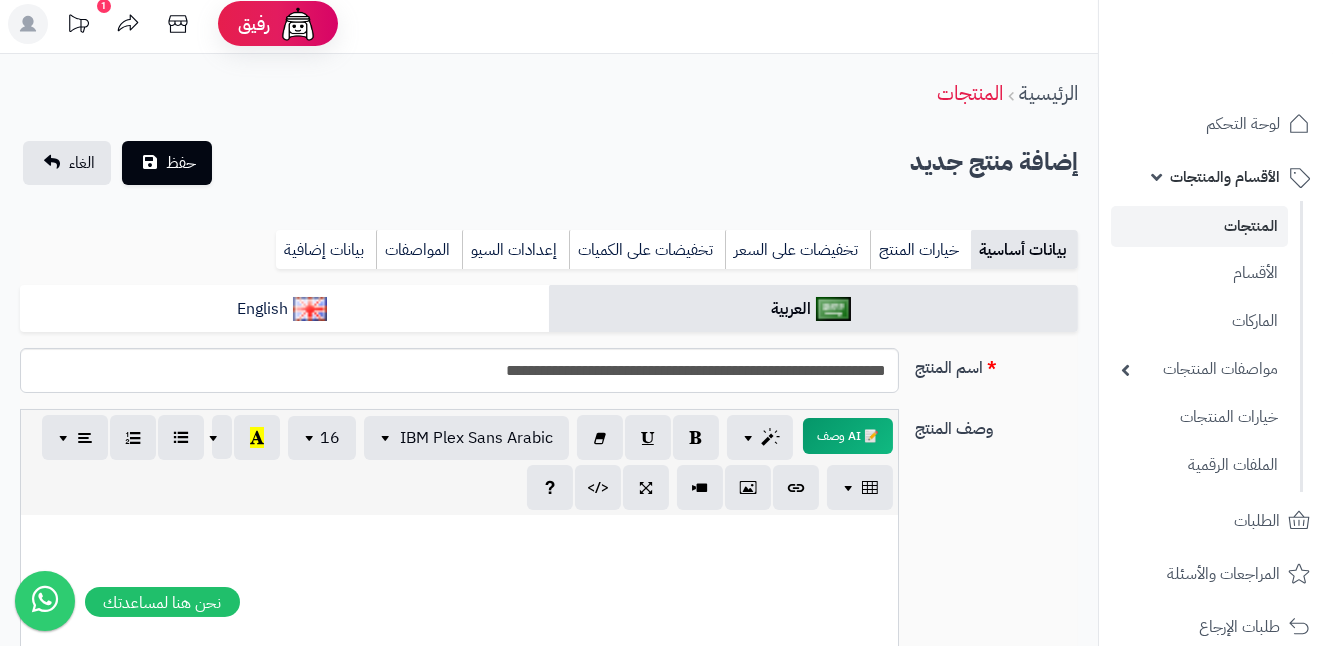 scroll, scrollTop: 0, scrollLeft: 0, axis: both 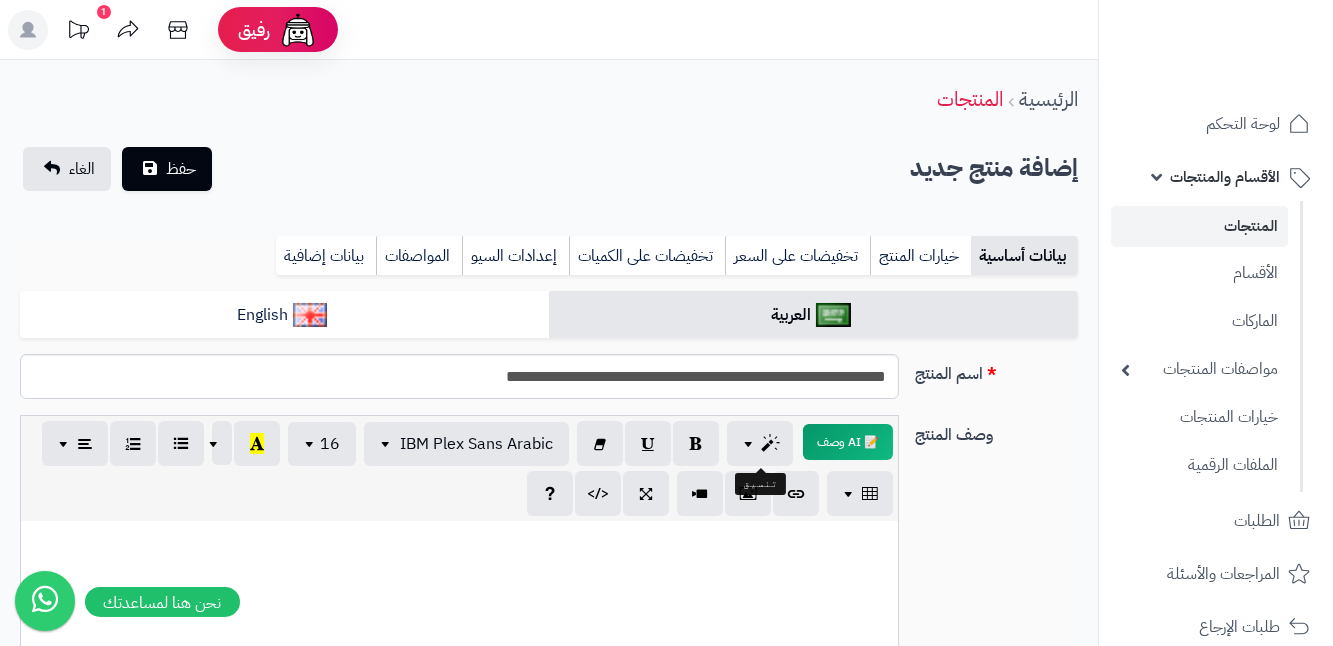type 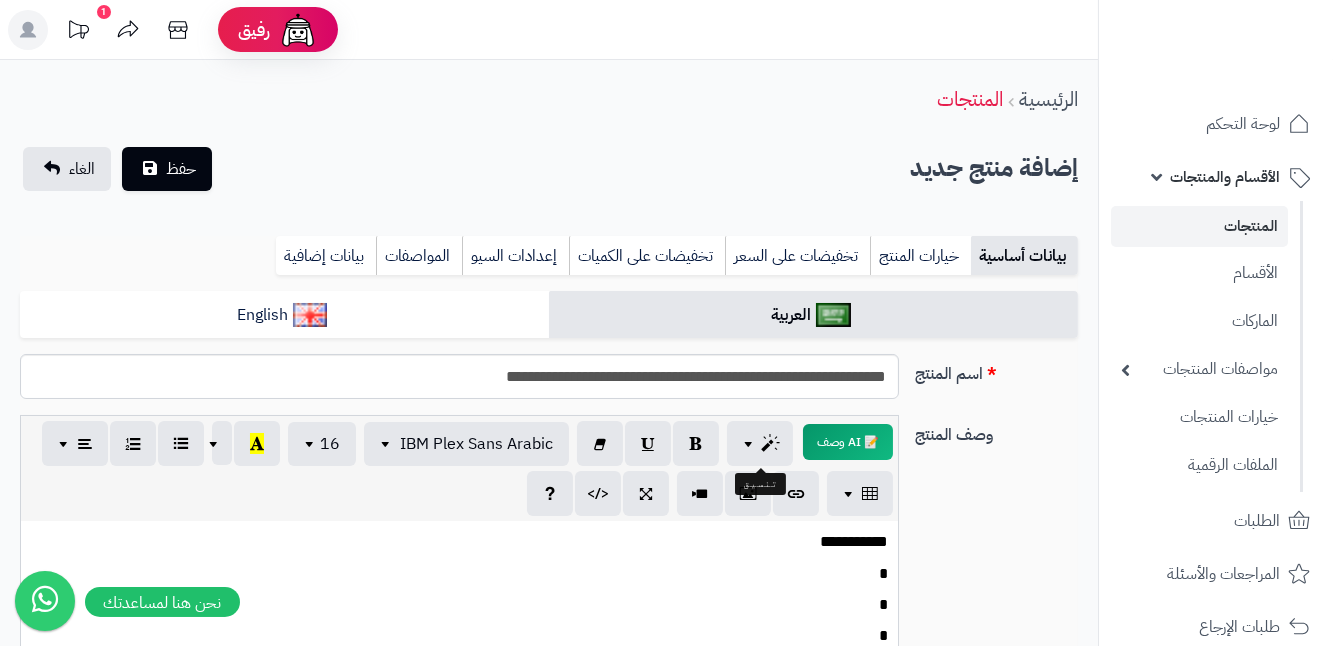 scroll, scrollTop: 2, scrollLeft: 0, axis: vertical 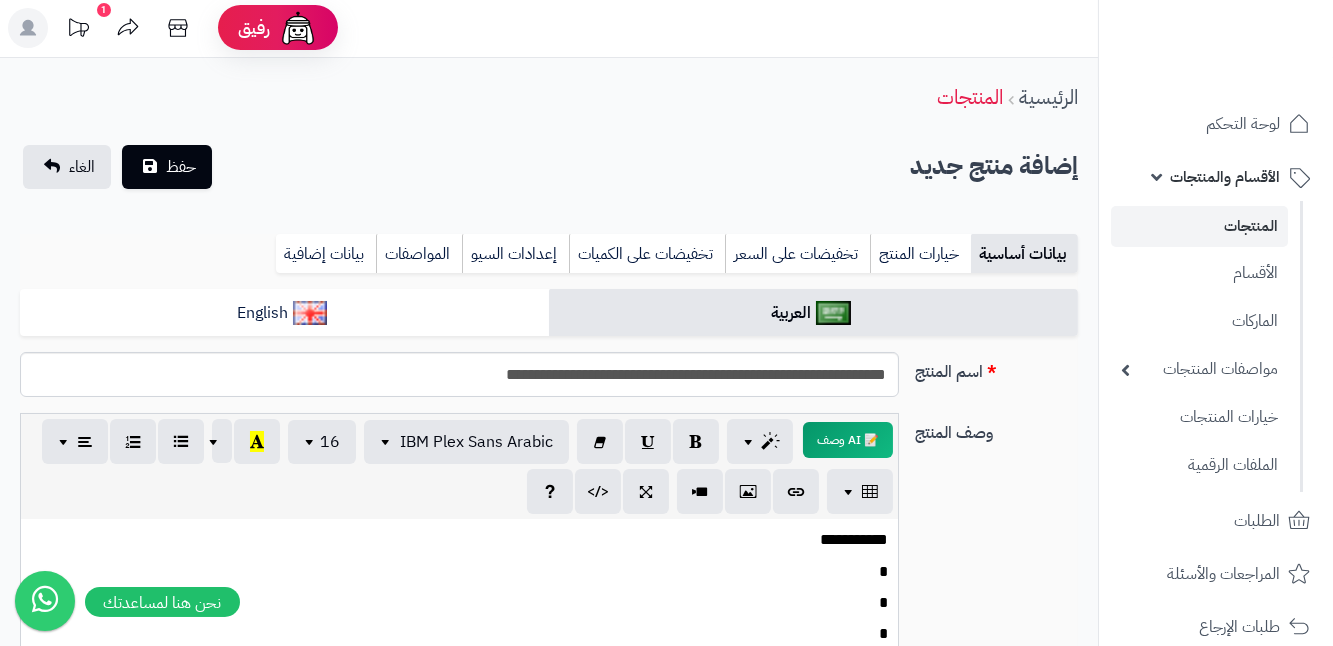 click on "*" at bounding box center (459, 572) 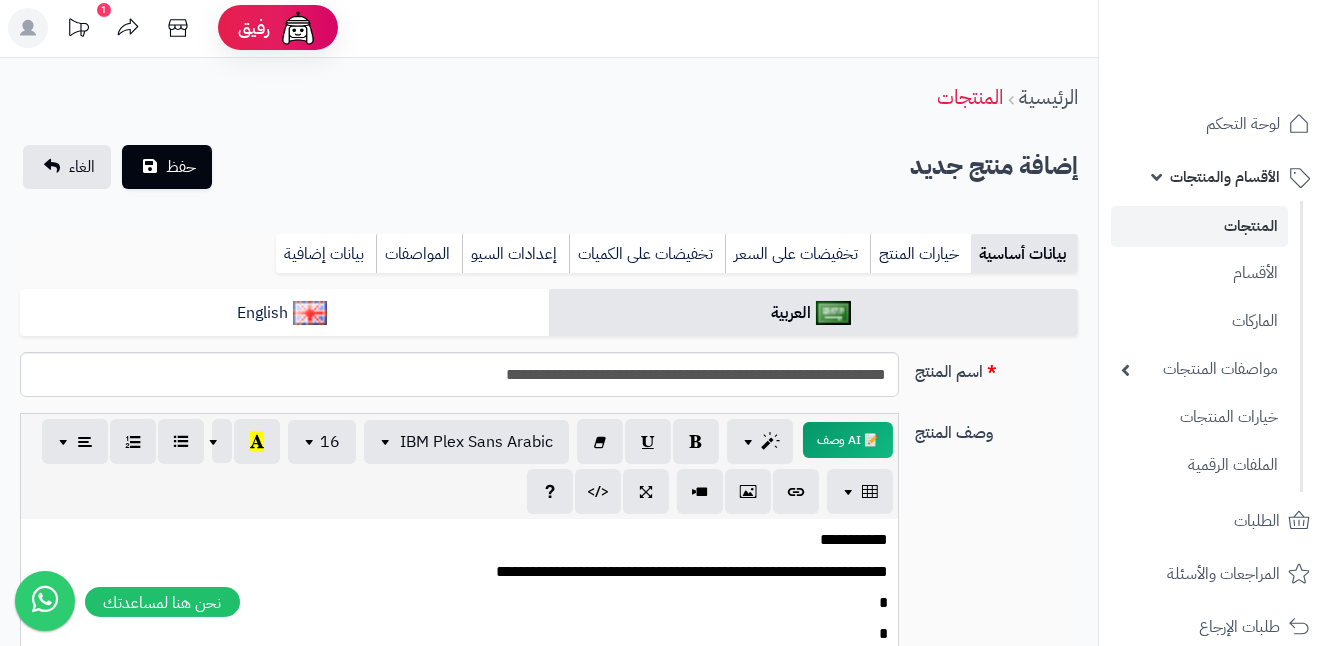 click on "*" at bounding box center (459, 603) 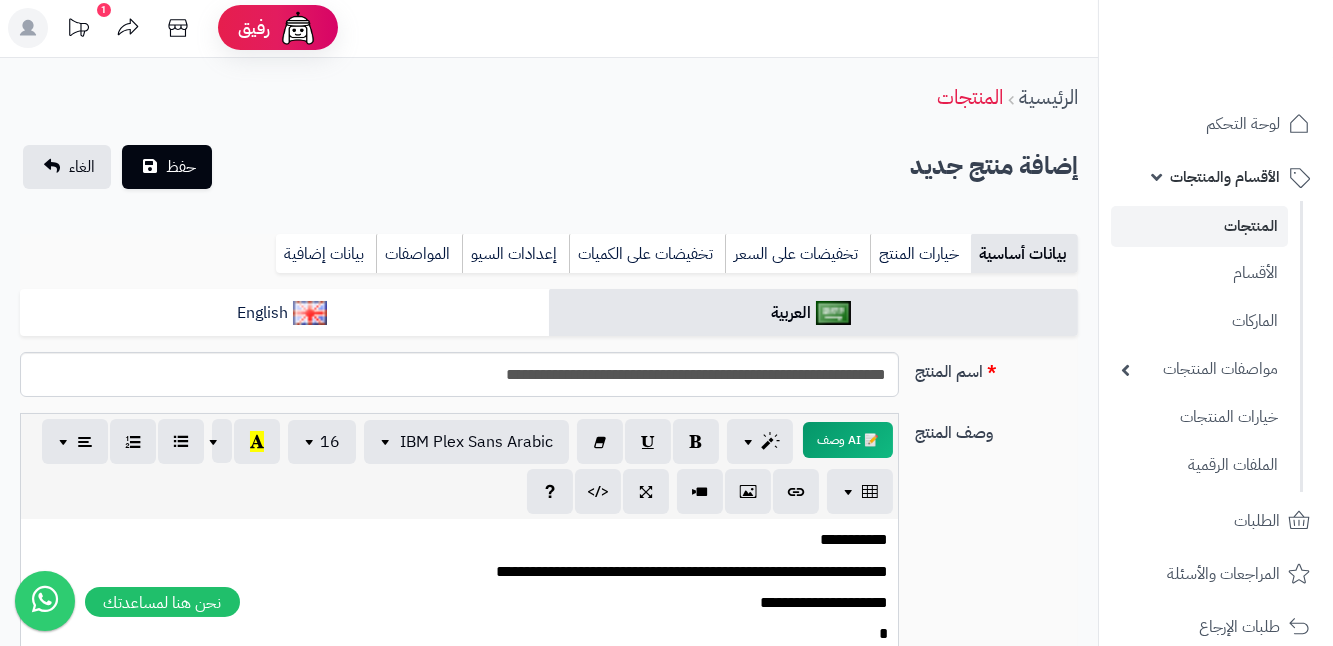click on "*" at bounding box center [459, 634] 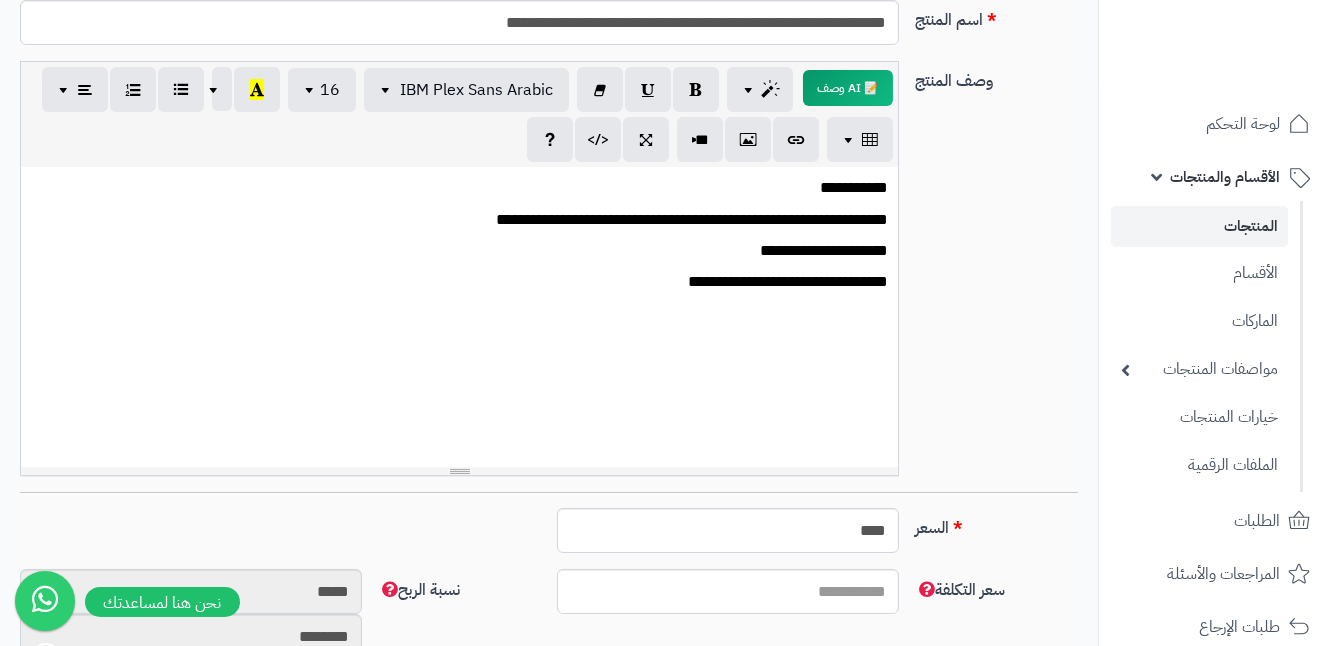 scroll, scrollTop: 366, scrollLeft: 0, axis: vertical 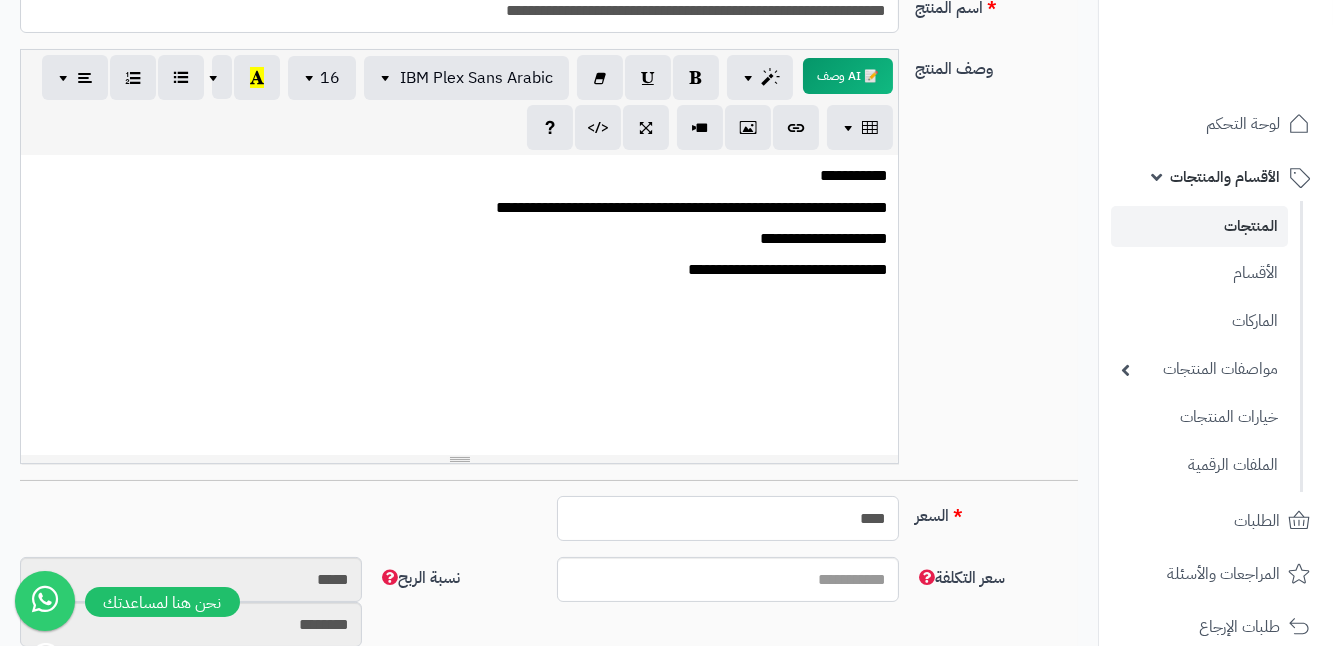 click on "****" at bounding box center (728, 518) 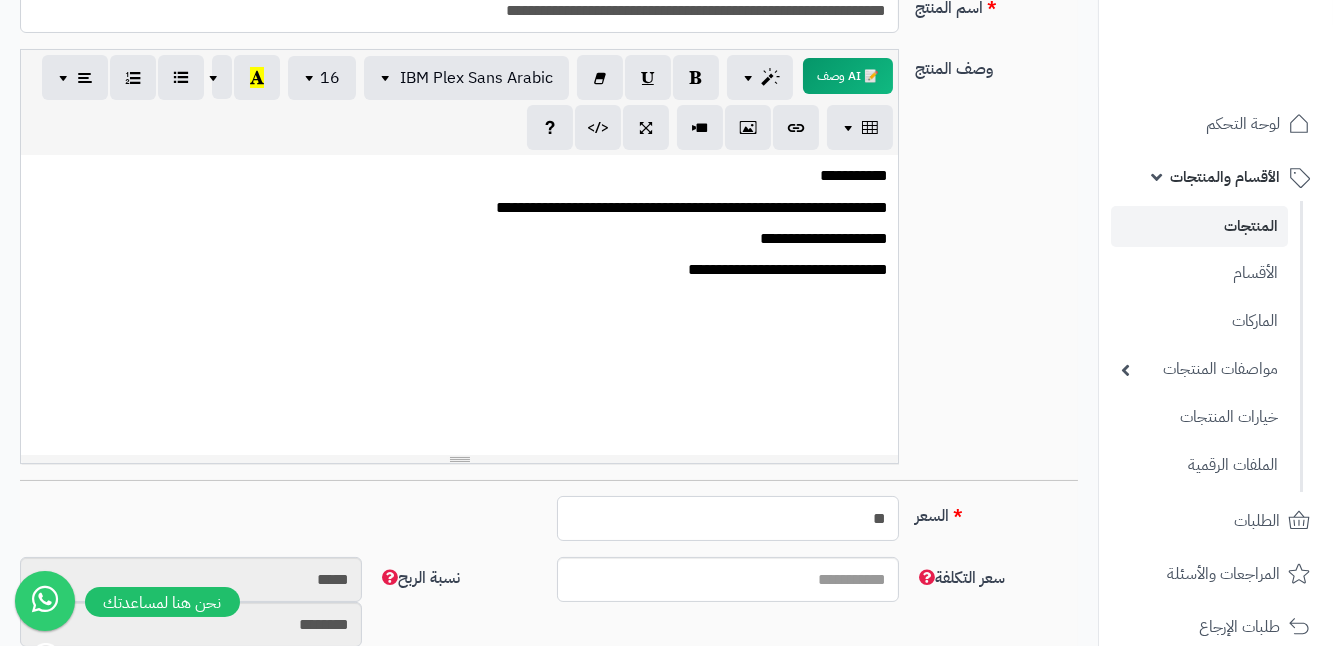 type on "*" 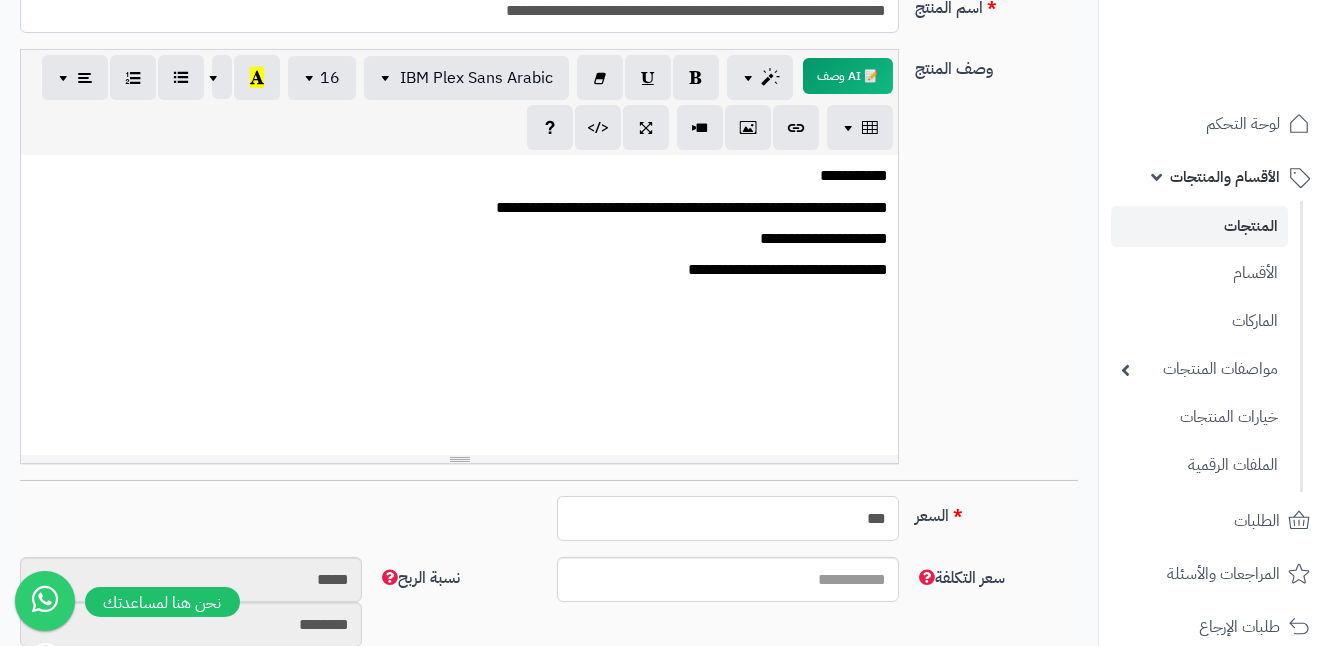 type on "***" 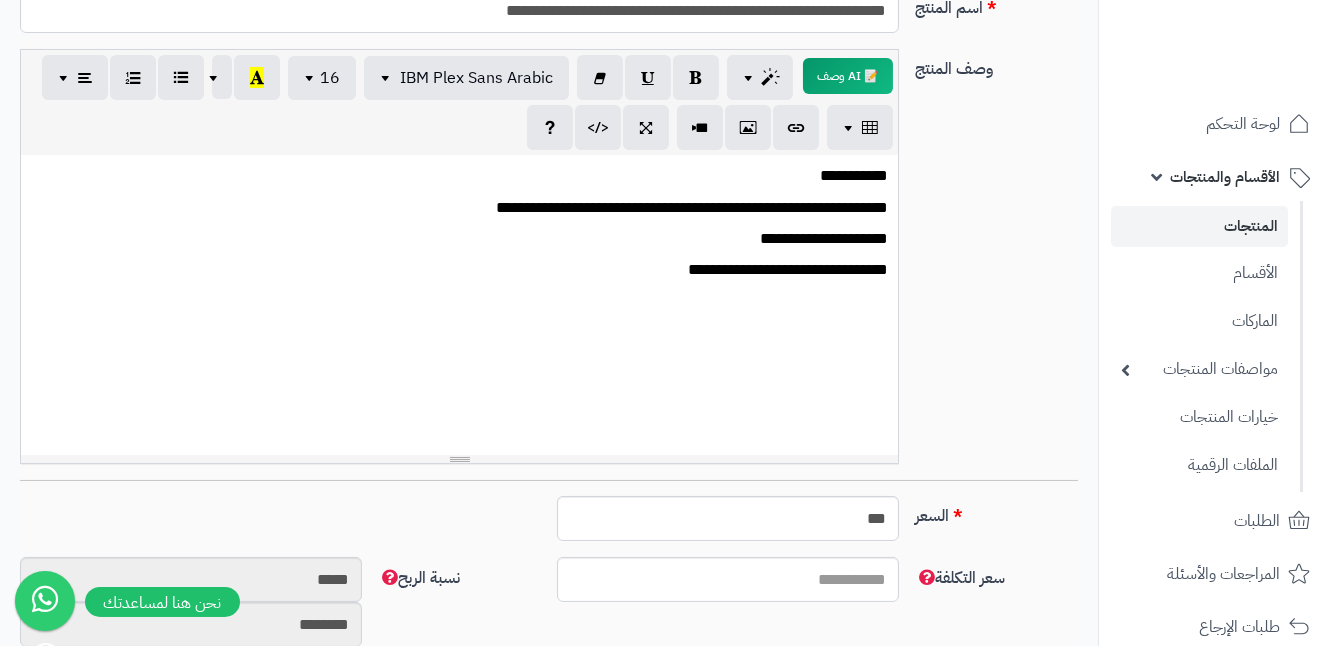 click on "السعر
***
اختار الضريبة اولا لحساب السعر" at bounding box center [549, 526] 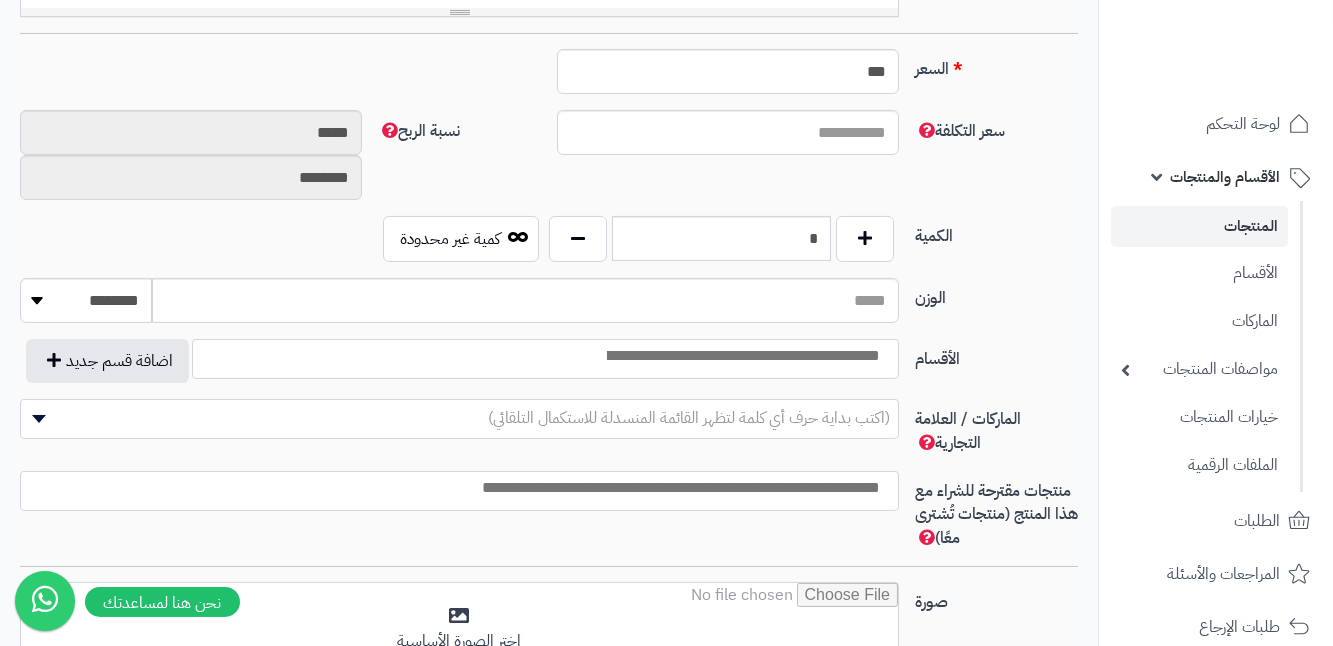 scroll, scrollTop: 821, scrollLeft: 0, axis: vertical 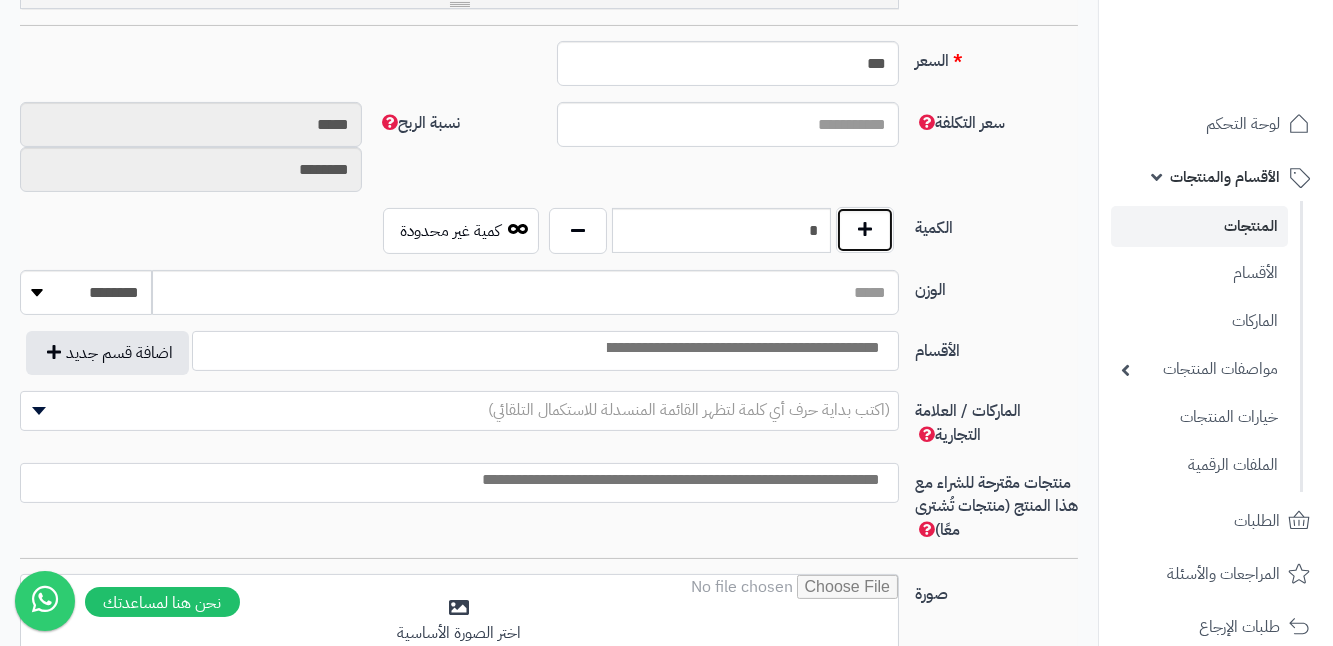 click at bounding box center (865, 230) 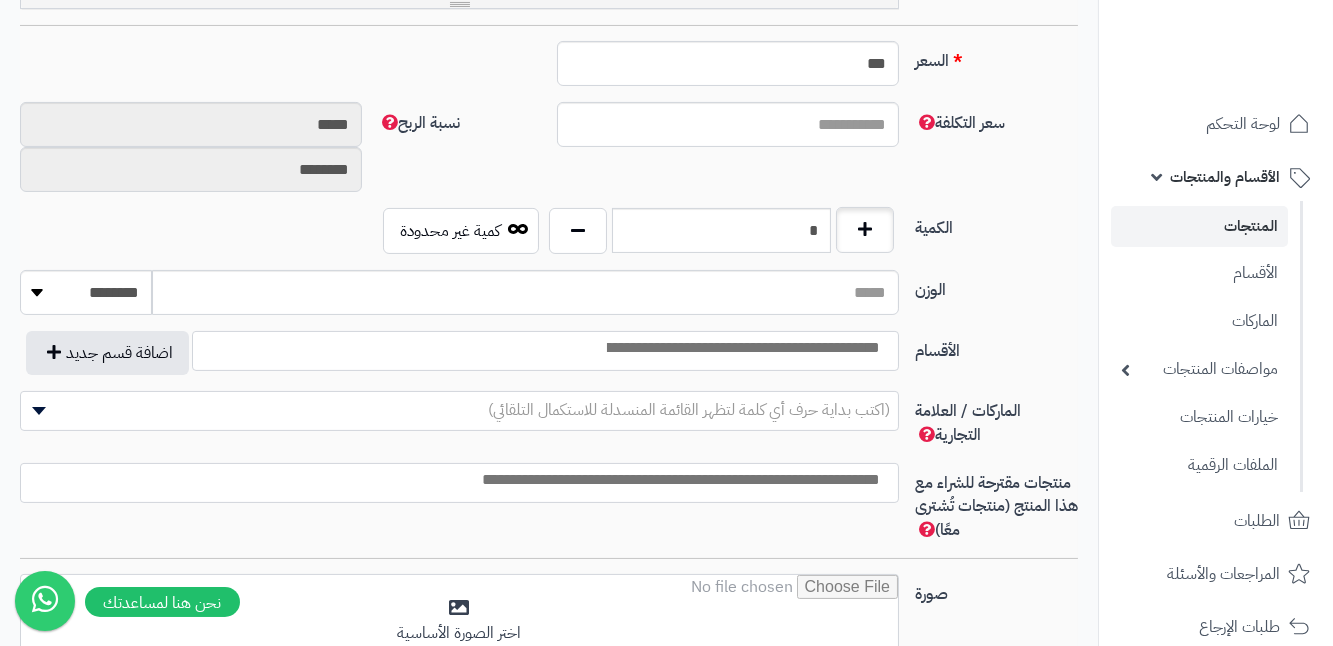 type on "*" 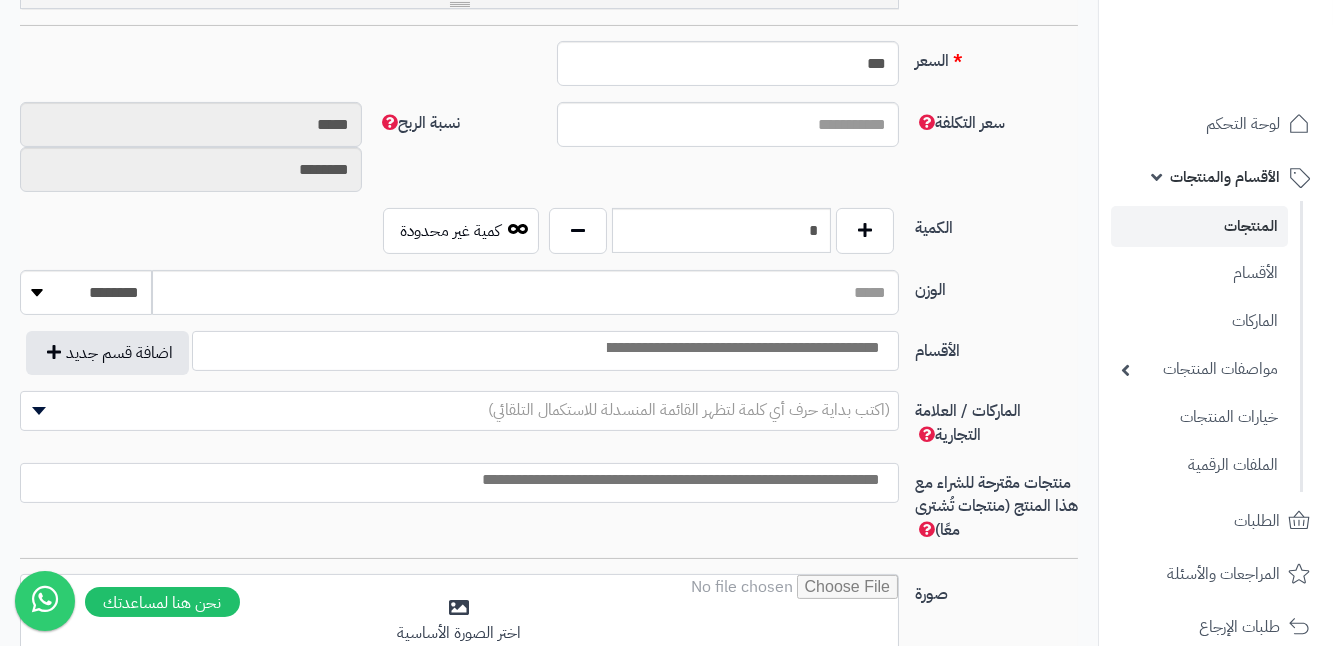 click at bounding box center [742, 348] 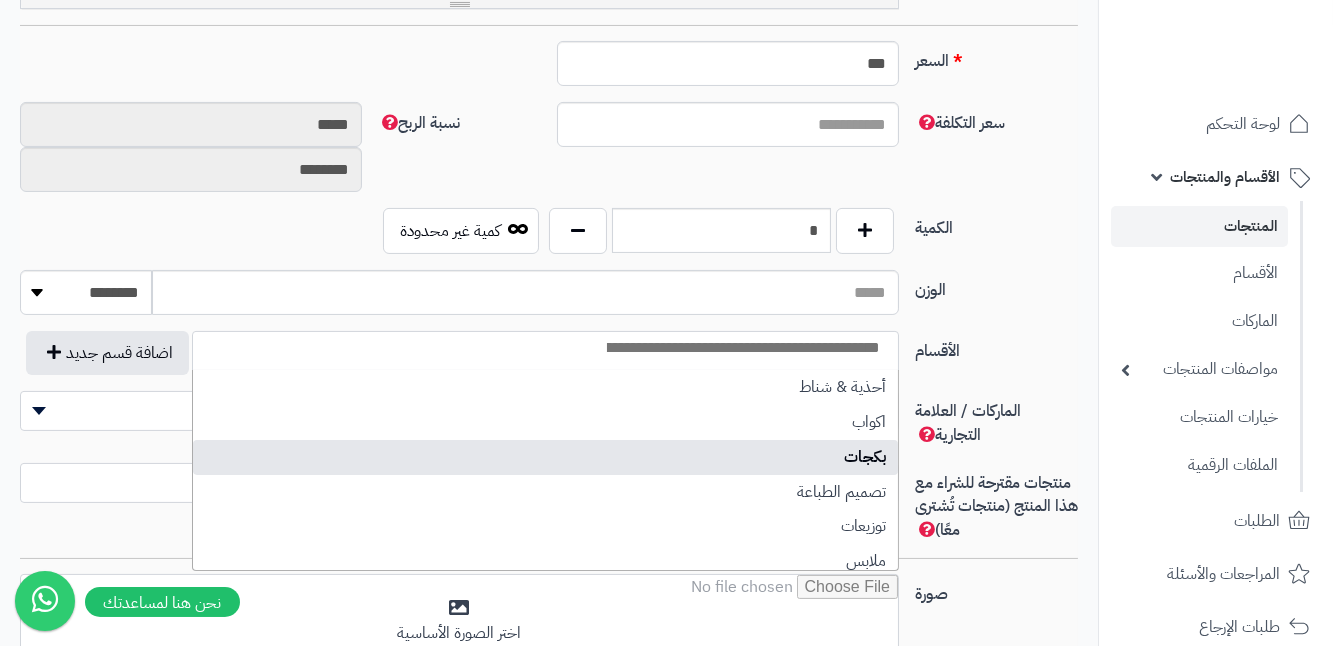 select on "***" 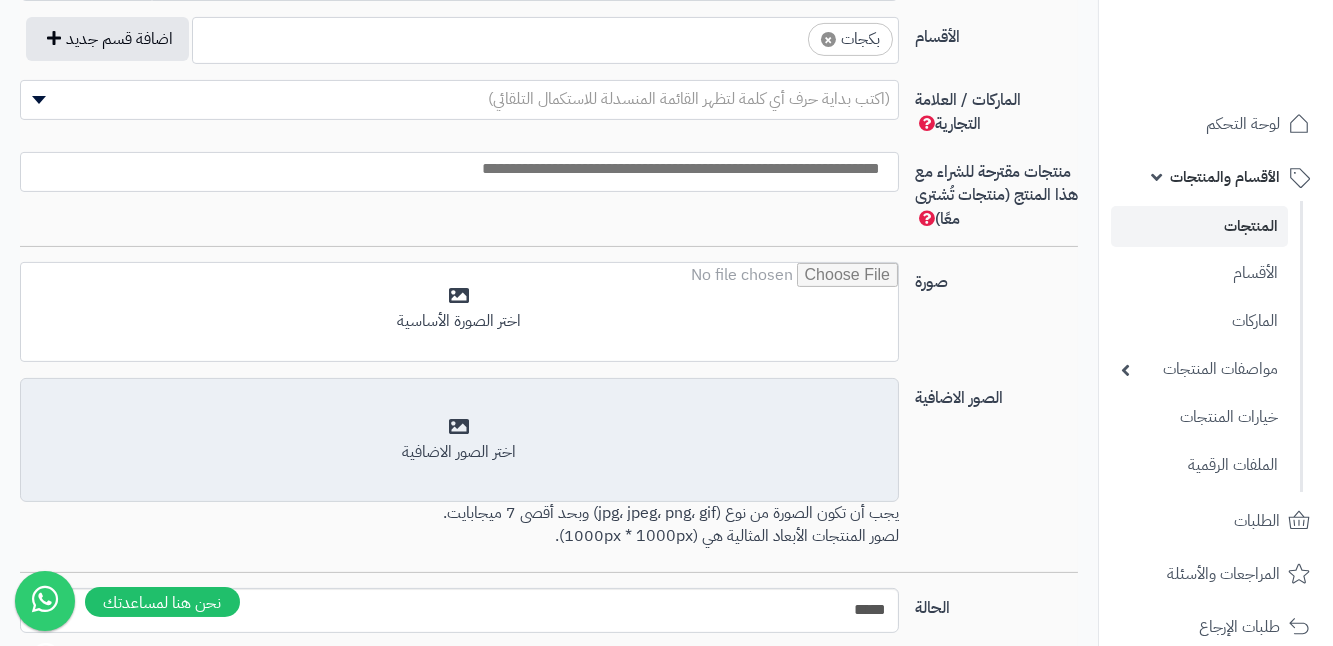 scroll, scrollTop: 1184, scrollLeft: 0, axis: vertical 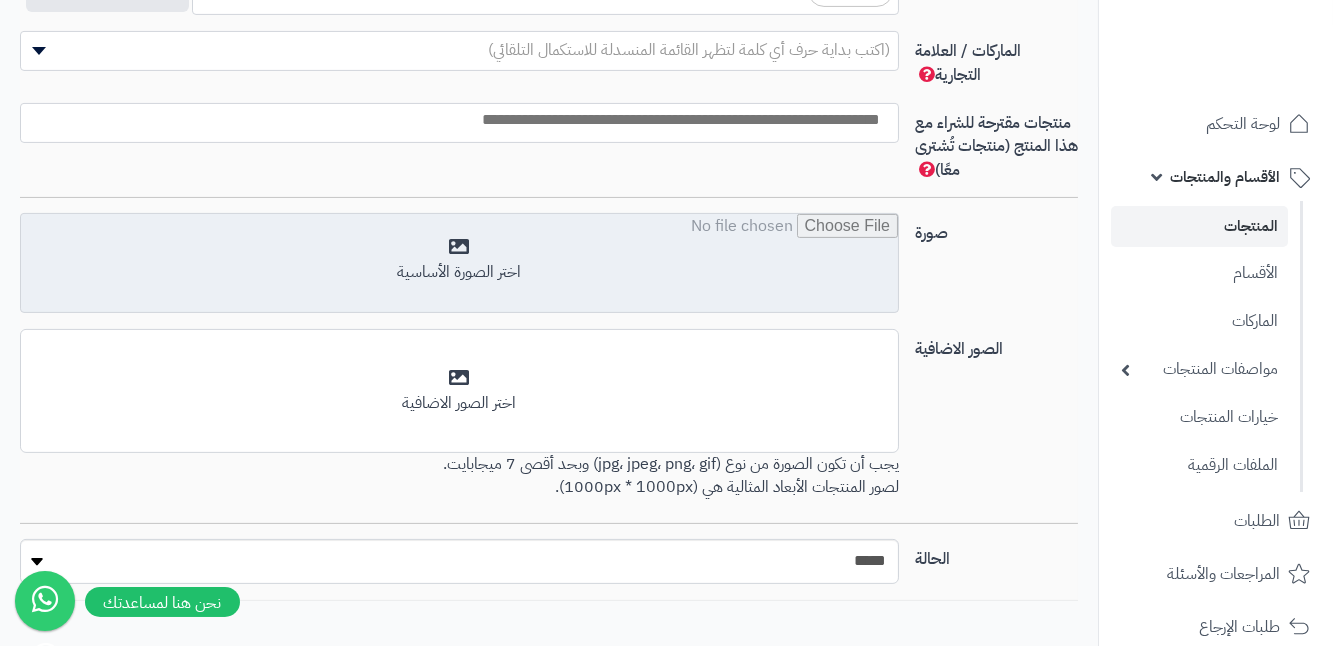 click at bounding box center (459, 264) 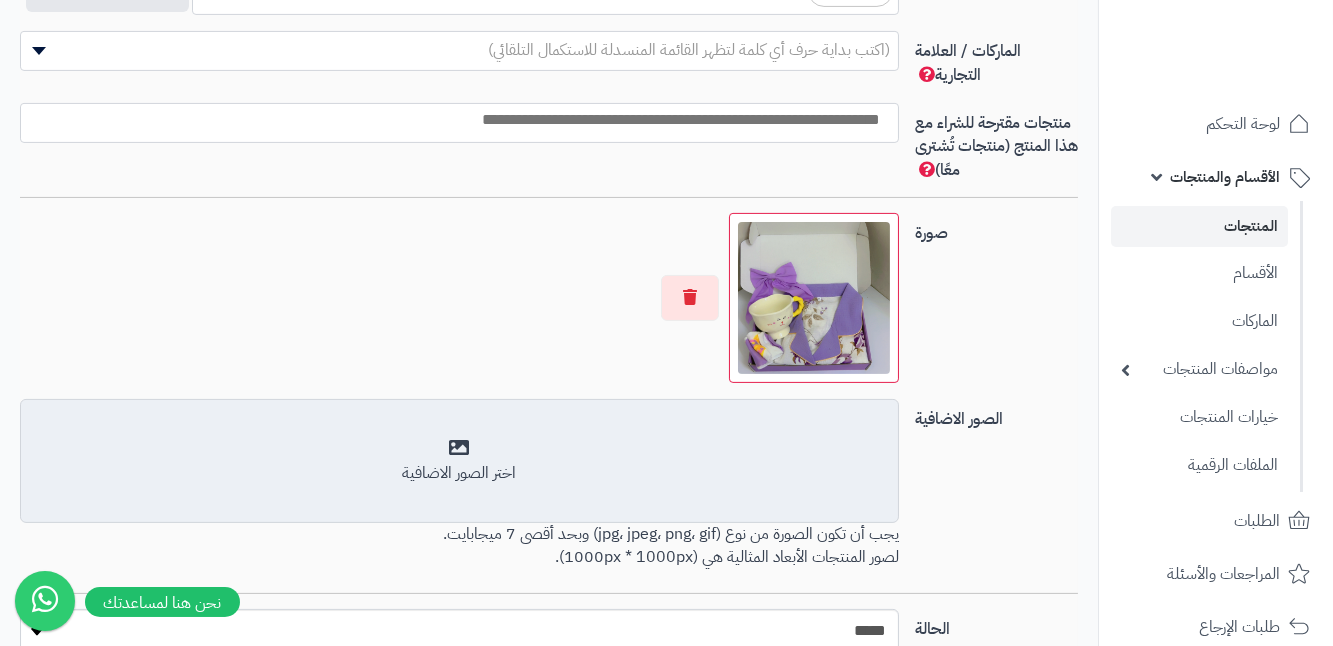 click on "اختر الصور الاضافية" at bounding box center (459, 461) 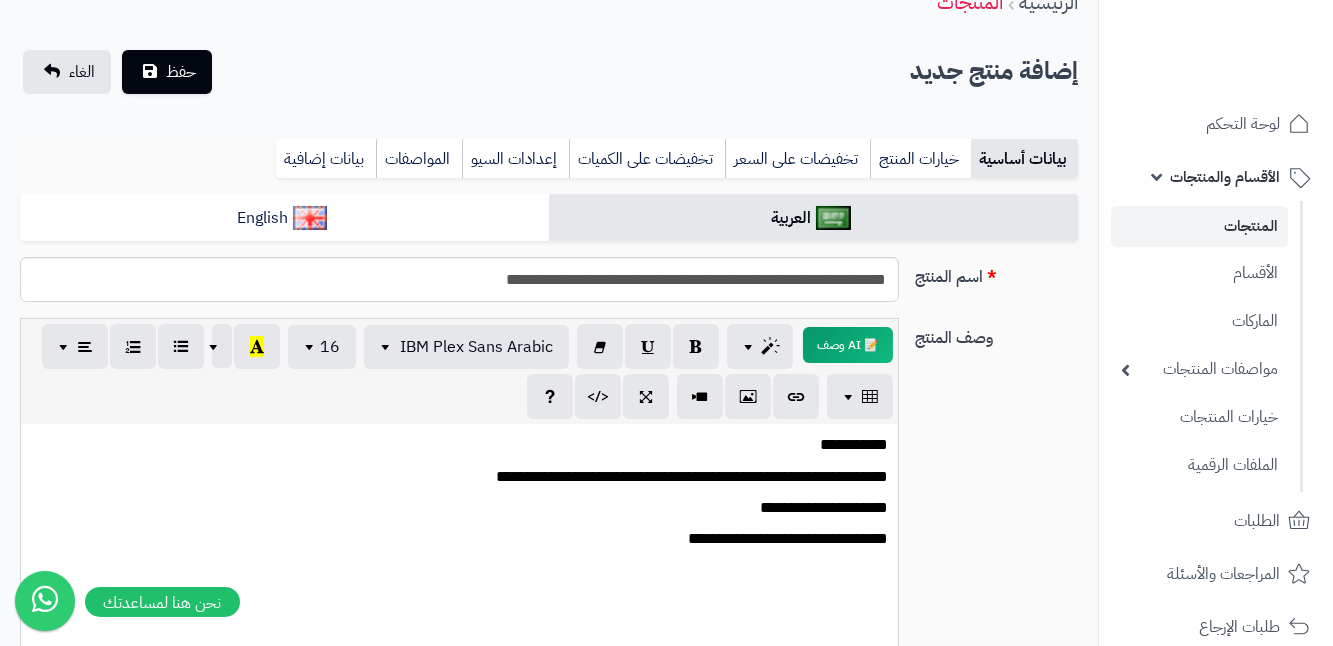 scroll, scrollTop: 84, scrollLeft: 0, axis: vertical 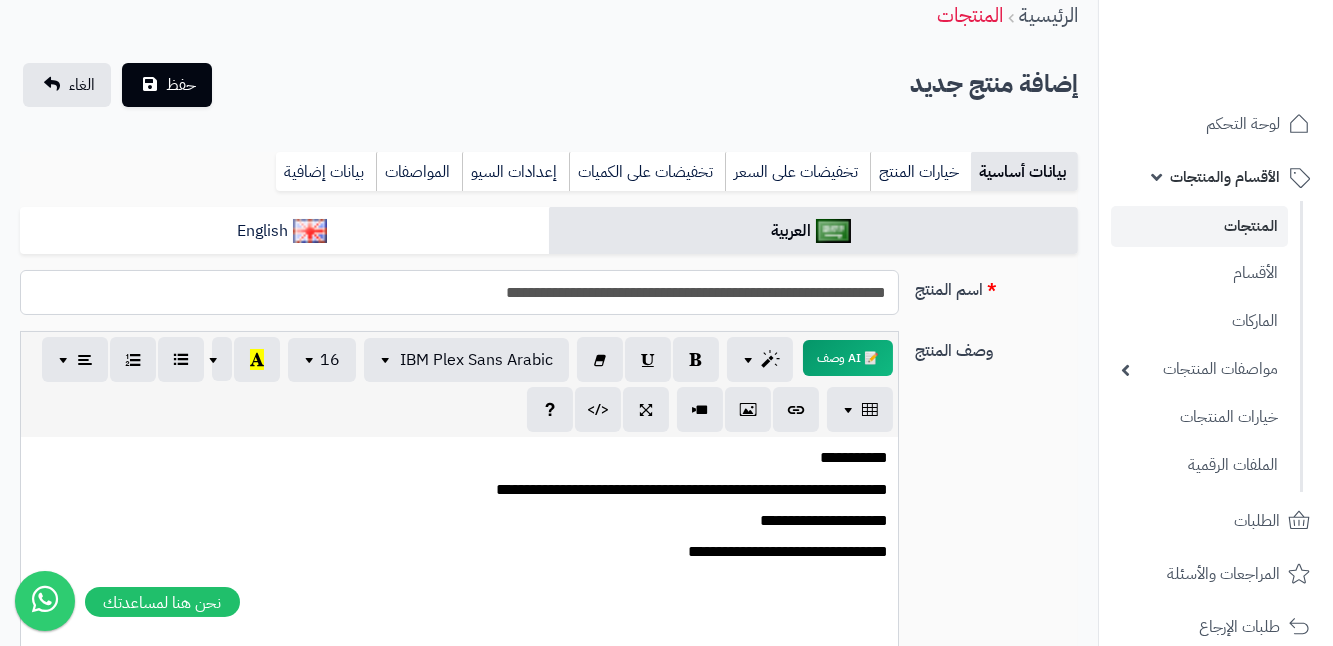 drag, startPoint x: 506, startPoint y: 290, endPoint x: 896, endPoint y: 300, distance: 390.12817 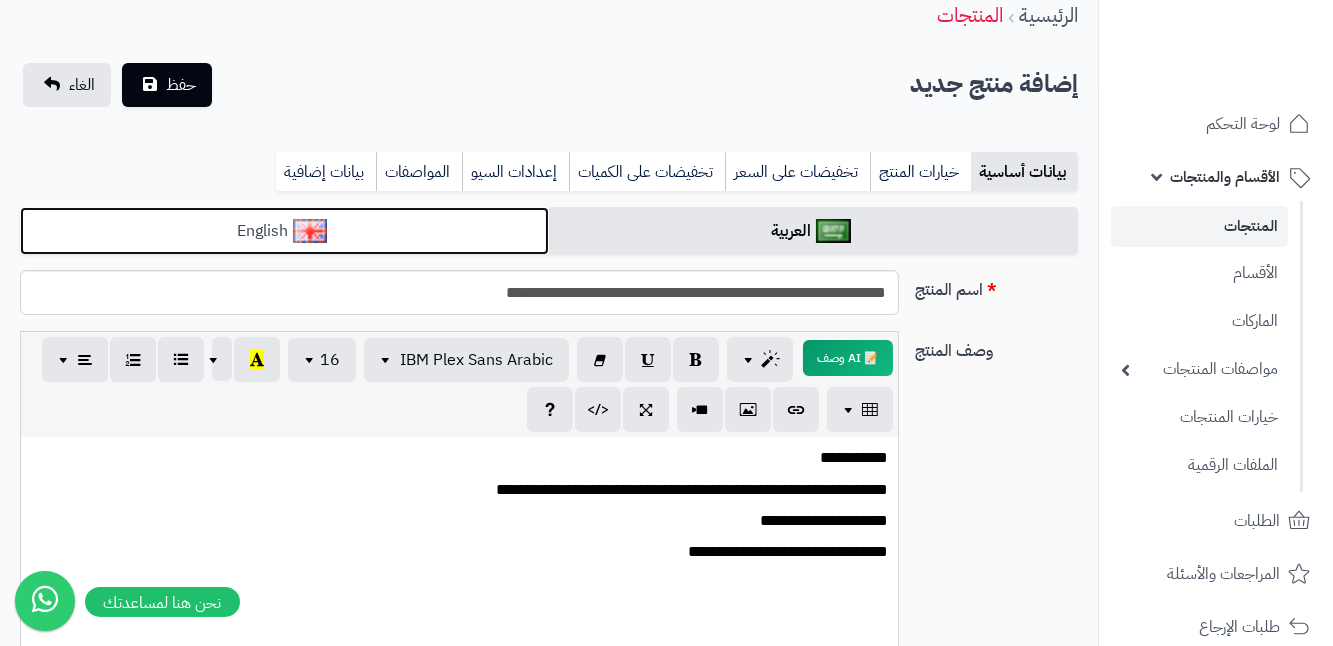 click on "English" at bounding box center [284, 231] 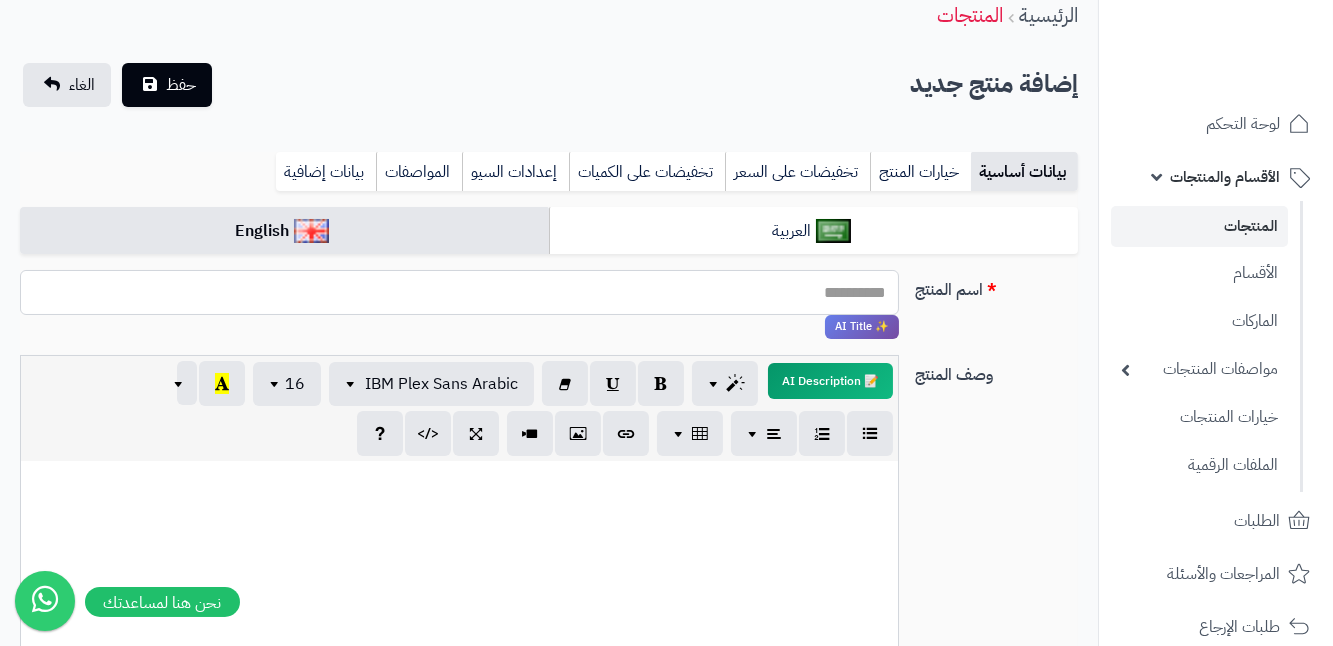click on "اسم المنتج" at bounding box center [459, 292] 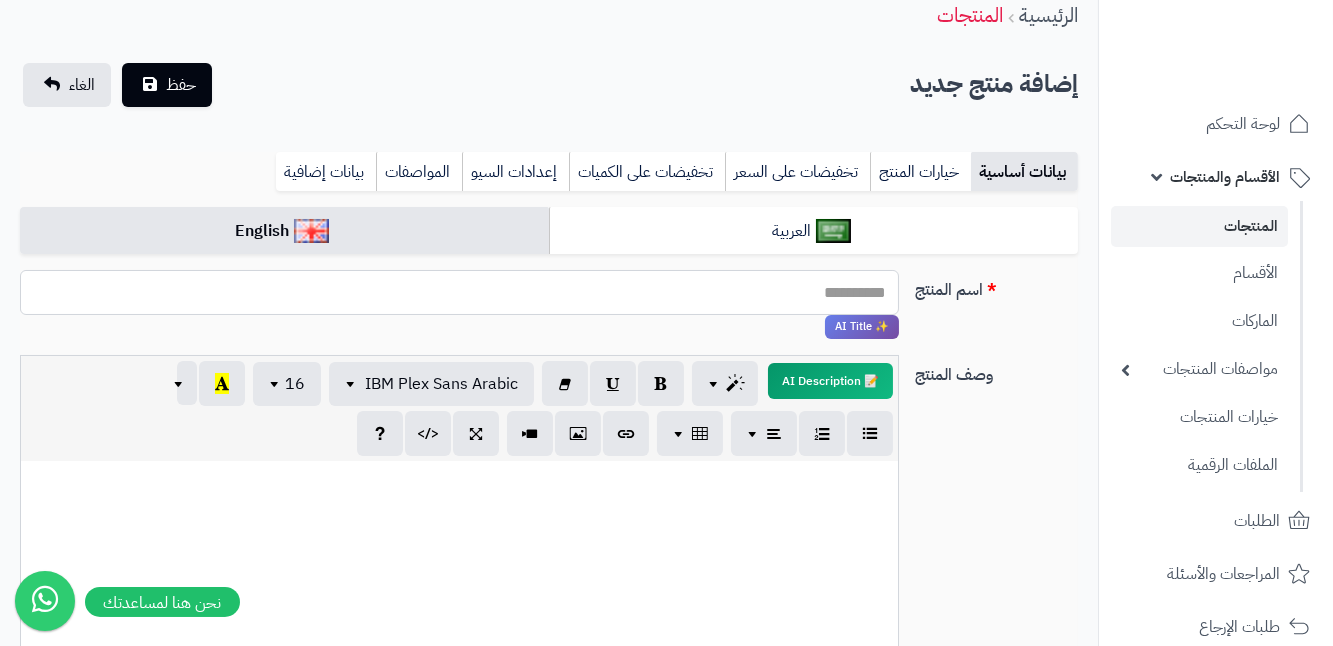 paste on "**********" 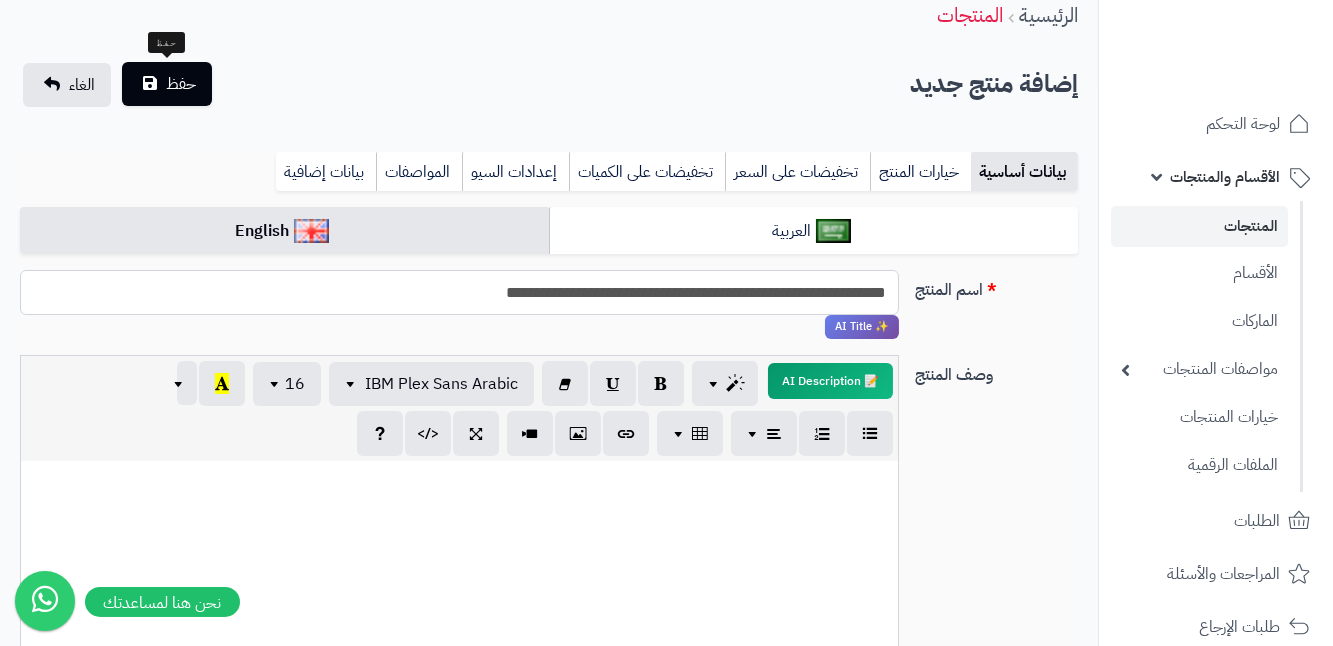 type on "**********" 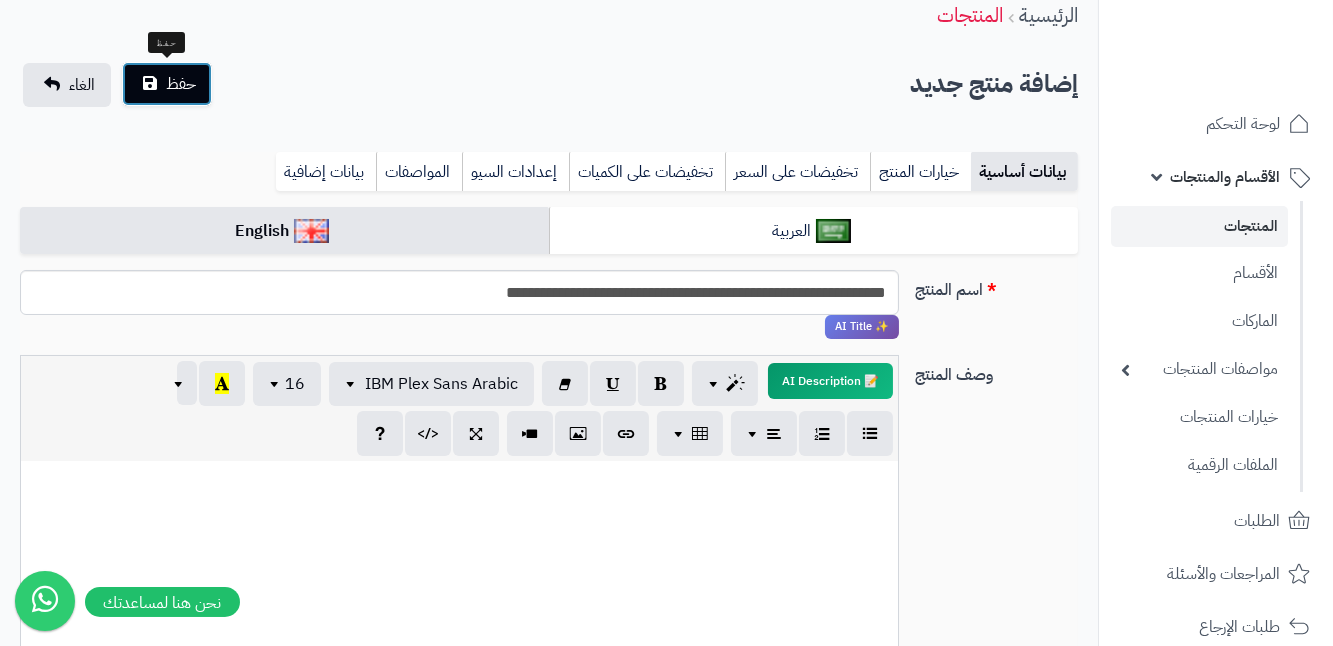 click on "حفظ" at bounding box center (181, 84) 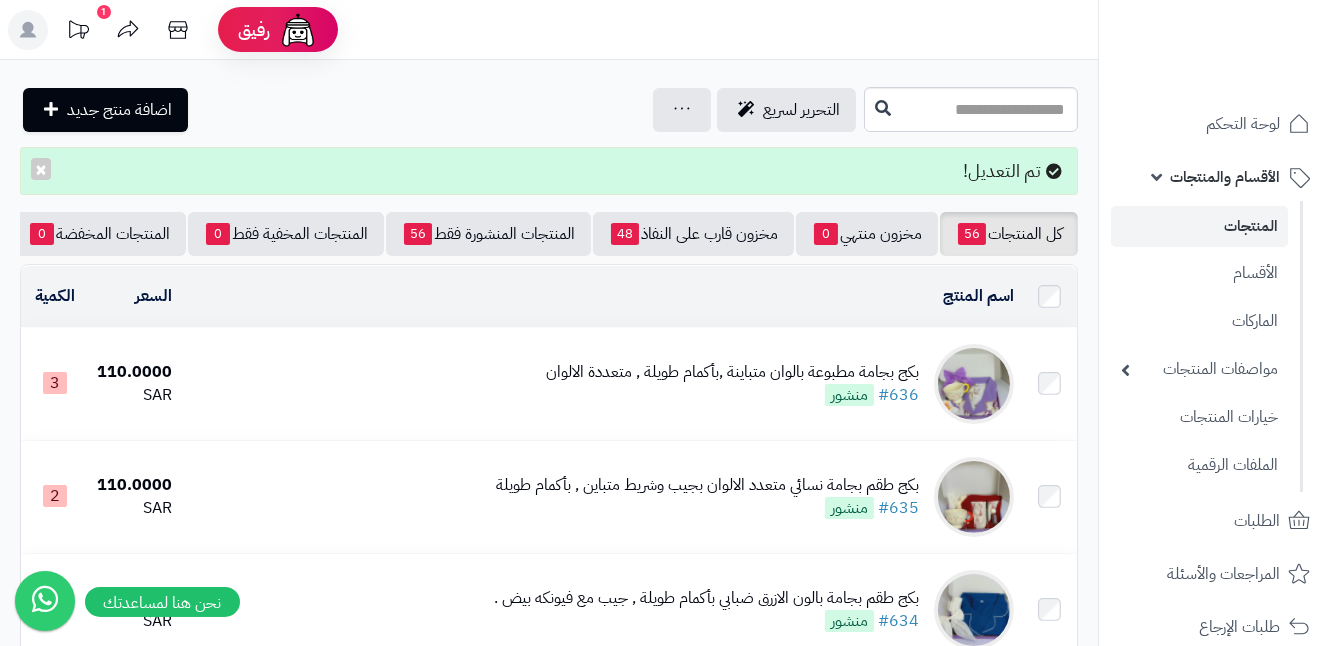 scroll, scrollTop: 0, scrollLeft: 0, axis: both 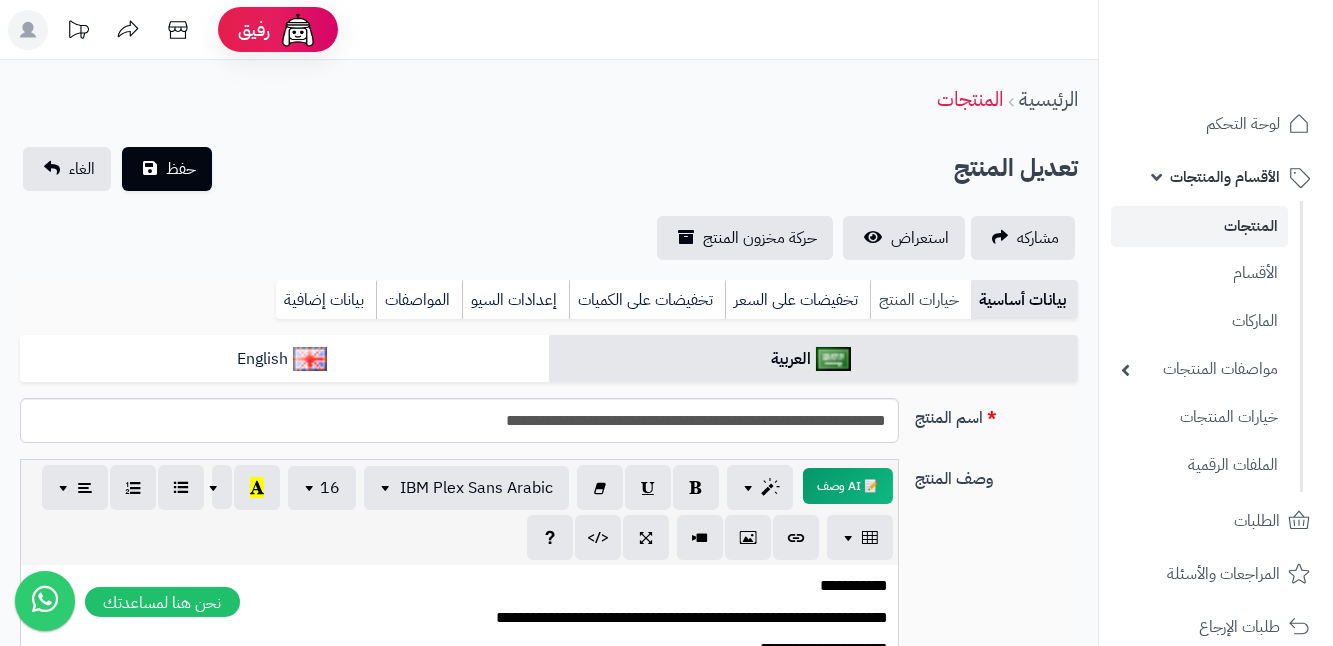 click on "خيارات المنتج" at bounding box center (920, 300) 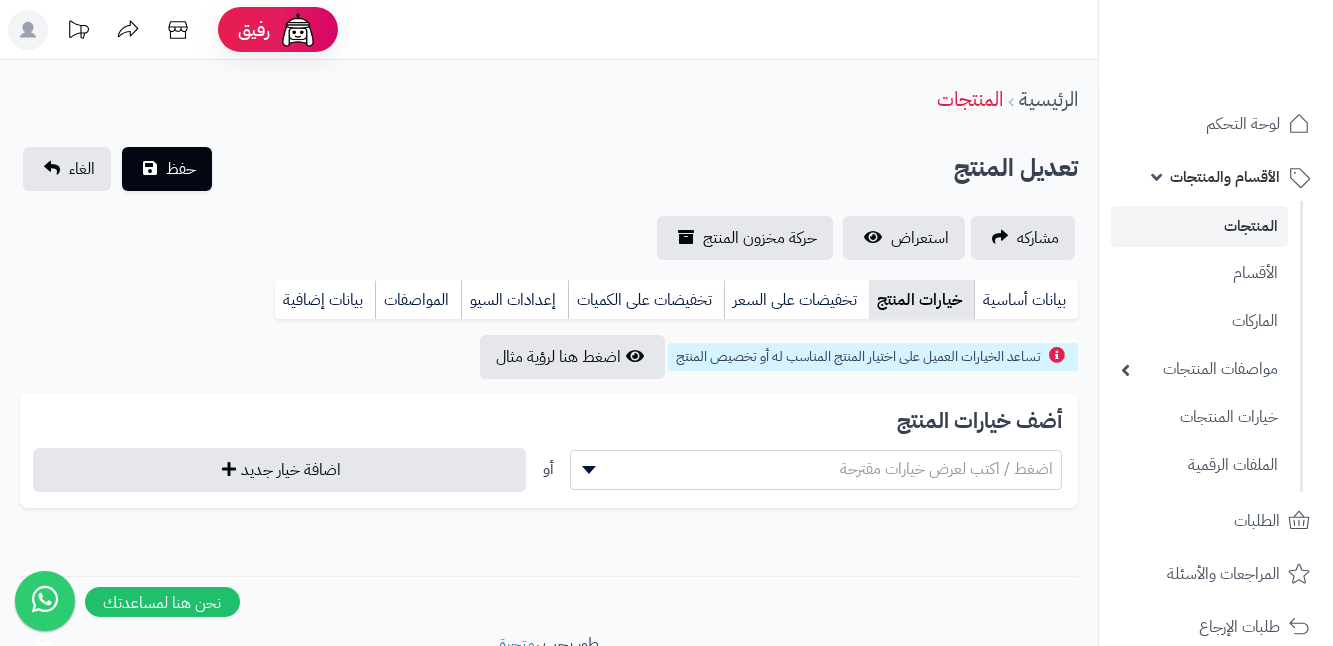 click at bounding box center (586, 470) 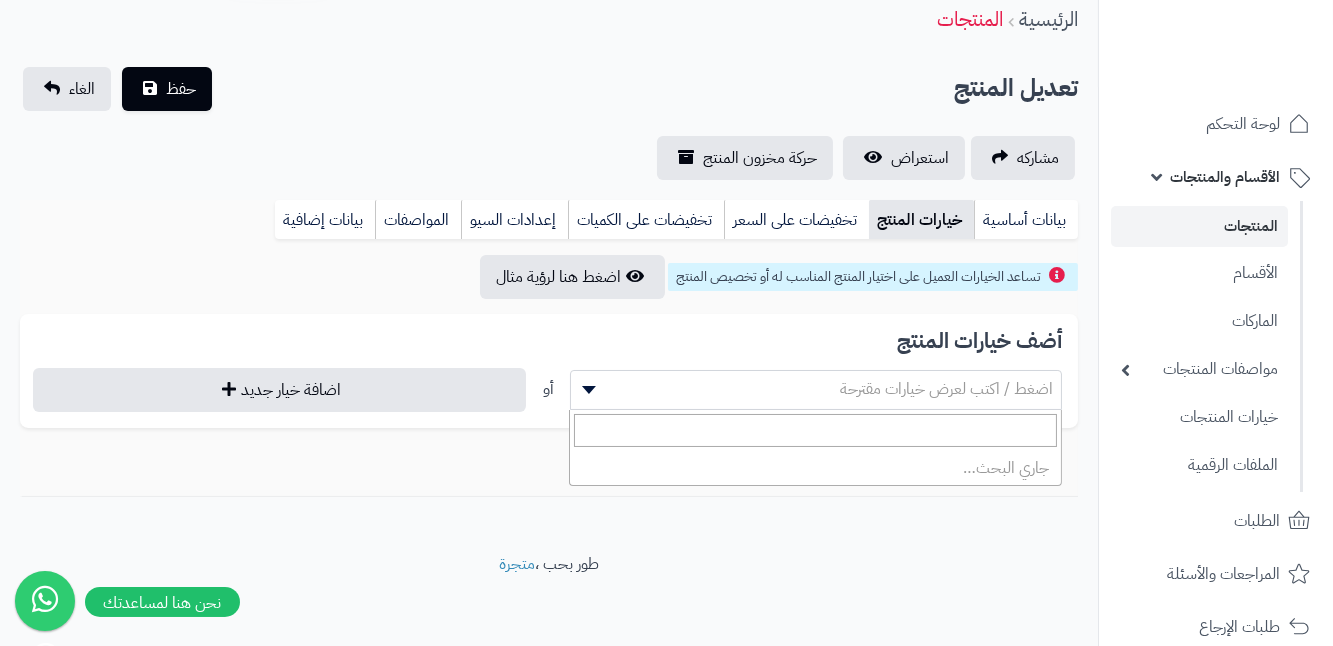 scroll, scrollTop: 87, scrollLeft: 0, axis: vertical 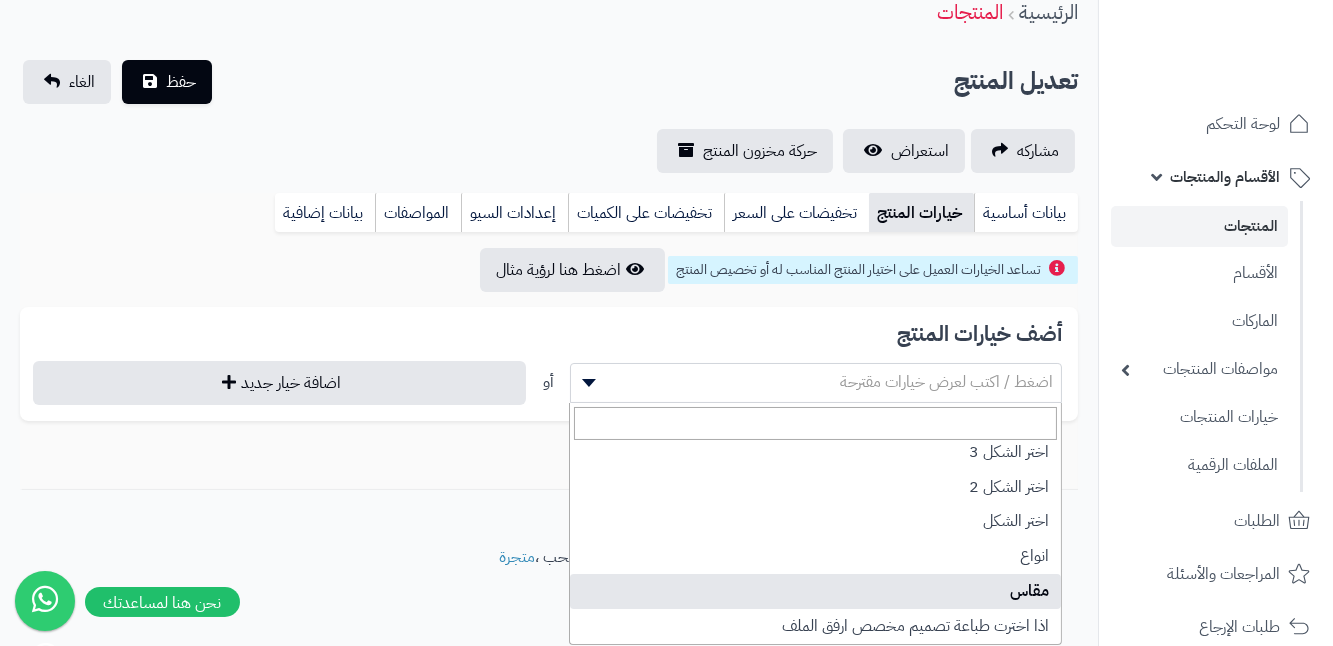select on "**" 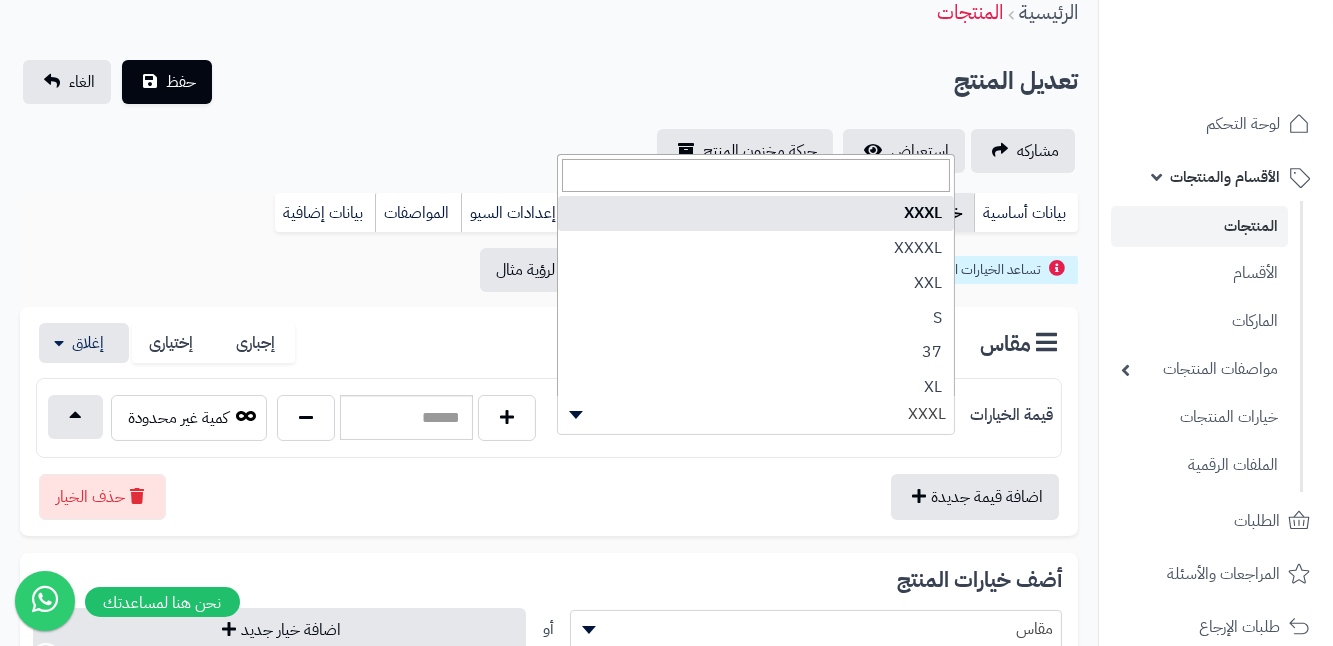 click on "XXXL" at bounding box center (756, 414) 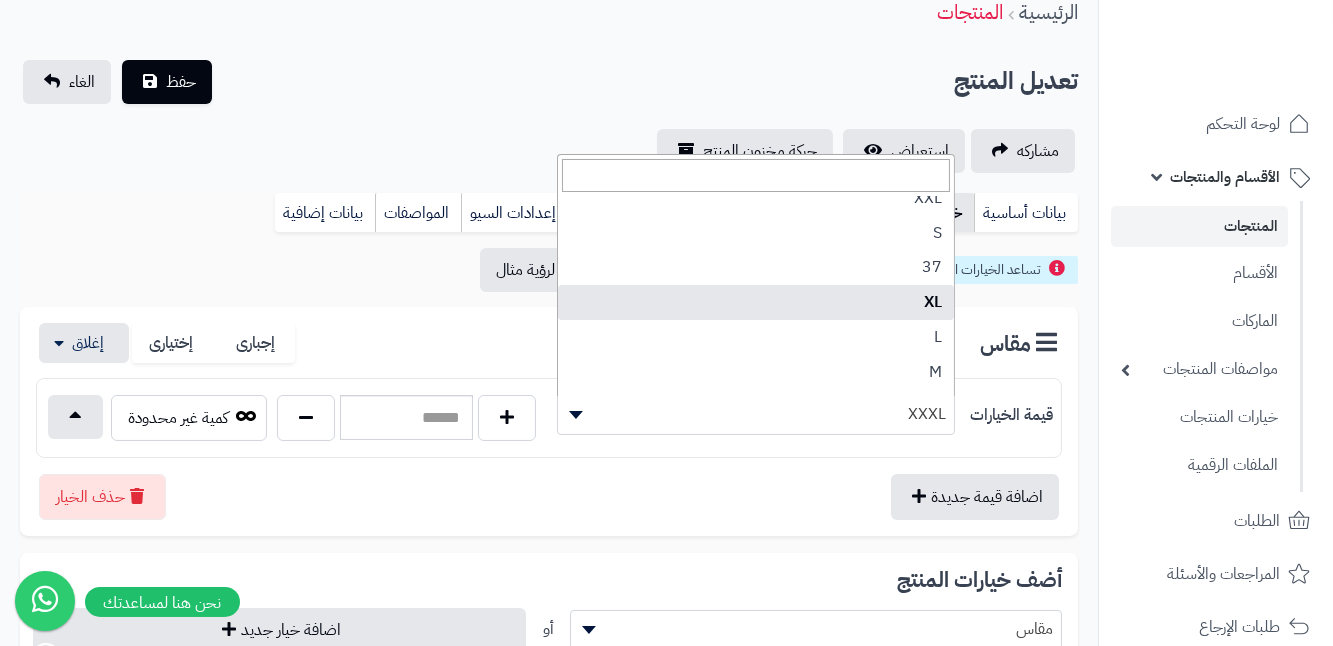 scroll, scrollTop: 90, scrollLeft: 0, axis: vertical 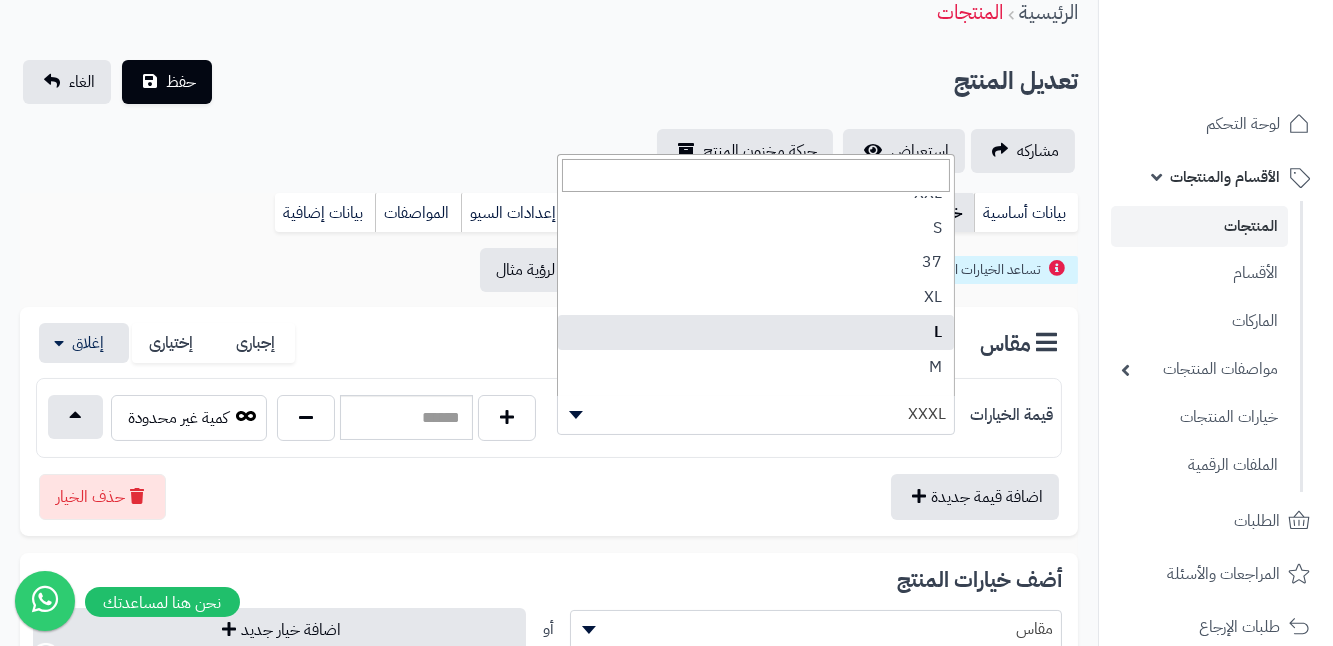 select on "***" 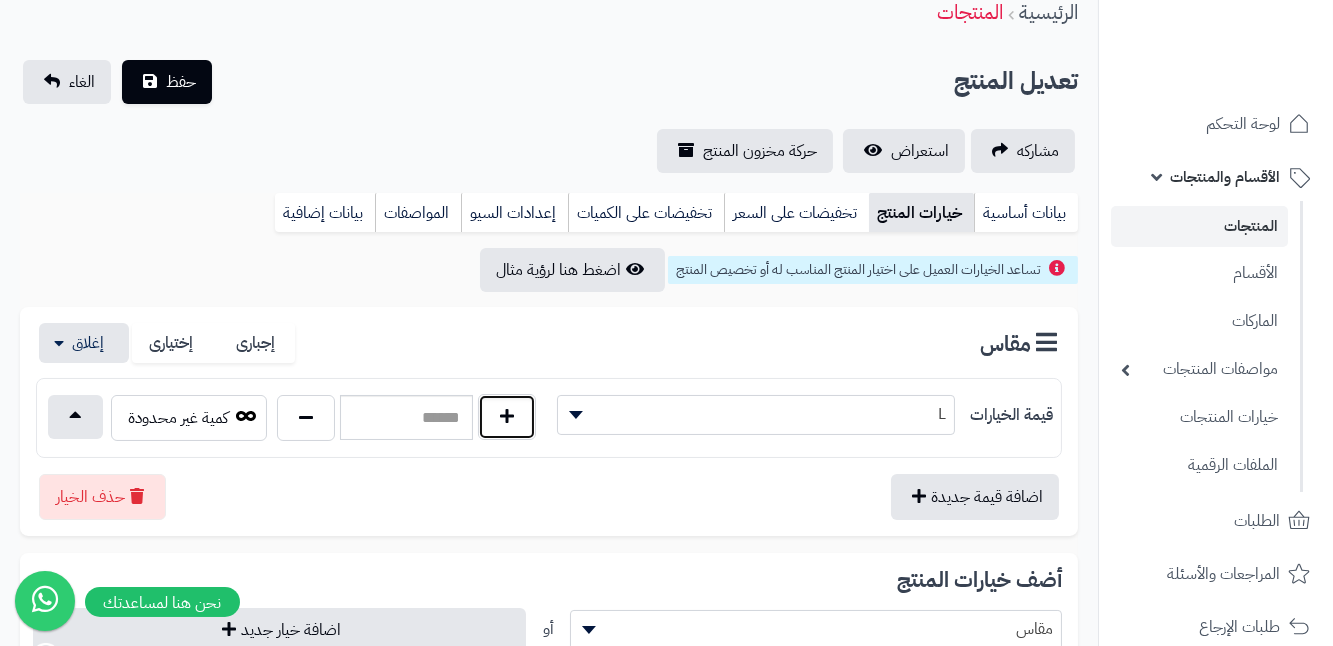 click at bounding box center (507, 417) 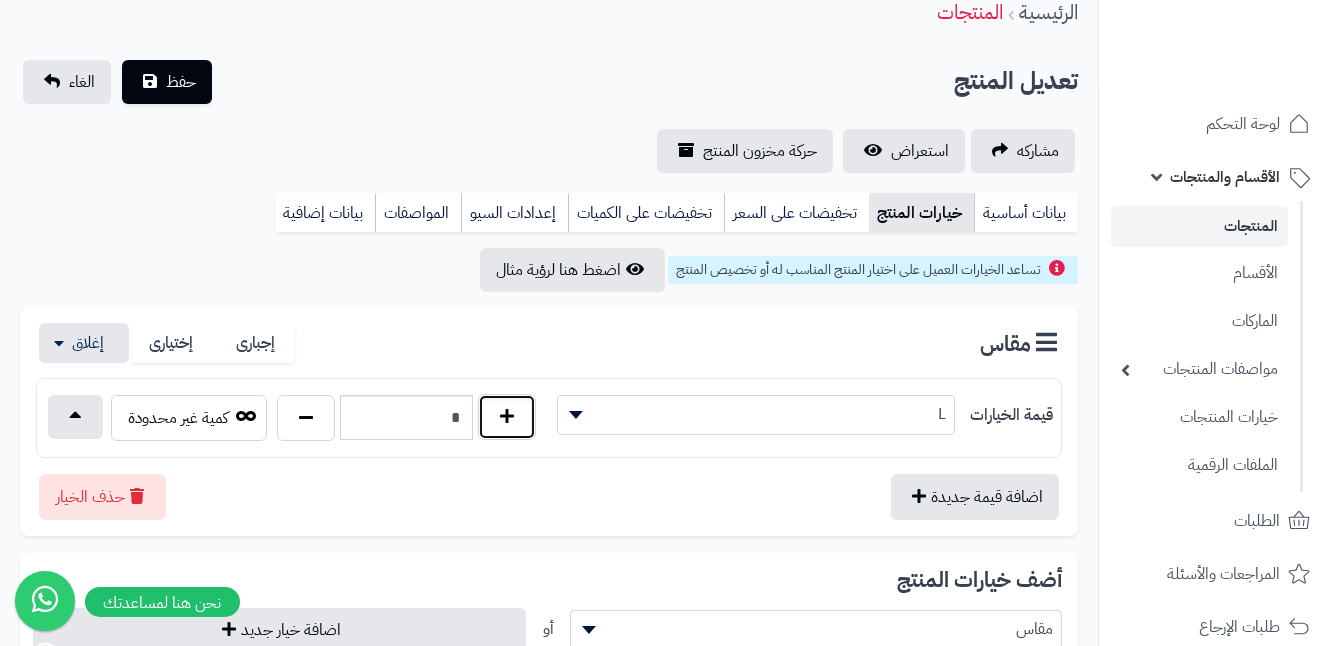 click at bounding box center [507, 417] 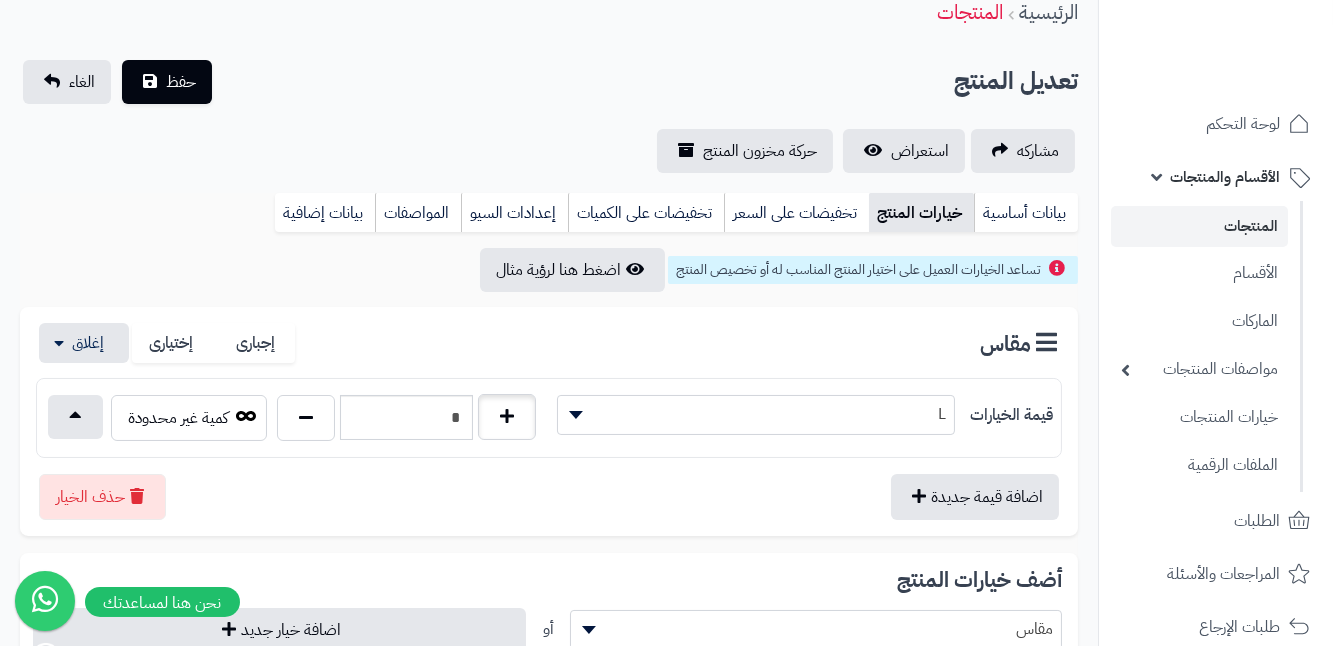 type on "*" 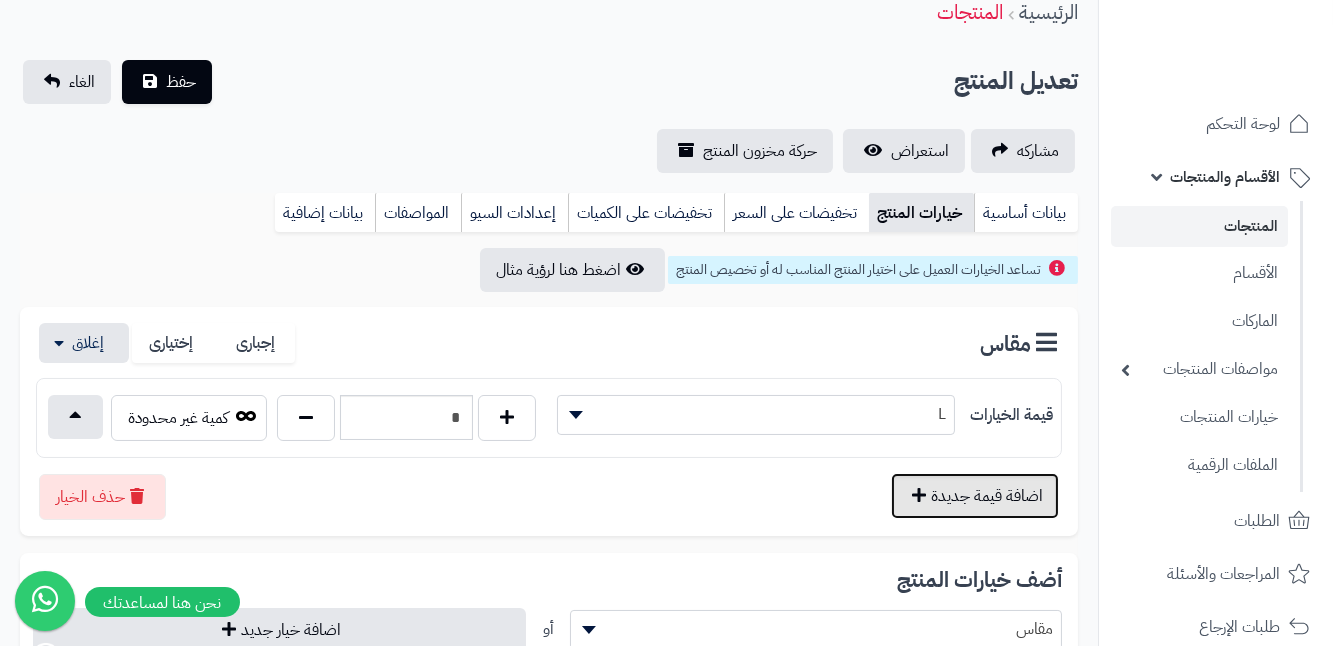 click on "اضافة قيمة جديدة" at bounding box center (975, 496) 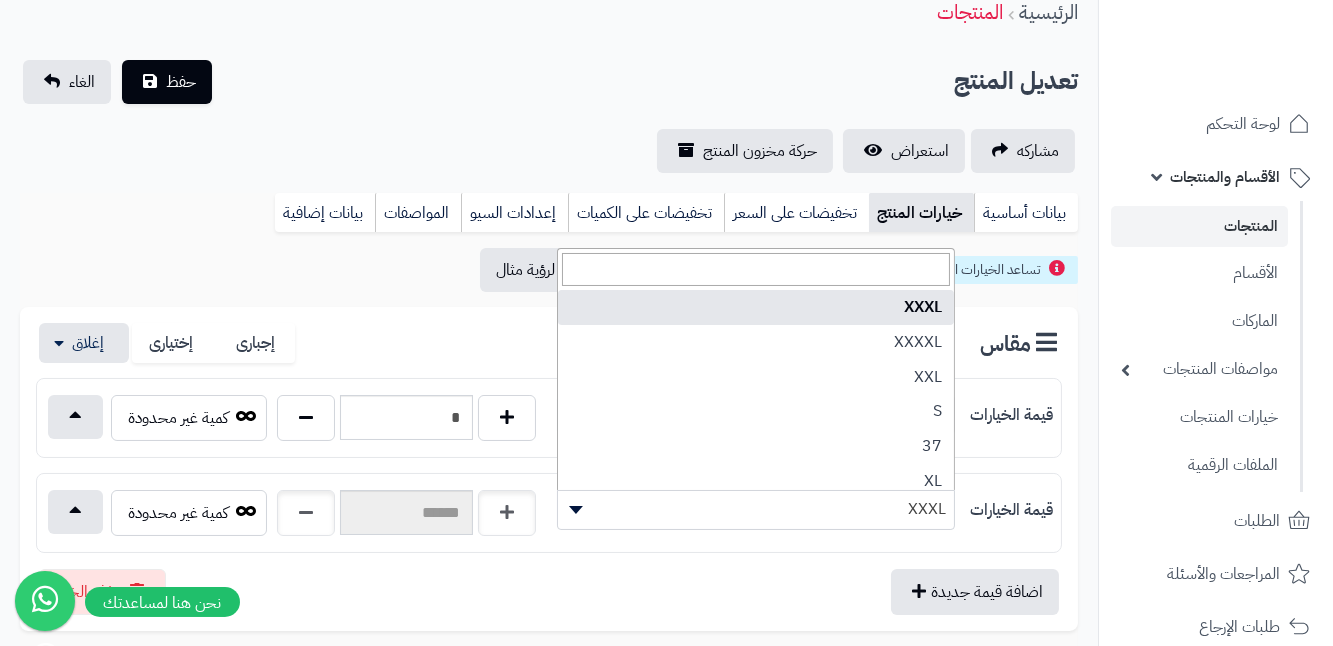 click on "XXXL" at bounding box center [756, 509] 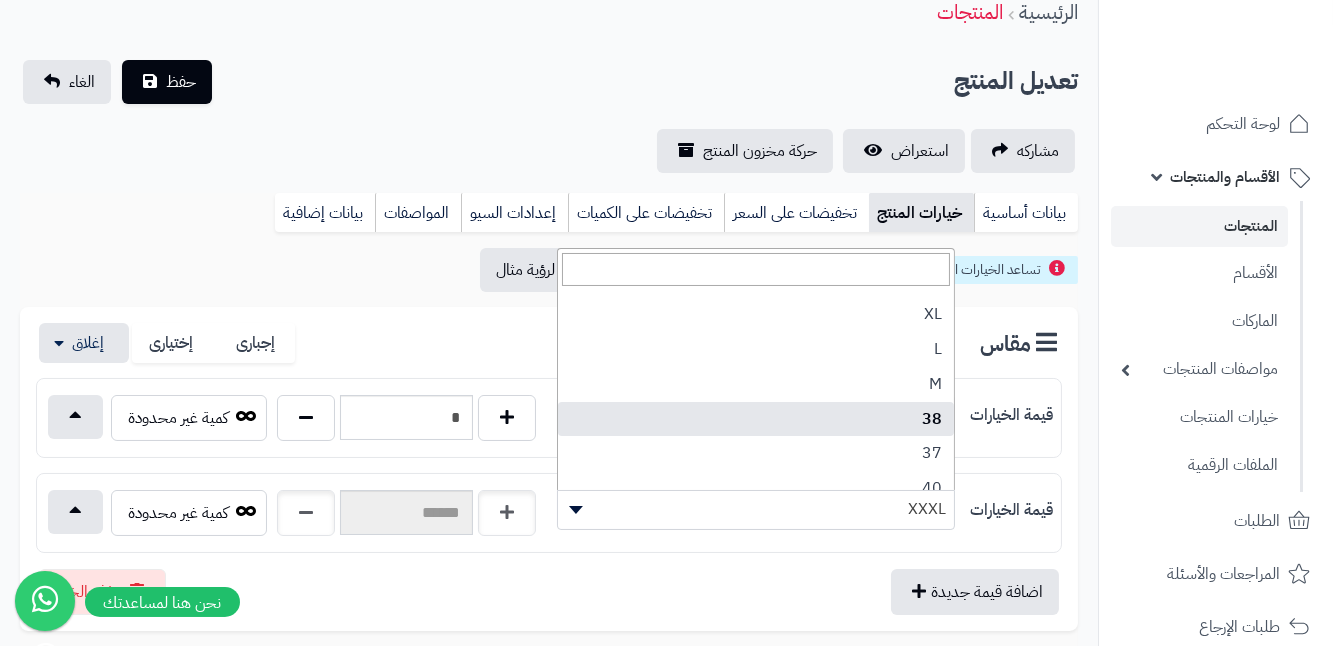 scroll, scrollTop: 162, scrollLeft: 0, axis: vertical 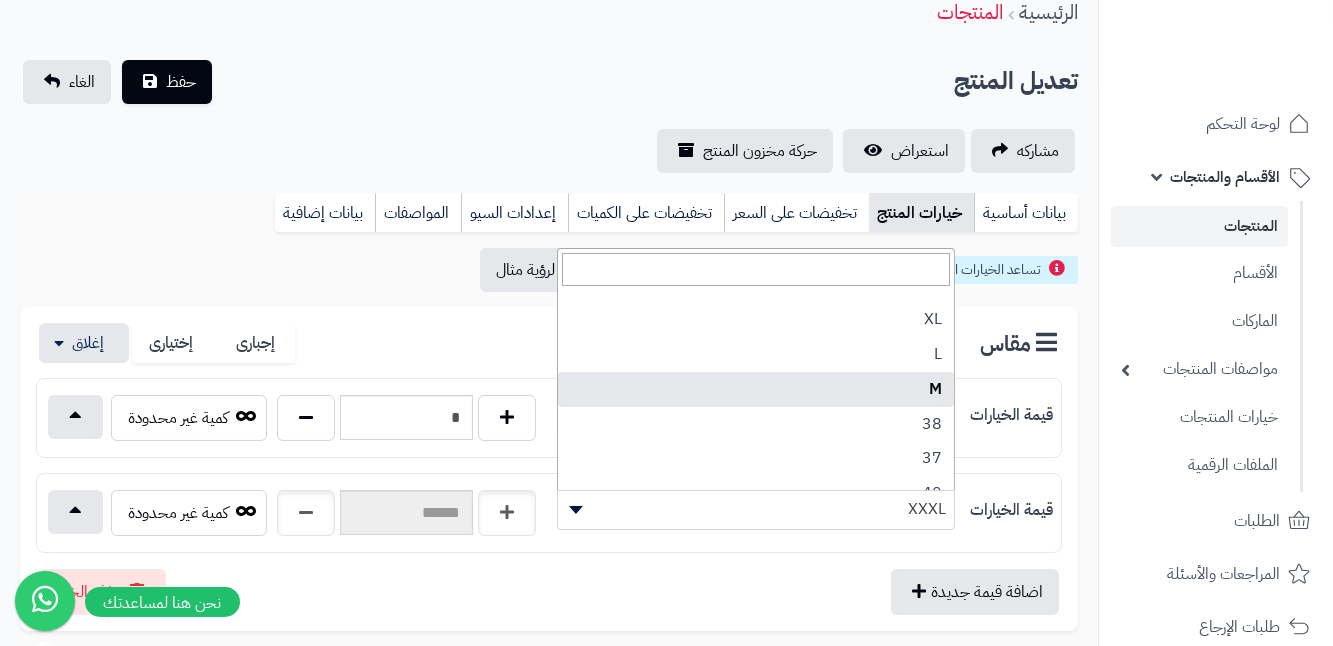 select on "***" 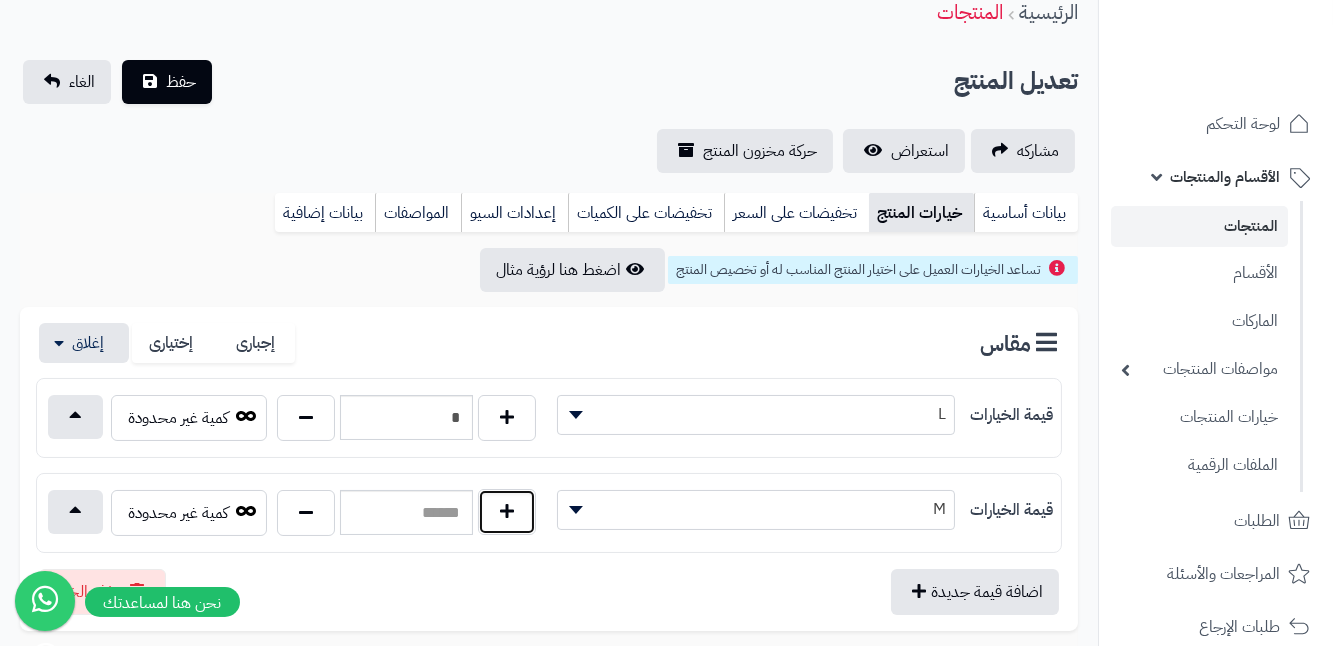 click at bounding box center (507, 512) 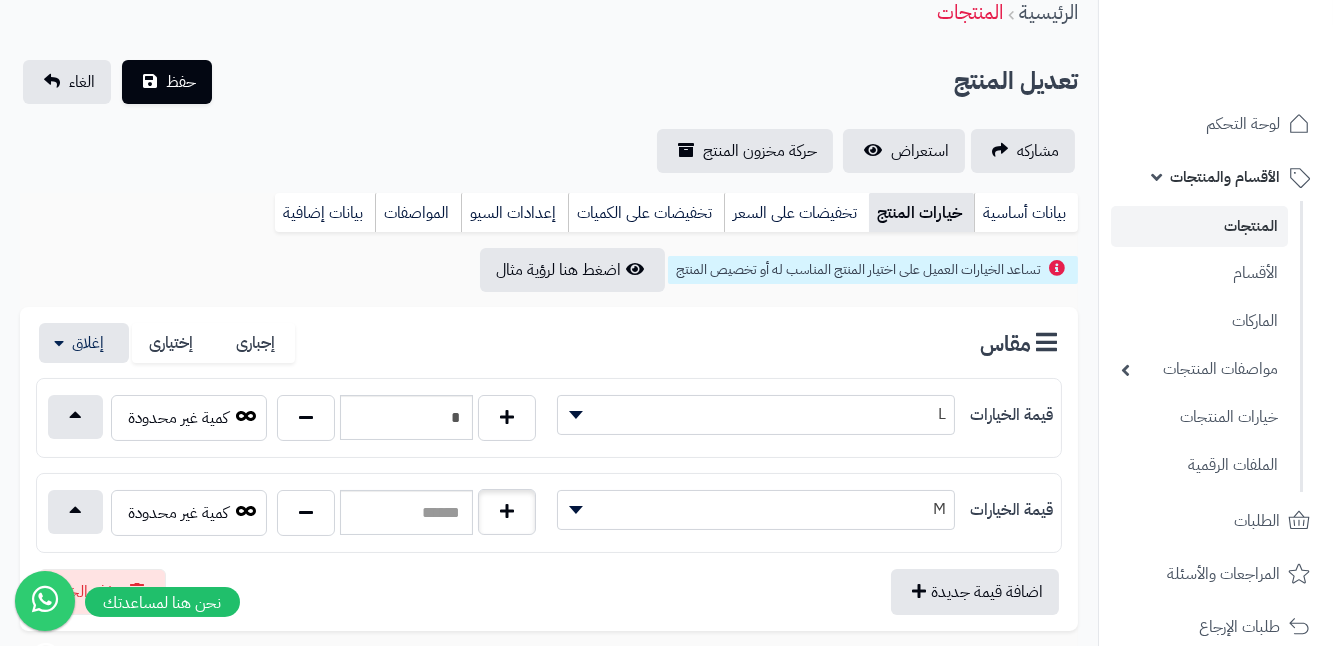 type on "*" 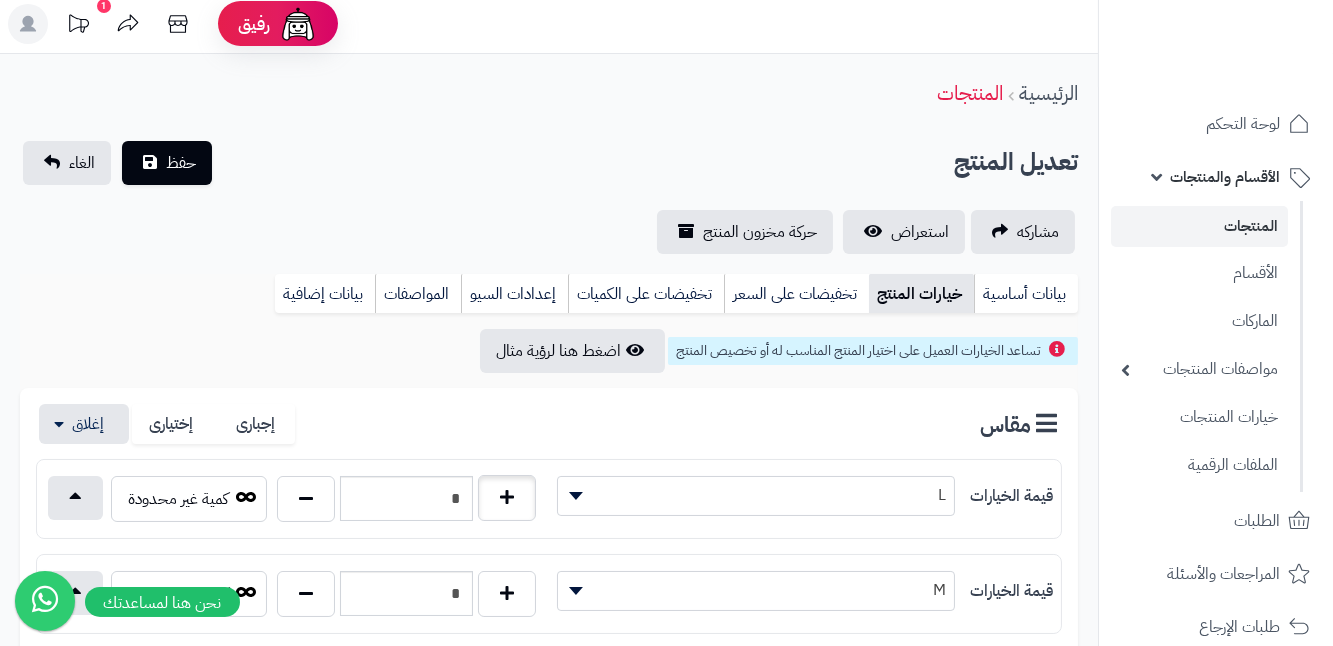 scroll, scrollTop: 0, scrollLeft: 0, axis: both 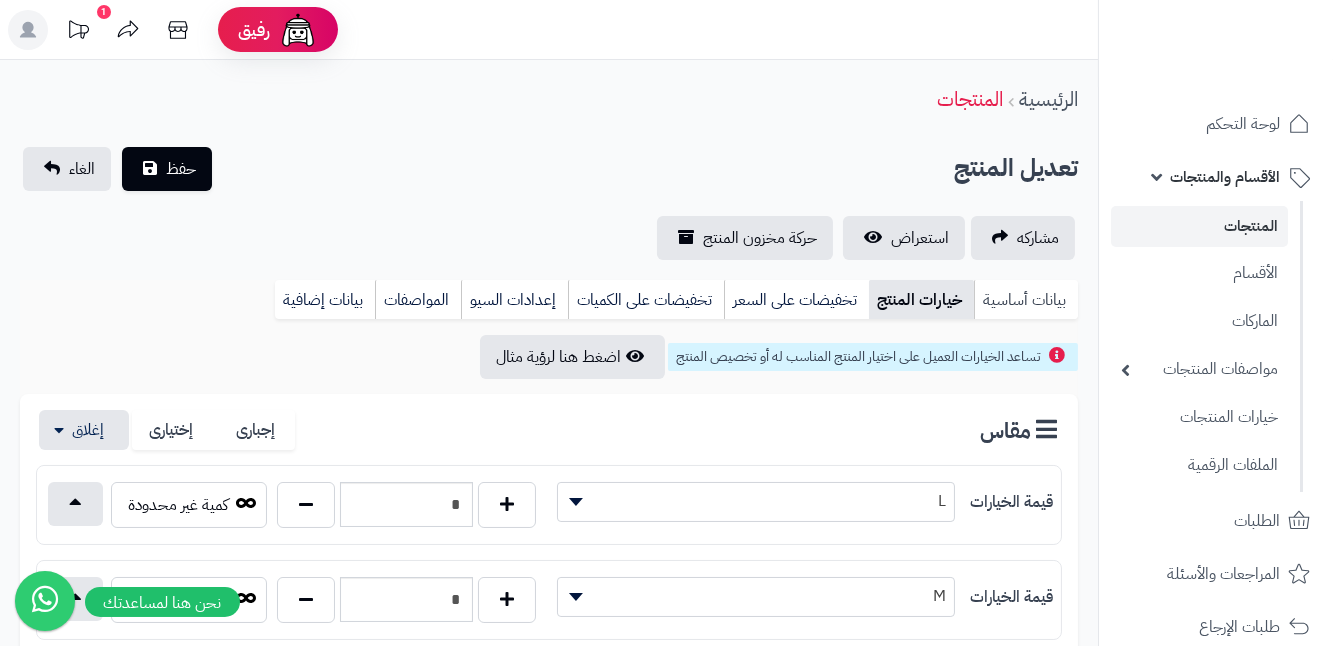 click on "بيانات أساسية" at bounding box center [1026, 300] 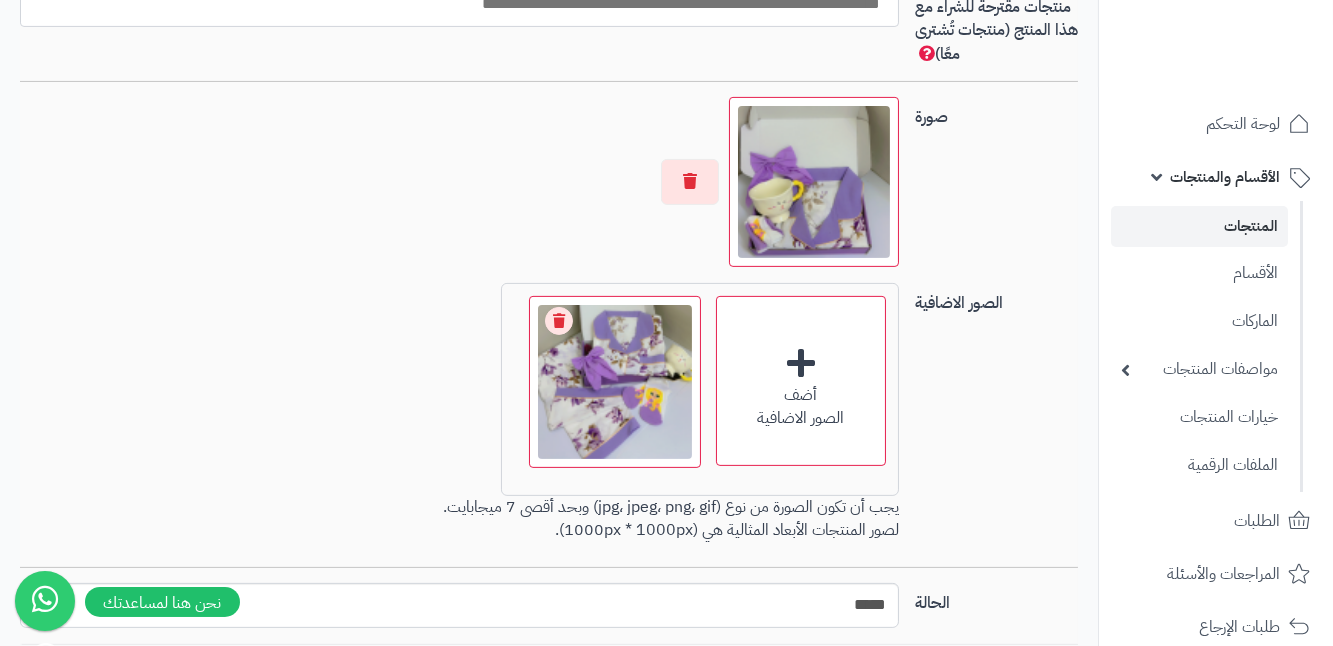 scroll, scrollTop: 1363, scrollLeft: 0, axis: vertical 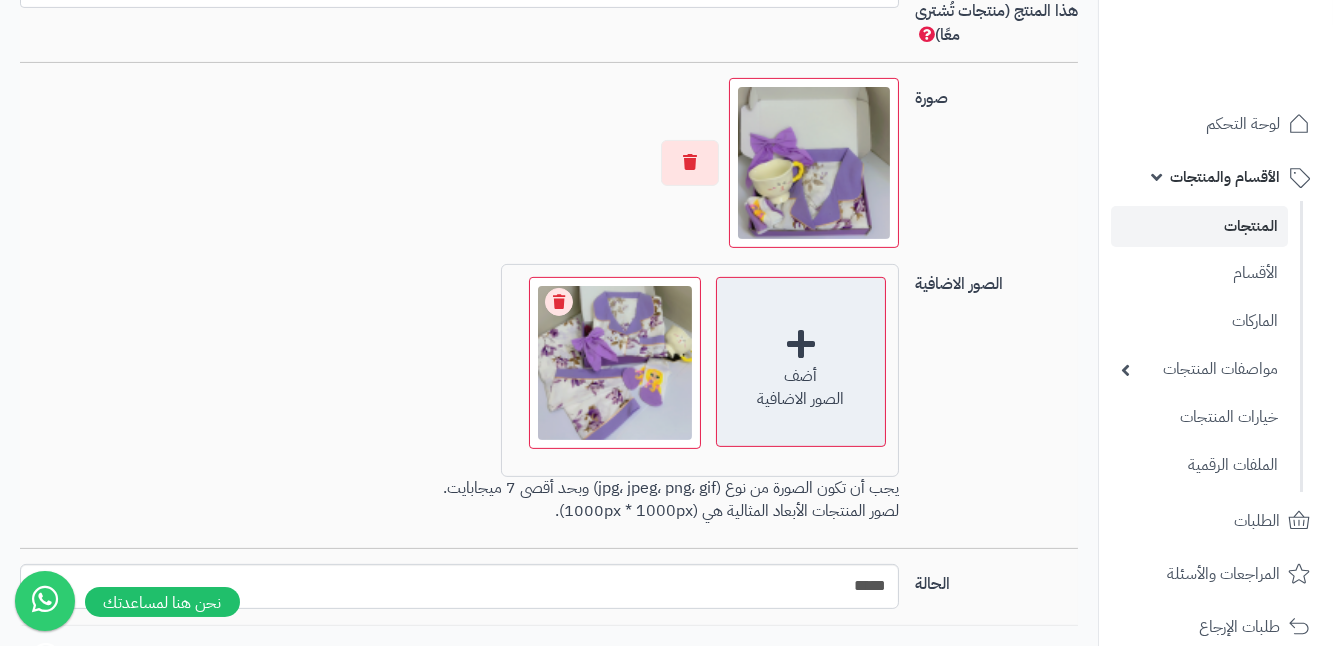 click on "أضف" at bounding box center (801, 376) 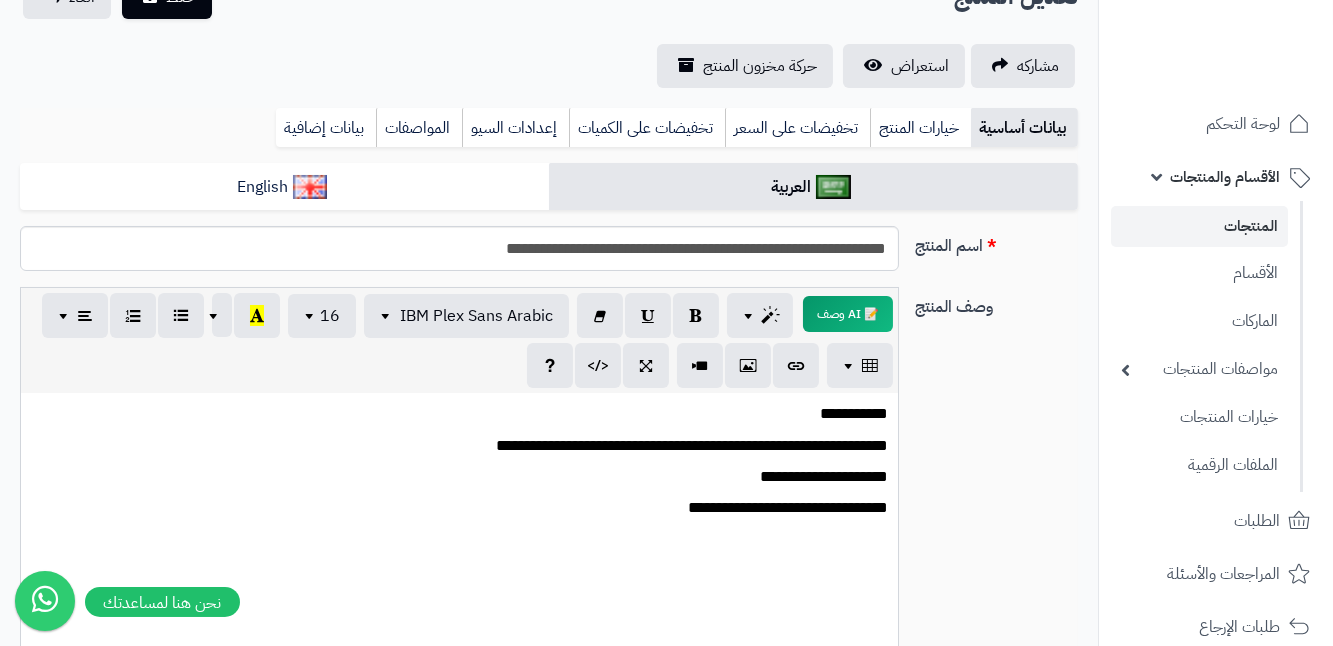 scroll, scrollTop: 90, scrollLeft: 0, axis: vertical 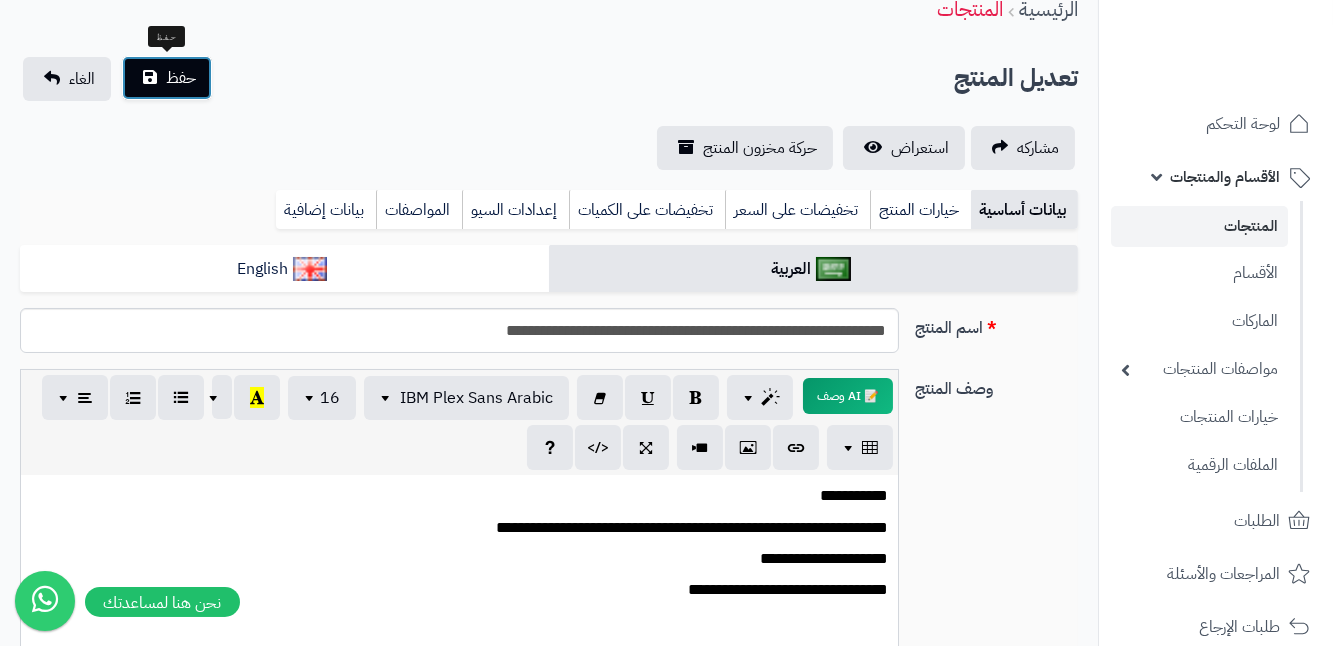 click on "حفظ" at bounding box center (167, 78) 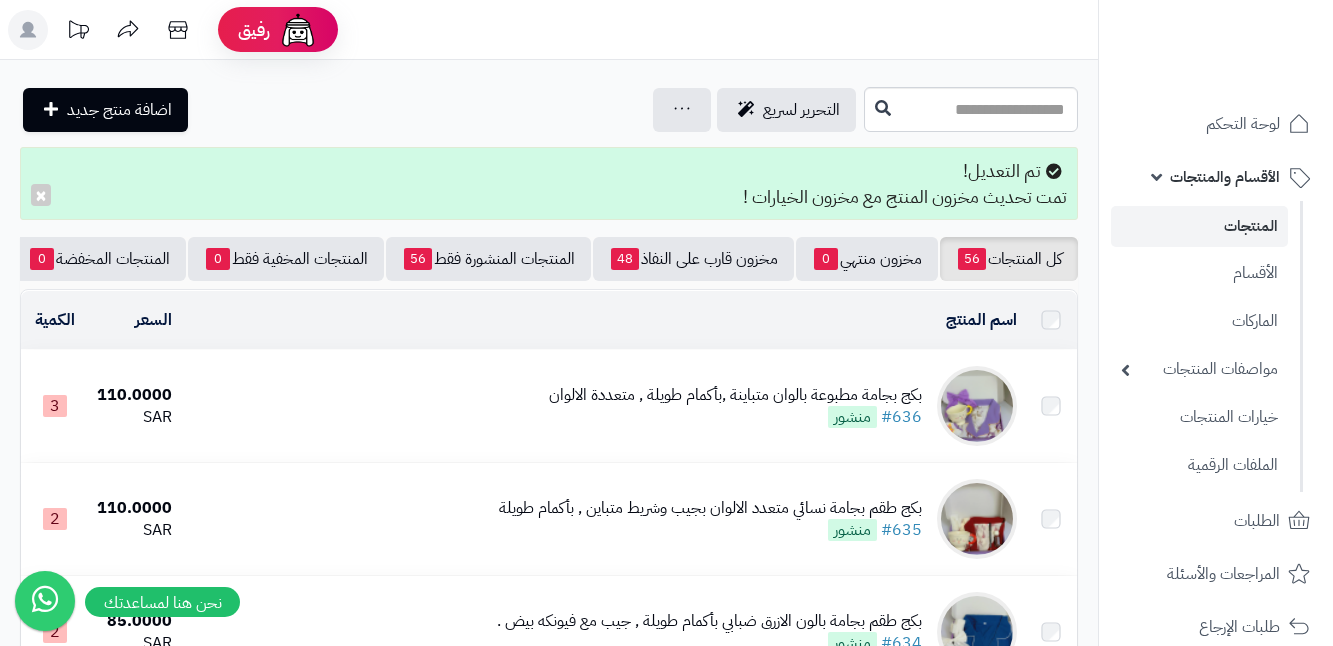 scroll, scrollTop: 0, scrollLeft: 0, axis: both 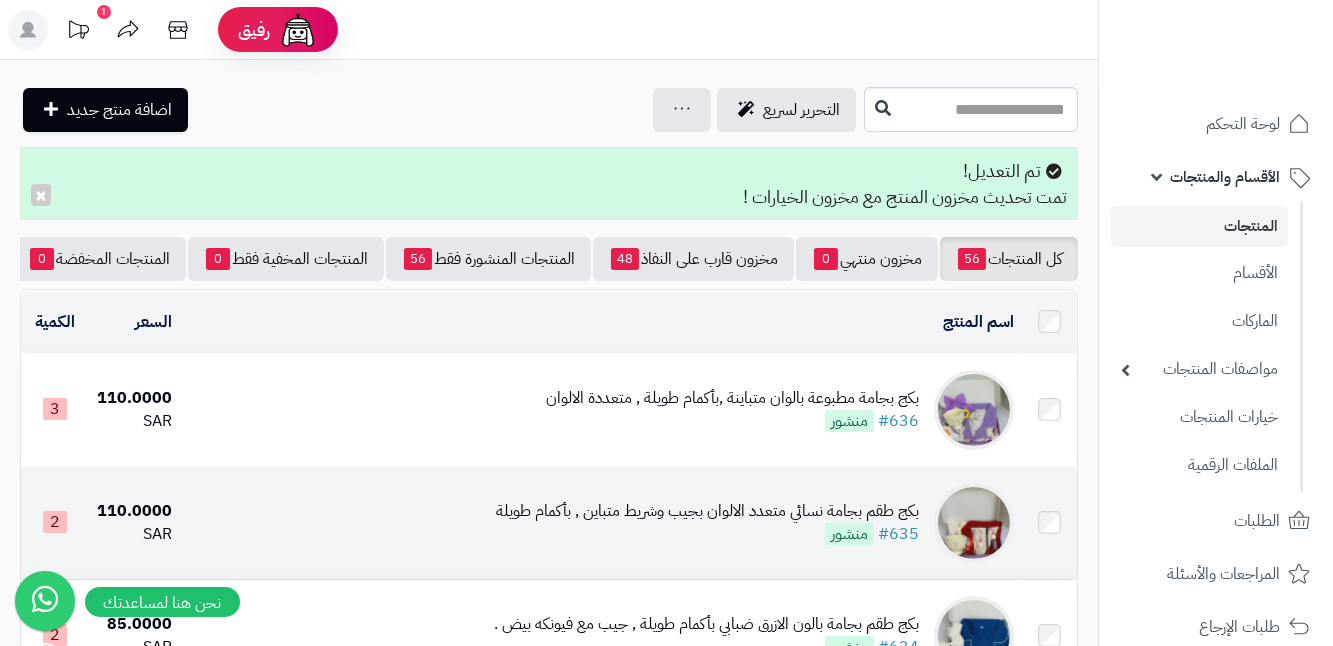 click at bounding box center [974, 523] 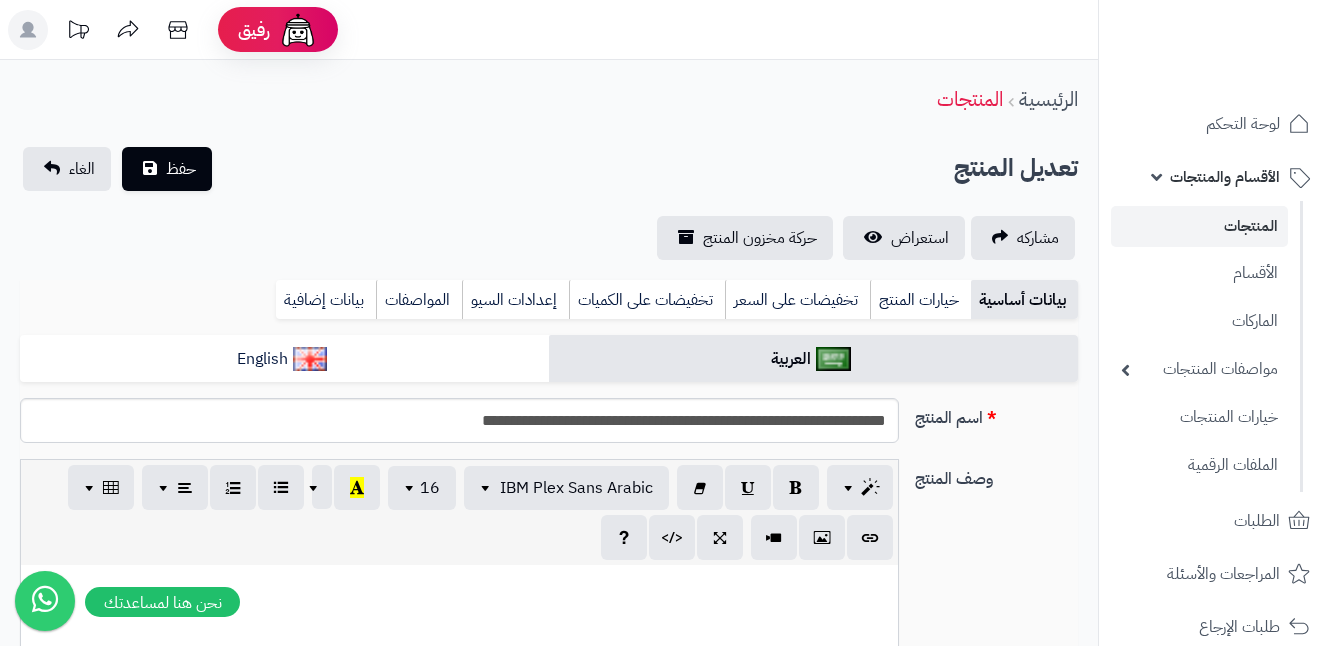scroll, scrollTop: 343, scrollLeft: 0, axis: vertical 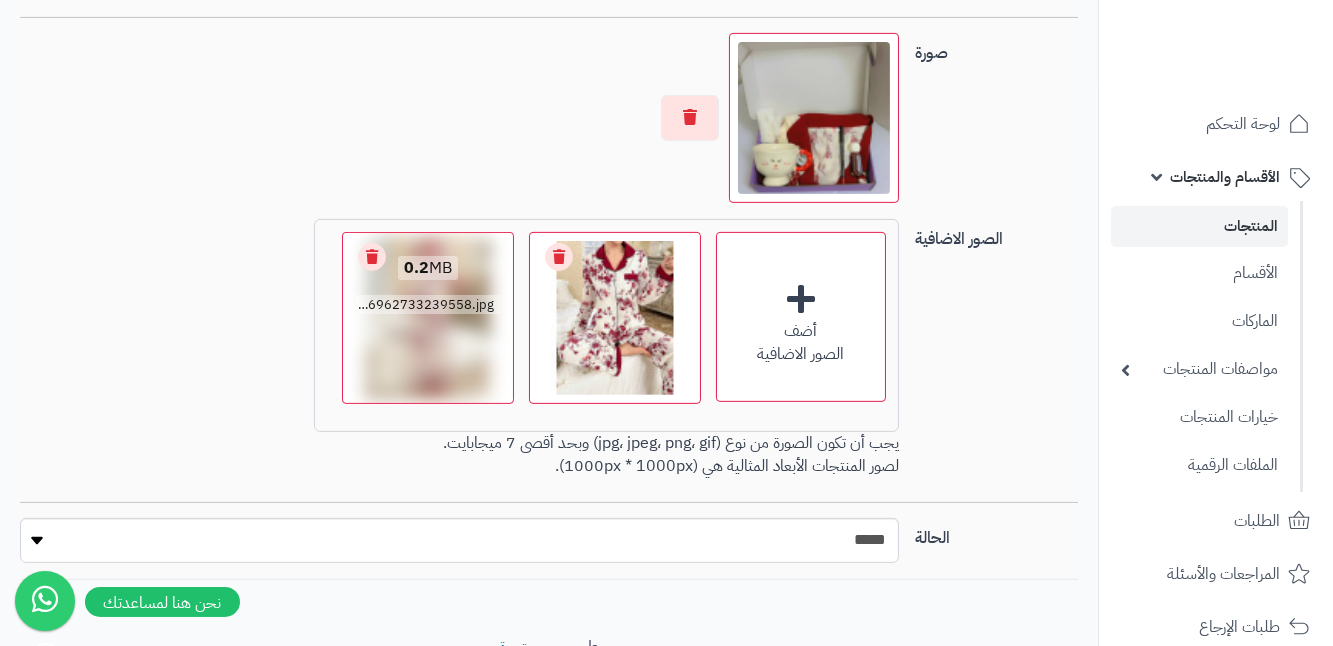 click on "0.2  MB" at bounding box center (428, 268) 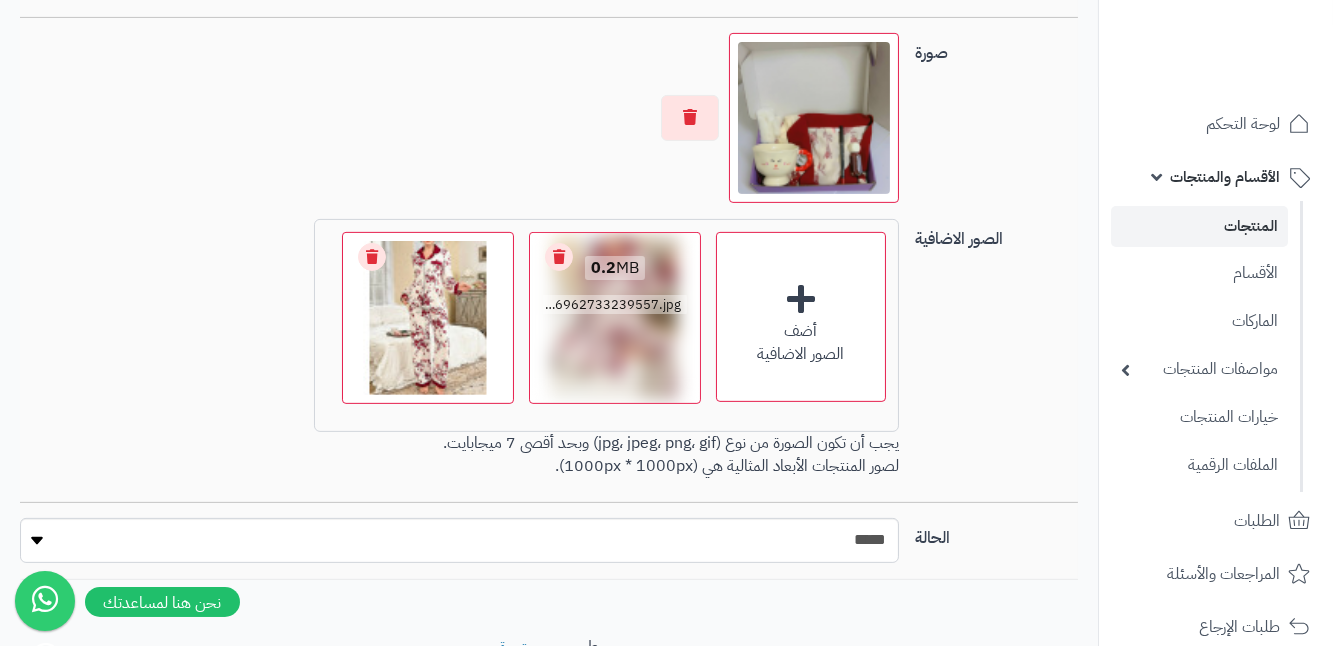click on "Remove file" at bounding box center (559, 257) 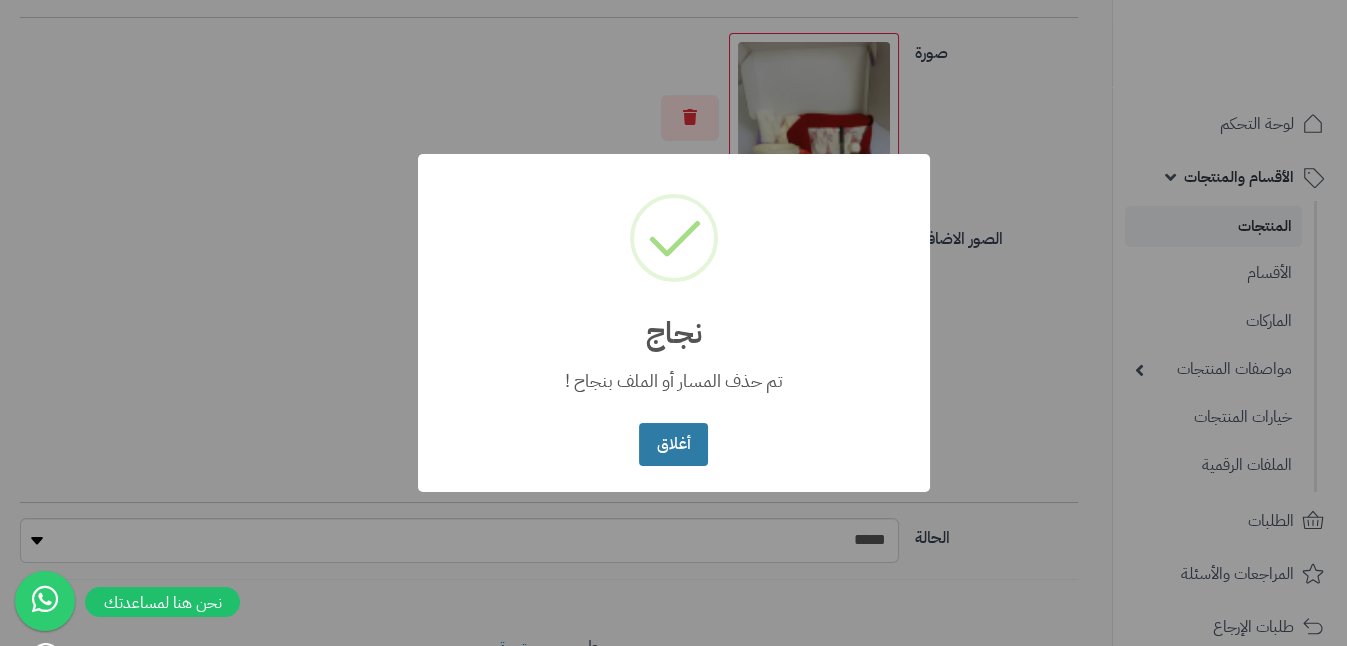 drag, startPoint x: 710, startPoint y: 462, endPoint x: 663, endPoint y: 452, distance: 48.052055 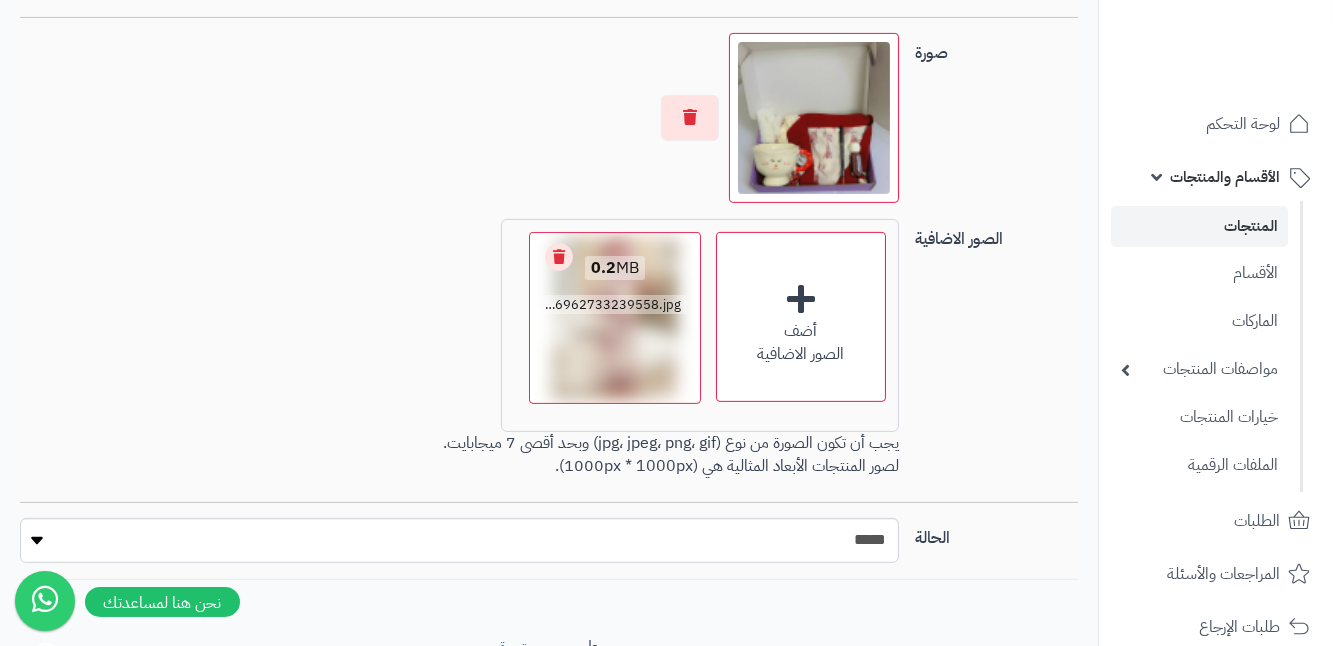 click on "0.2  MB" at bounding box center [615, 268] 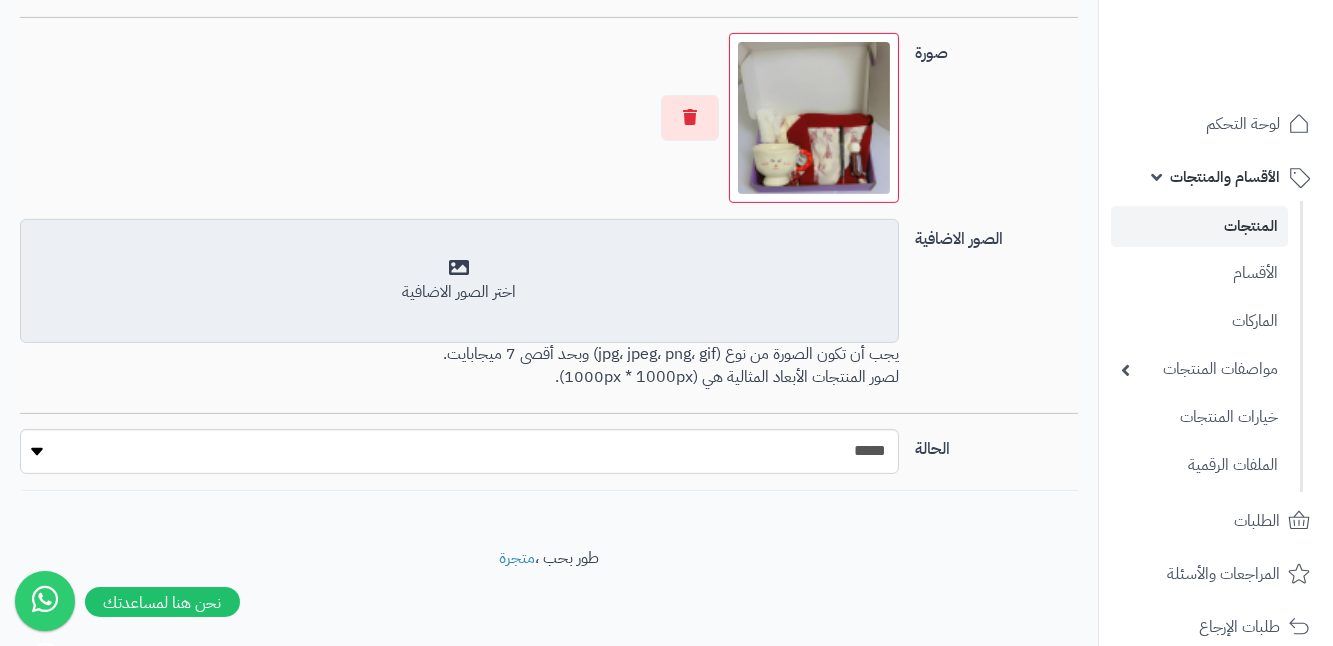 scroll, scrollTop: 1448, scrollLeft: 0, axis: vertical 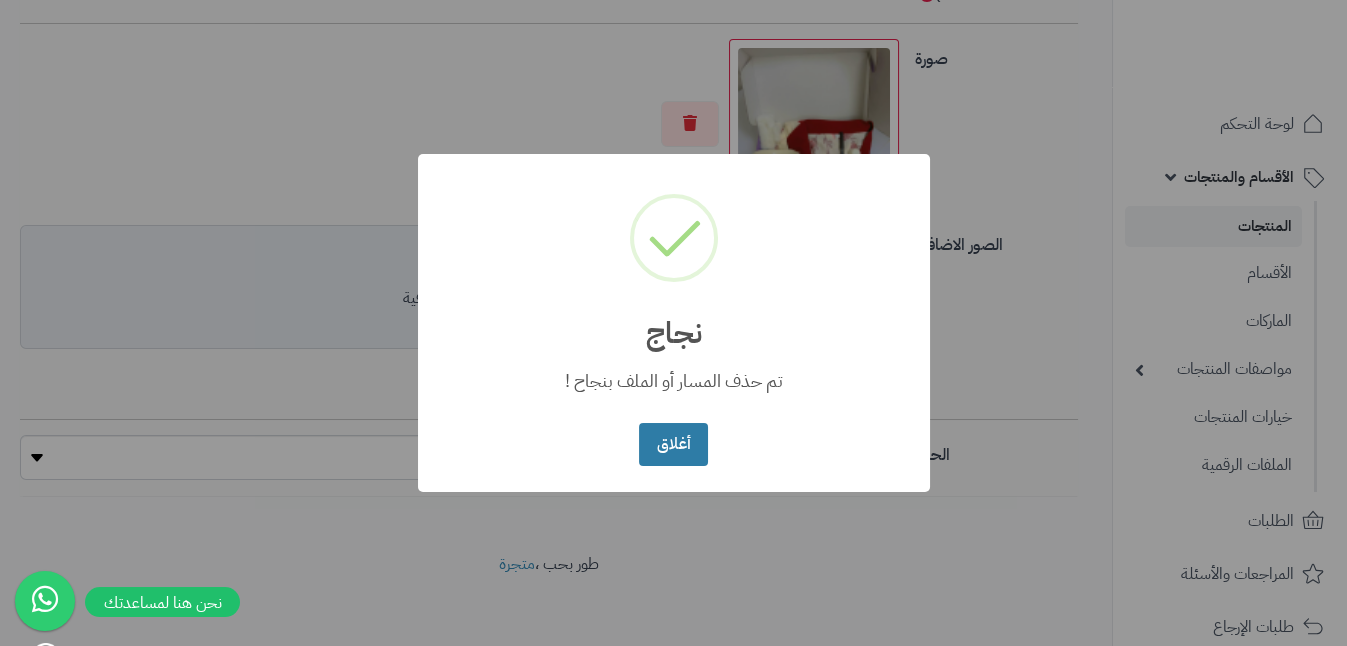 click on "أغلاق" at bounding box center (673, 444) 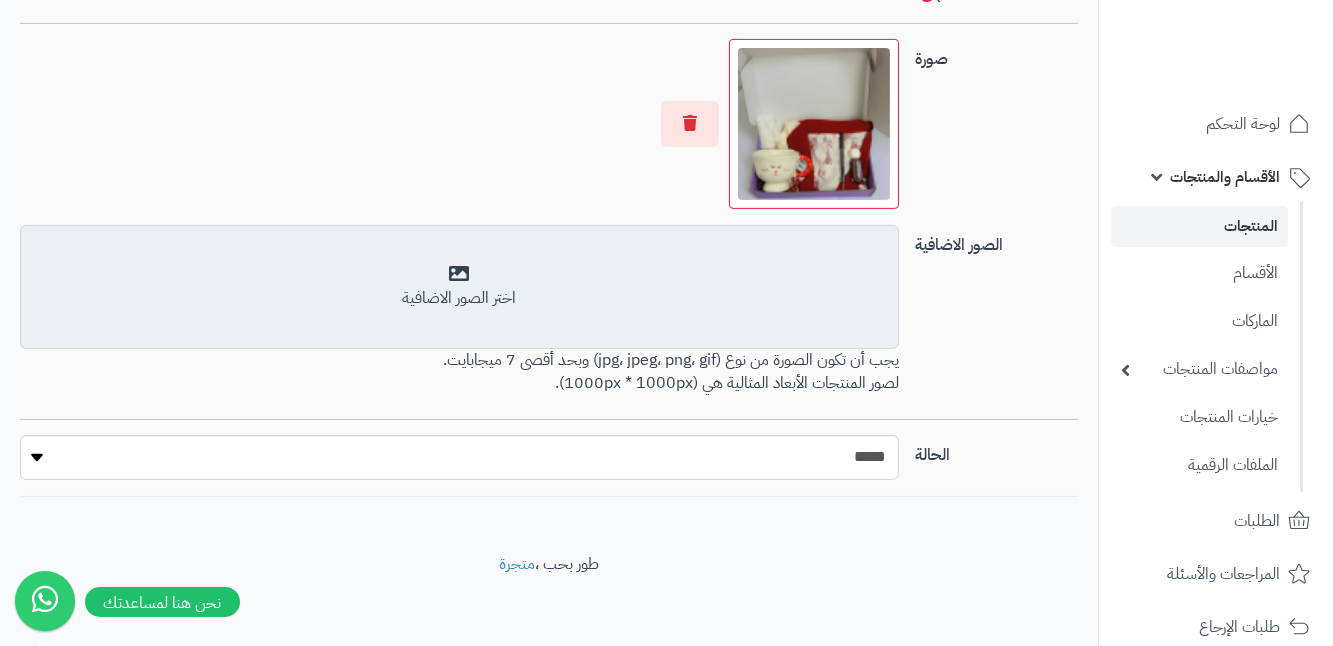 click on "اختر الصور الاضافية" at bounding box center (459, 298) 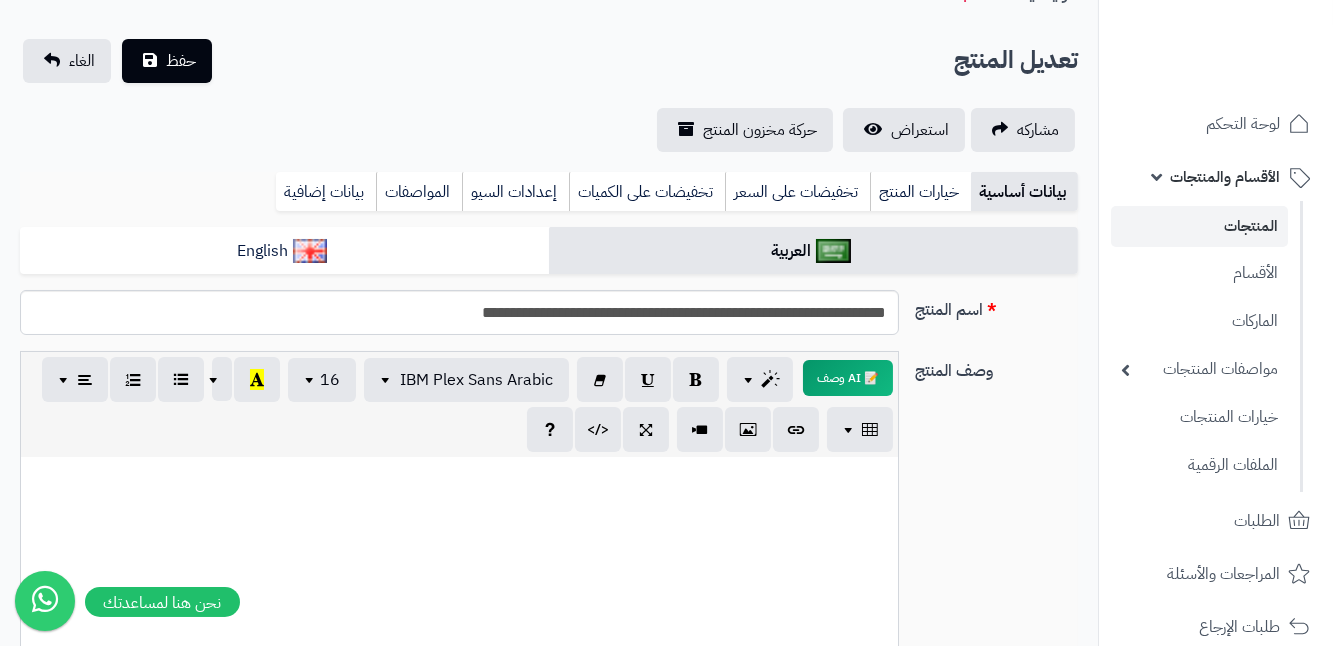 scroll, scrollTop: 85, scrollLeft: 0, axis: vertical 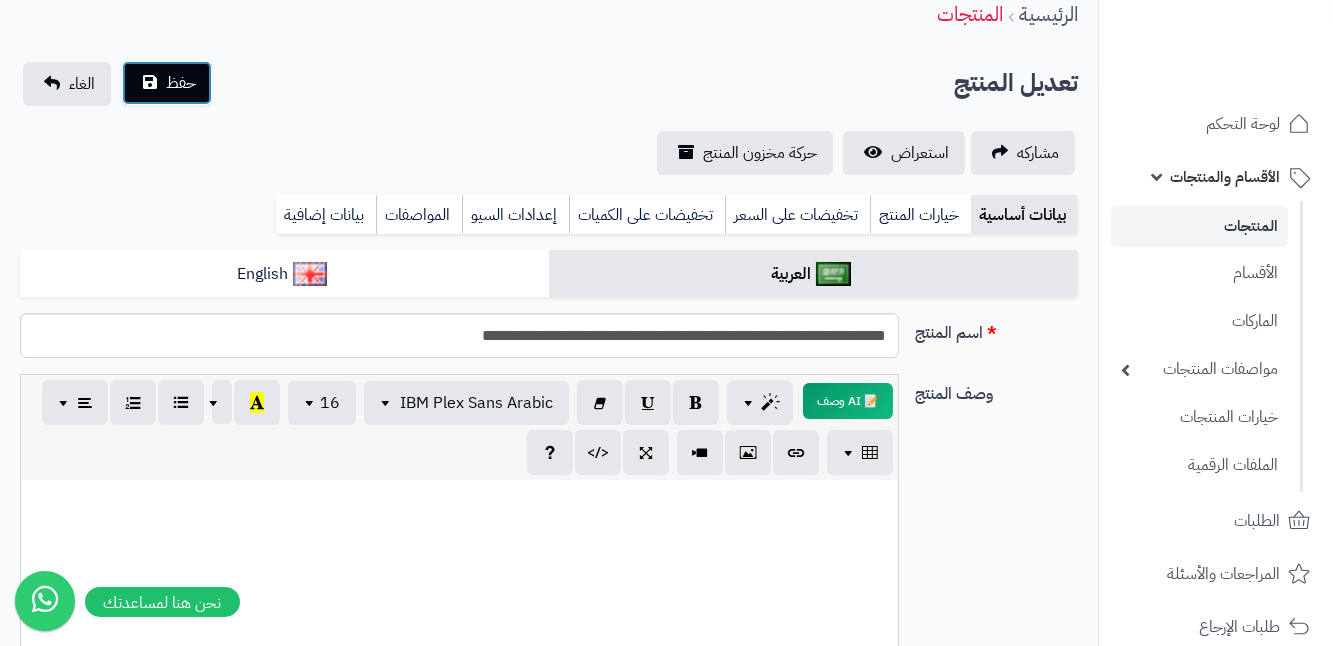 click on "حفظ" at bounding box center [167, 83] 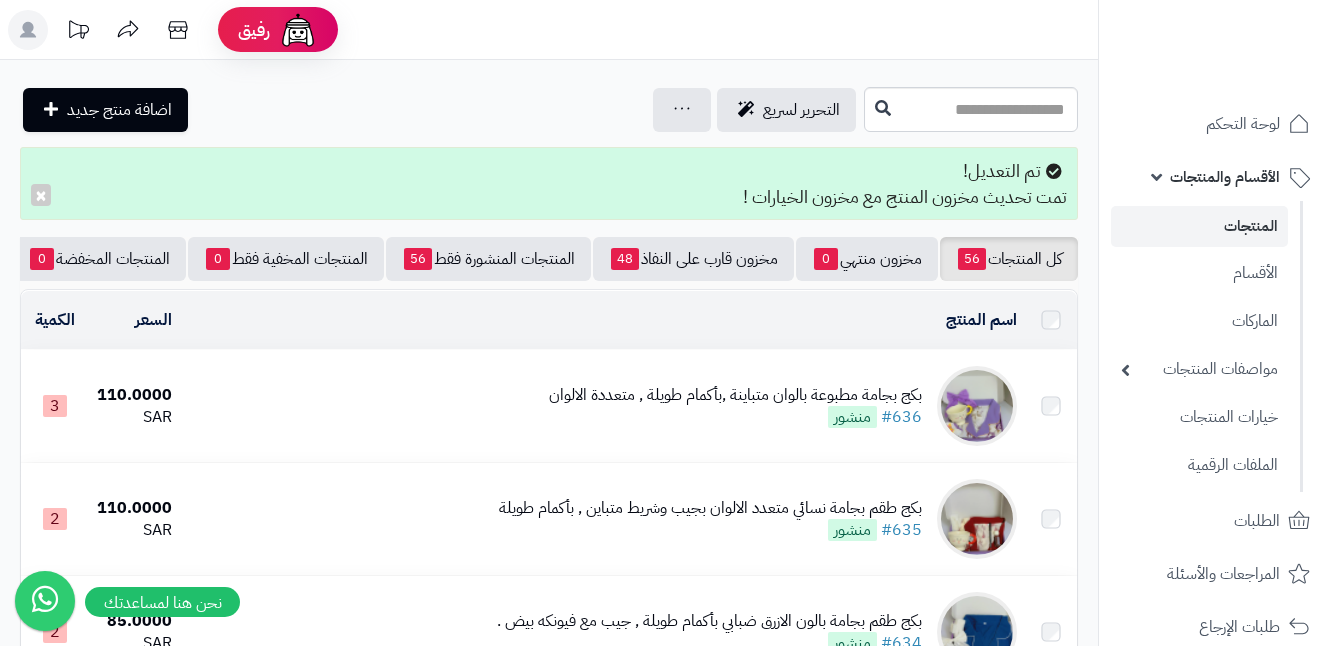 scroll, scrollTop: 0, scrollLeft: 0, axis: both 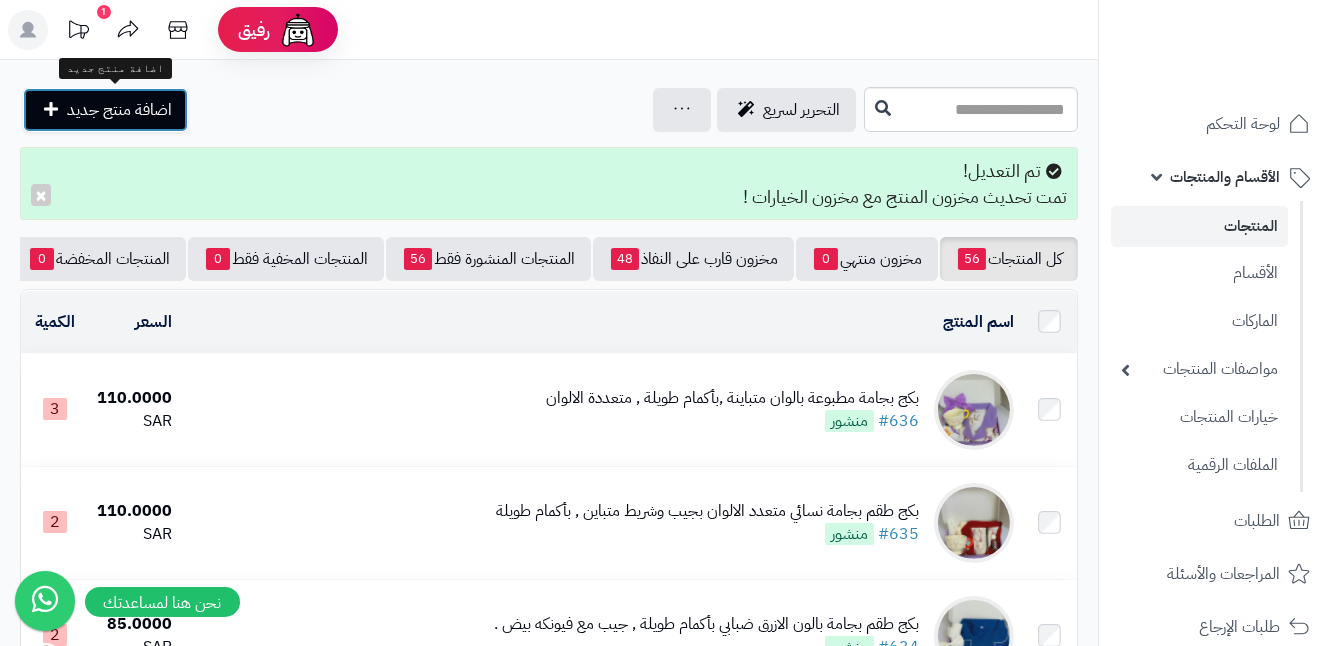click on "اضافة منتج جديد" at bounding box center [119, 110] 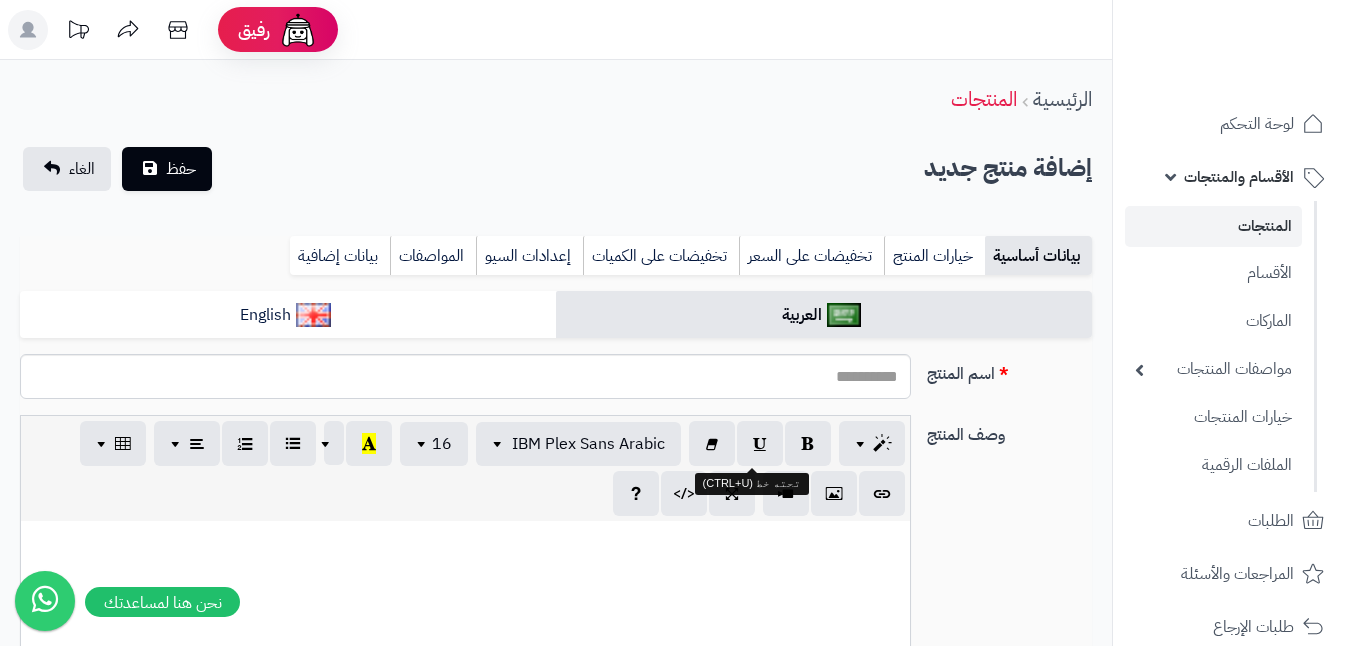 select 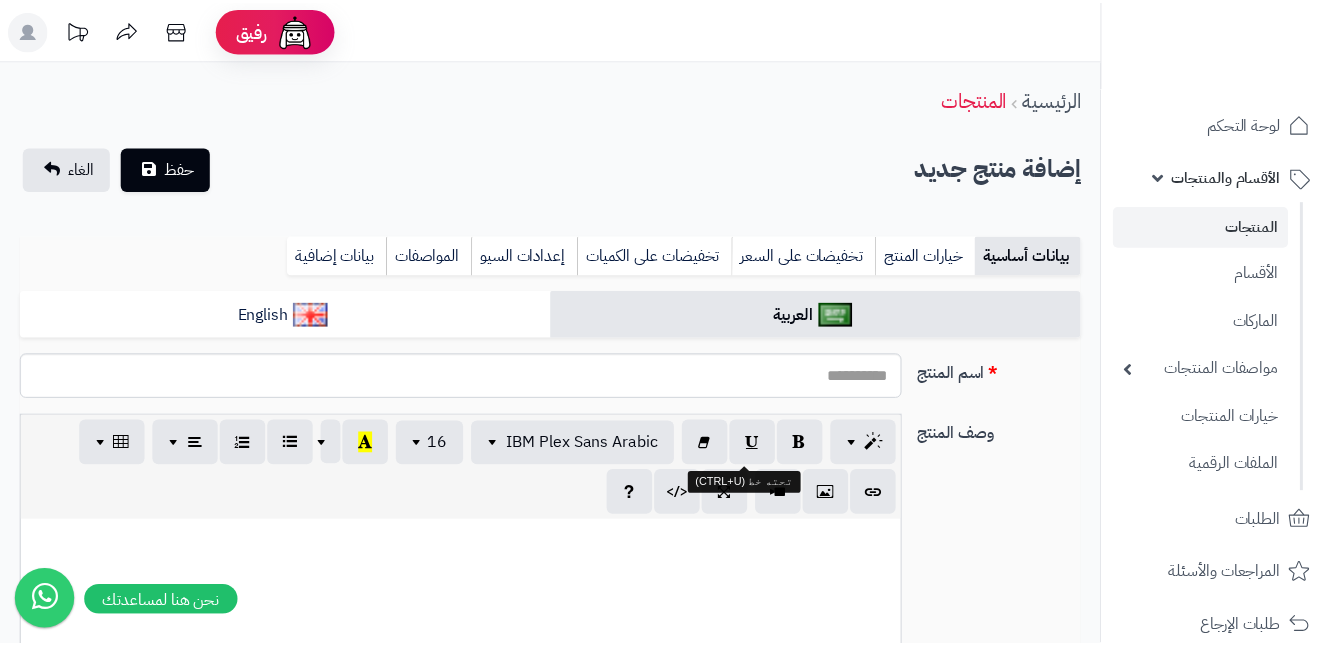 scroll, scrollTop: 0, scrollLeft: 0, axis: both 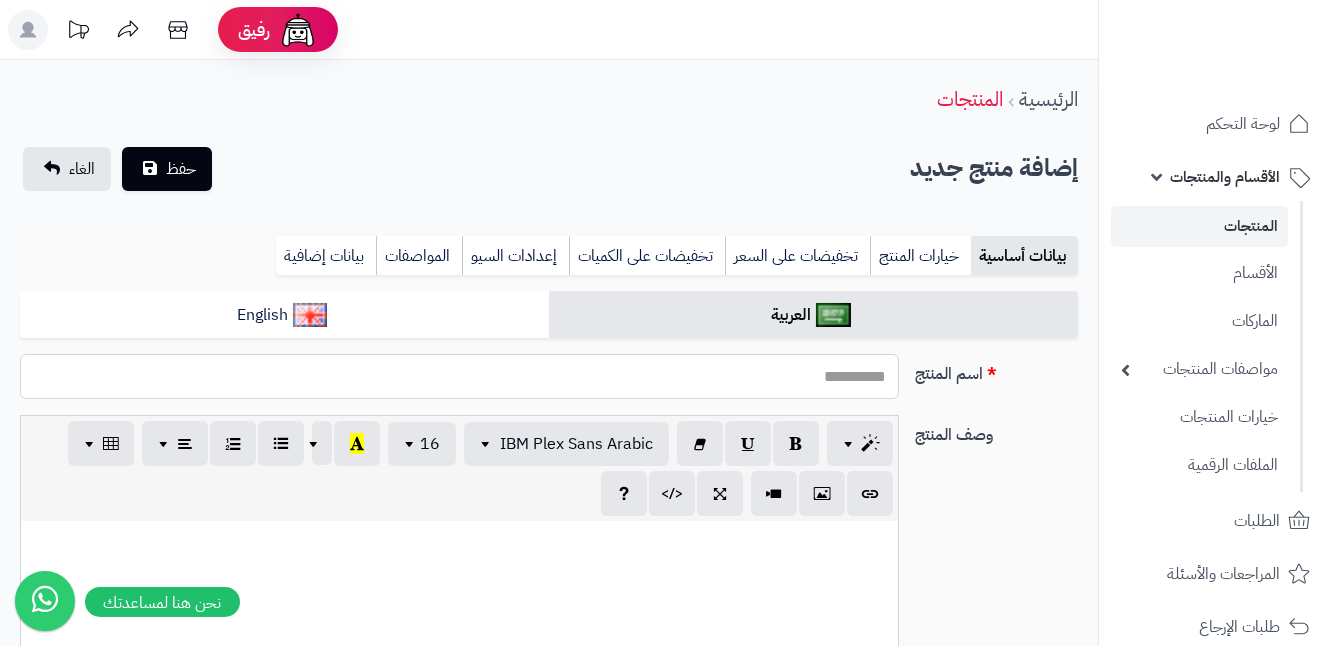 click on "اسم المنتج" at bounding box center (459, 376) 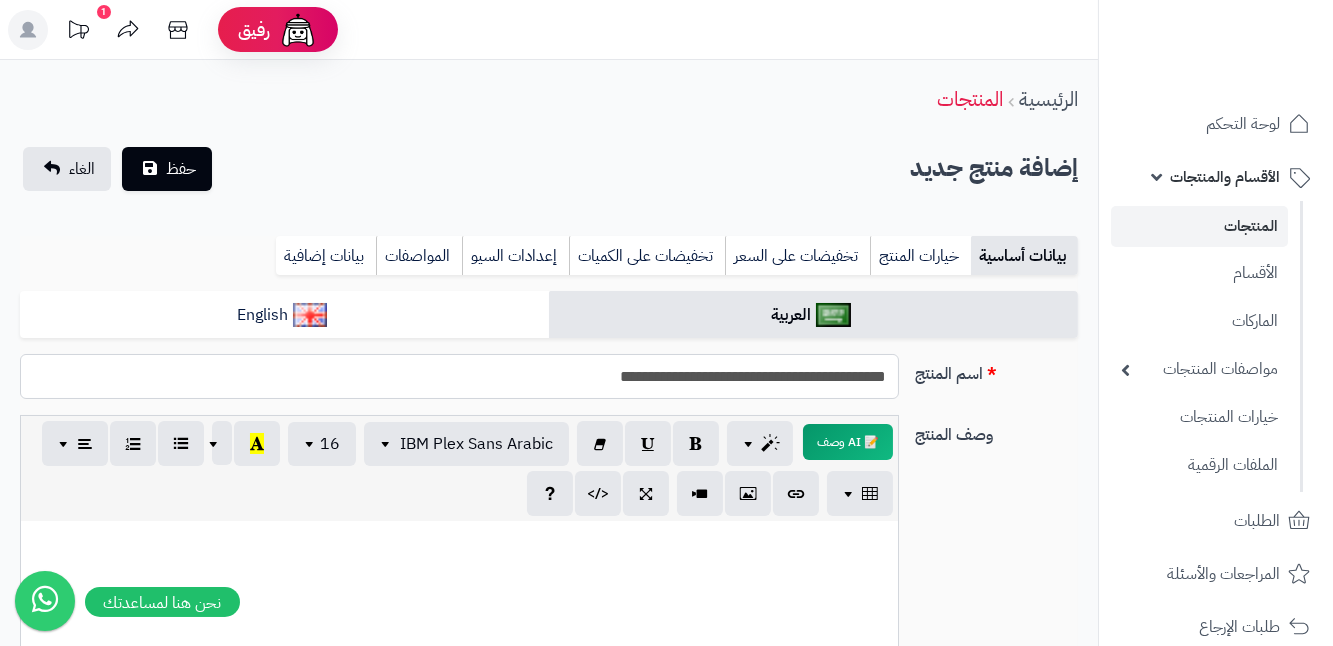 click on "**********" at bounding box center (459, 376) 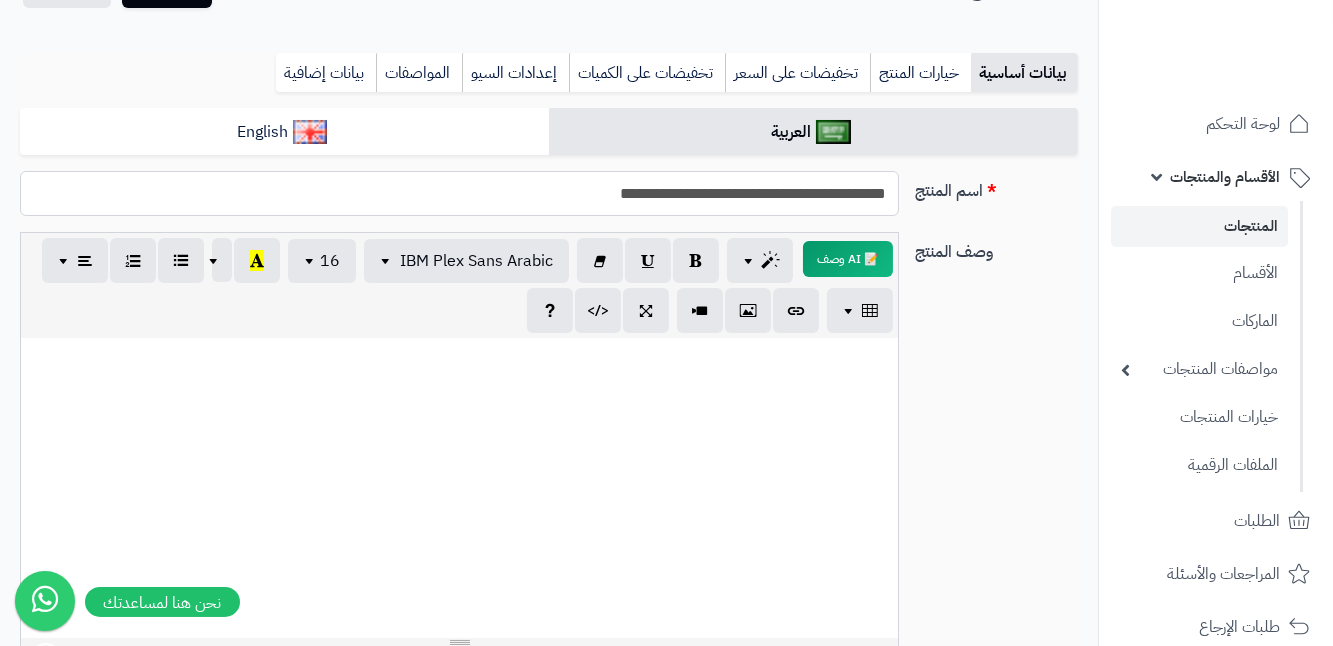 scroll, scrollTop: 272, scrollLeft: 0, axis: vertical 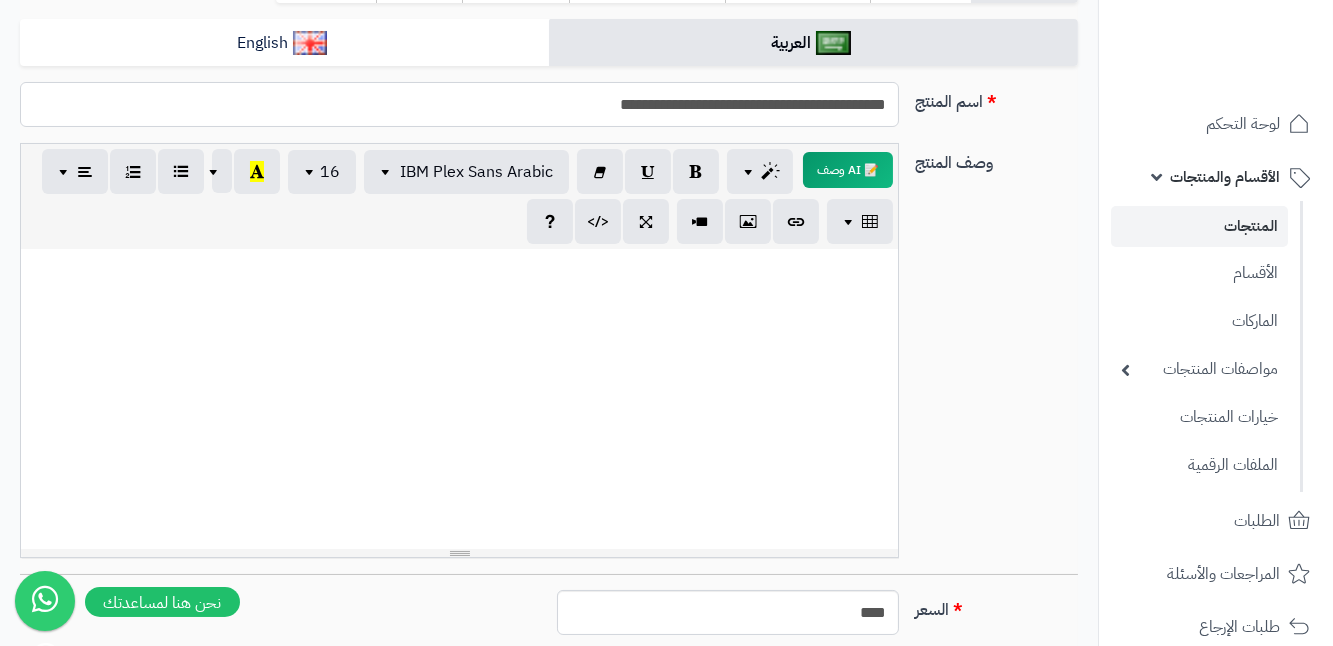 type on "**********" 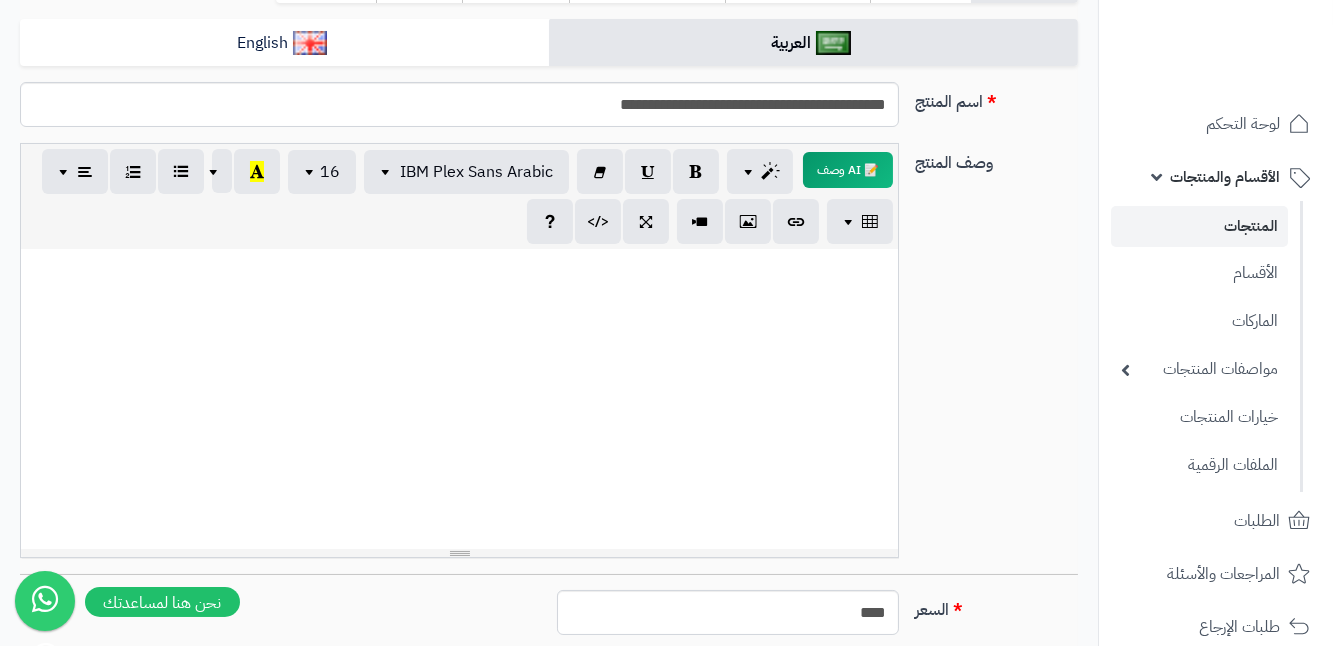 click at bounding box center (459, 399) 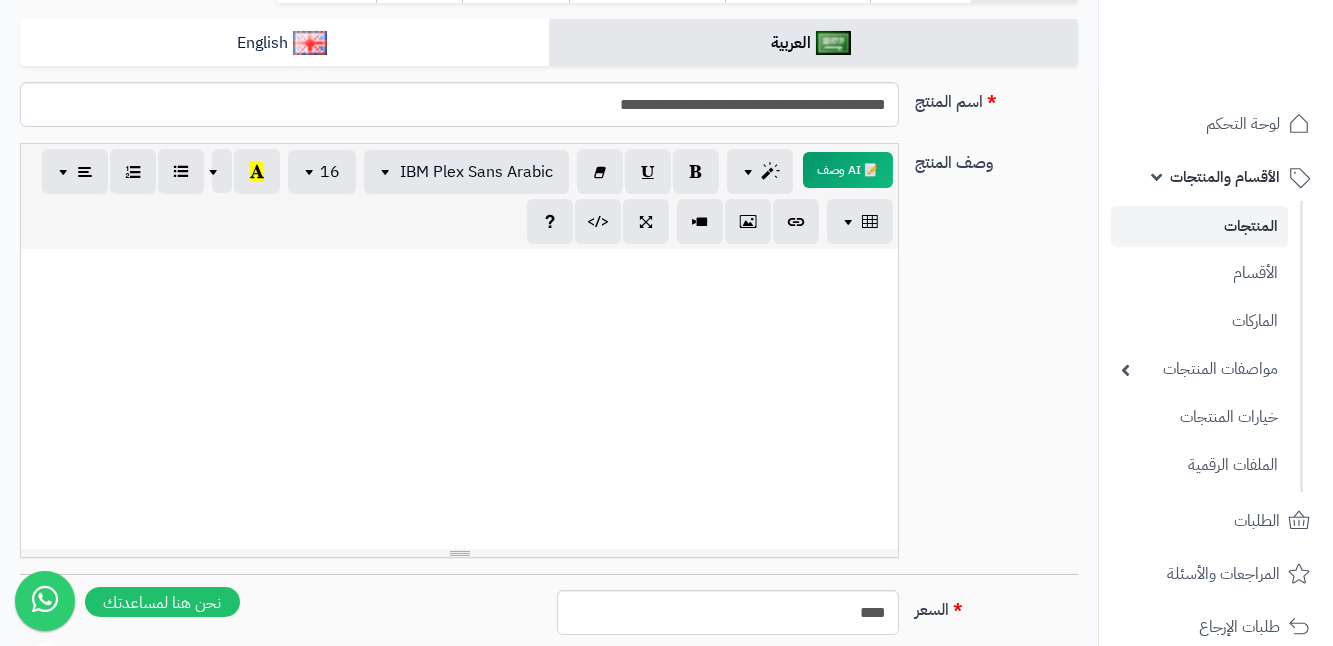 type 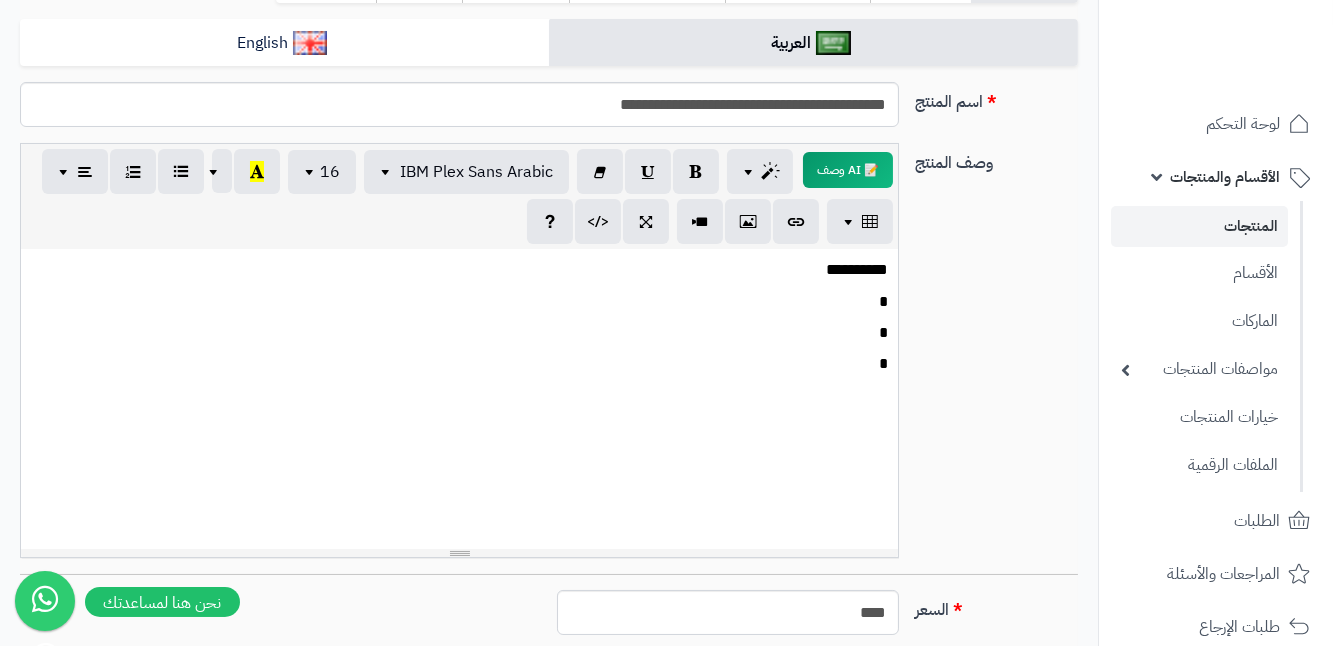 click on "*" at bounding box center [459, 333] 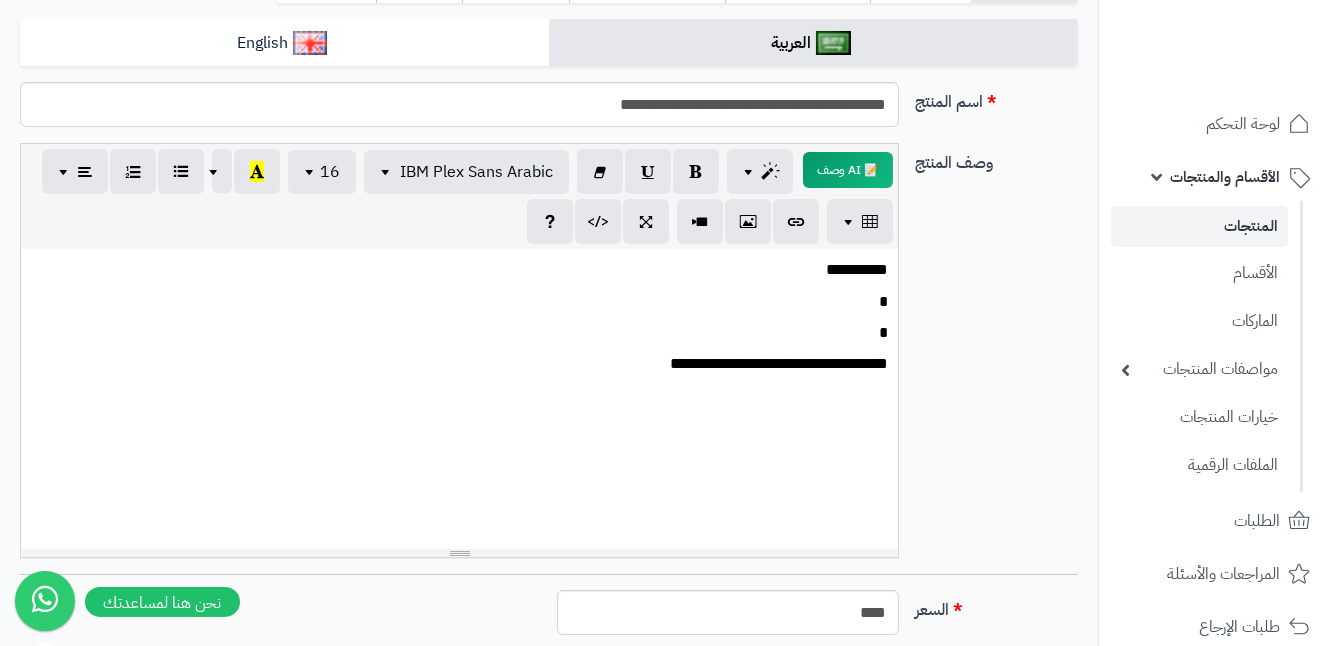 click on "*" at bounding box center (459, 333) 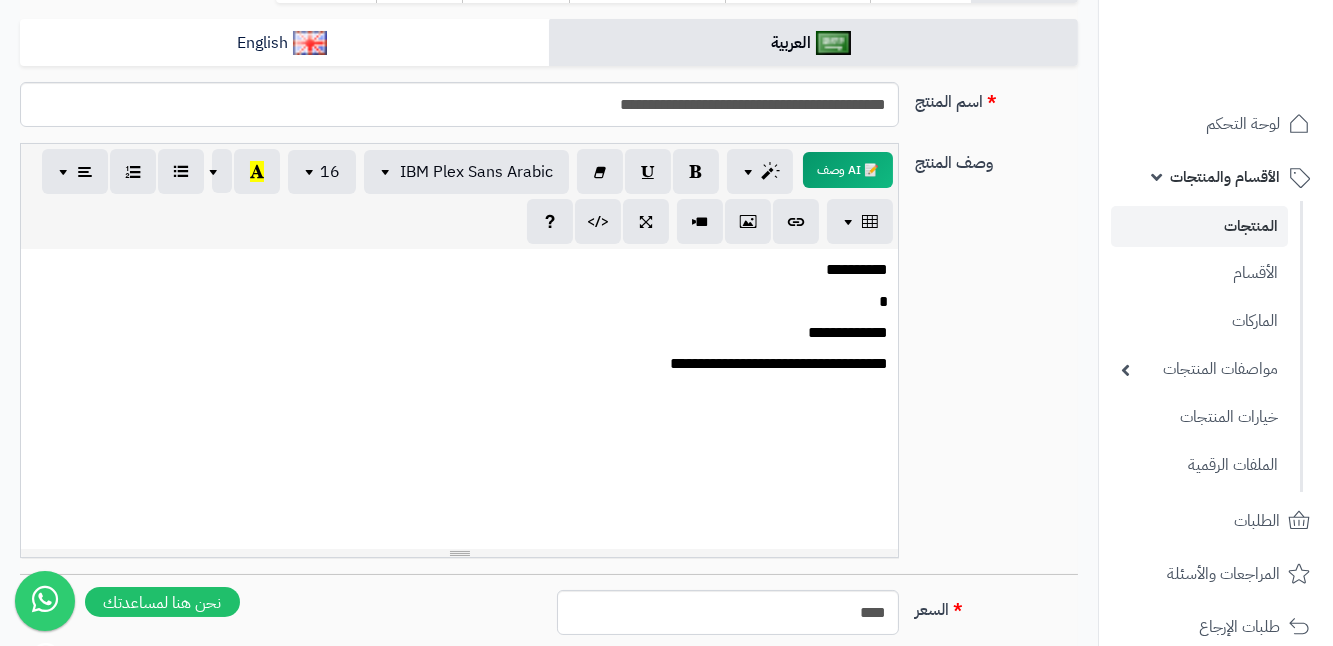 click on "*" at bounding box center [459, 302] 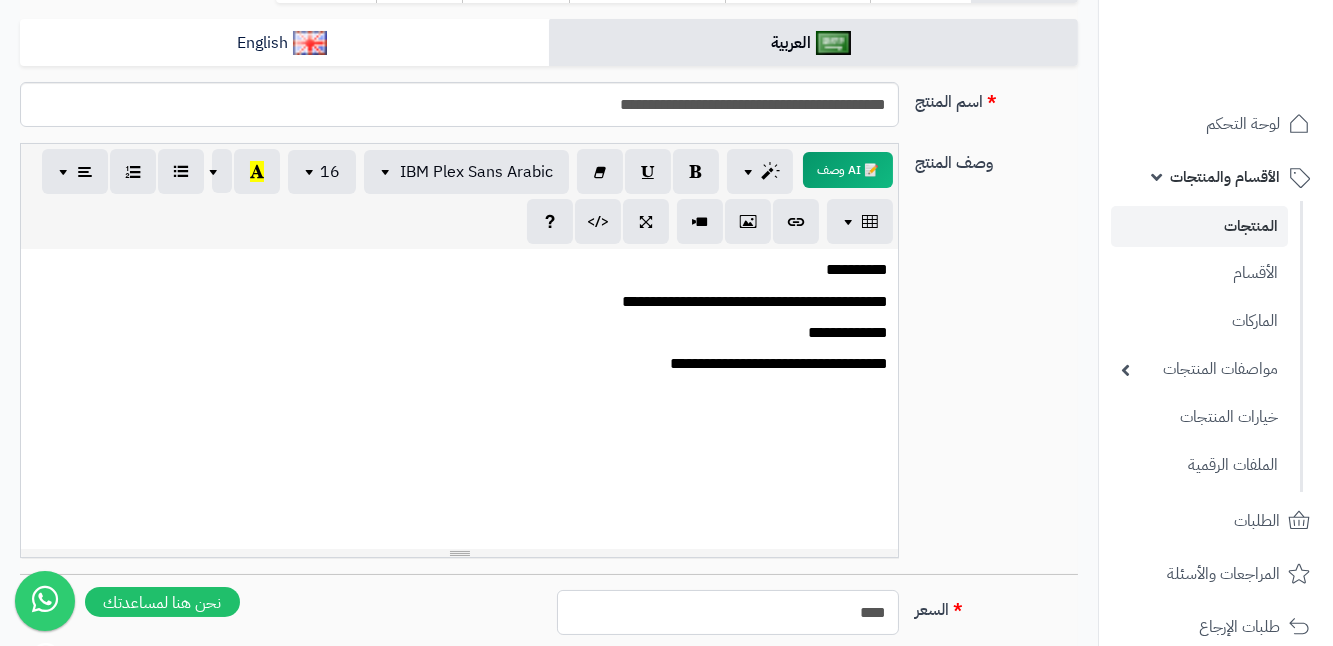 click on "****" at bounding box center (728, 612) 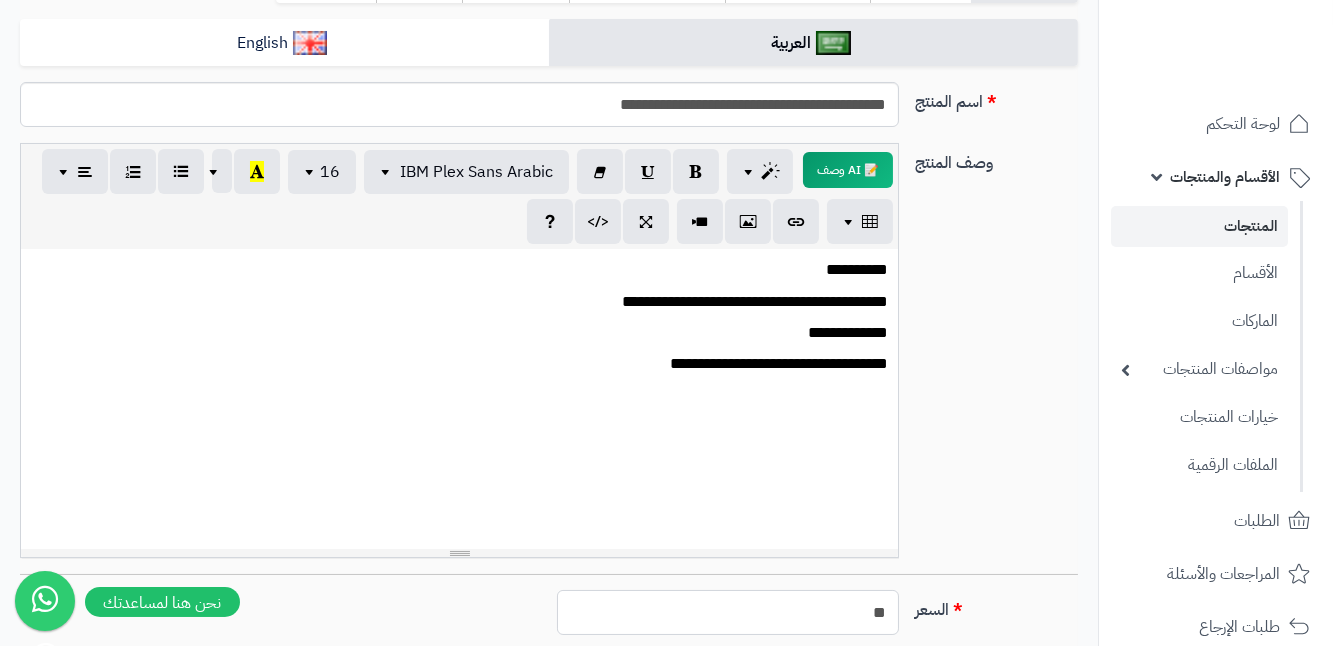 type on "*" 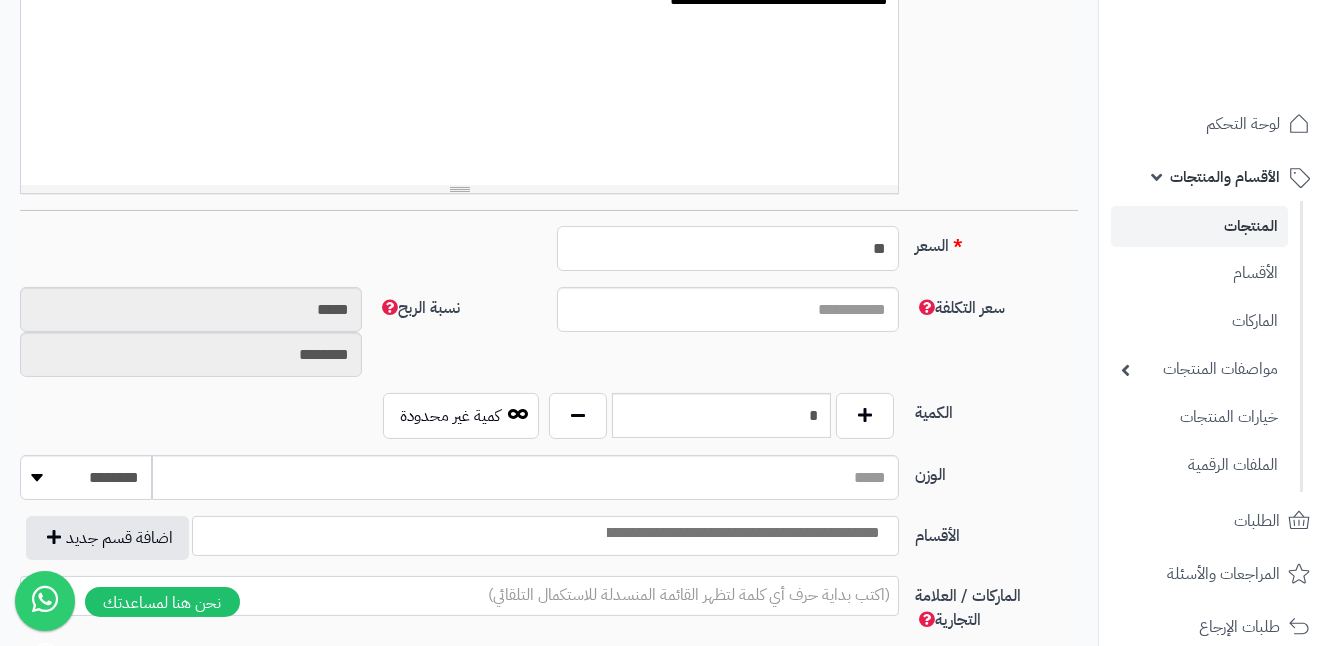 scroll, scrollTop: 818, scrollLeft: 0, axis: vertical 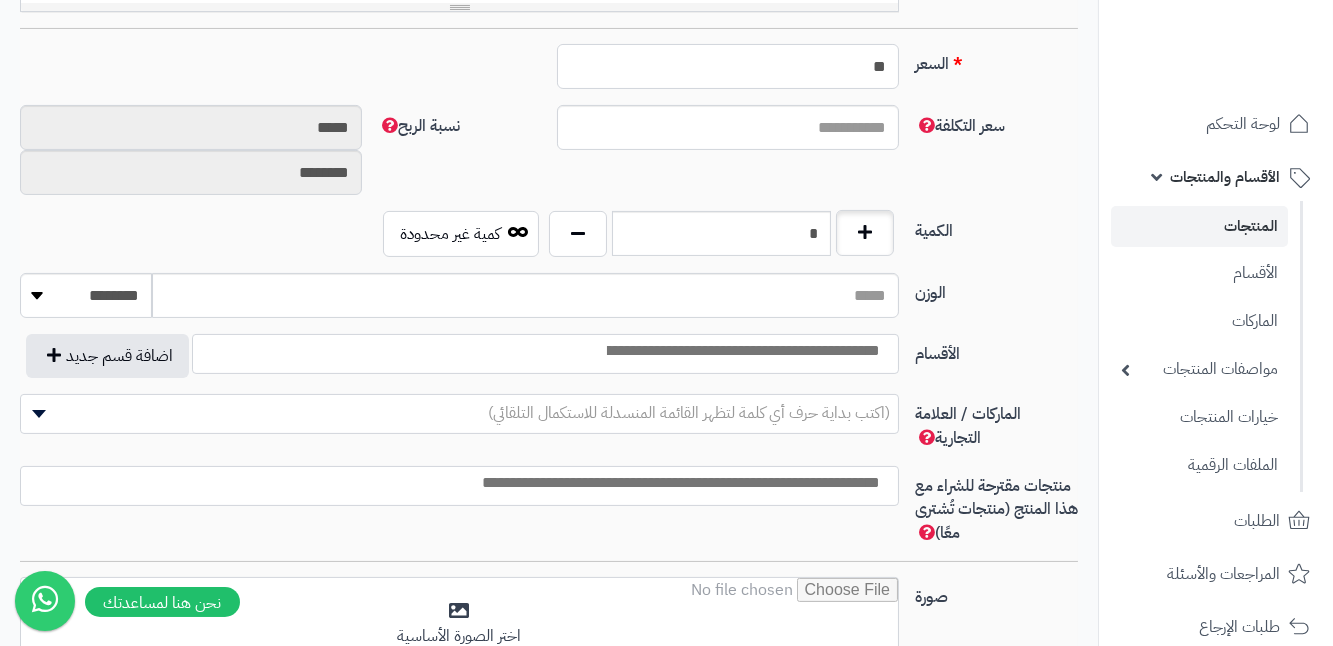 type on "**" 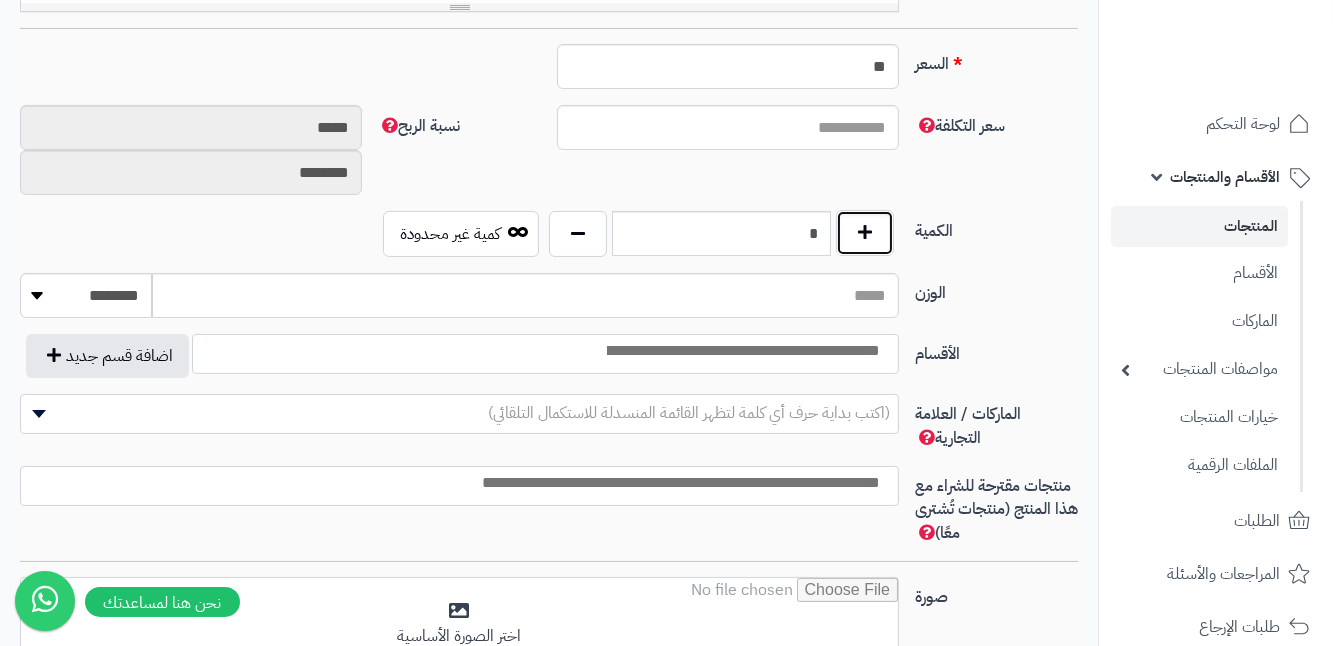 click at bounding box center [865, 233] 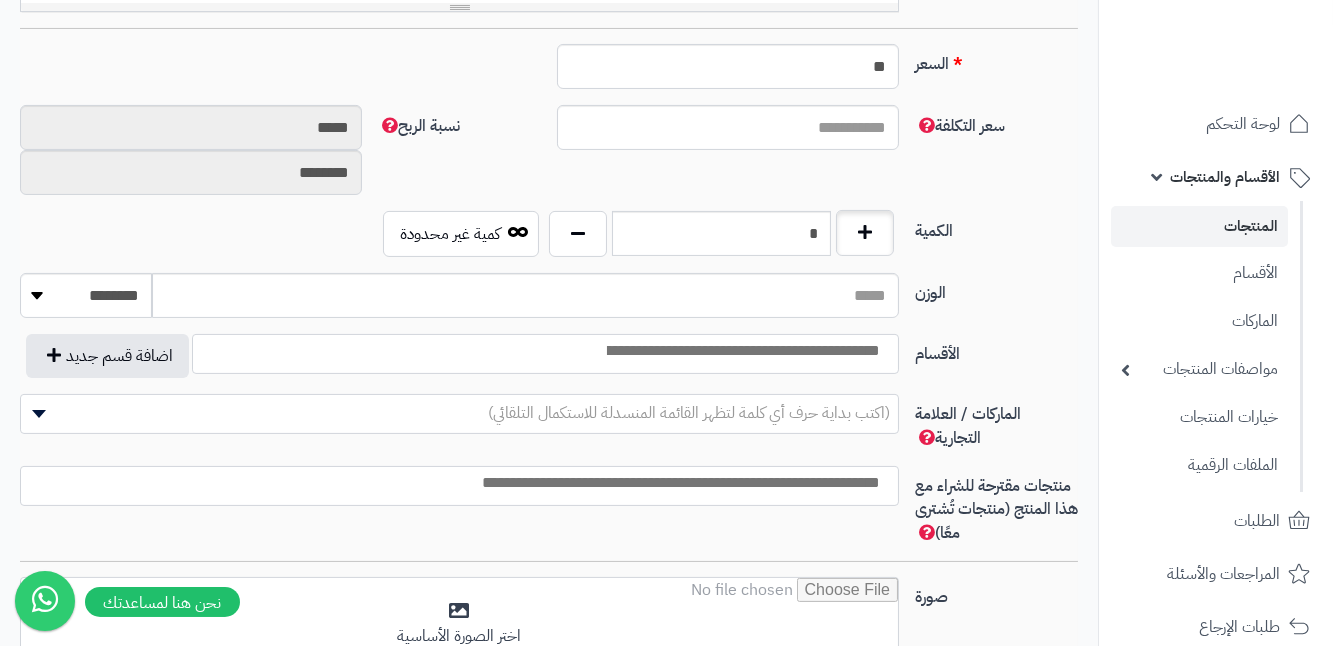 type on "*" 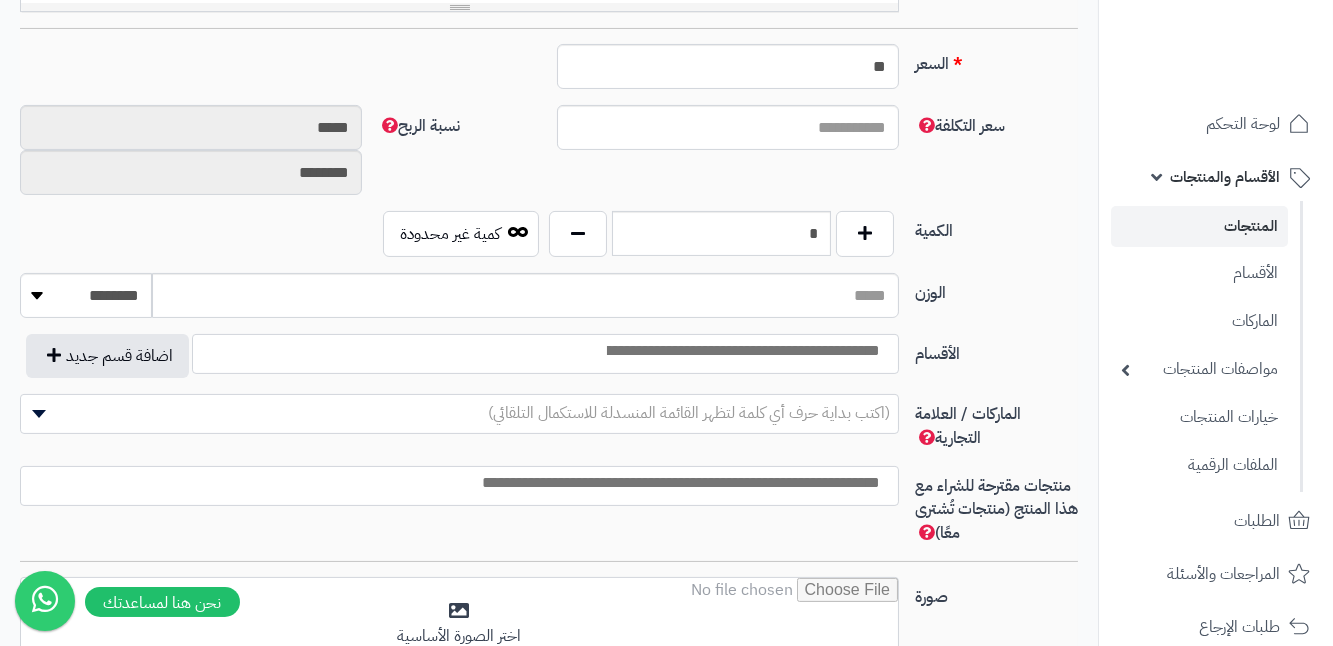 click at bounding box center [742, 351] 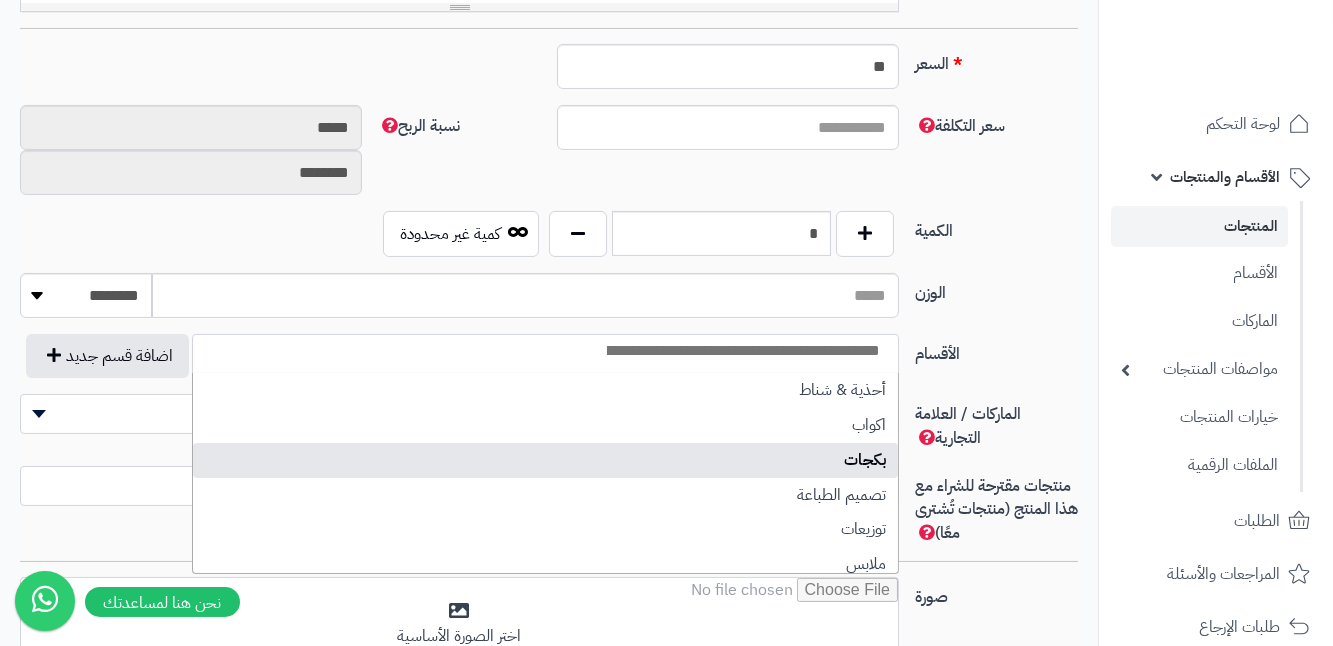 select on "***" 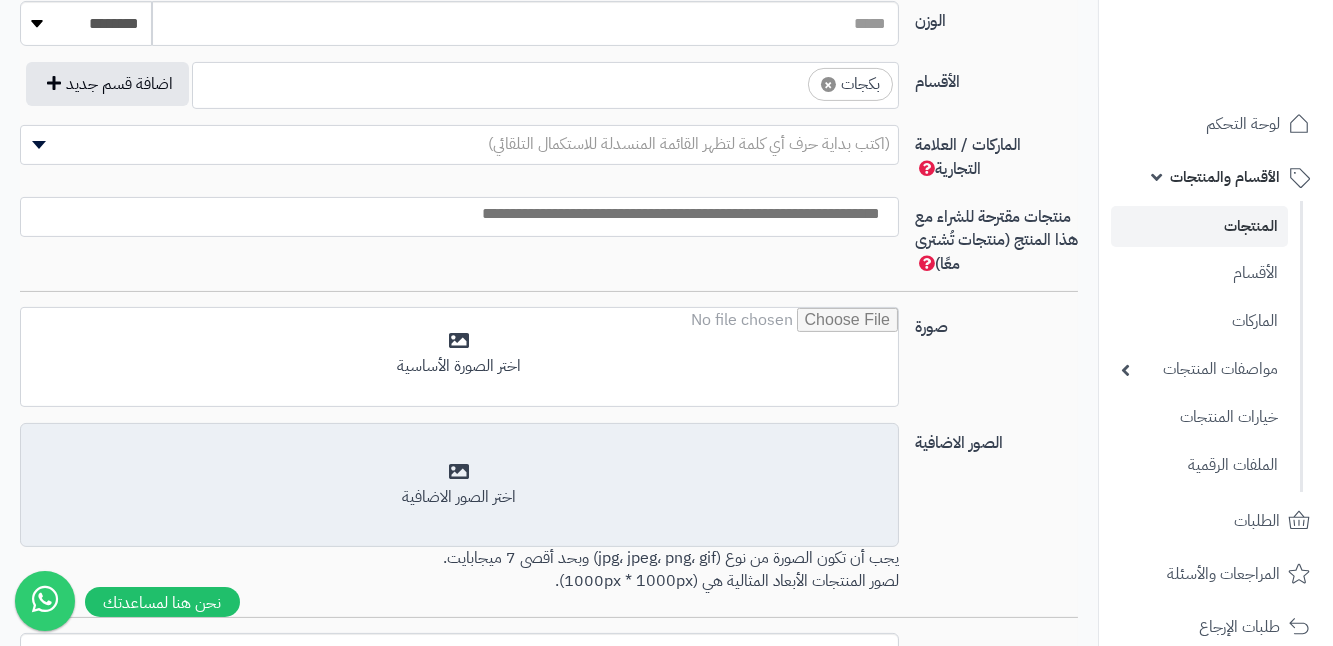 scroll, scrollTop: 1090, scrollLeft: 0, axis: vertical 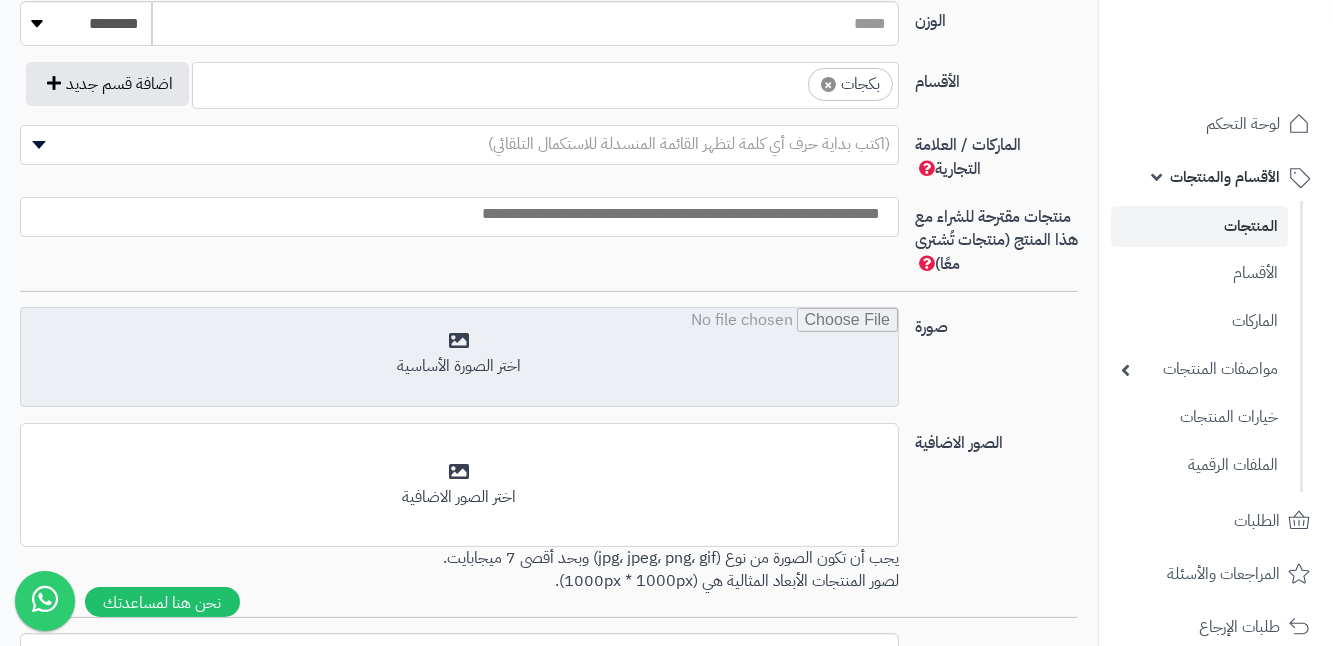 click at bounding box center (459, 358) 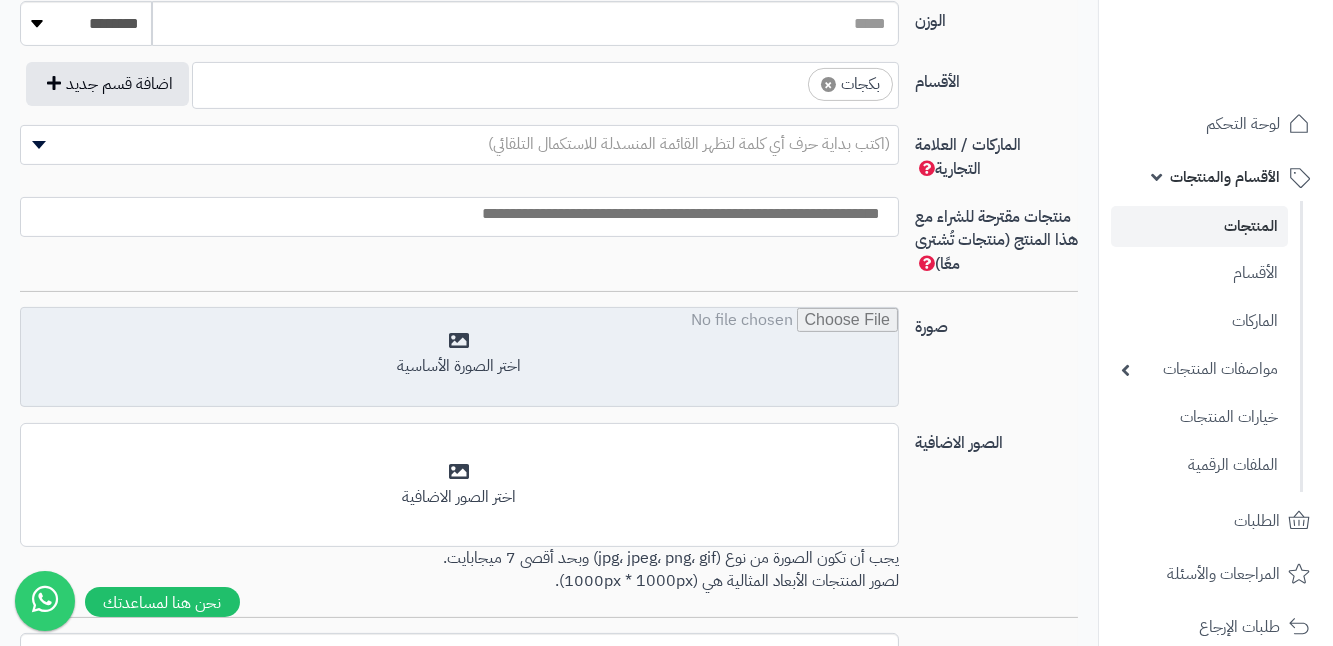 type on "**********" 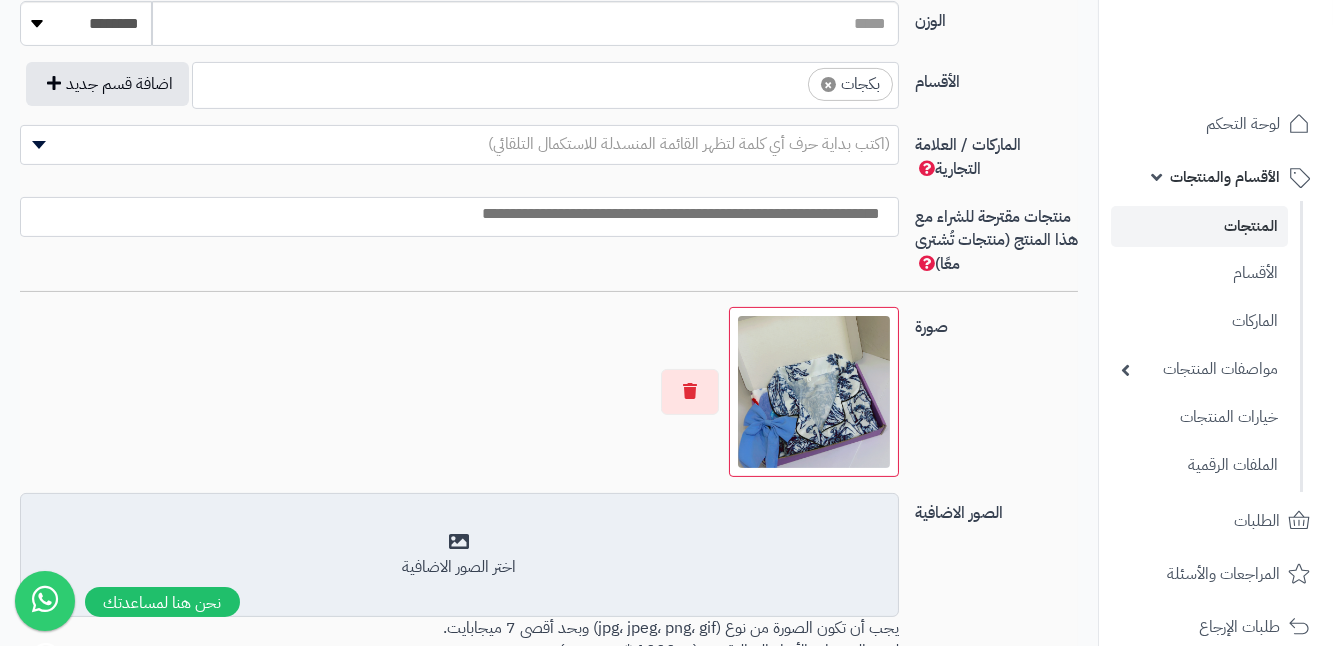 click on "اختر الصور الاضافية" at bounding box center (459, 567) 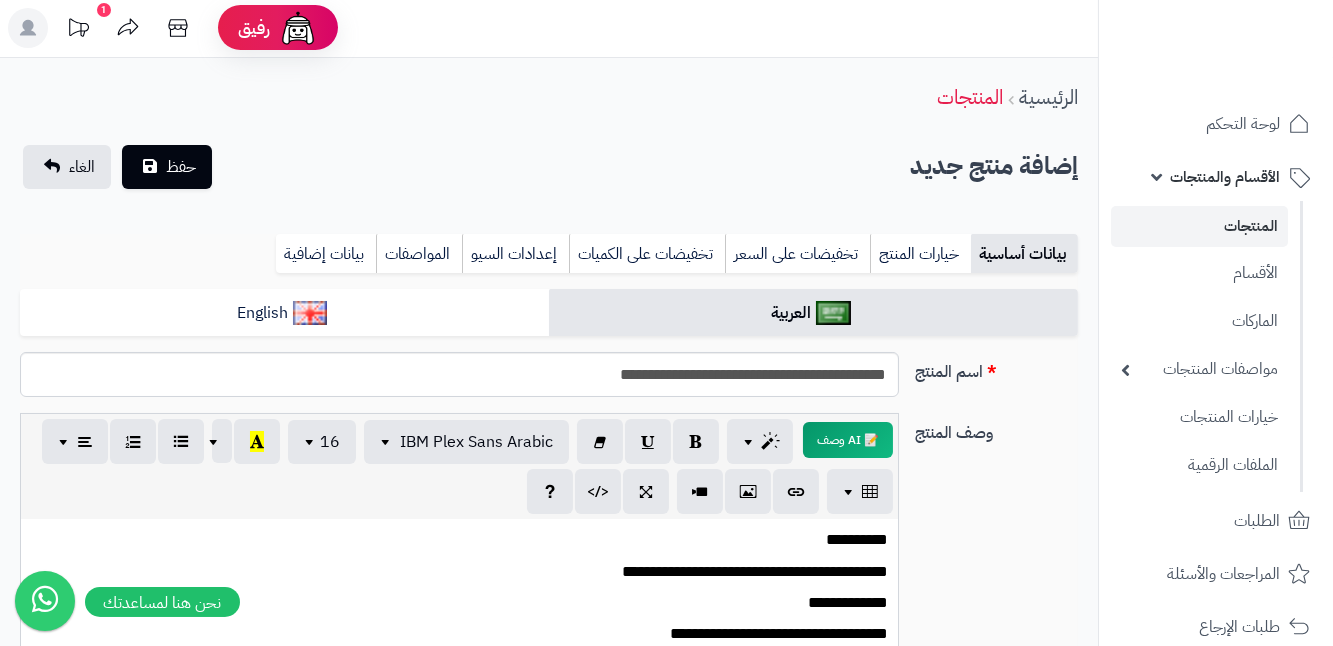 scroll, scrollTop: 0, scrollLeft: 0, axis: both 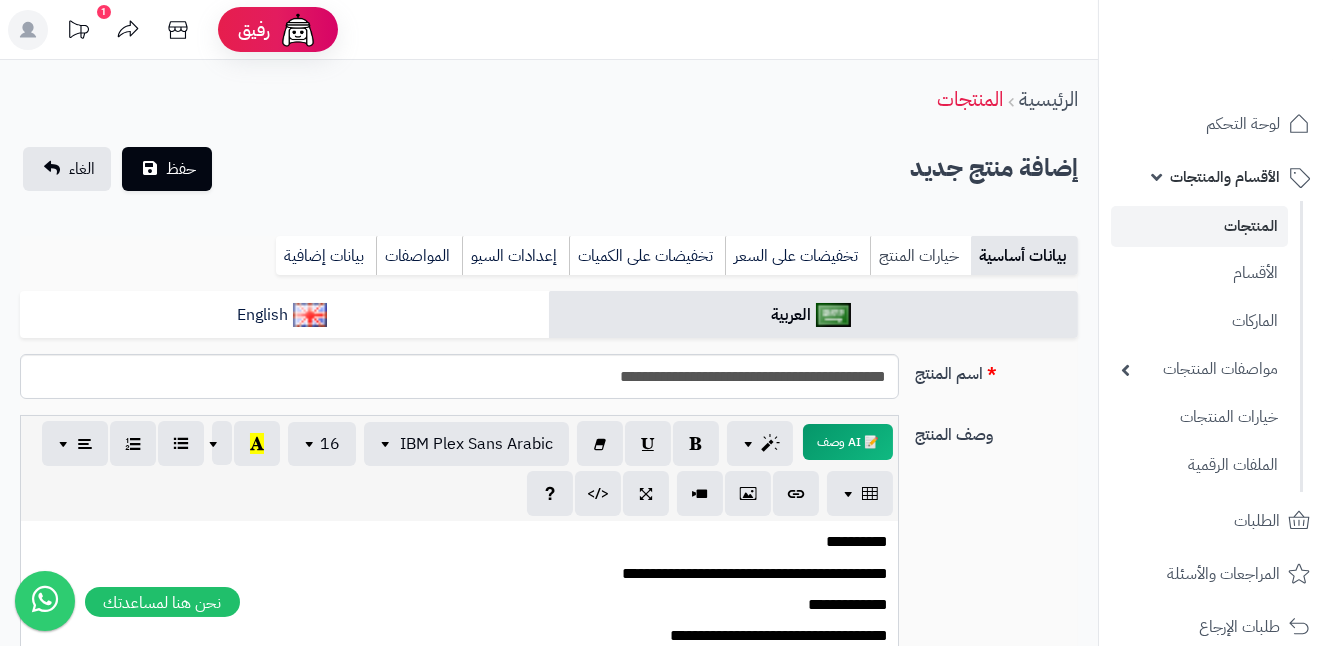 click on "خيارات المنتج" at bounding box center [920, 256] 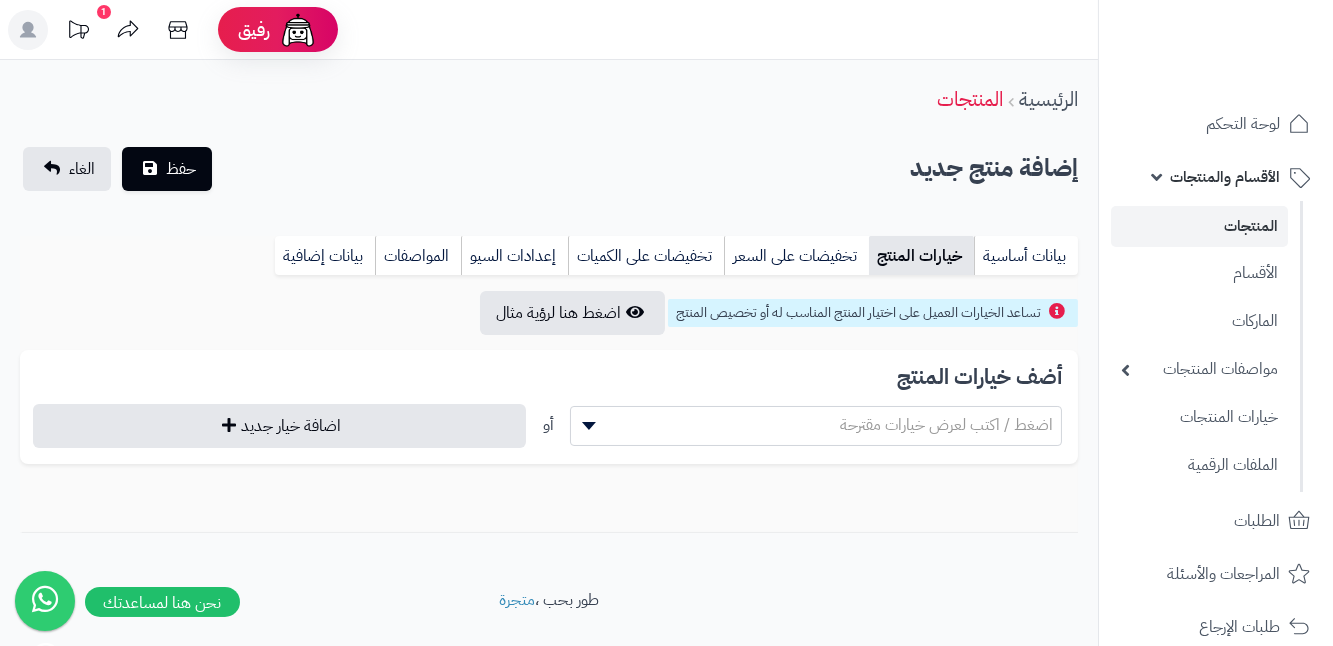 click on "اضغط / اكتب لعرض خيارات مقترحة" at bounding box center (816, 425) 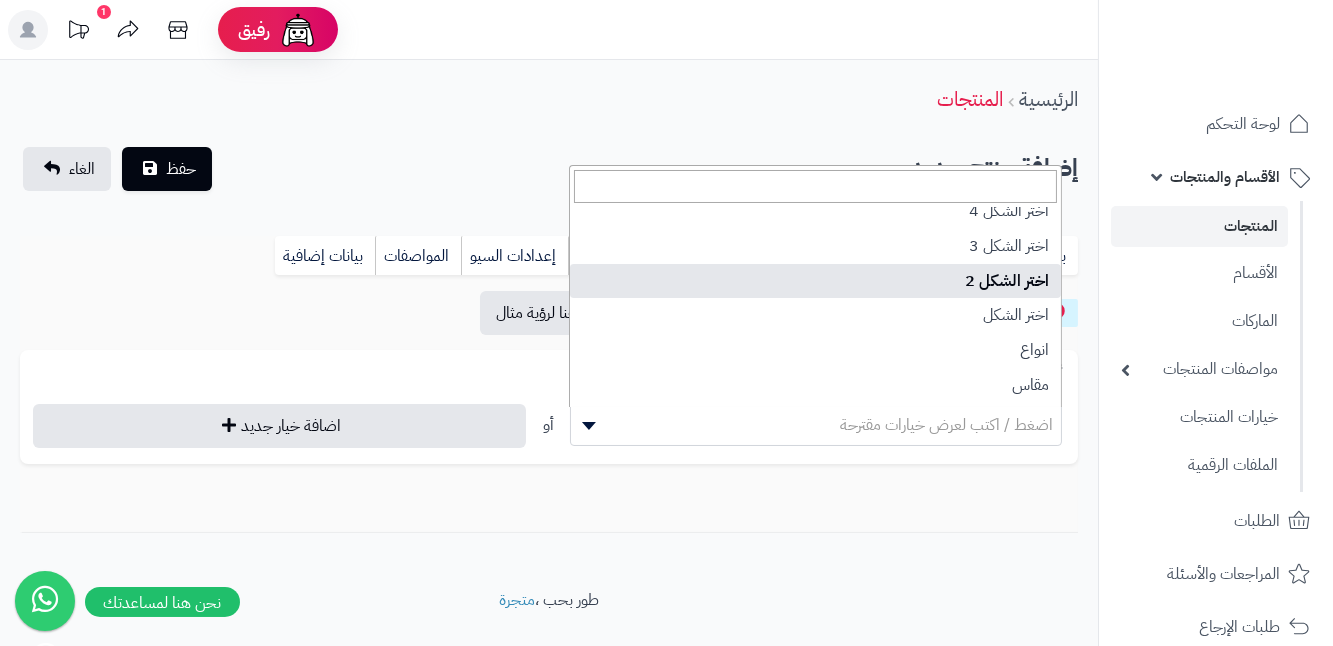 scroll, scrollTop: 183, scrollLeft: 0, axis: vertical 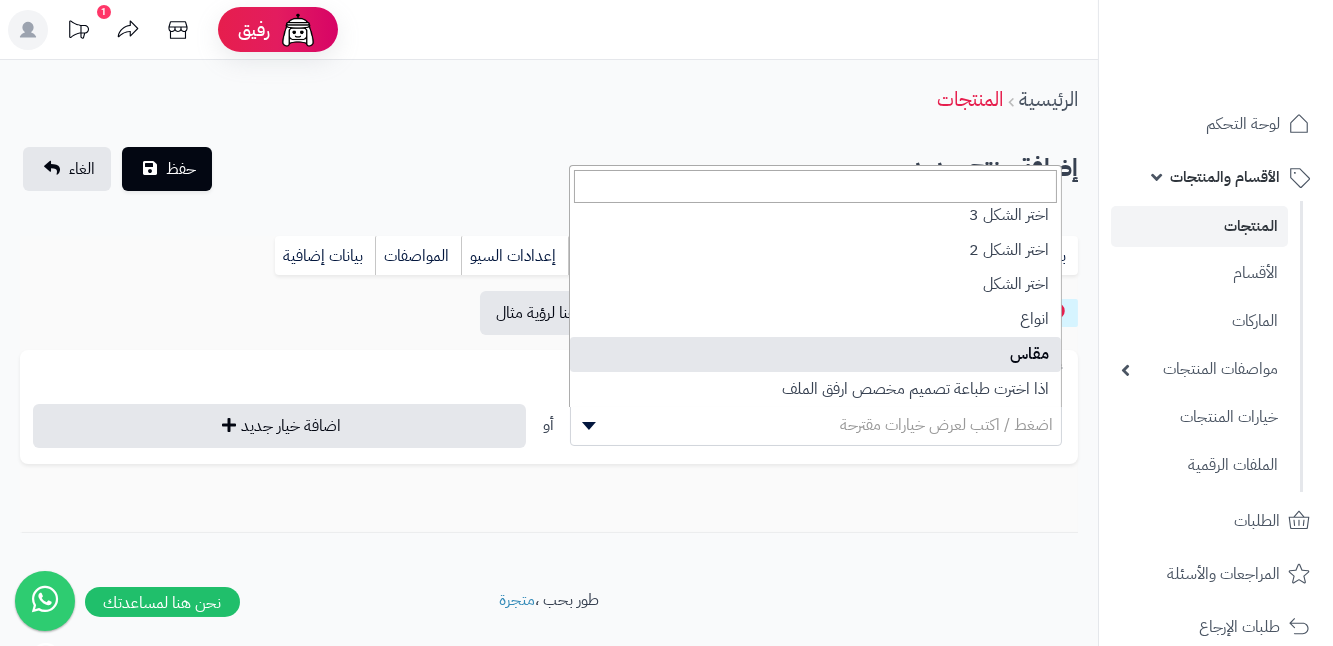 select on "**" 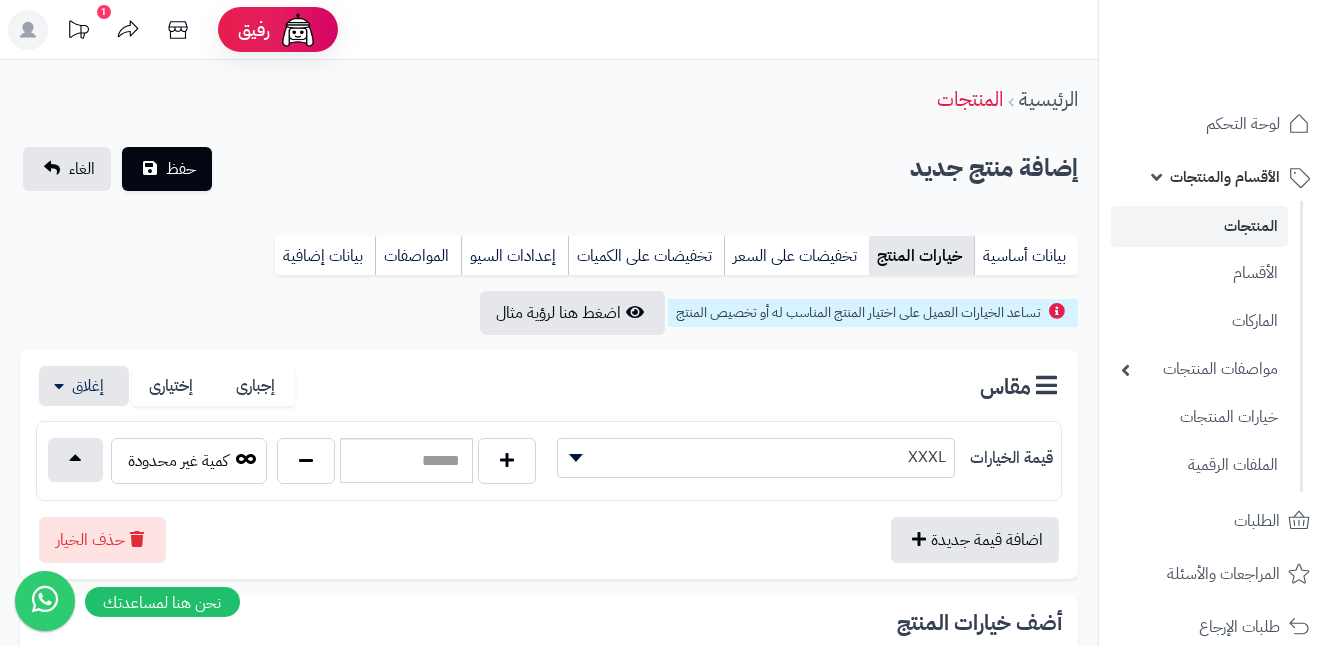 click at bounding box center [573, 458] 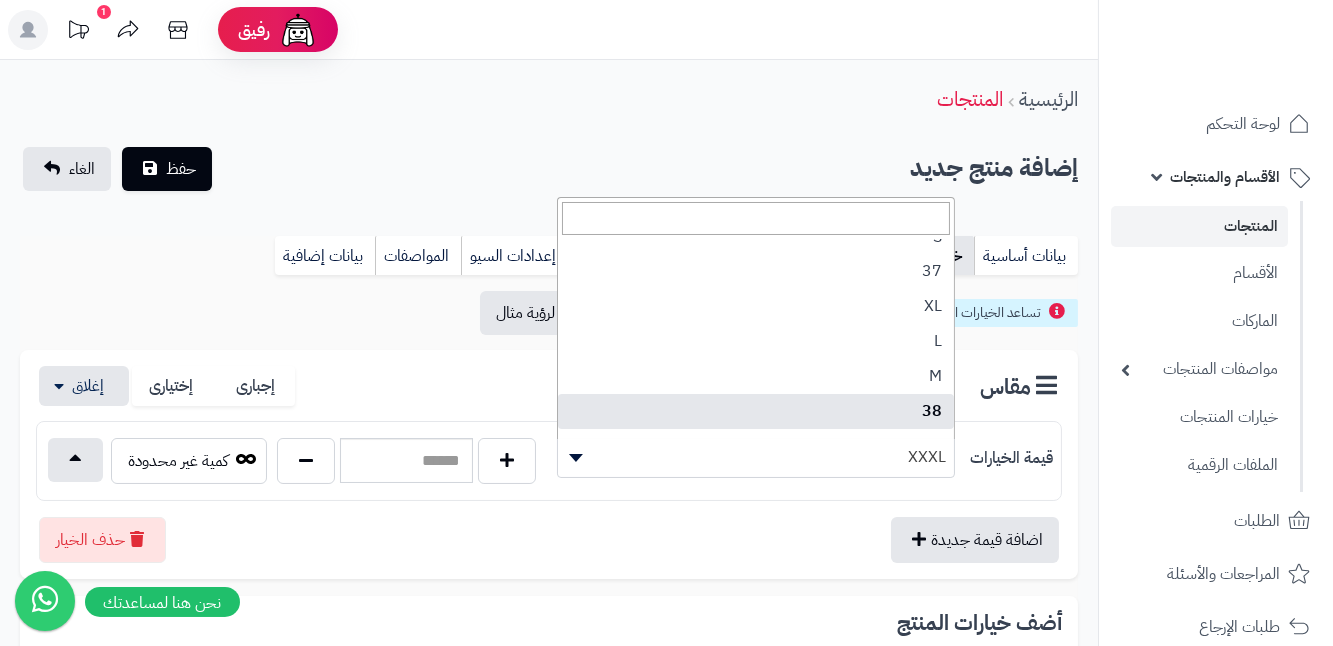 scroll, scrollTop: 70, scrollLeft: 0, axis: vertical 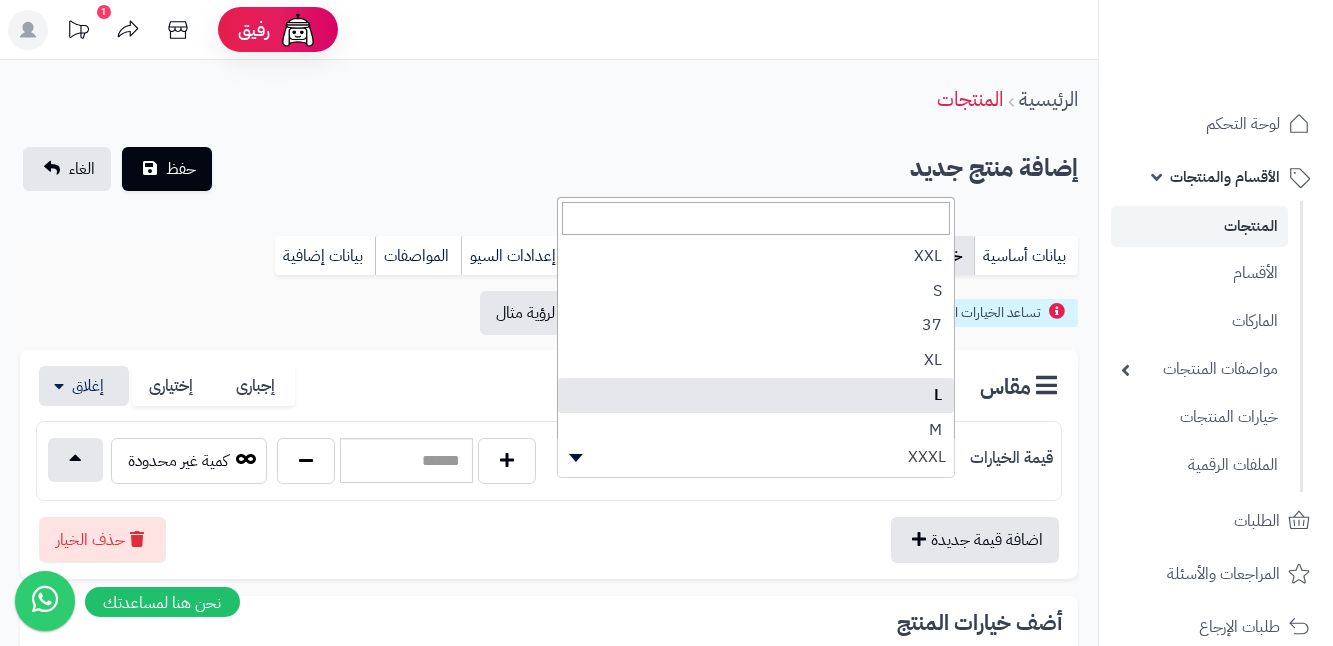 select on "***" 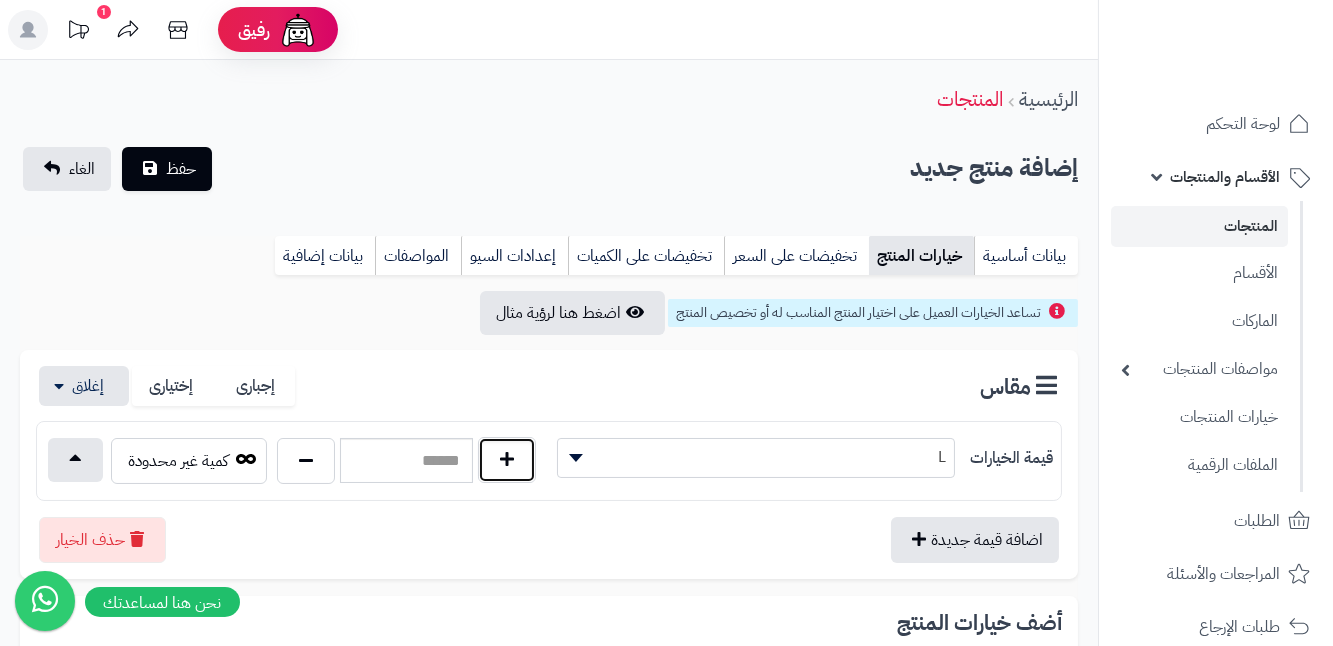 click at bounding box center [507, 460] 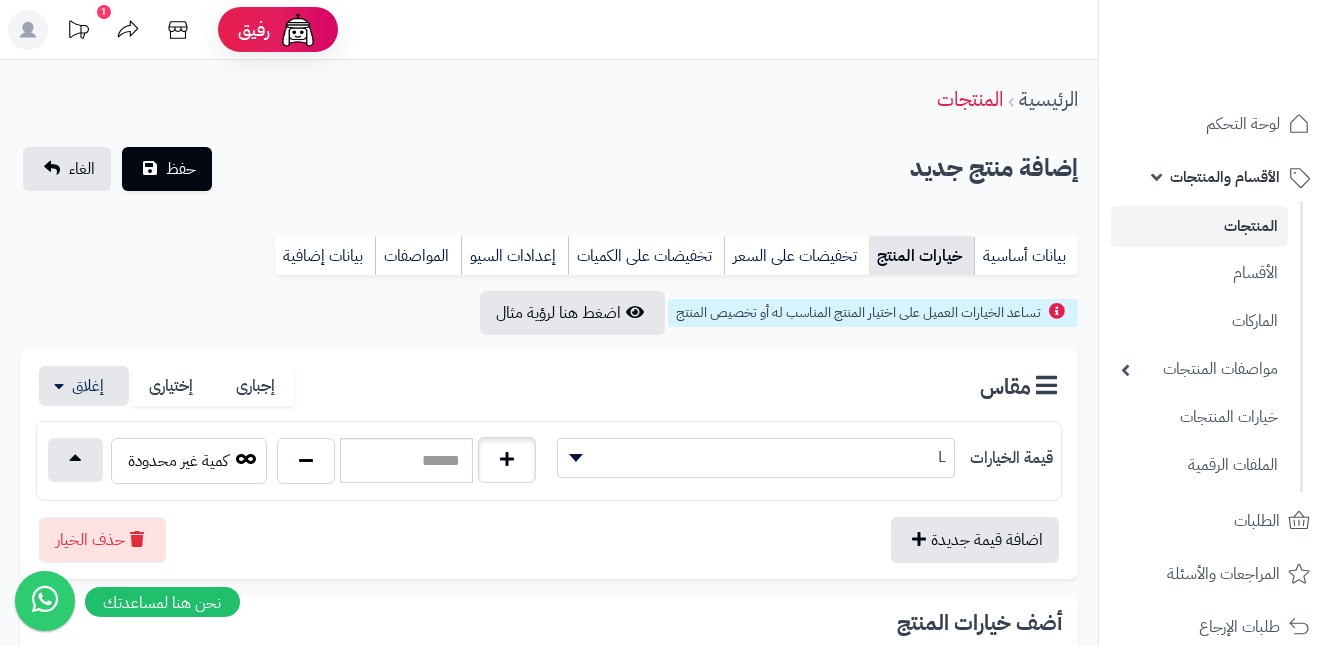type on "*" 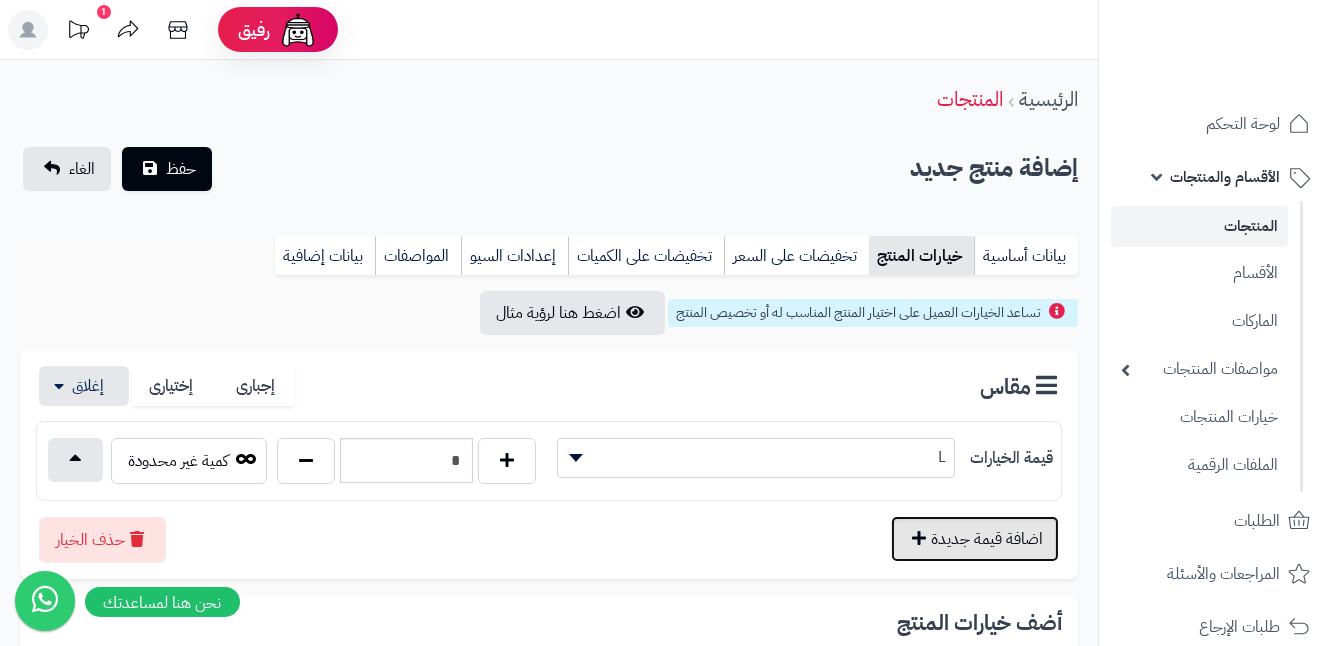 click on "اضافة قيمة جديدة" at bounding box center (975, 539) 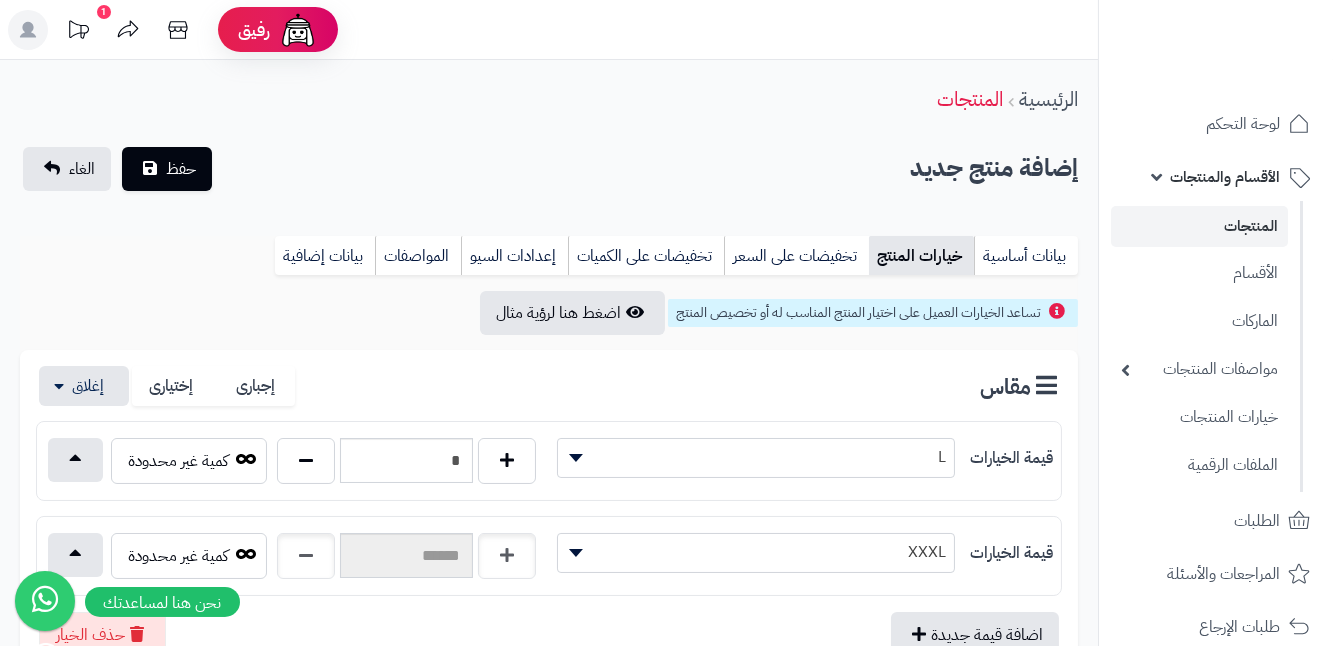 click at bounding box center (573, 553) 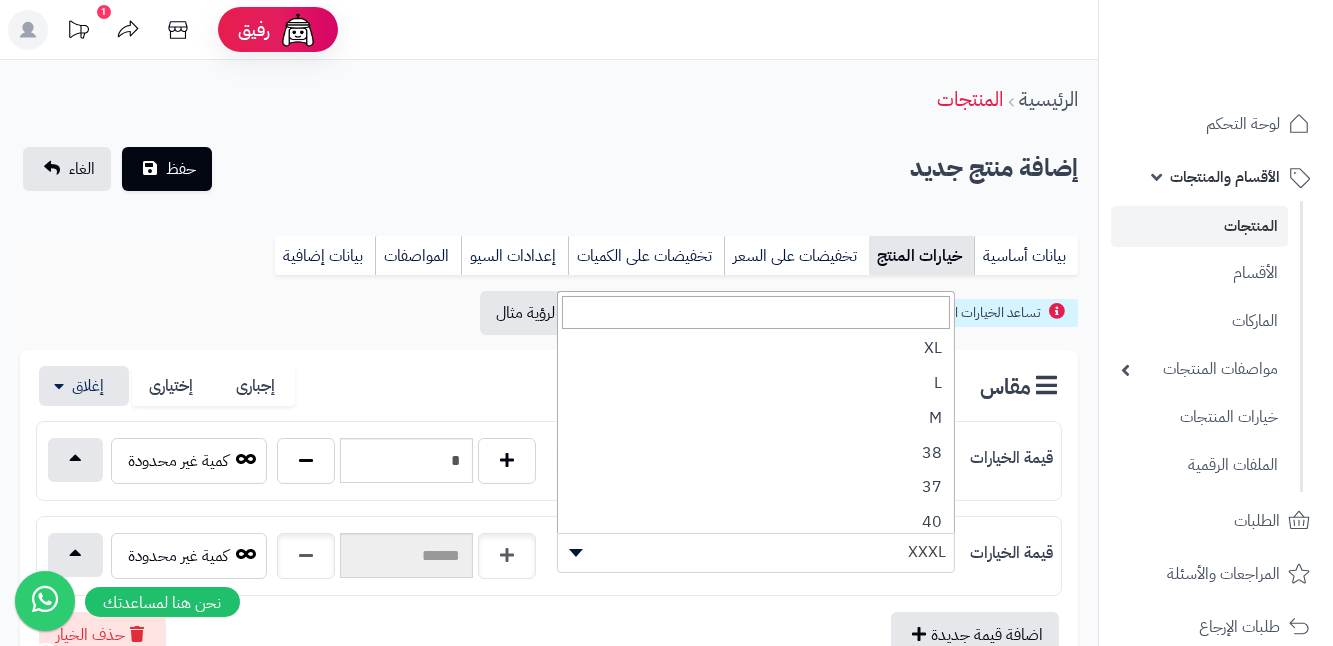 scroll, scrollTop: 181, scrollLeft: 0, axis: vertical 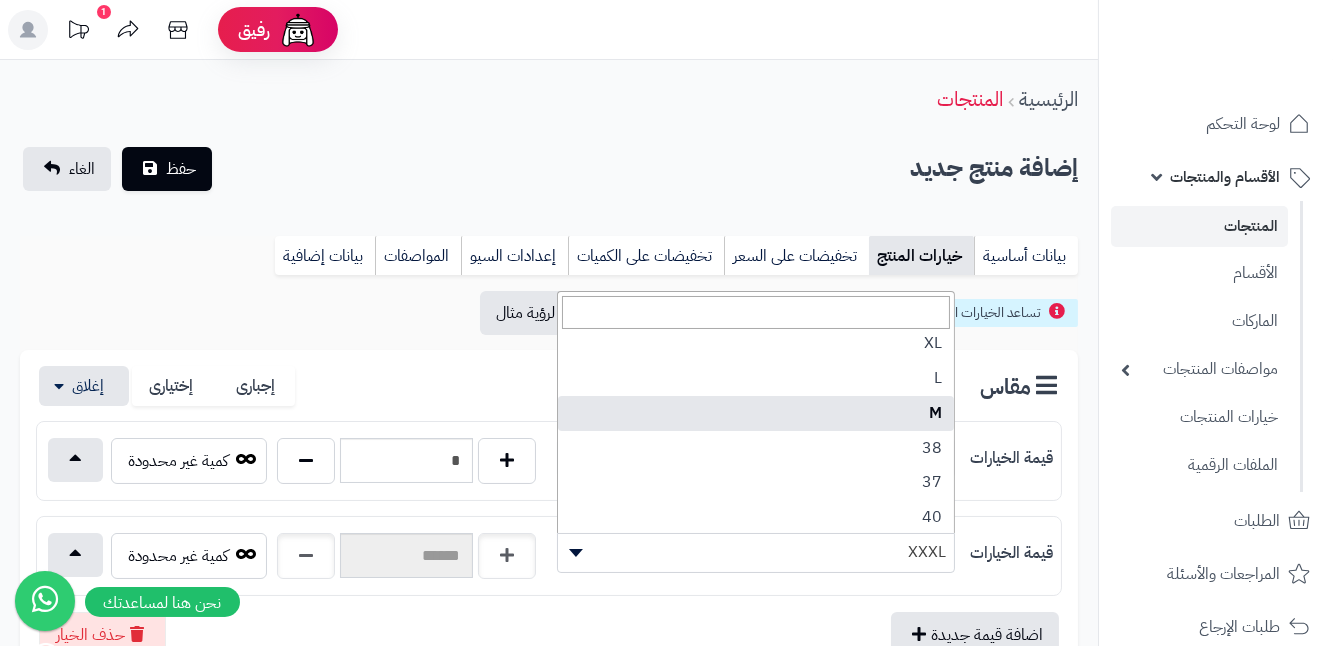 select on "***" 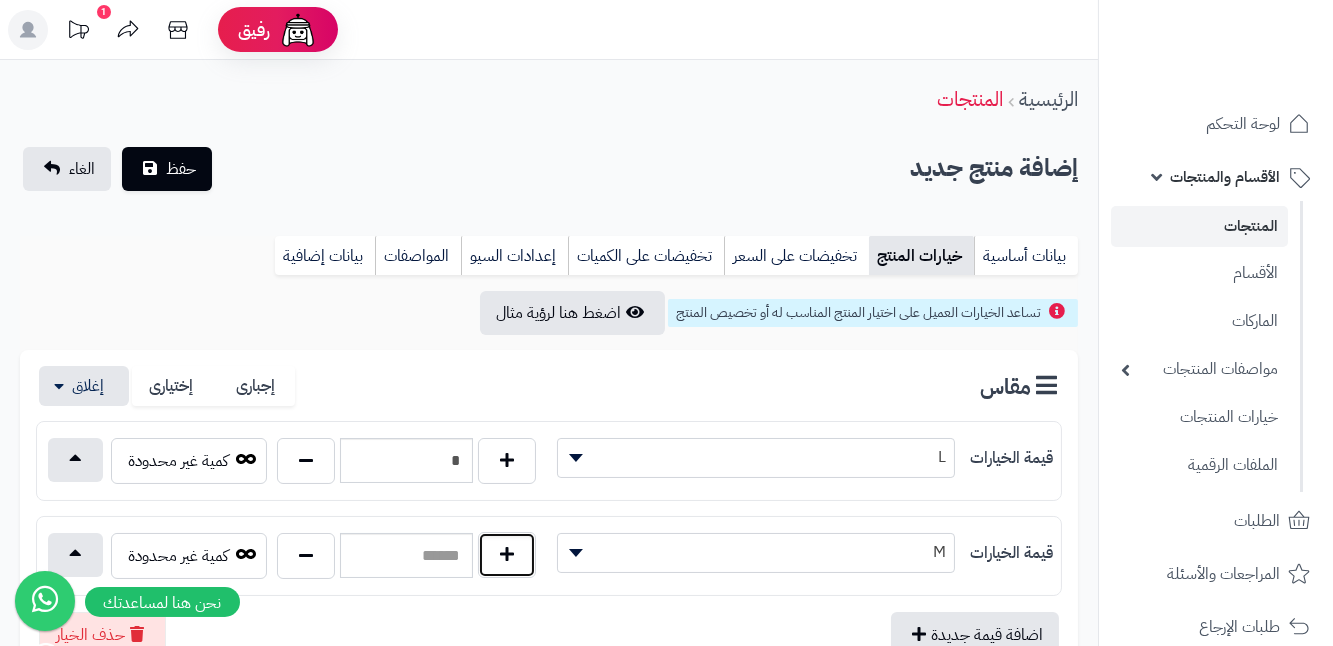 click at bounding box center [507, 555] 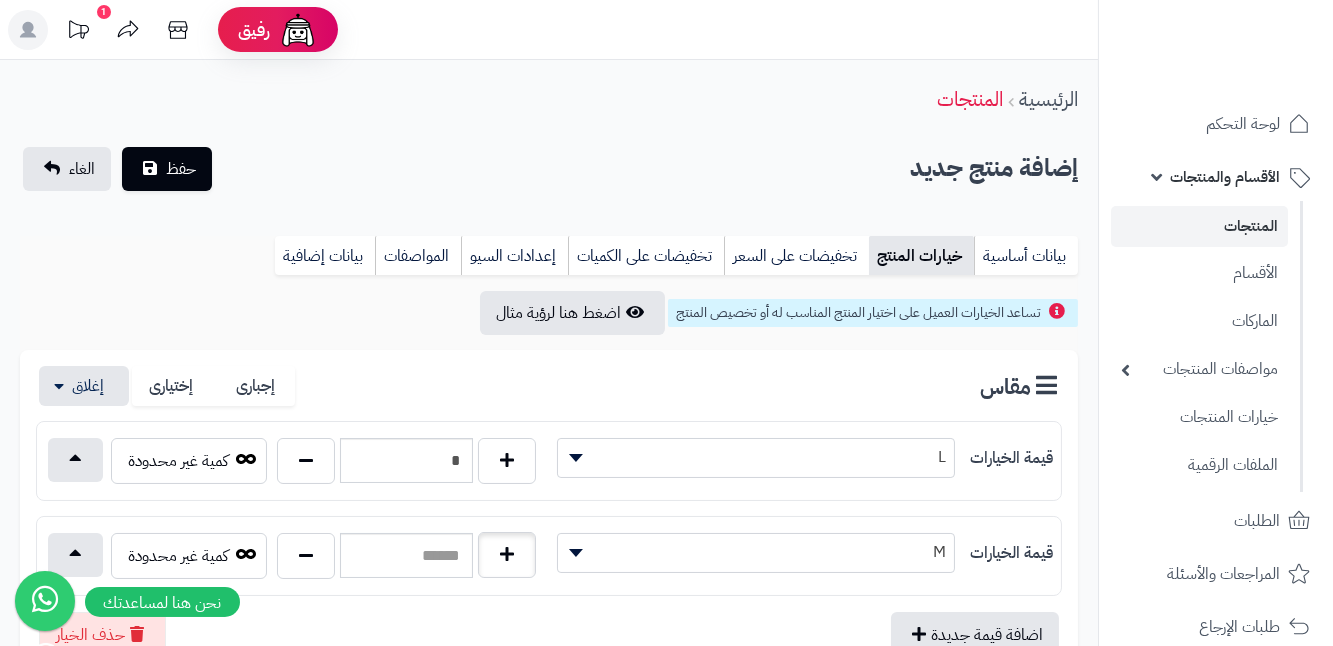 type on "*" 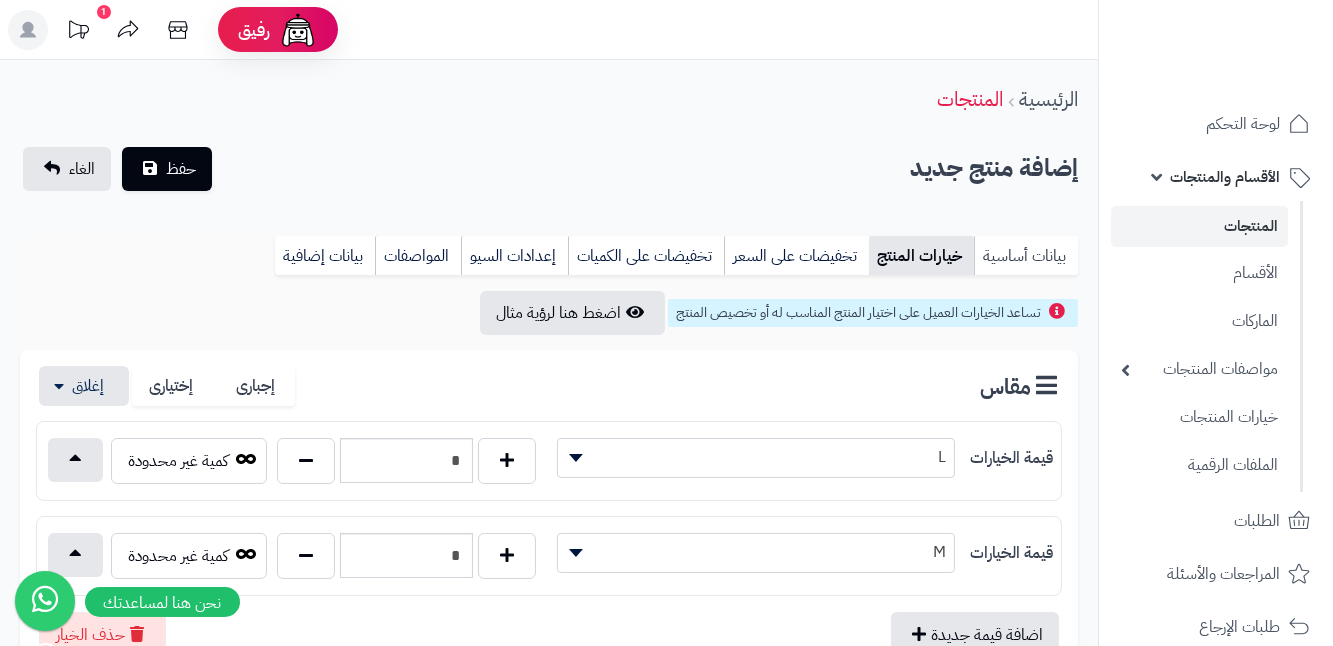 click on "بيانات أساسية" at bounding box center (1026, 256) 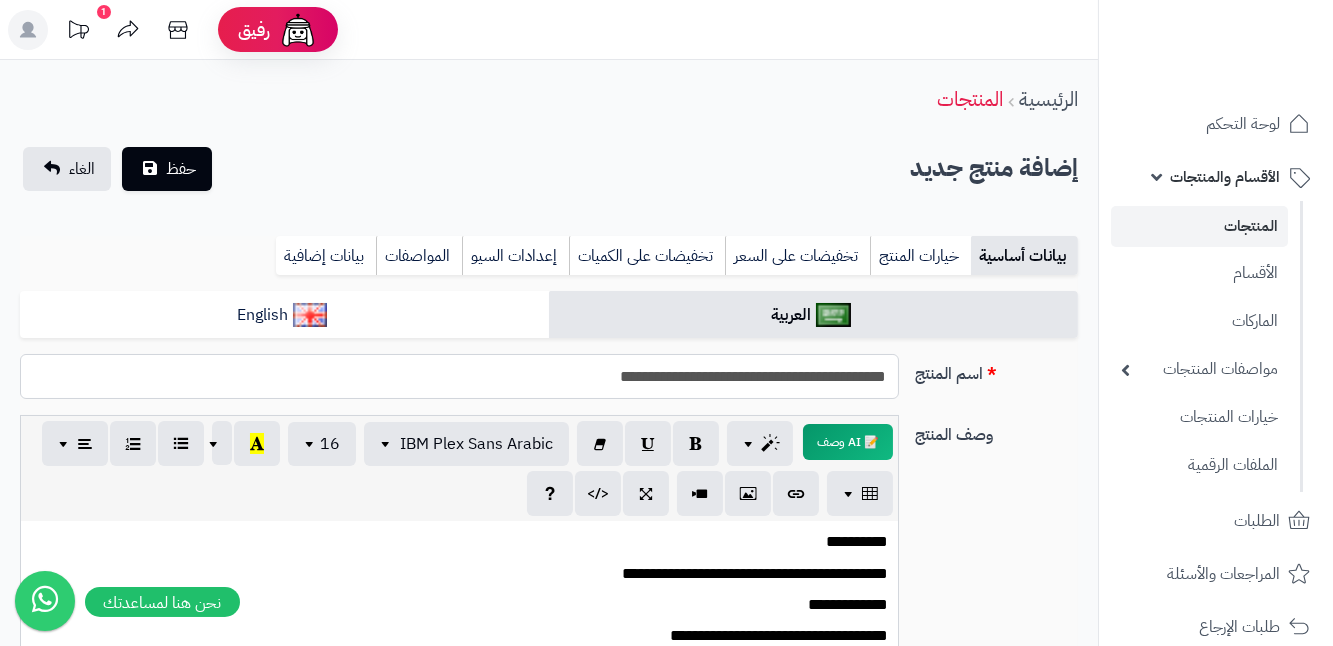 drag, startPoint x: 578, startPoint y: 371, endPoint x: 898, endPoint y: 384, distance: 320.26395 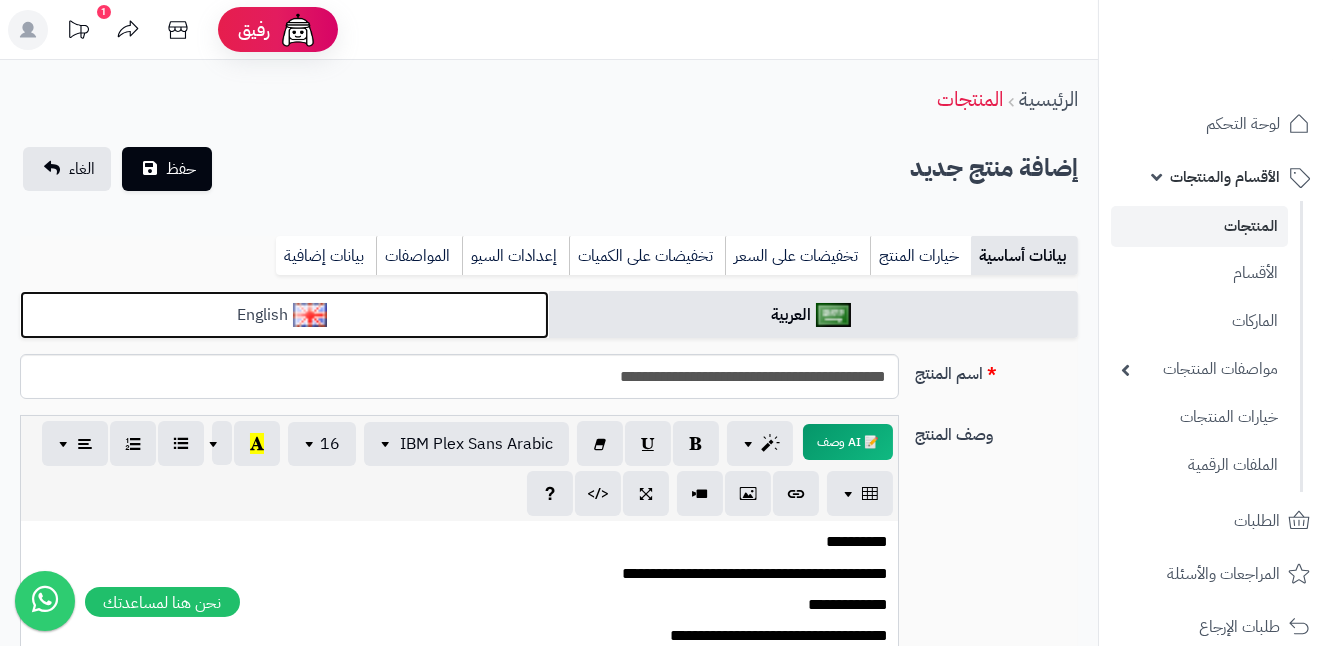 click on "English" at bounding box center (284, 315) 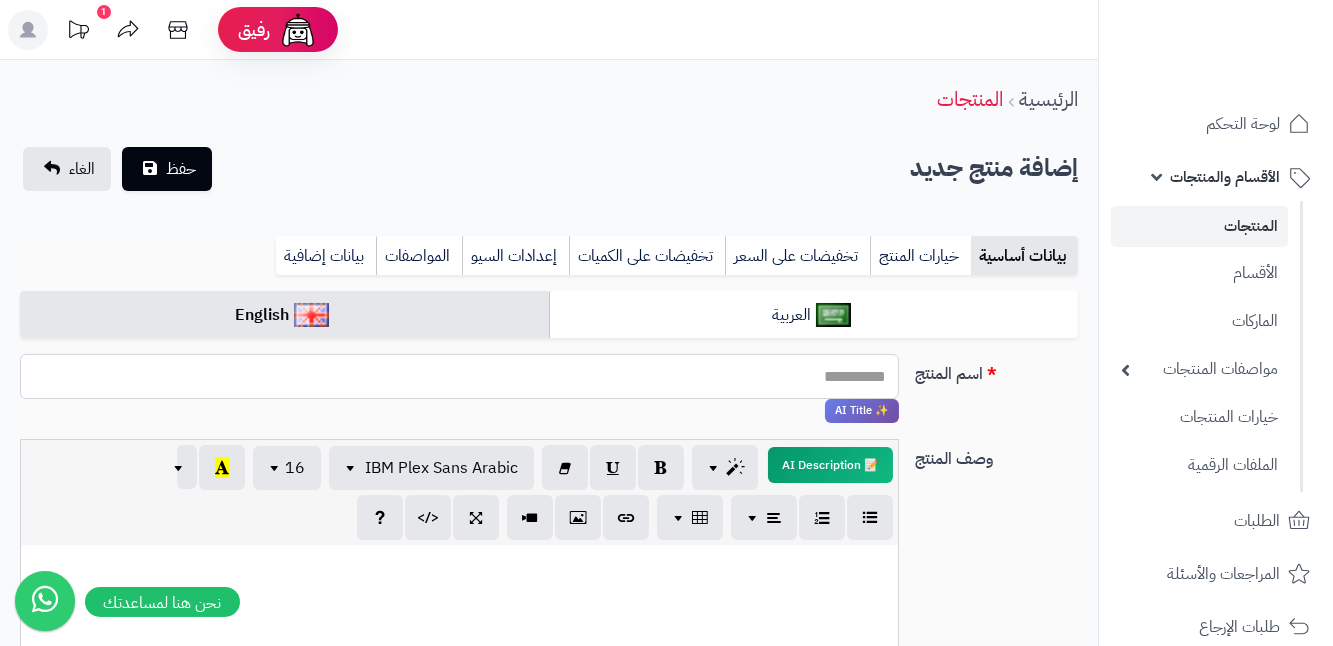 click on "اسم المنتج" at bounding box center (459, 376) 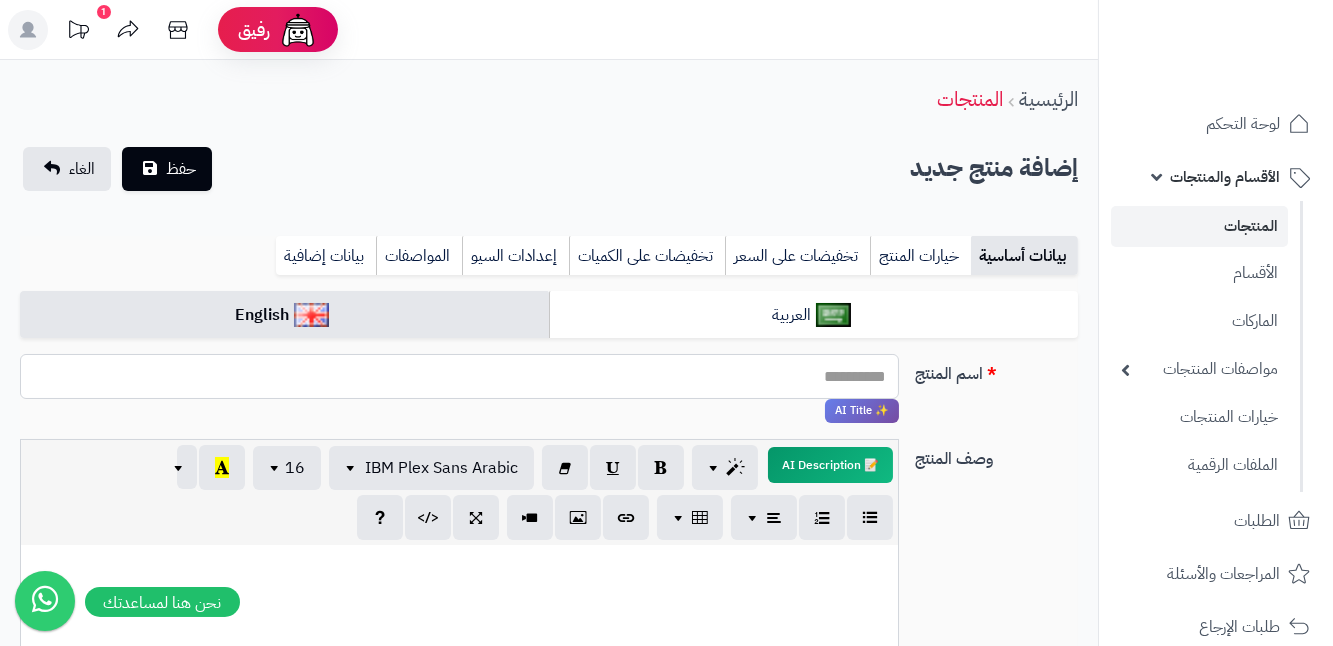 paste on "**********" 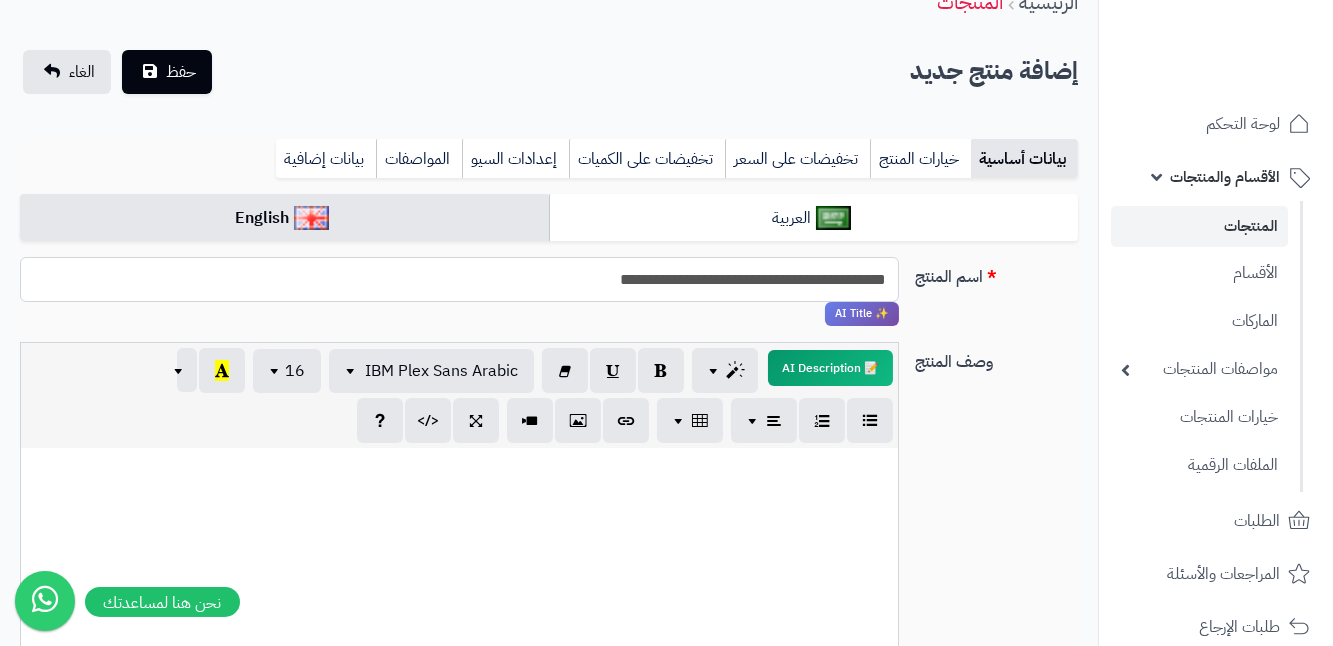 scroll, scrollTop: 90, scrollLeft: 0, axis: vertical 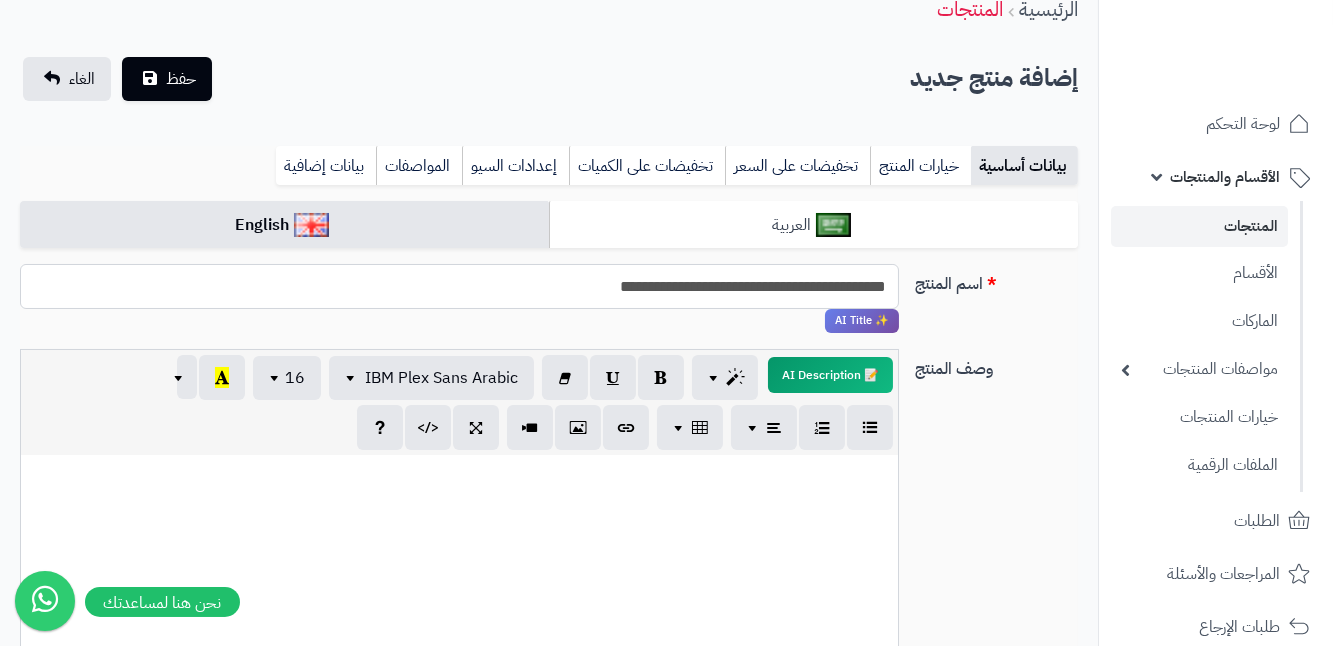 type on "**********" 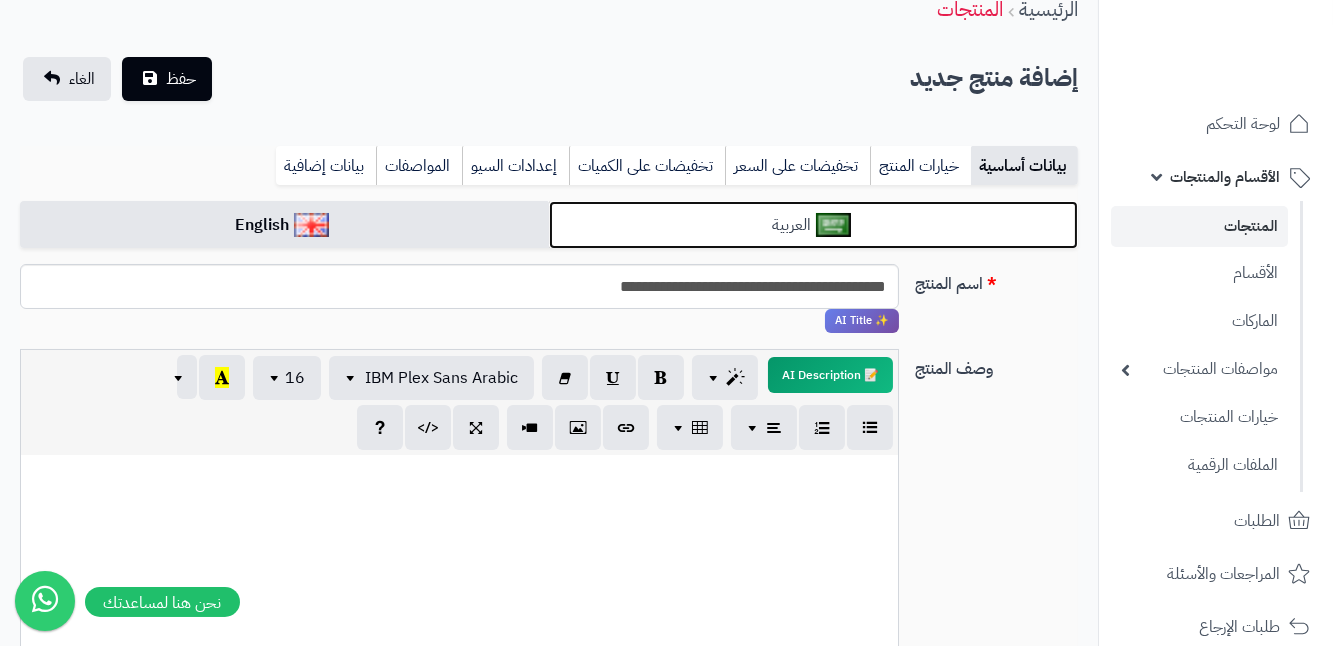 click on "العربية" at bounding box center [813, 225] 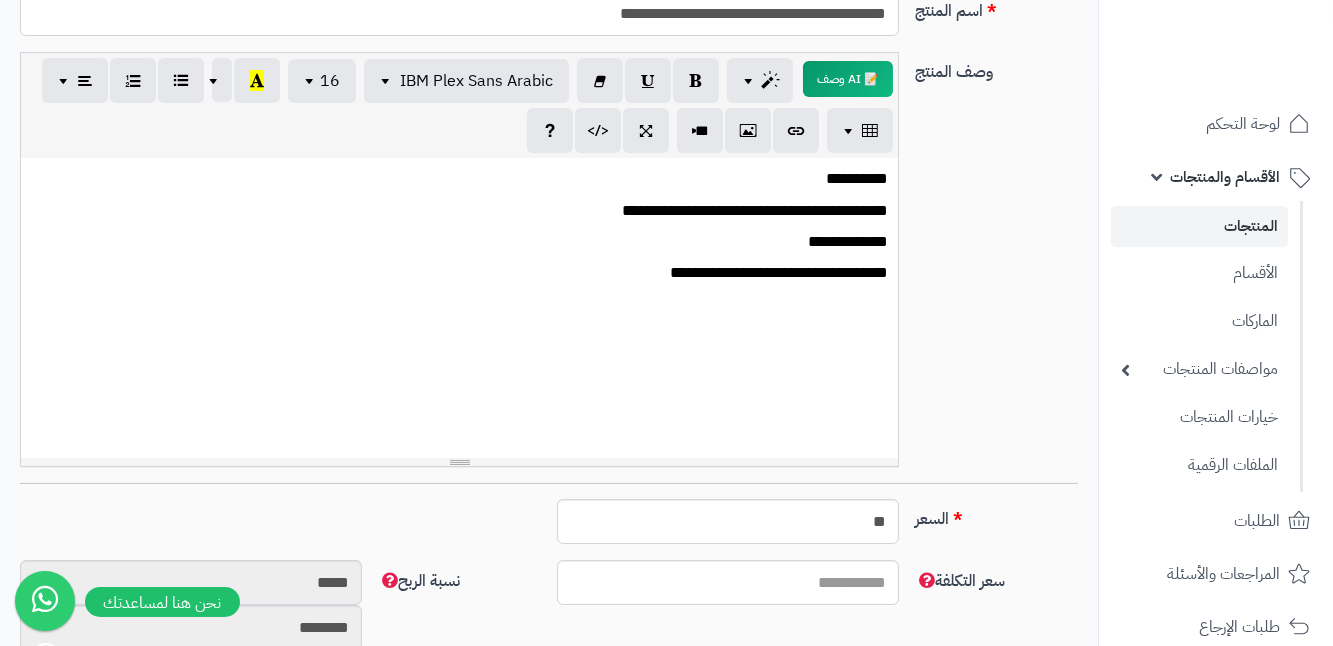 scroll, scrollTop: 0, scrollLeft: 0, axis: both 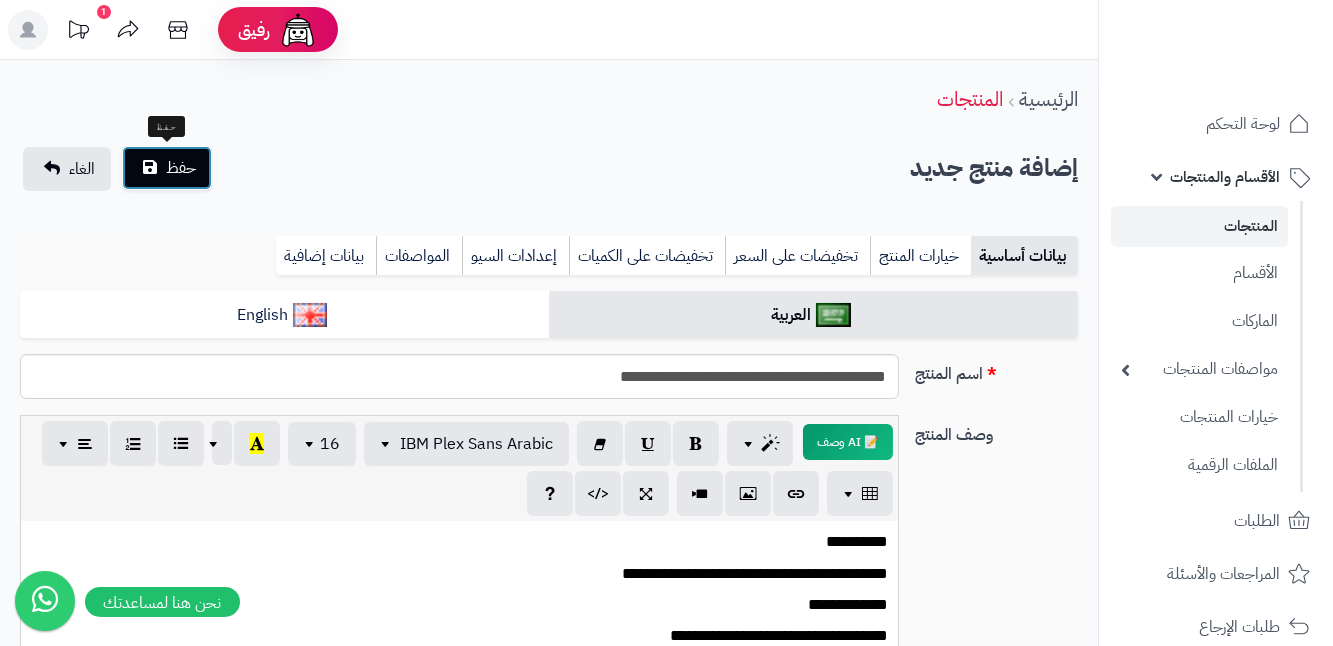 click on "حفظ" at bounding box center [167, 168] 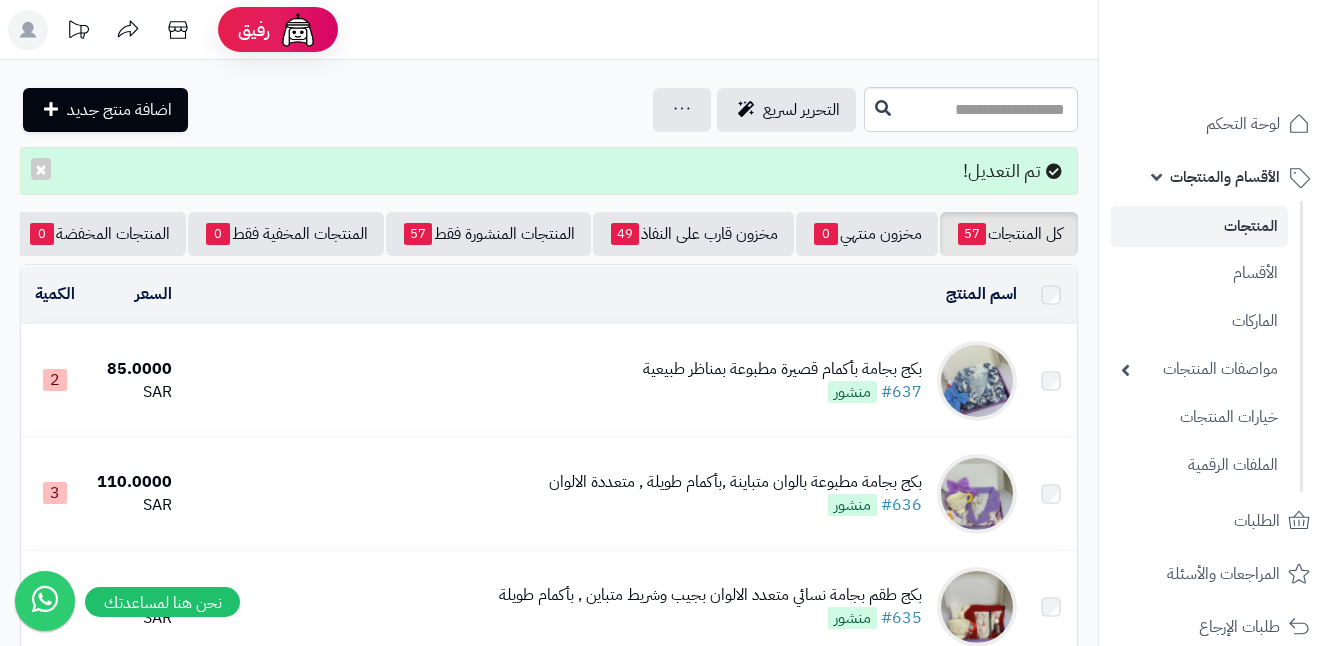 scroll, scrollTop: 90, scrollLeft: 0, axis: vertical 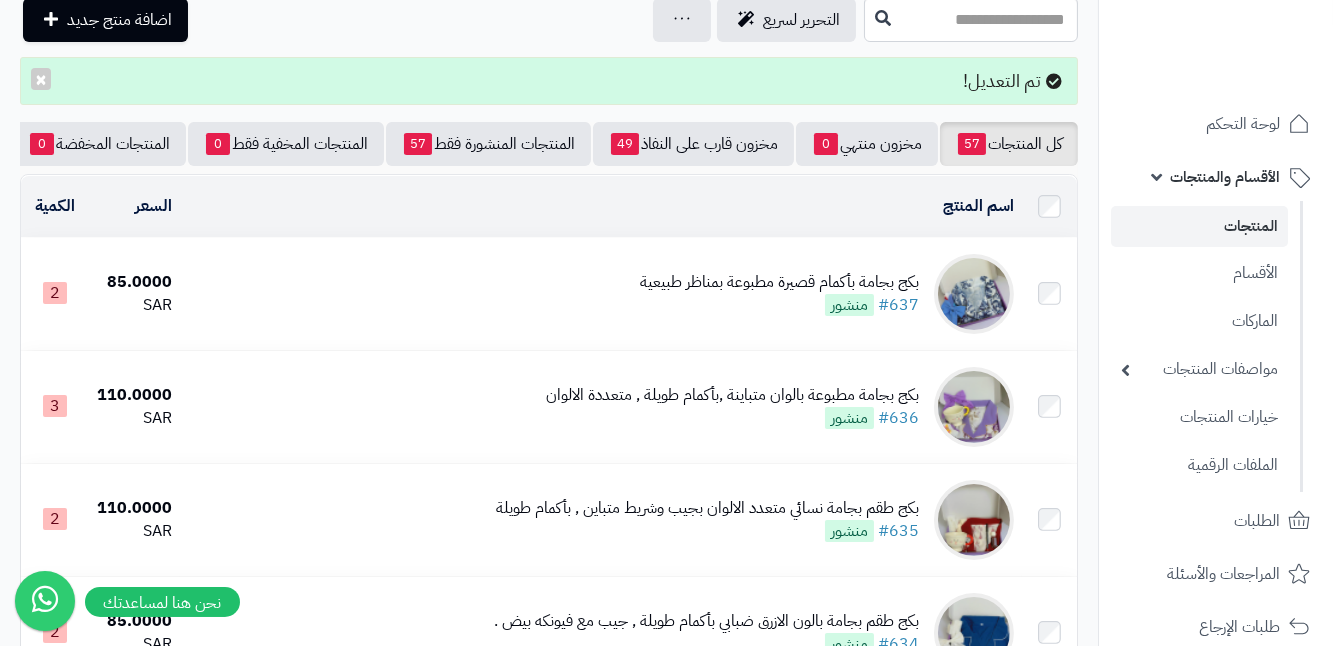 click at bounding box center [974, 294] 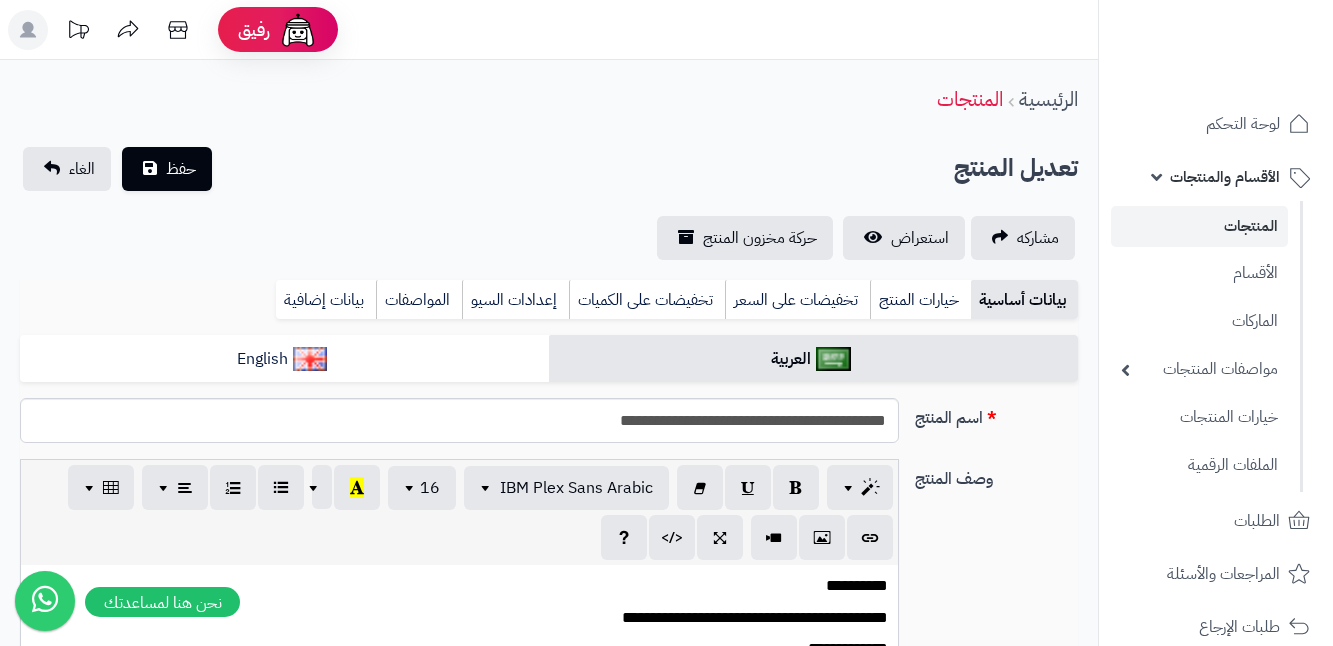 scroll, scrollTop: 0, scrollLeft: 0, axis: both 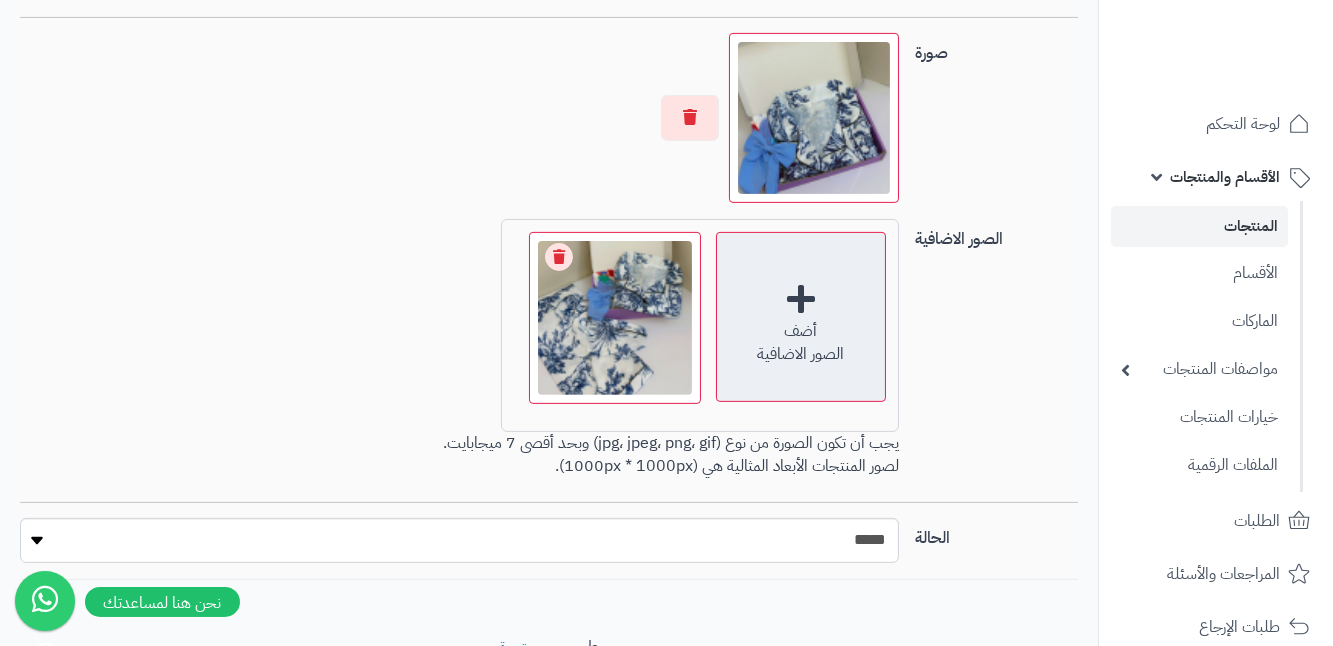 click on "أضف" at bounding box center [801, 331] 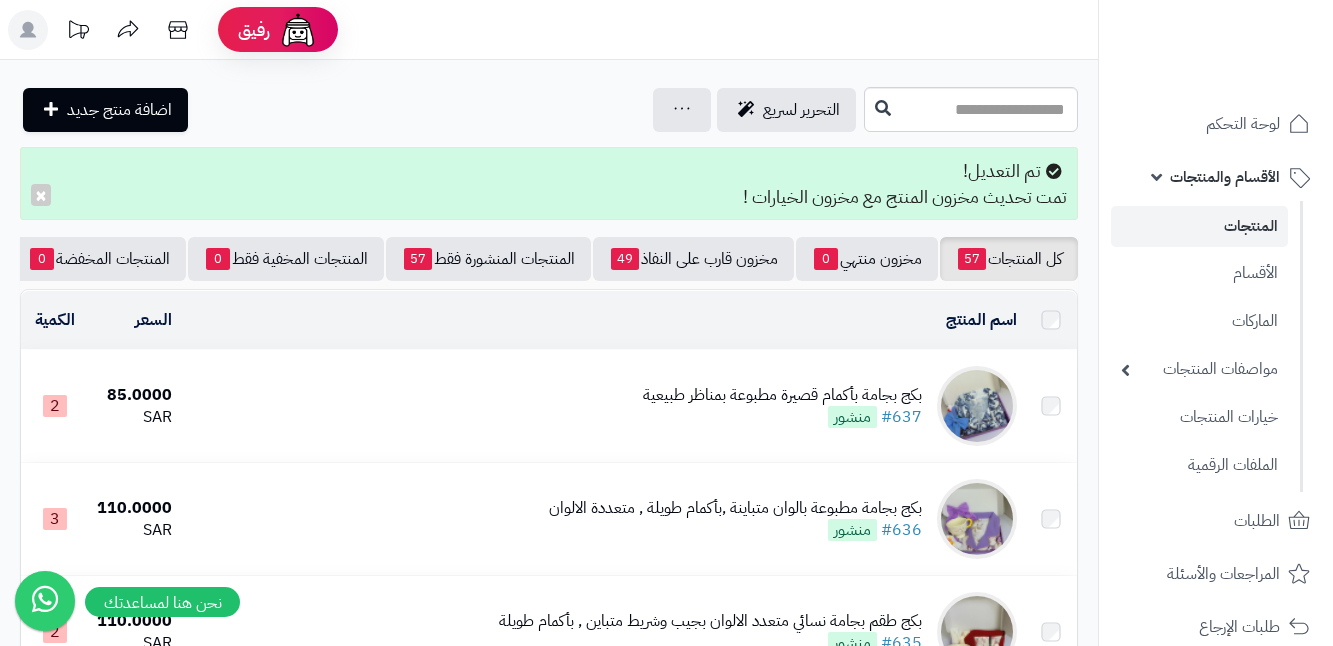 scroll, scrollTop: 0, scrollLeft: 0, axis: both 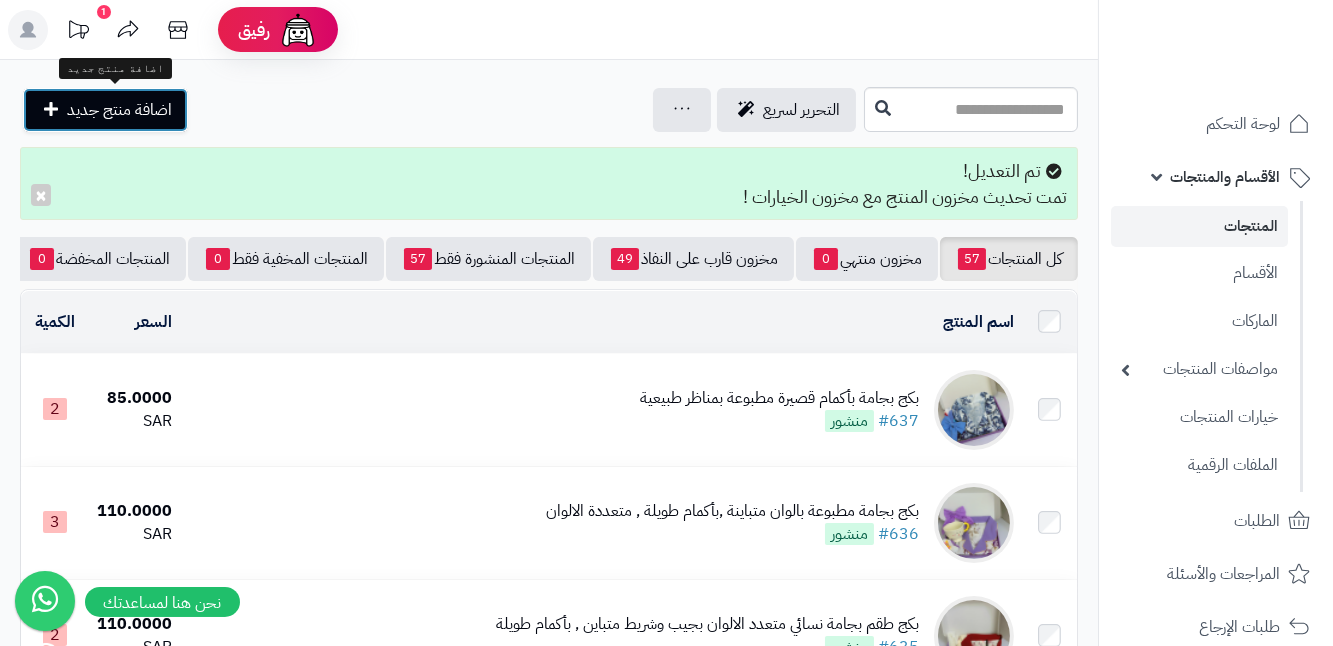 click on "اضافة منتج جديد" at bounding box center (119, 110) 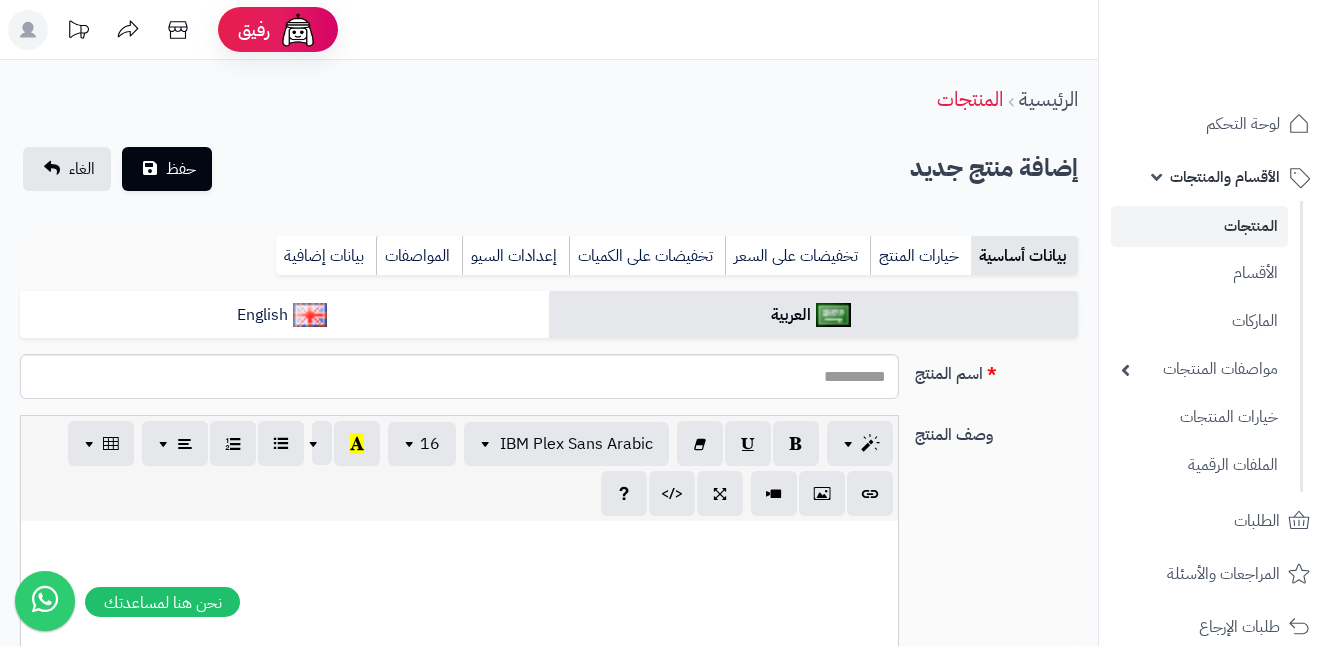 select 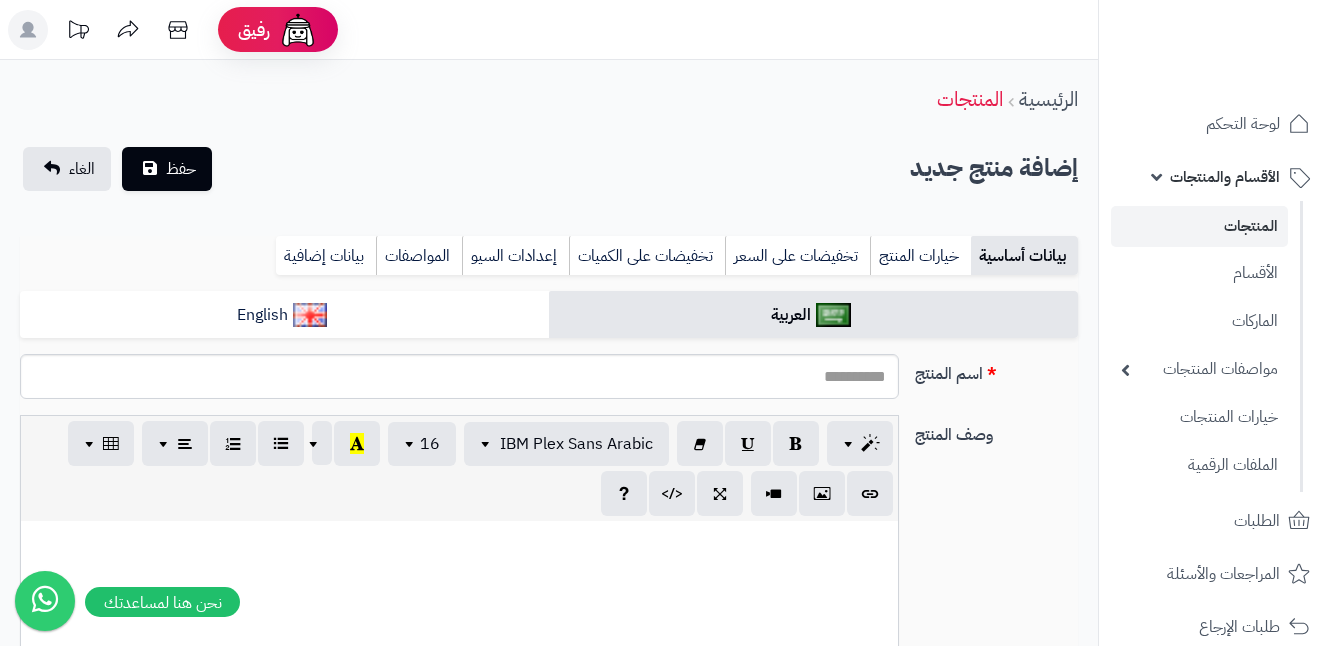 scroll, scrollTop: 0, scrollLeft: 0, axis: both 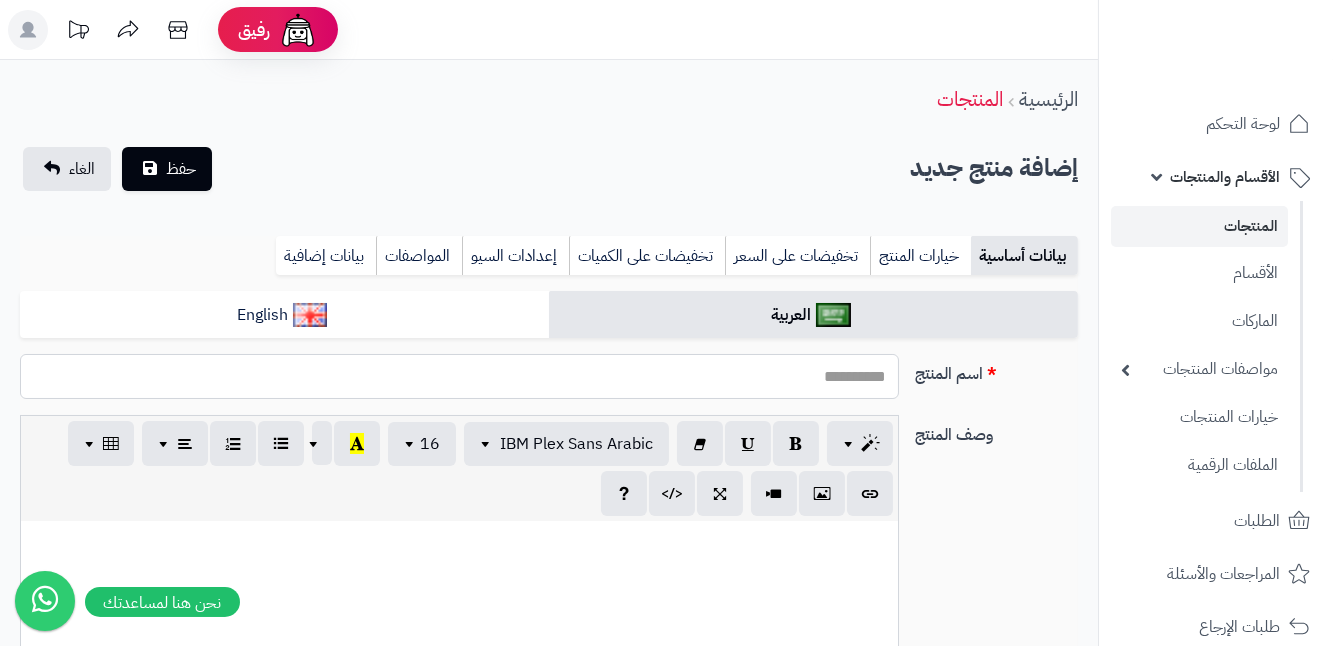 click on "اسم المنتج" at bounding box center [459, 376] 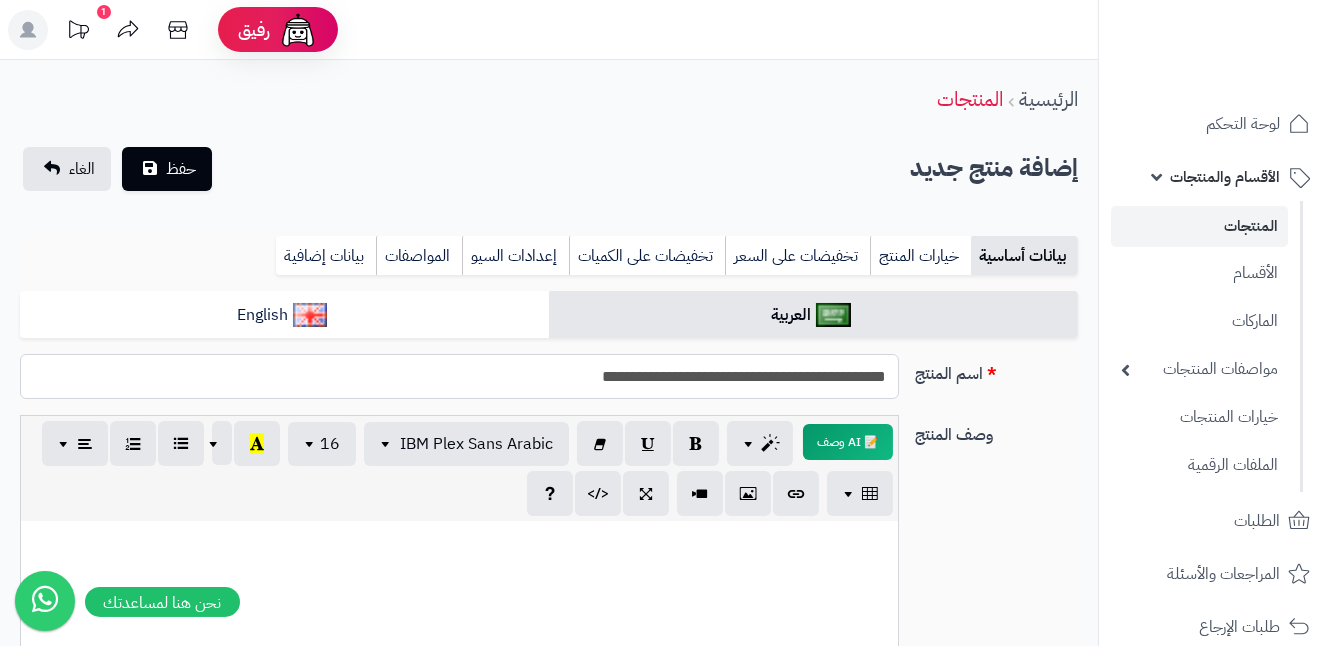 type on "**********" 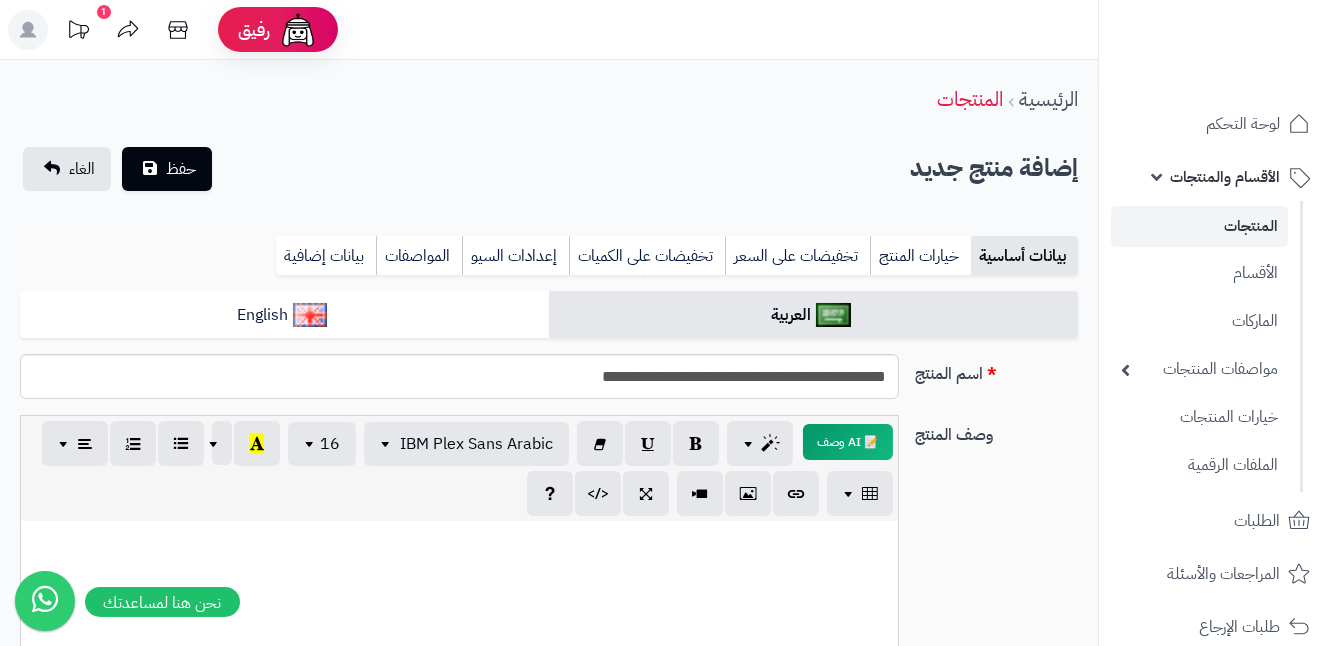 click at bounding box center (459, 542) 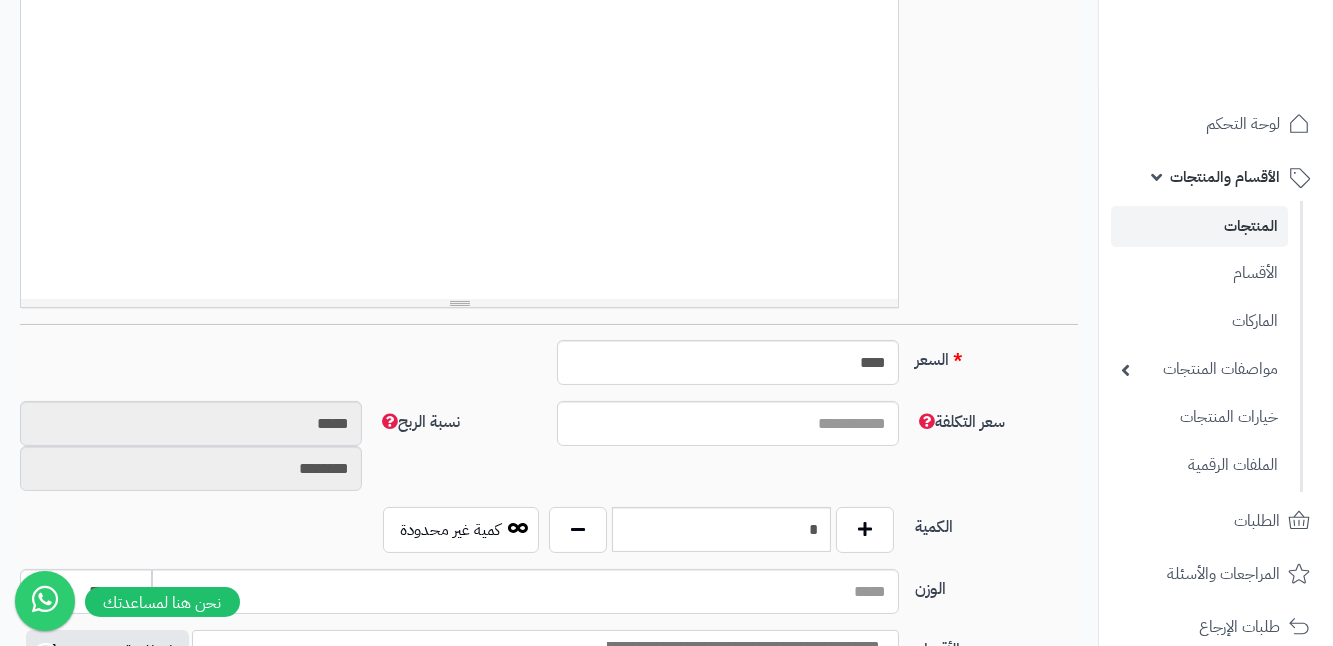 scroll, scrollTop: 636, scrollLeft: 0, axis: vertical 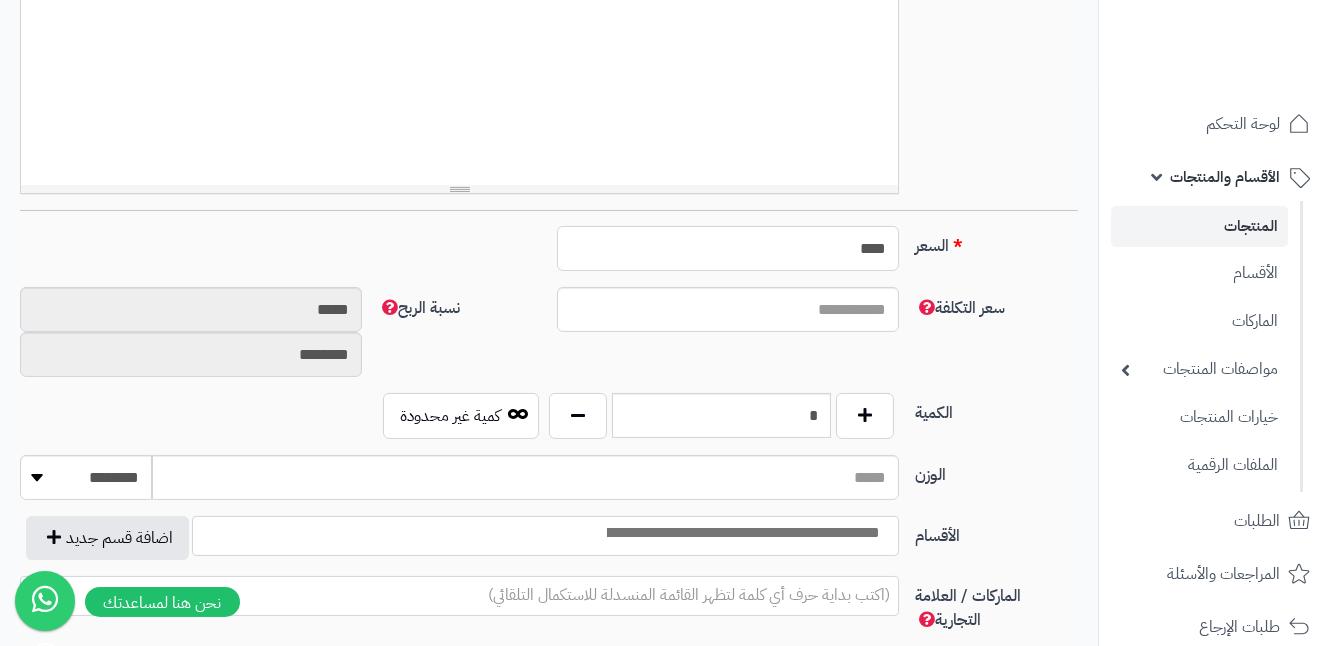 click on "****" at bounding box center [728, 248] 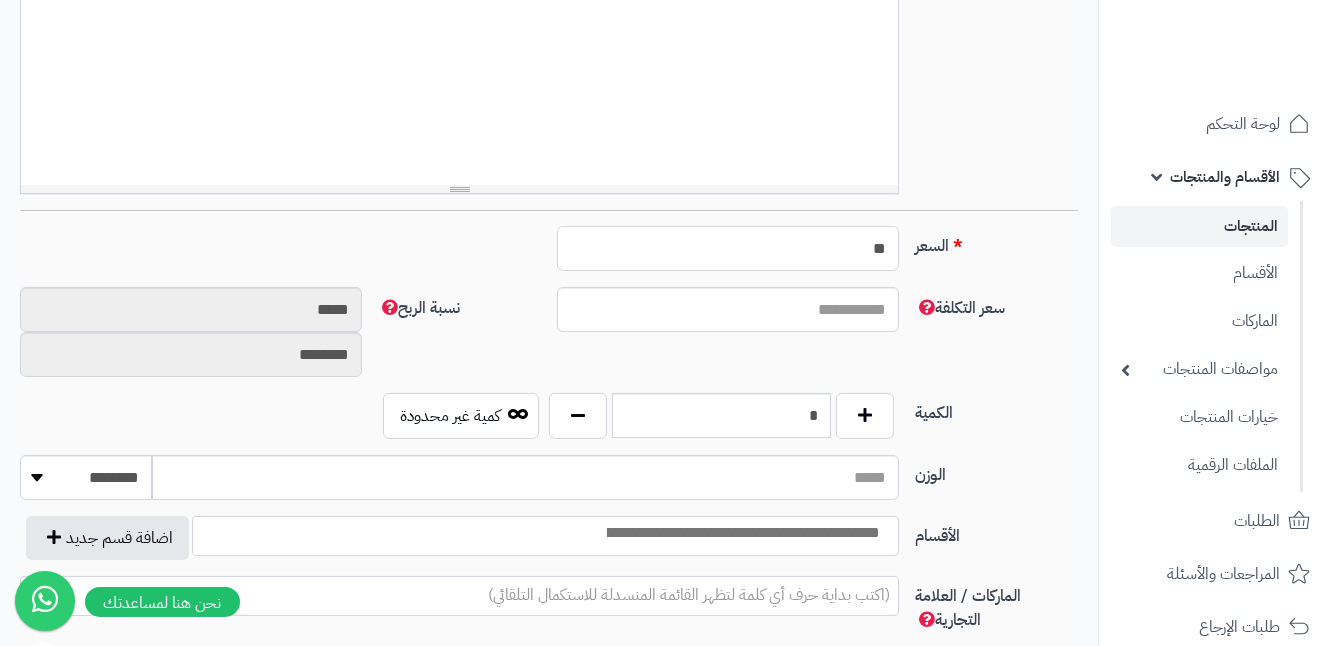 type on "*" 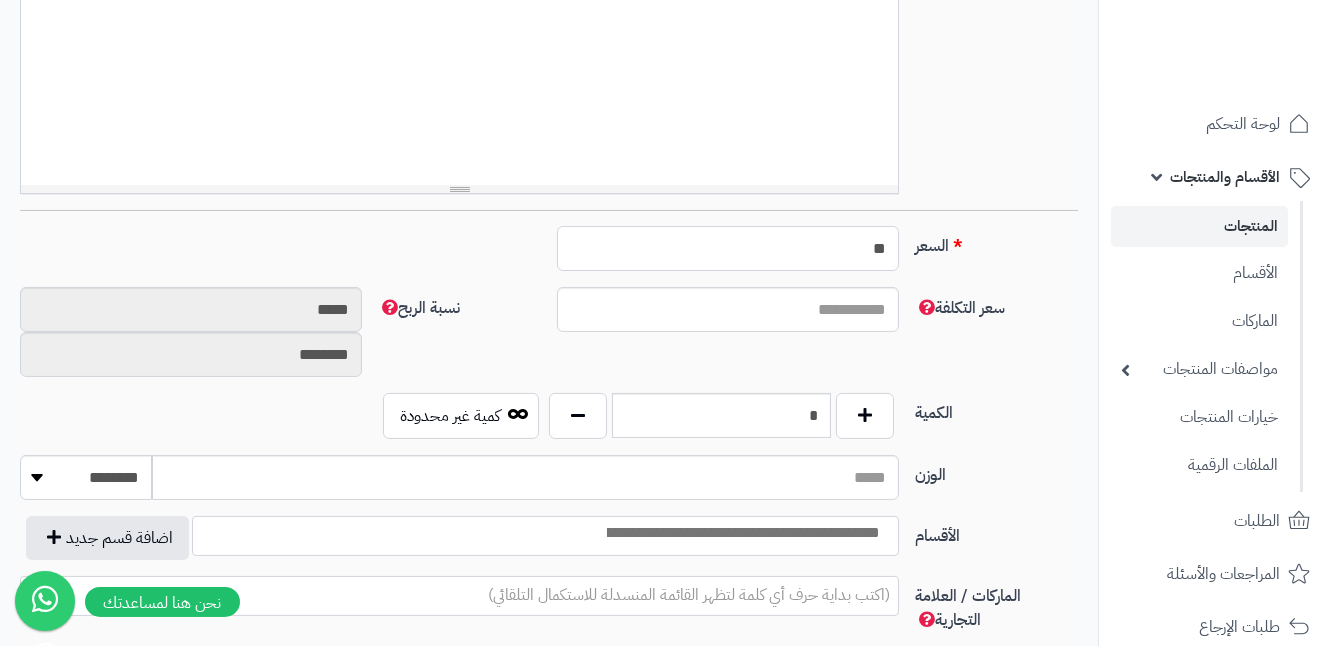type on "**" 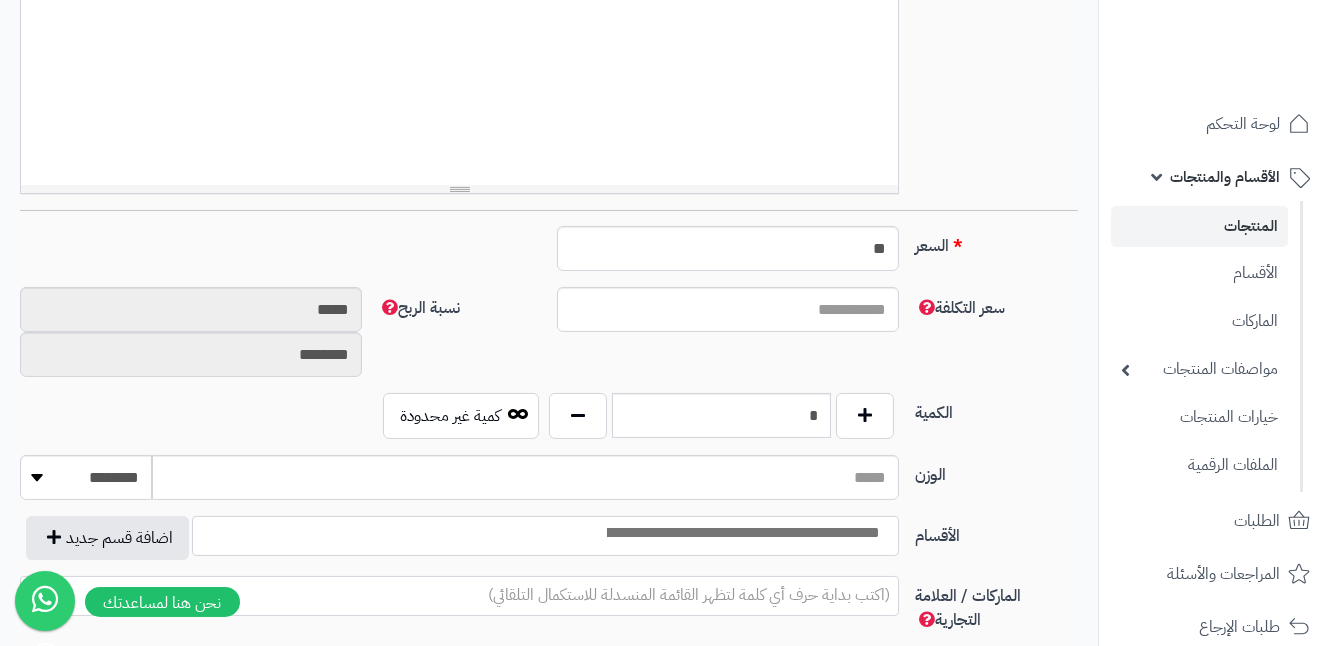 click at bounding box center (742, 533) 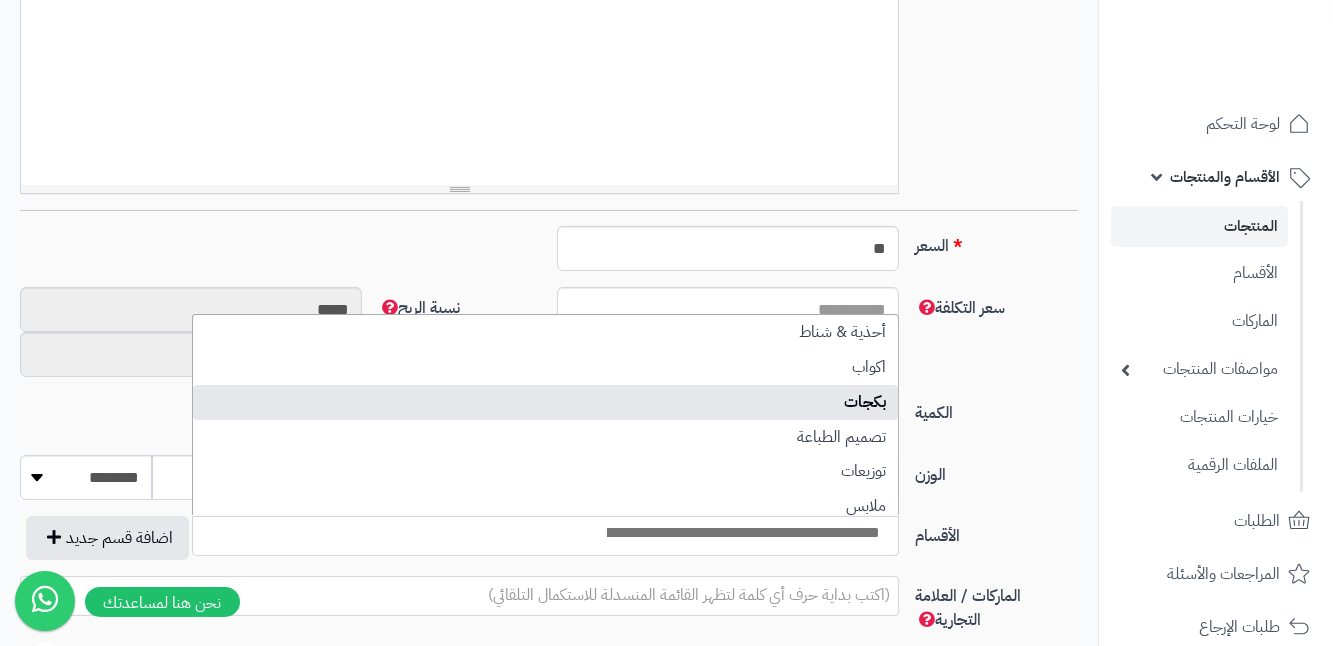 select on "***" 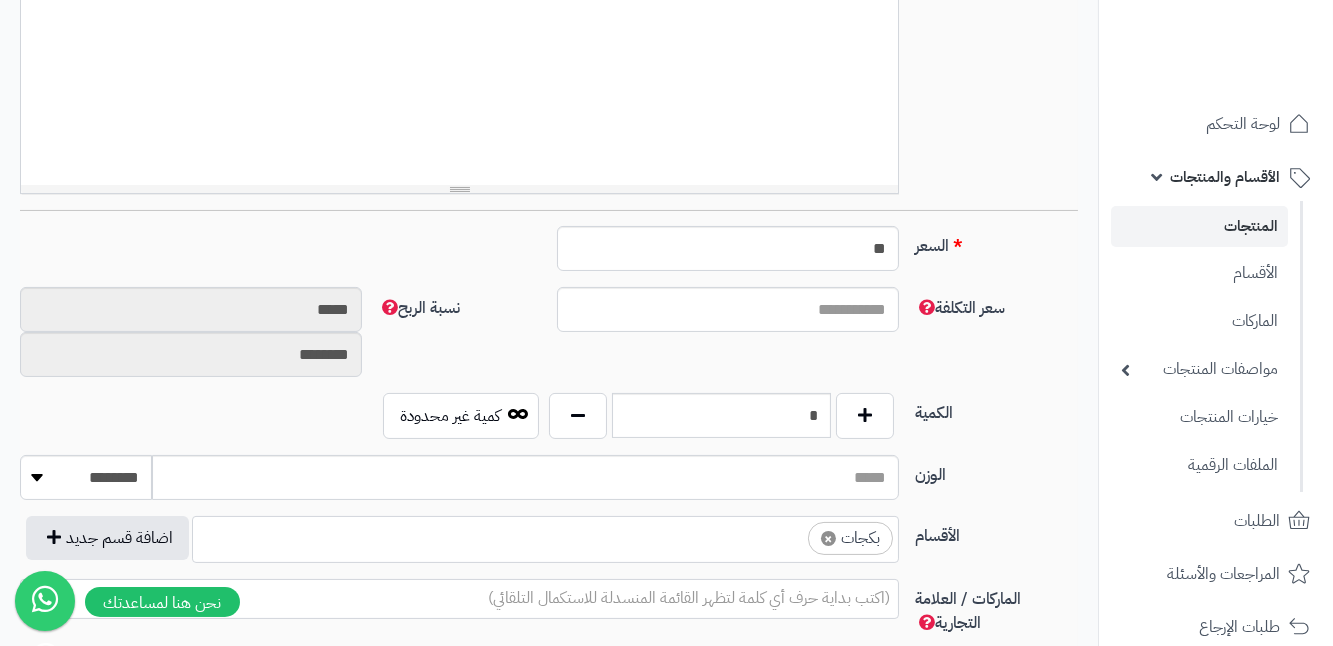 scroll, scrollTop: 50, scrollLeft: 0, axis: vertical 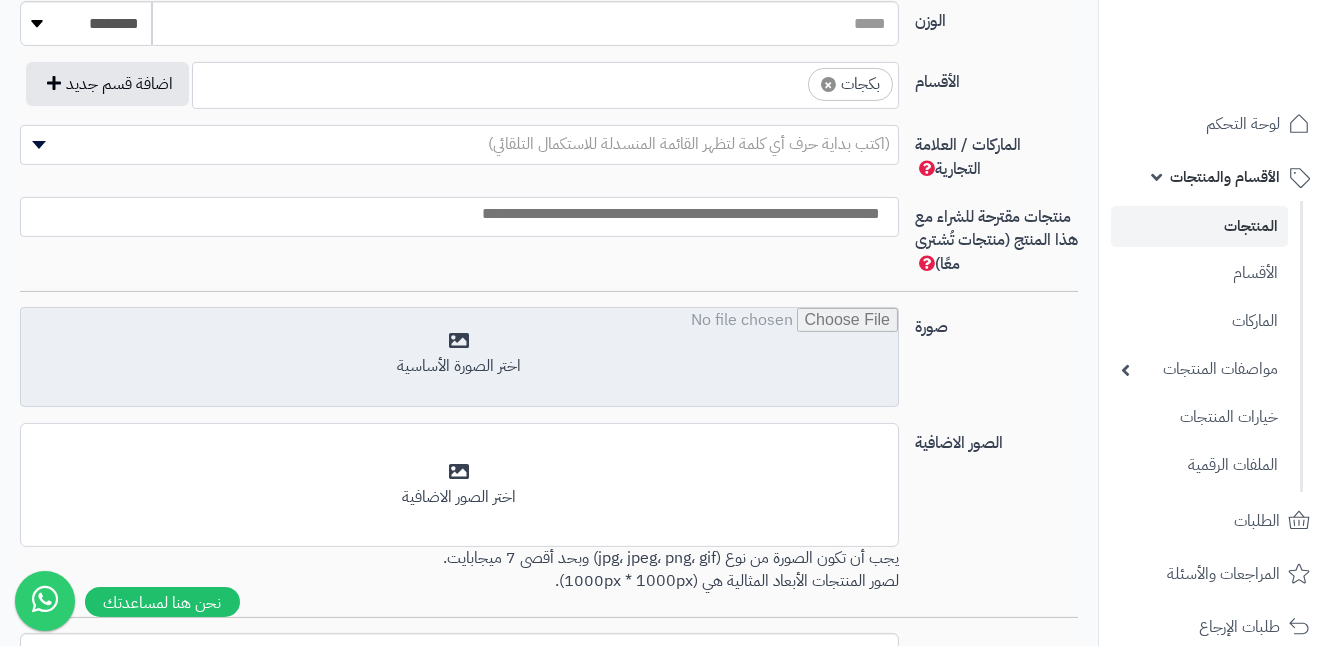 click at bounding box center [459, 358] 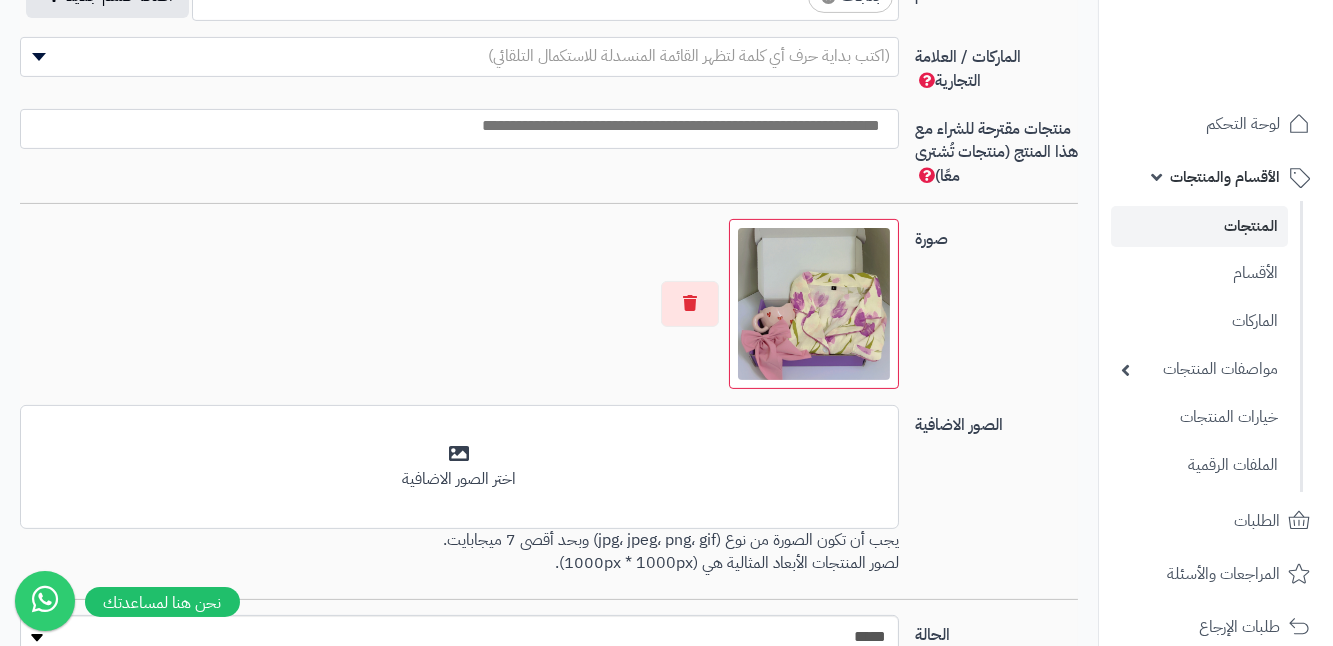 scroll, scrollTop: 1272, scrollLeft: 0, axis: vertical 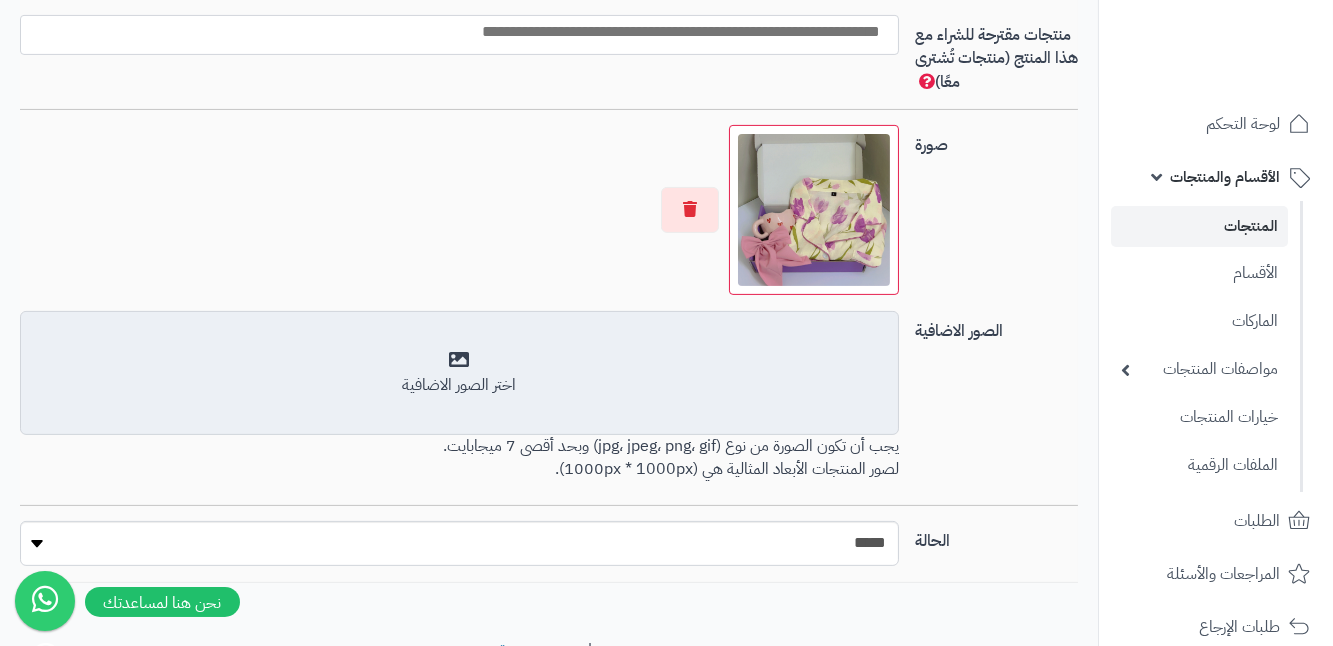 click on "اختر الصور الاضافية" at bounding box center (459, 385) 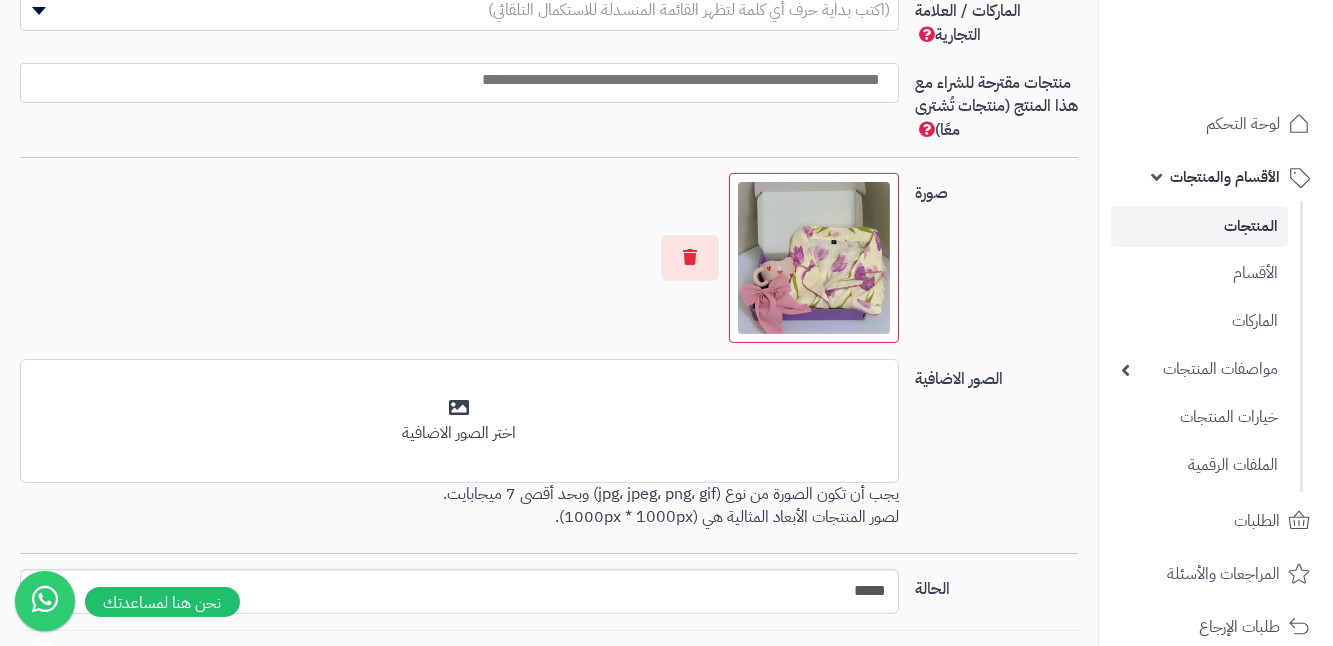 scroll, scrollTop: 1272, scrollLeft: 0, axis: vertical 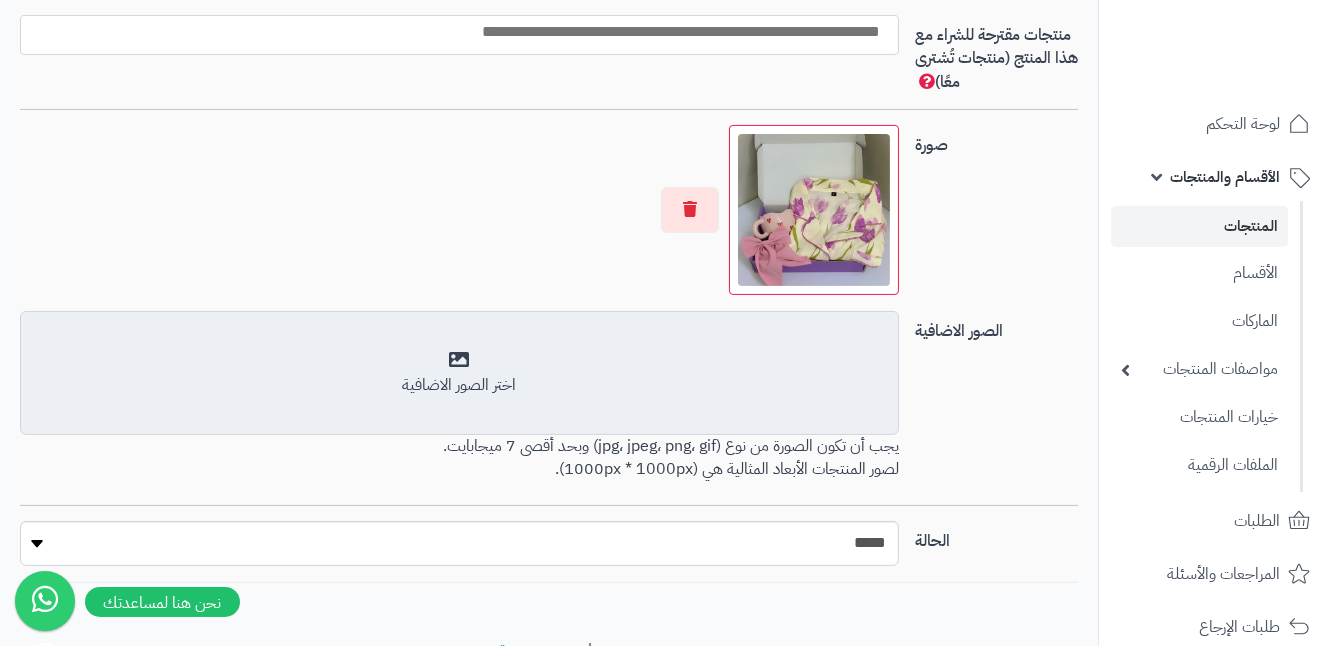 click on "اختر الصور الاضافية" at bounding box center (459, 373) 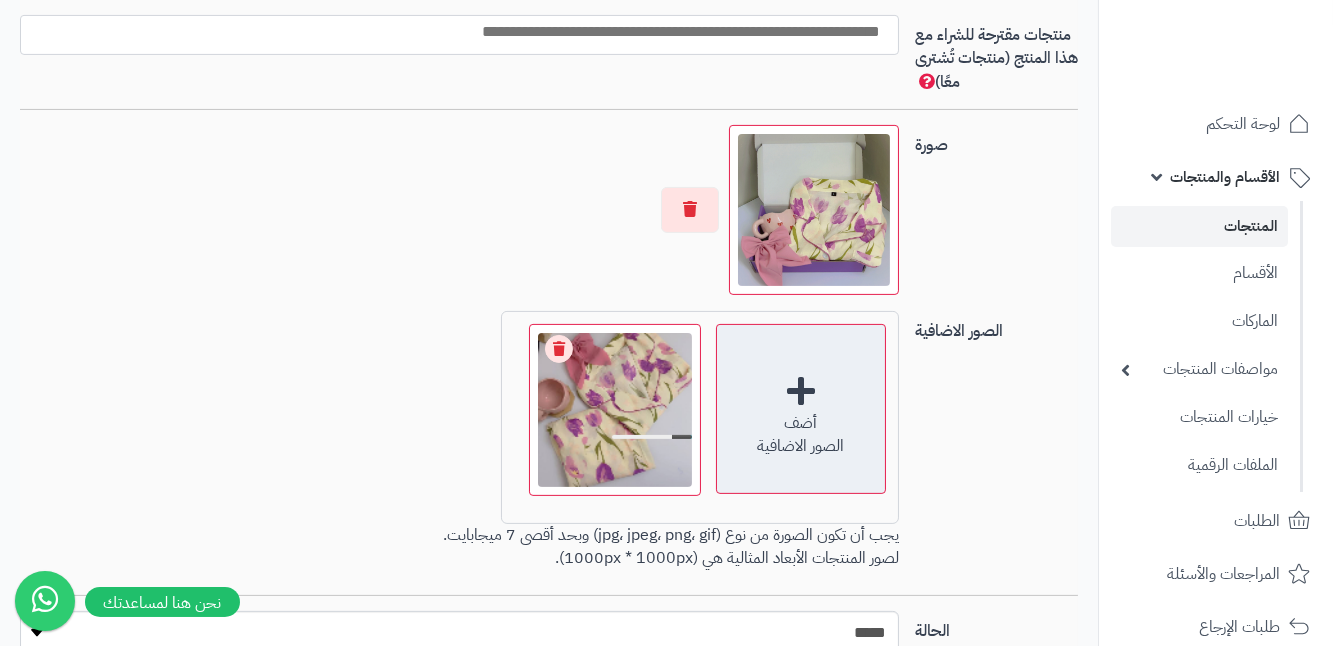 click on "أضف الصور الاضافية" at bounding box center [801, 409] 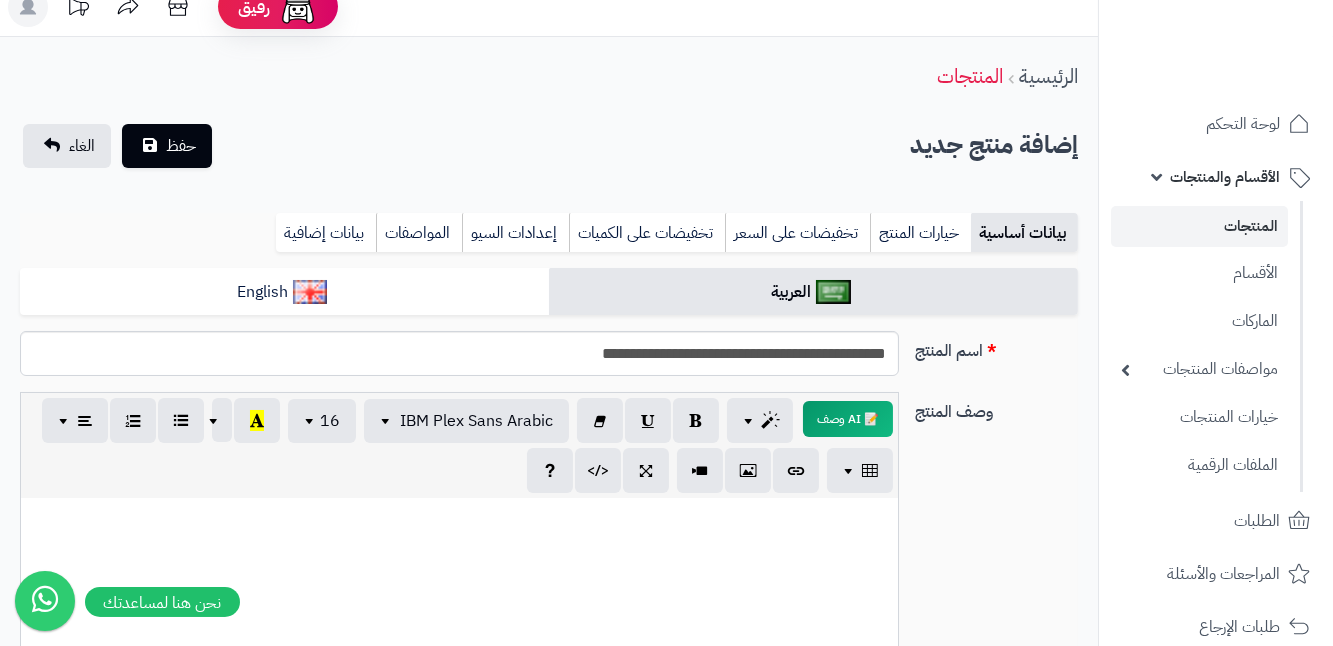 scroll, scrollTop: 0, scrollLeft: 0, axis: both 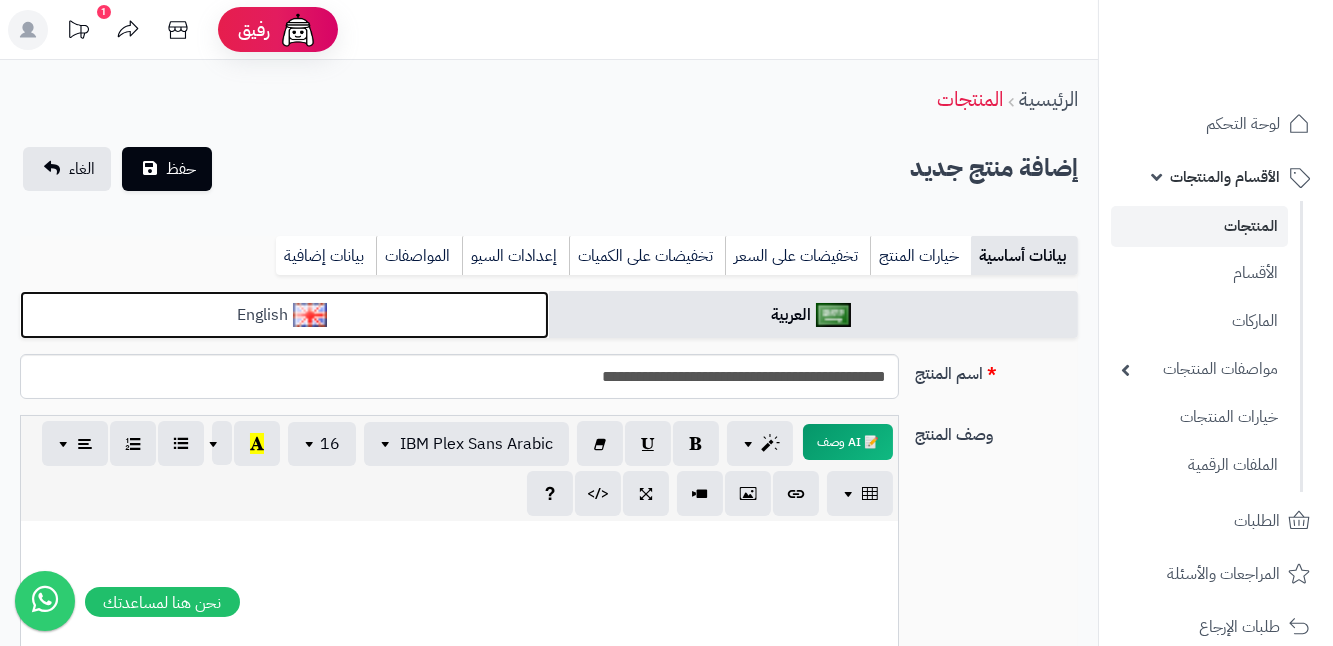 click on "English" at bounding box center (284, 315) 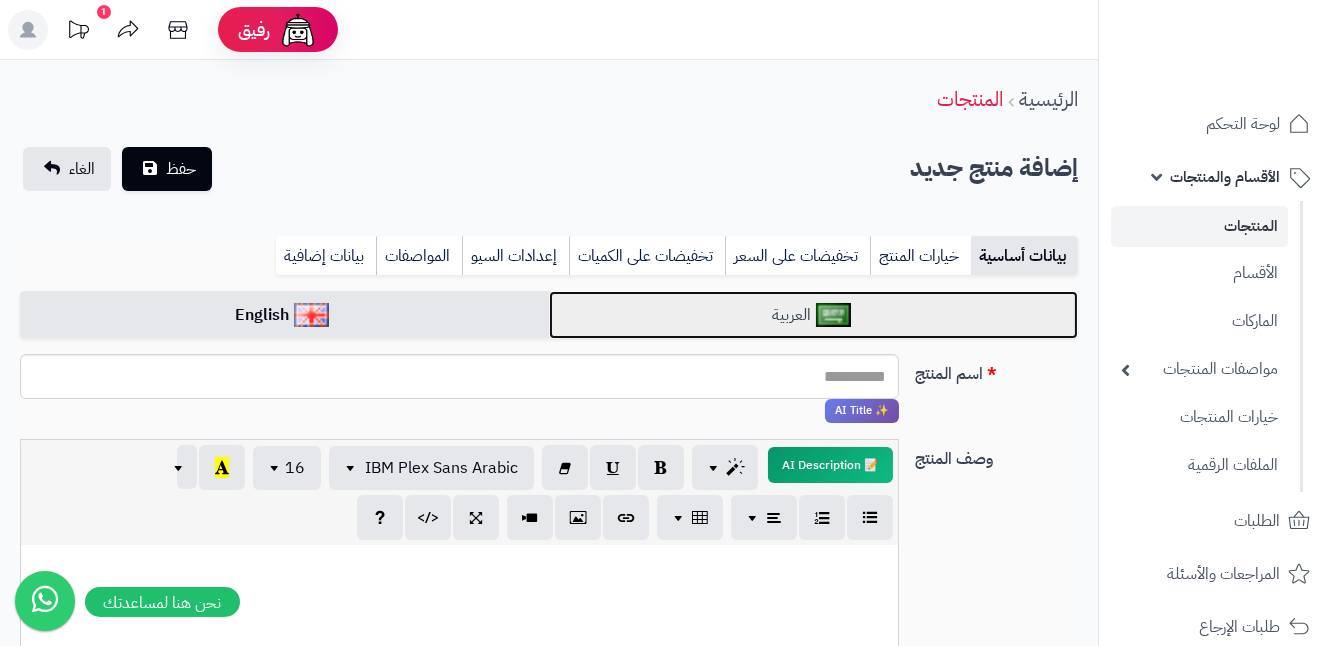 drag, startPoint x: 884, startPoint y: 301, endPoint x: 834, endPoint y: 369, distance: 84.40379 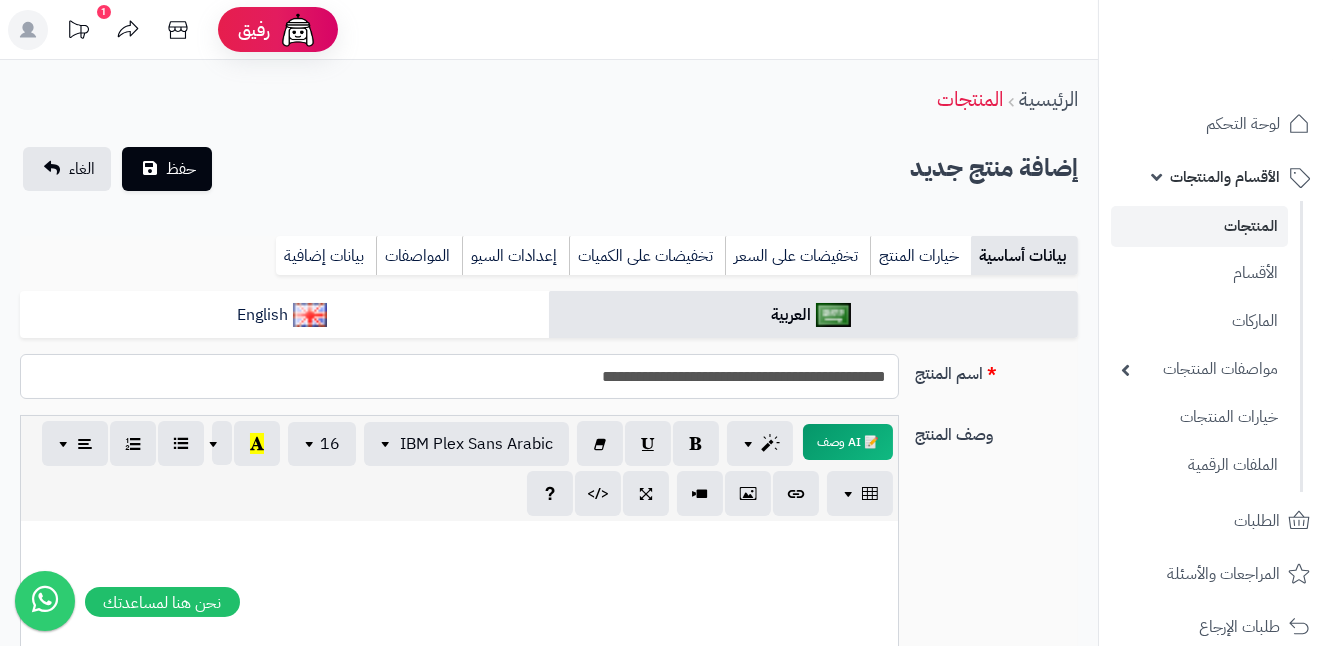 drag, startPoint x: 532, startPoint y: 384, endPoint x: 911, endPoint y: 395, distance: 379.1596 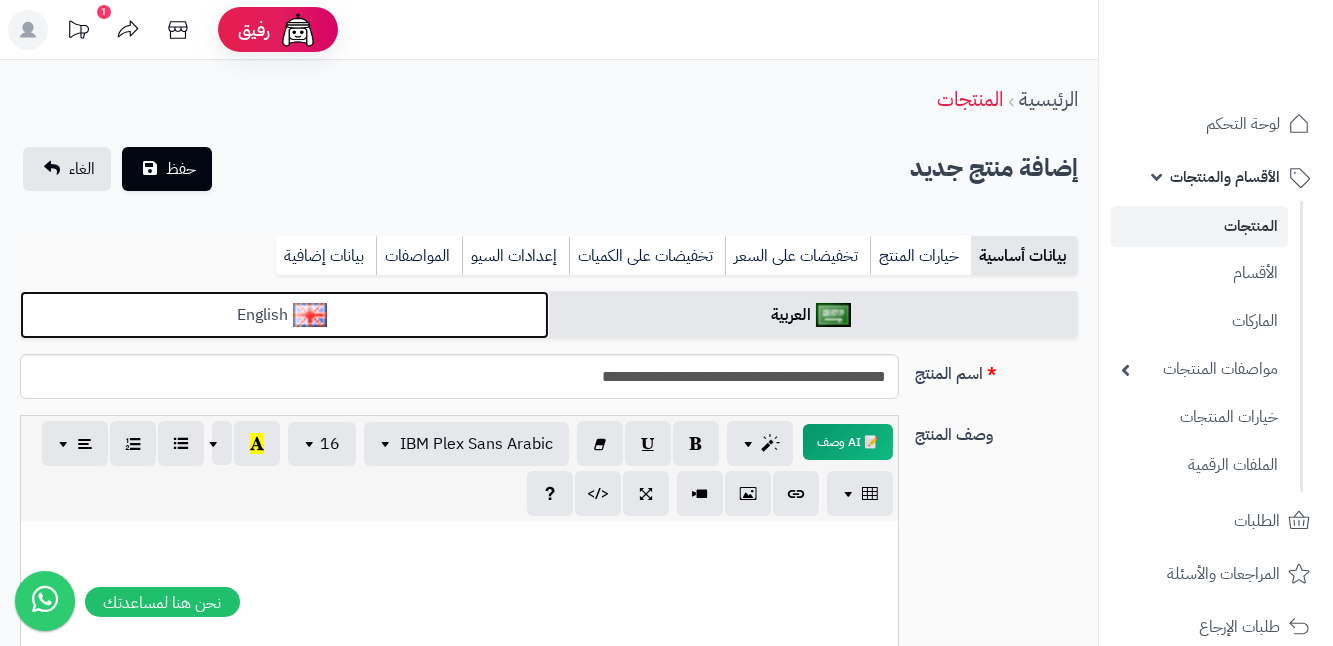 click on "English" at bounding box center (284, 315) 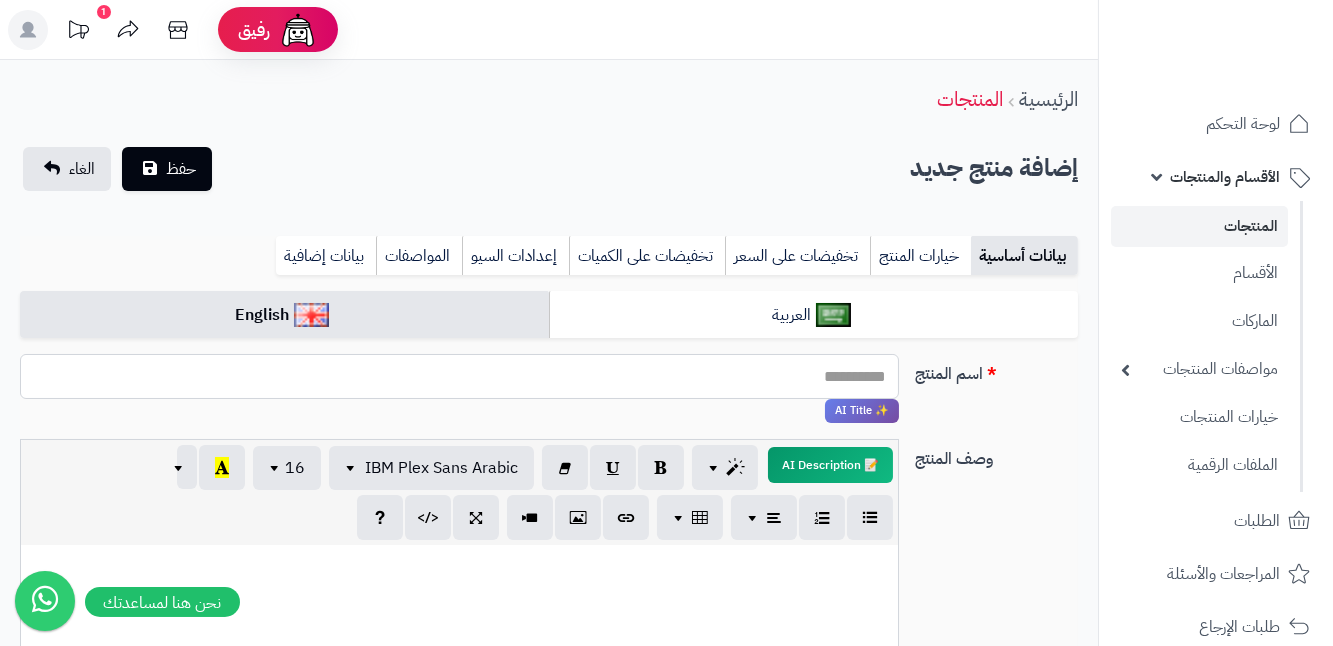 paste on "**********" 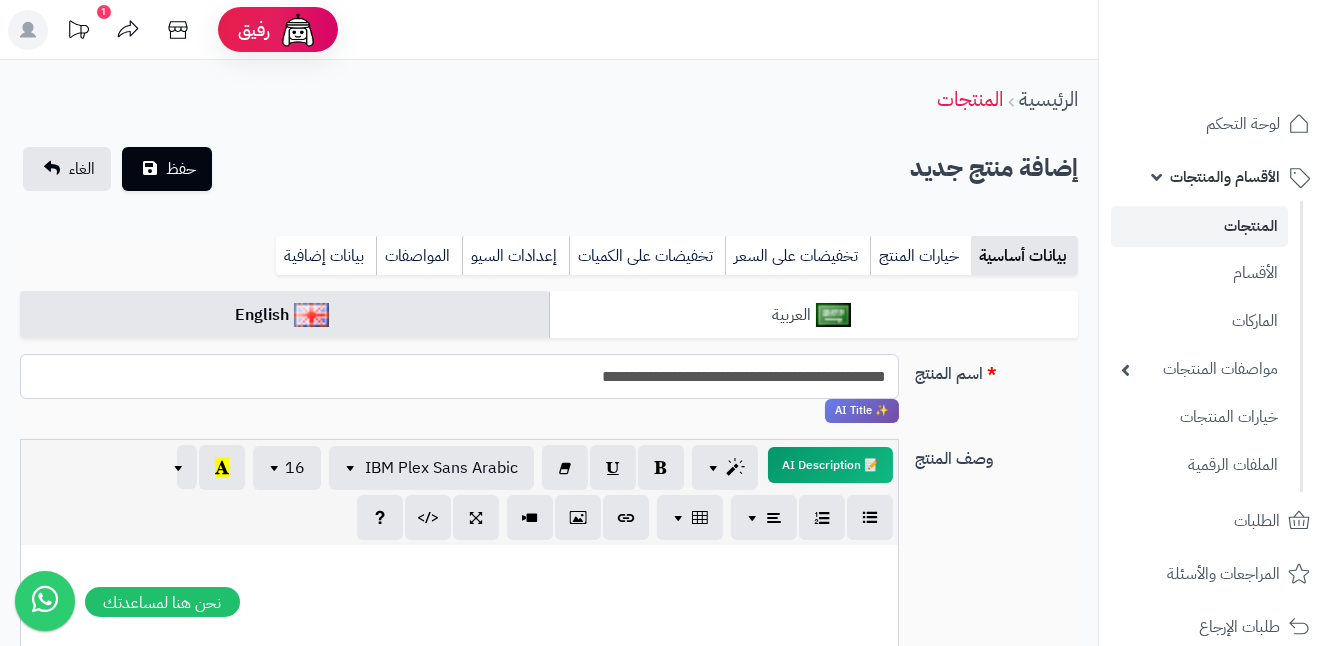 type on "**********" 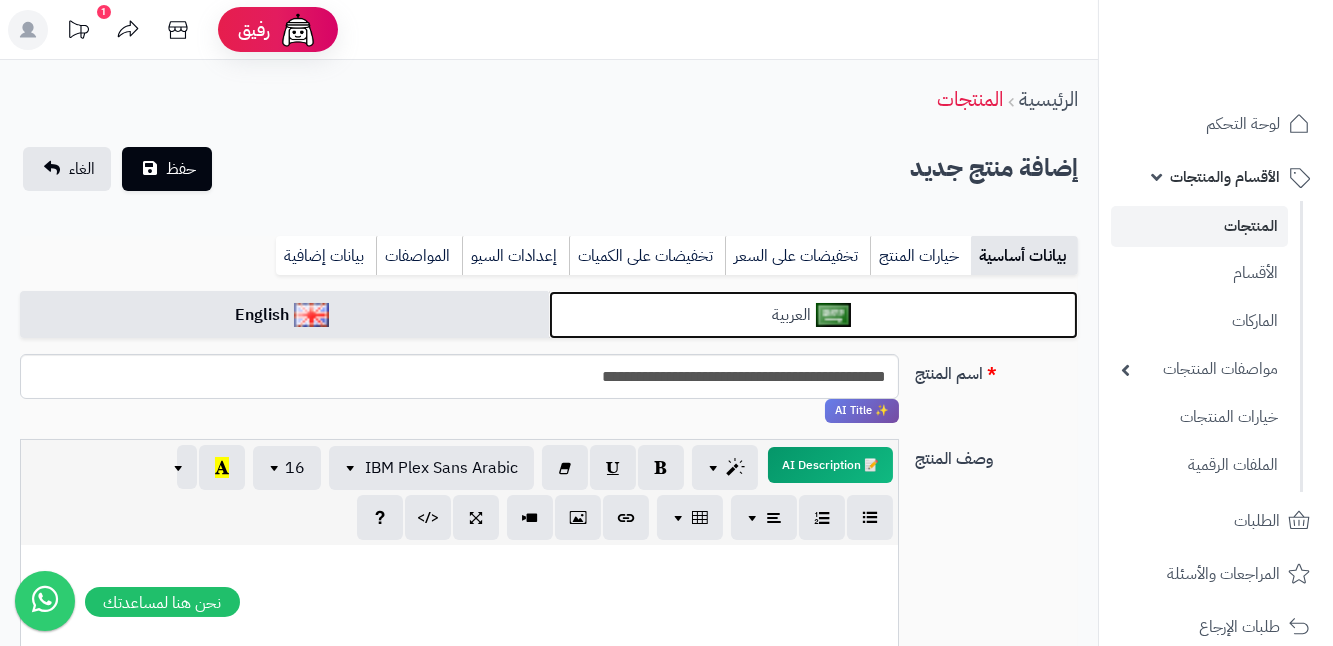 click at bounding box center (833, 315) 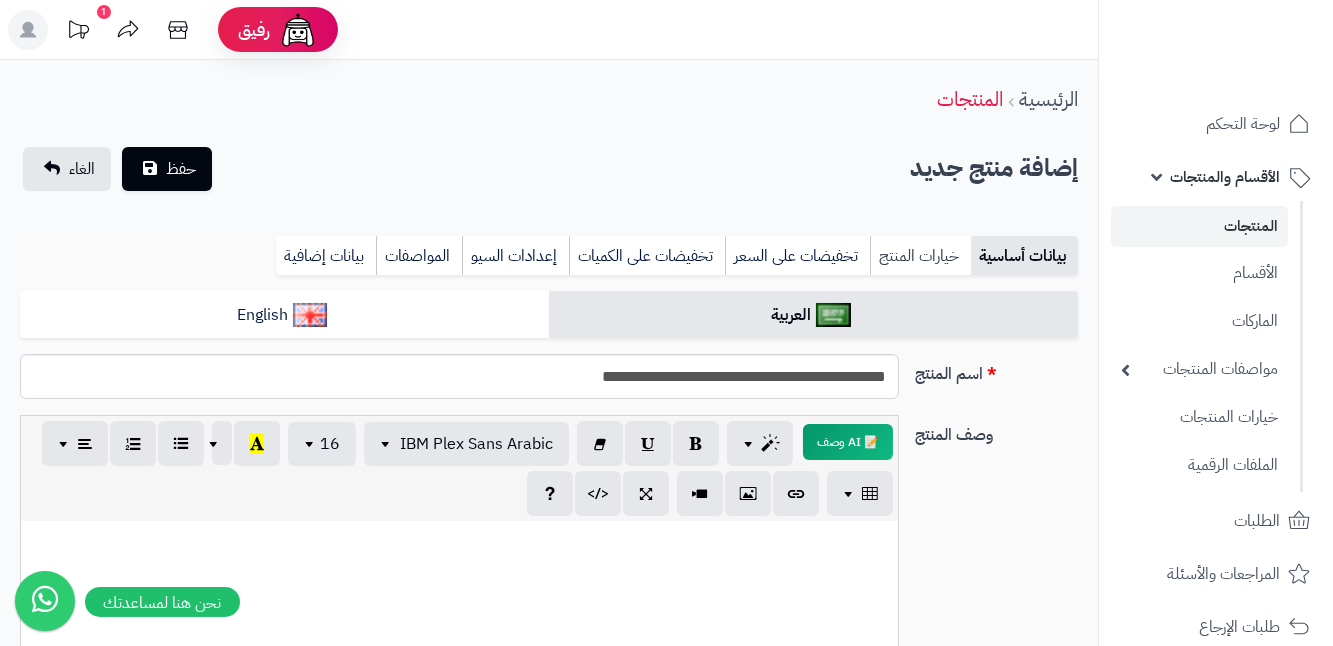 click on "خيارات المنتج" at bounding box center (920, 256) 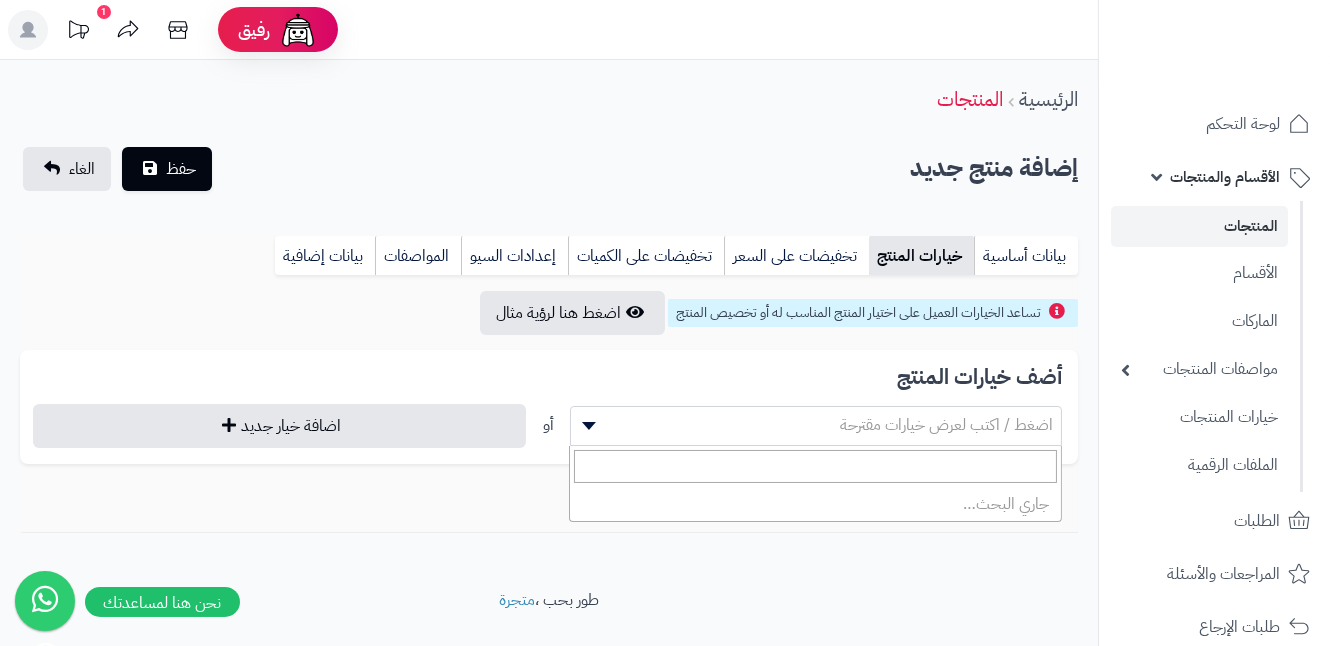 click on "اضغط / اكتب لعرض خيارات مقترحة" at bounding box center (816, 425) 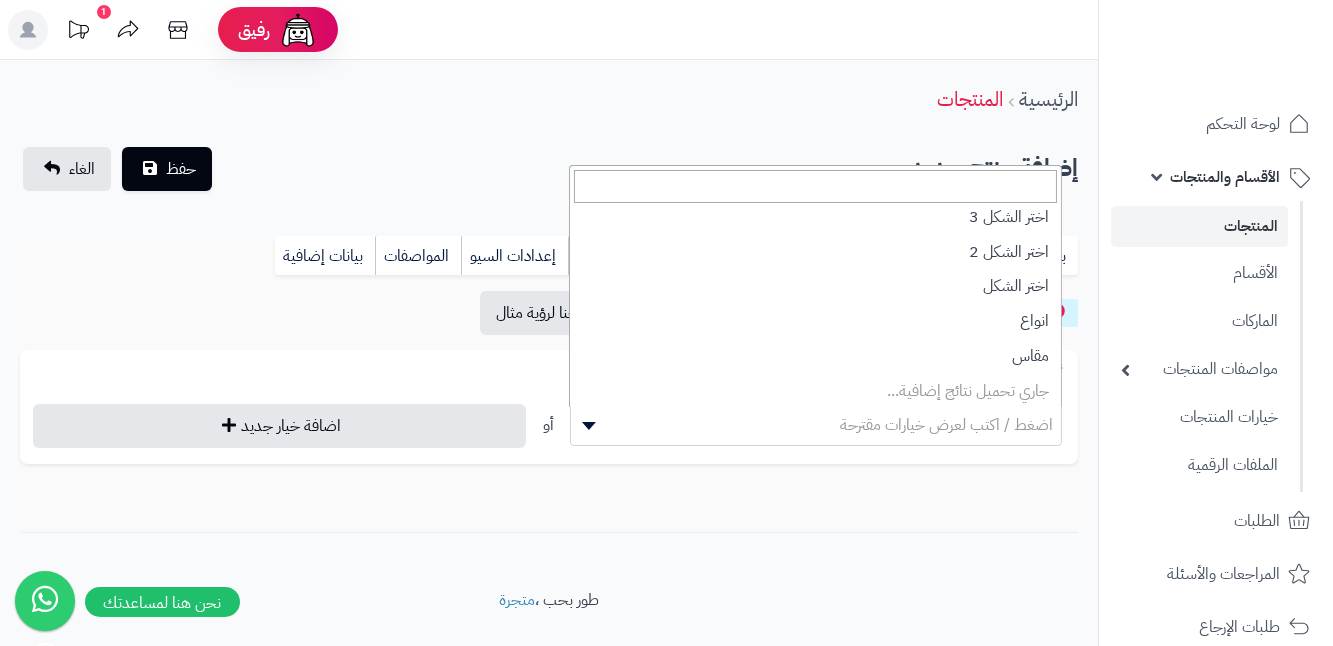 scroll, scrollTop: 183, scrollLeft: 0, axis: vertical 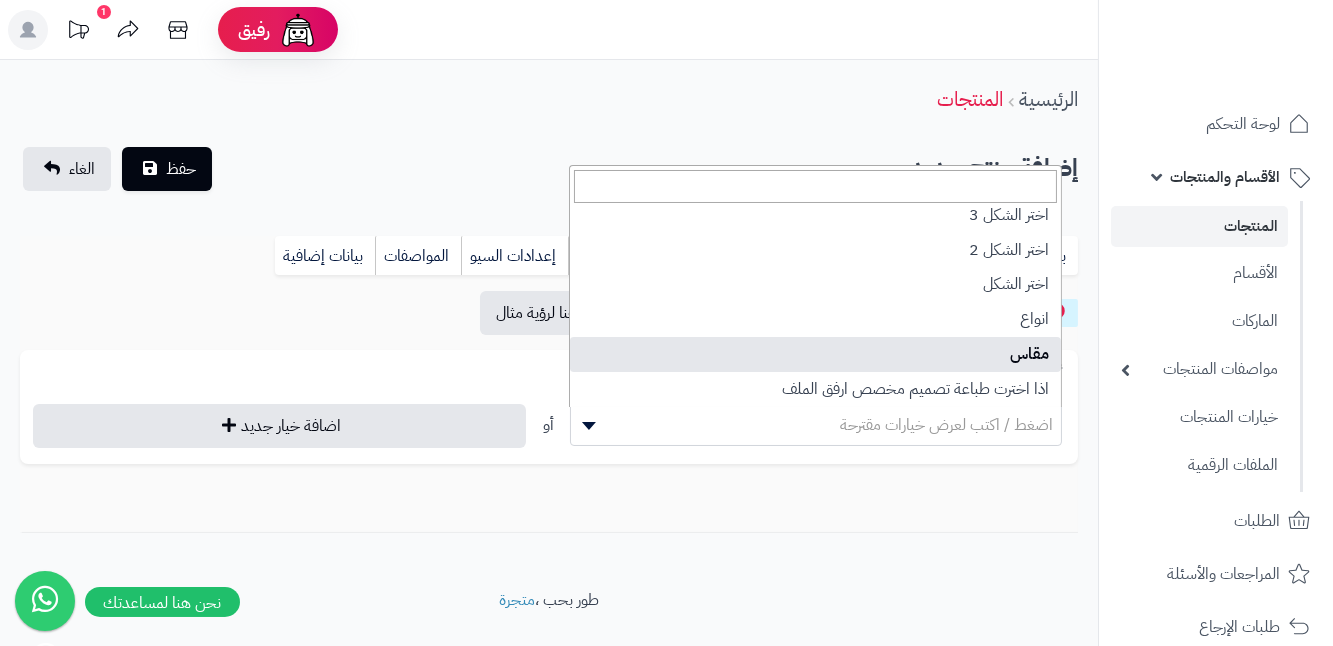 select on "**" 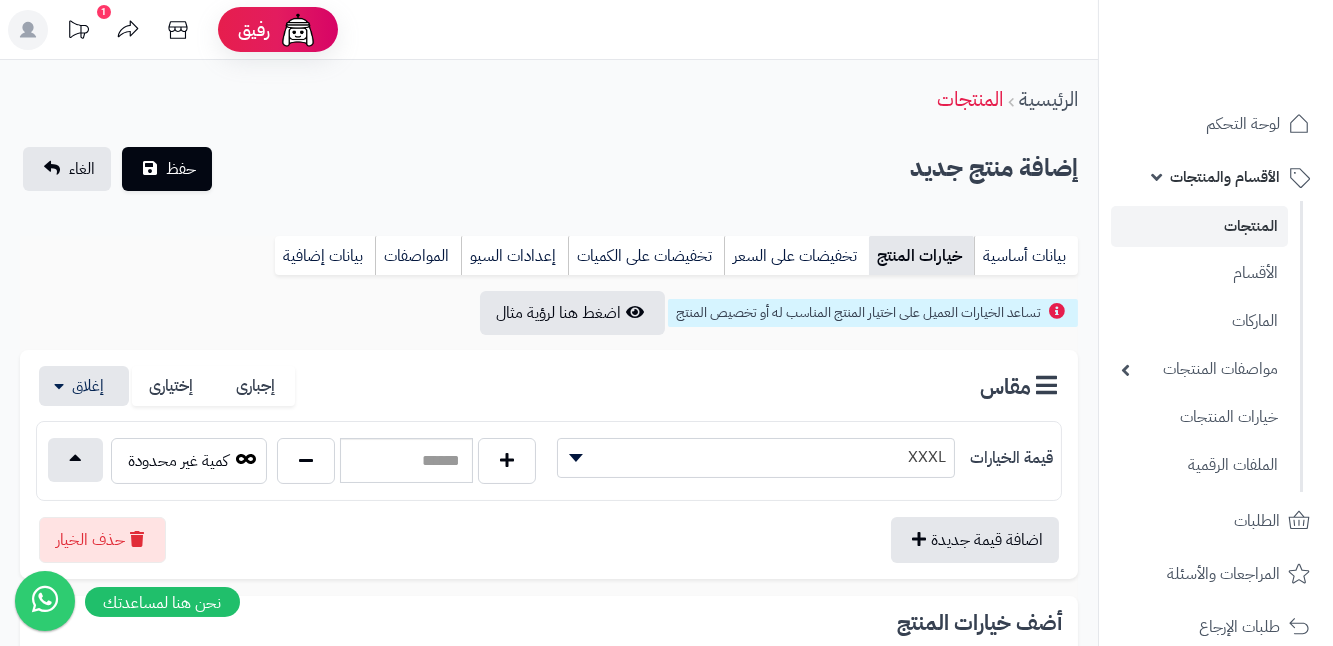 click at bounding box center (576, 458) 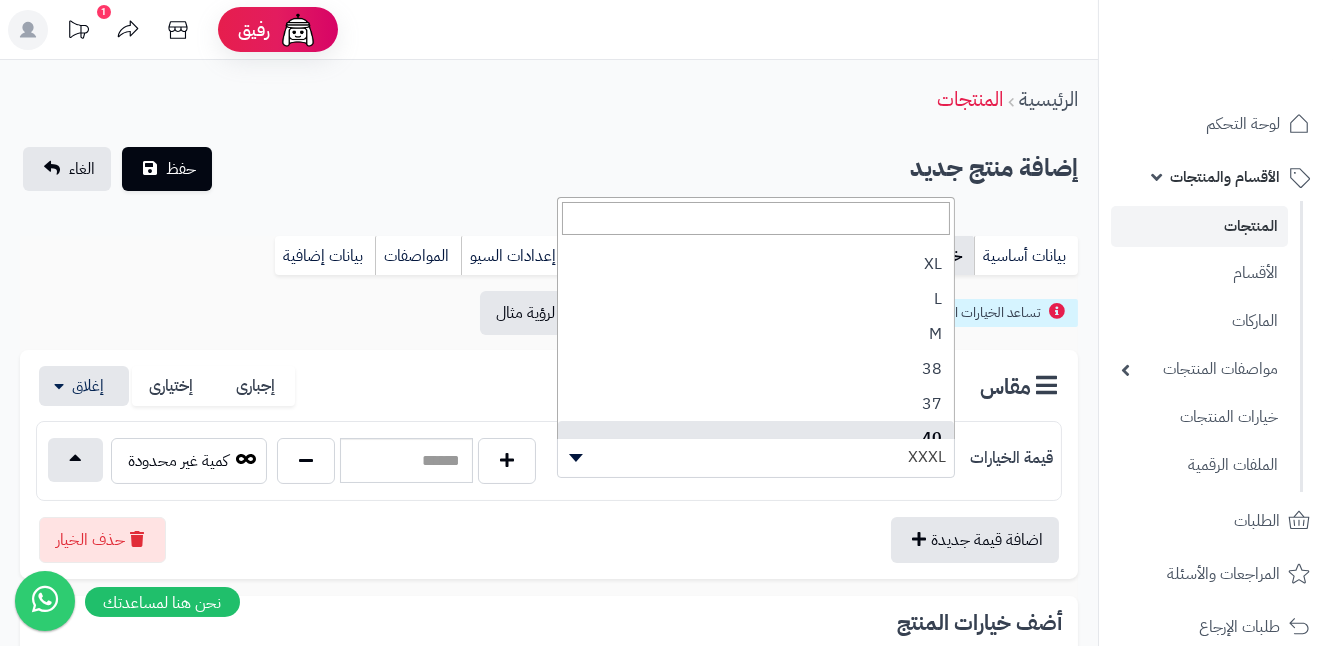 scroll, scrollTop: 161, scrollLeft: 0, axis: vertical 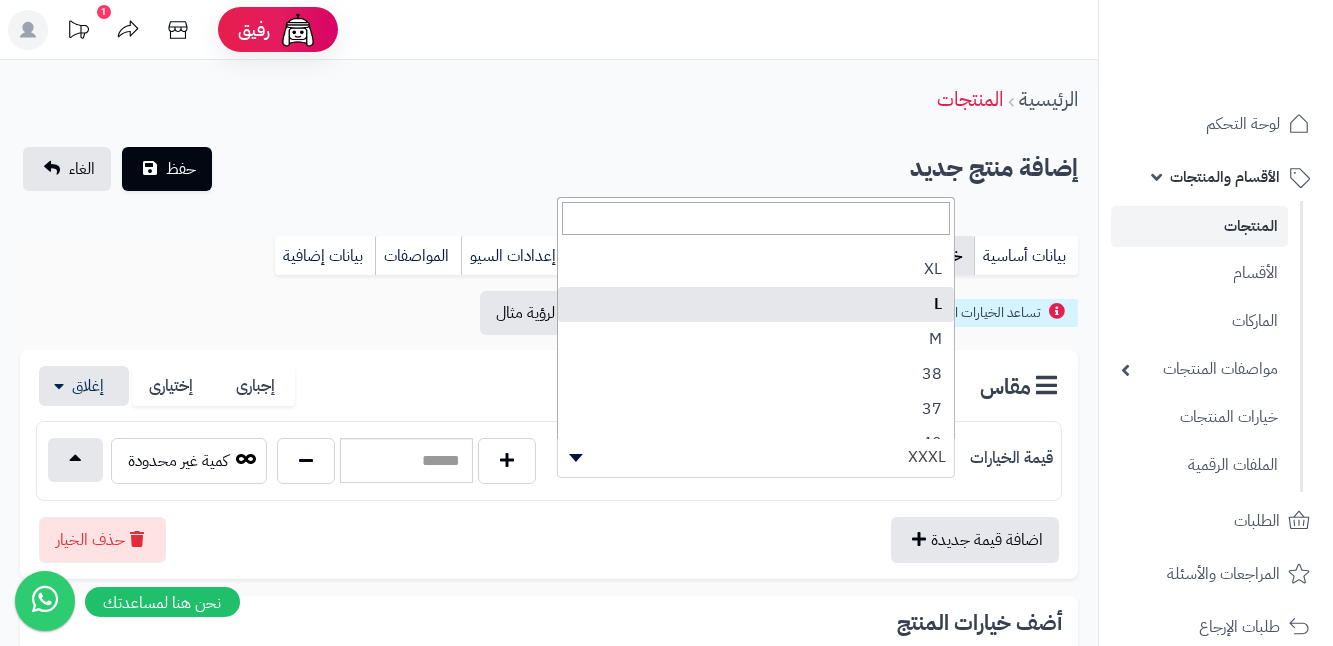 select on "***" 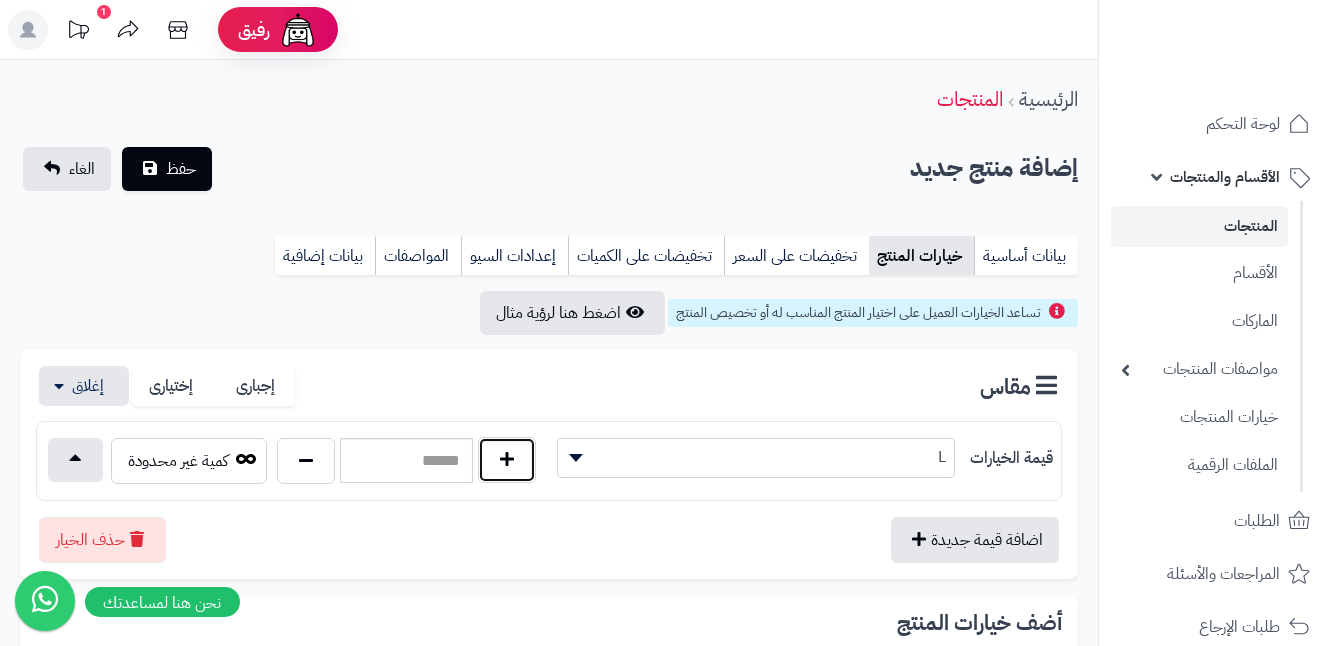 click at bounding box center (507, 460) 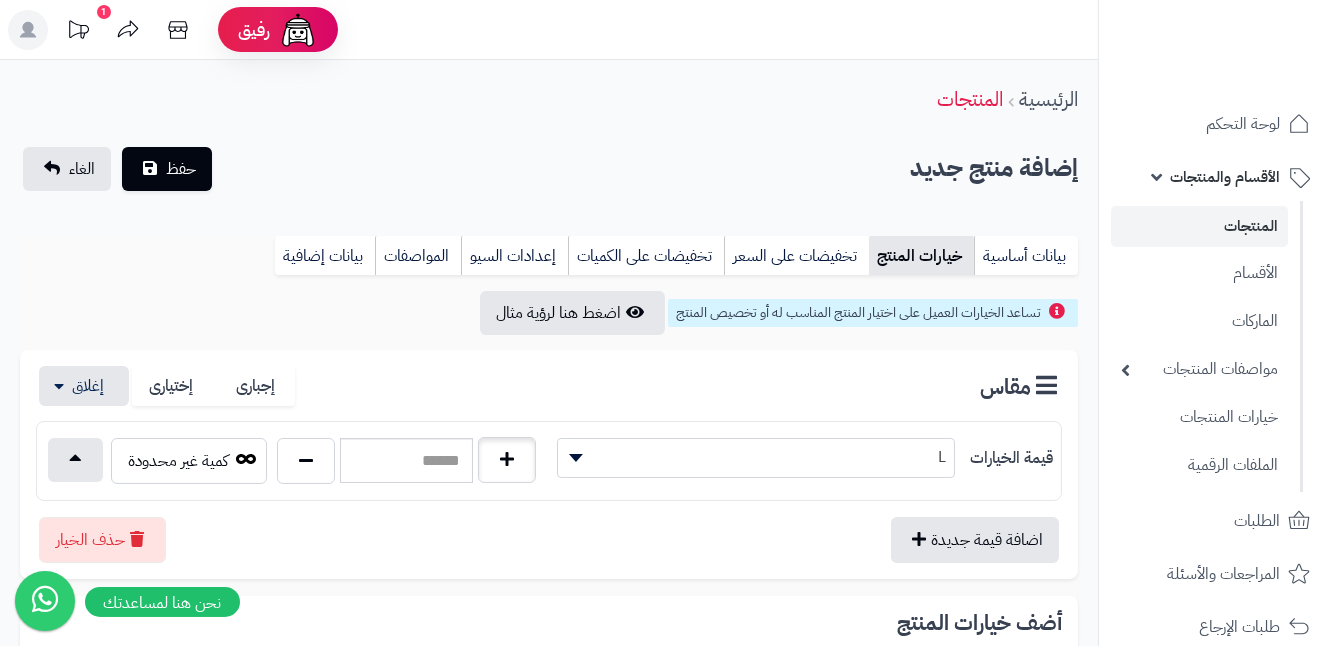 type on "*" 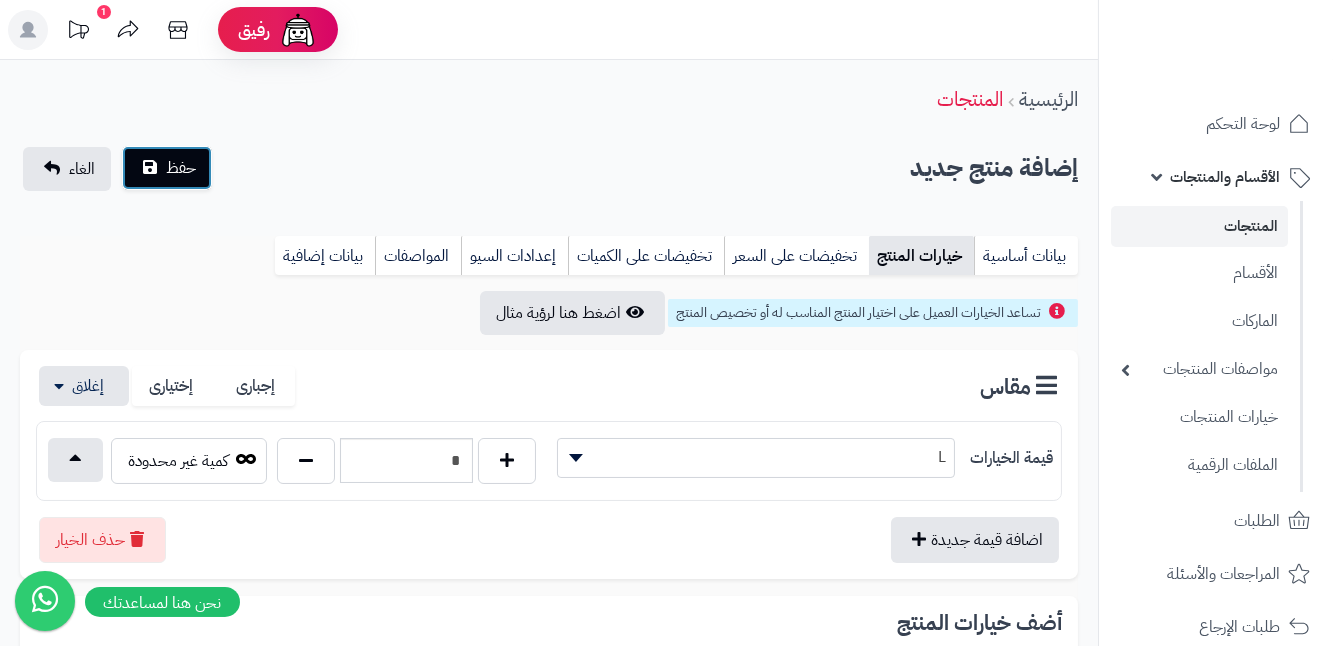 click on "حفظ" at bounding box center (167, 168) 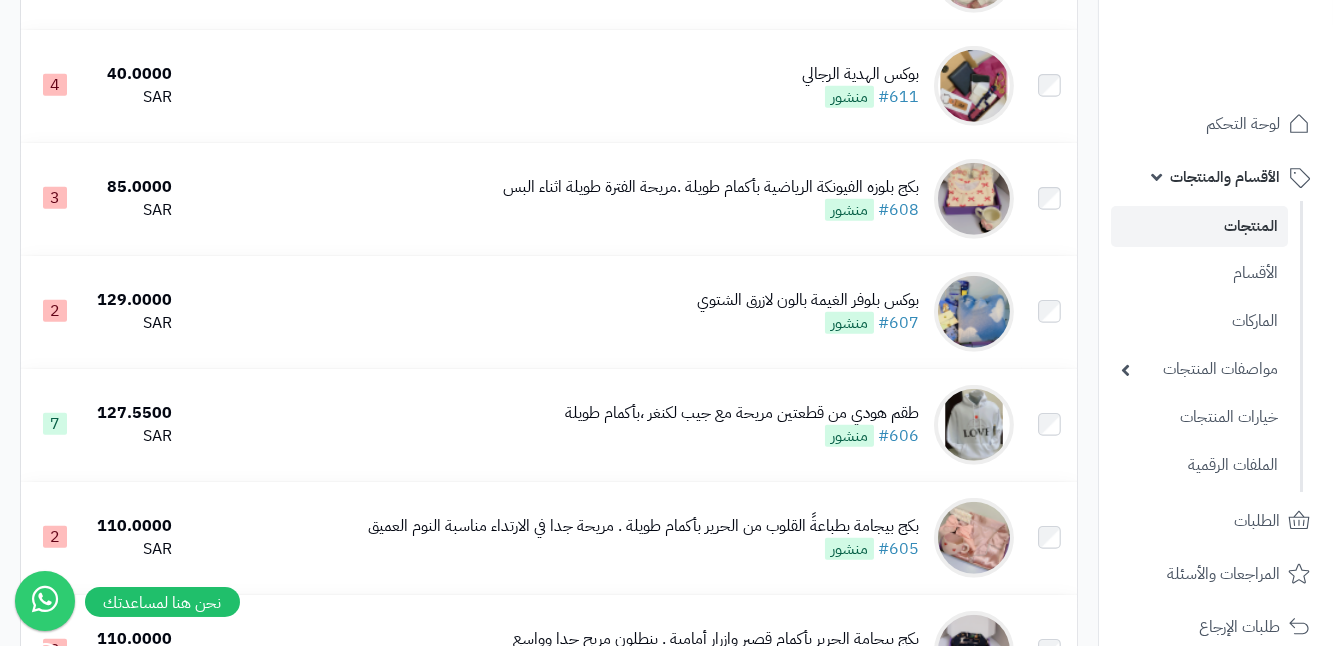 scroll, scrollTop: 2000, scrollLeft: 0, axis: vertical 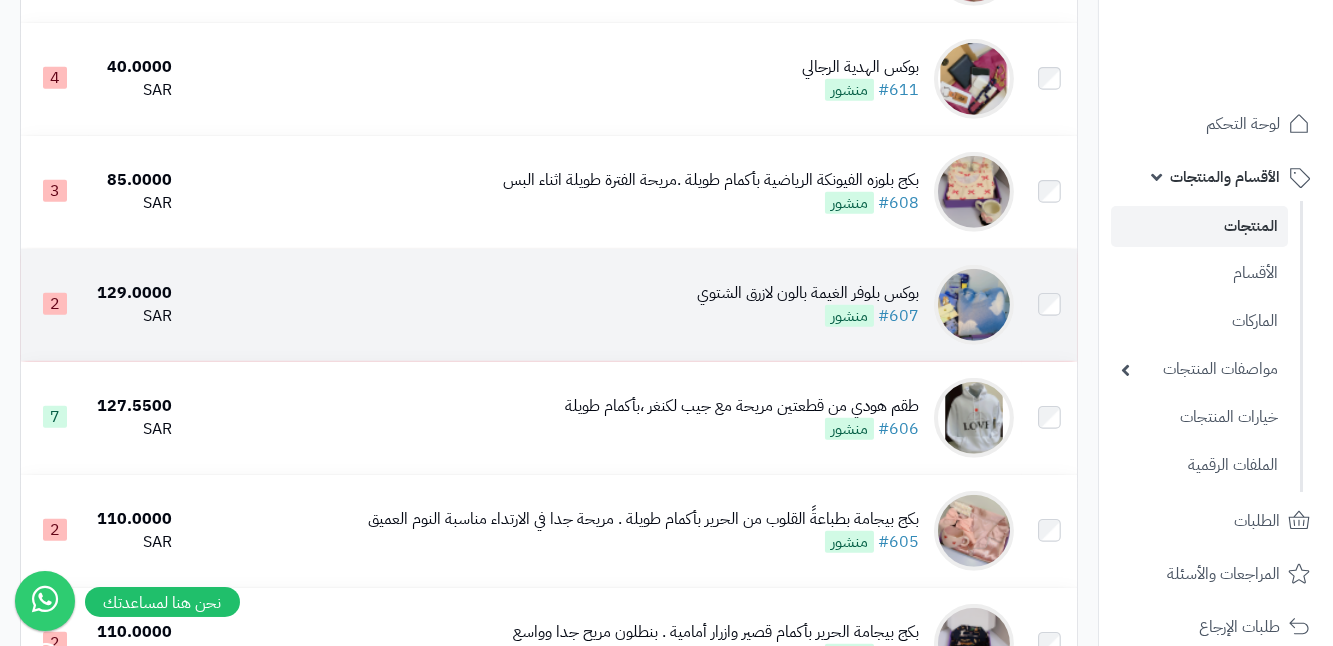 click at bounding box center (974, 305) 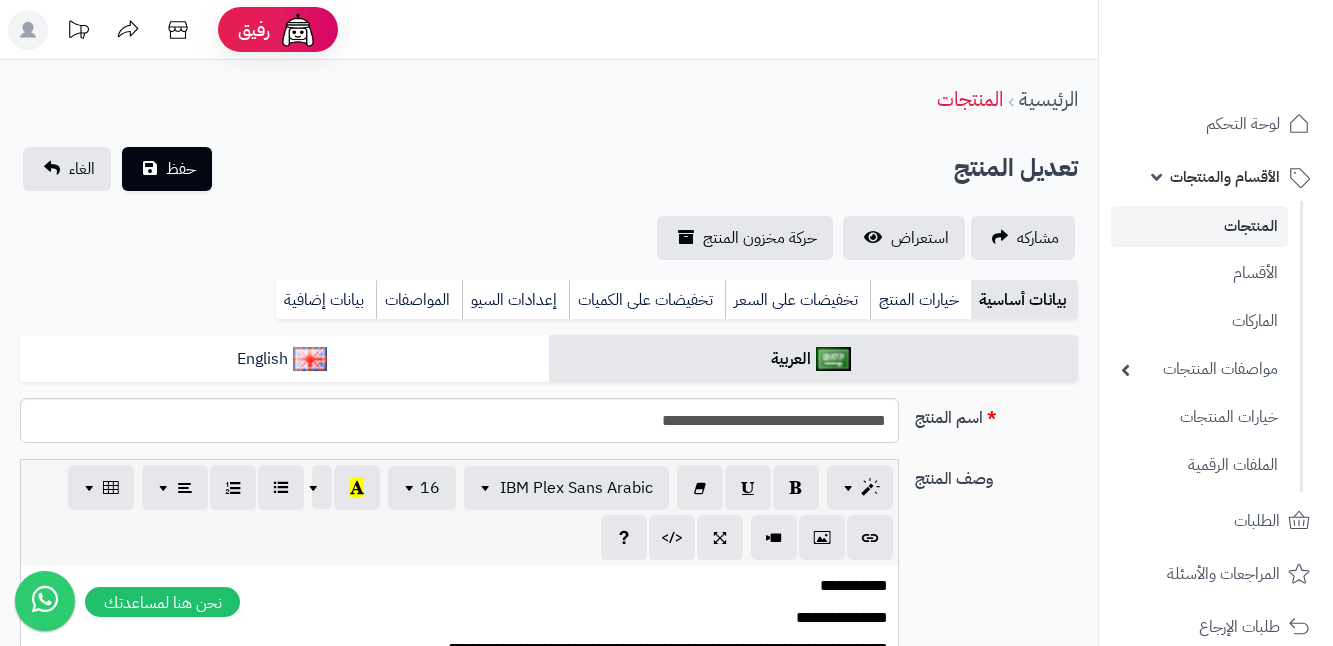 scroll, scrollTop: 0, scrollLeft: 0, axis: both 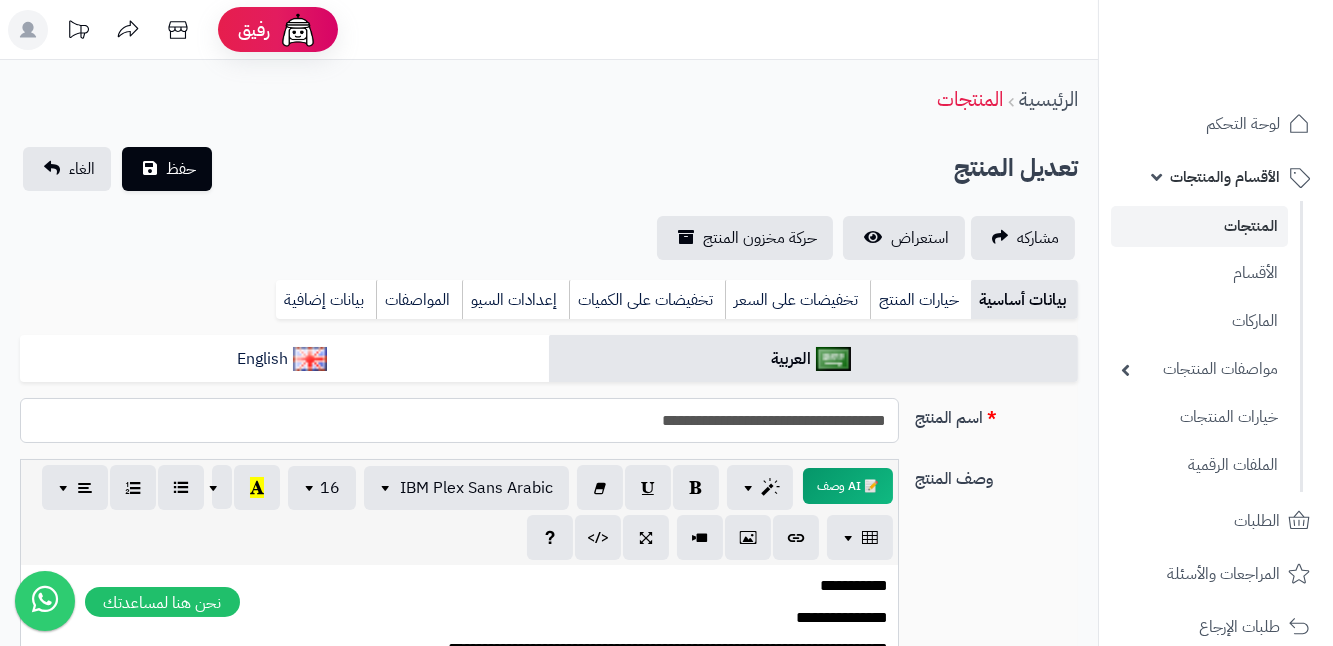 drag, startPoint x: 849, startPoint y: 424, endPoint x: 900, endPoint y: 422, distance: 51.0392 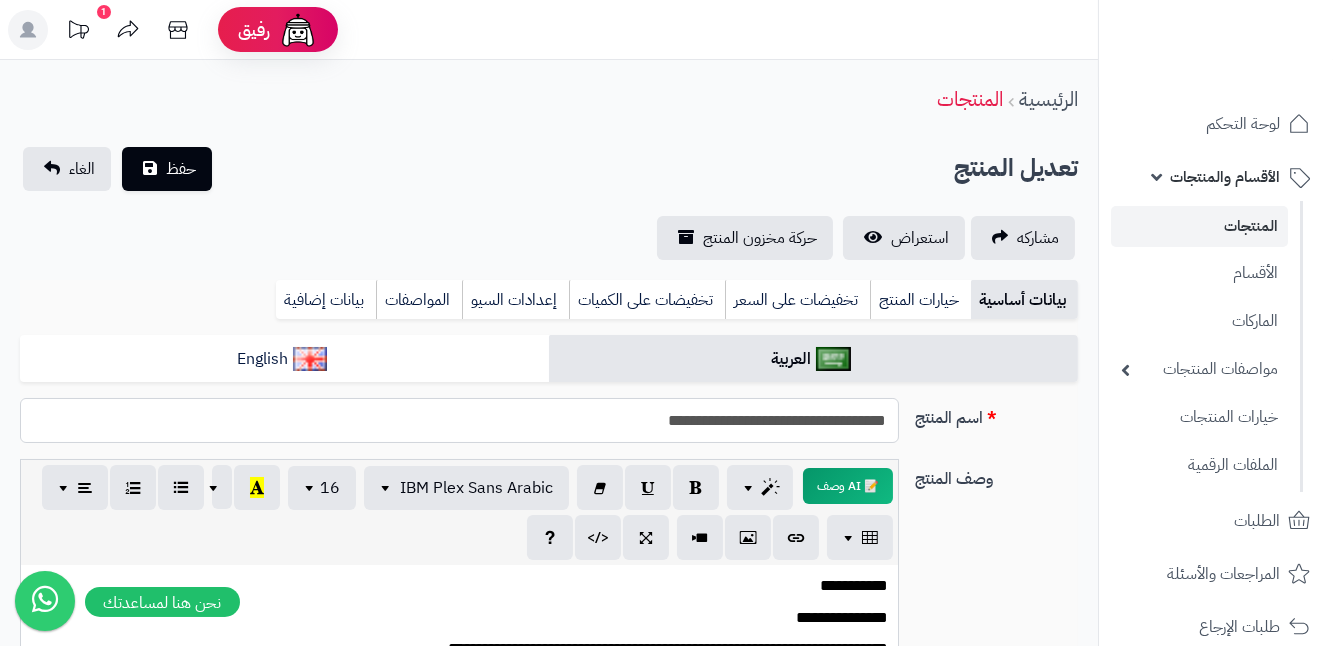 click on "**********" at bounding box center [459, 420] 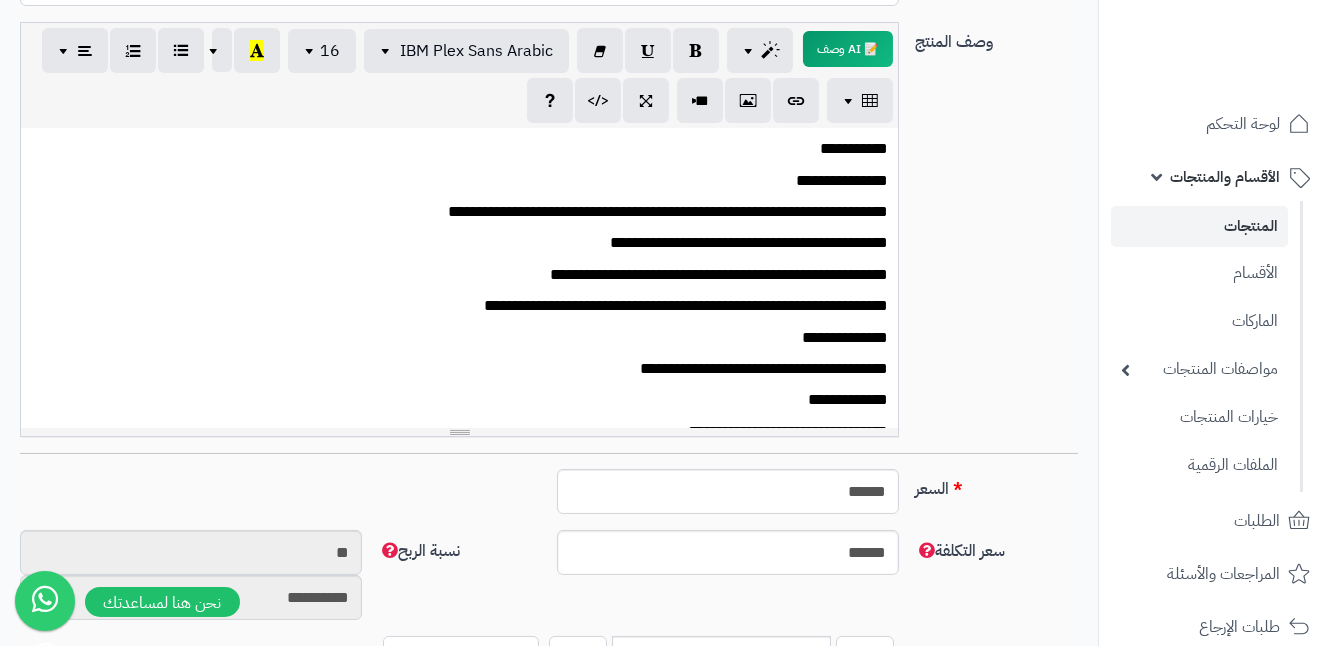scroll, scrollTop: 363, scrollLeft: 0, axis: vertical 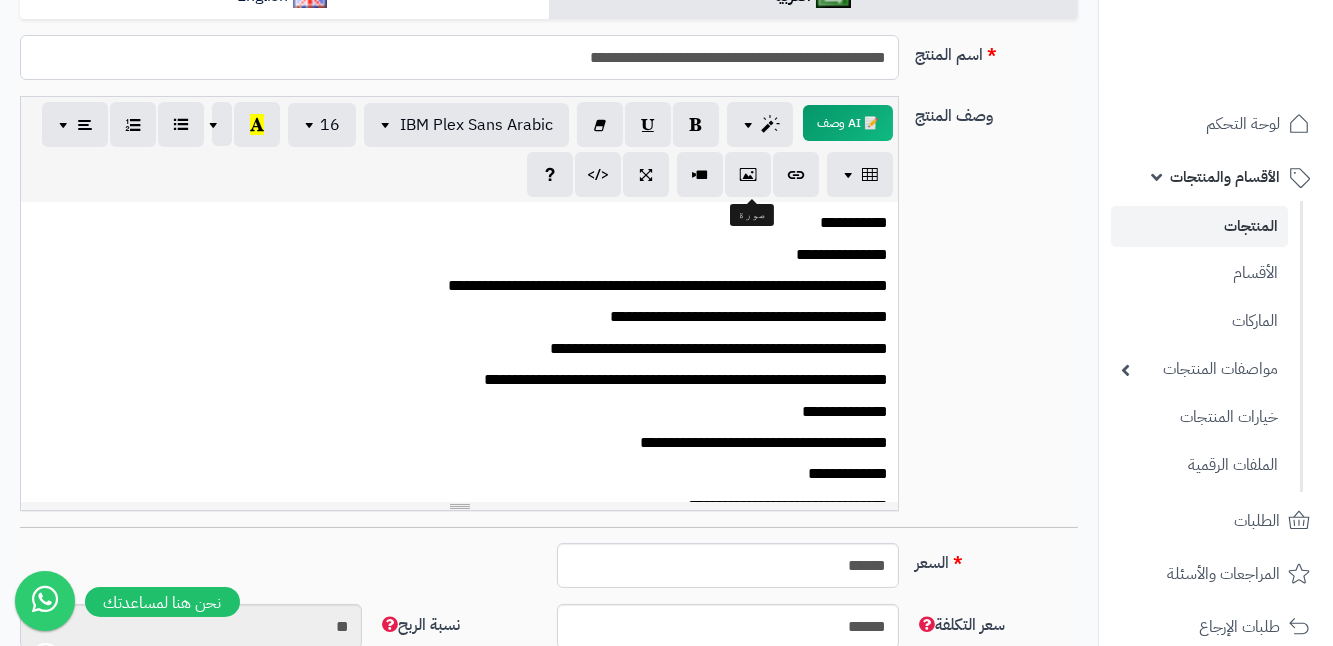 type on "**********" 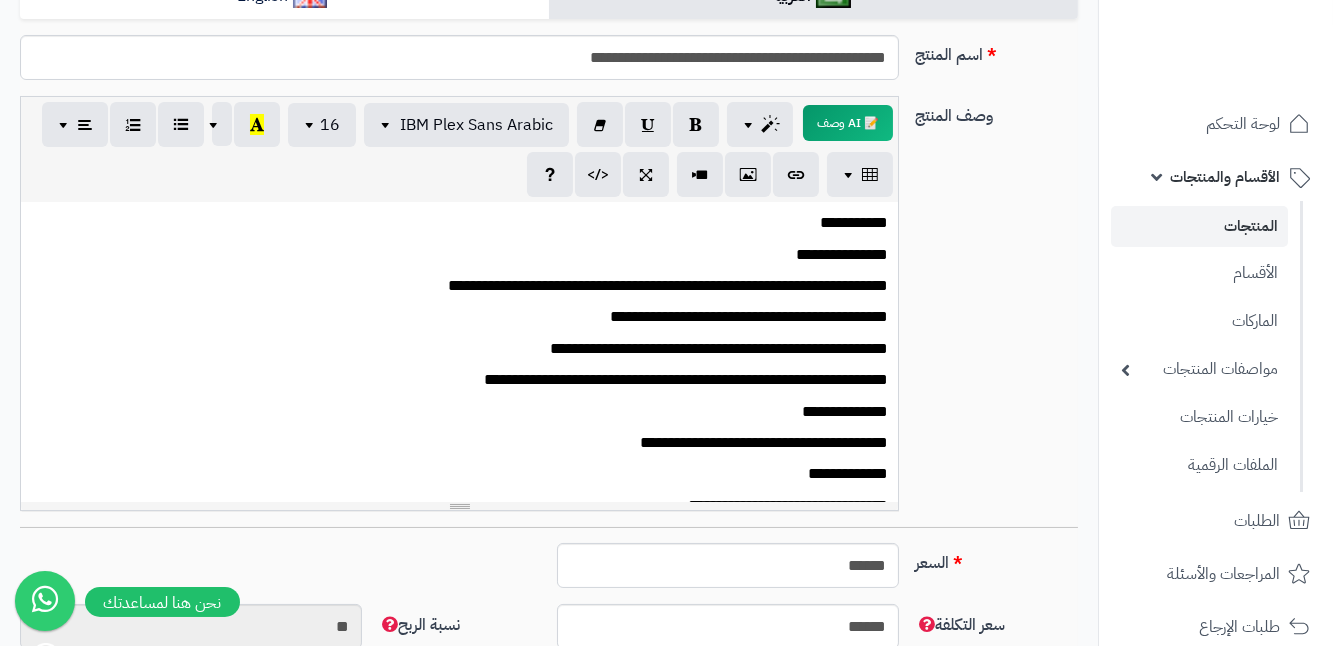 click on "**********" at bounding box center (459, 352) 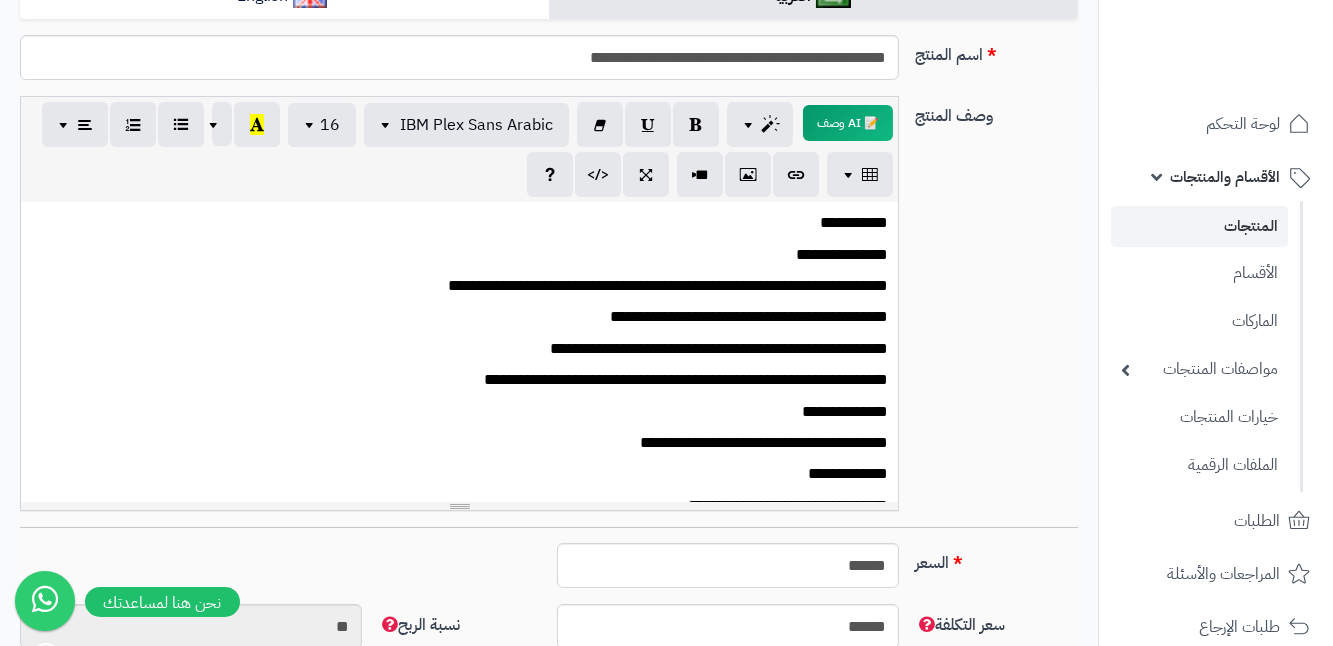 drag, startPoint x: 734, startPoint y: 230, endPoint x: 898, endPoint y: 261, distance: 166.90416 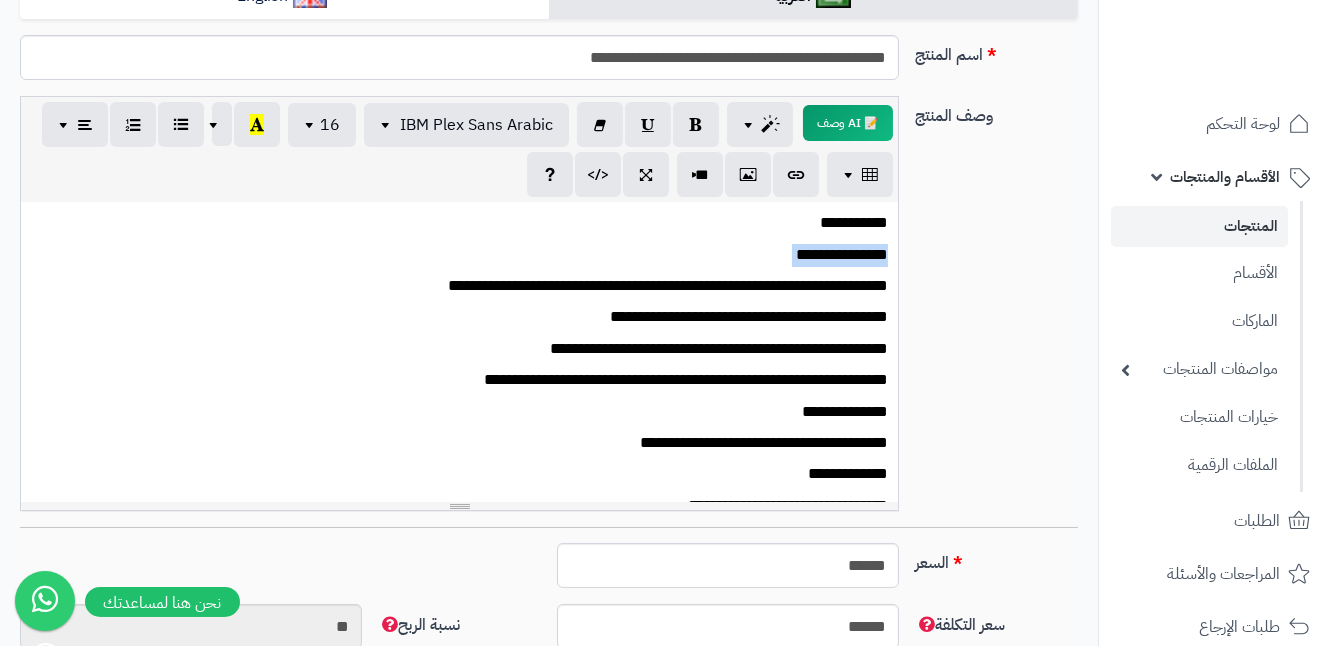 drag, startPoint x: 736, startPoint y: 250, endPoint x: 892, endPoint y: 260, distance: 156.32019 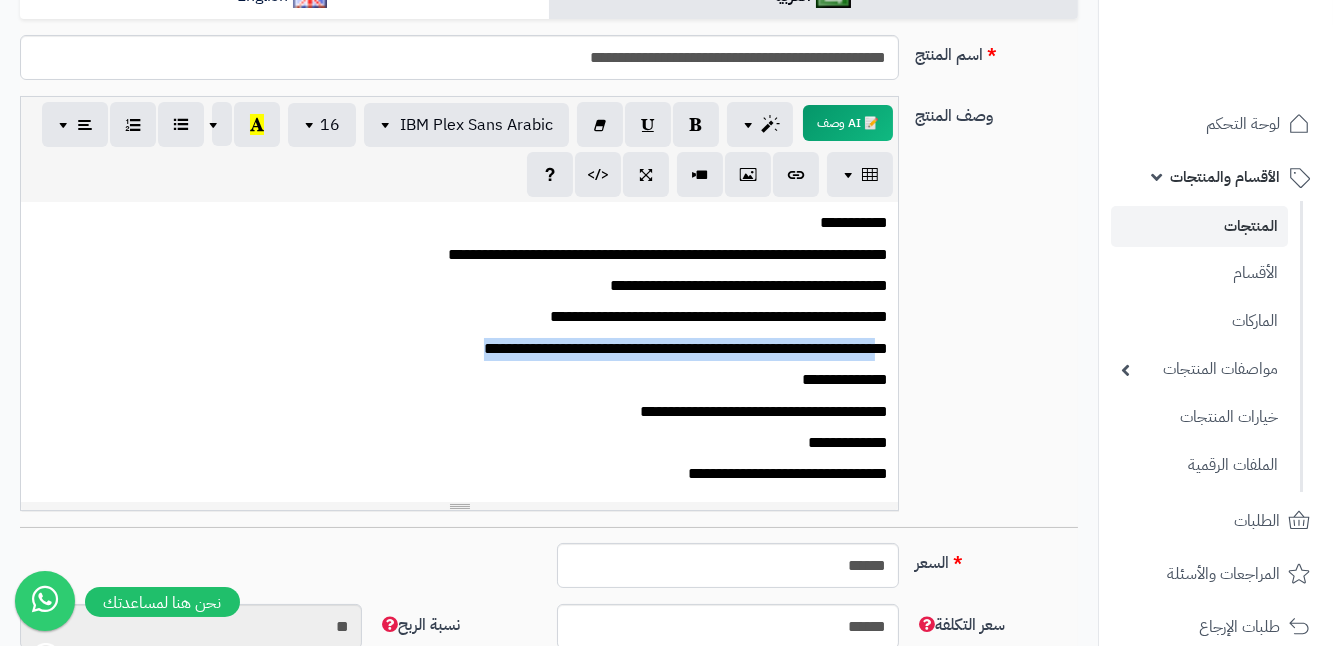 drag, startPoint x: 405, startPoint y: 354, endPoint x: 878, endPoint y: 350, distance: 473.0169 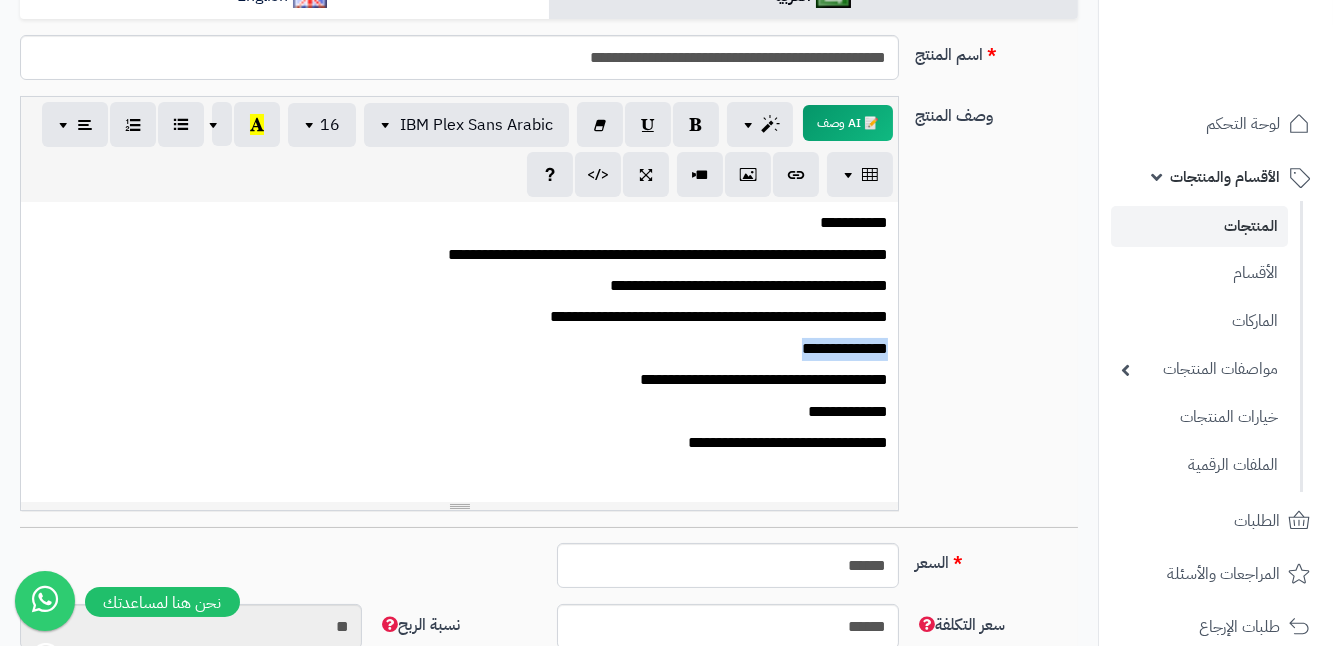 drag, startPoint x: 727, startPoint y: 351, endPoint x: 898, endPoint y: 353, distance: 171.01169 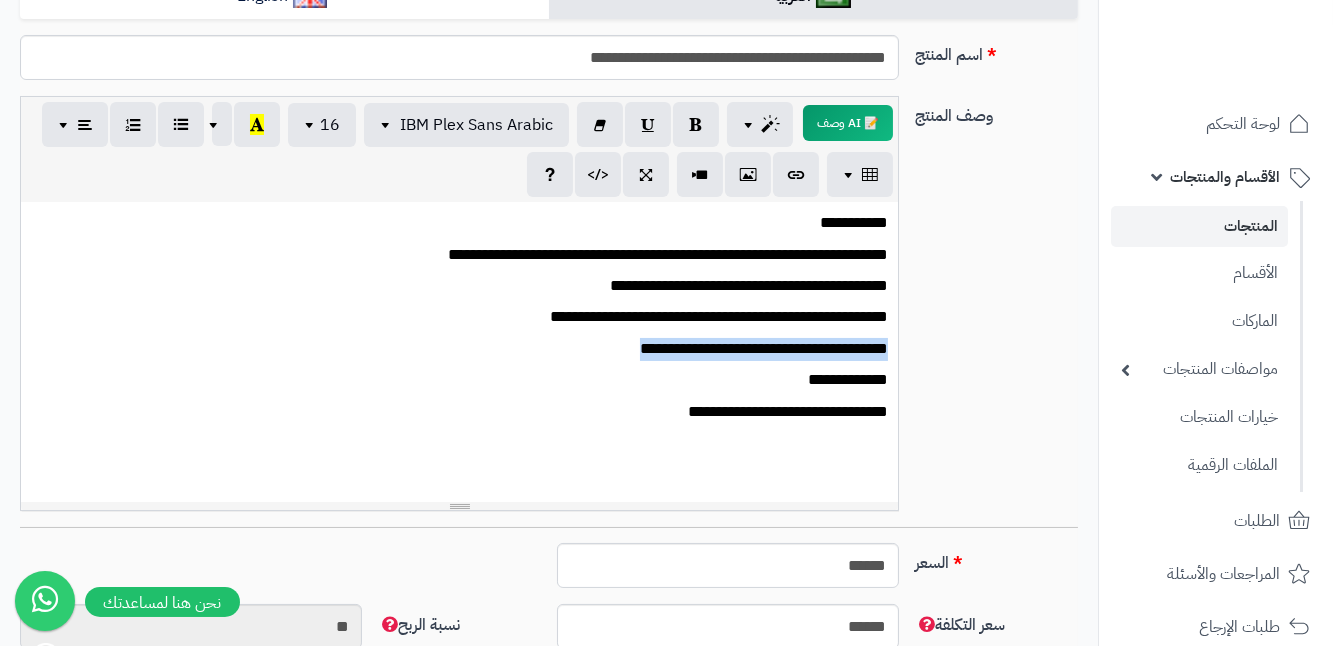 drag, startPoint x: 603, startPoint y: 348, endPoint x: 906, endPoint y: 356, distance: 303.1056 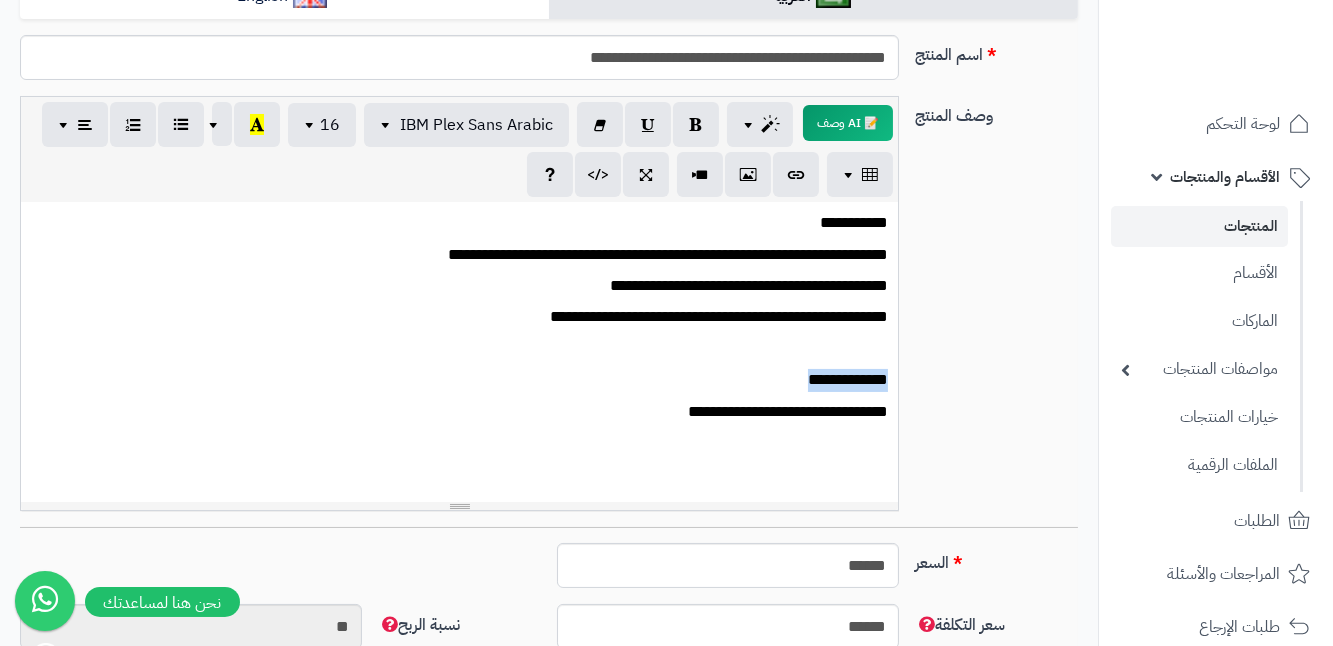 drag, startPoint x: 698, startPoint y: 369, endPoint x: 902, endPoint y: 379, distance: 204.24495 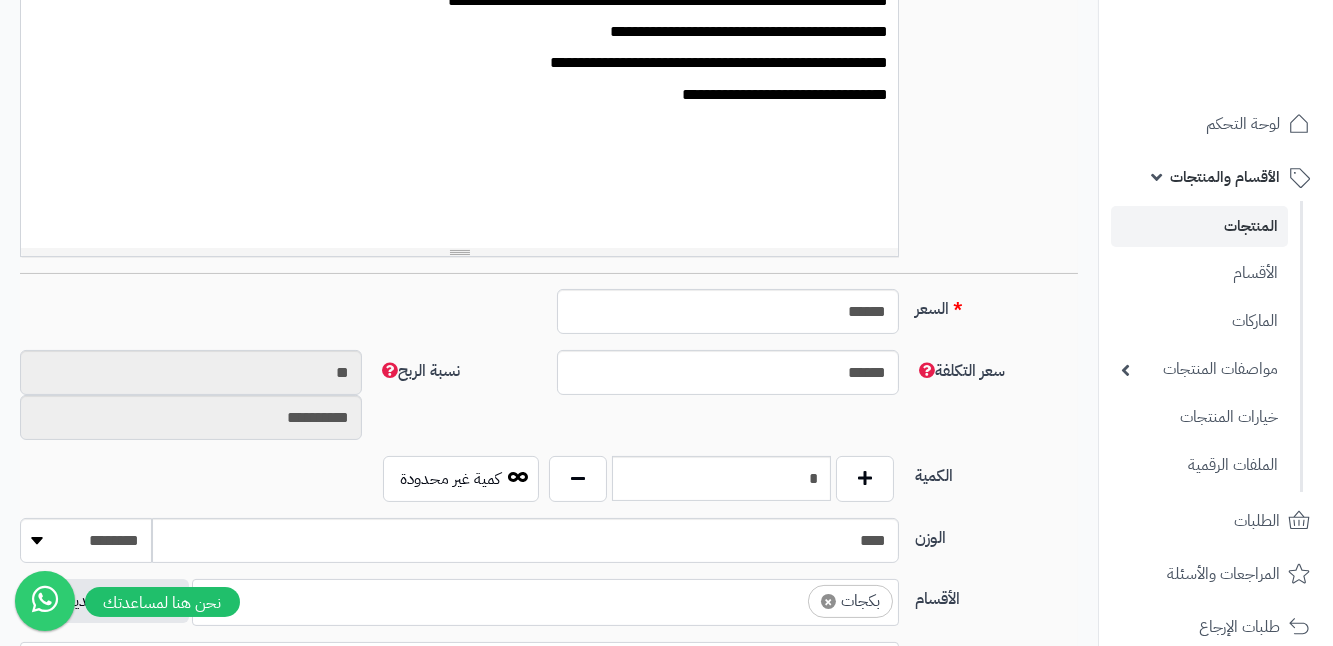 scroll, scrollTop: 636, scrollLeft: 0, axis: vertical 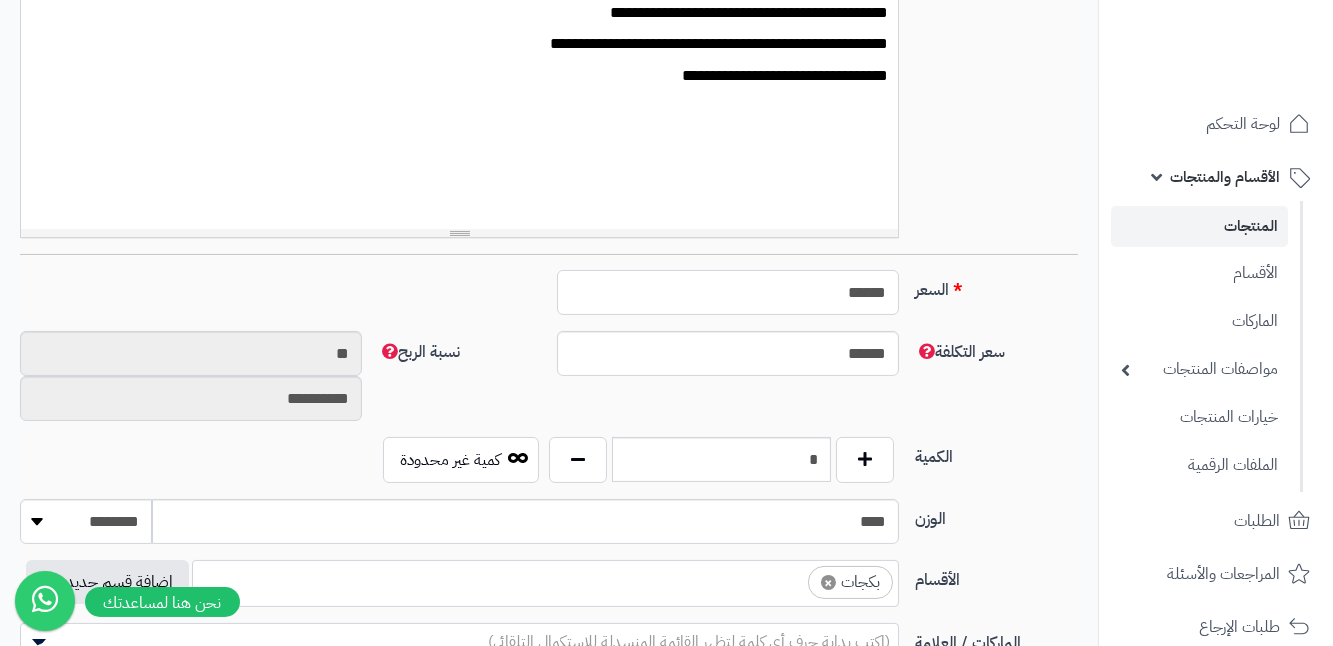 click on "******" at bounding box center (728, 292) 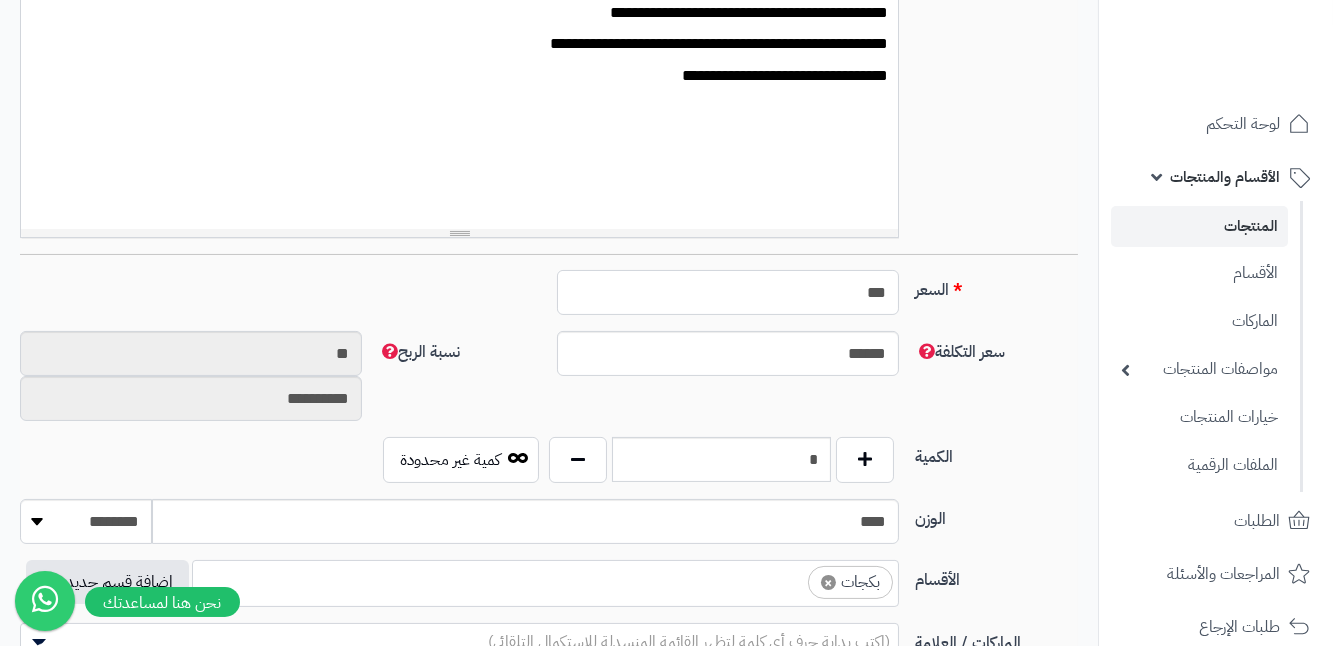 type on "**" 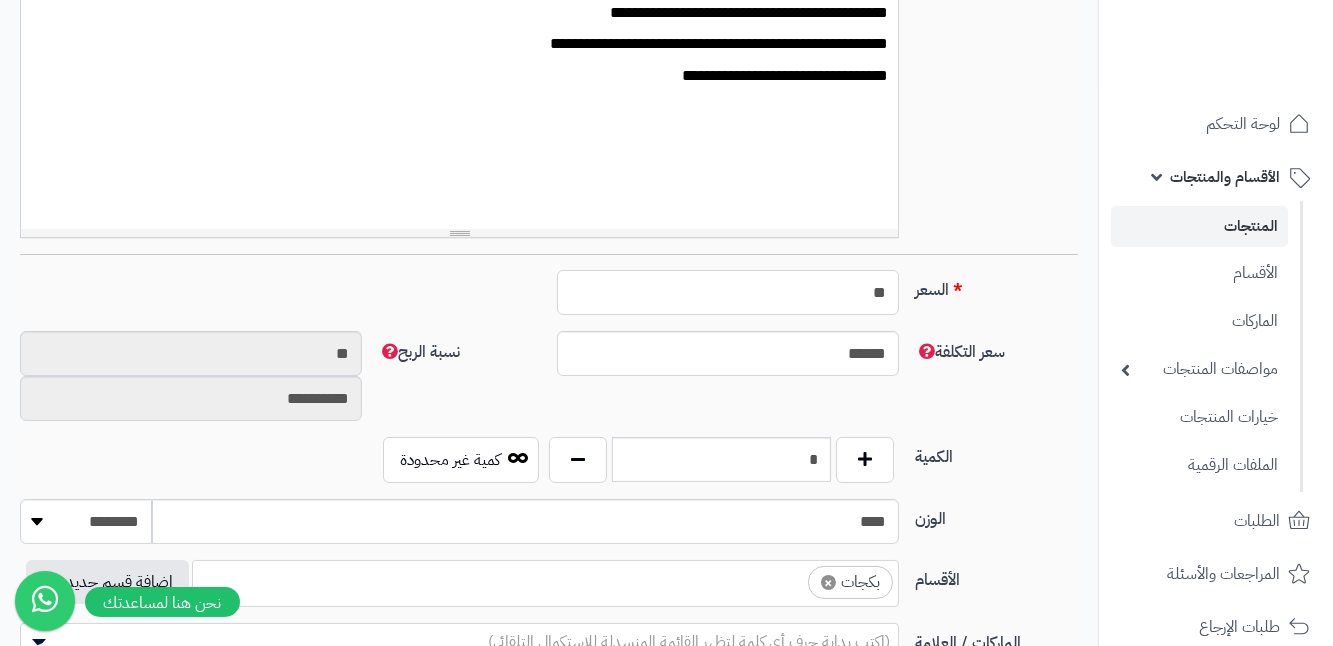 type on "*********" 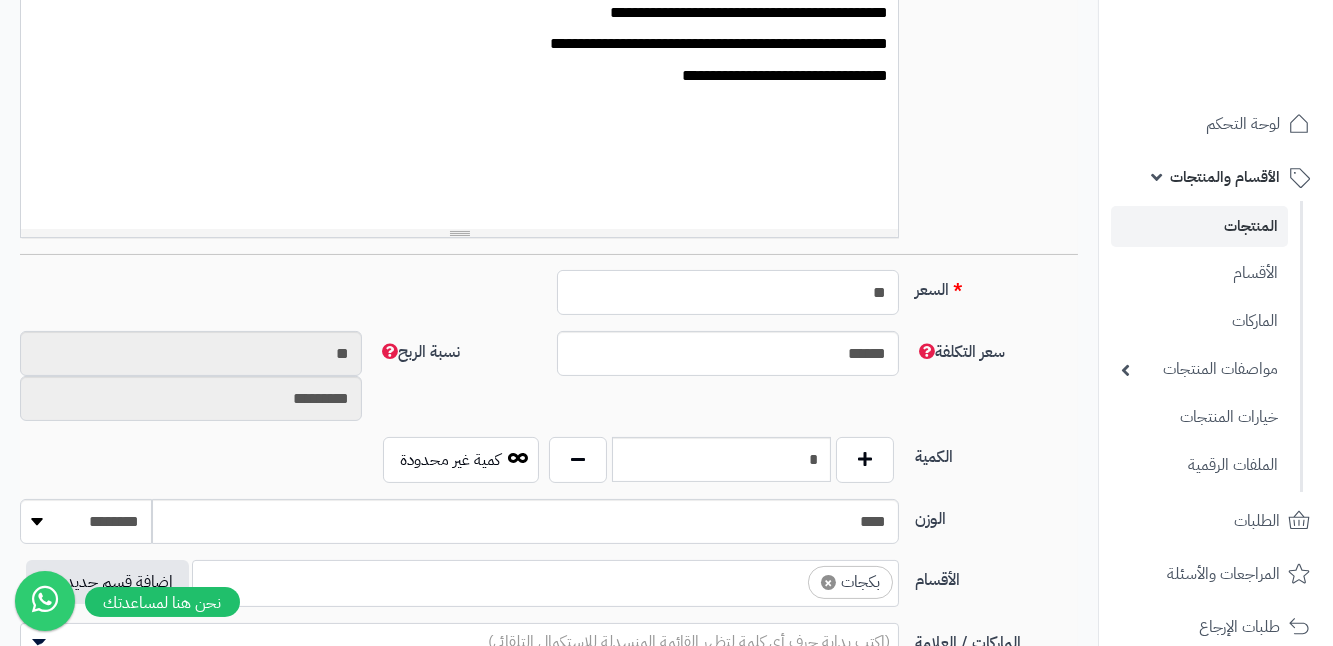 type on "*" 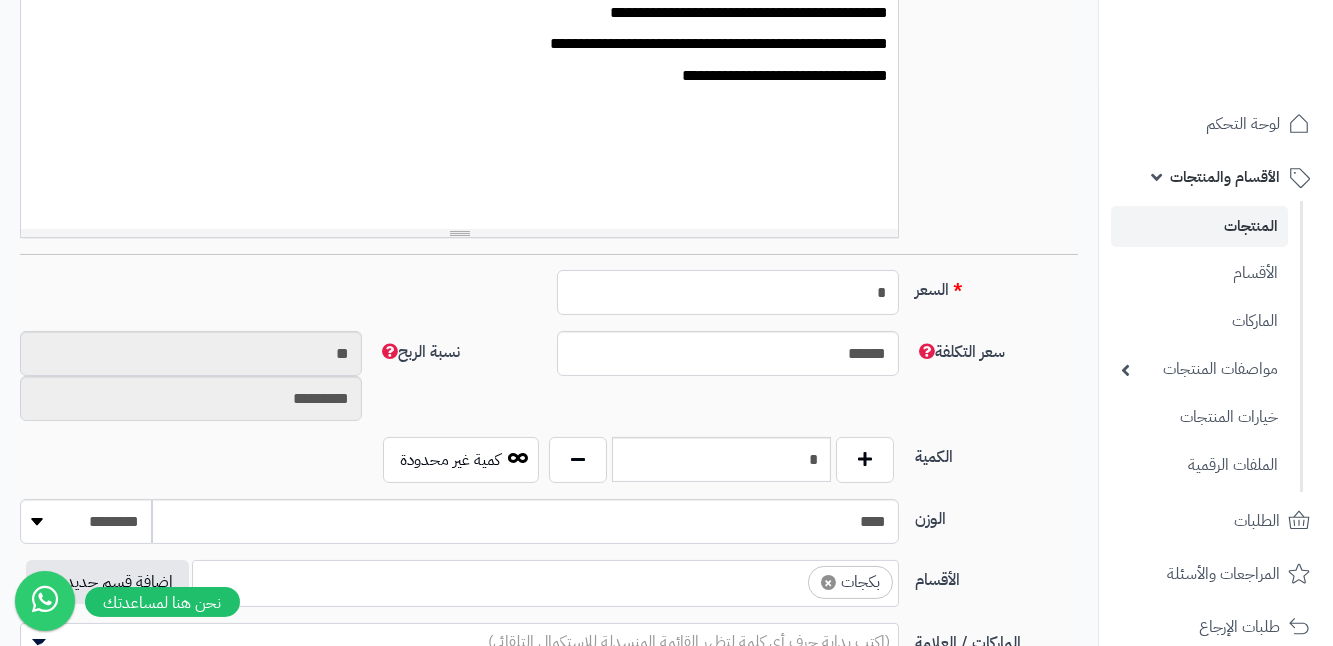 type on "********" 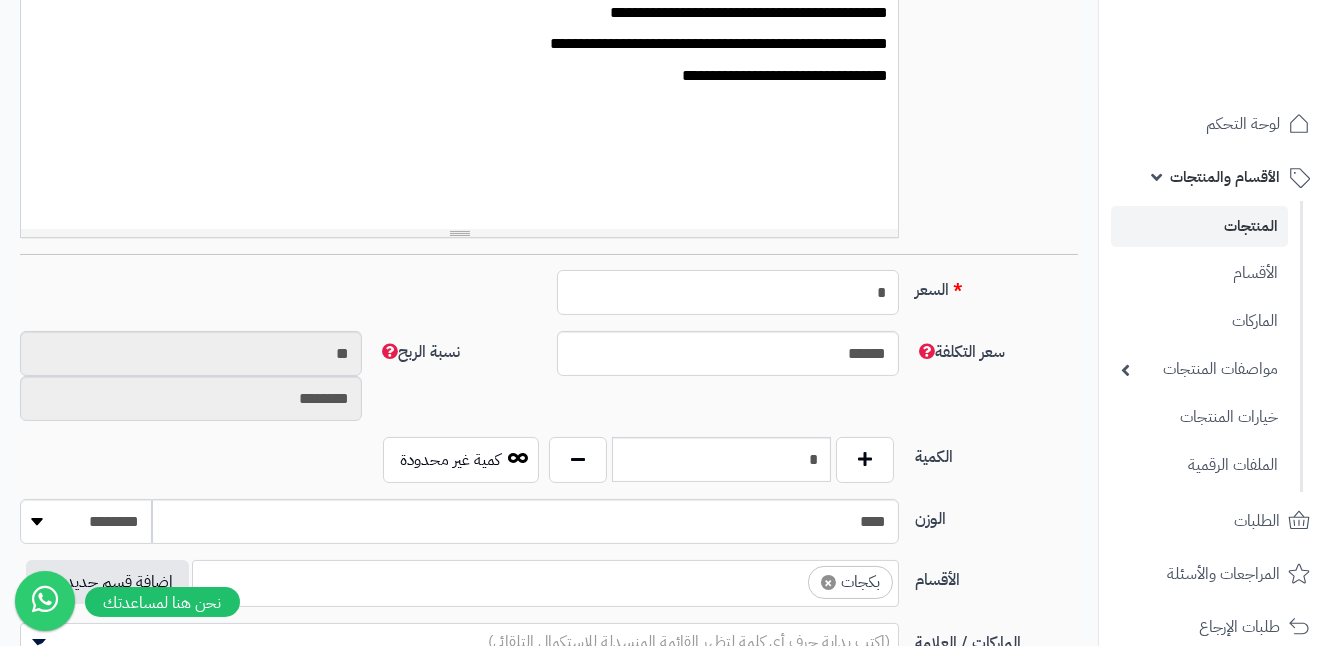 type on "**" 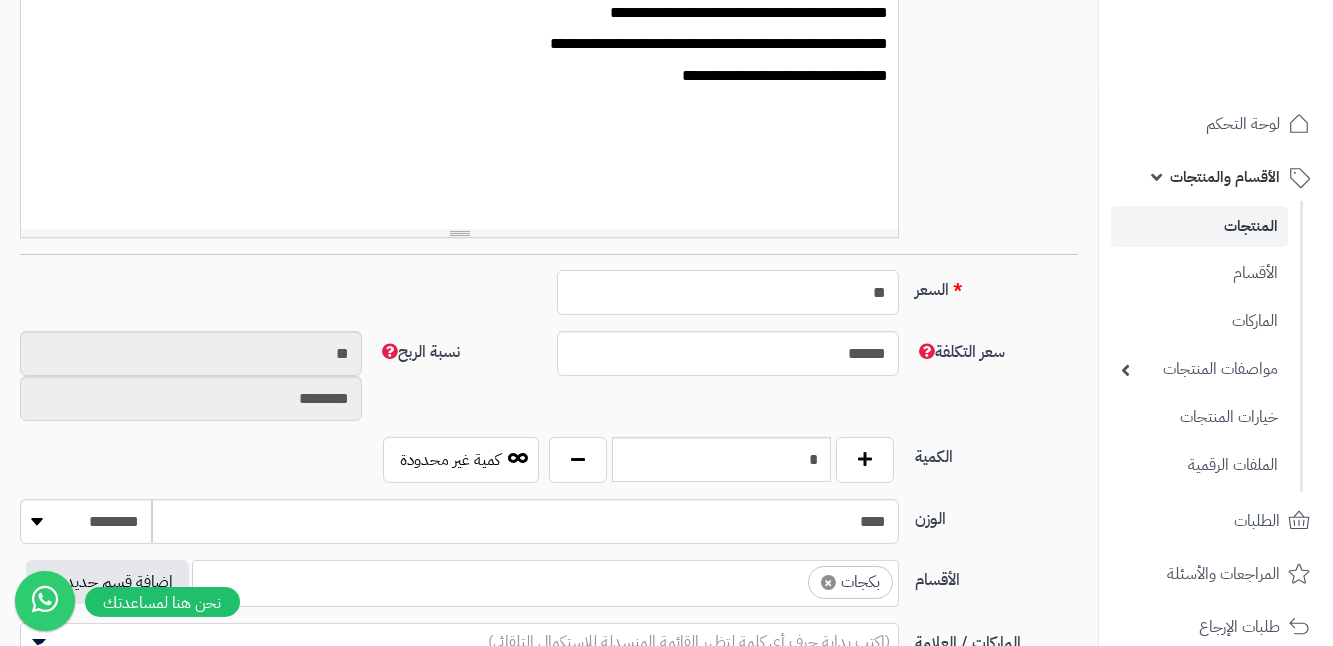 type on "*********" 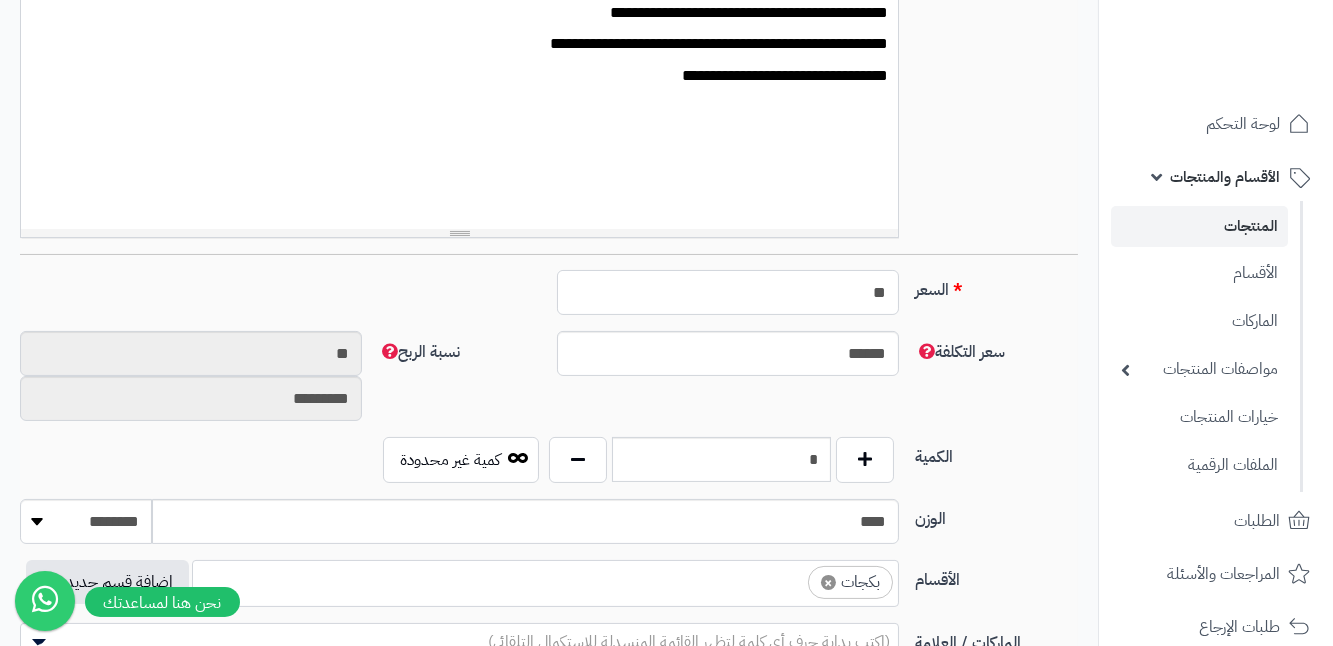 type on "***" 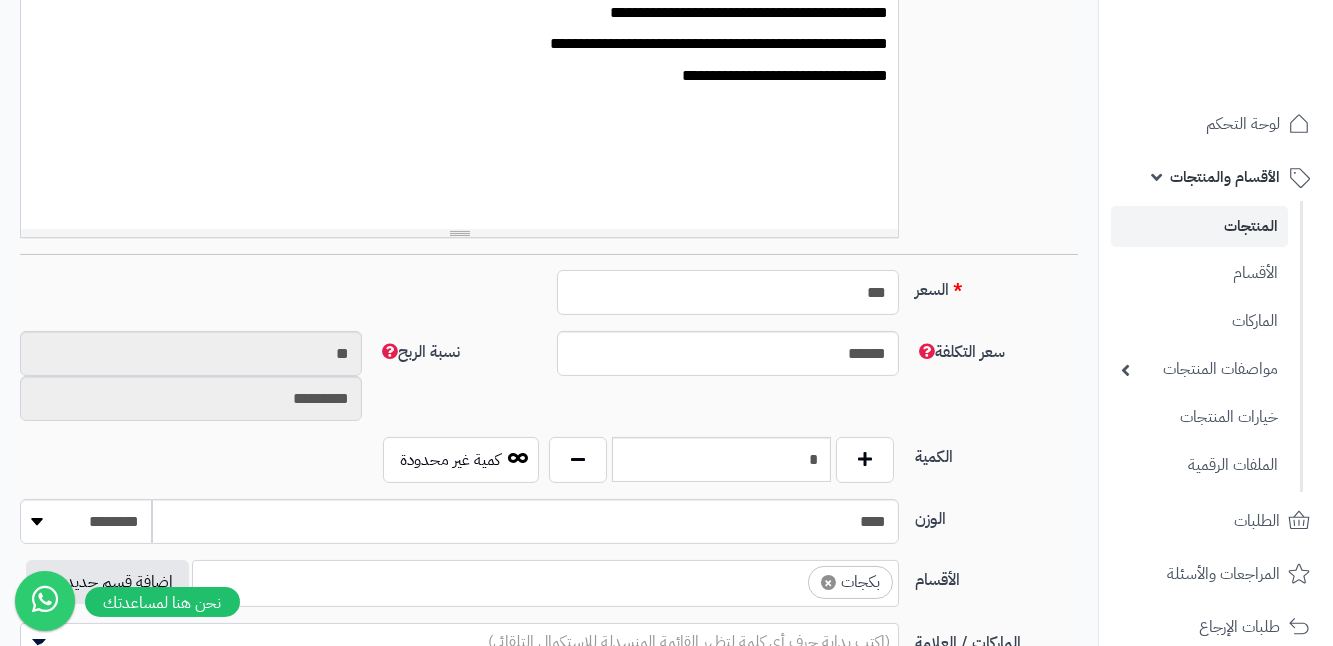 type on "**********" 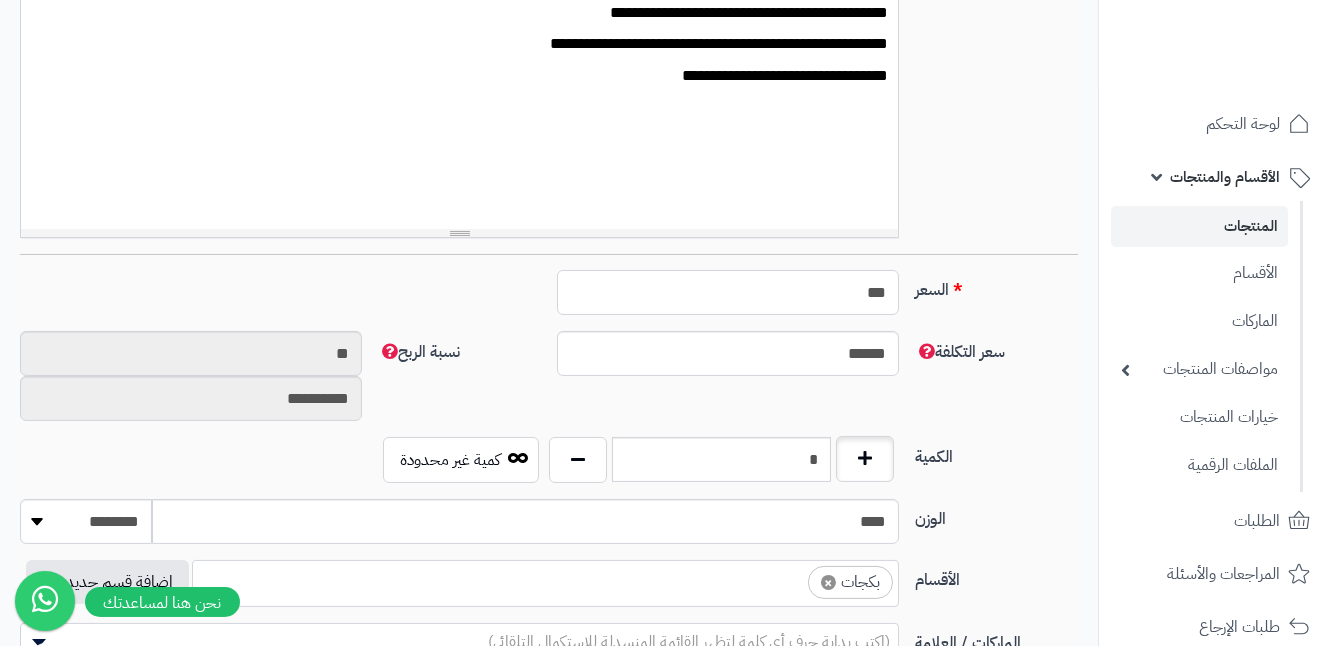 type on "***" 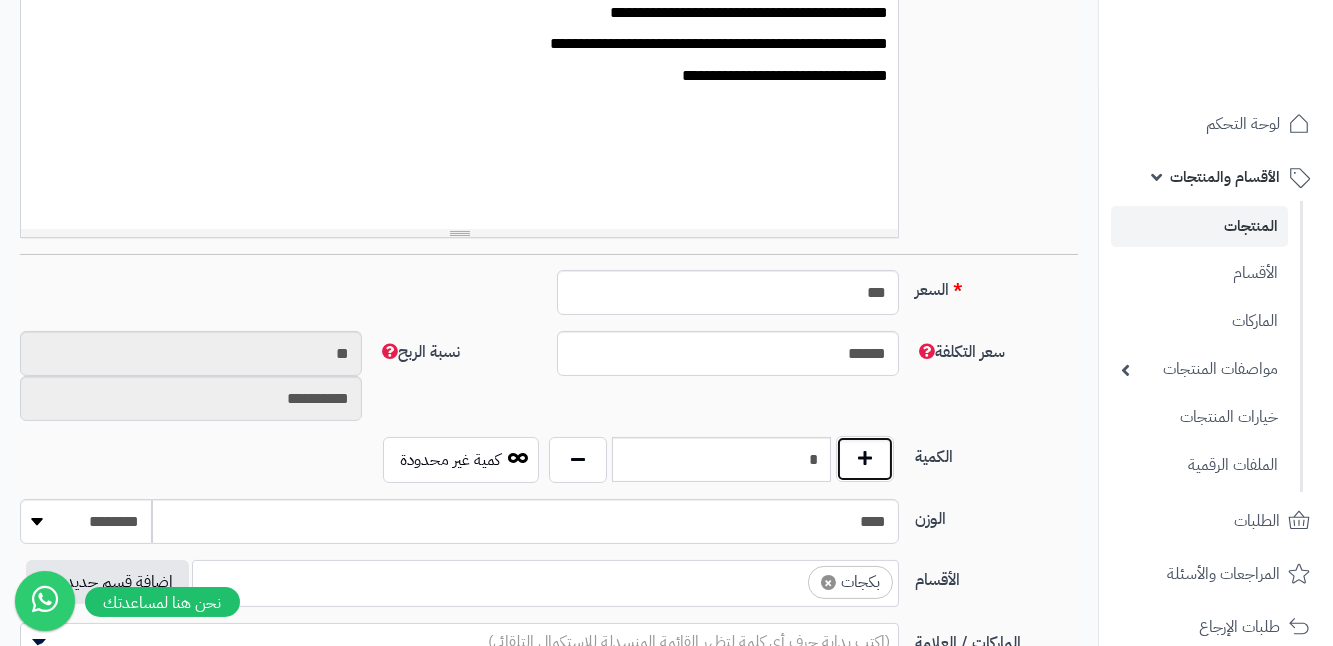 click at bounding box center (865, 459) 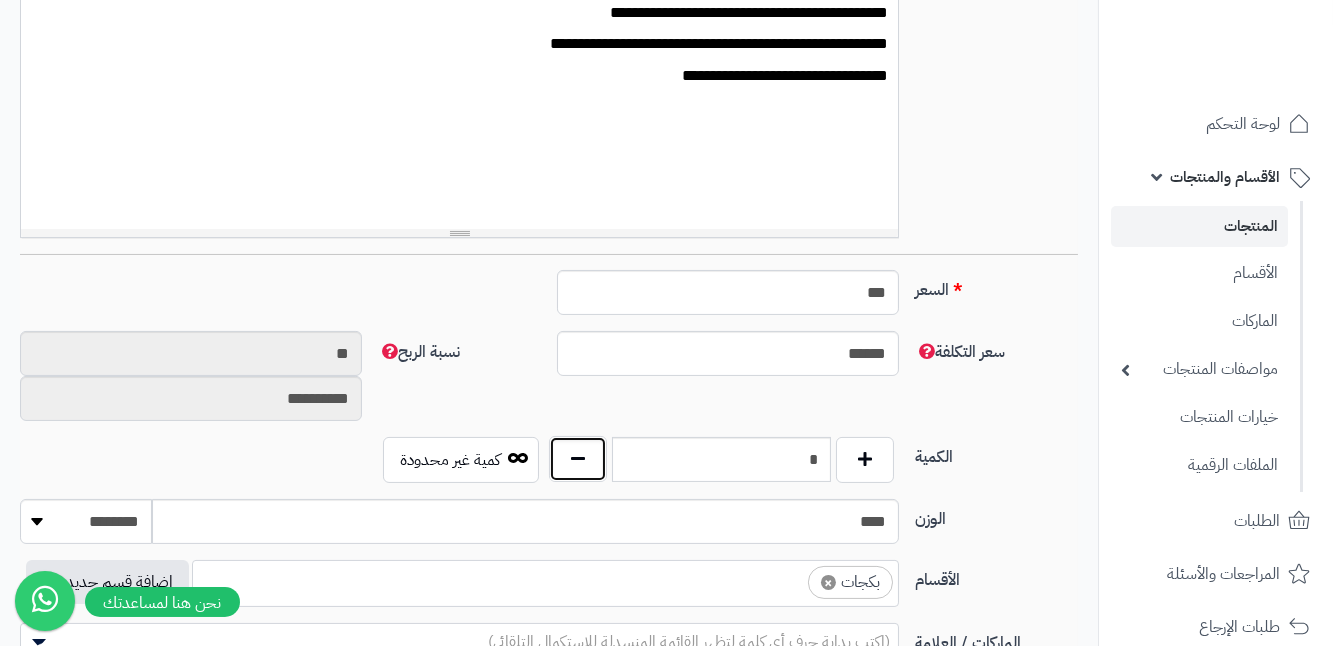 click at bounding box center [578, 459] 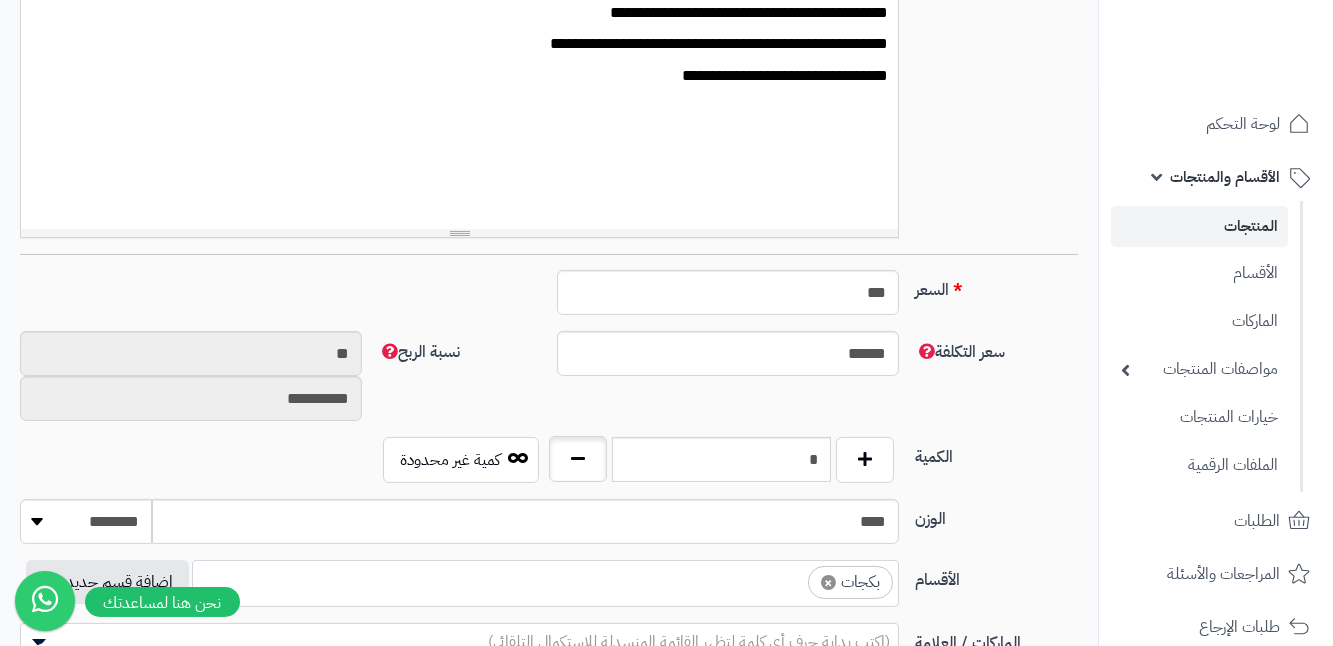 type on "*" 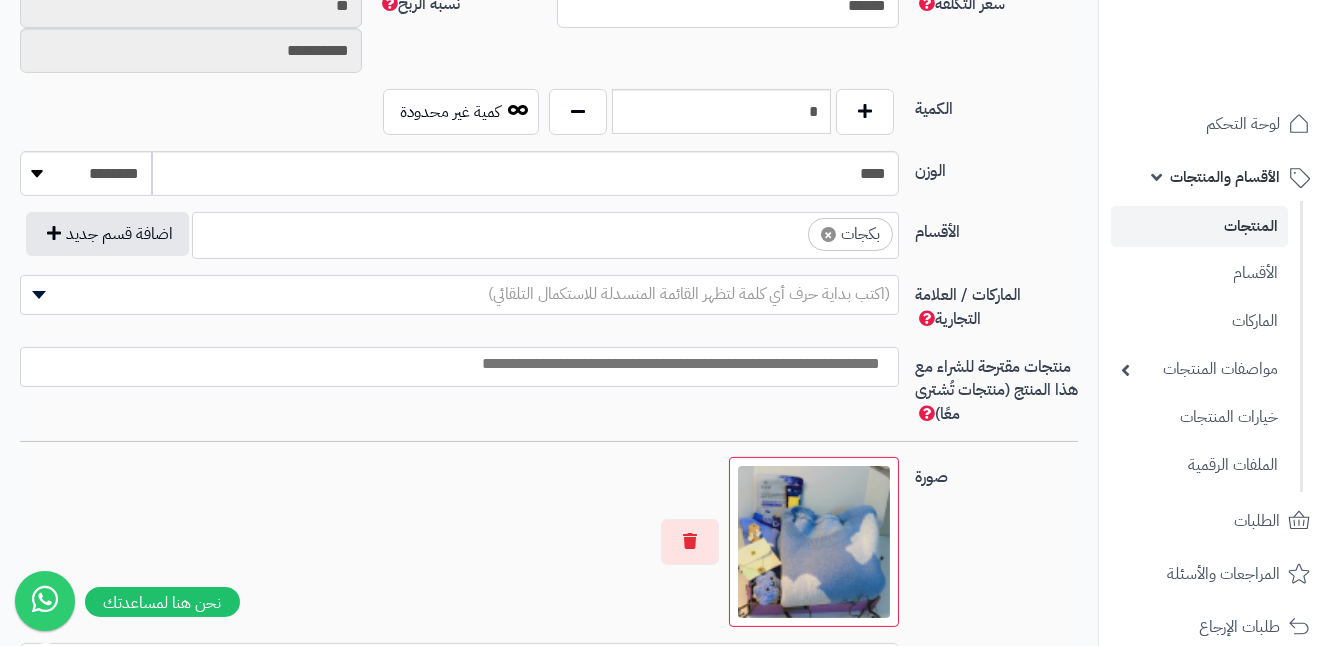scroll, scrollTop: 1000, scrollLeft: 0, axis: vertical 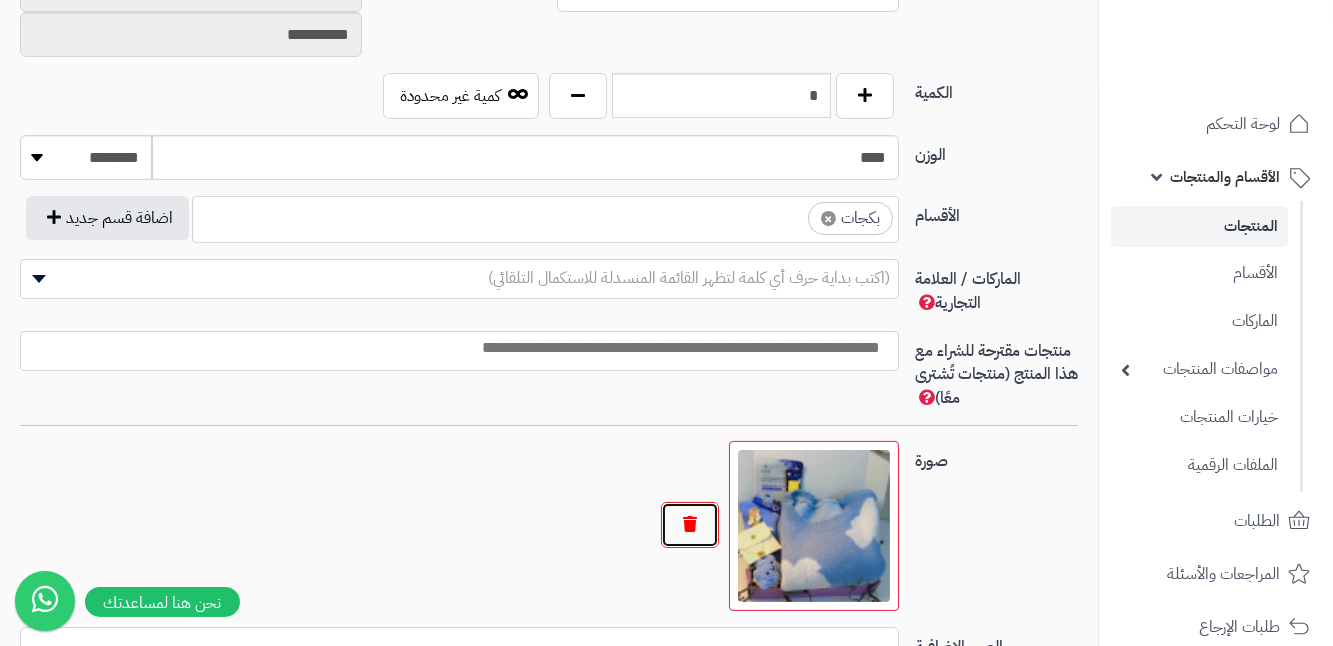 click at bounding box center [690, 525] 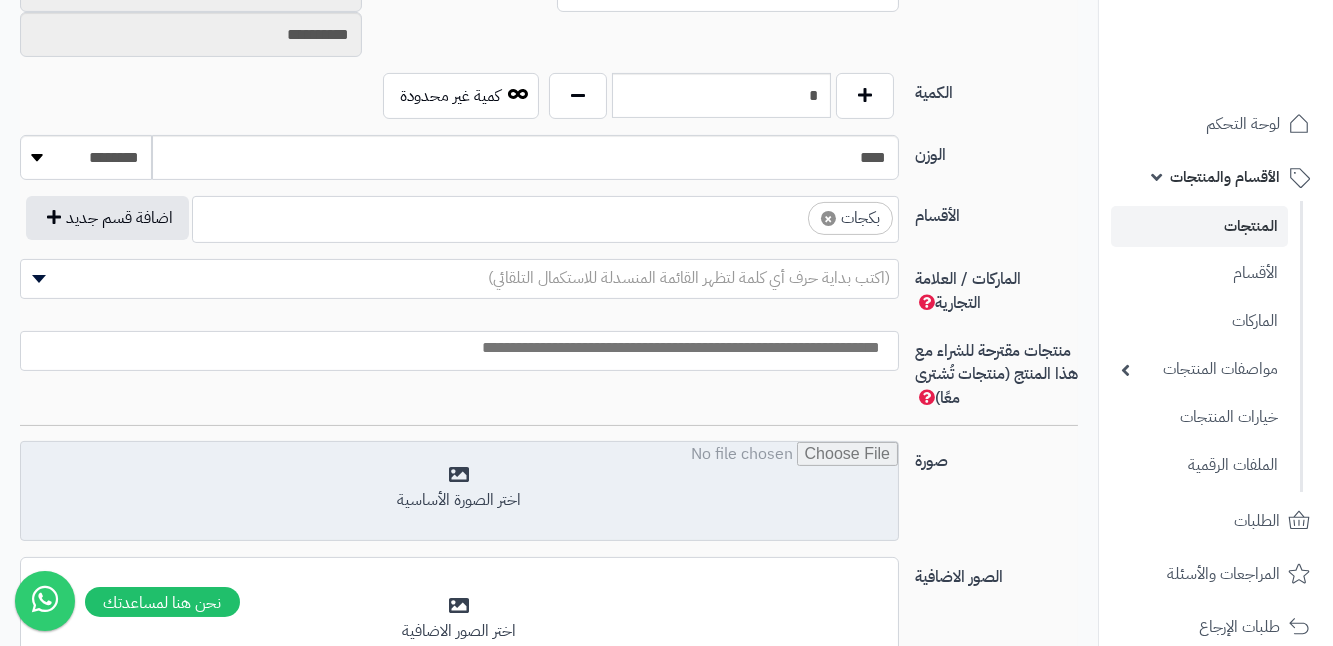 click at bounding box center [459, 492] 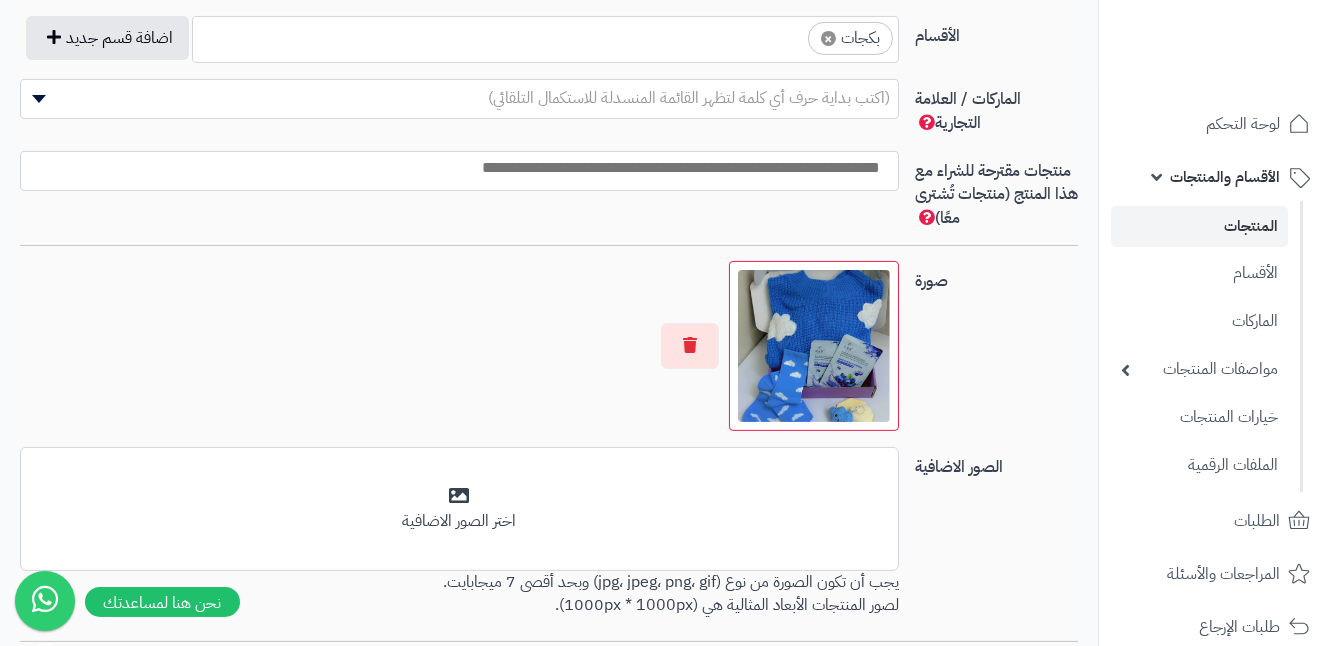 scroll, scrollTop: 1272, scrollLeft: 0, axis: vertical 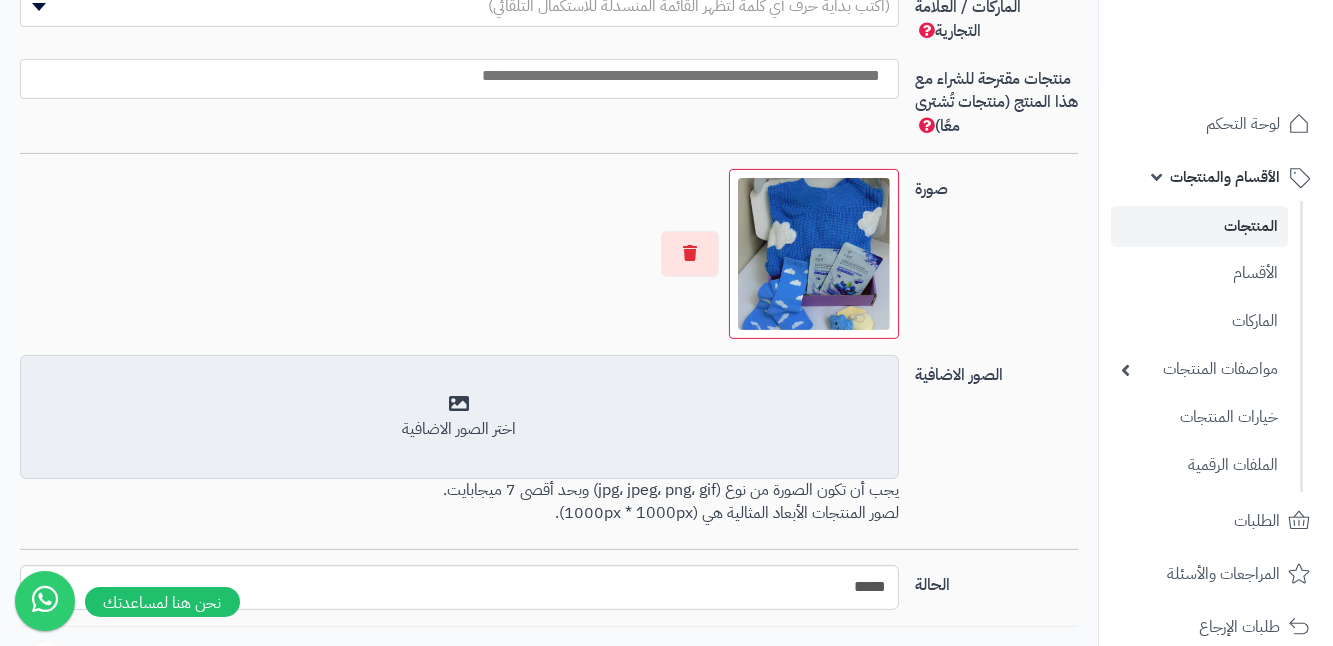 click on "اختر الصور الاضافية" at bounding box center [459, 429] 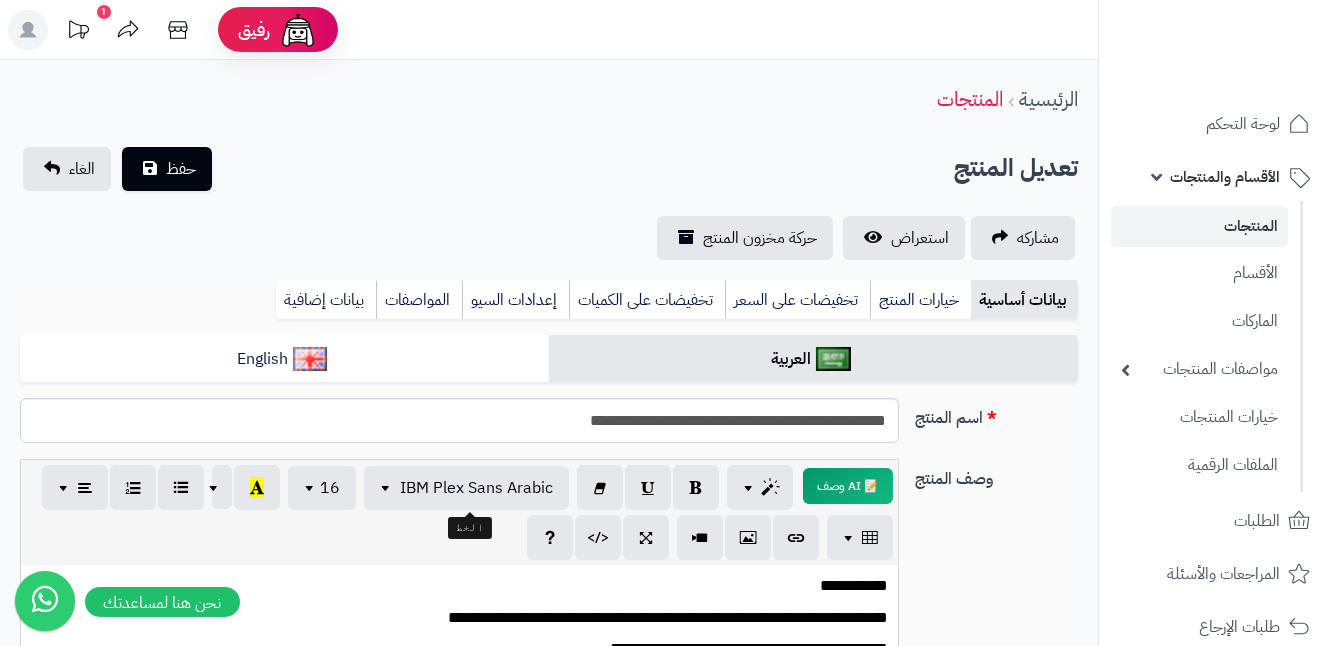 scroll, scrollTop: 0, scrollLeft: 0, axis: both 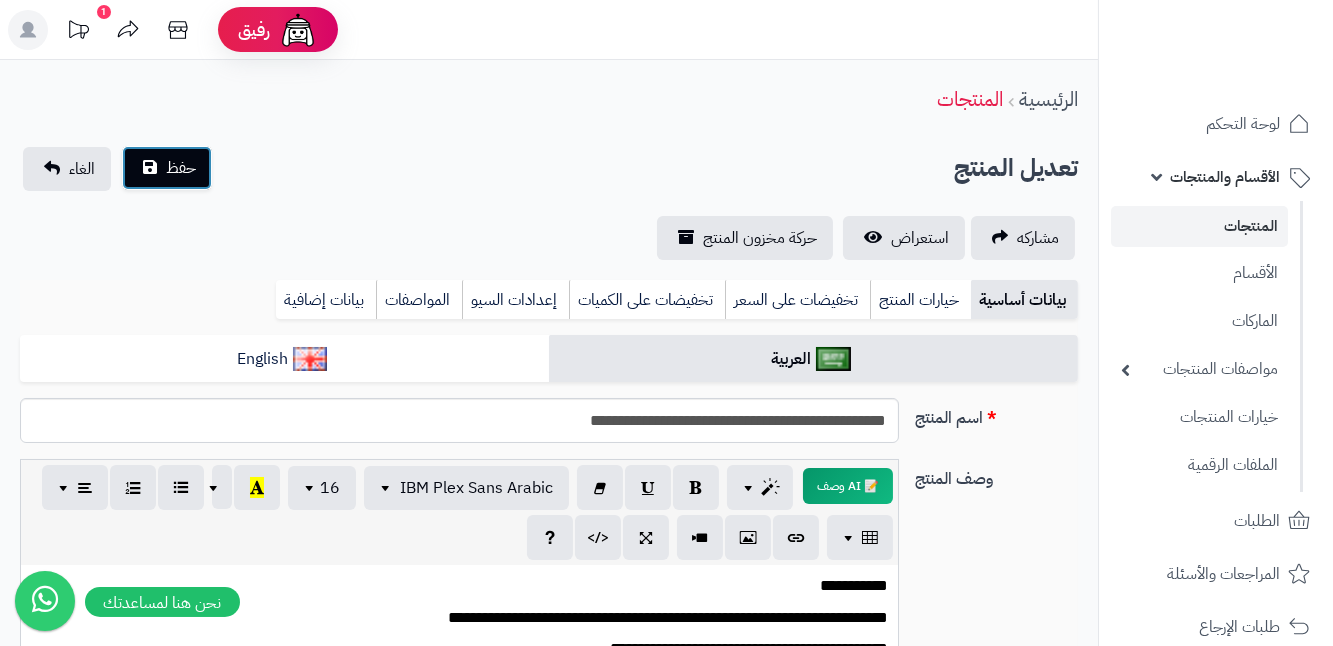 click on "حفظ" at bounding box center [181, 168] 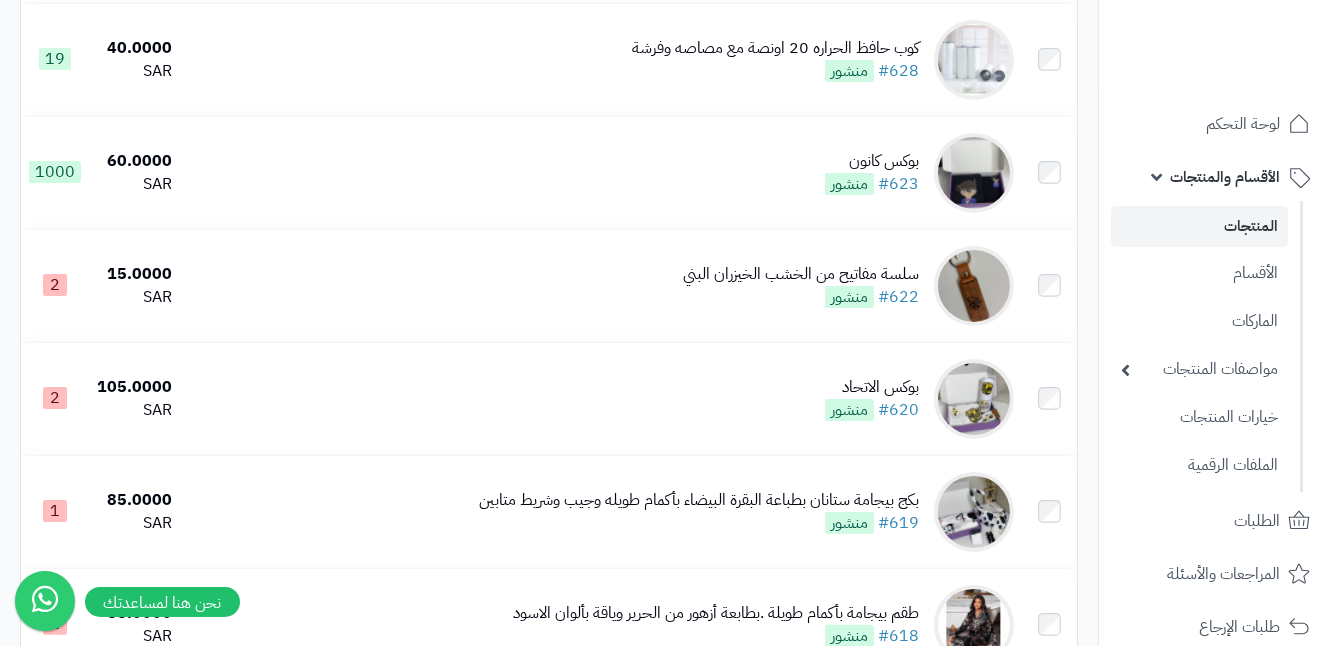 scroll, scrollTop: 1181, scrollLeft: 0, axis: vertical 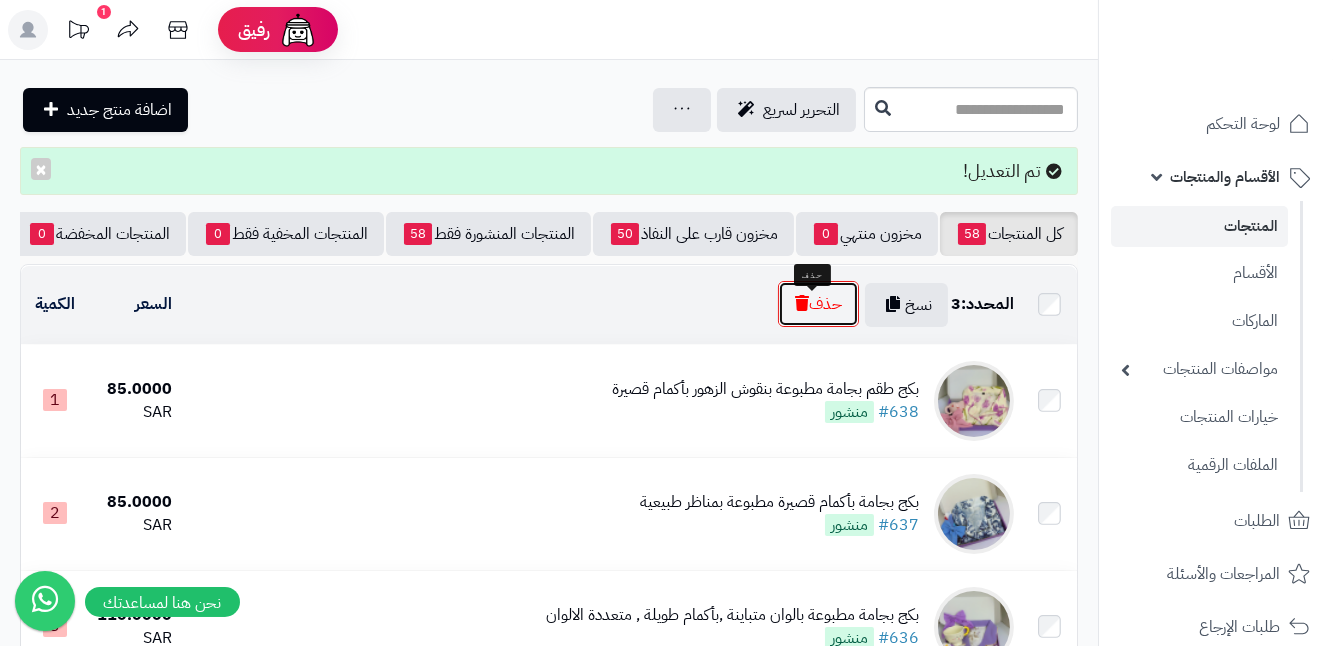 click on "حذف" at bounding box center (818, 304) 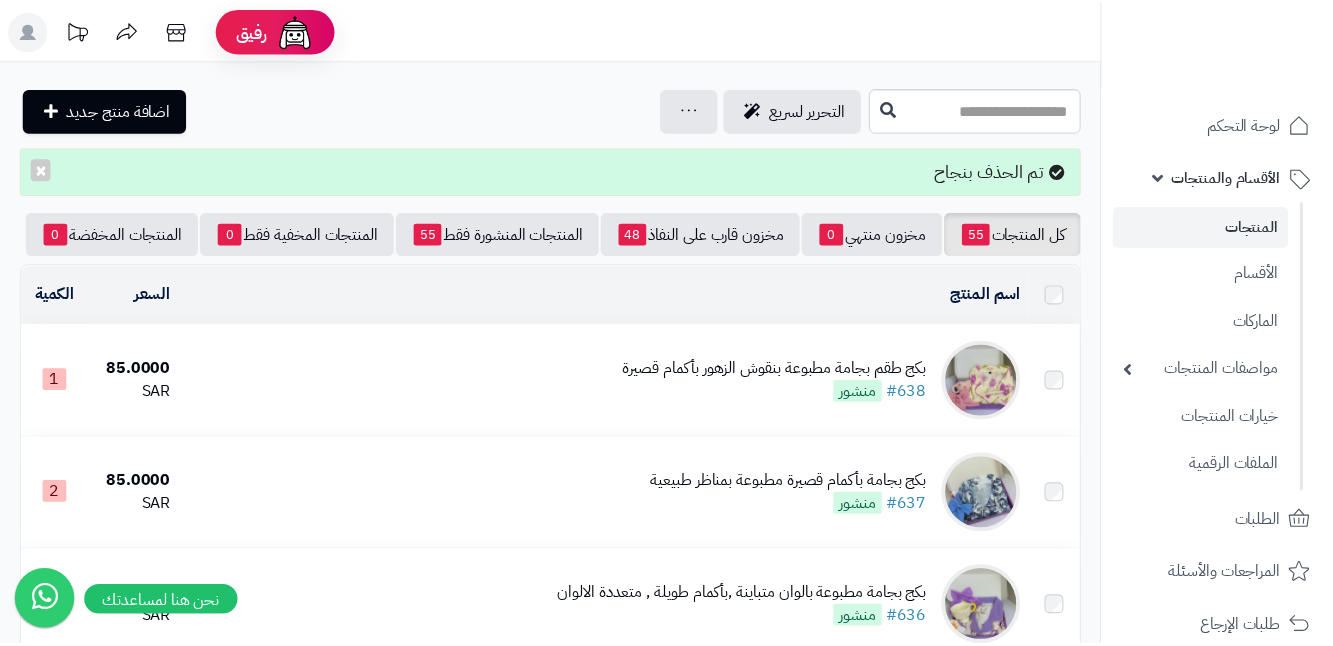 scroll, scrollTop: 0, scrollLeft: 0, axis: both 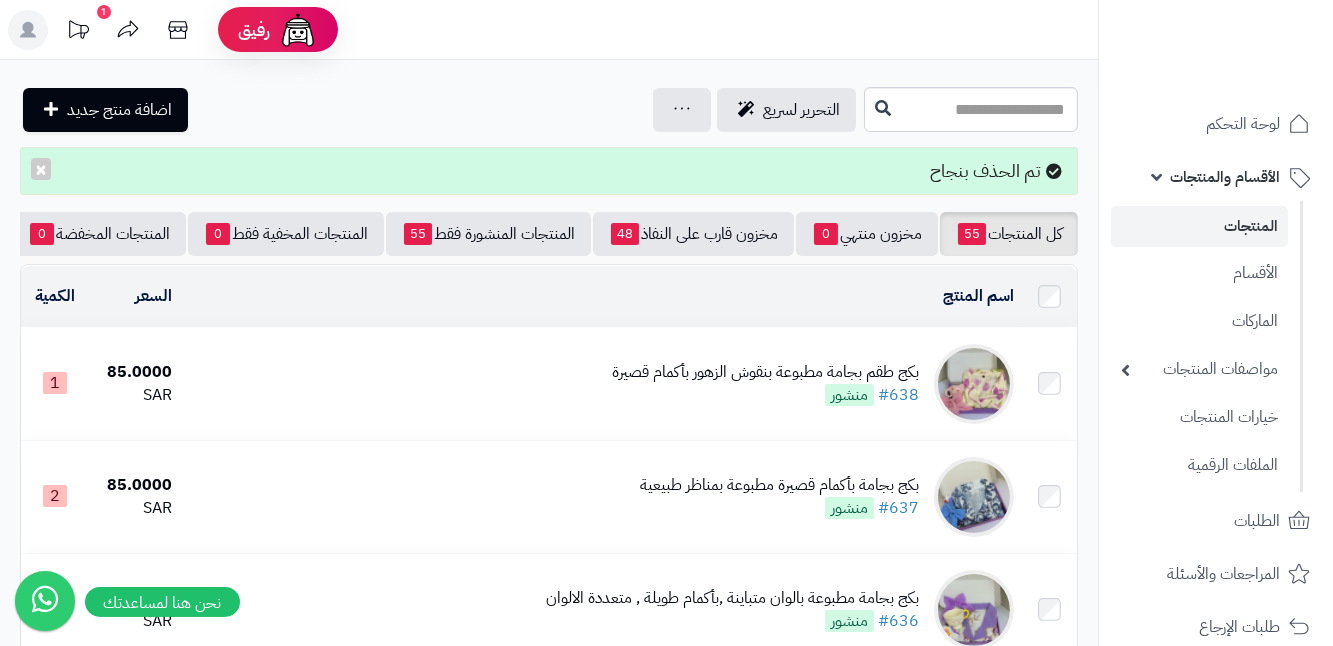 click 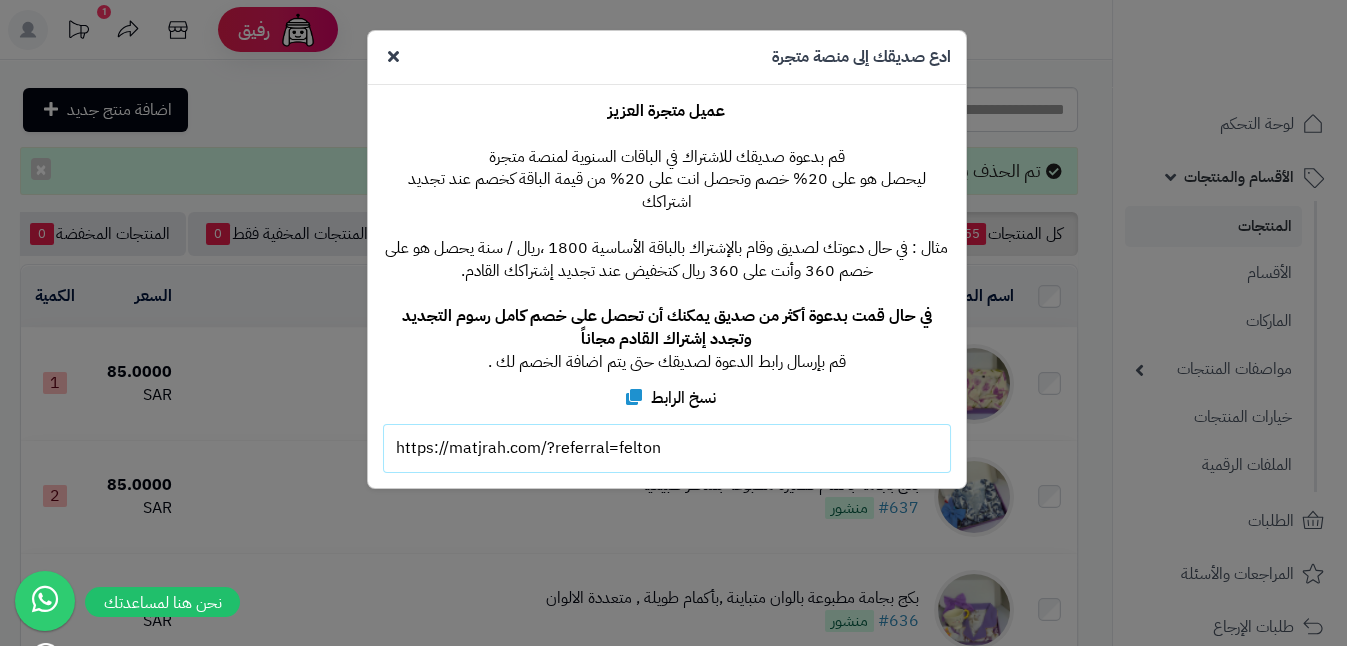 click on "**********" at bounding box center (673, 323) 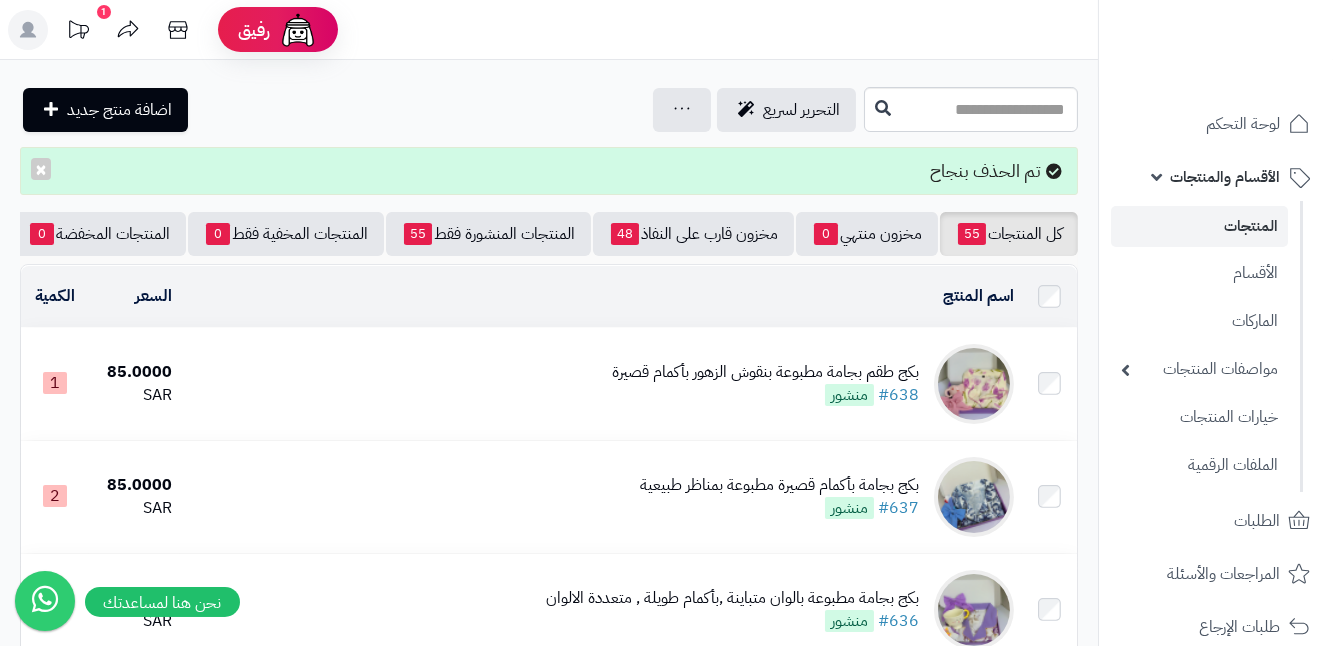 click 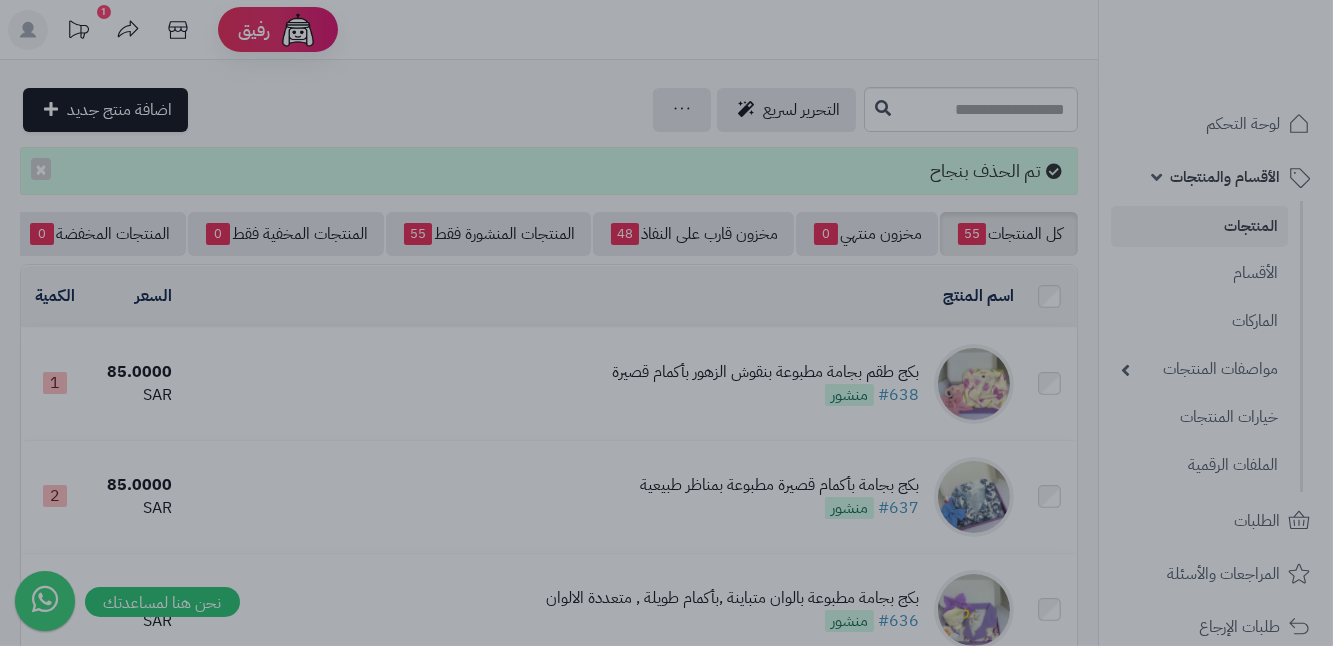 click at bounding box center [666, 323] 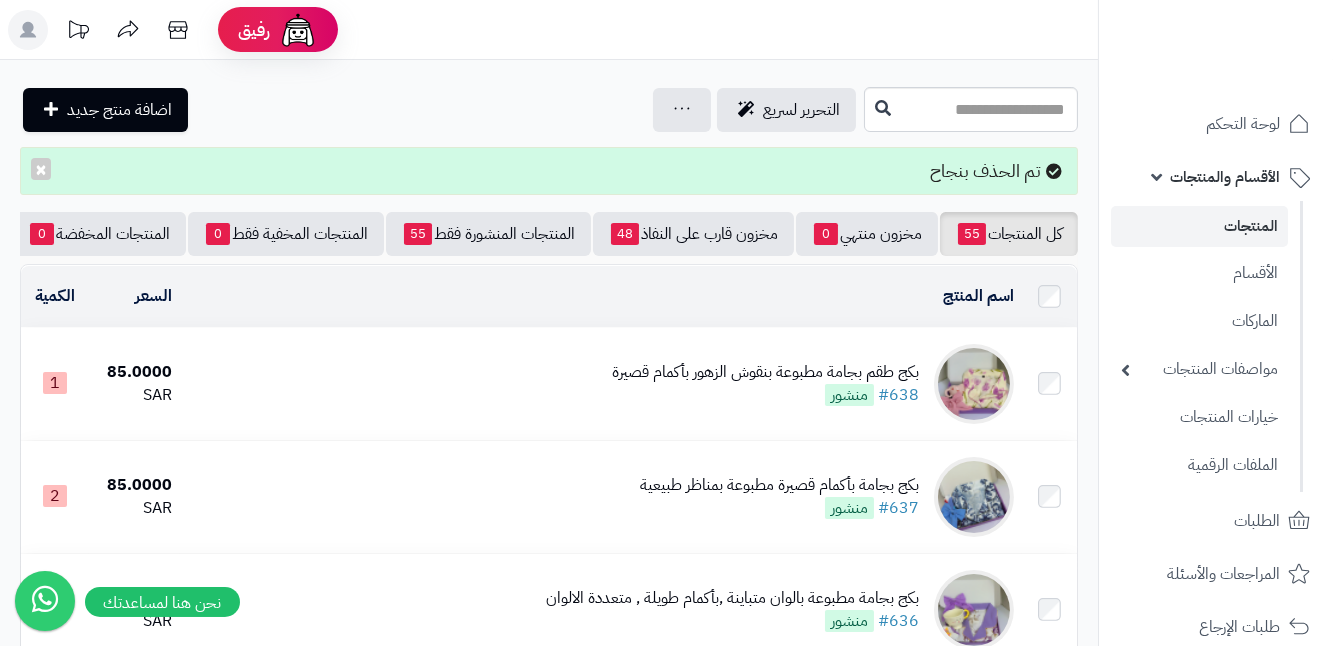 click 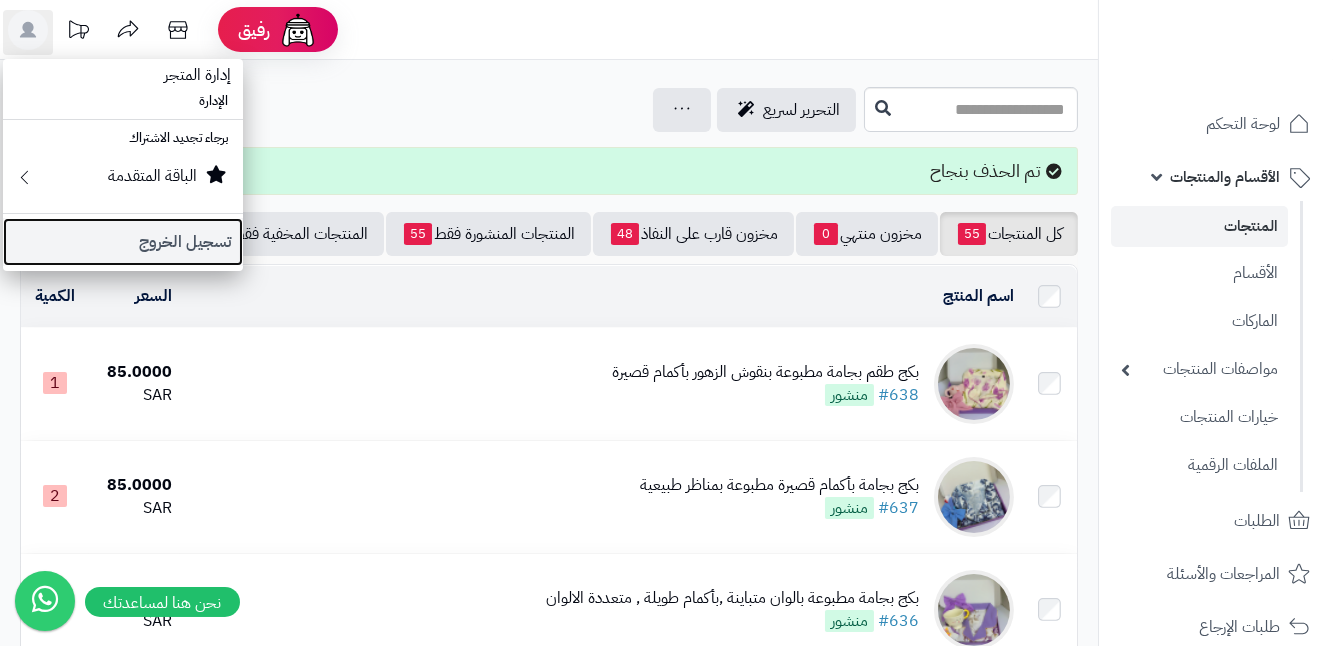 click on "تسجيل الخروج" at bounding box center [123, 242] 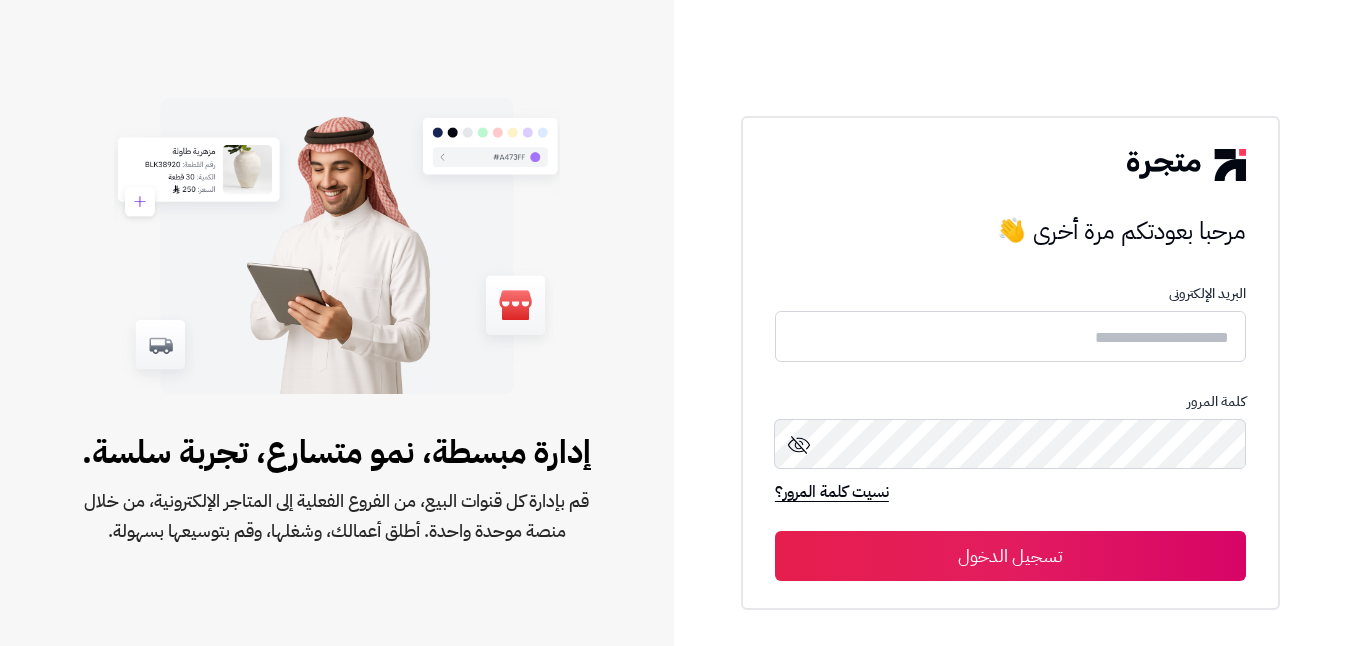 scroll, scrollTop: 0, scrollLeft: 0, axis: both 